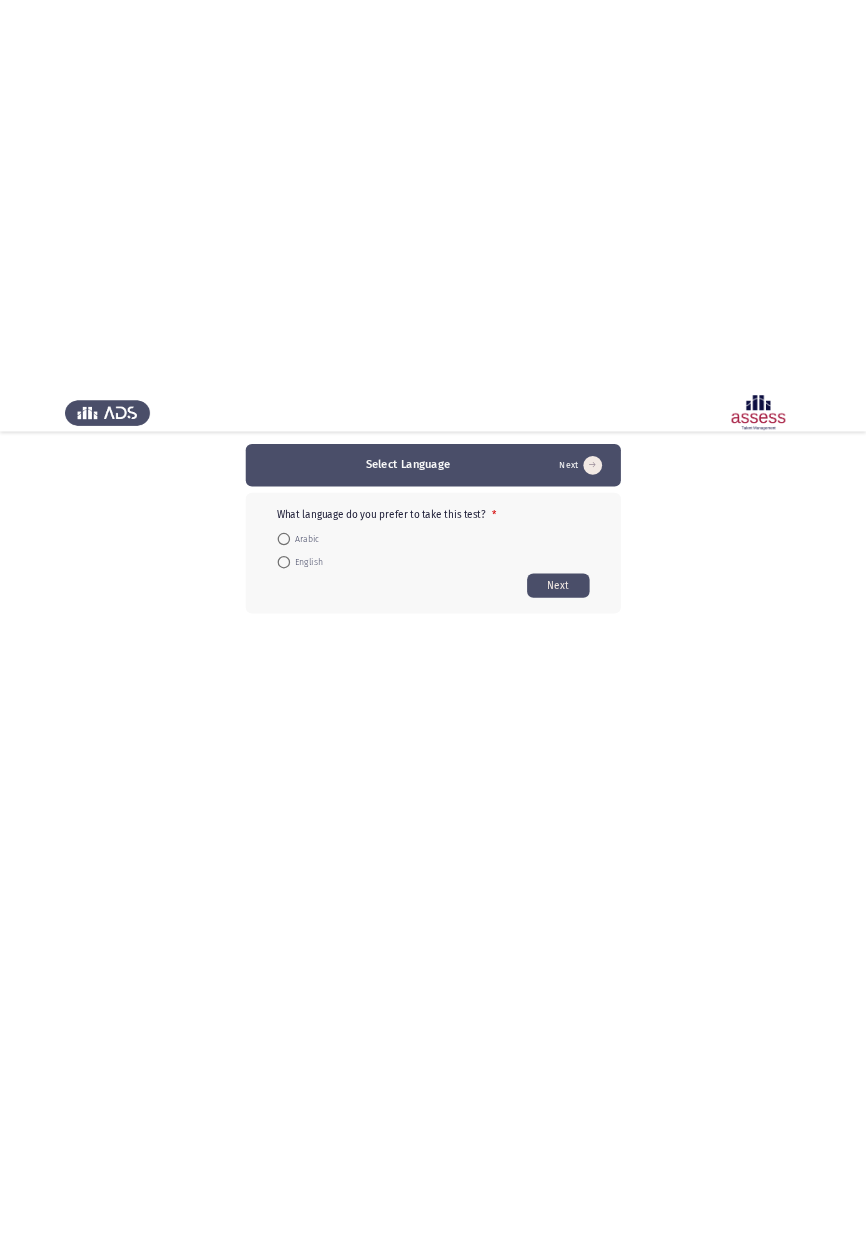 scroll, scrollTop: 0, scrollLeft: 0, axis: both 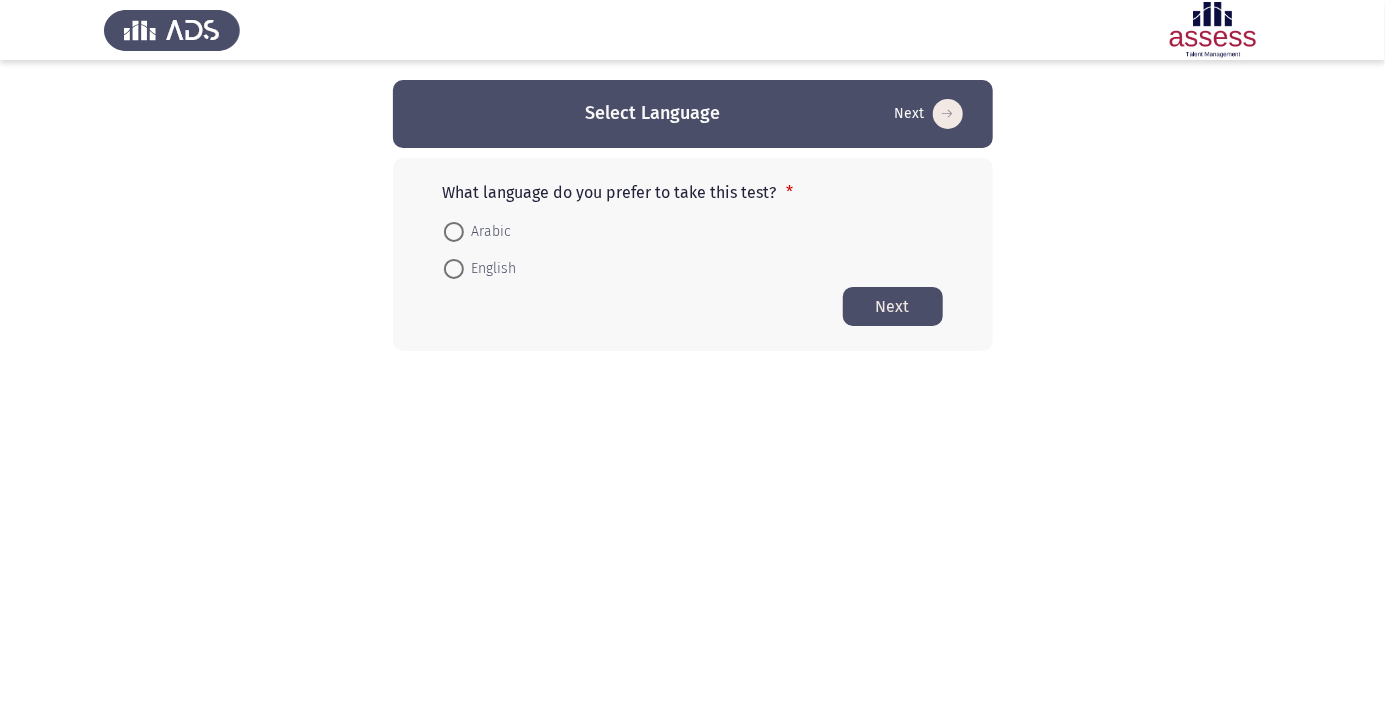 click at bounding box center (453, 232) 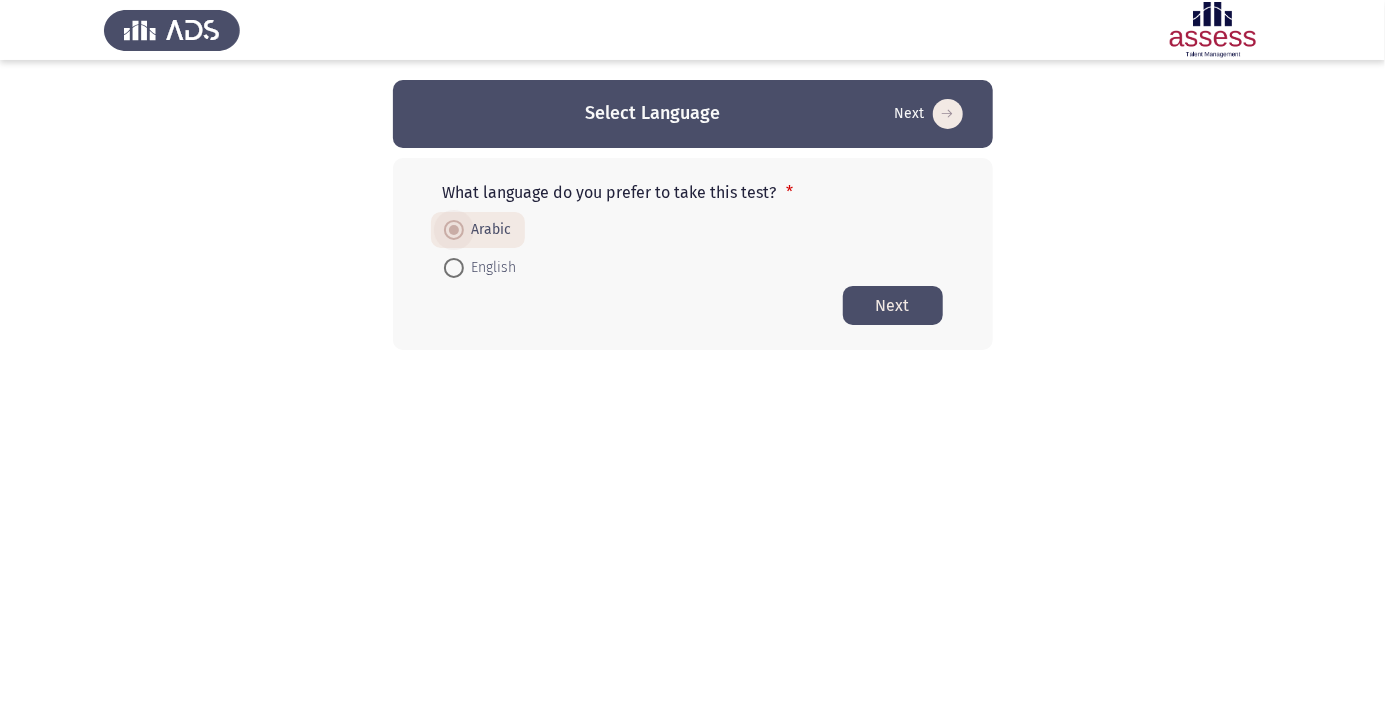 click on "What language do you prefer to take this test?  *    Arabic     English   Next" 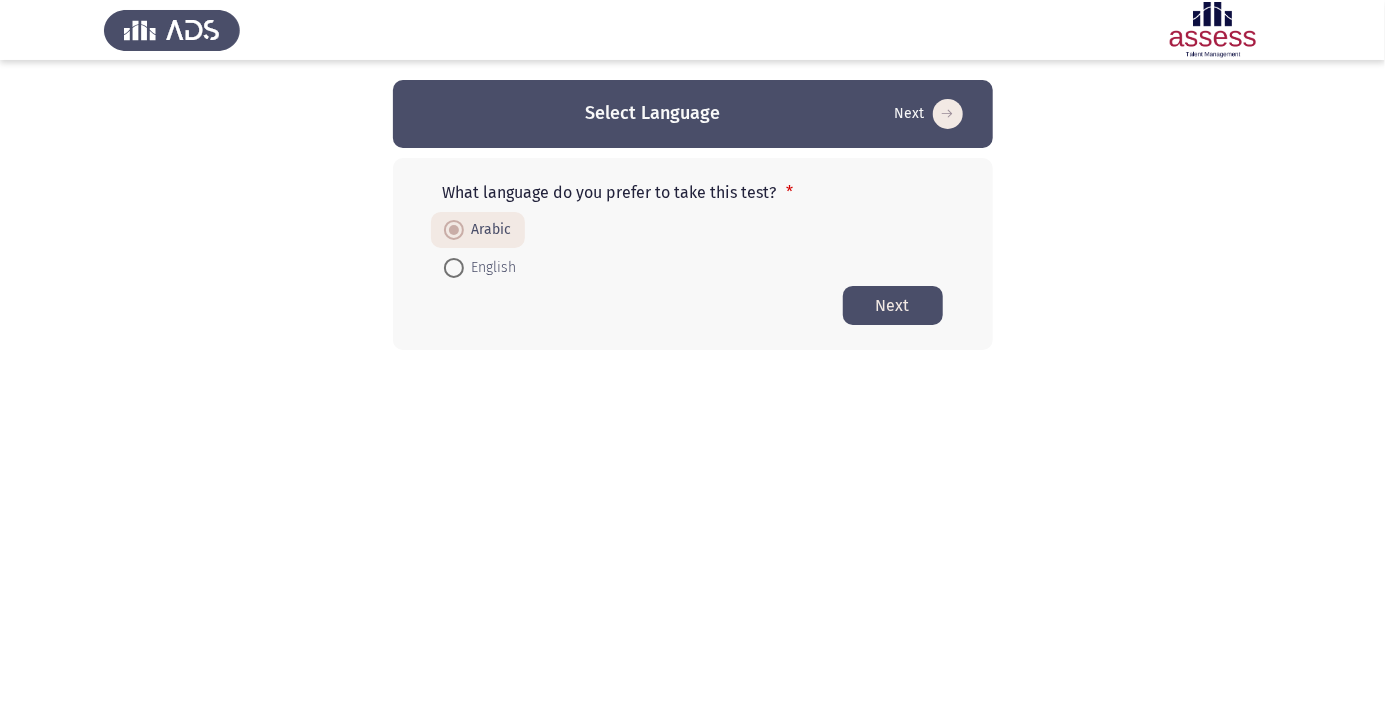 click on "Next" 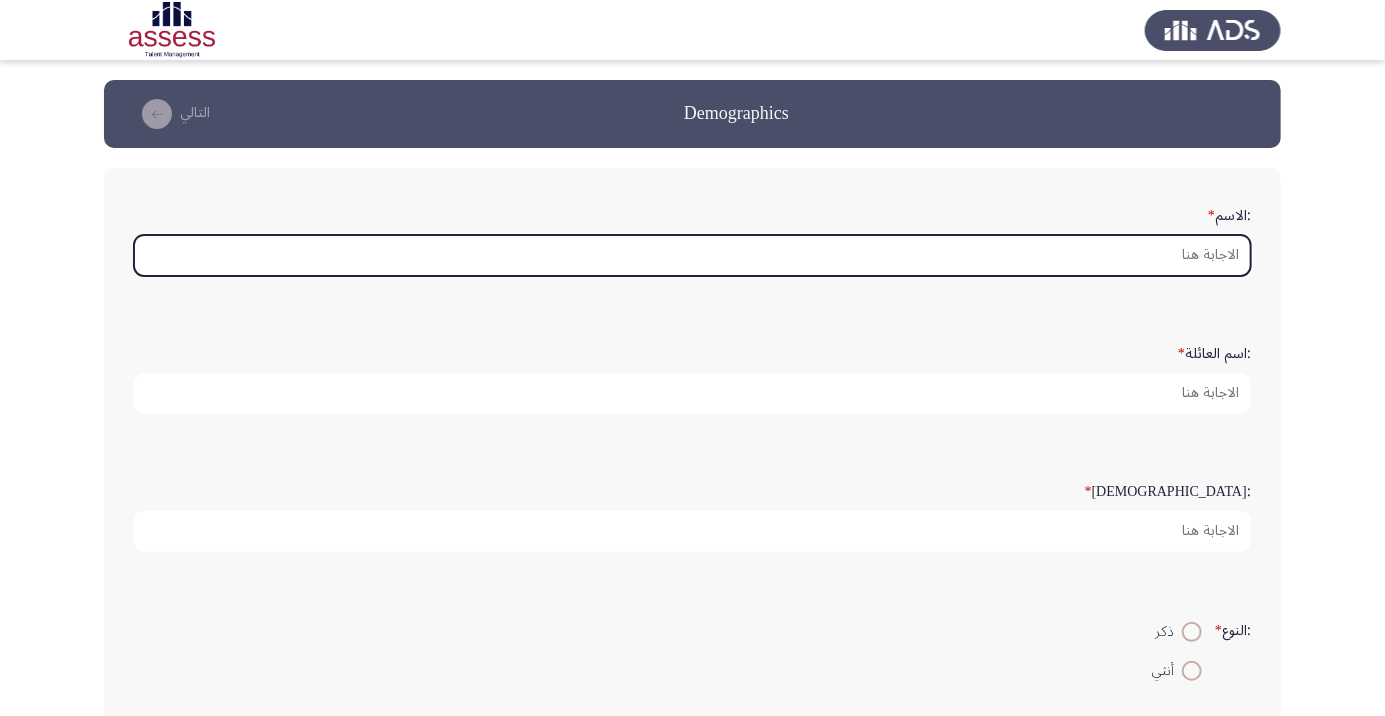 click on ":الاسم   *" at bounding box center [692, 255] 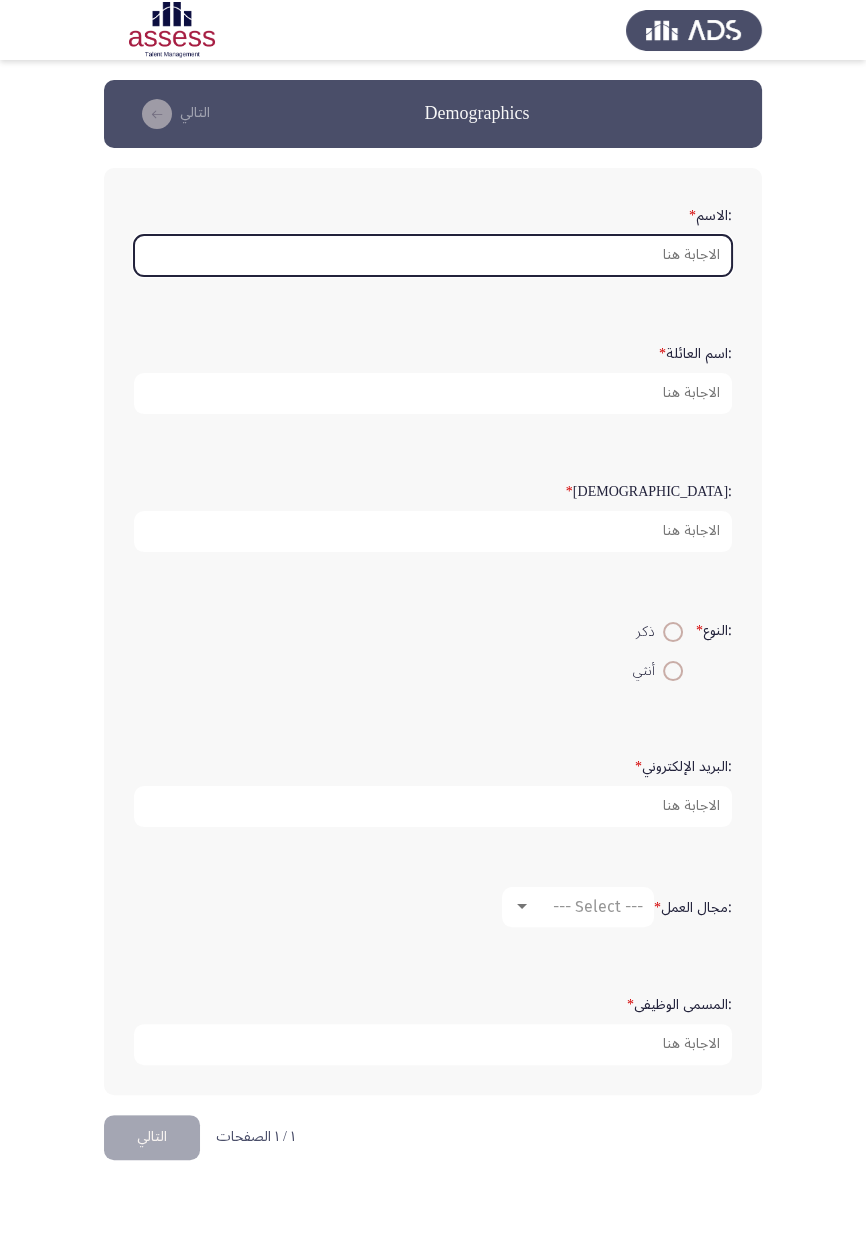 click on ":الاسم   *" at bounding box center (433, 255) 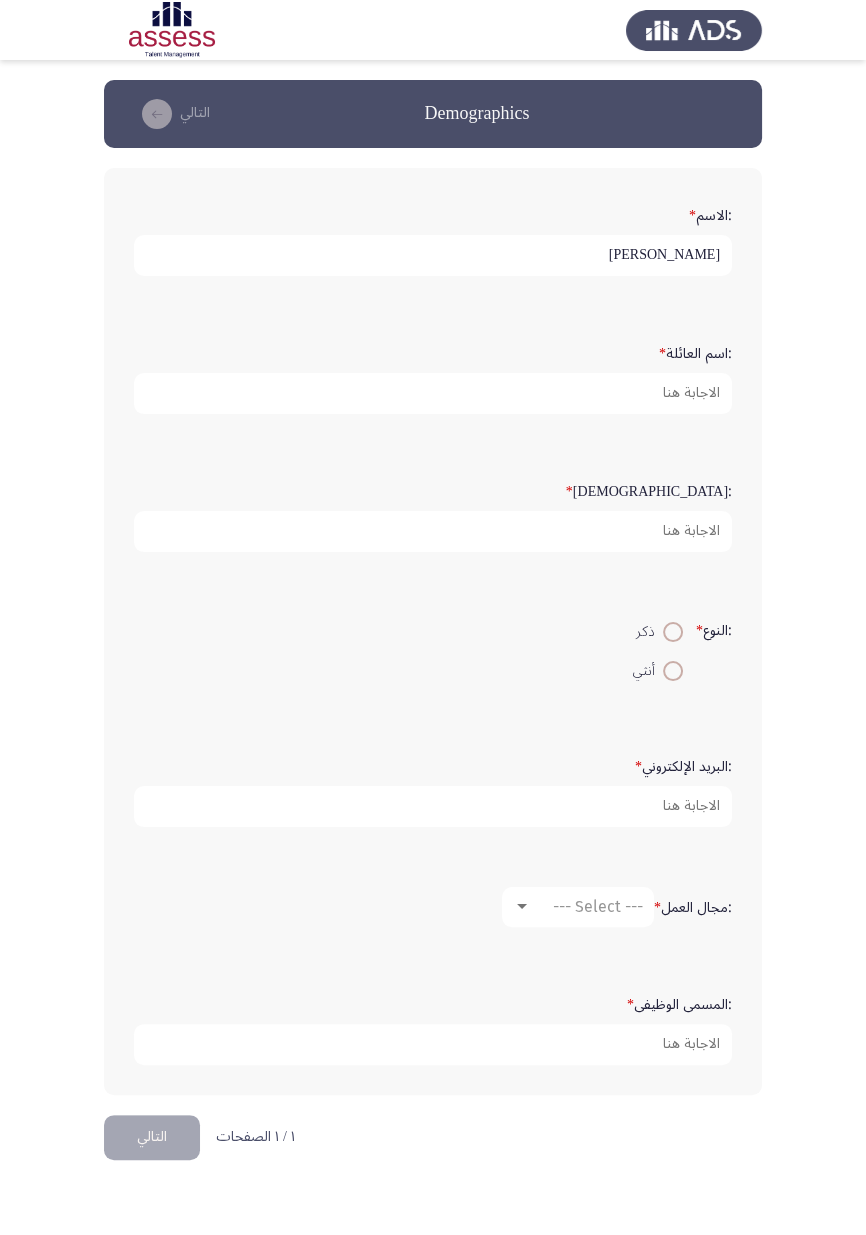 type on "[PERSON_NAME]" 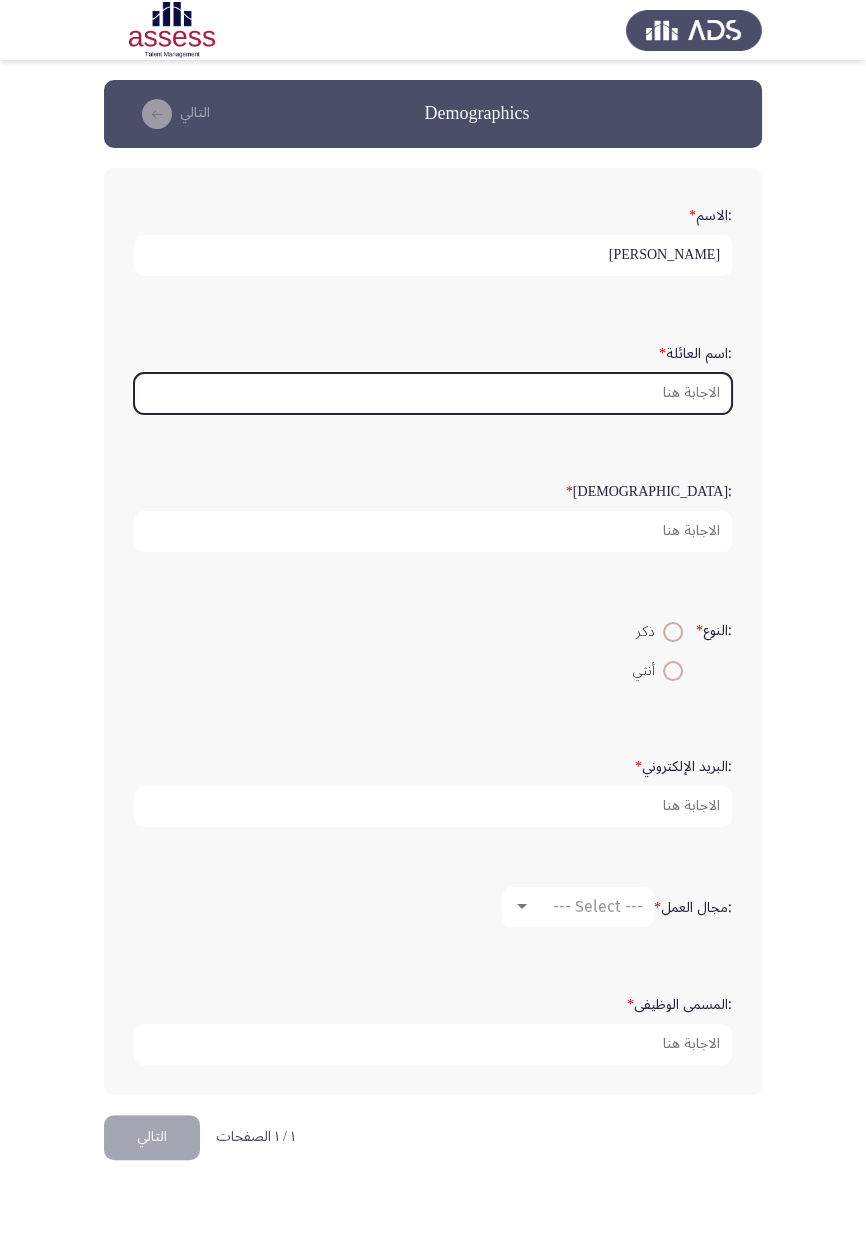 click on ":اسم العائلة   *" at bounding box center [433, 393] 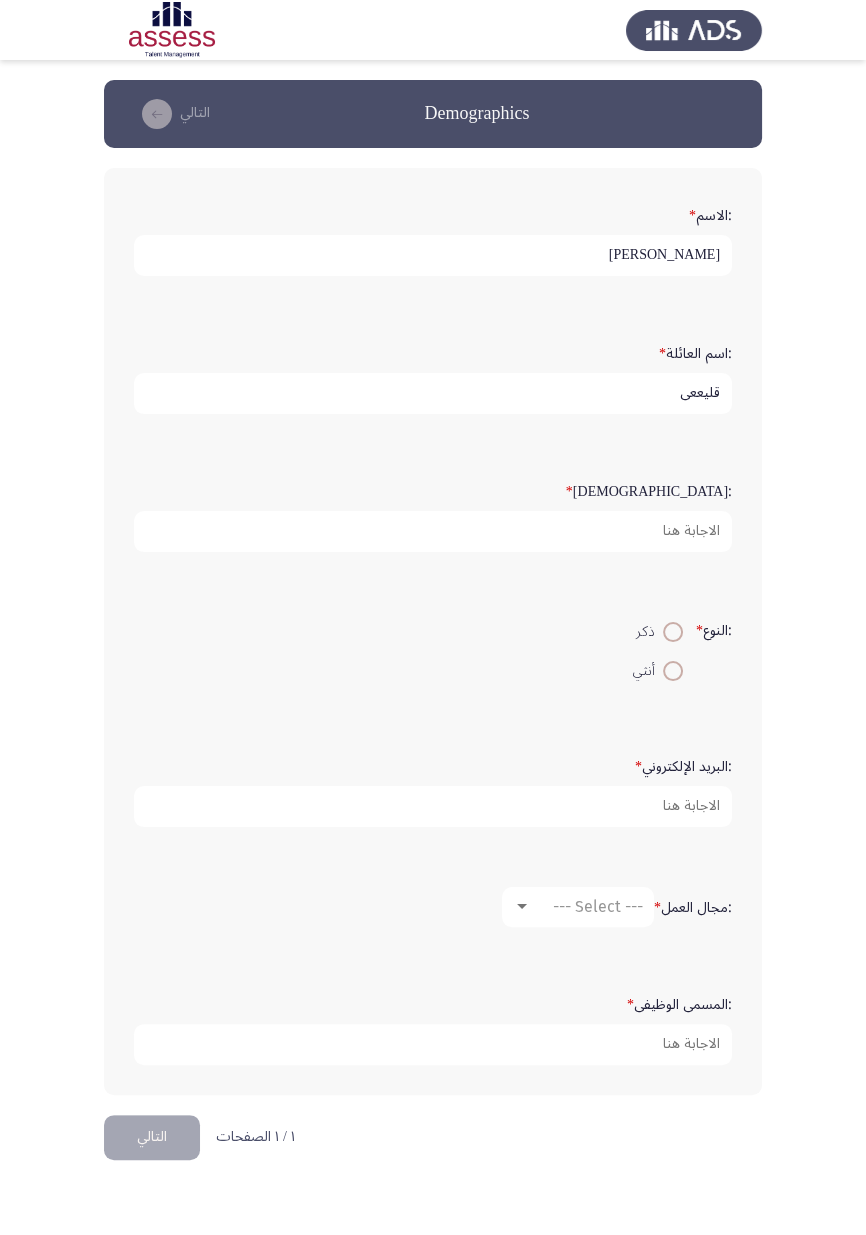 type on "قليععي" 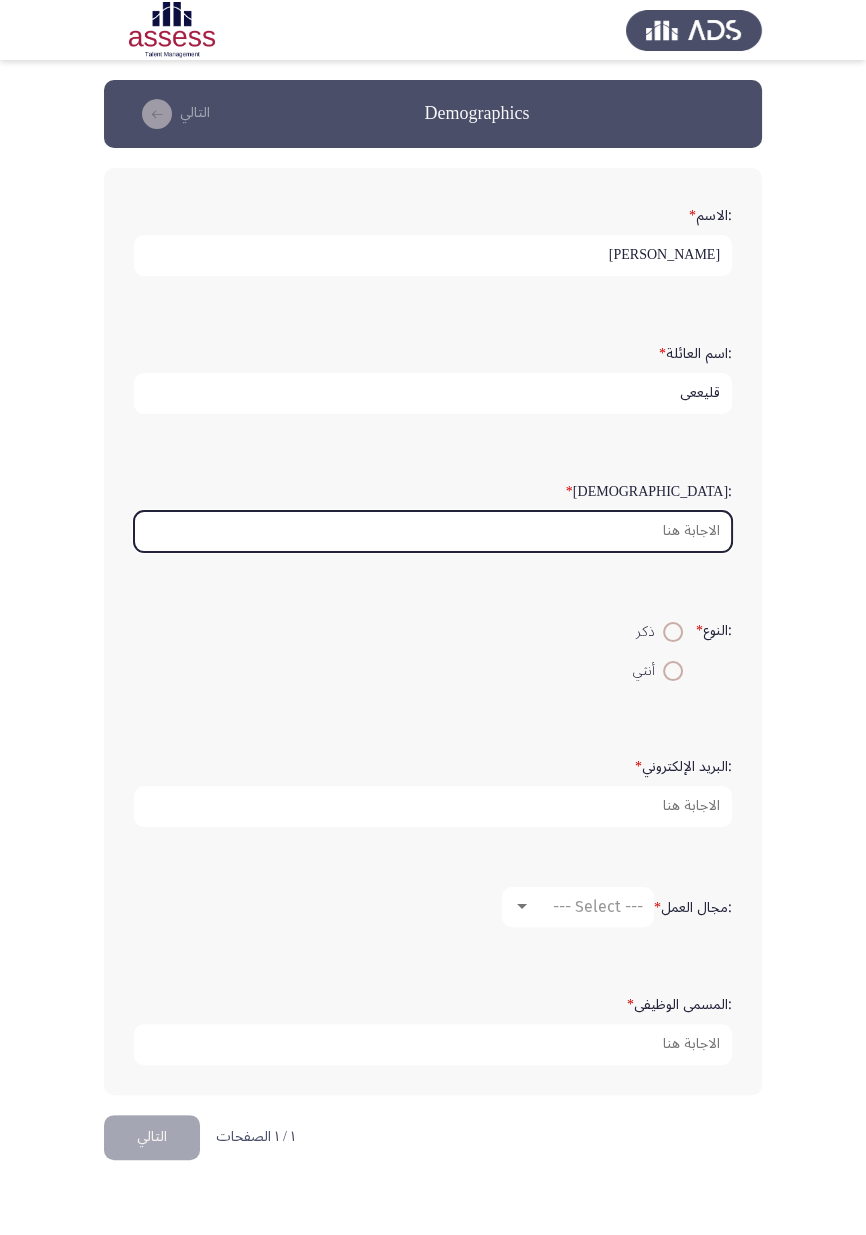click on ":السن   *" at bounding box center (433, 531) 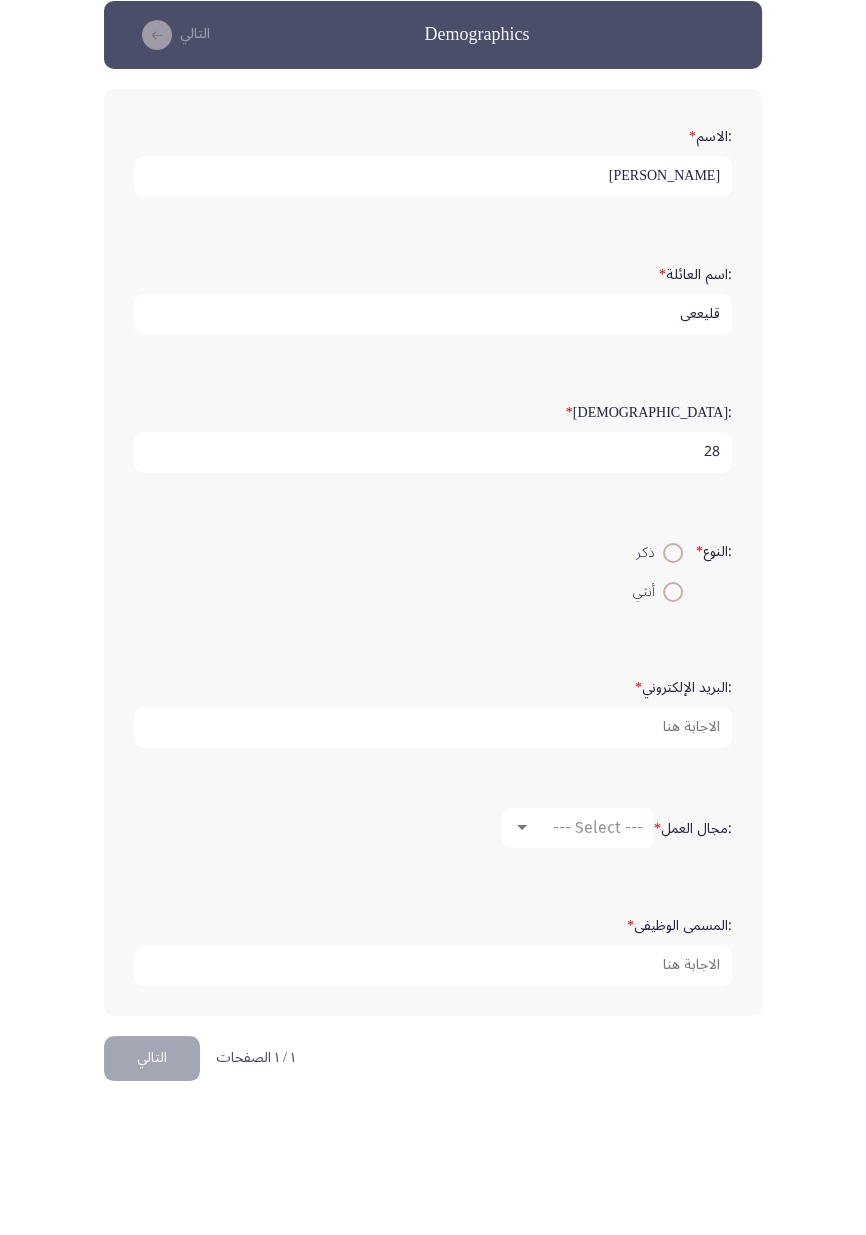 type on "28" 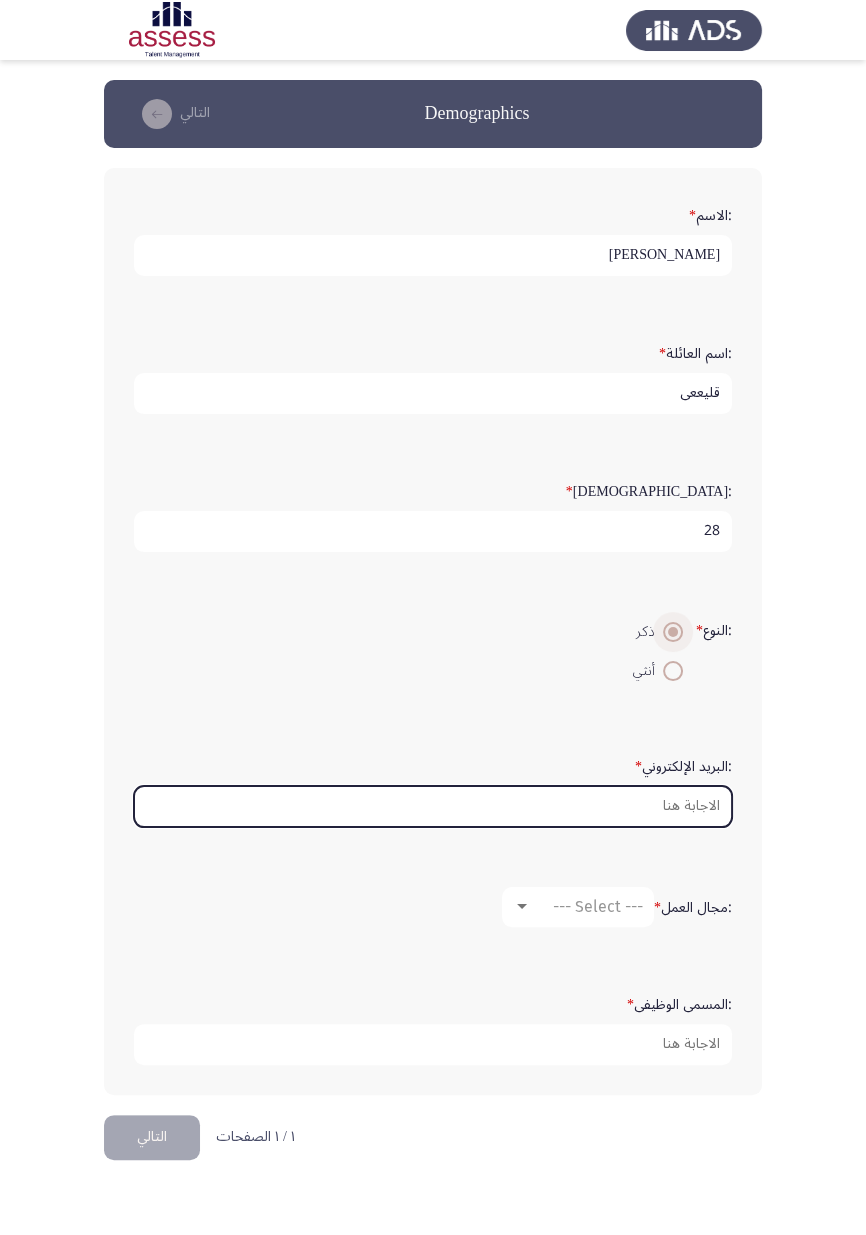 click on ":البريد الإلكتروني   *" at bounding box center [433, 806] 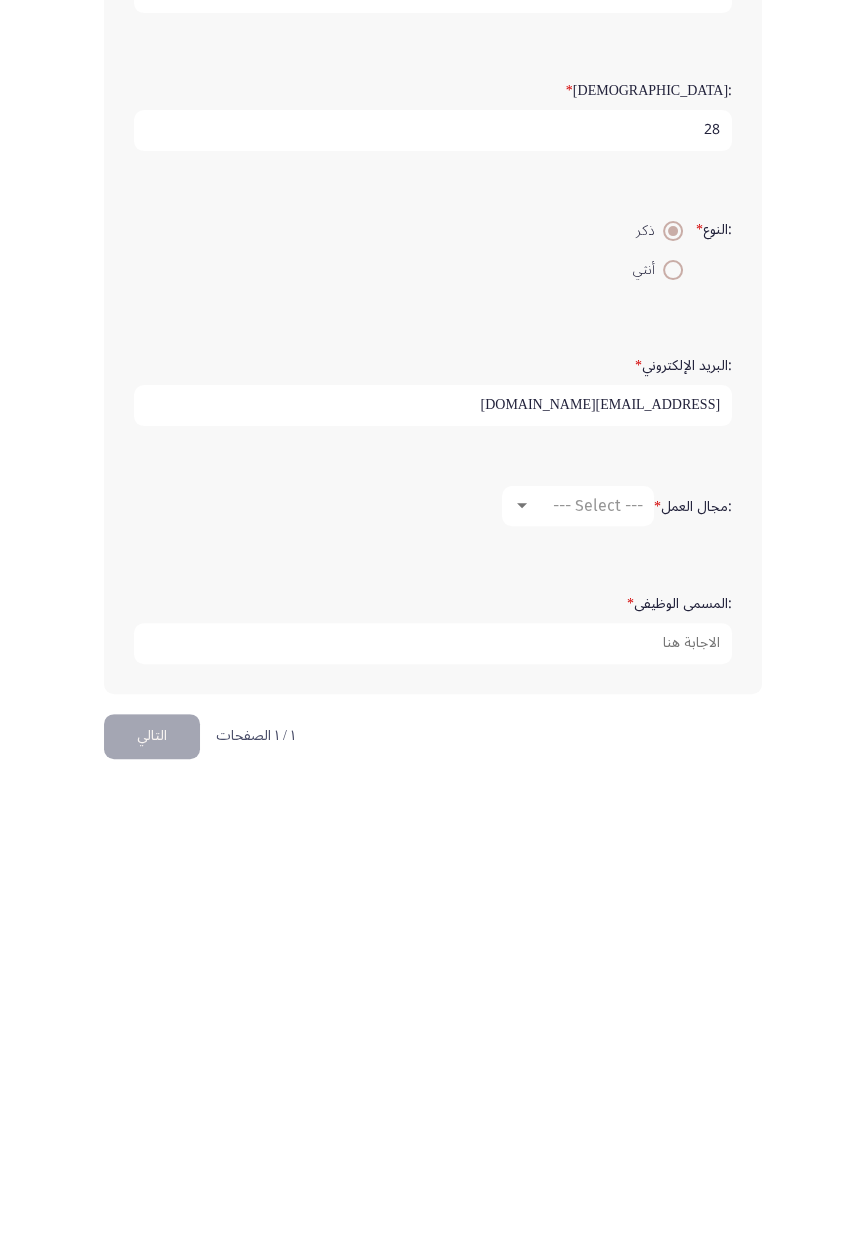 type on "[EMAIL_ADDRESS][DOMAIN_NAME]" 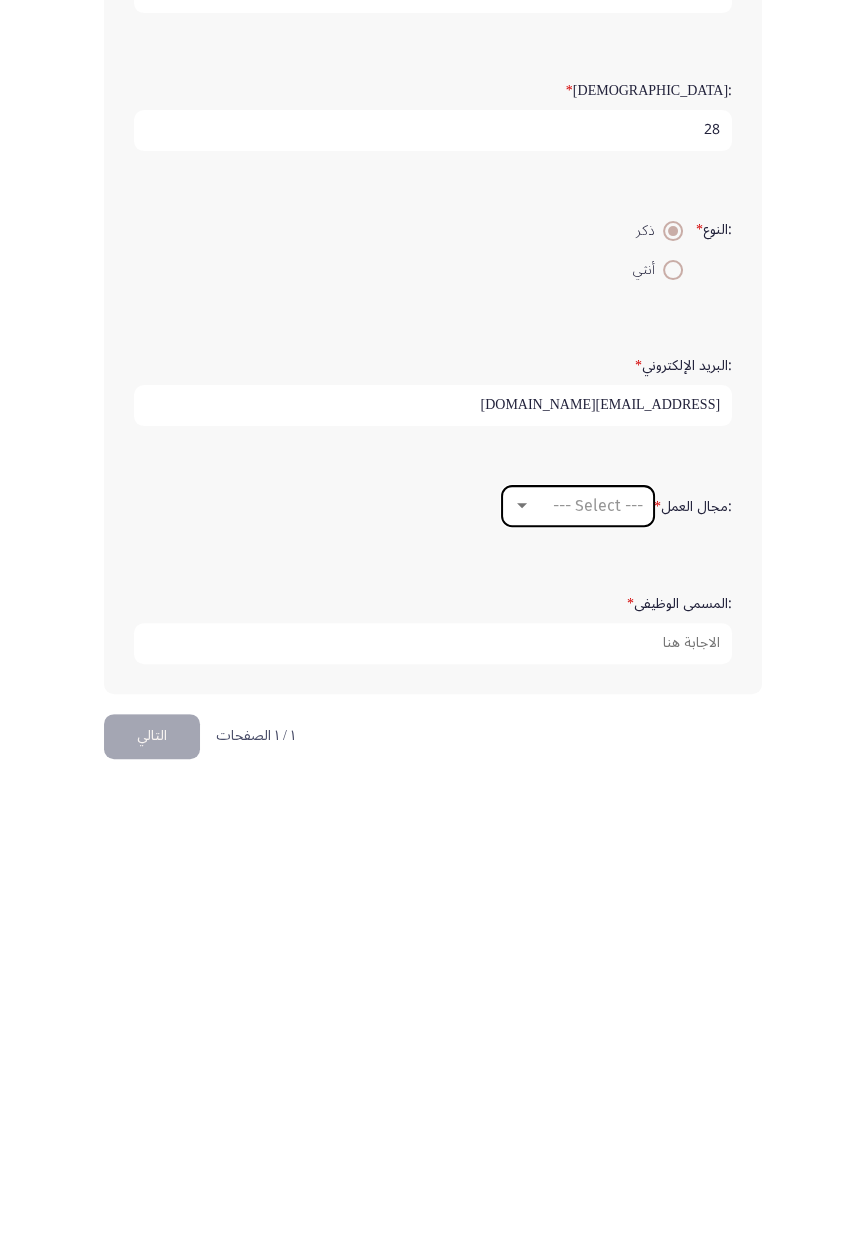 click on "--- Select ---" at bounding box center [578, 907] 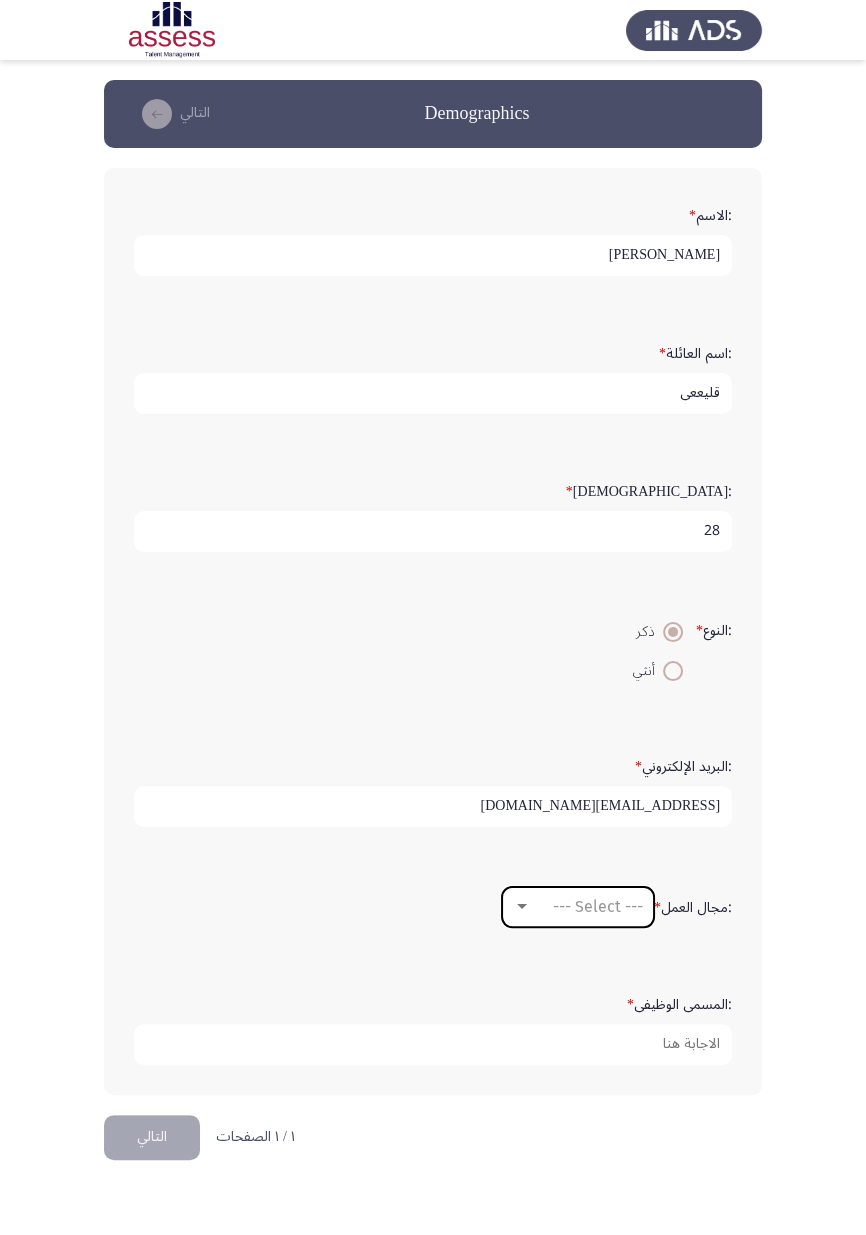 click on "--- Select ---" at bounding box center [598, 906] 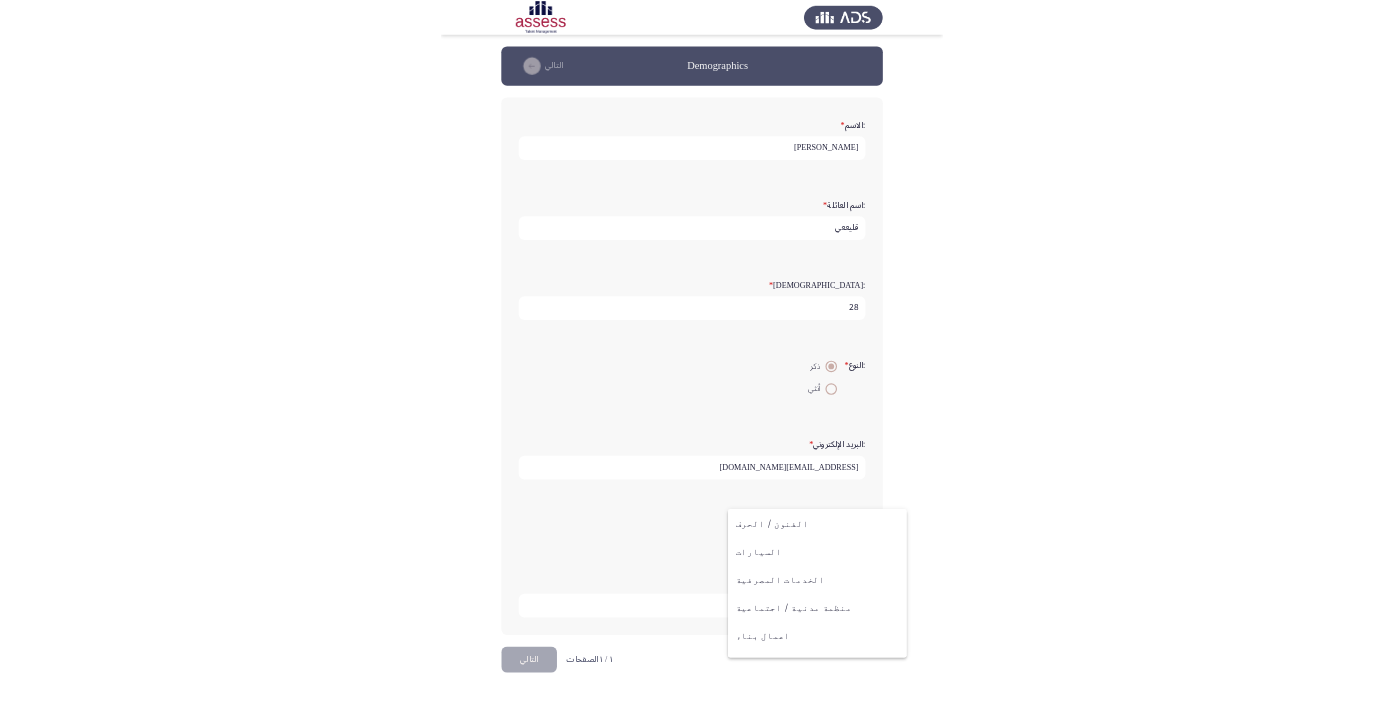 scroll, scrollTop: 0, scrollLeft: 0, axis: both 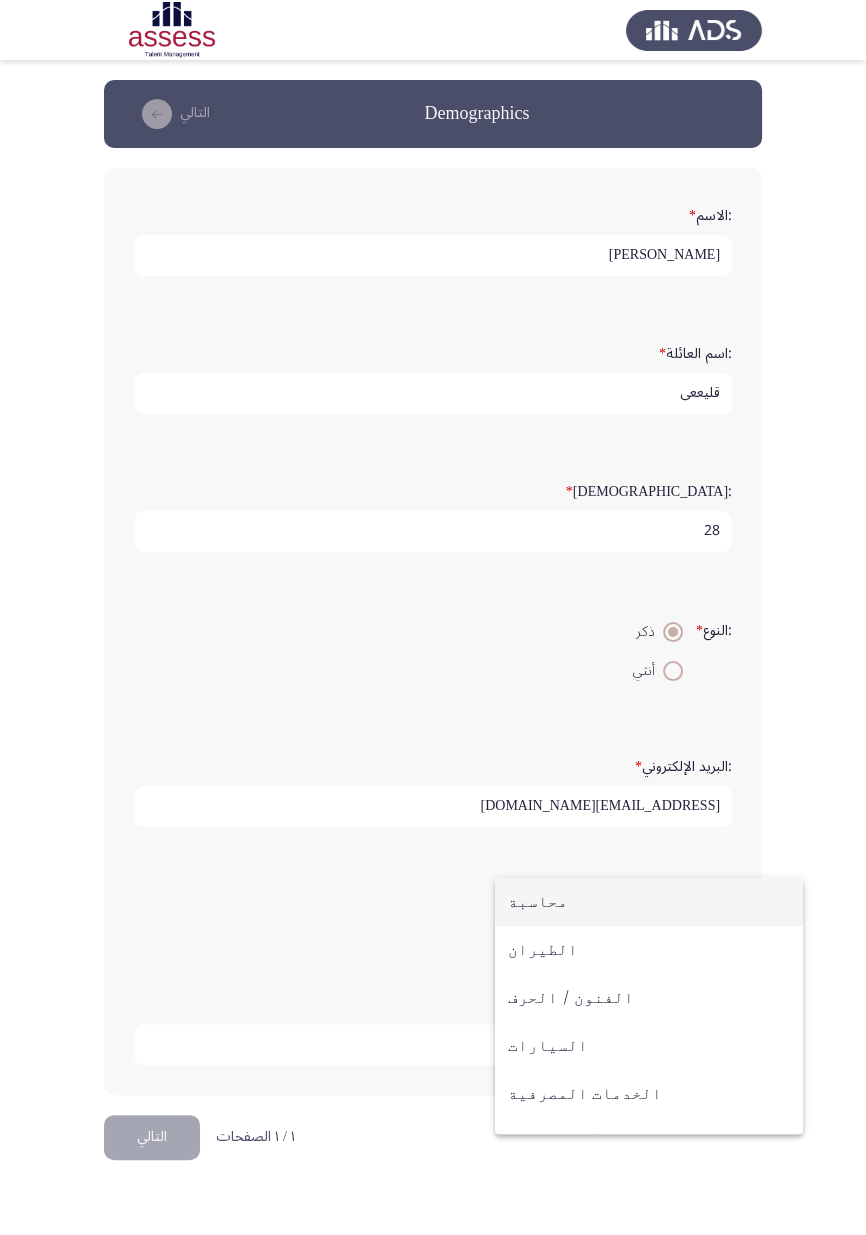 click on "محاسبة" at bounding box center [649, 902] 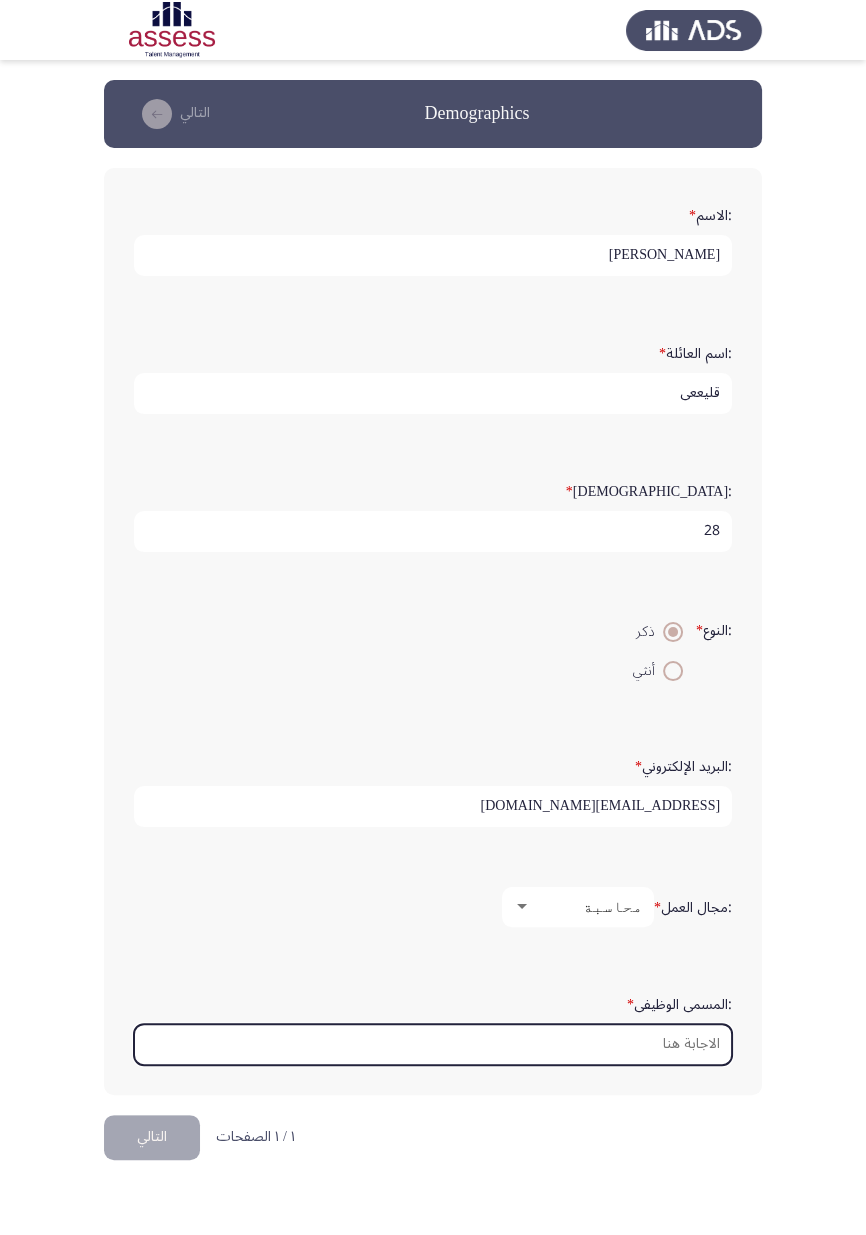 click on ":المسمى الوظيفى   *" at bounding box center (433, 1044) 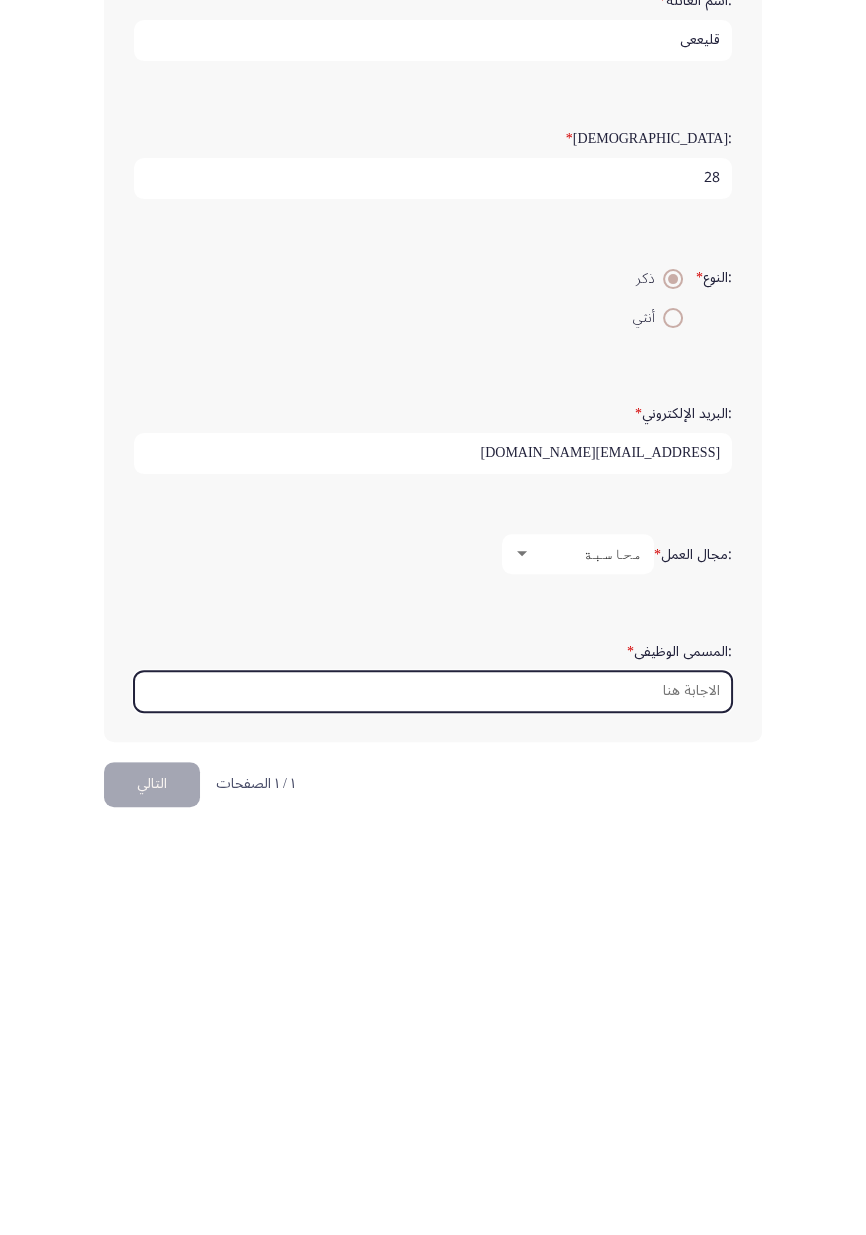 type on "ا" 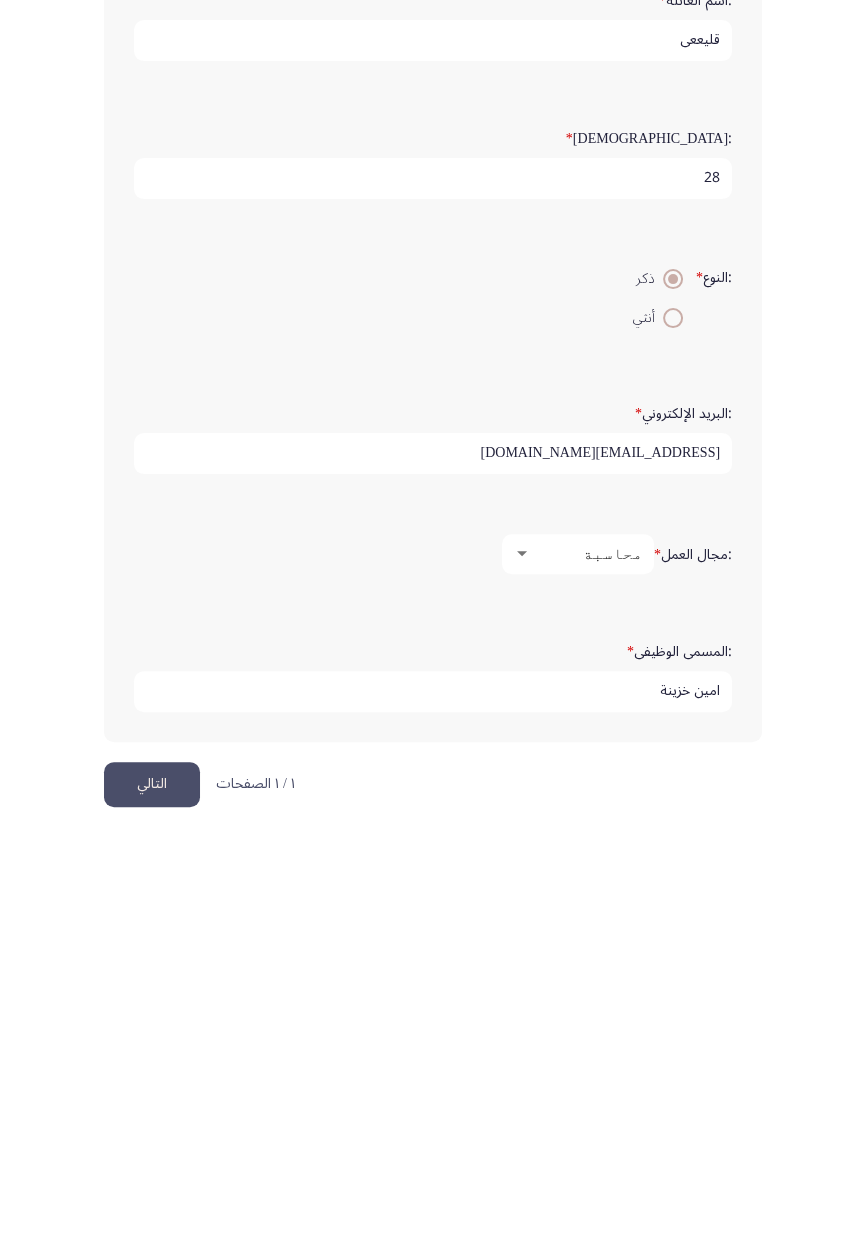 type on "امين خزينة" 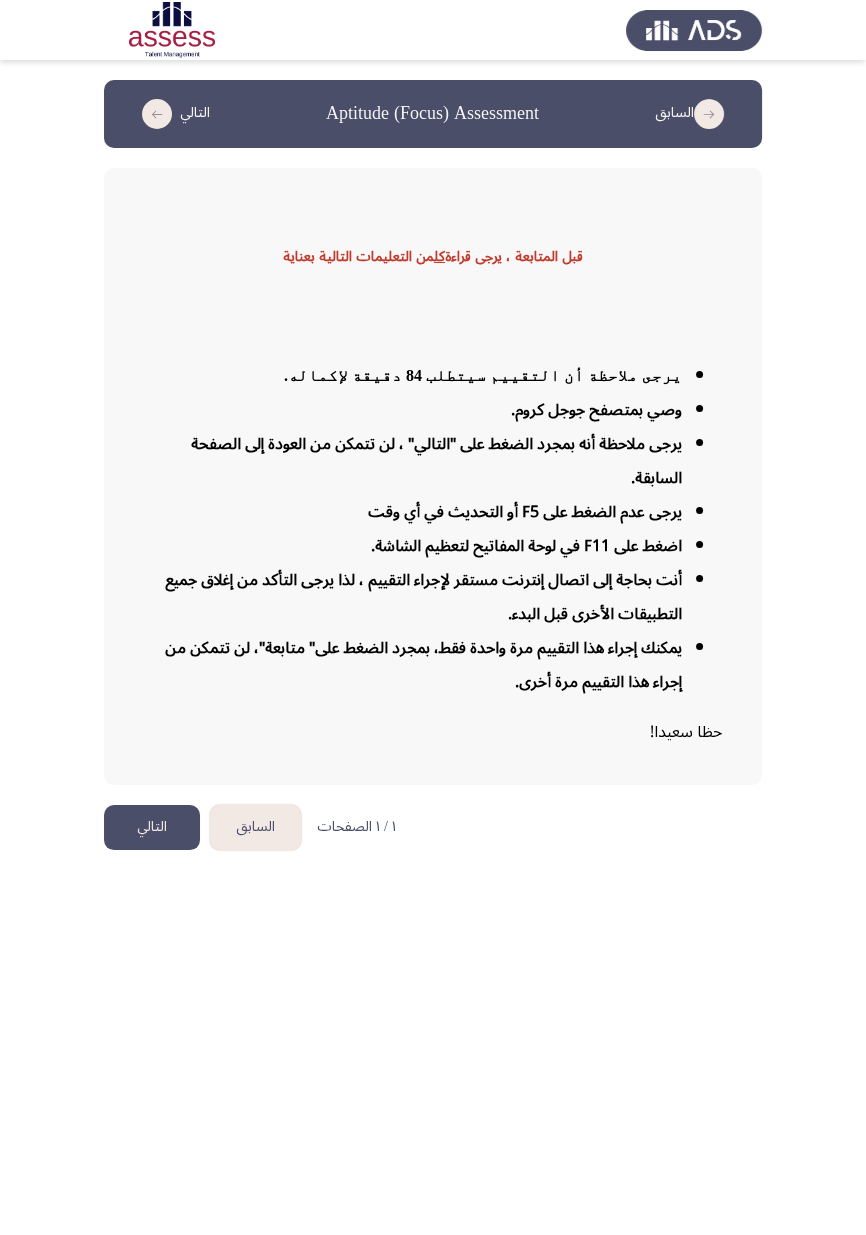 click on "التالي" 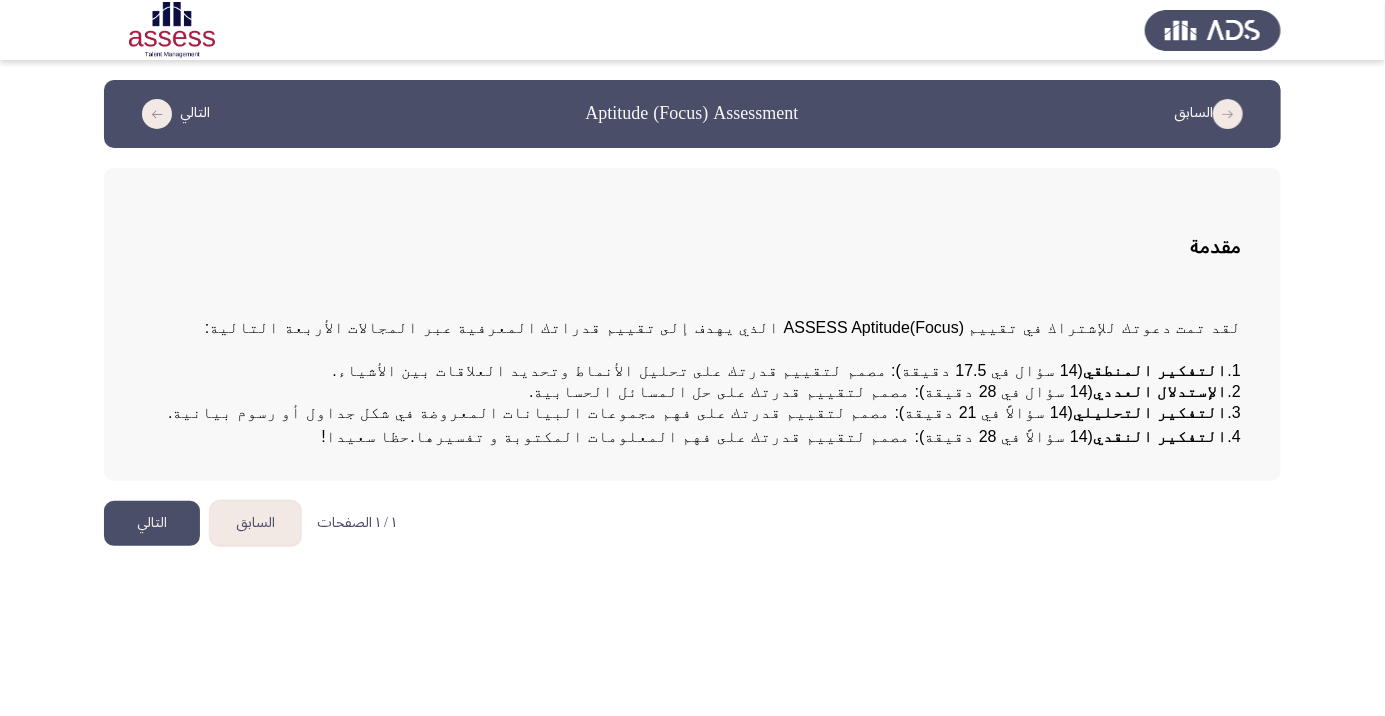 click on "التالي" 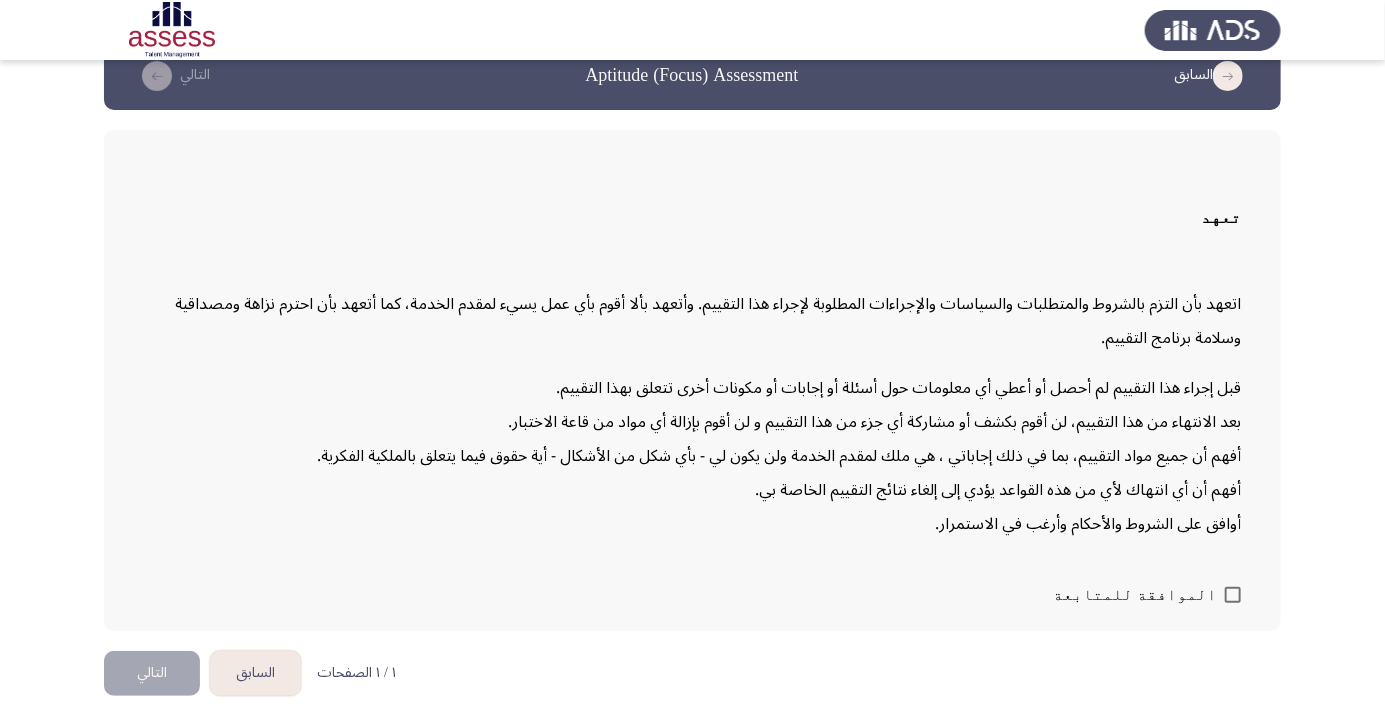 scroll, scrollTop: 57, scrollLeft: 0, axis: vertical 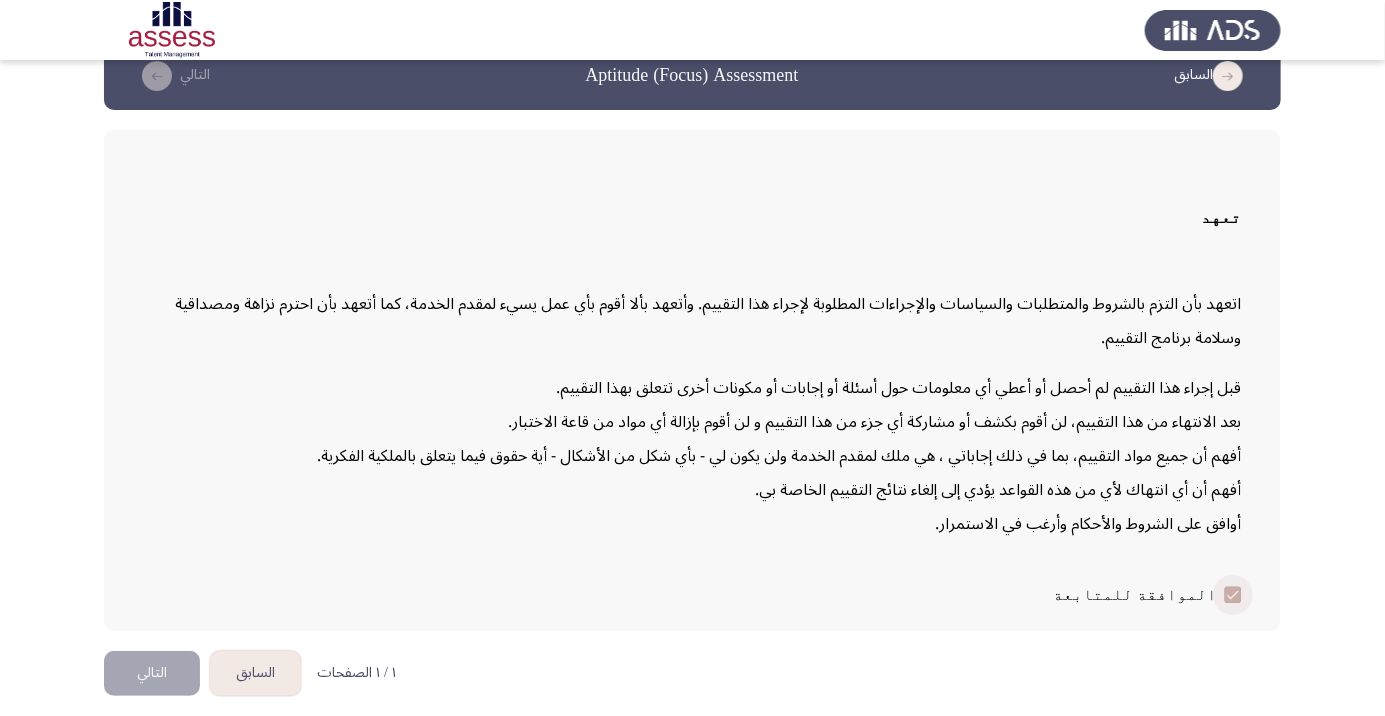click at bounding box center [1233, 595] 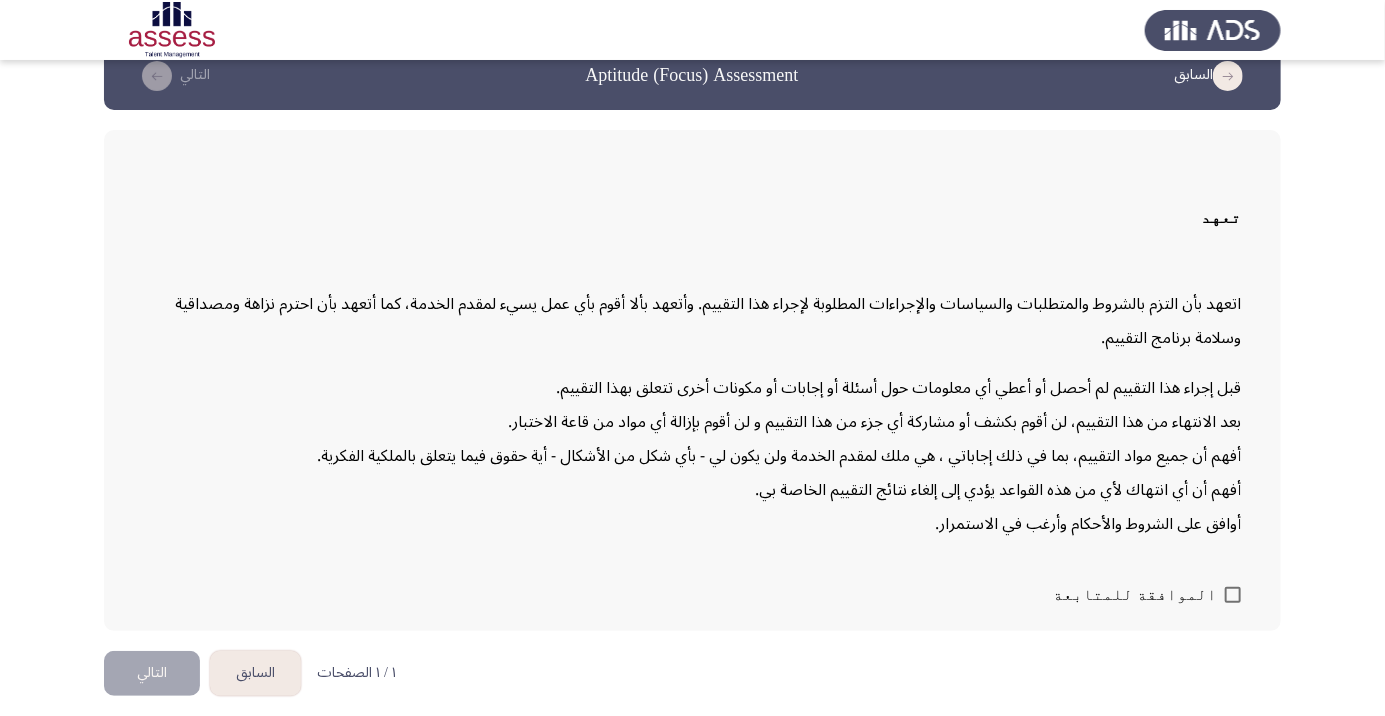 click on "الموافقة للمتابعة" at bounding box center [1135, 595] 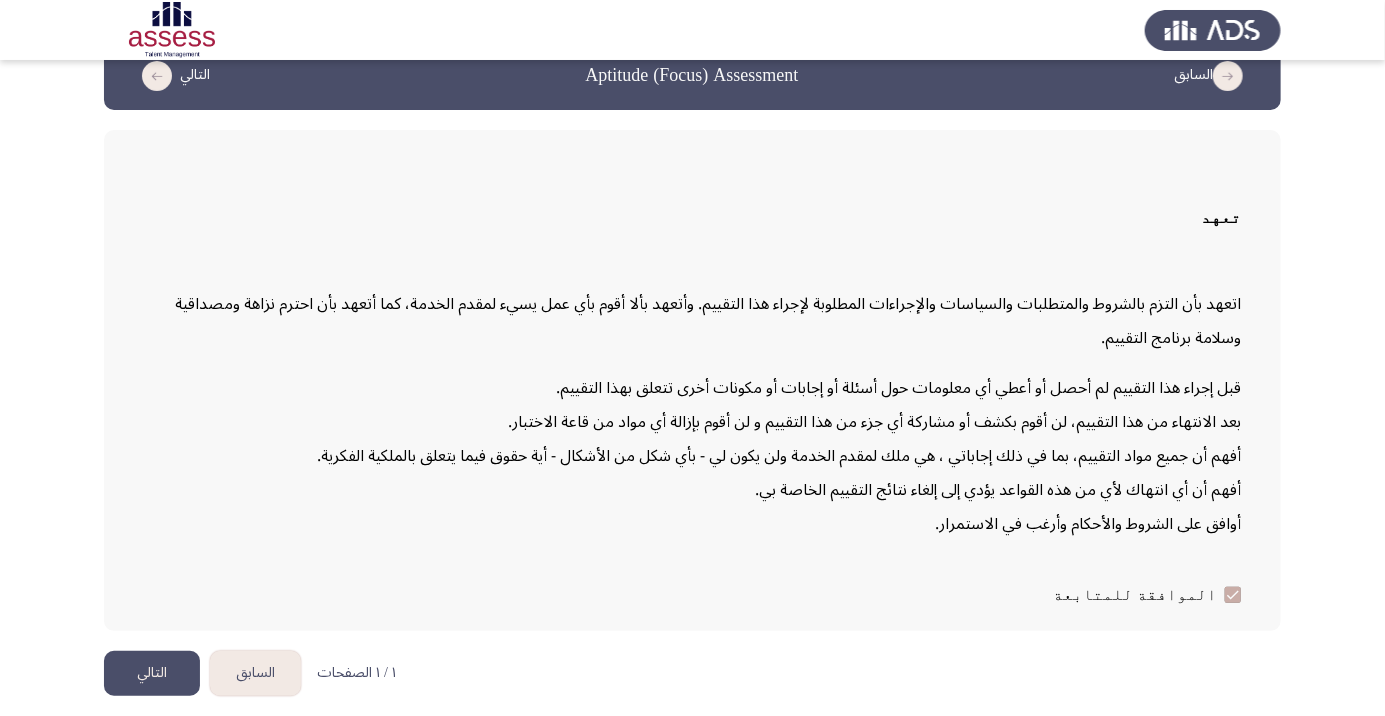 click on "التالي" 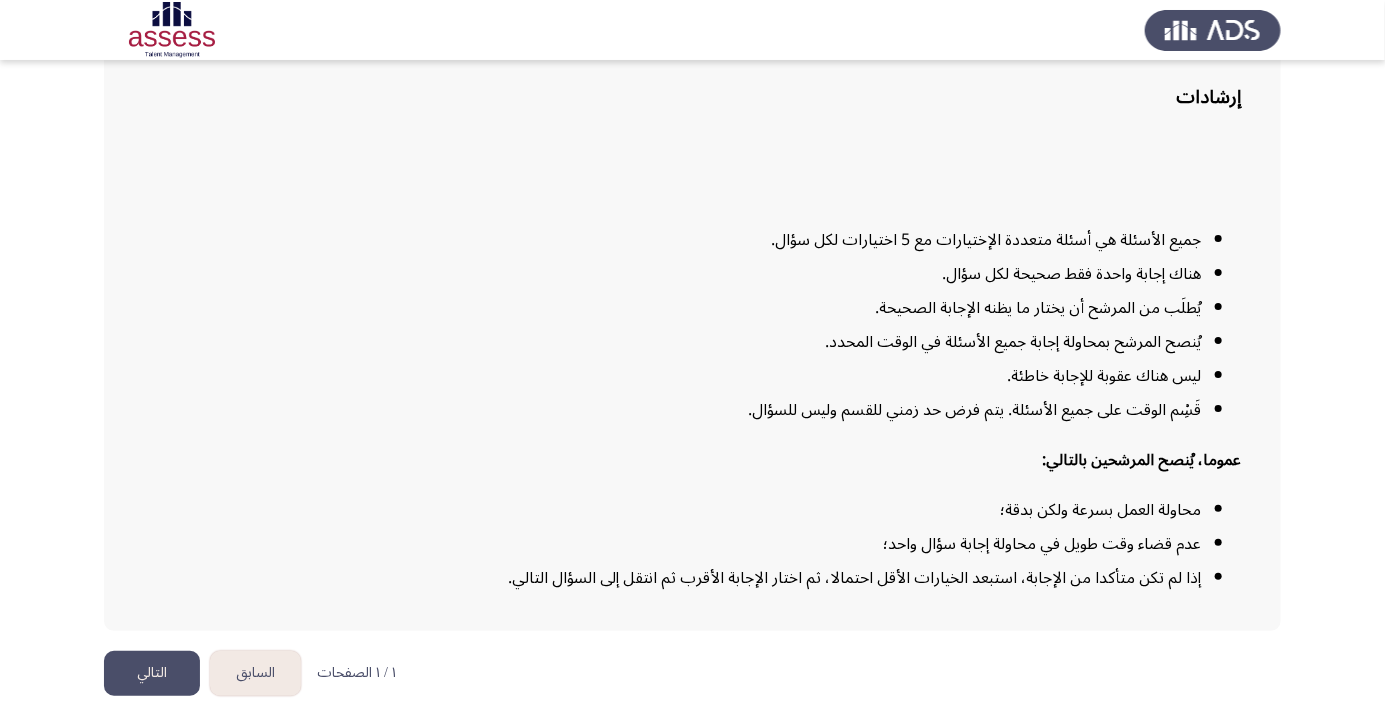 scroll, scrollTop: 162, scrollLeft: 0, axis: vertical 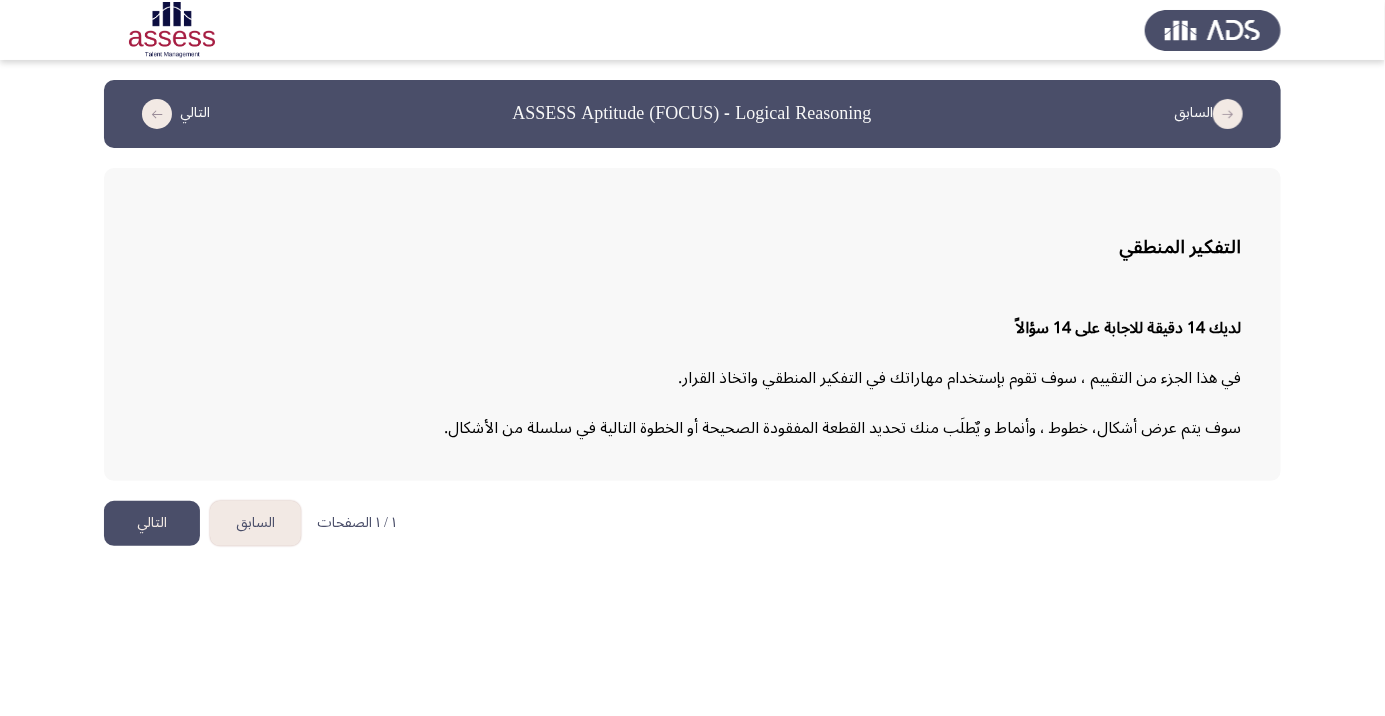 click on "التالي" 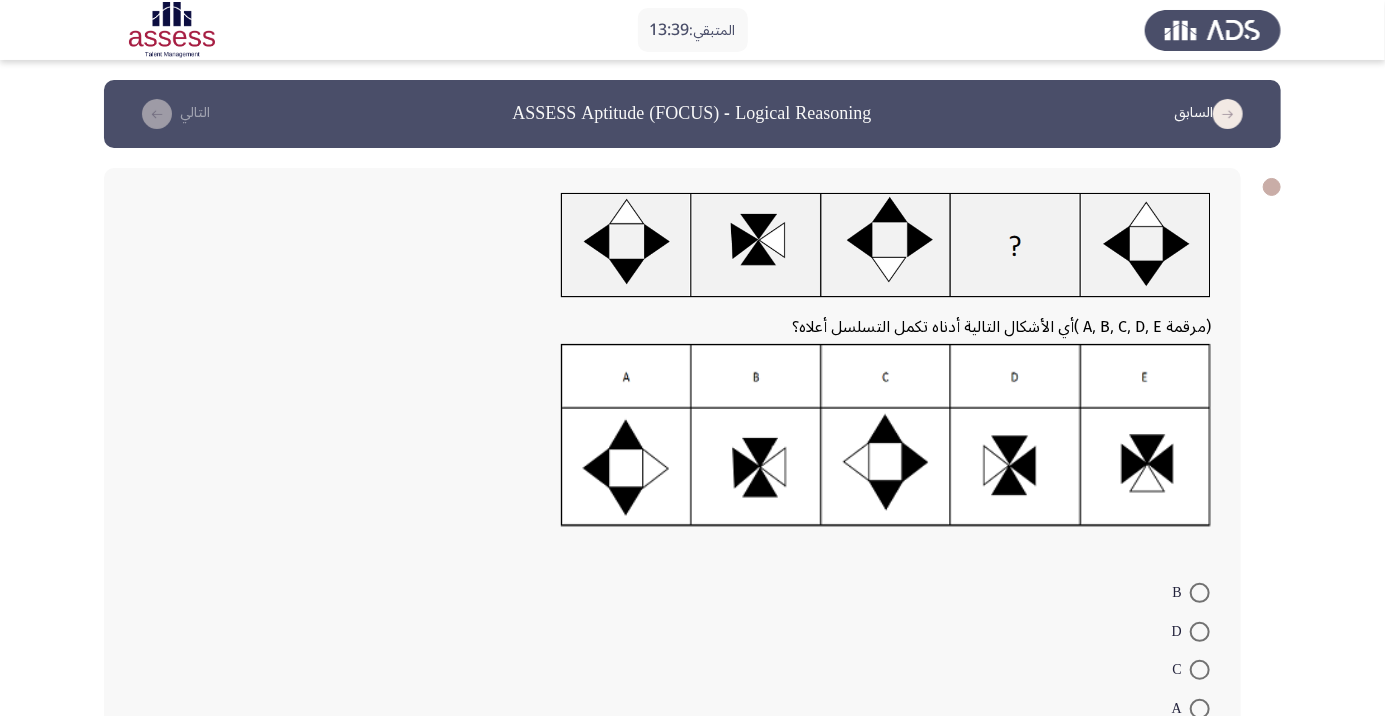 click 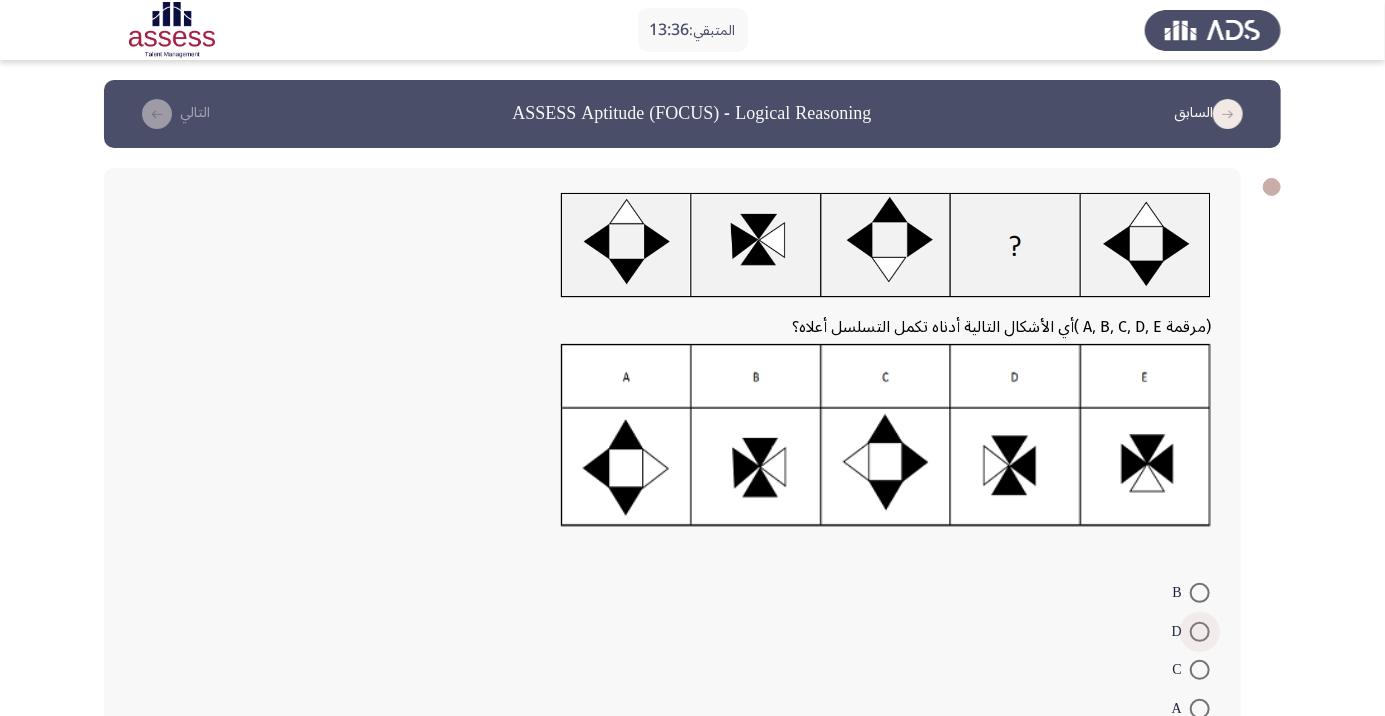 click at bounding box center (1200, 632) 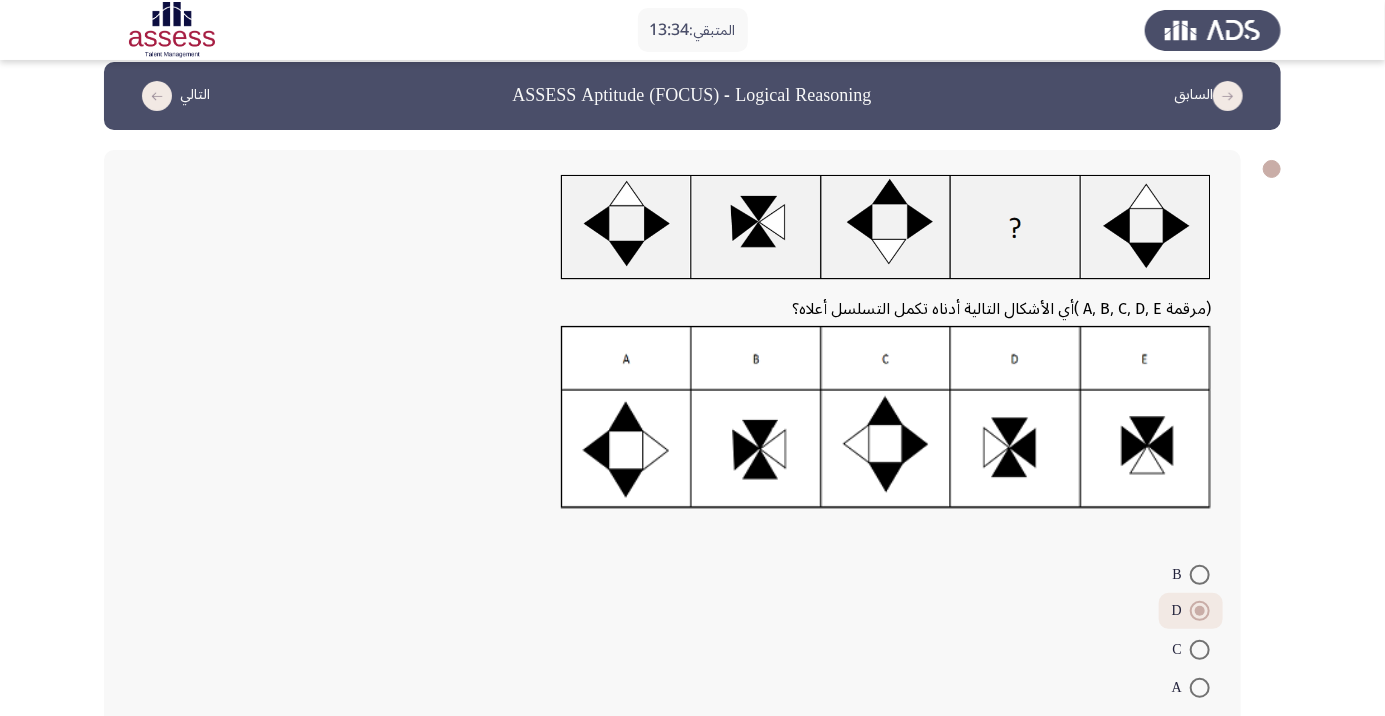 scroll, scrollTop: 76, scrollLeft: 0, axis: vertical 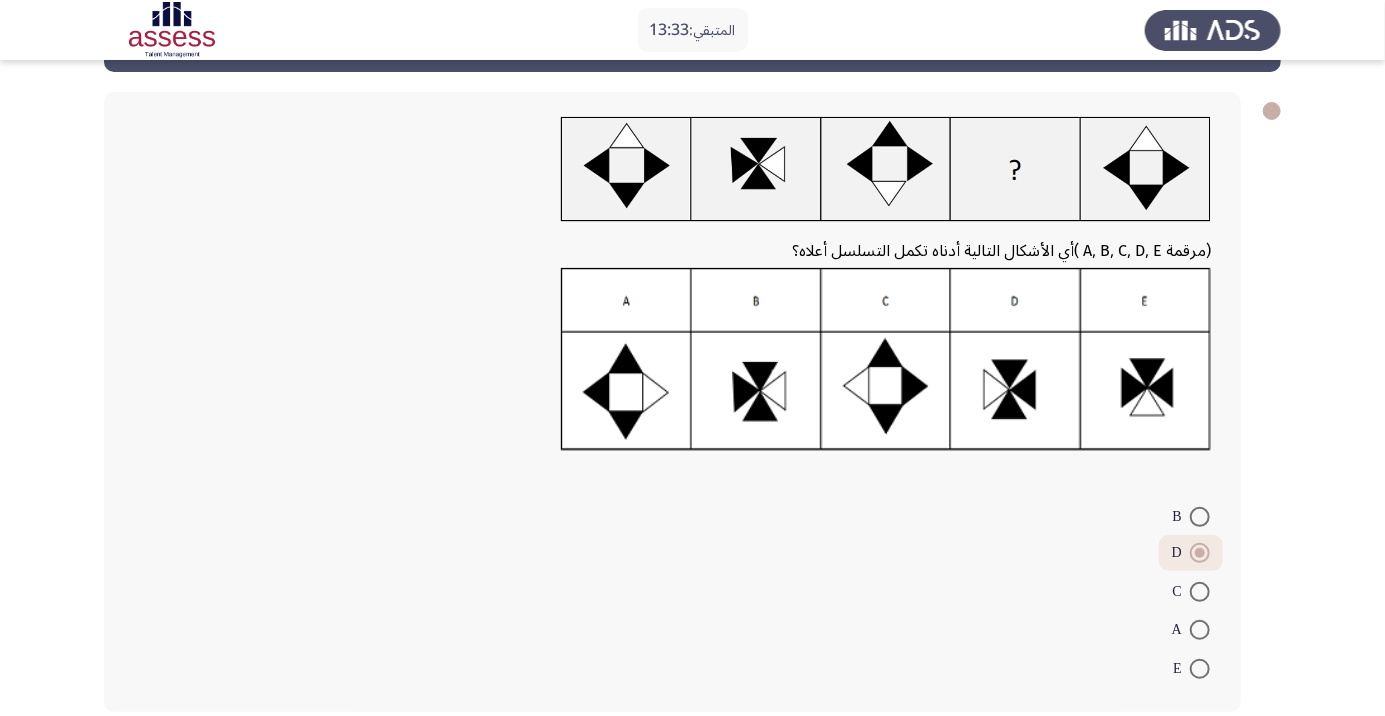 click on "التالي" 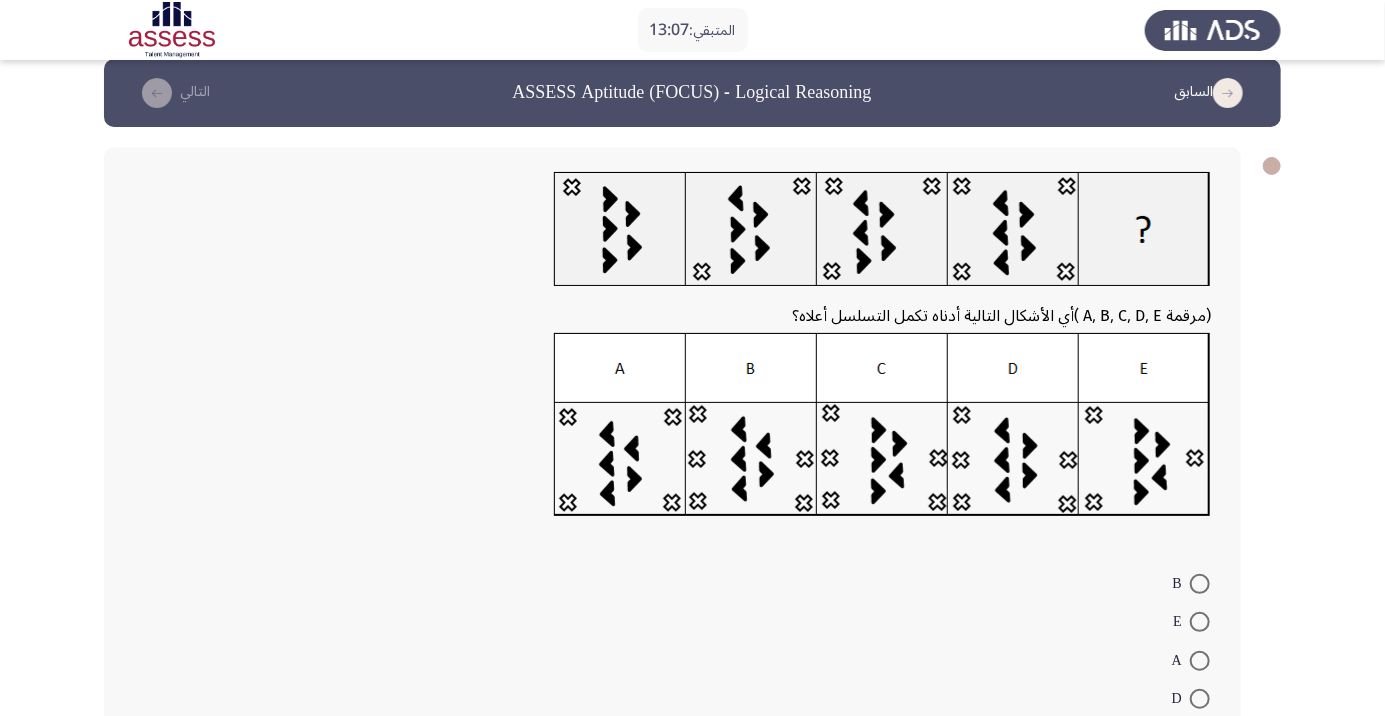 scroll, scrollTop: 29, scrollLeft: 0, axis: vertical 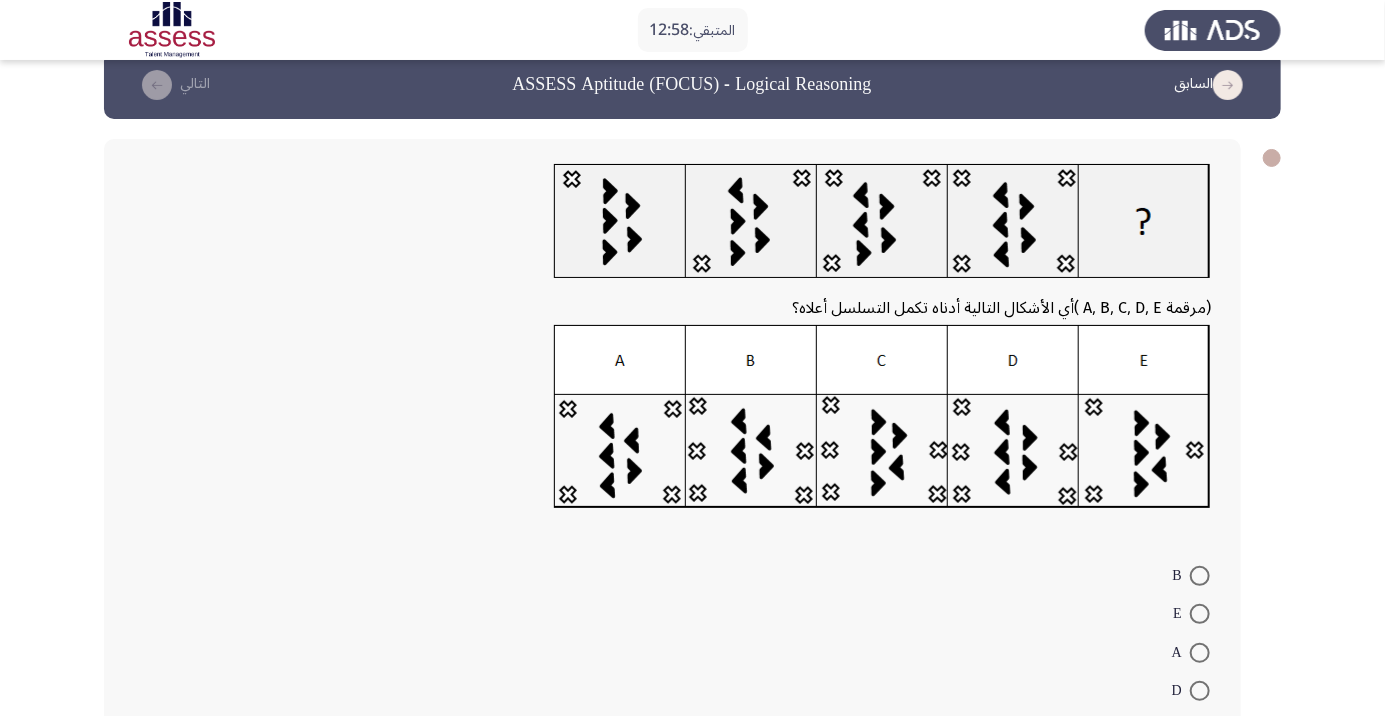 click at bounding box center [1200, 653] 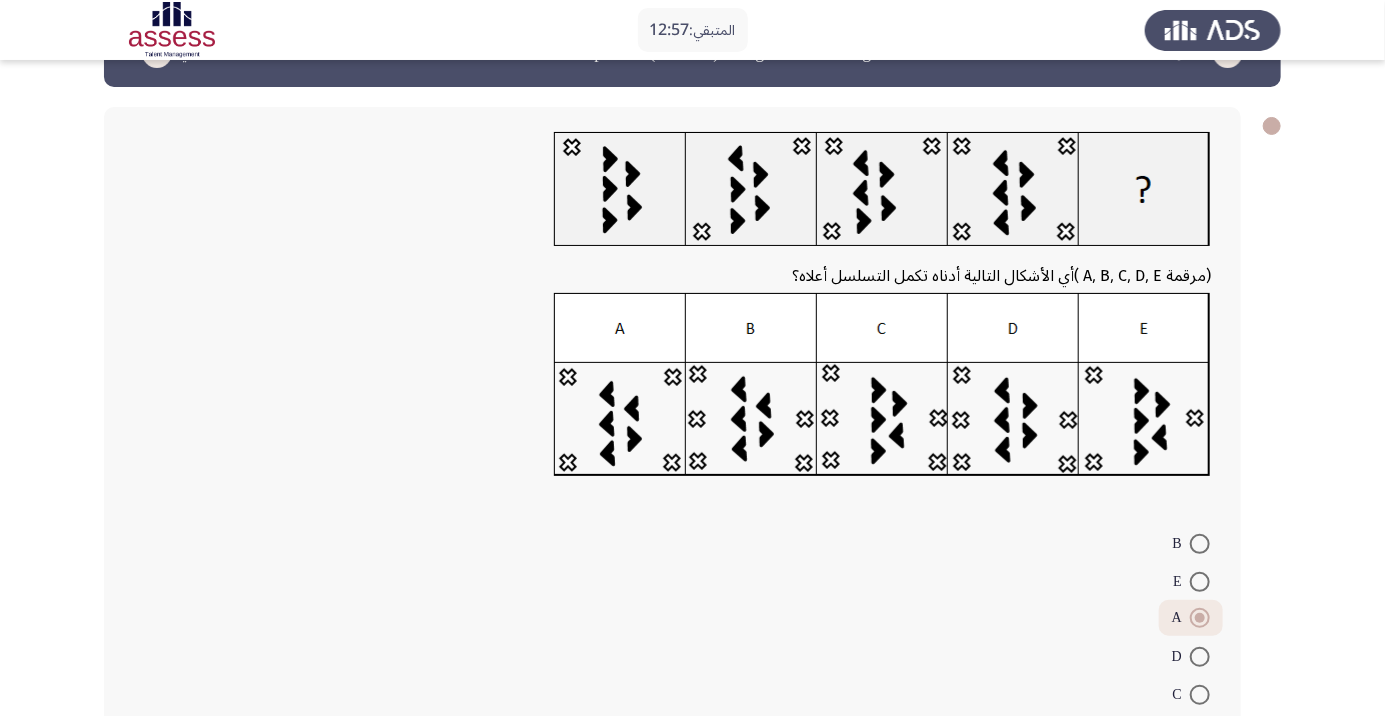 scroll, scrollTop: 87, scrollLeft: 0, axis: vertical 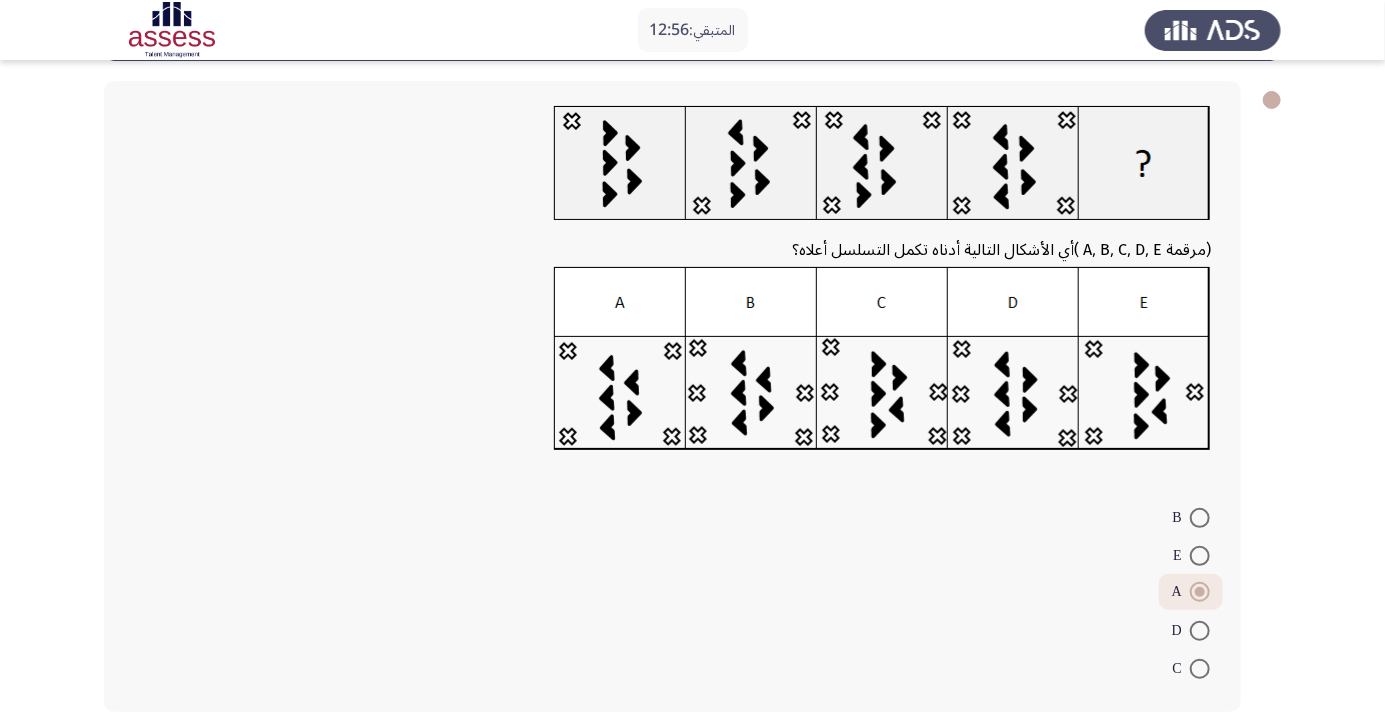 click on "التالي" 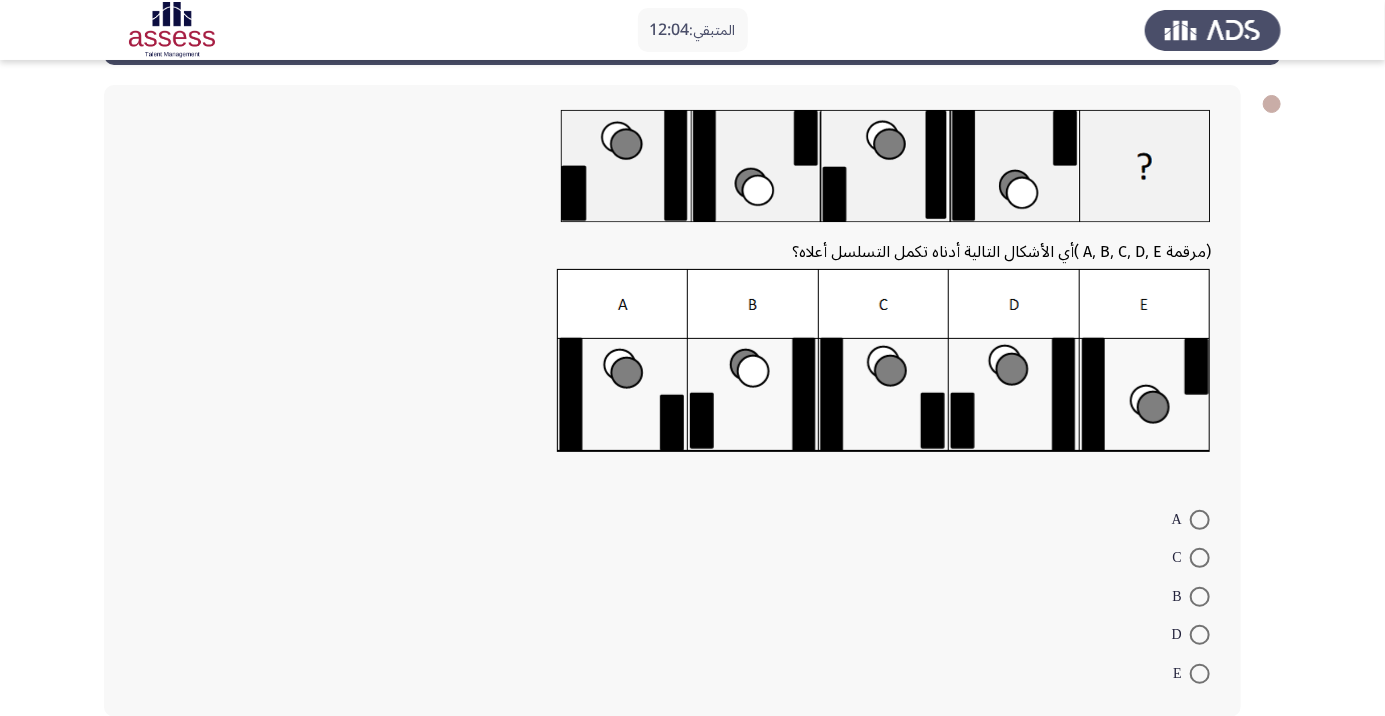 scroll, scrollTop: 88, scrollLeft: 0, axis: vertical 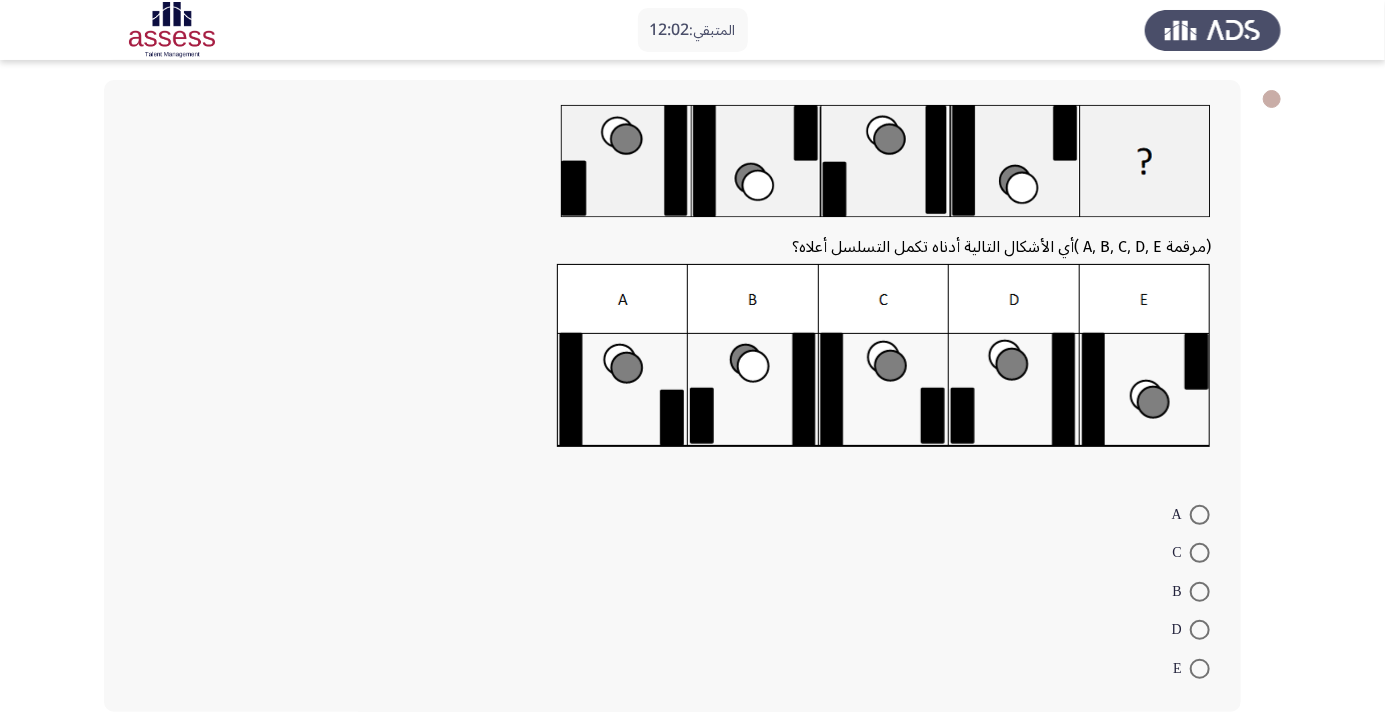 click at bounding box center [1200, 553] 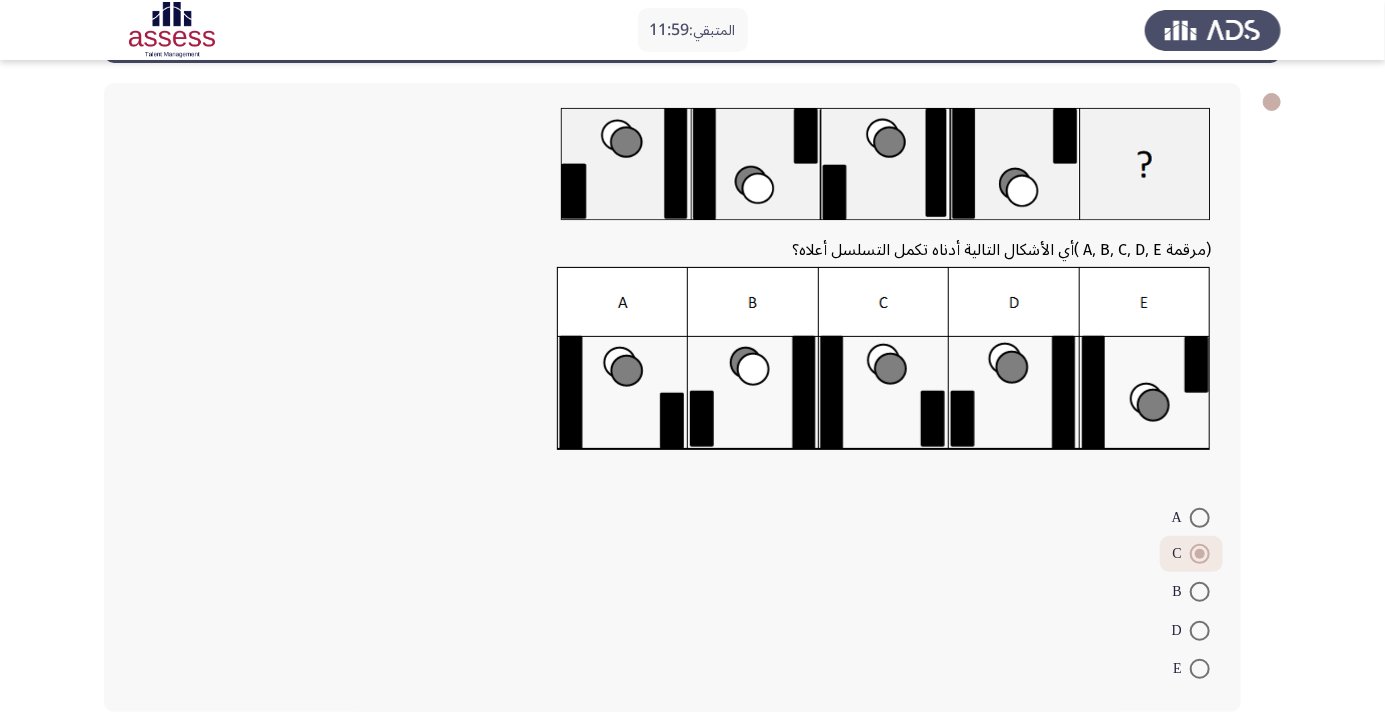 click on "التالي" 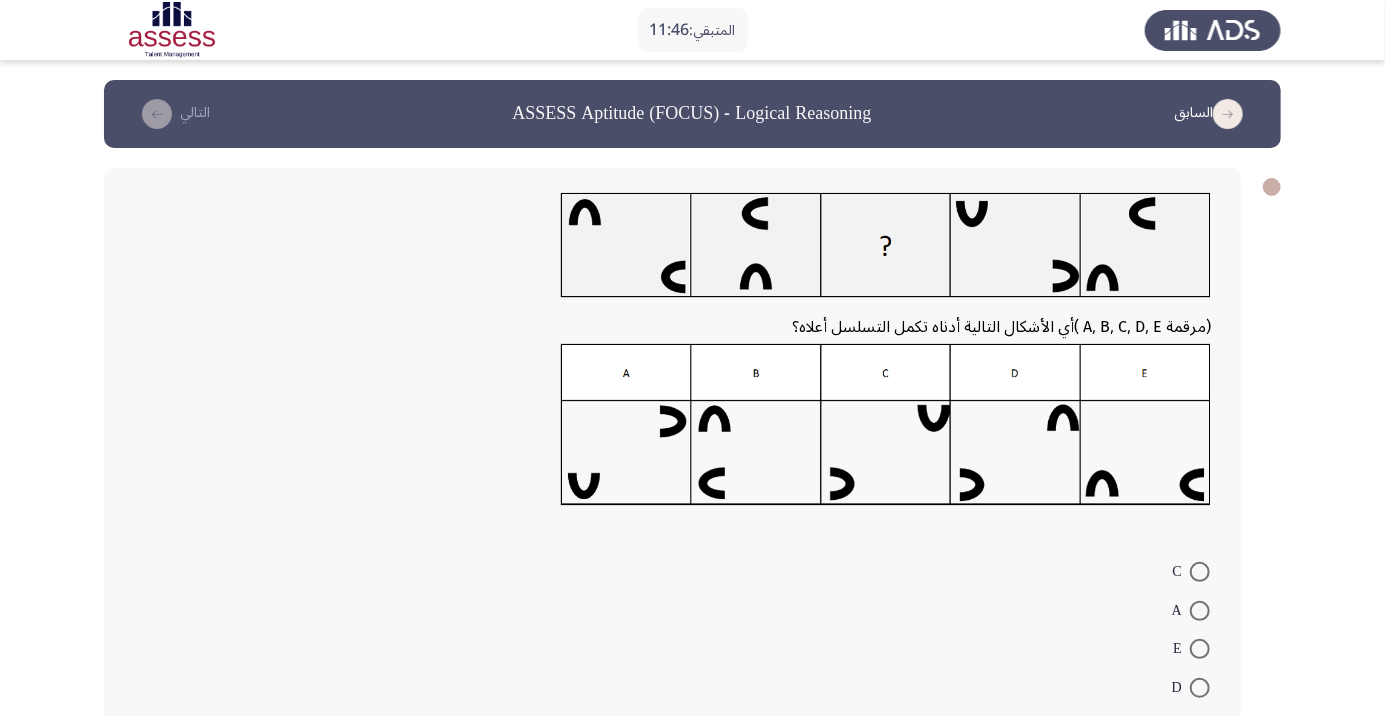 click at bounding box center (1200, 727) 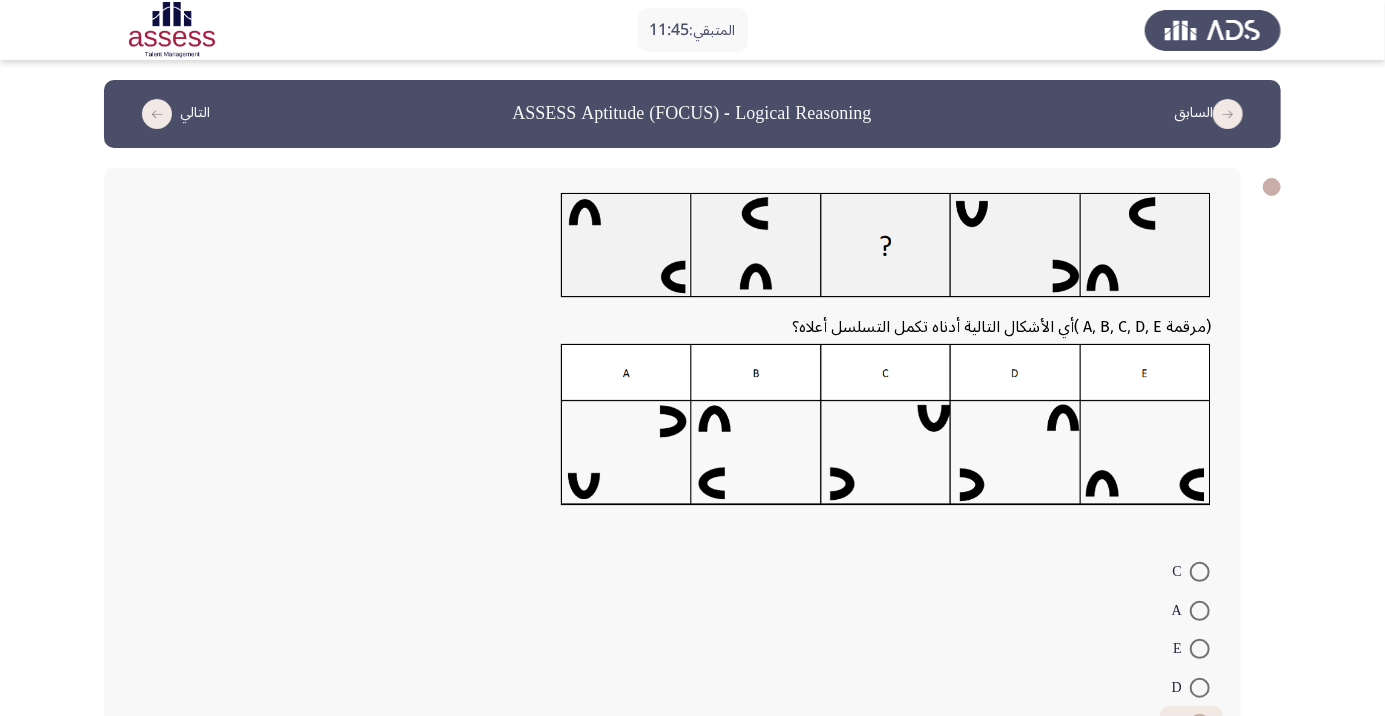 scroll, scrollTop: 55, scrollLeft: 0, axis: vertical 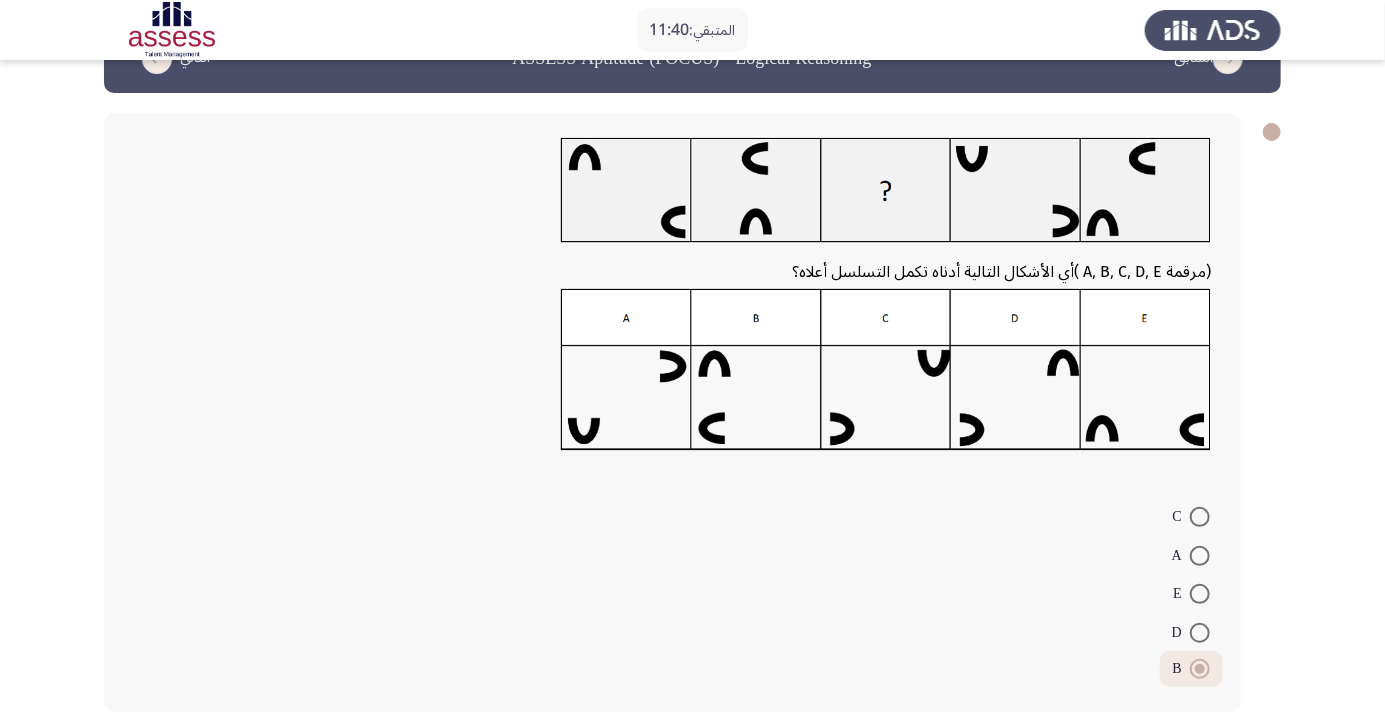 click at bounding box center [1200, 594] 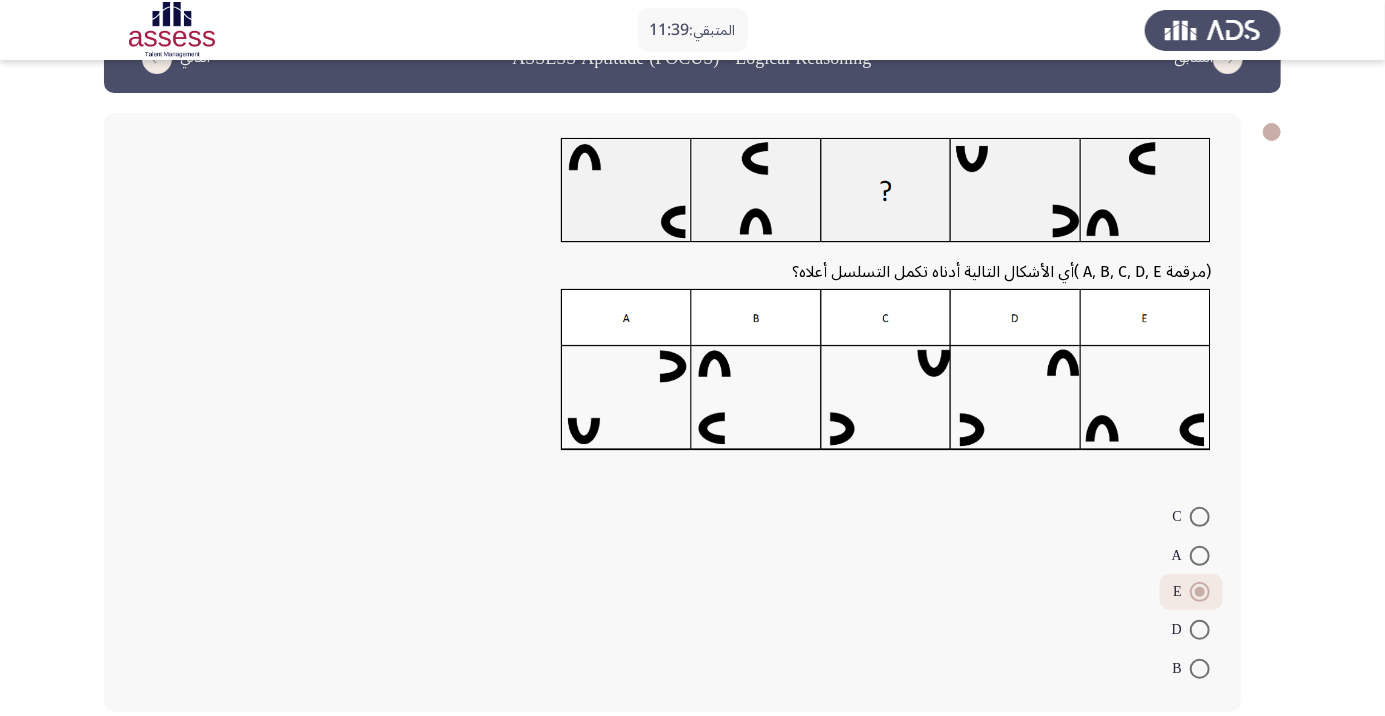 click on "التالي" 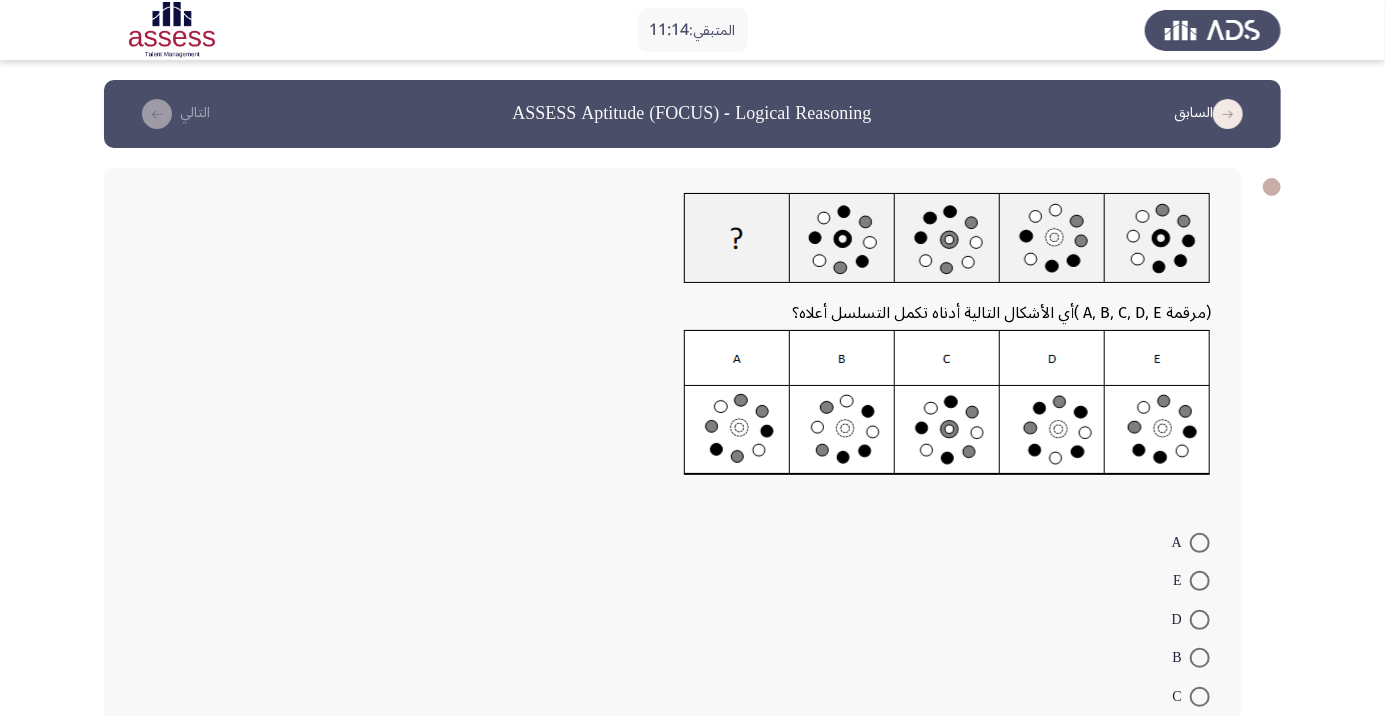 click 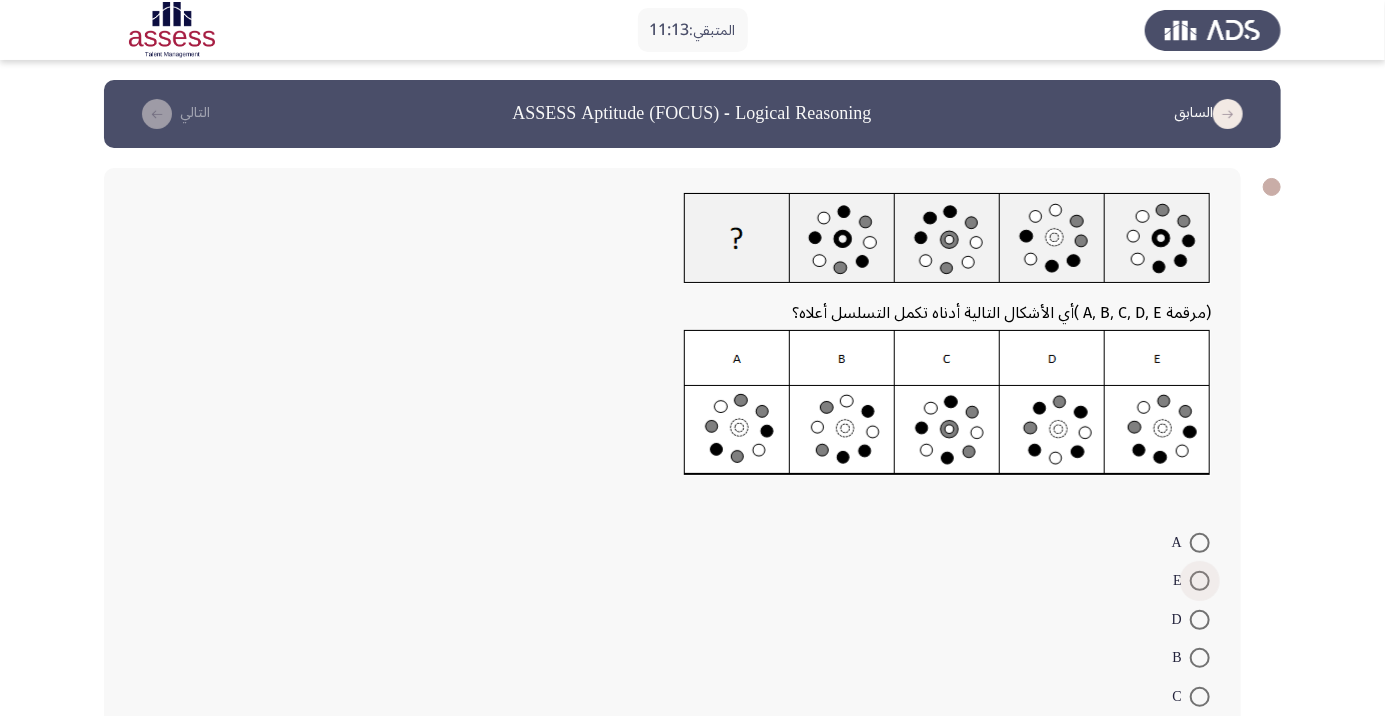 click at bounding box center (1200, 581) 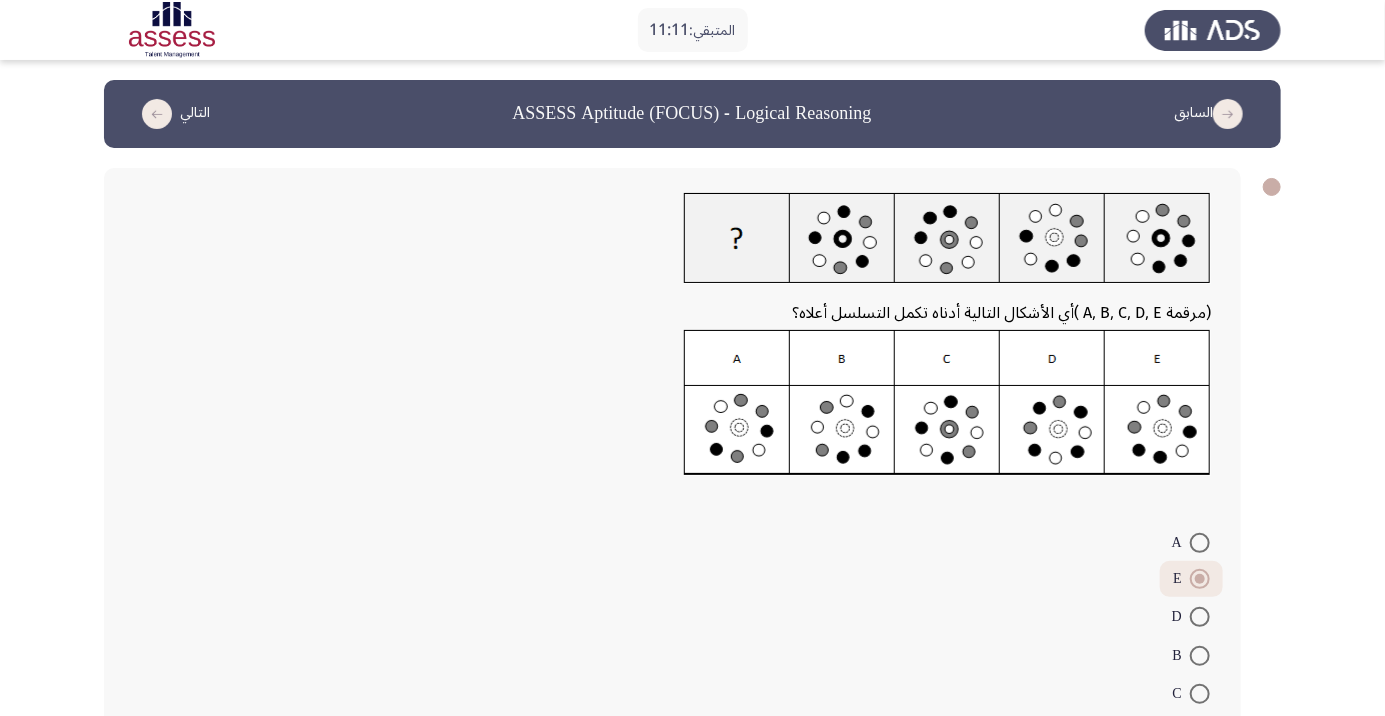 click on "التالي" 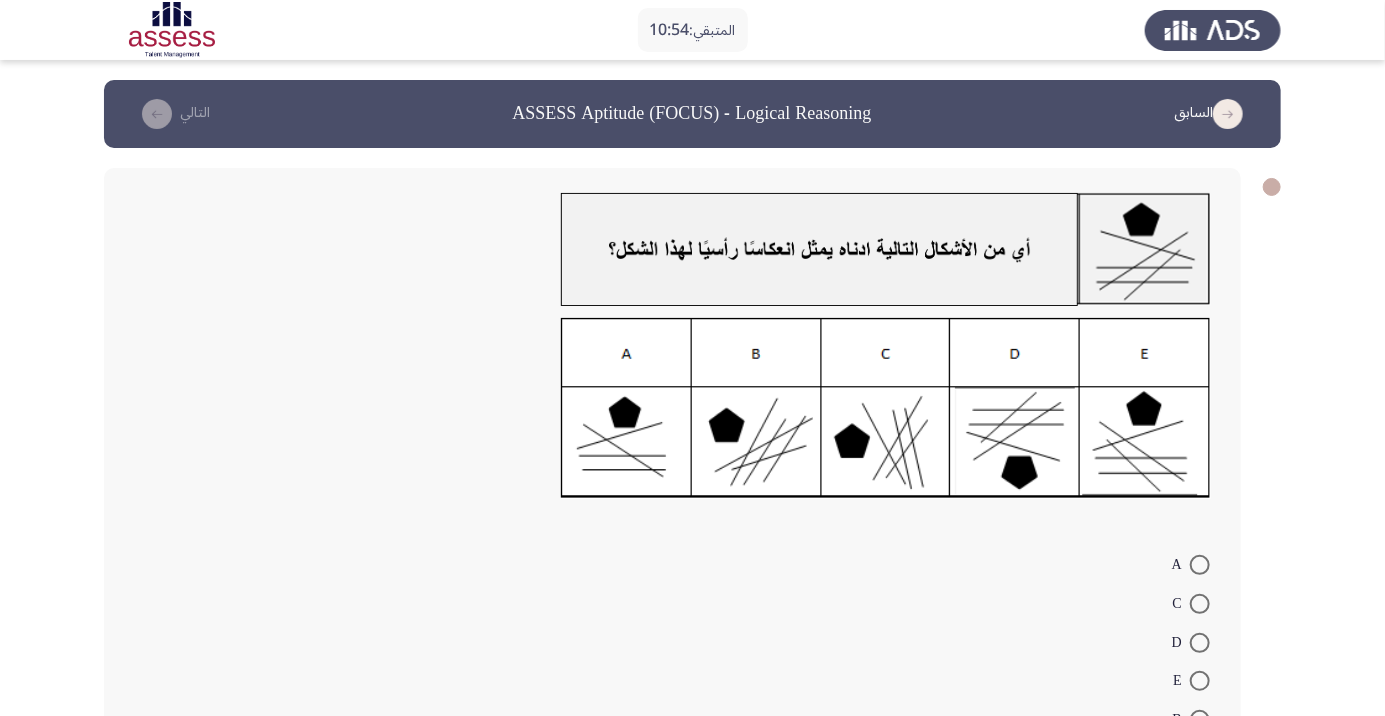 click at bounding box center [1200, 720] 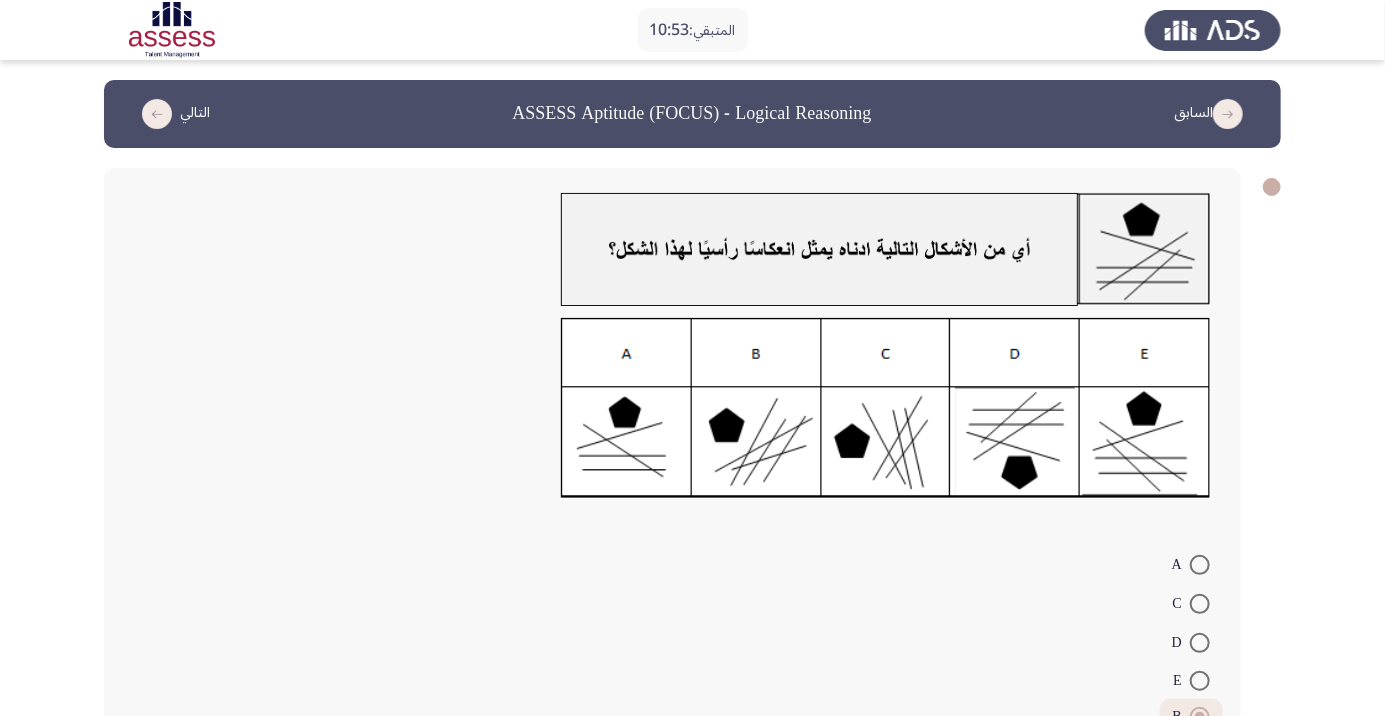 click on "التالي" 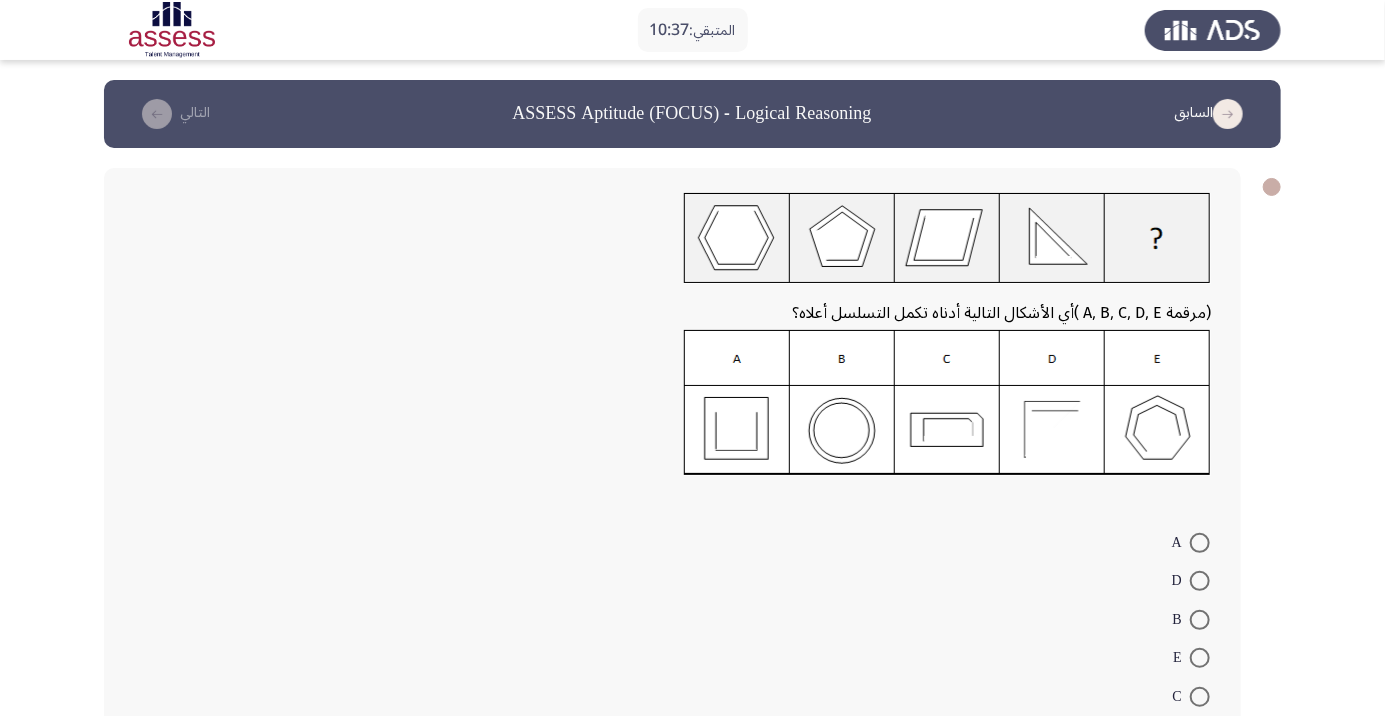 click 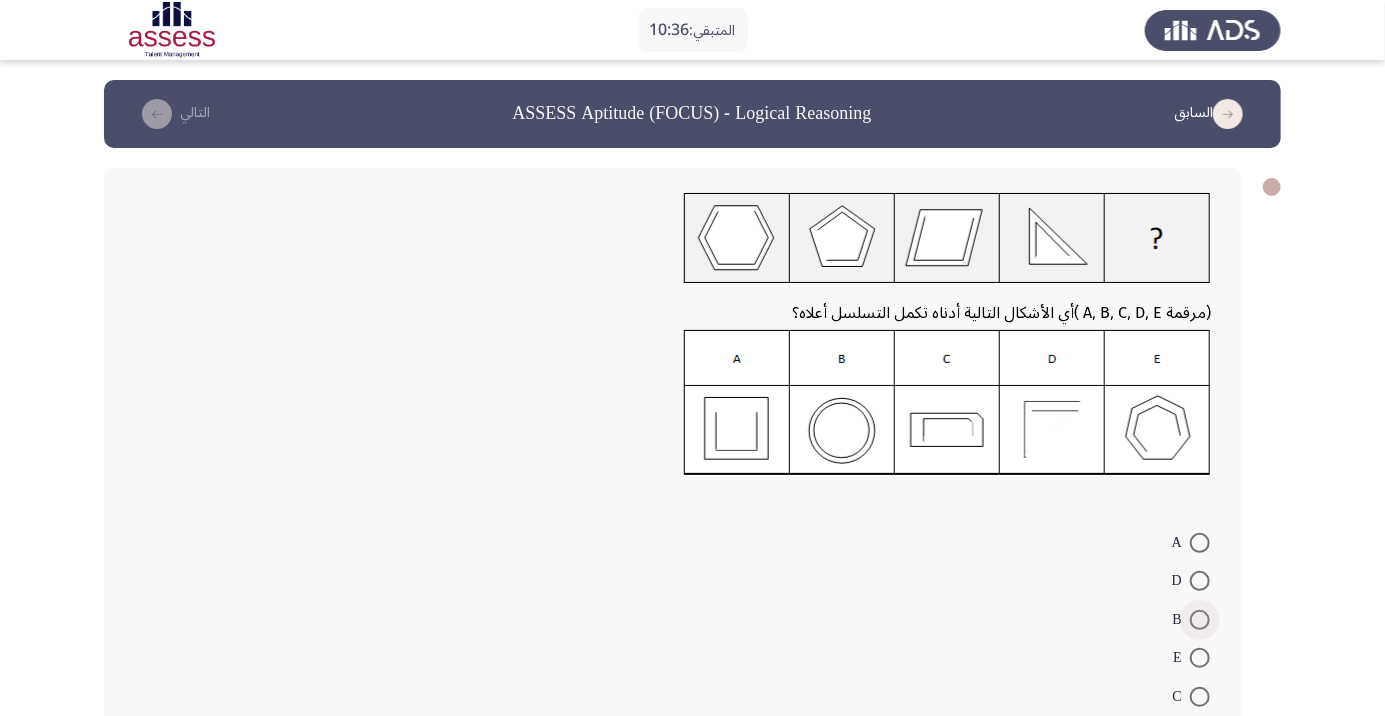 click at bounding box center (1200, 620) 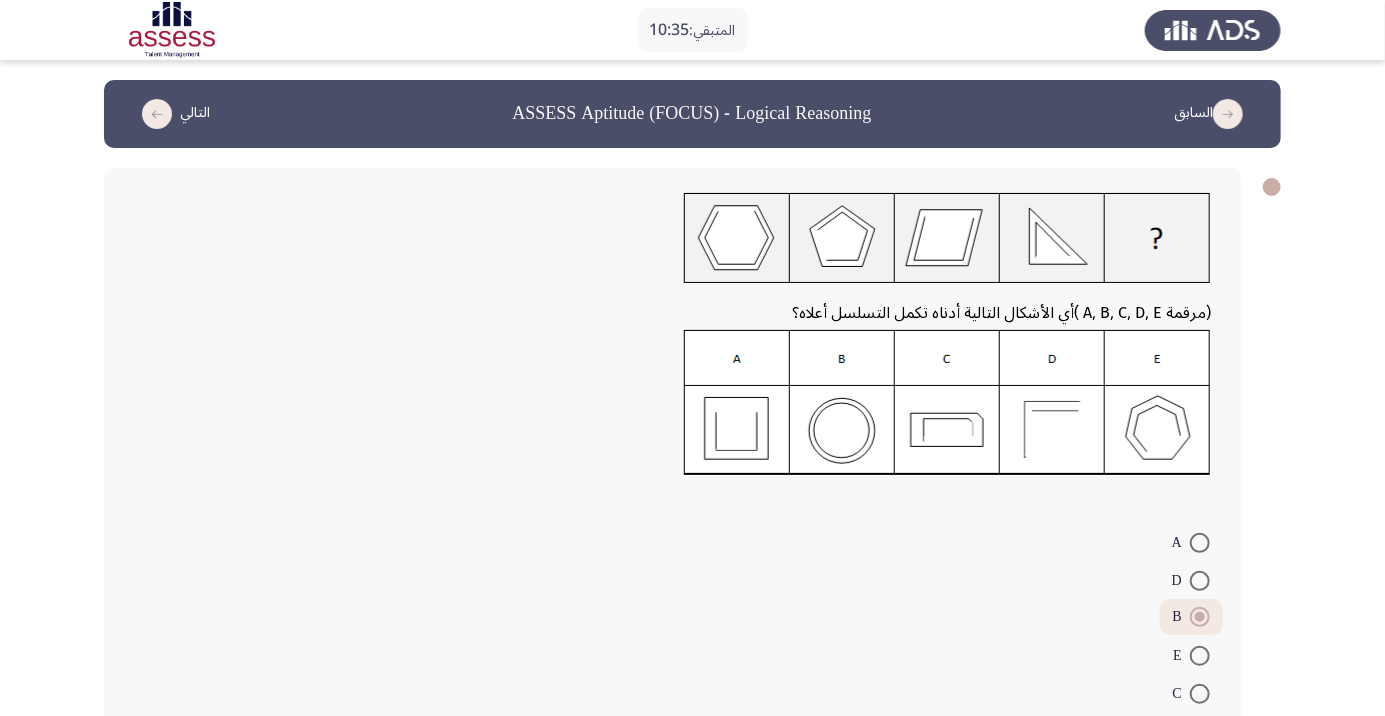 click at bounding box center (1200, 581) 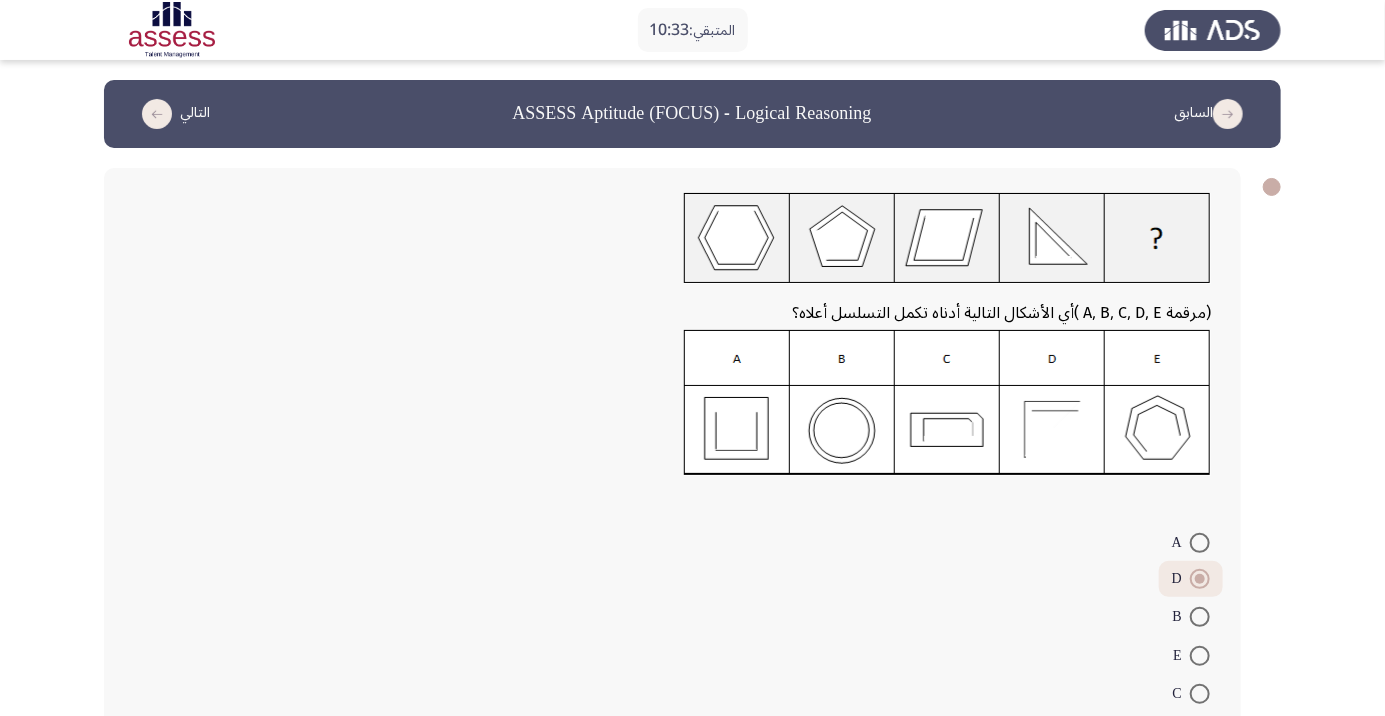 scroll, scrollTop: 25, scrollLeft: 0, axis: vertical 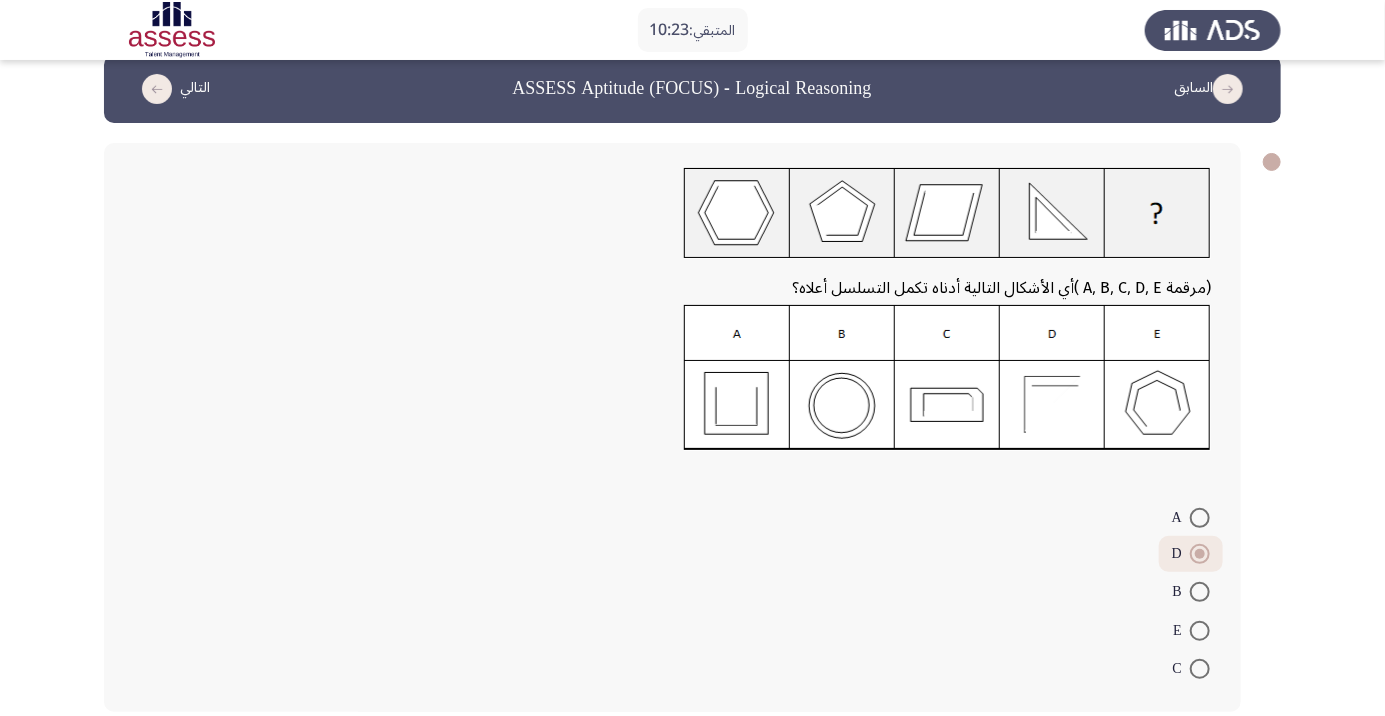 click on "التالي" 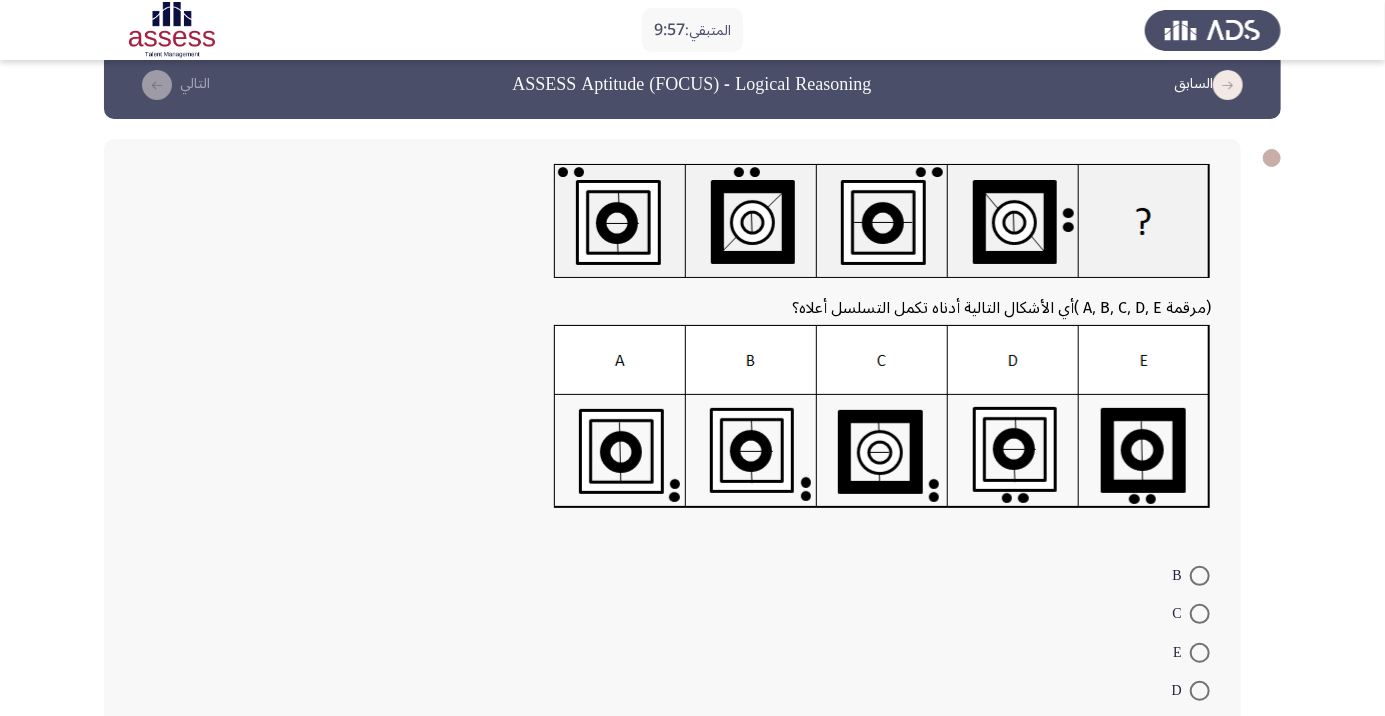 scroll, scrollTop: 55, scrollLeft: 0, axis: vertical 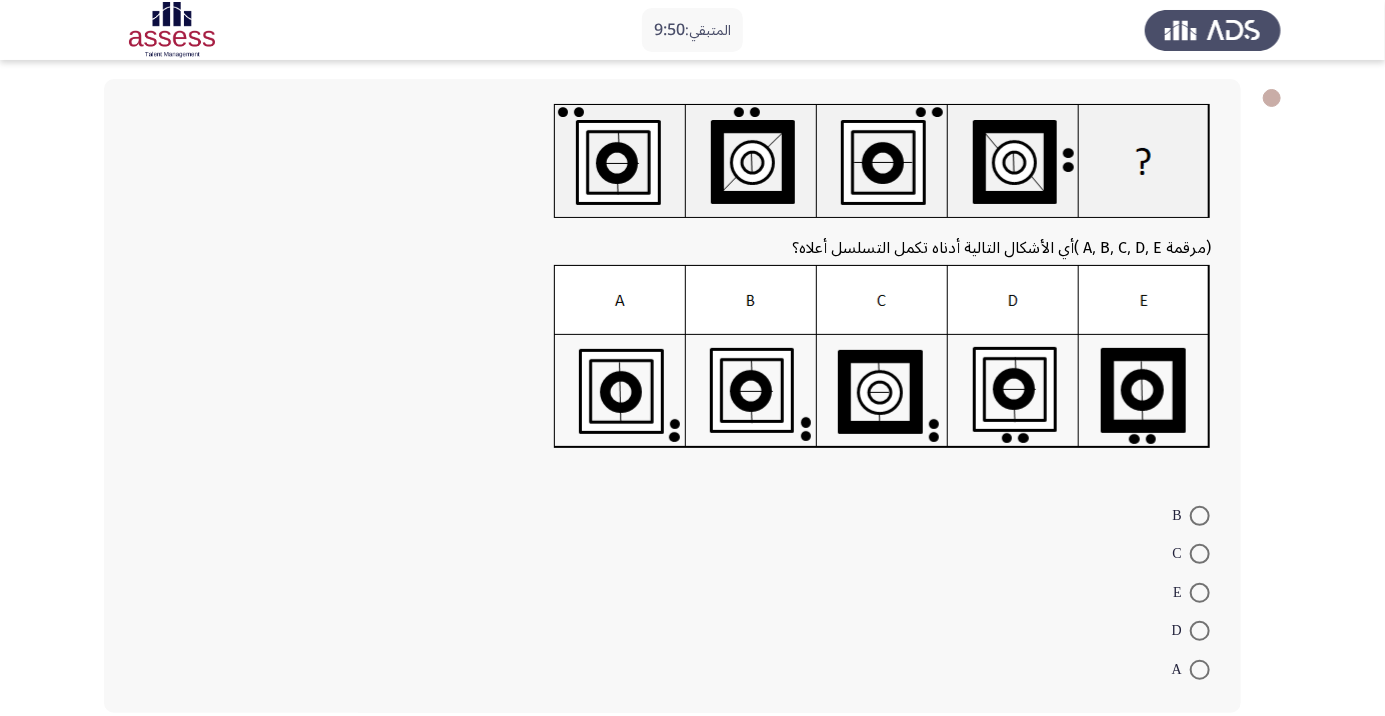 click at bounding box center [1200, 554] 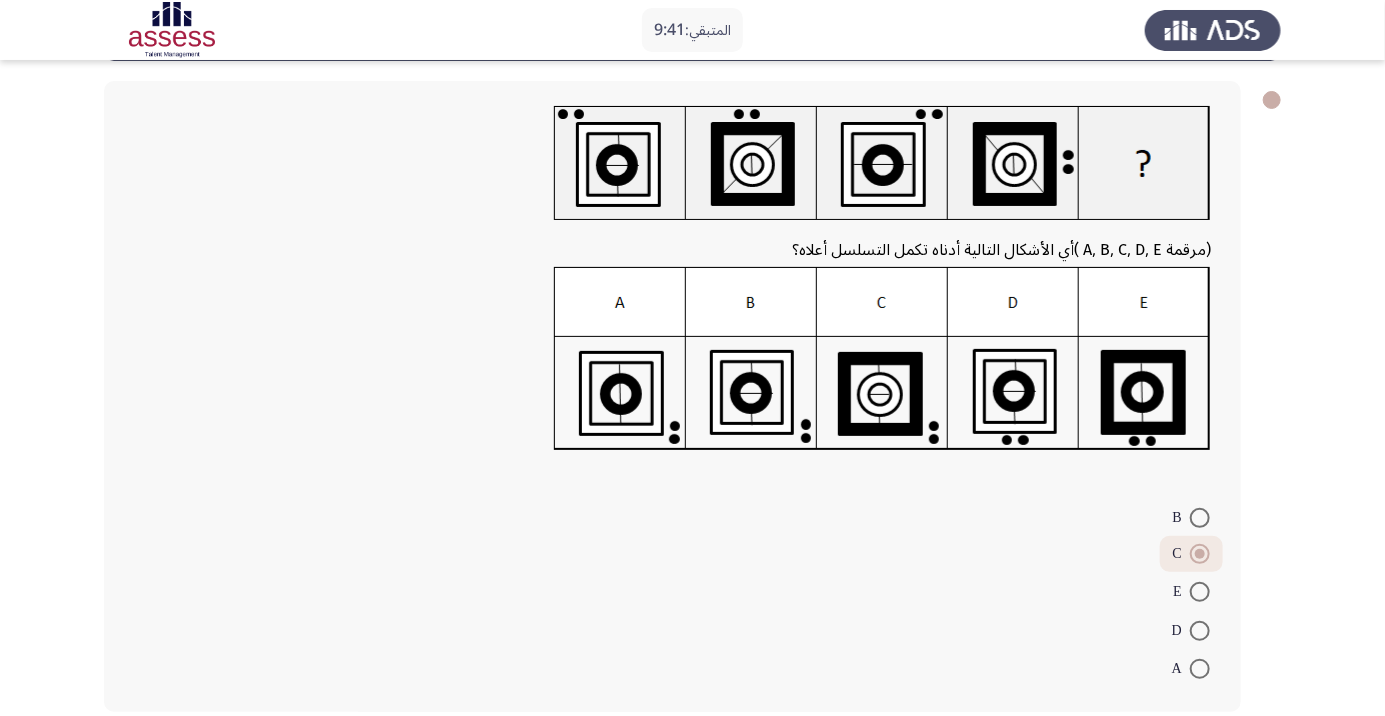 click at bounding box center [1200, 518] 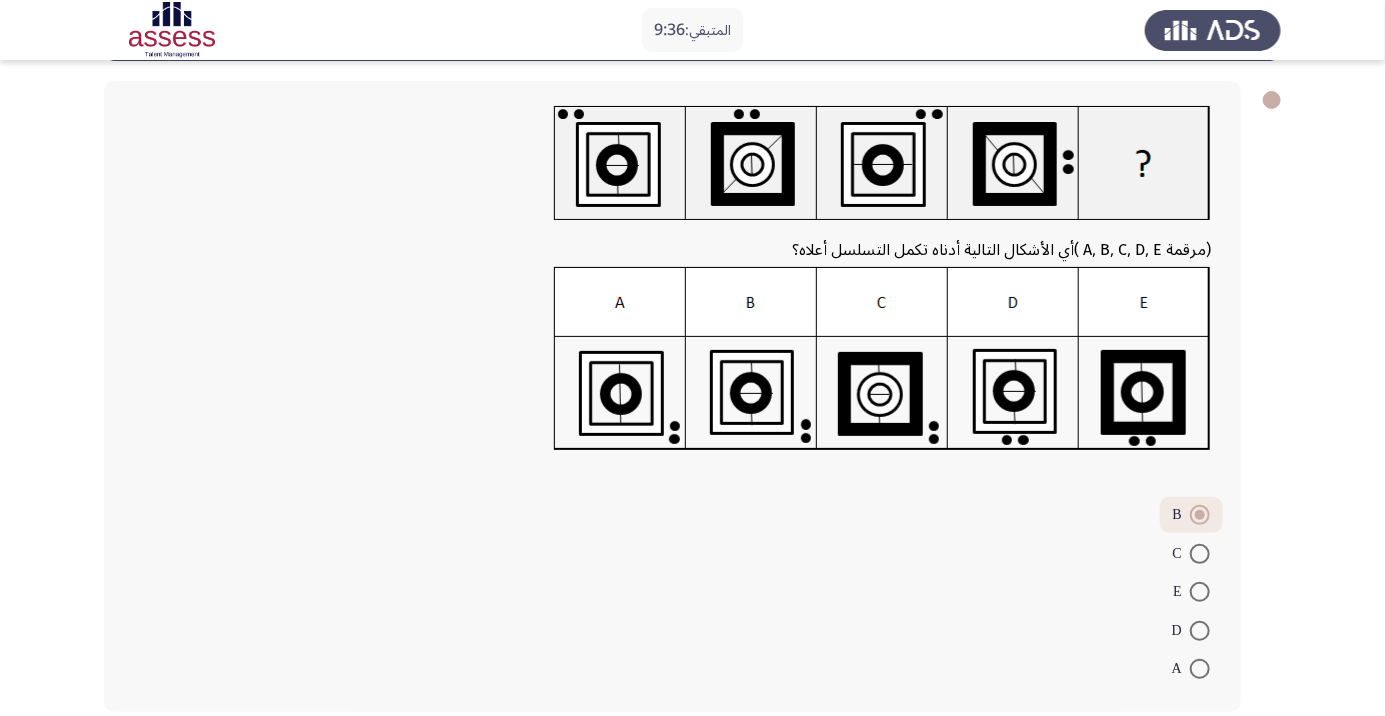 click on "التالي" 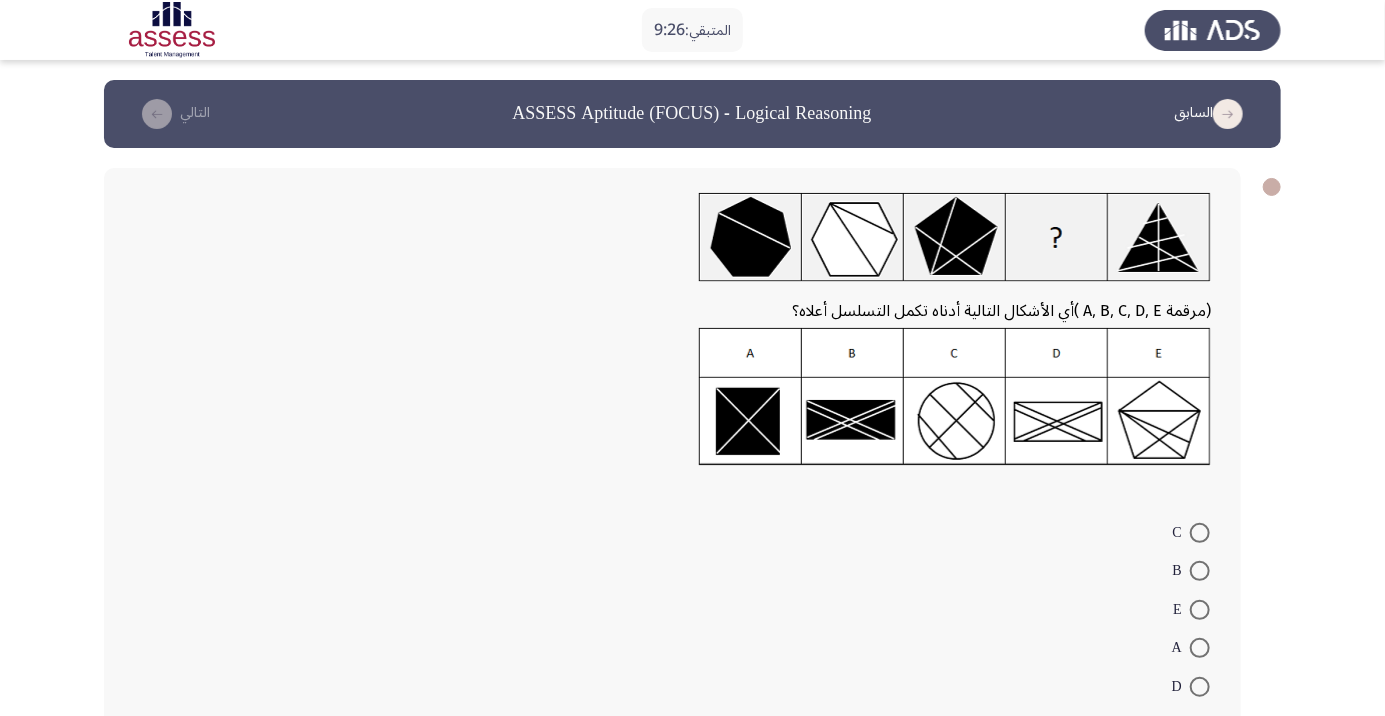 click at bounding box center [1200, 687] 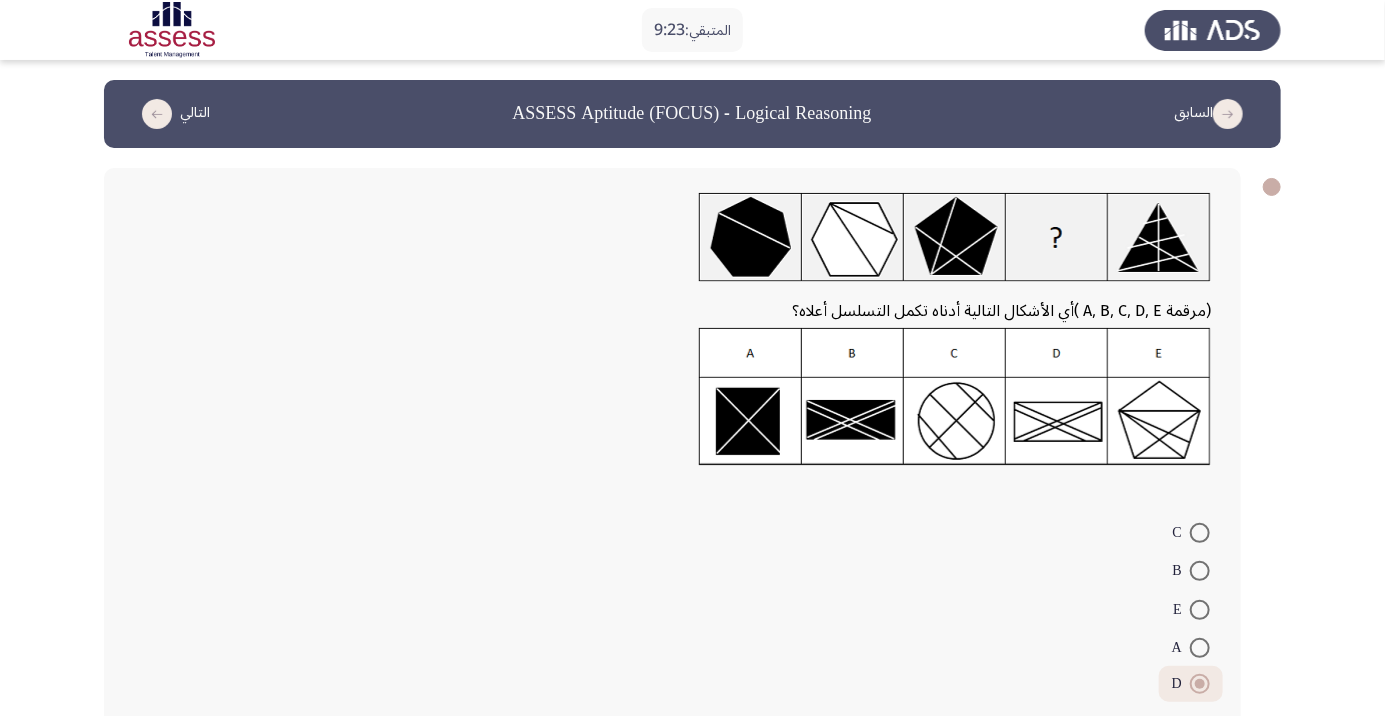 click on "التالي" 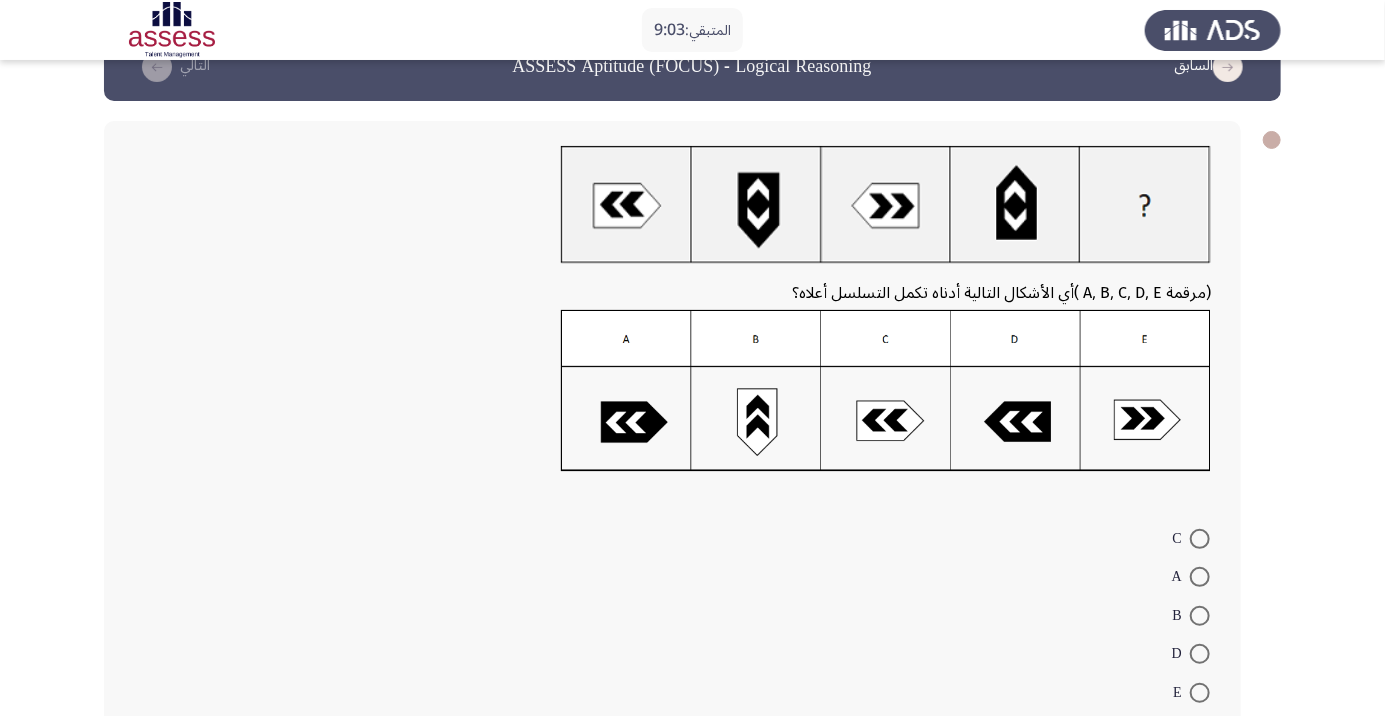 scroll, scrollTop: 71, scrollLeft: 0, axis: vertical 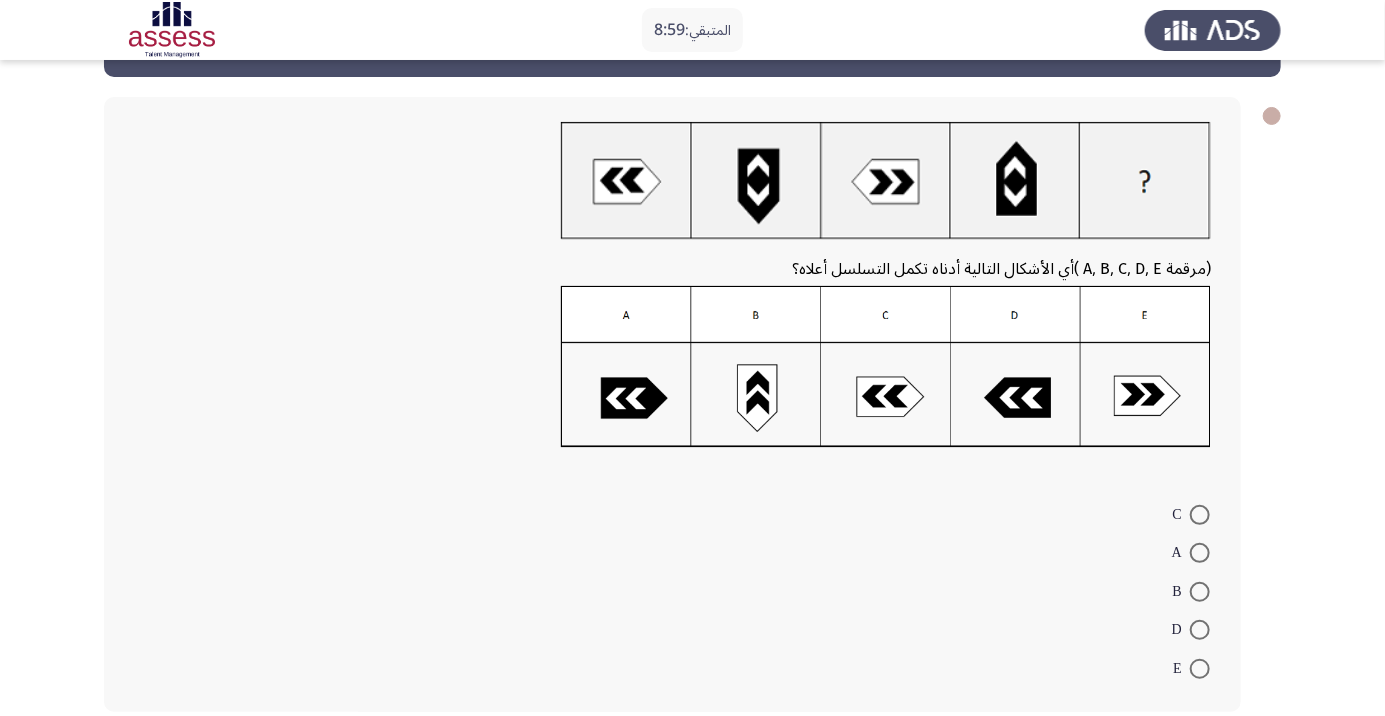 click at bounding box center [1200, 592] 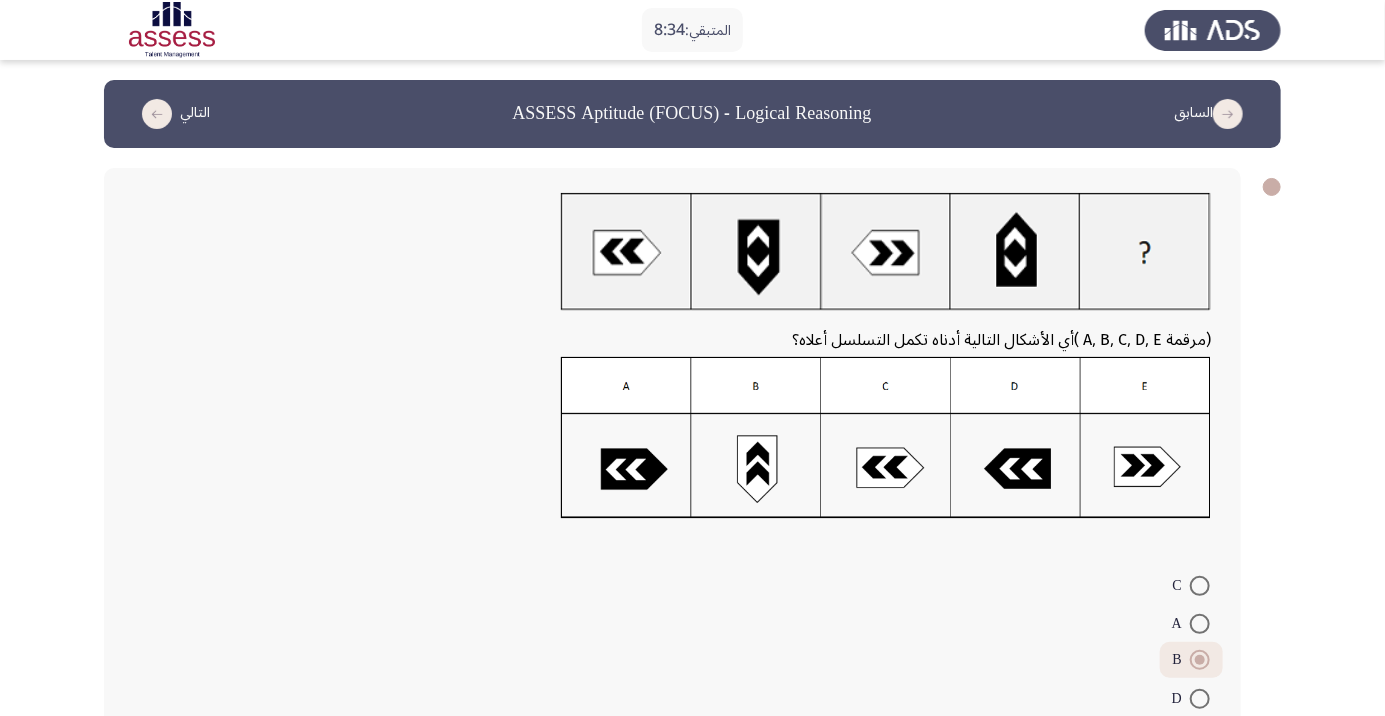 scroll, scrollTop: 68, scrollLeft: 0, axis: vertical 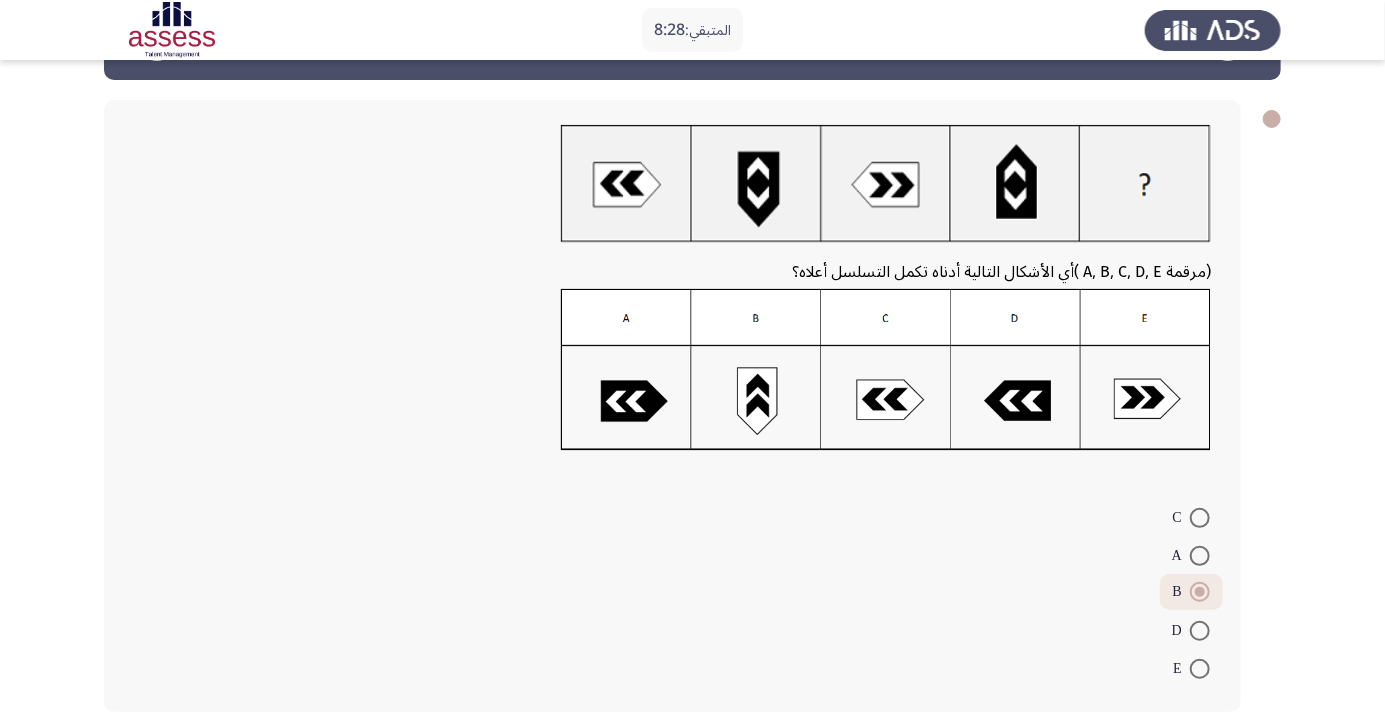 click on "التالي" 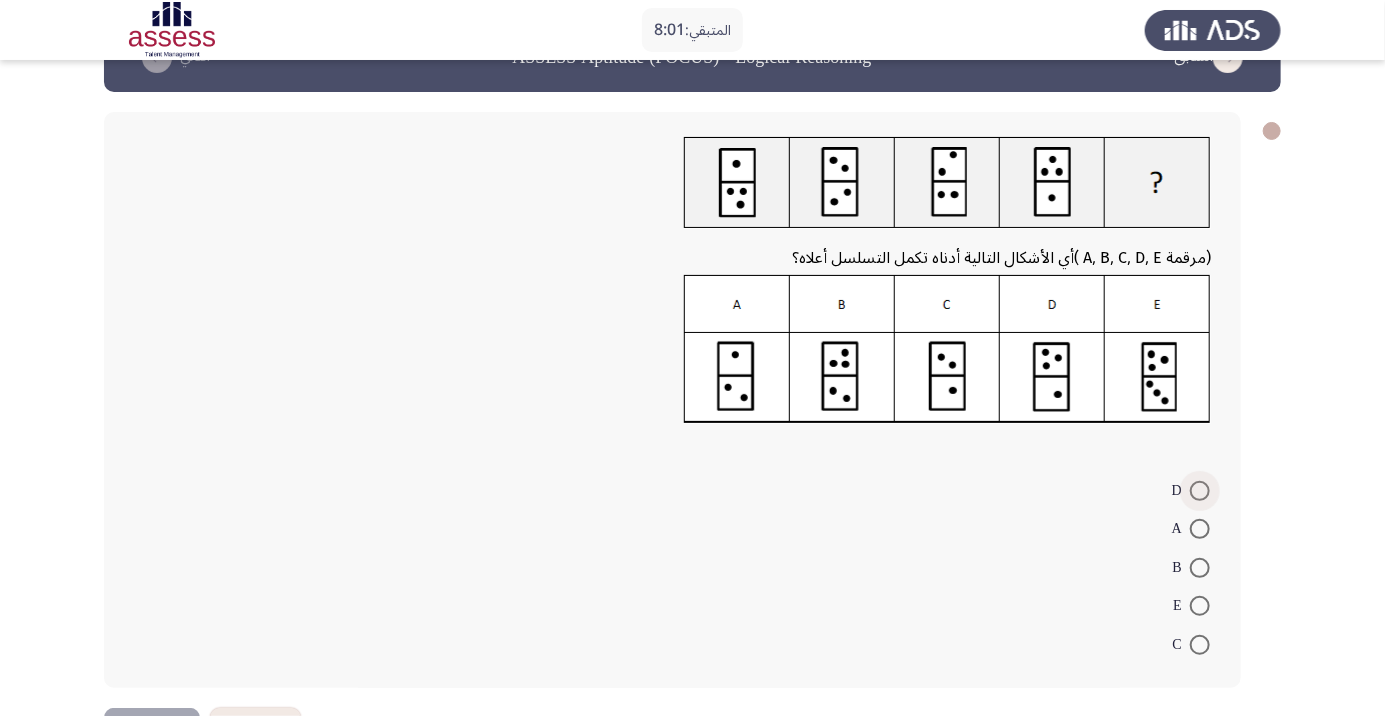 scroll, scrollTop: 77, scrollLeft: 0, axis: vertical 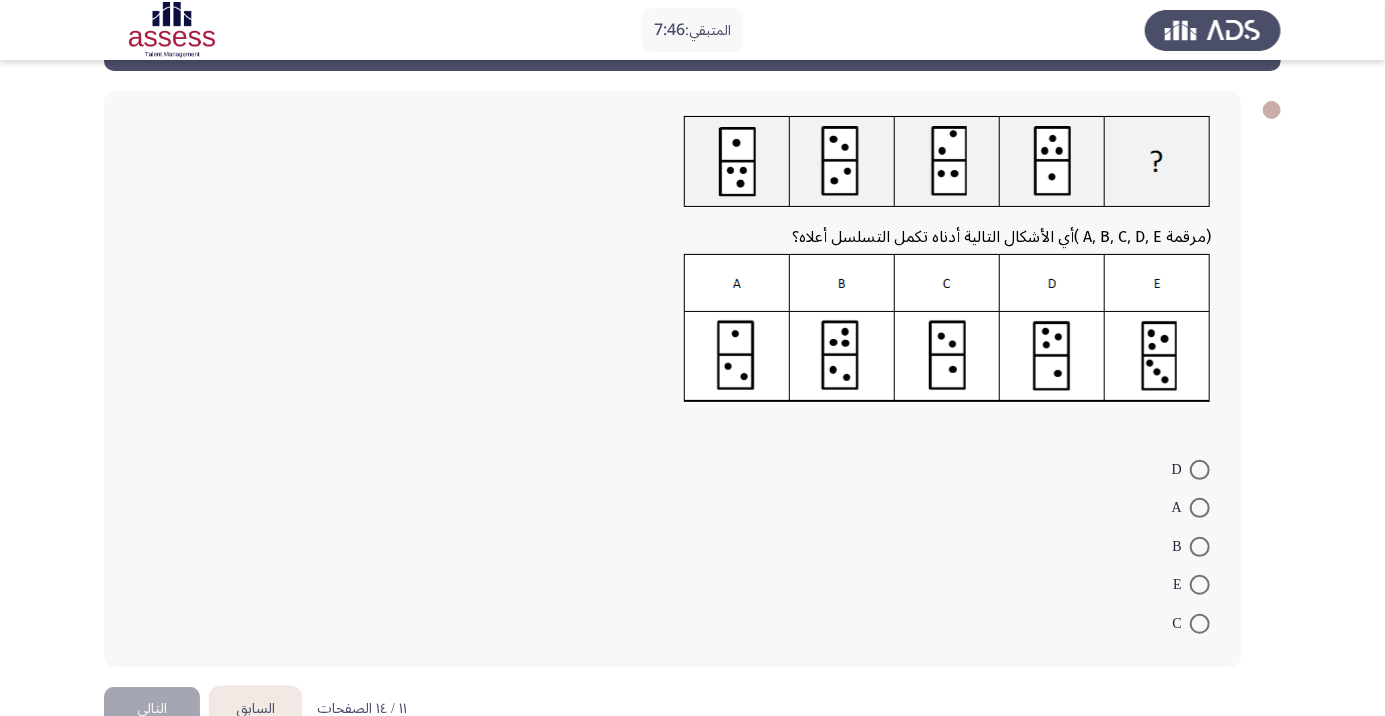 click at bounding box center [1200, 547] 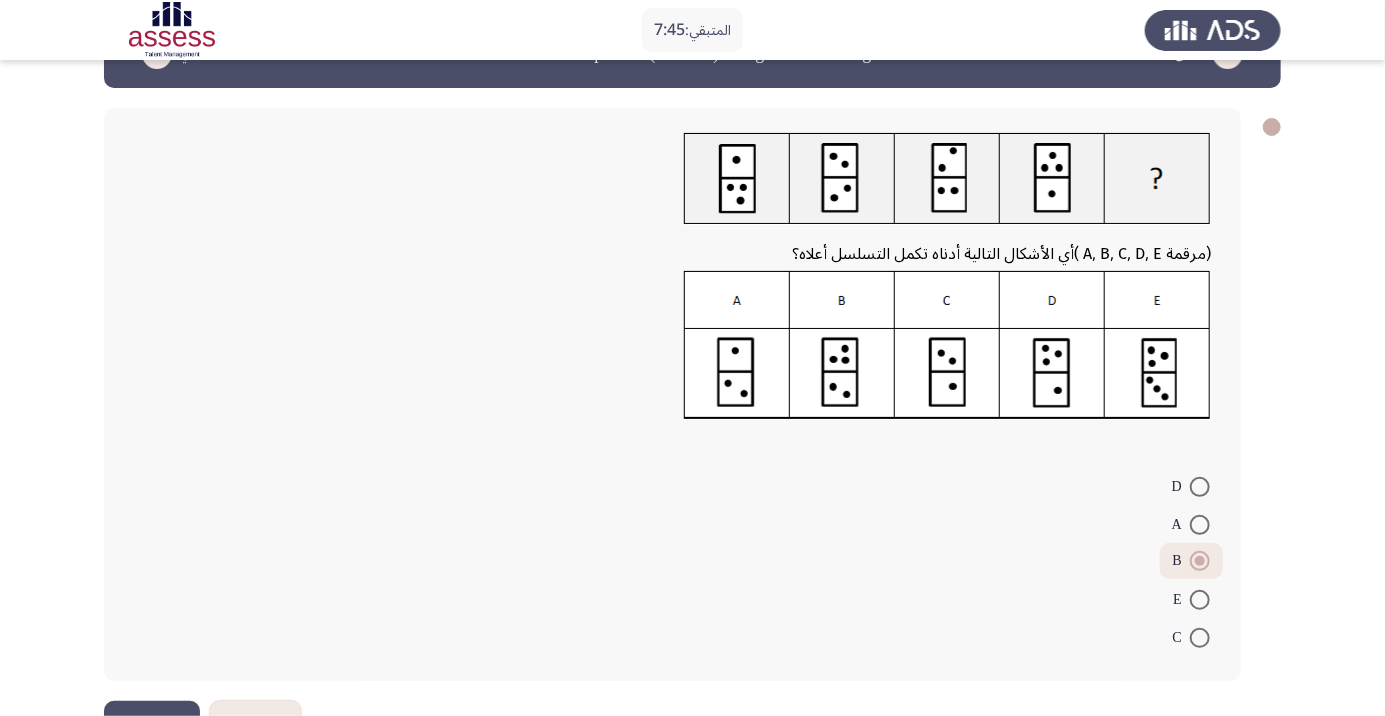 scroll, scrollTop: 29, scrollLeft: 0, axis: vertical 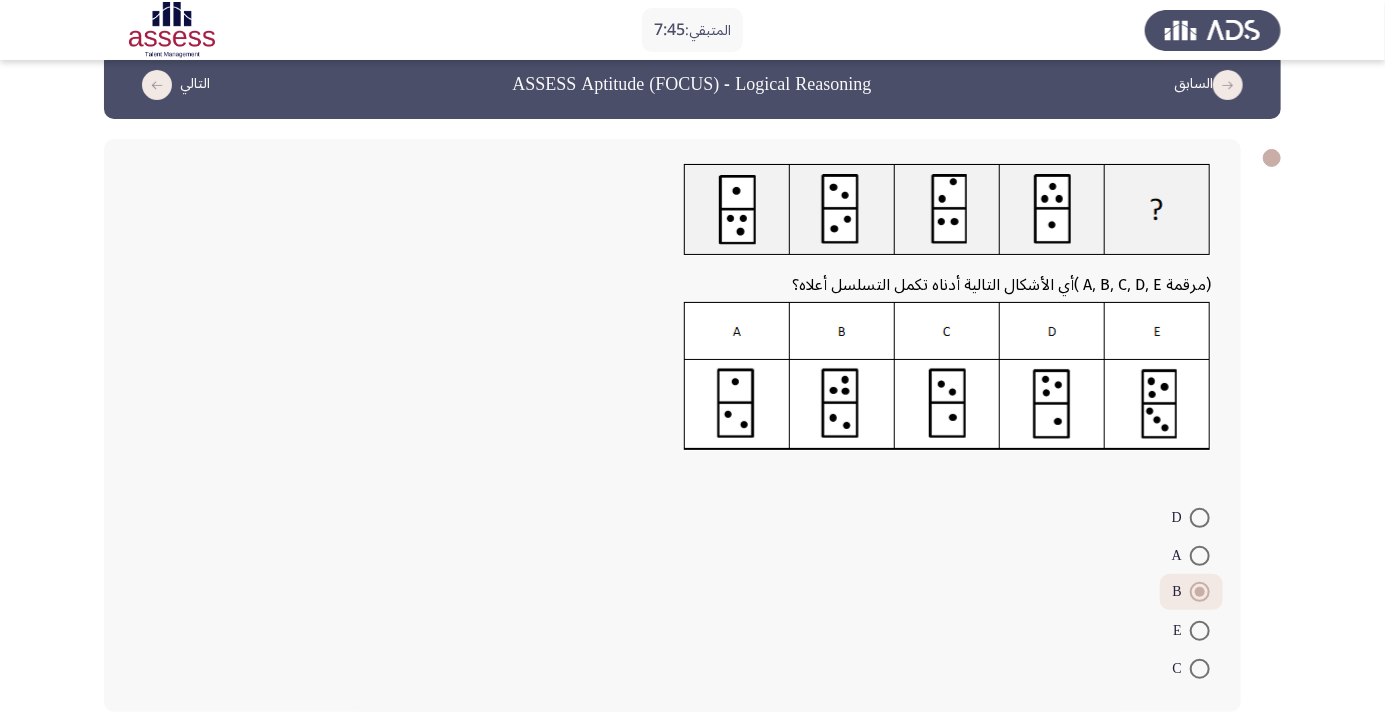 click on "التالي" 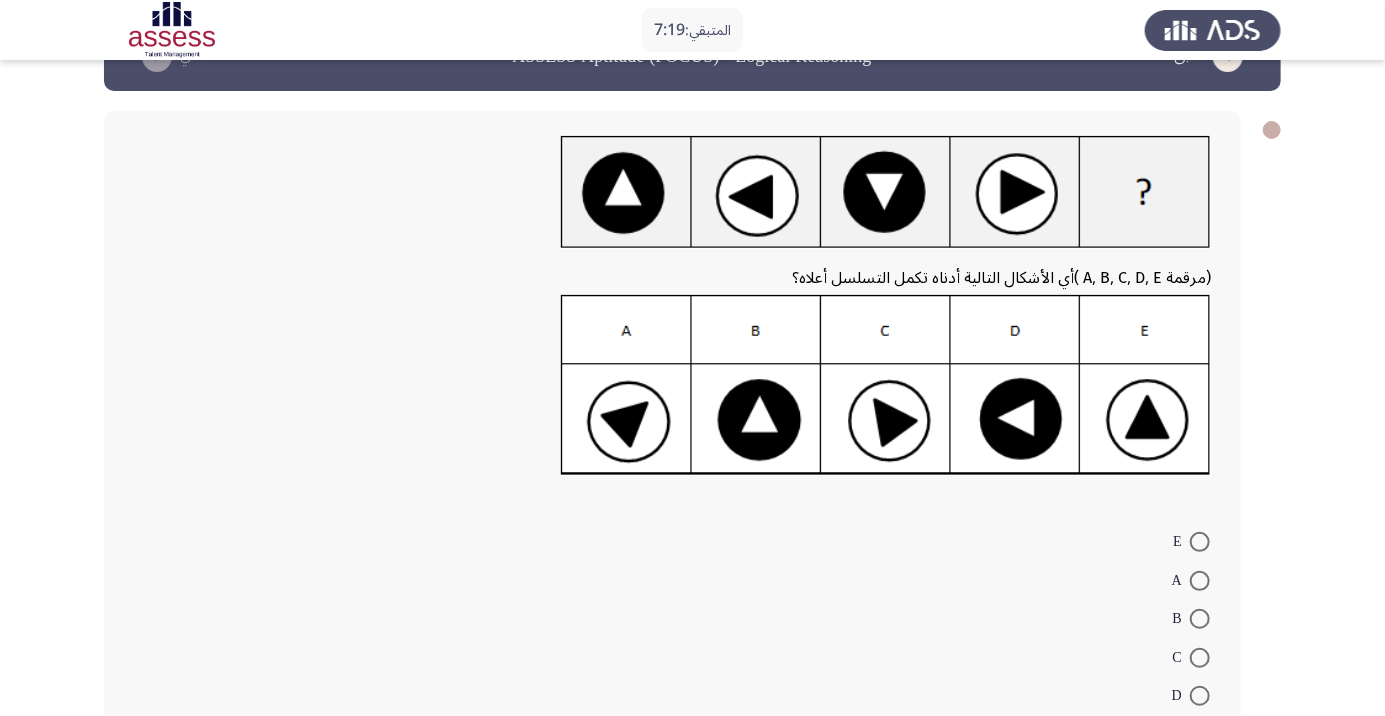 scroll, scrollTop: 57, scrollLeft: 0, axis: vertical 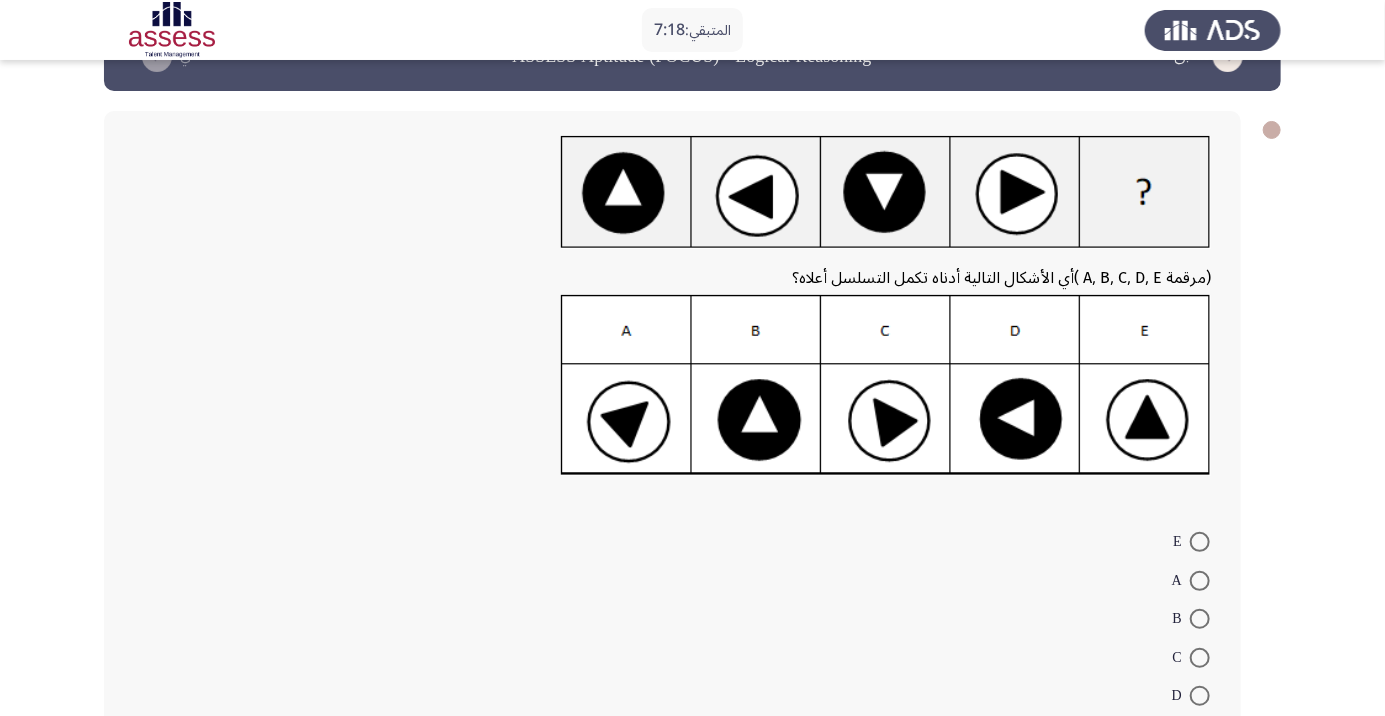 click at bounding box center [1200, 619] 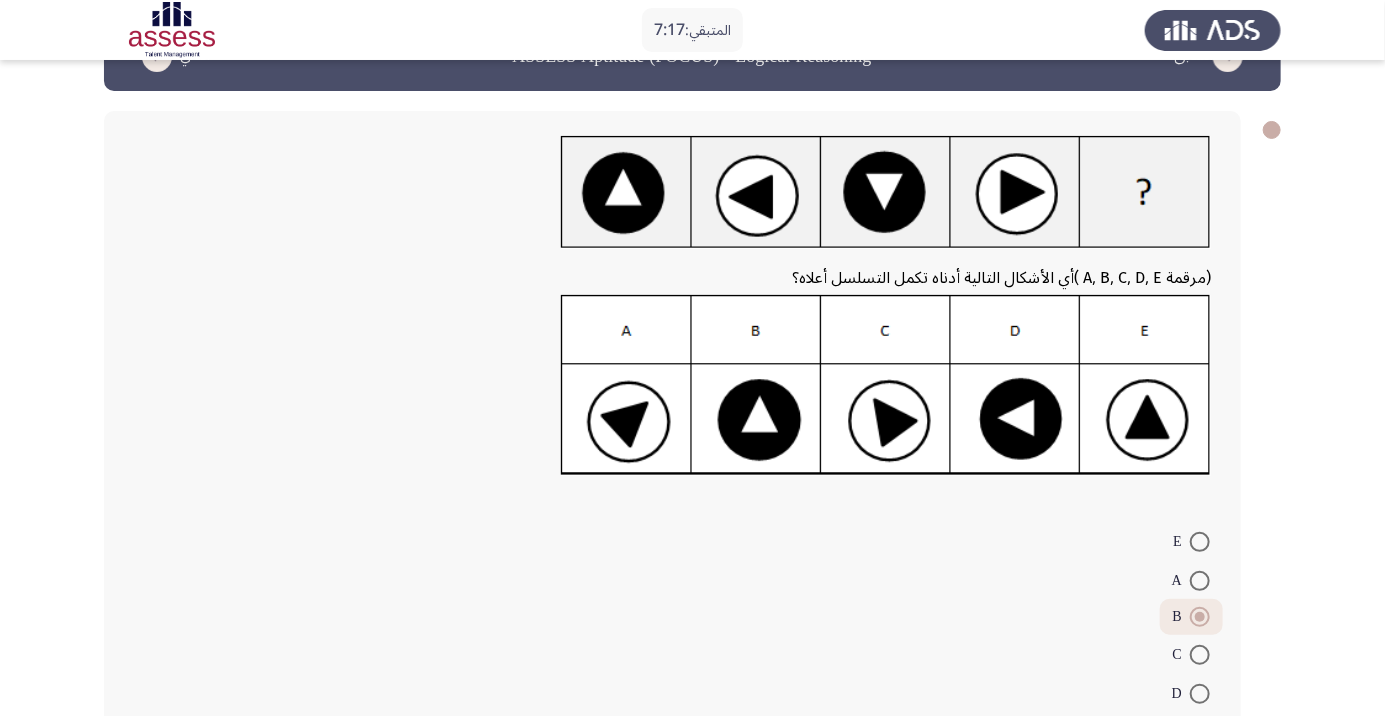 click on "التالي" 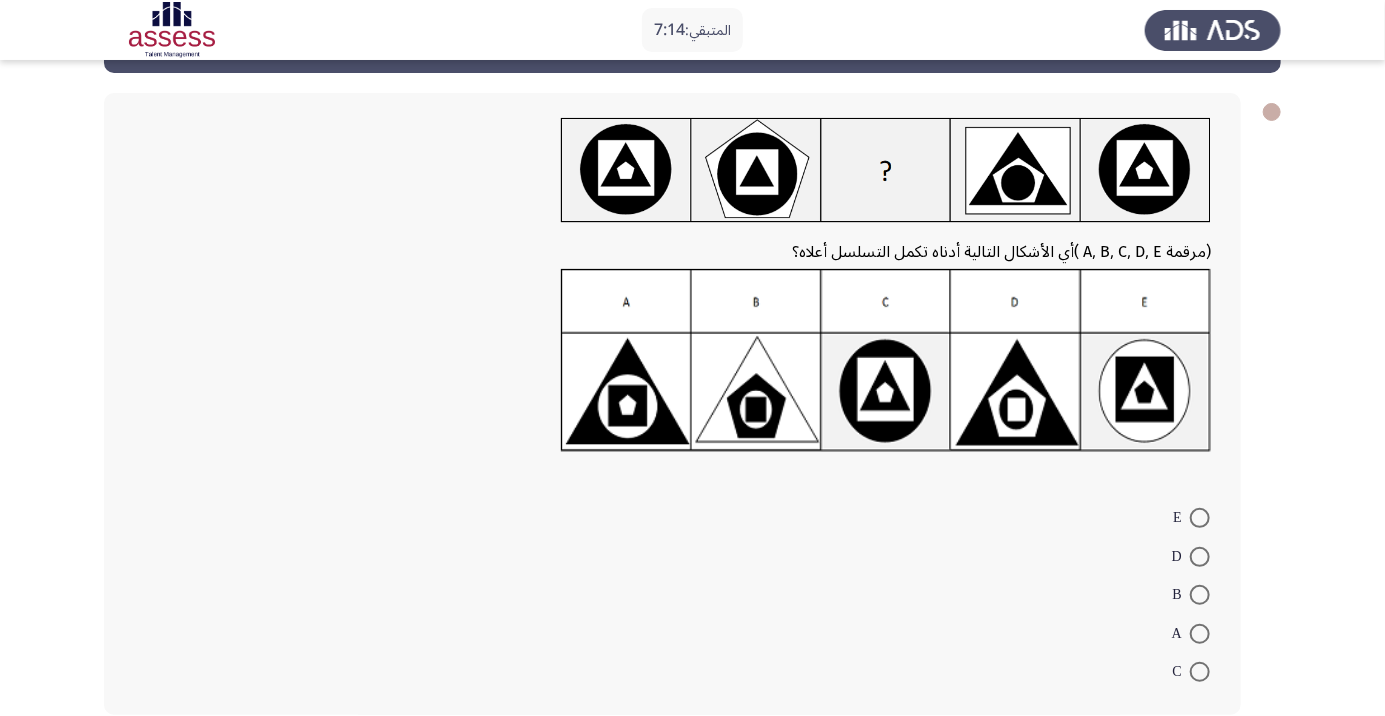 scroll, scrollTop: 68, scrollLeft: 0, axis: vertical 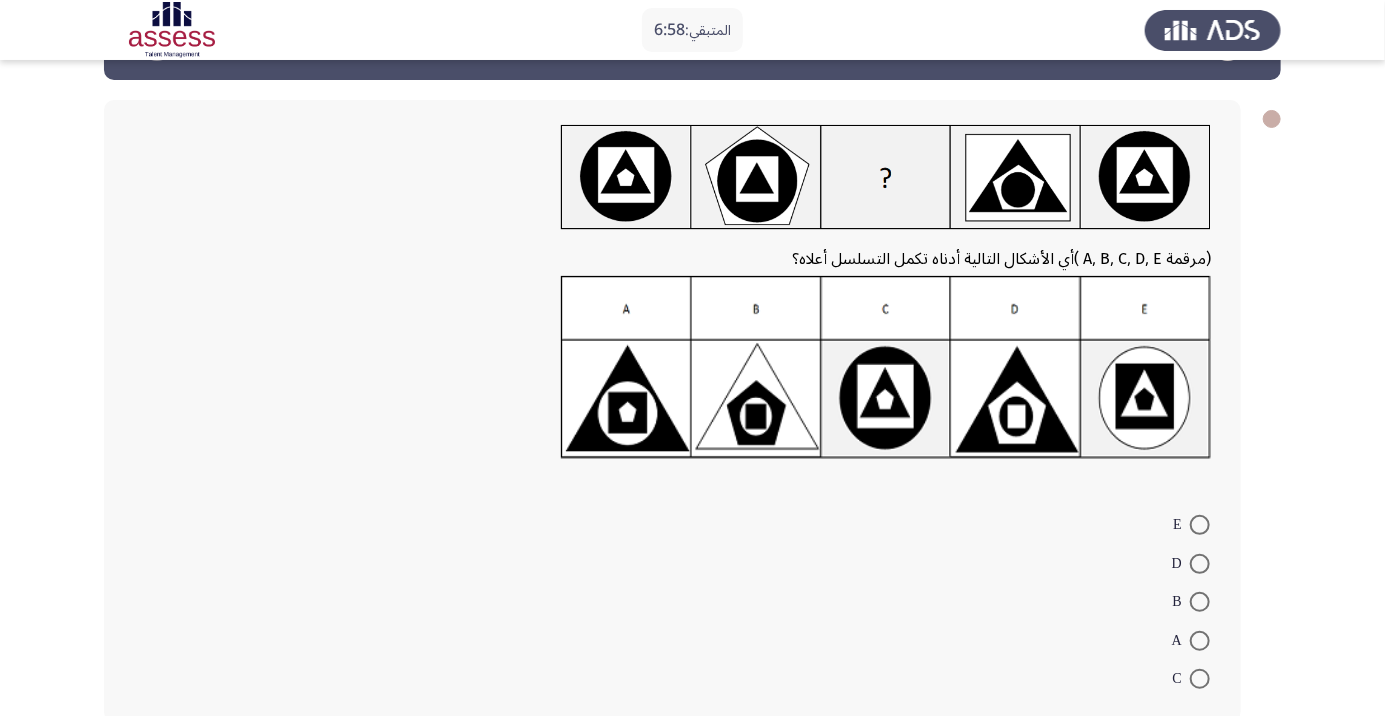 click at bounding box center [1200, 679] 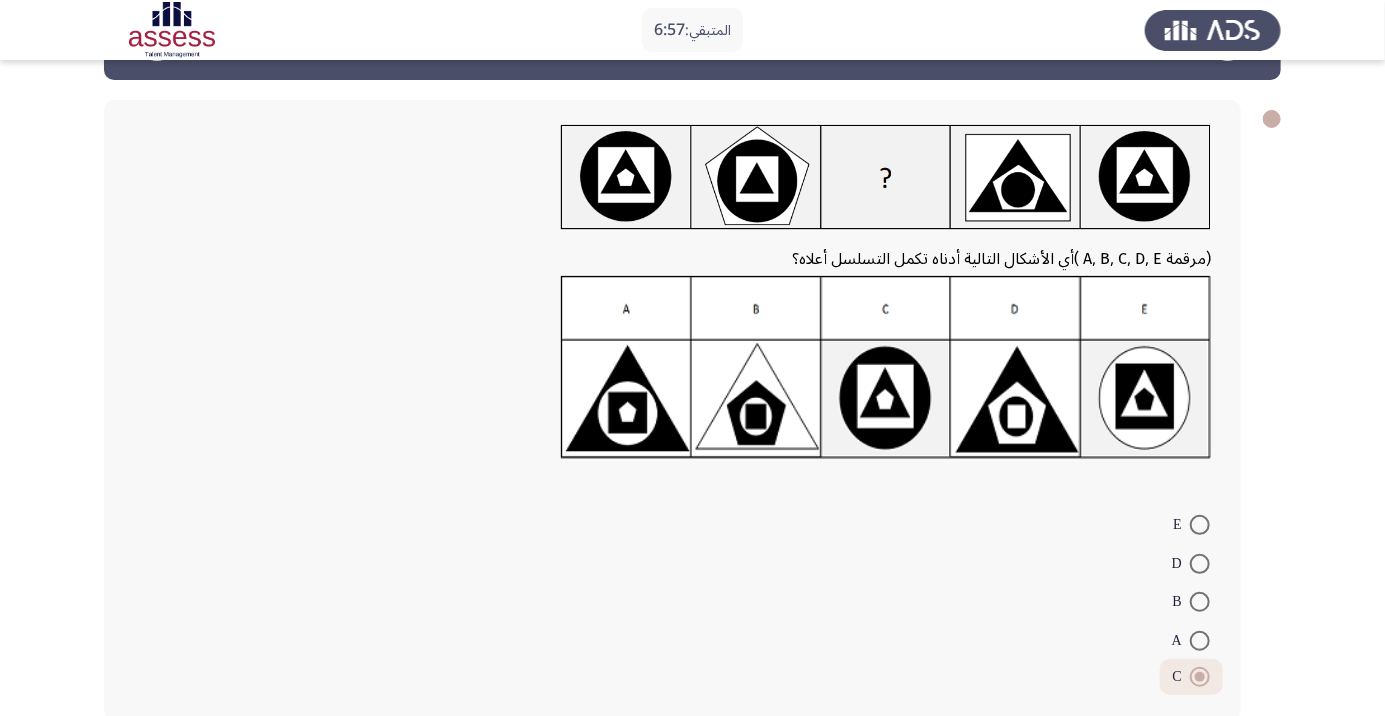 click on "التالي" 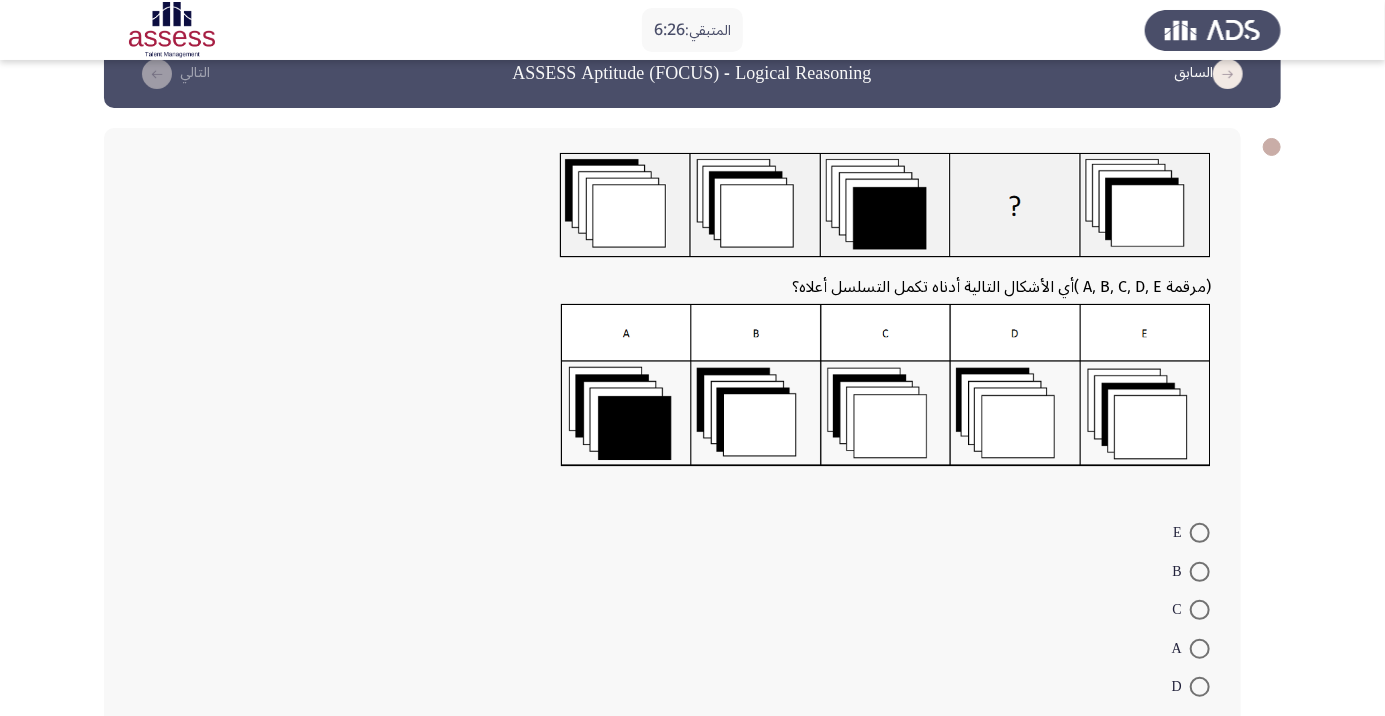 scroll, scrollTop: 45, scrollLeft: 0, axis: vertical 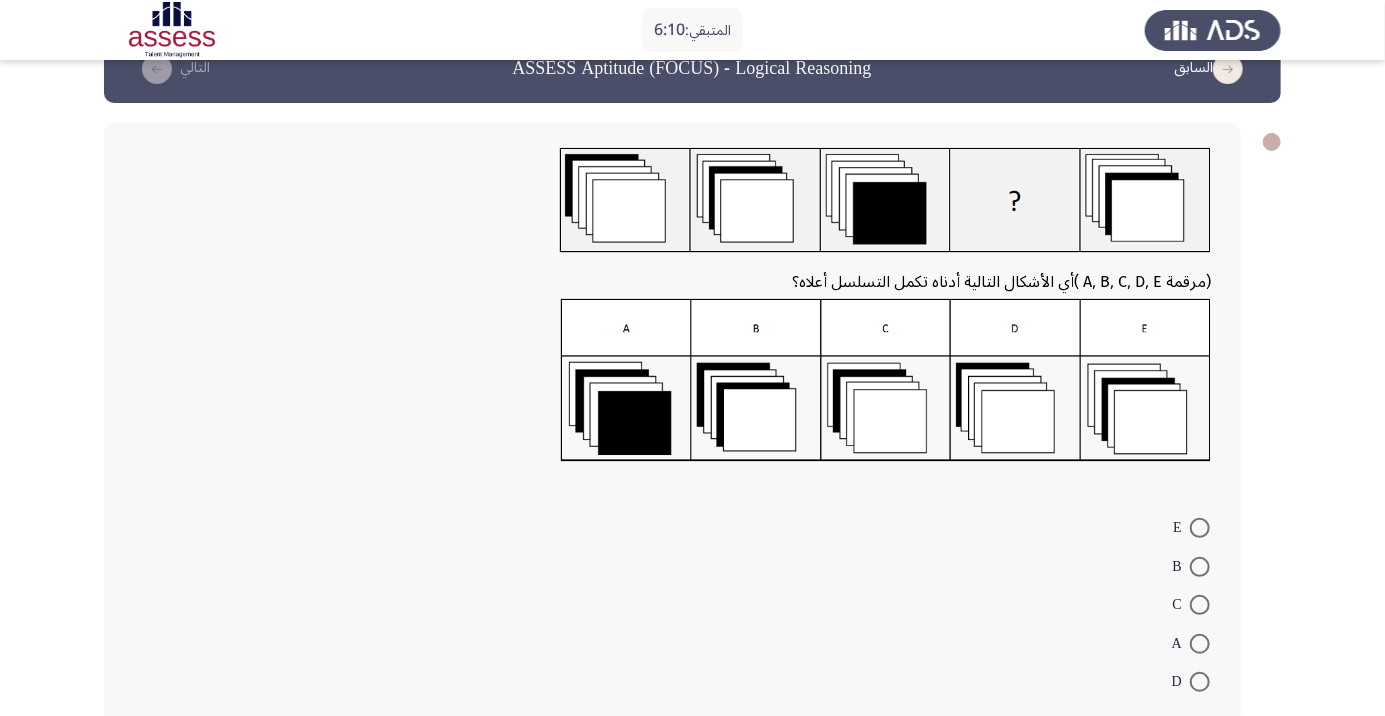 click at bounding box center [1200, 644] 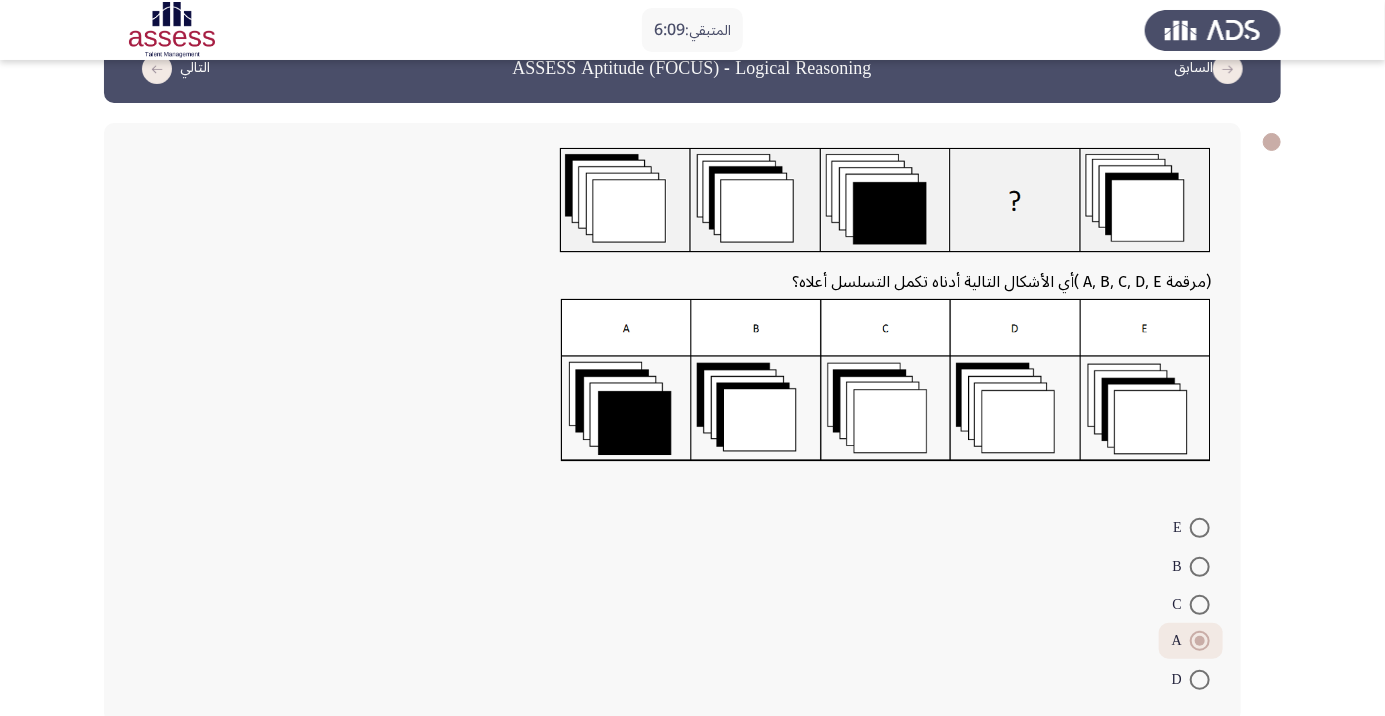 click on "التالي" 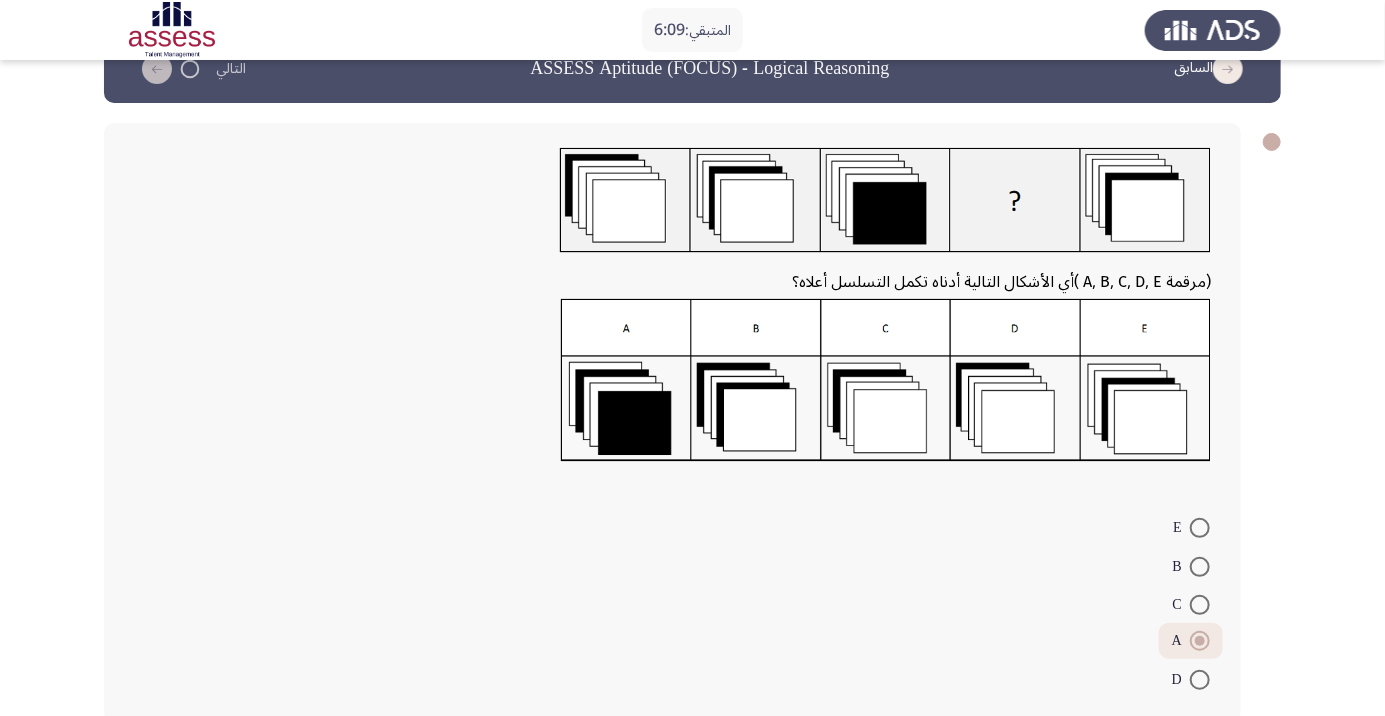 scroll, scrollTop: 0, scrollLeft: 0, axis: both 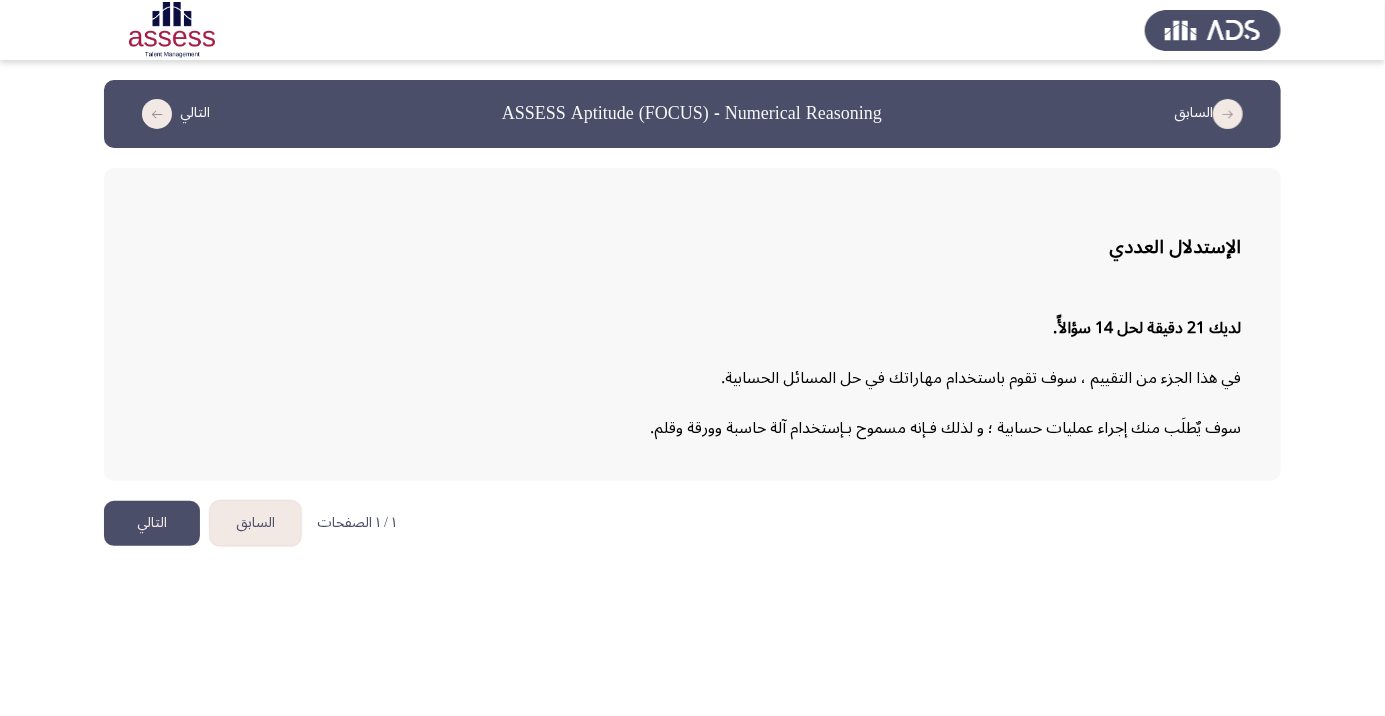 click on "التالي" 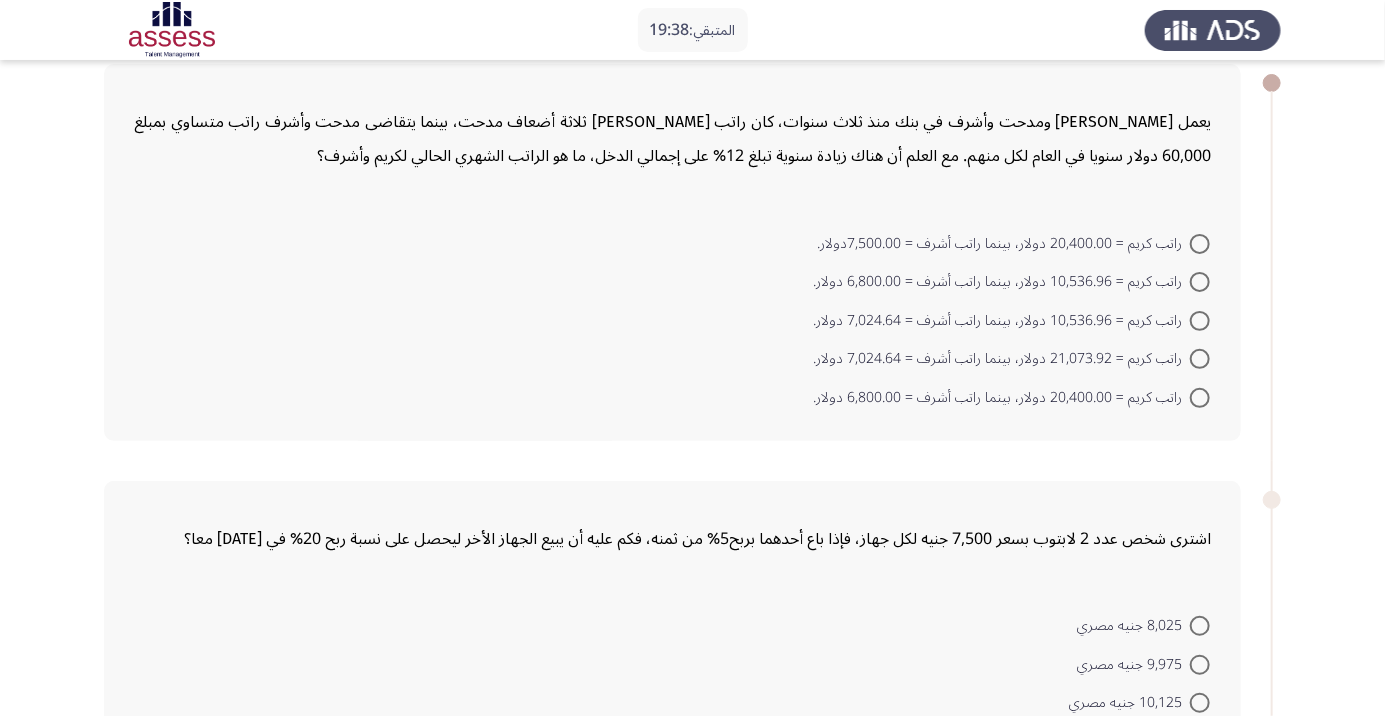 scroll, scrollTop: 101, scrollLeft: 0, axis: vertical 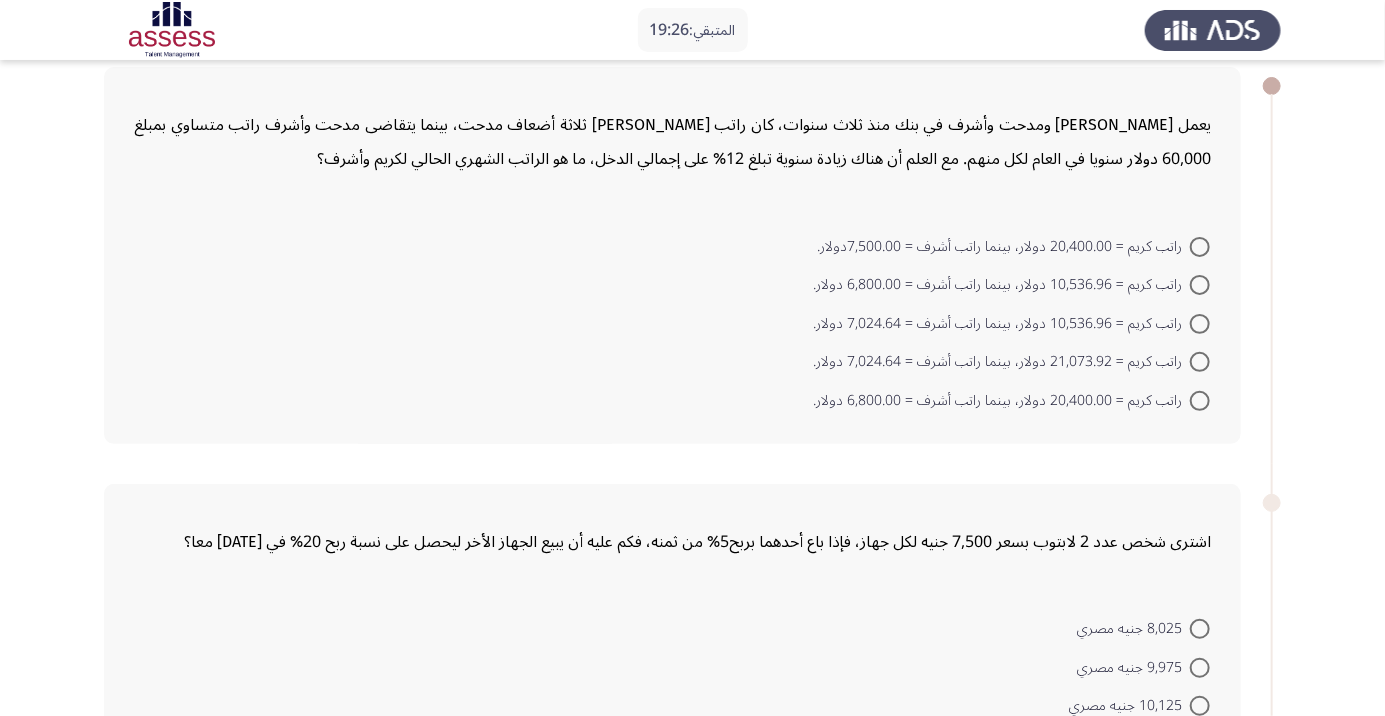 click at bounding box center (1200, 285) 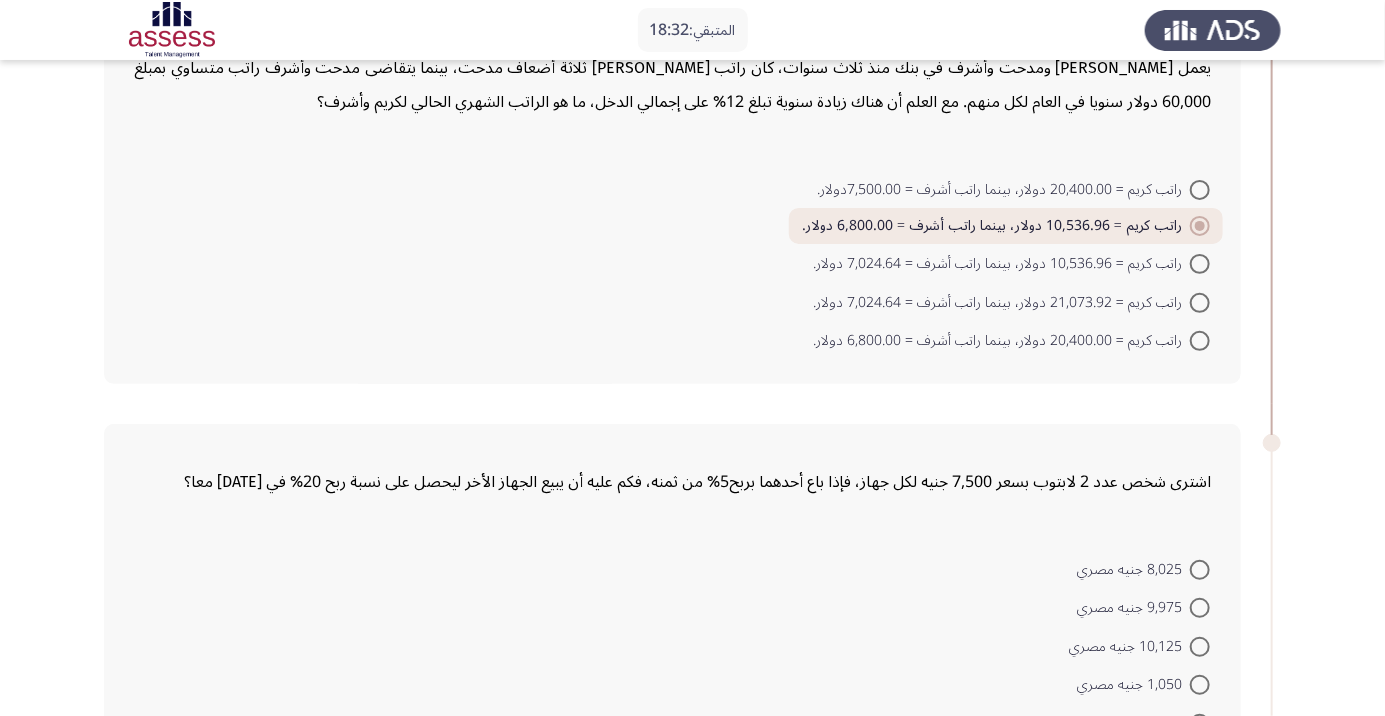 scroll, scrollTop: 182, scrollLeft: 0, axis: vertical 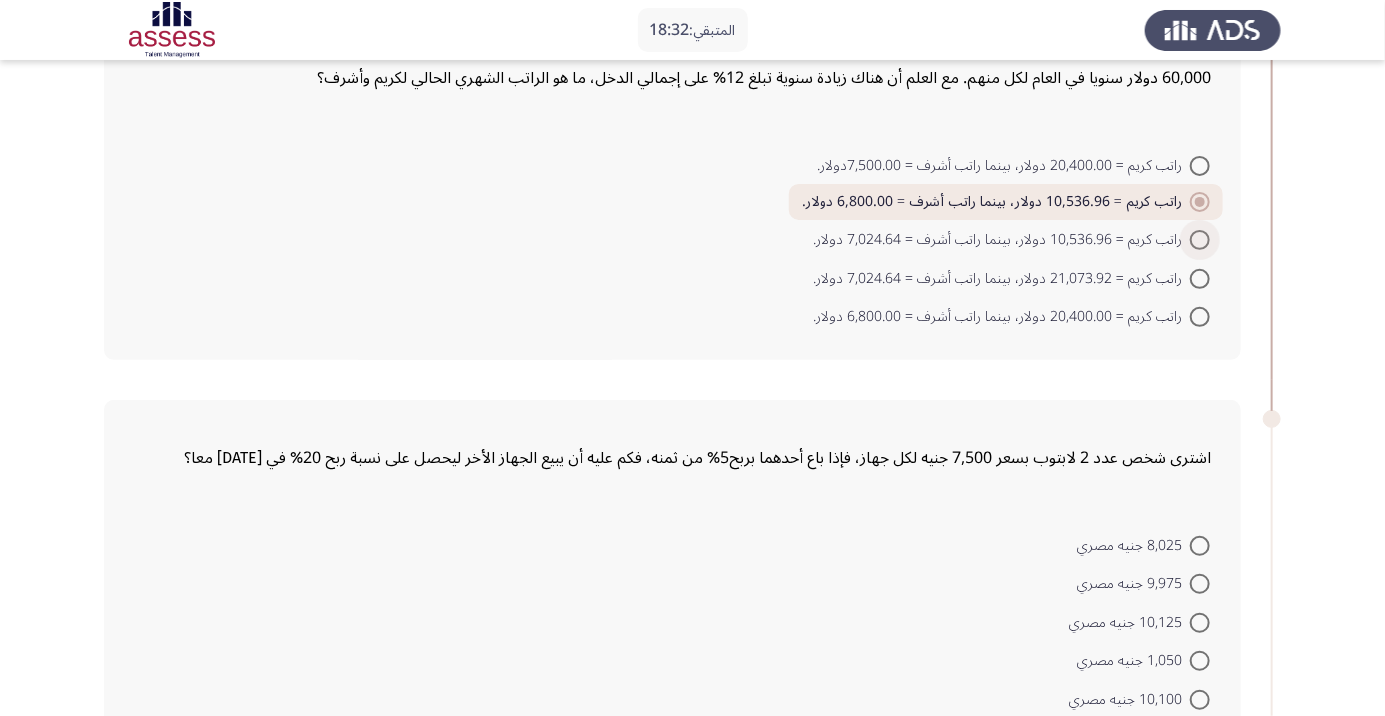 click at bounding box center (1200, 240) 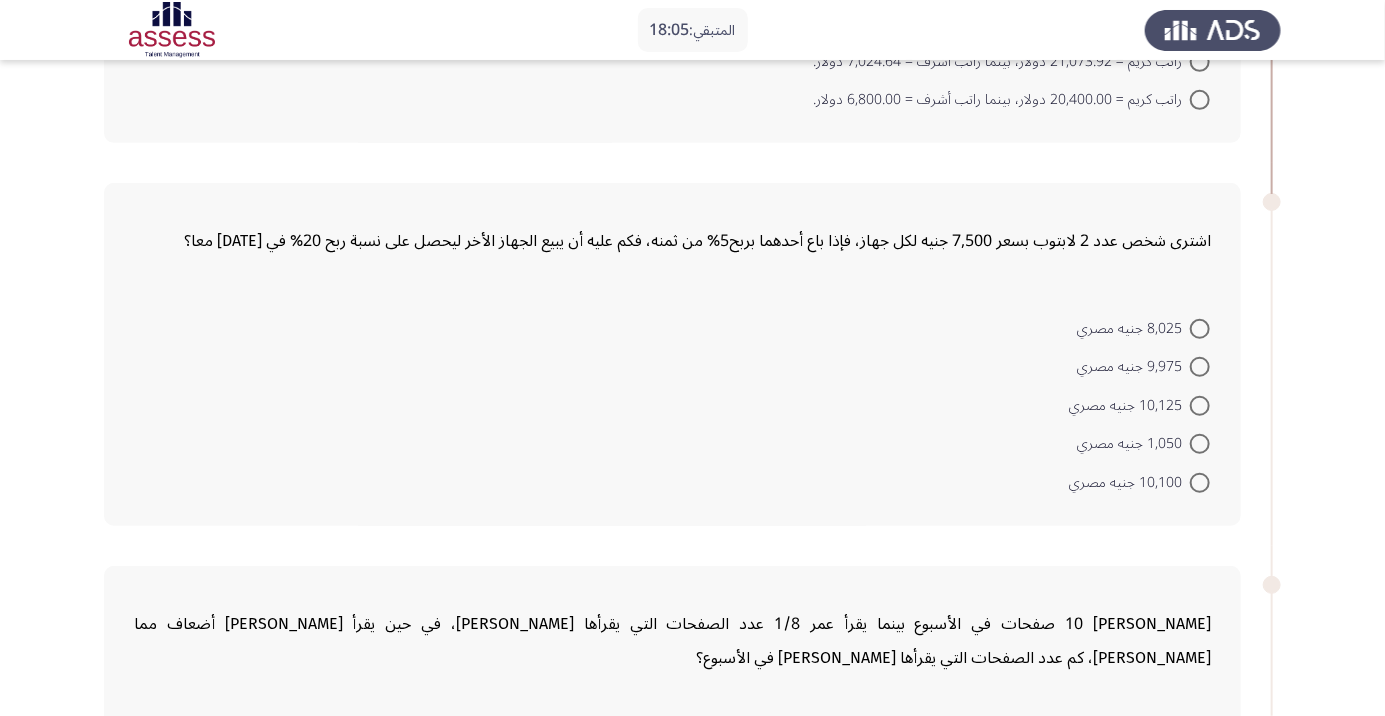 scroll, scrollTop: 400, scrollLeft: 0, axis: vertical 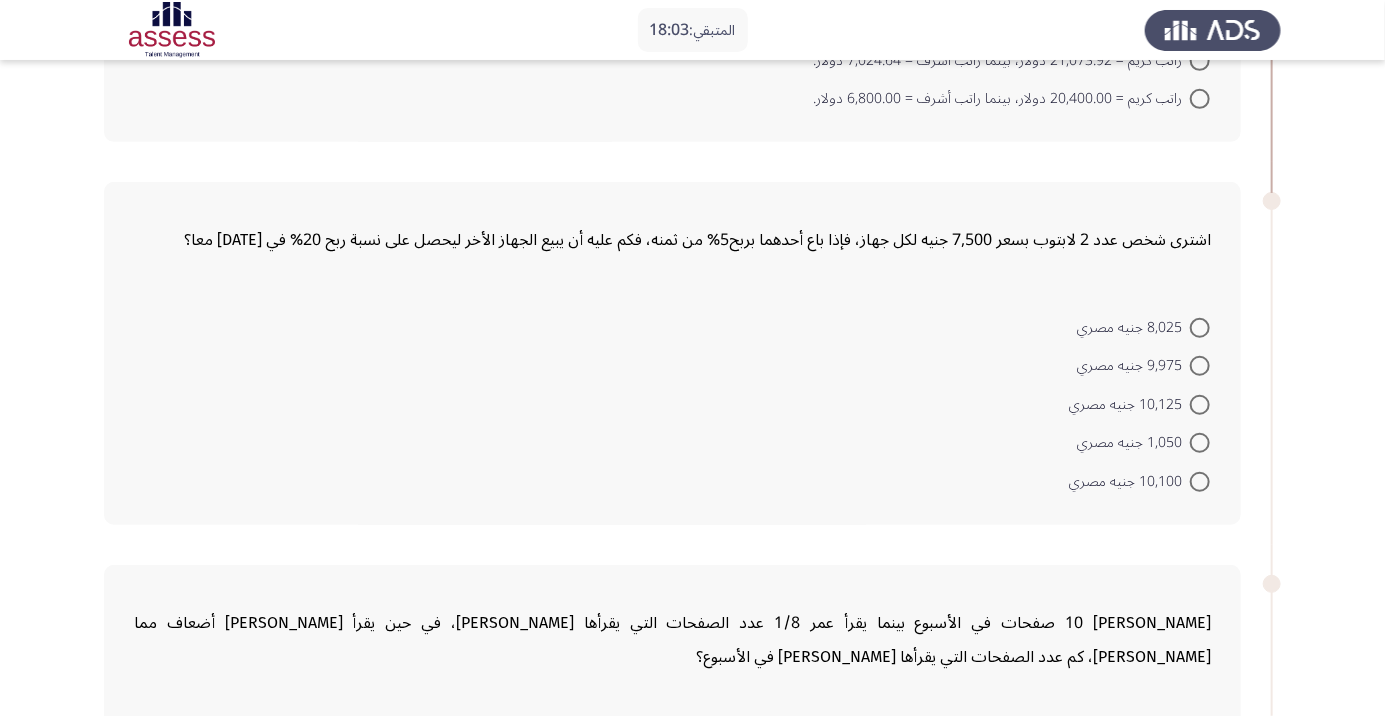 click at bounding box center [1200, 366] 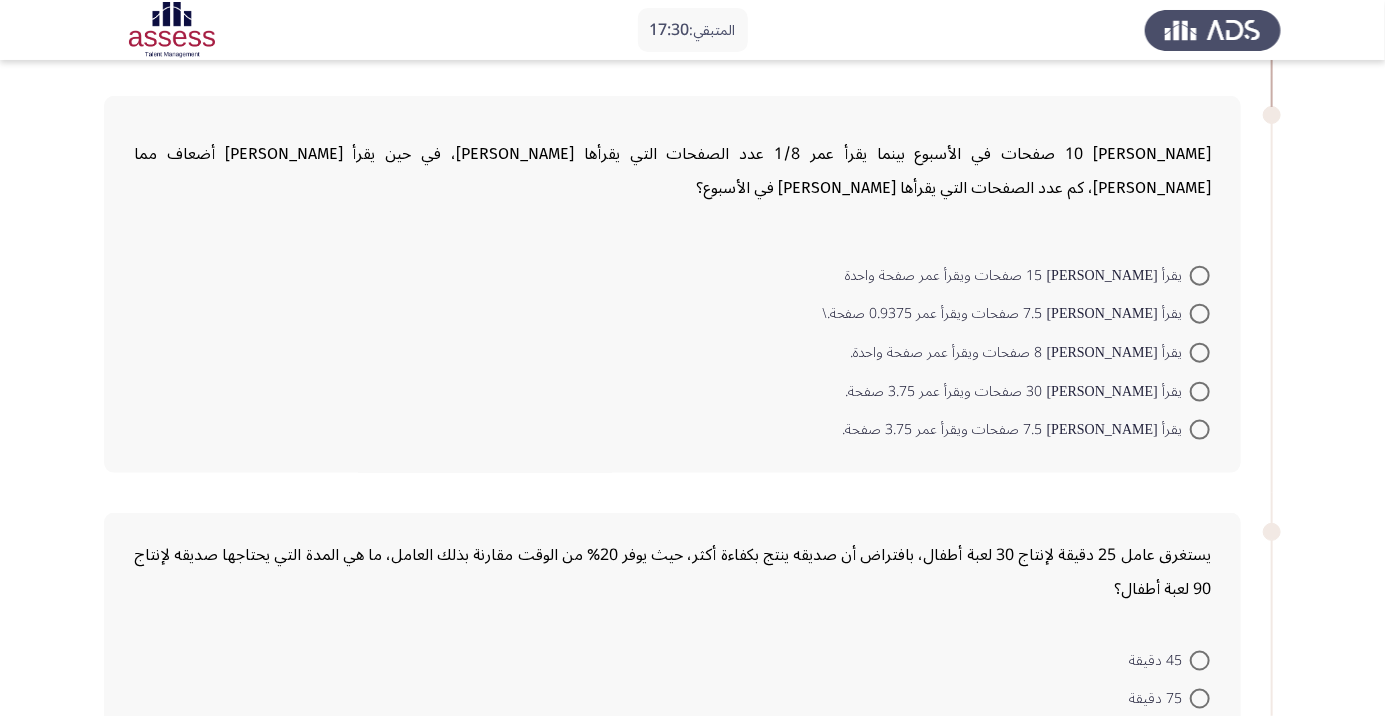 scroll, scrollTop: 867, scrollLeft: 0, axis: vertical 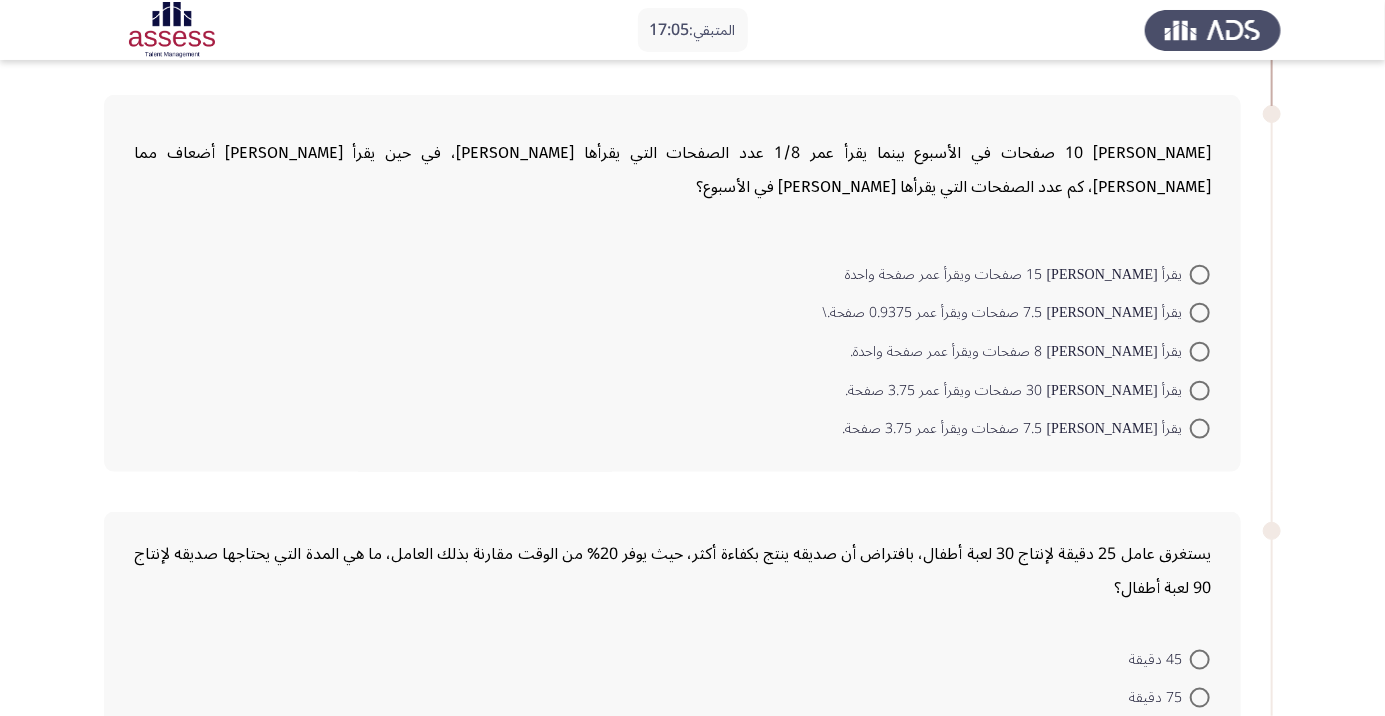 click at bounding box center [1200, 352] 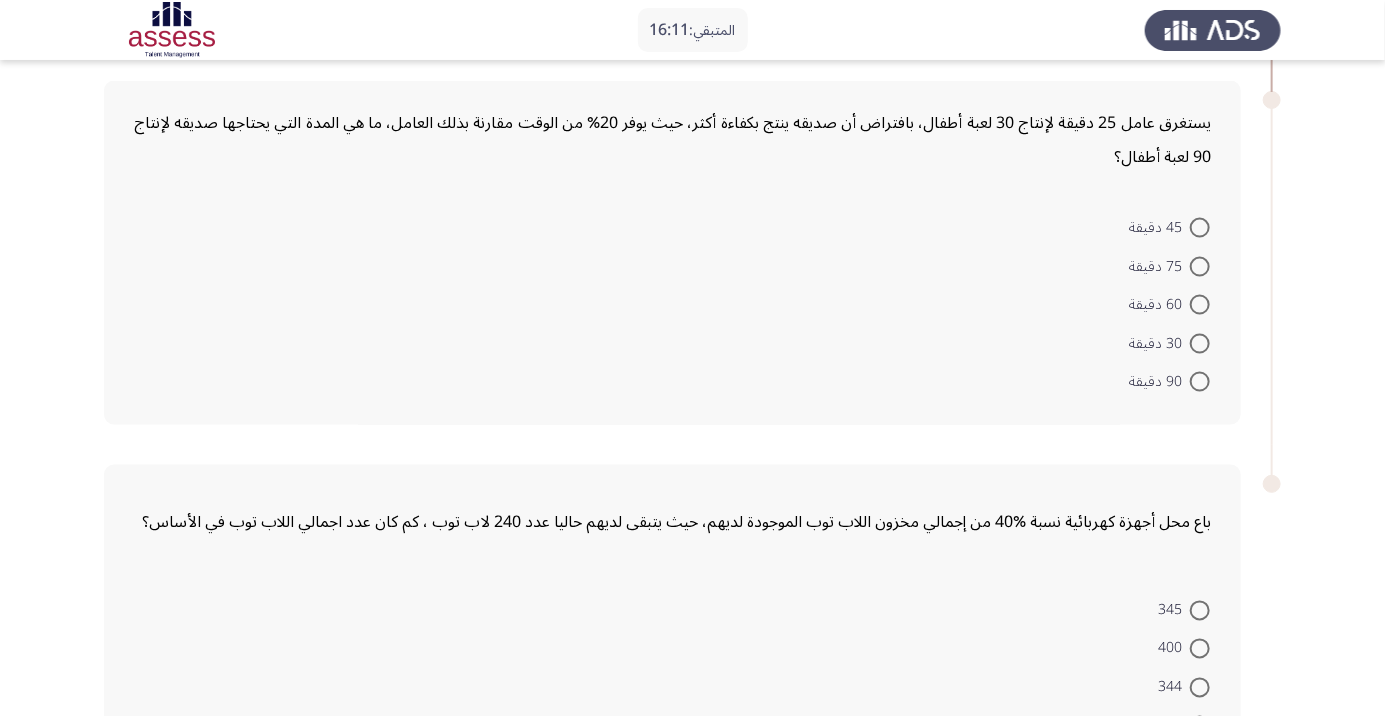 scroll, scrollTop: 1266, scrollLeft: 0, axis: vertical 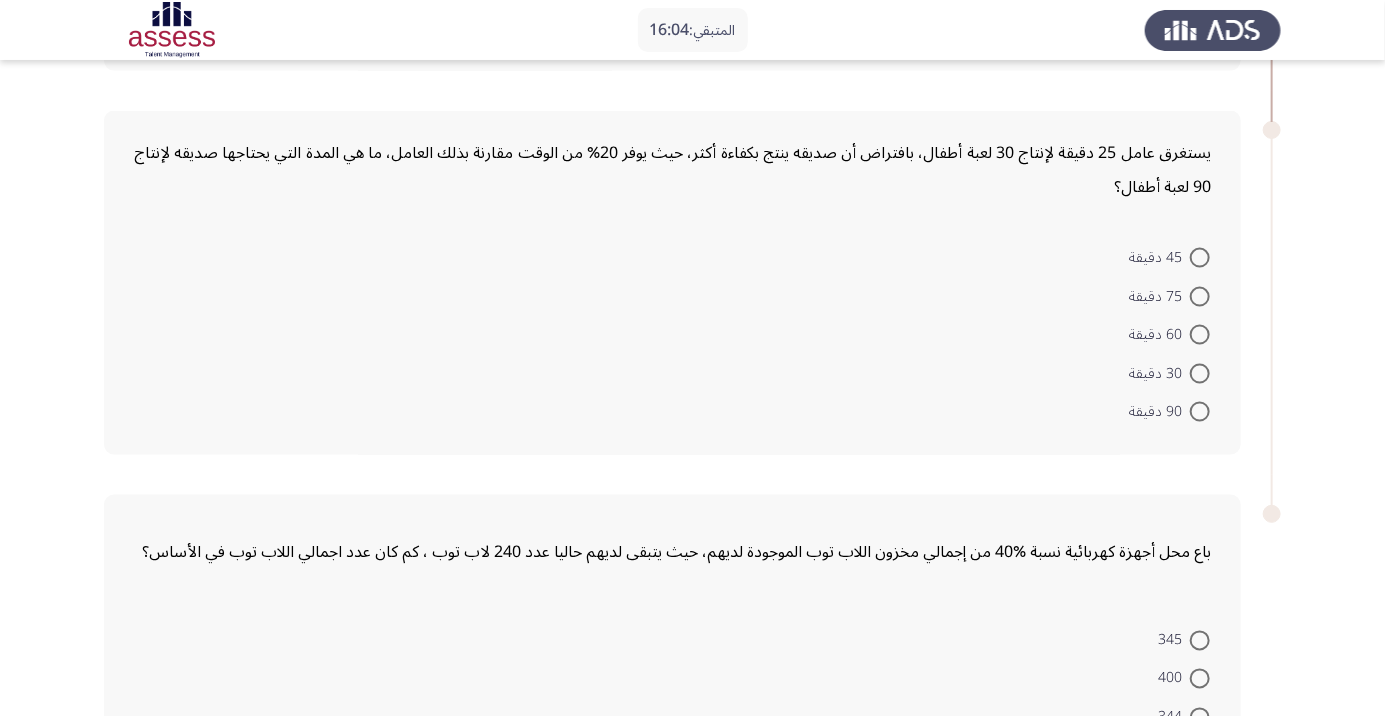 click at bounding box center (1200, 297) 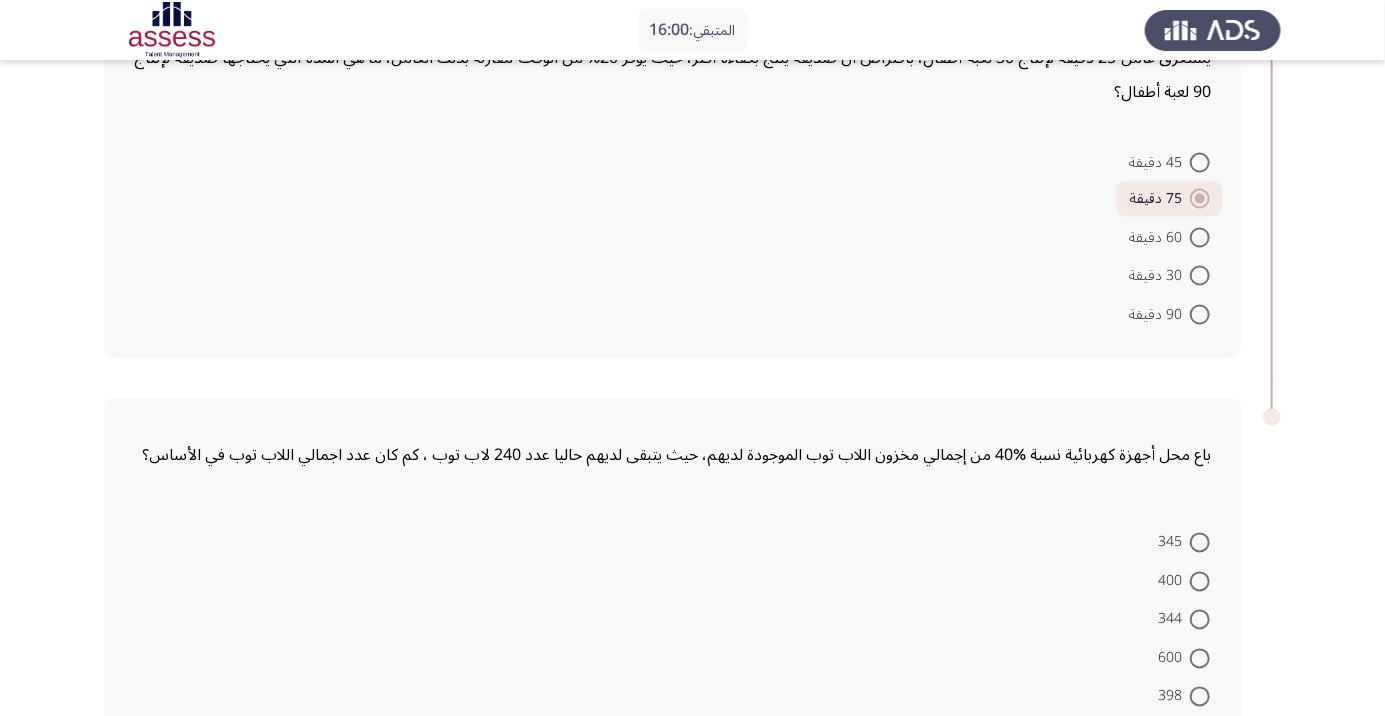 scroll, scrollTop: 1386, scrollLeft: 0, axis: vertical 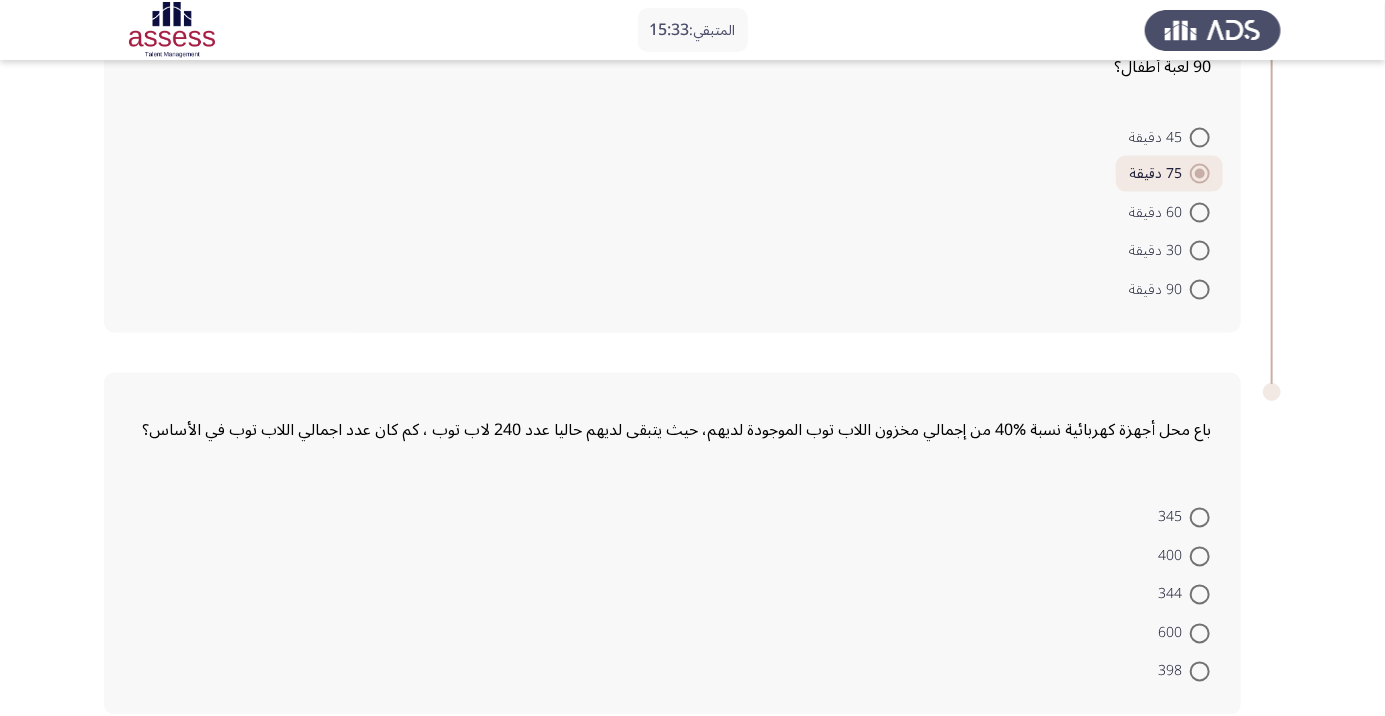 click on "345     400     344     600     398" 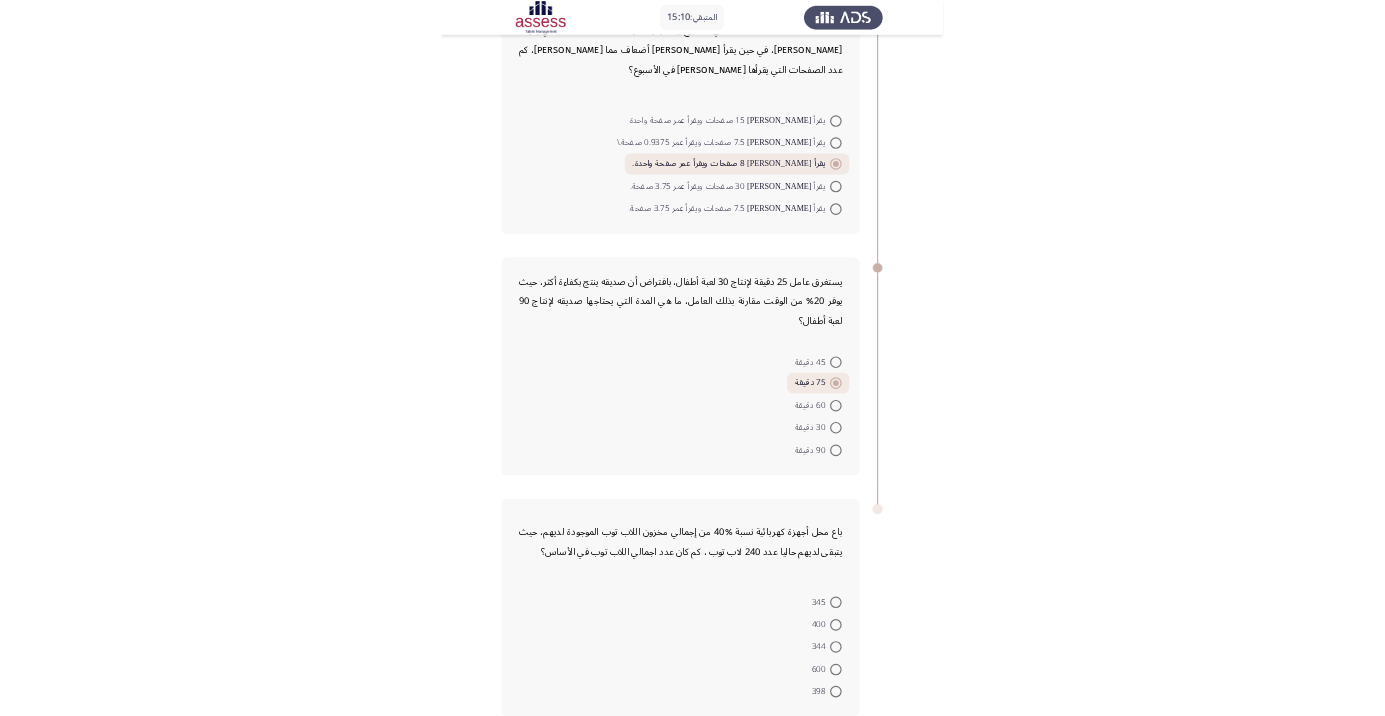 scroll, scrollTop: 1386, scrollLeft: 0, axis: vertical 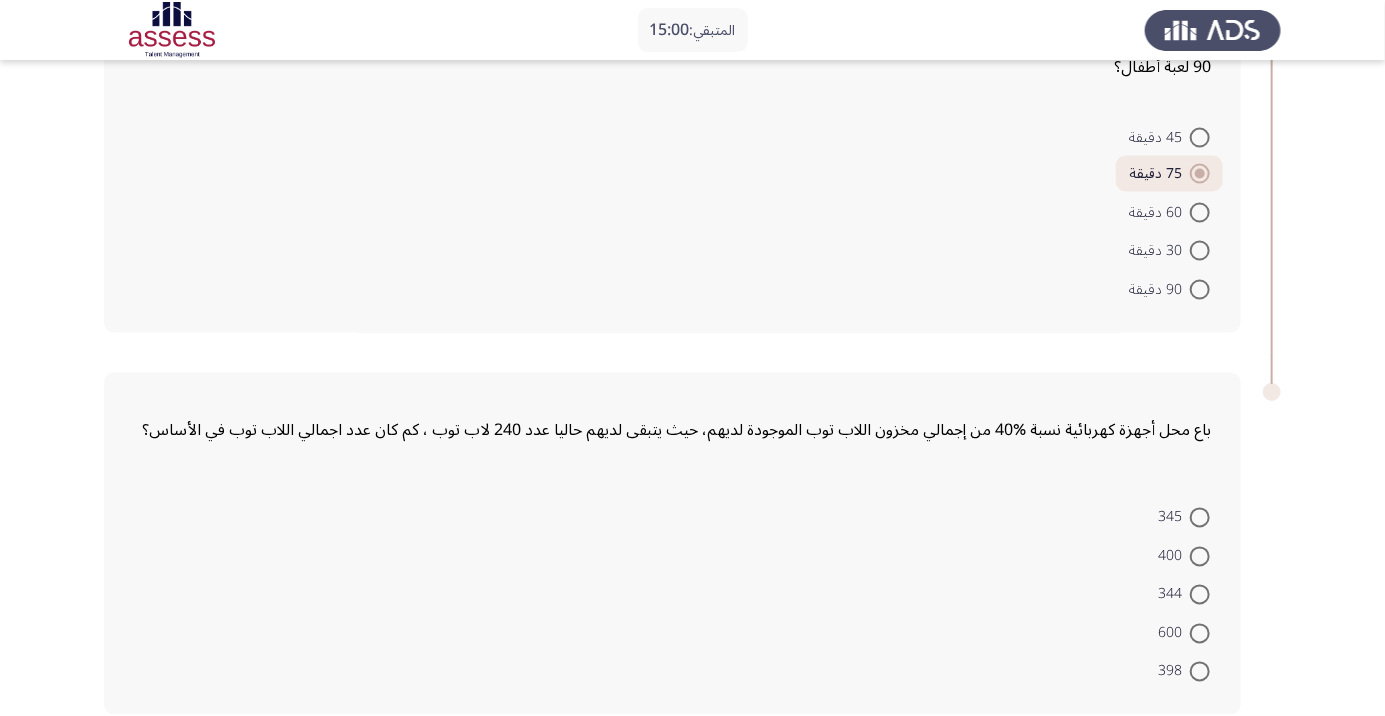click on "المتبقي:  15:00  السابق   ASSESS Aptitude (FOCUS) - Numerical Reasoning   التالي  يعمل كريم ومدحت وأشرف في بنك منذ ثلاث سنوات، كان راتب كريم ثلاثة أضعاف مدحت، بينما يتقاضى مدحت وأشرف راتب متساوي بمبلغ 60,000 دولار سنويا في العام لكل منهم. مع العلم أن هناك زيادة سنوية تبلغ 12% على إجمالي الدخل، ما هو الراتب الشهري الحالي لكريم وأشرف؟    راتب كريم = 20,400.00 دولار، بينما راتب أشرف = 7,500.00دولار.     راتب كريم = 10,536.96 دولار، بينما راتب أشرف = 6,800.00 دولار.     راتب كريم = 10,536.96 دولار، بينما راتب أشرف = 7,024.64 دولار.     راتب كريم = 21,073.92 دولار، بينما راتب أشرف = 7,024.64 دولار.       8,025 جنيه مصري     9,975 جنيه مصري" at bounding box center [692, -286] 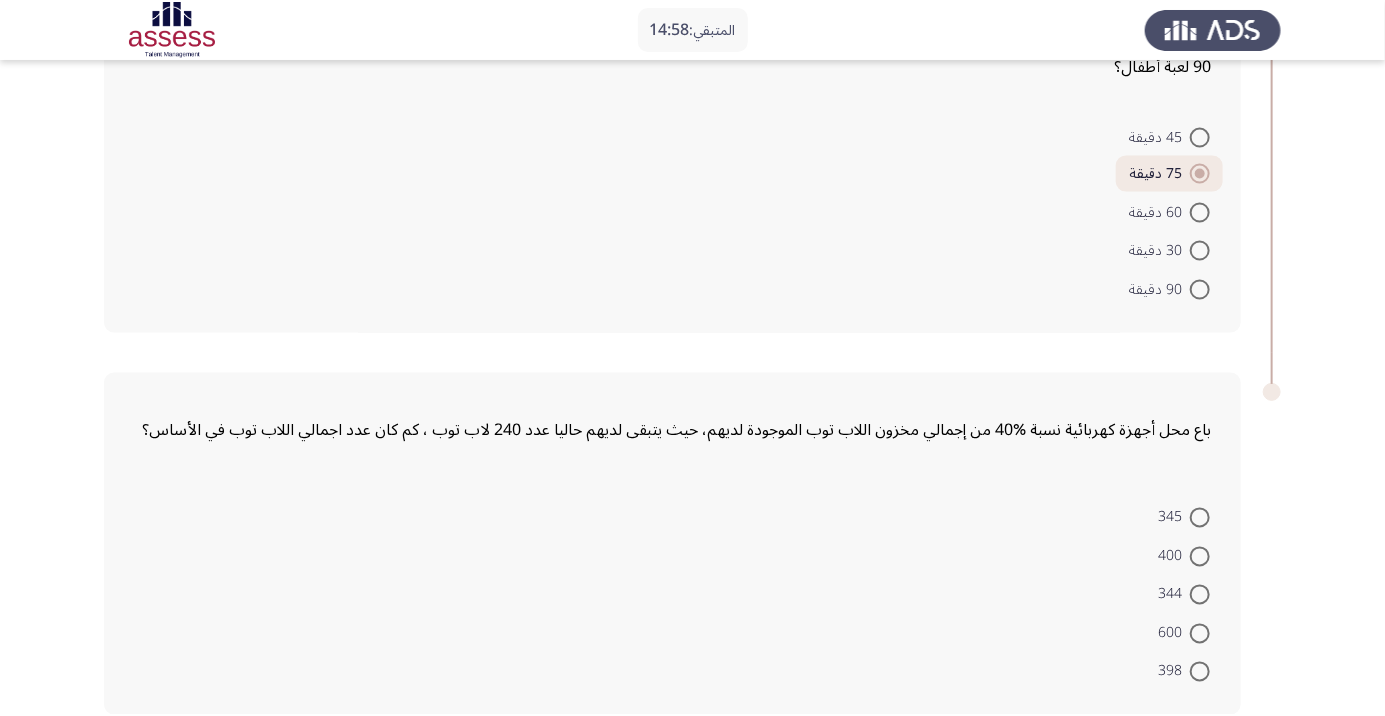 click at bounding box center (1200, 634) 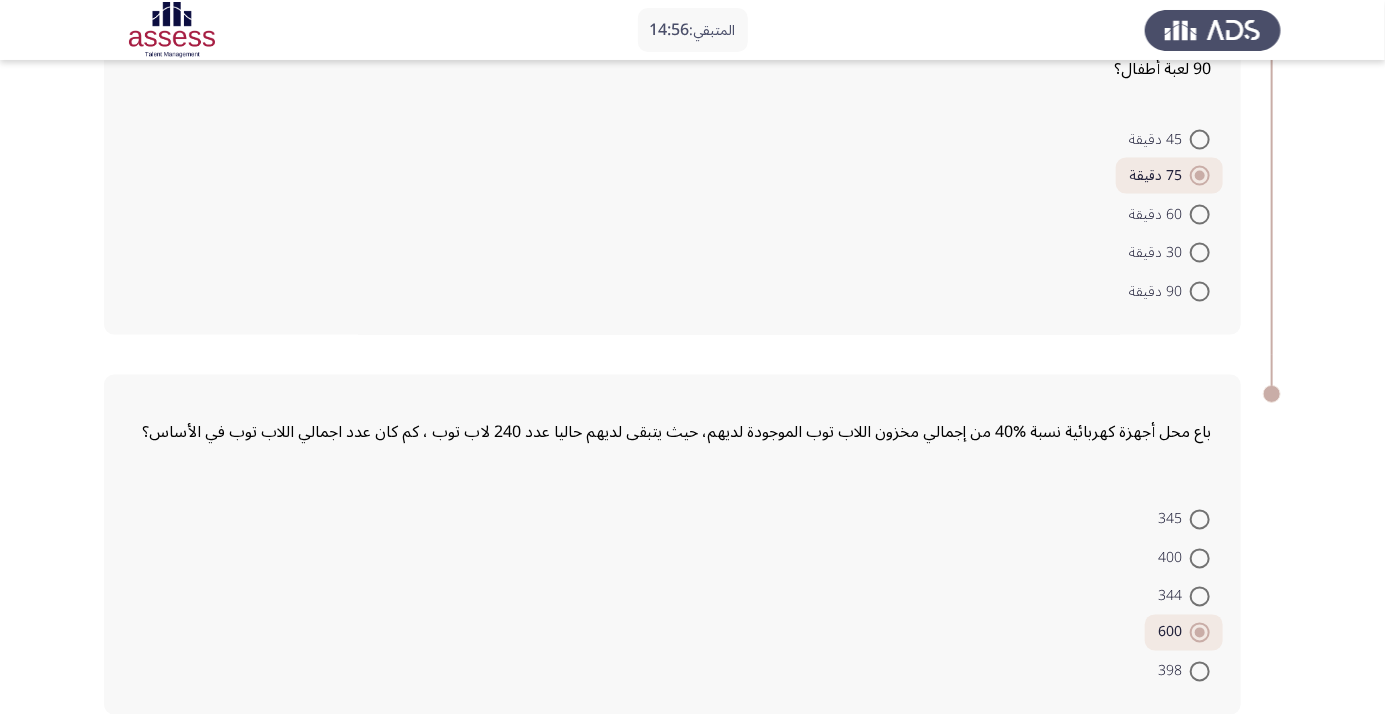 click on "التالي" 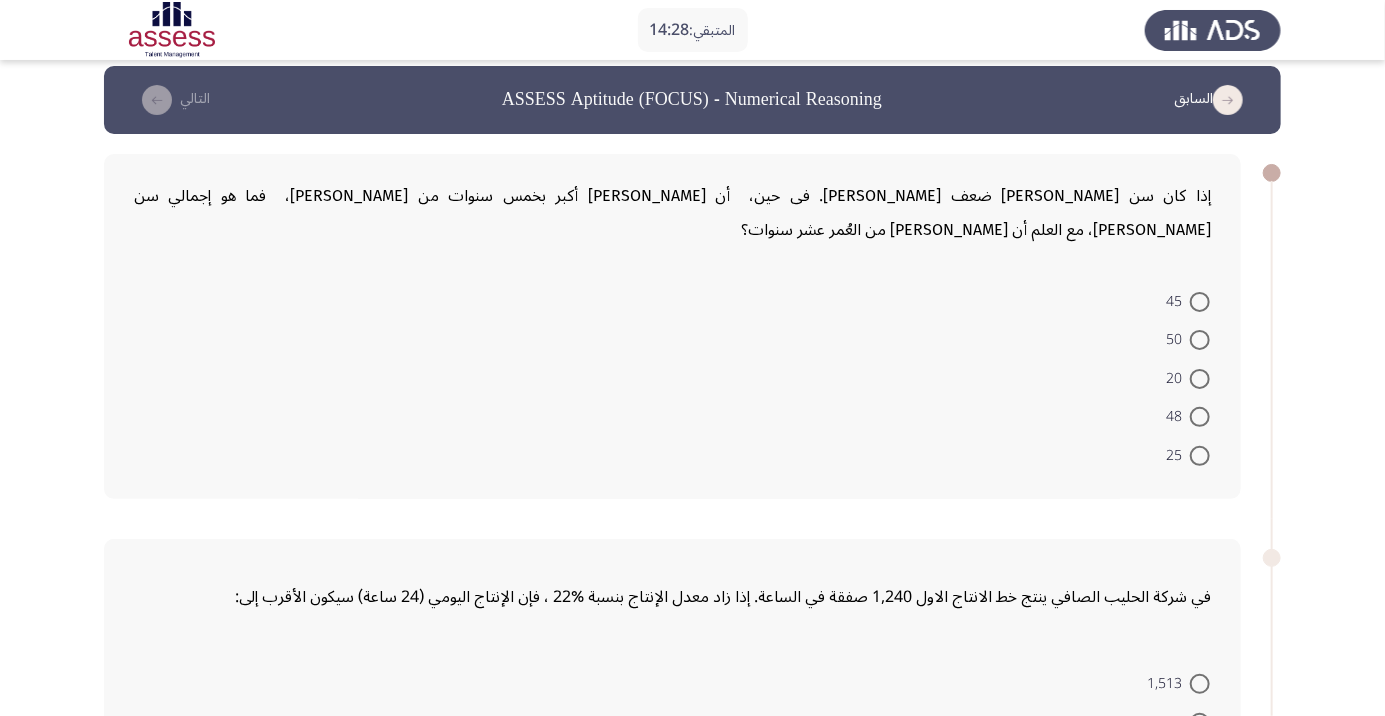 scroll, scrollTop: 11, scrollLeft: 0, axis: vertical 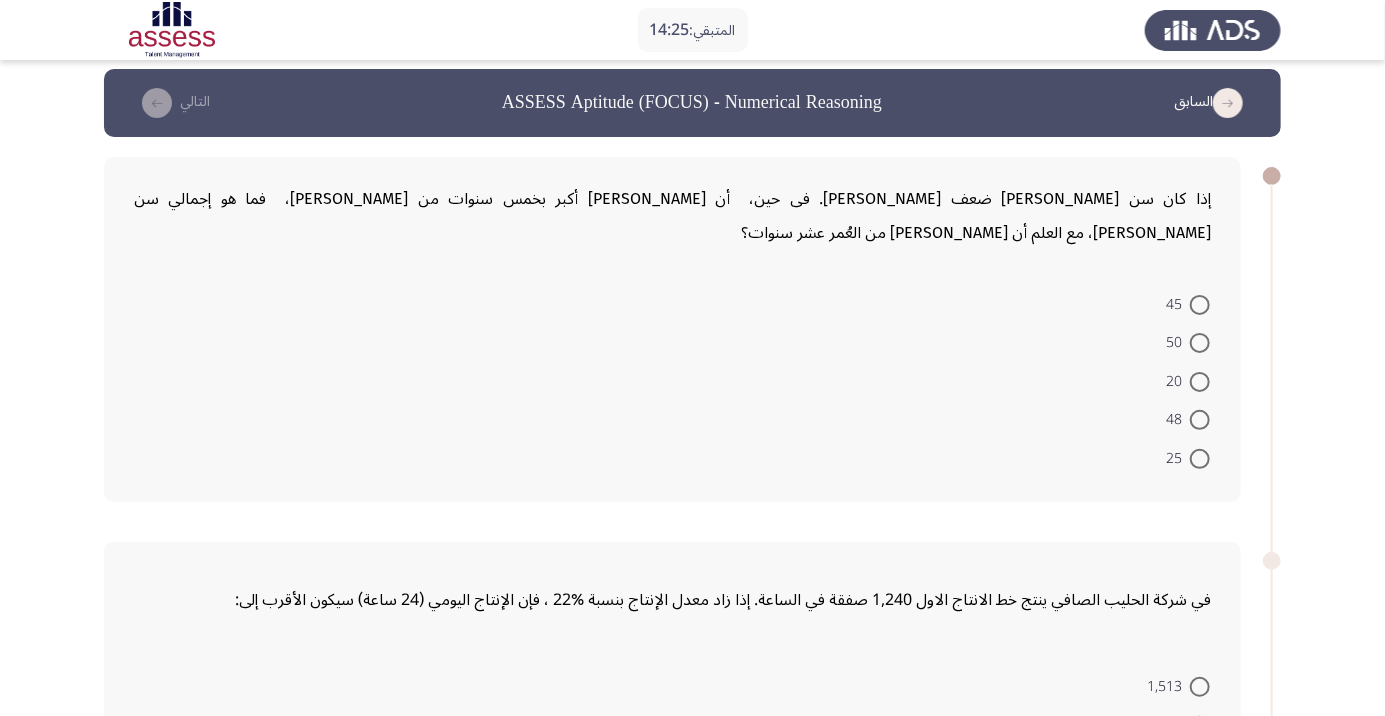 click on "50" at bounding box center [1188, 342] 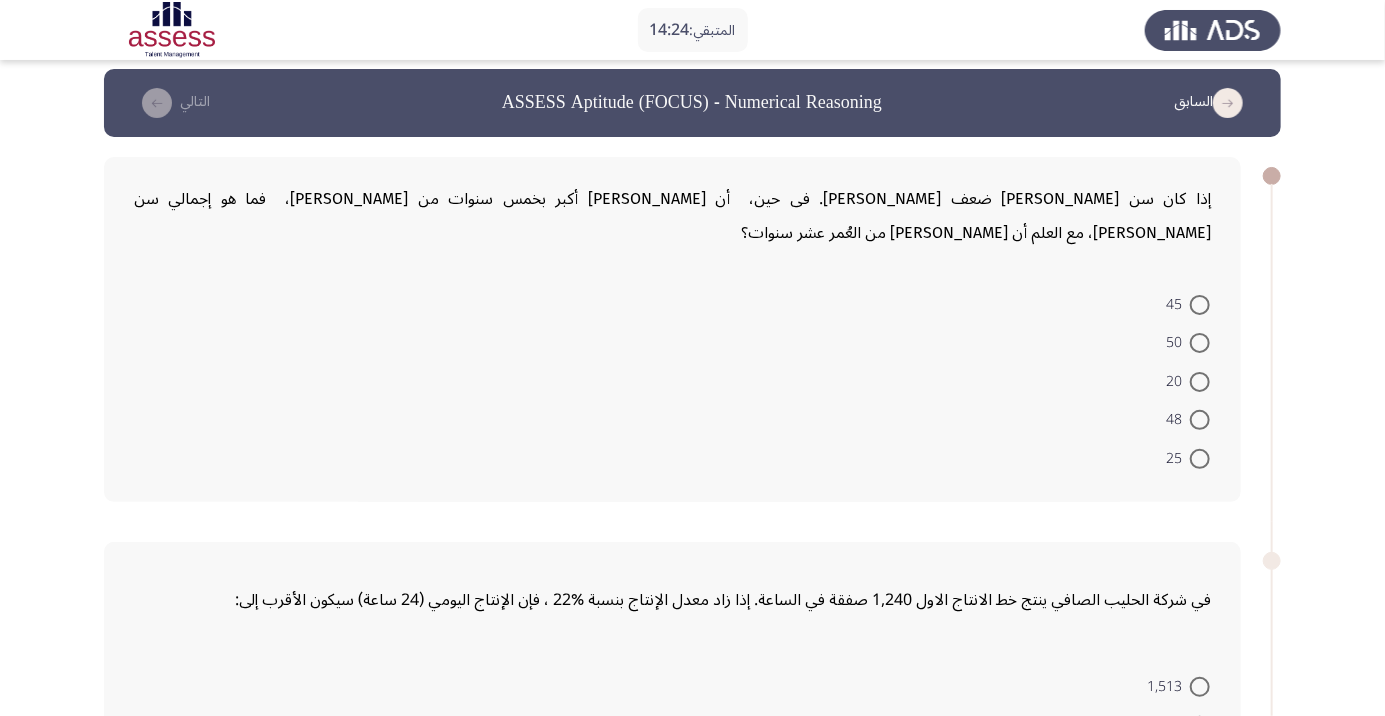 click at bounding box center (1200, 305) 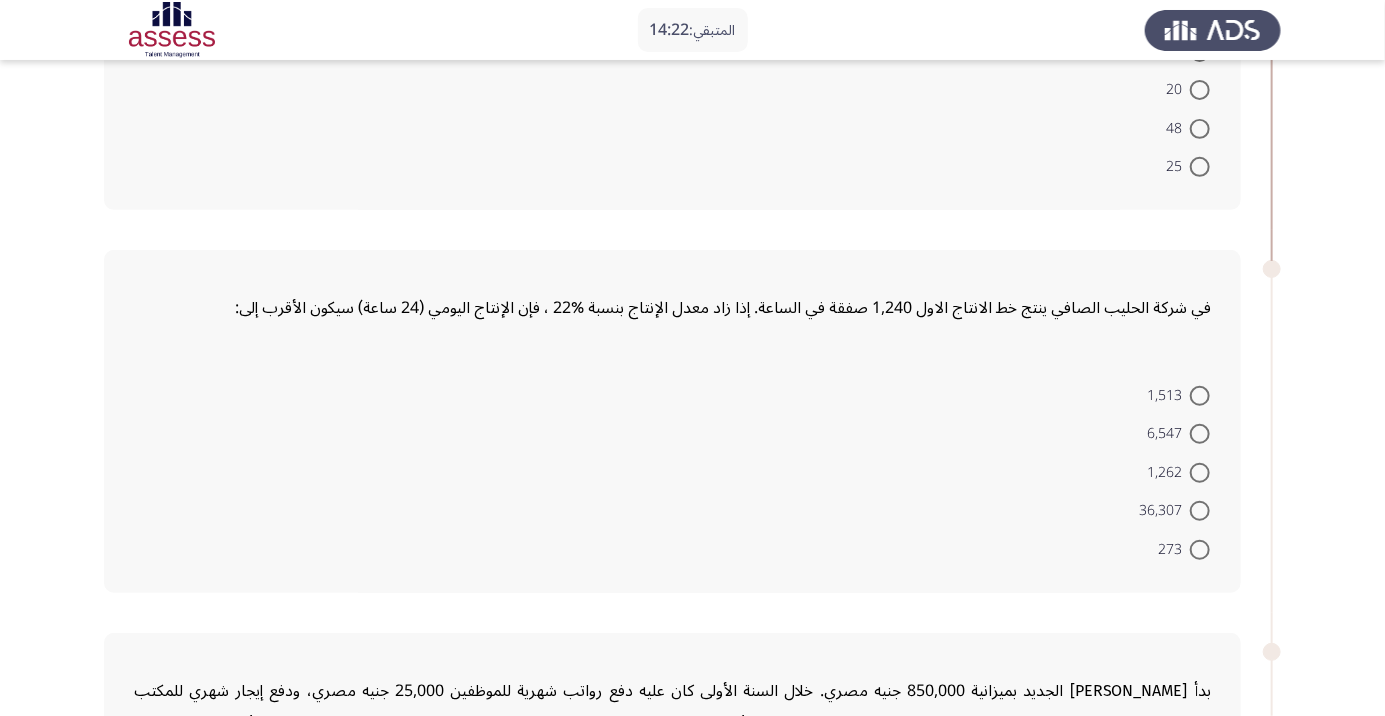 scroll, scrollTop: 319, scrollLeft: 0, axis: vertical 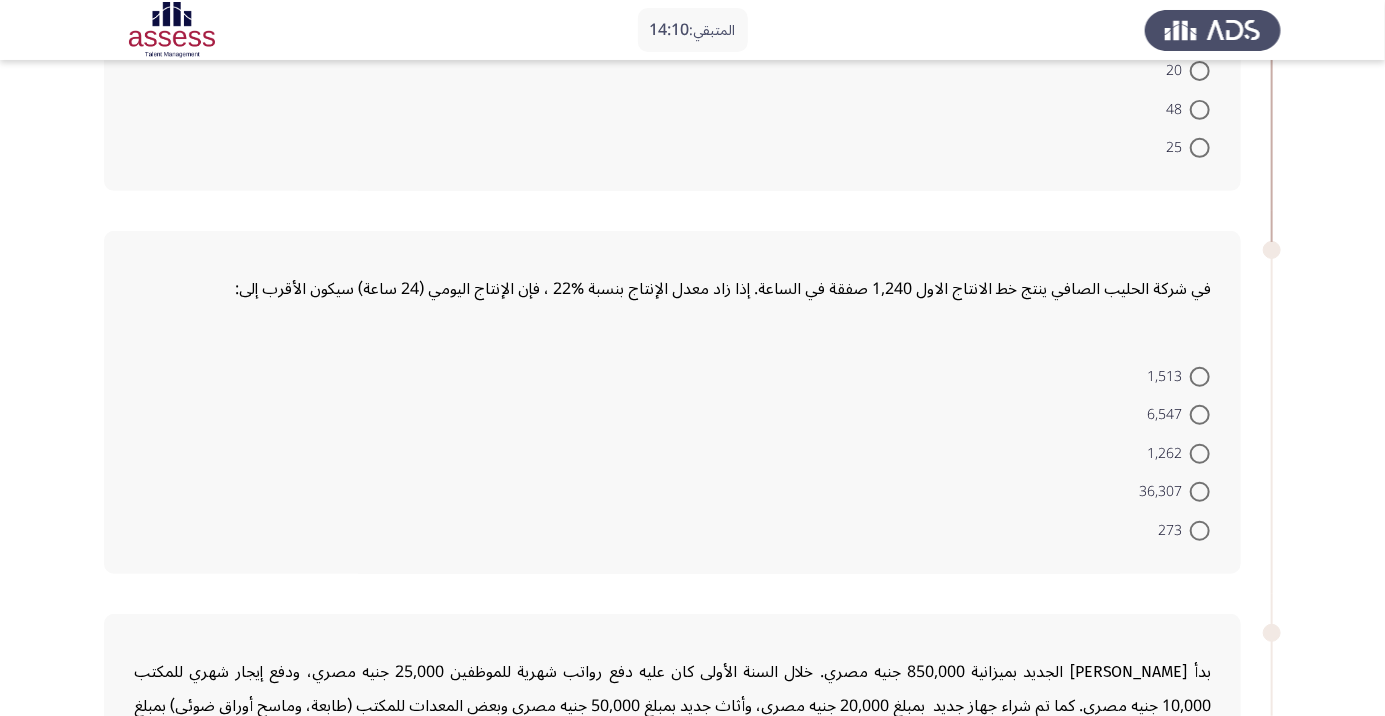 click on "المتبقي:  14:10  السابق
ASSESS Aptitude (FOCUS) - Numerical Reasoning   التالي  إذا كان سن محمد هو ضعف سن أحمد. فى حين،  أن سلمي أكبر بخمس سنوات من محمد،  فما هو إجمالي سن سلمي ومحمد، مع العلم أن أحمد يبلغ من العُمر عشر سنوات؟    45     50     20     48     25  في شركة الحليب الصافي ينتج خط الانتاج الاول 1,240 صفقة في الساعة. إذا زاد معدل الإنتاج بنسبة %22 ، فإن الإنتاج اليومي (24 ساعة) سيكون الأقرب إلى:
1,513     6,547     1,262     36,307     273     867,000 جنيه مصري     1,142,000 جنيه مصري     977,000 جنيه مصري     1,252,000 جنيه مصري     1,050,000 جنيه مصري
110.5 دولار     151.5 دولار     115.25 دولار     101 دولار     126.5 دولار     4,420 دولار" 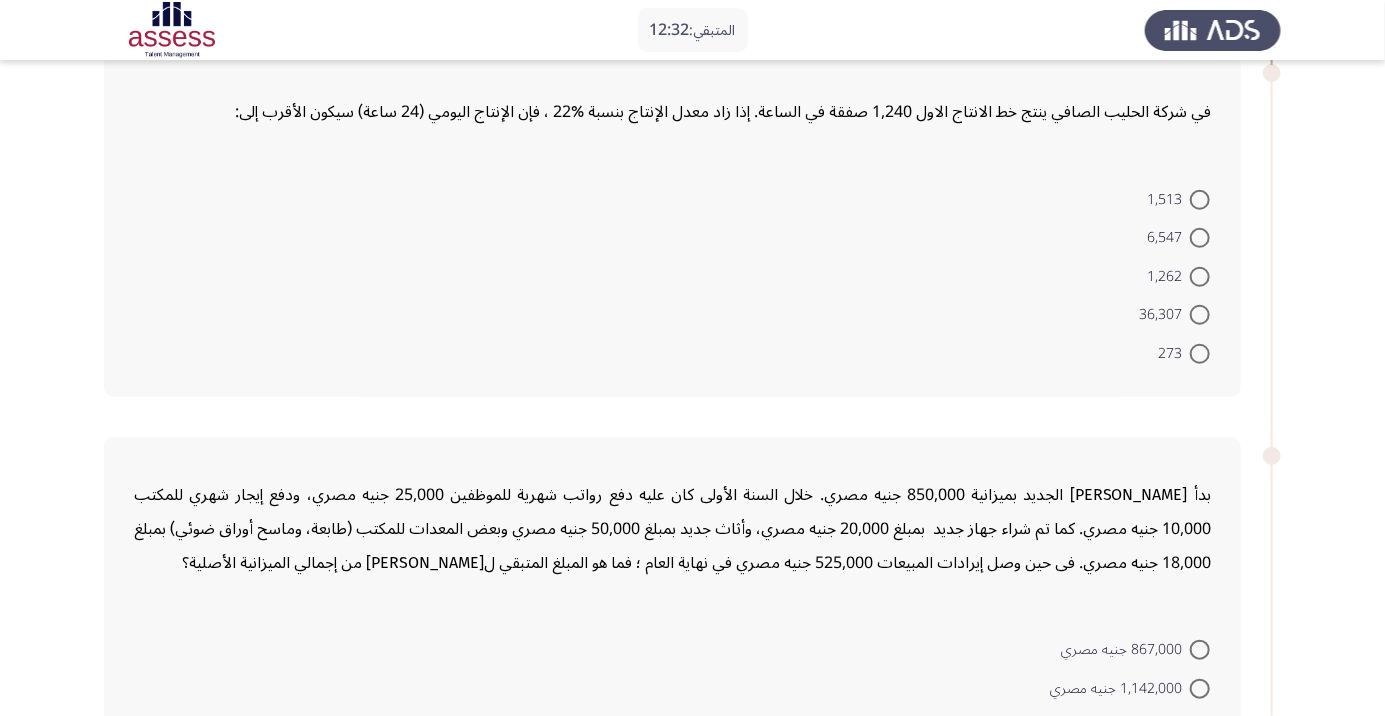 scroll, scrollTop: 499, scrollLeft: 0, axis: vertical 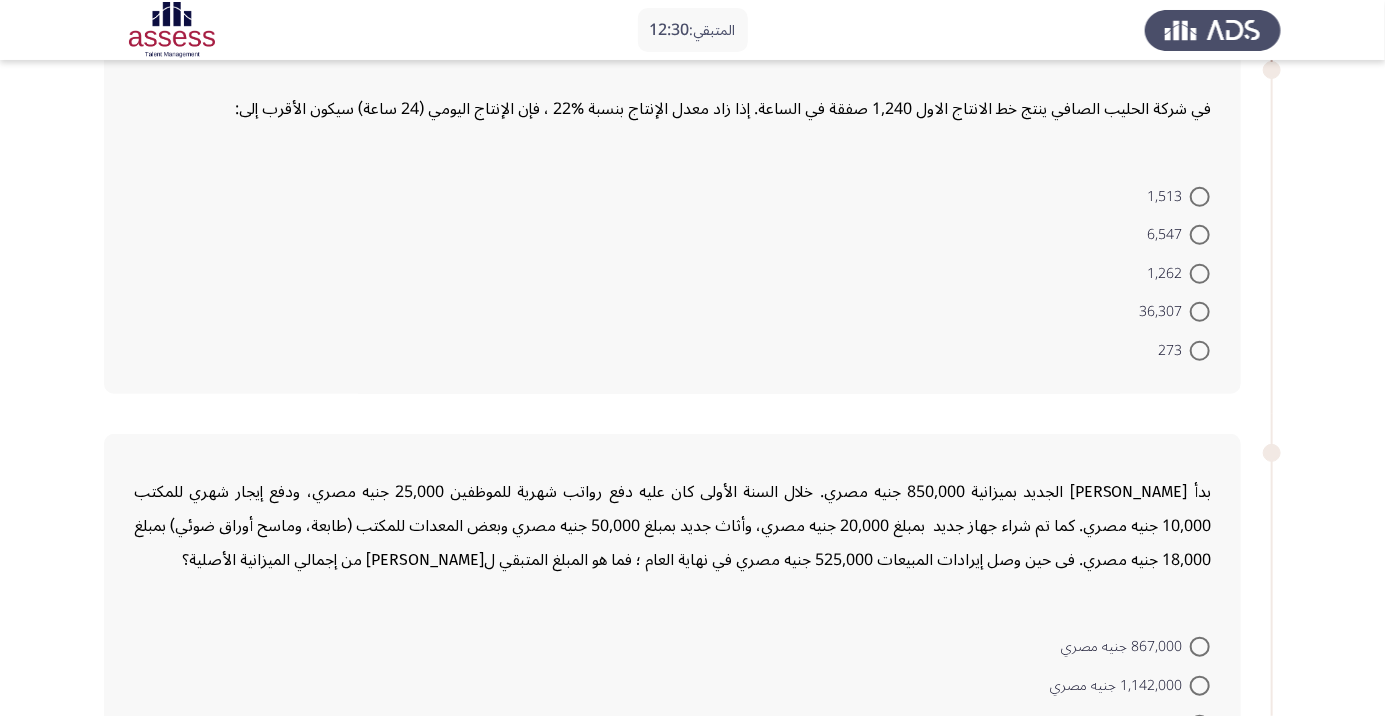 click at bounding box center (1200, 351) 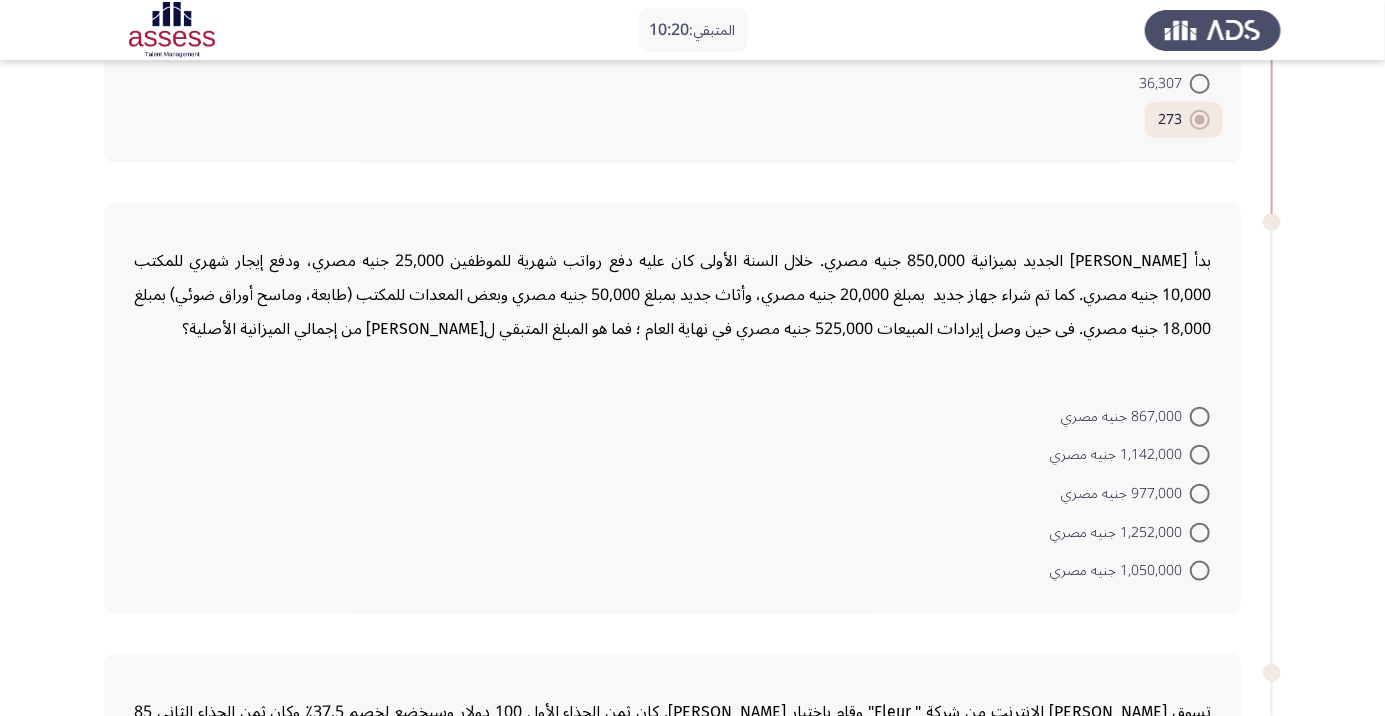 scroll, scrollTop: 698, scrollLeft: 0, axis: vertical 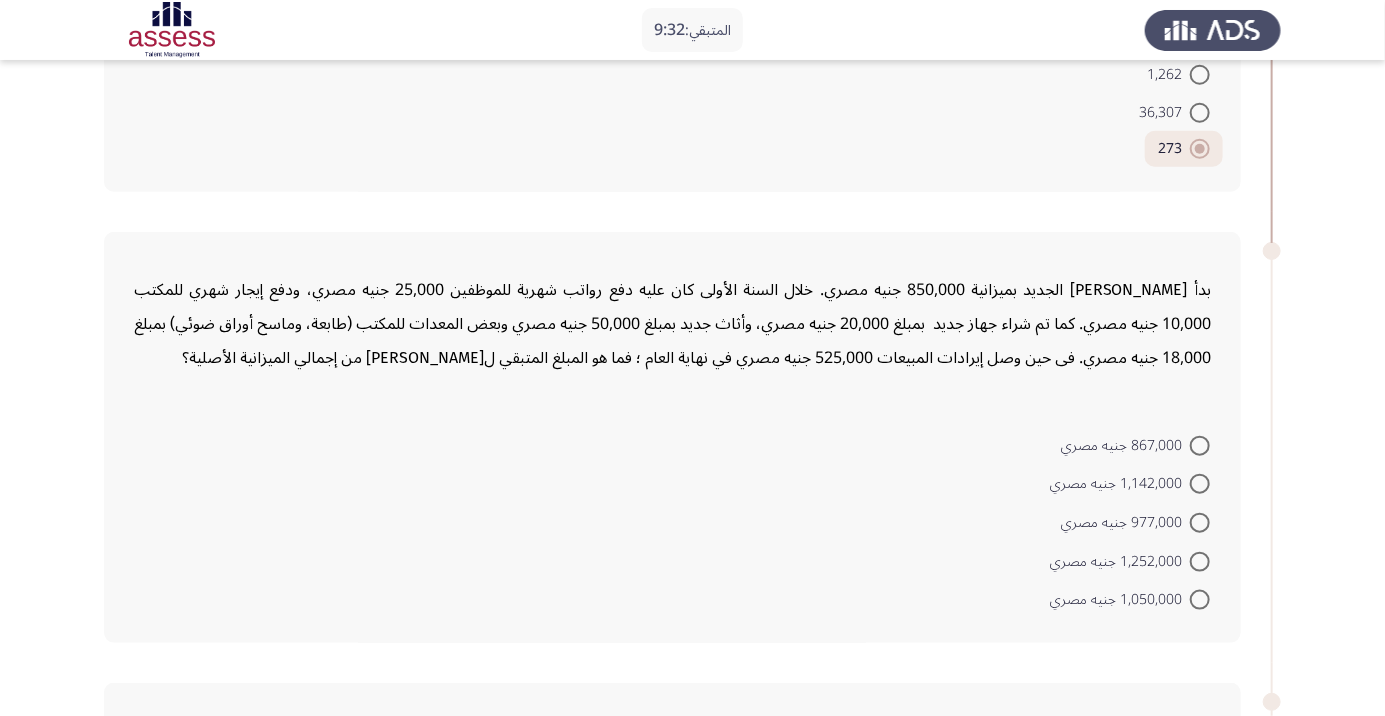 click at bounding box center (1200, 446) 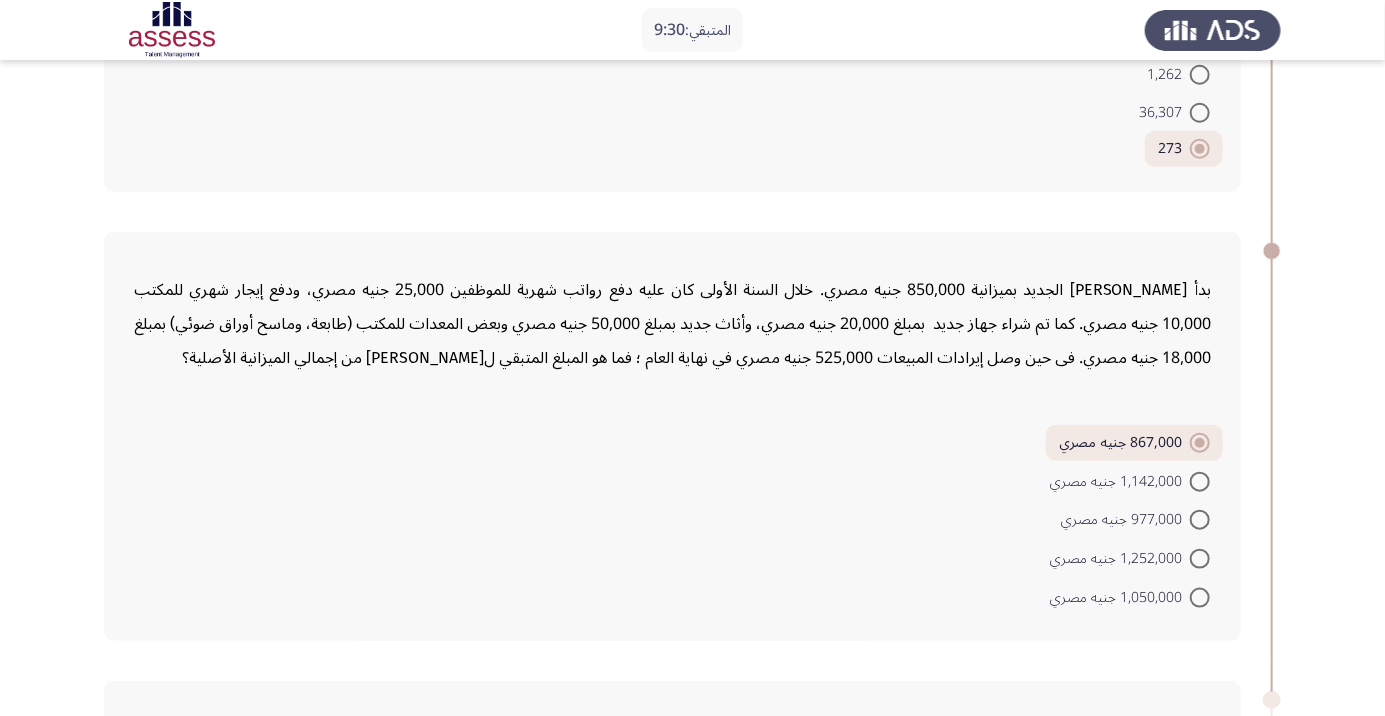 click at bounding box center (1200, 443) 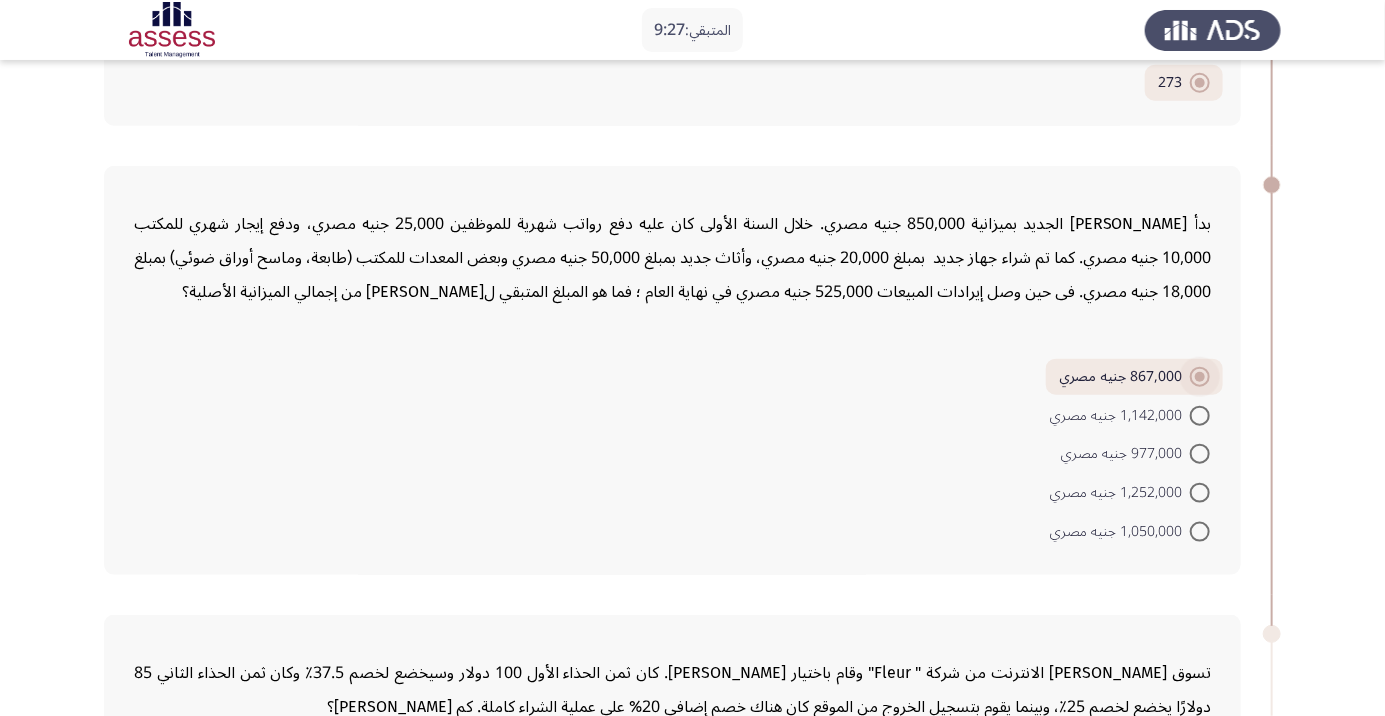 scroll, scrollTop: 765, scrollLeft: 0, axis: vertical 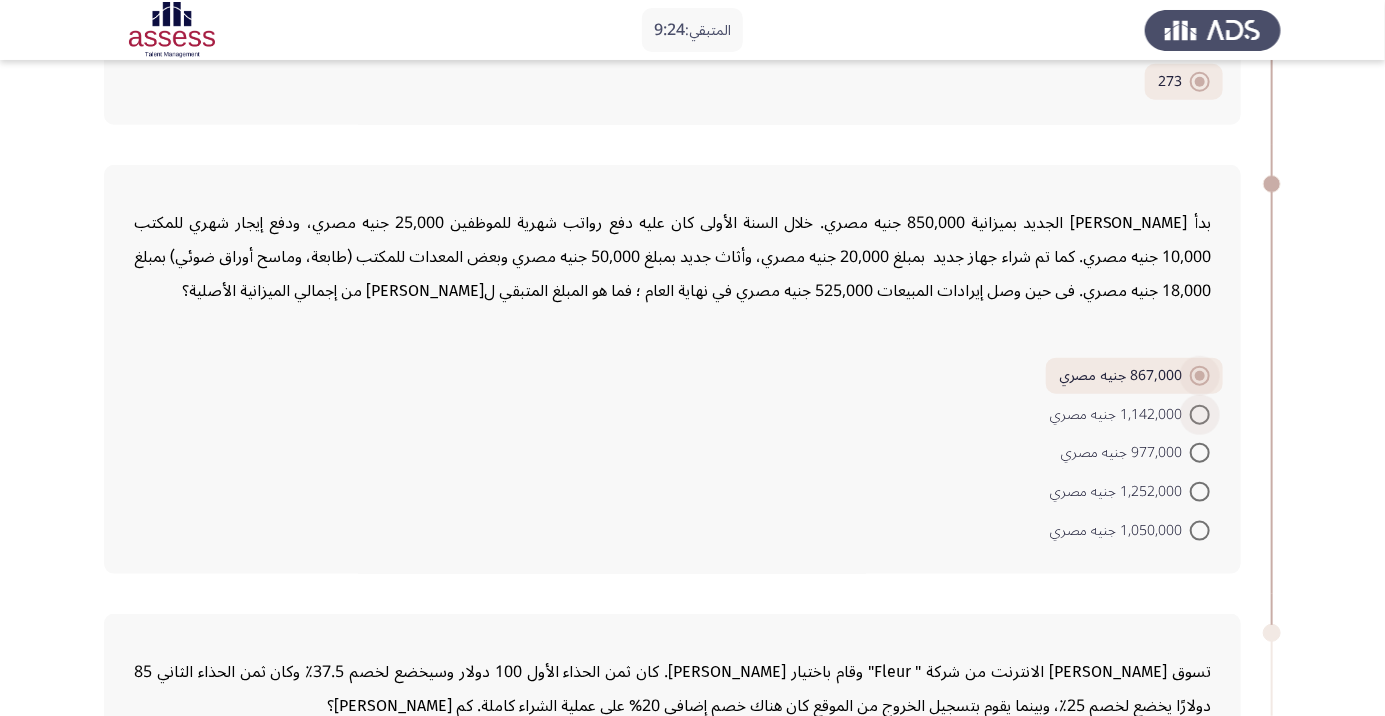 click at bounding box center (1200, 415) 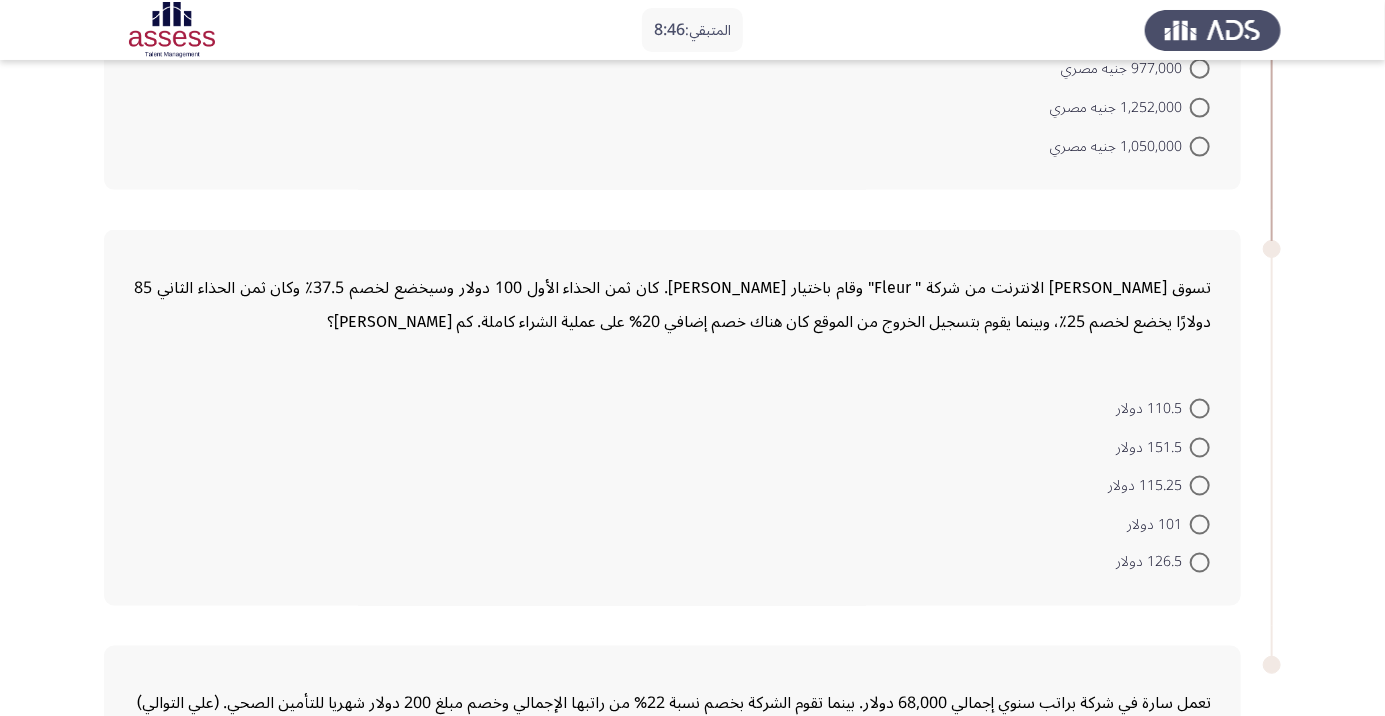 scroll, scrollTop: 1160, scrollLeft: 0, axis: vertical 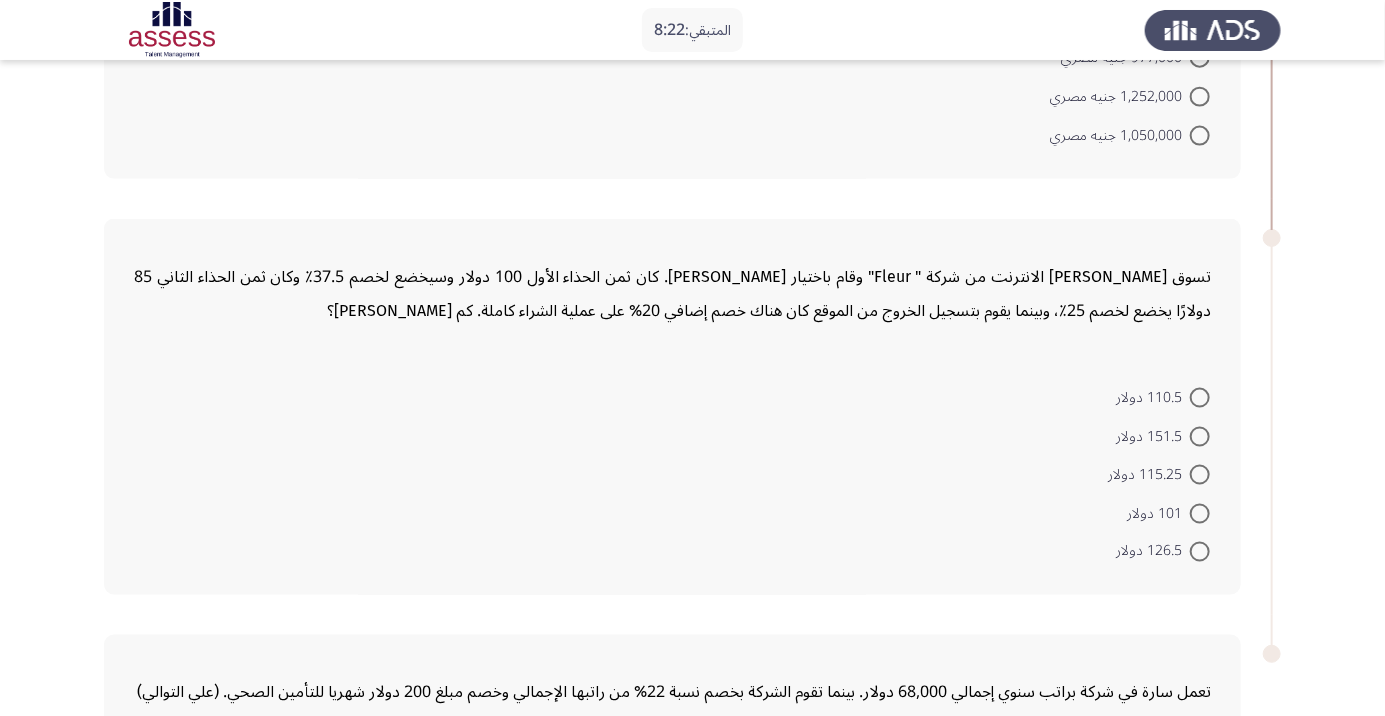 click on "المتبقي:  8:22  السابق
ASSESS Aptitude (FOCUS) - Numerical Reasoning   التالي  إذا كان سن محمد هو ضعف سن أحمد. فى حين،  أن سلمي أكبر بخمس سنوات من محمد،  فما هو إجمالي سن سلمي ومحمد، مع العلم أن أحمد يبلغ من العُمر عشر سنوات؟    45     50     20     48     25  في شركة الحليب الصافي ينتج خط الانتاج الاول 1,240 صفقة في الساعة. إذا زاد معدل الإنتاج بنسبة %22 ، فإن الإنتاج اليومي (24 ساعة) سيكون الأقرب إلى:
1,513     6,547     1,262     36,307     273     867,000 جنيه مصري     1,142,000 جنيه مصري     977,000 جنيه مصري     1,252,000 جنيه مصري     1,050,000 جنيه مصري
110.5 دولار     151.5 دولار     115.25 دولار     101 دولار     126.5 دولار     4,420 دولار     4,560 دولار" 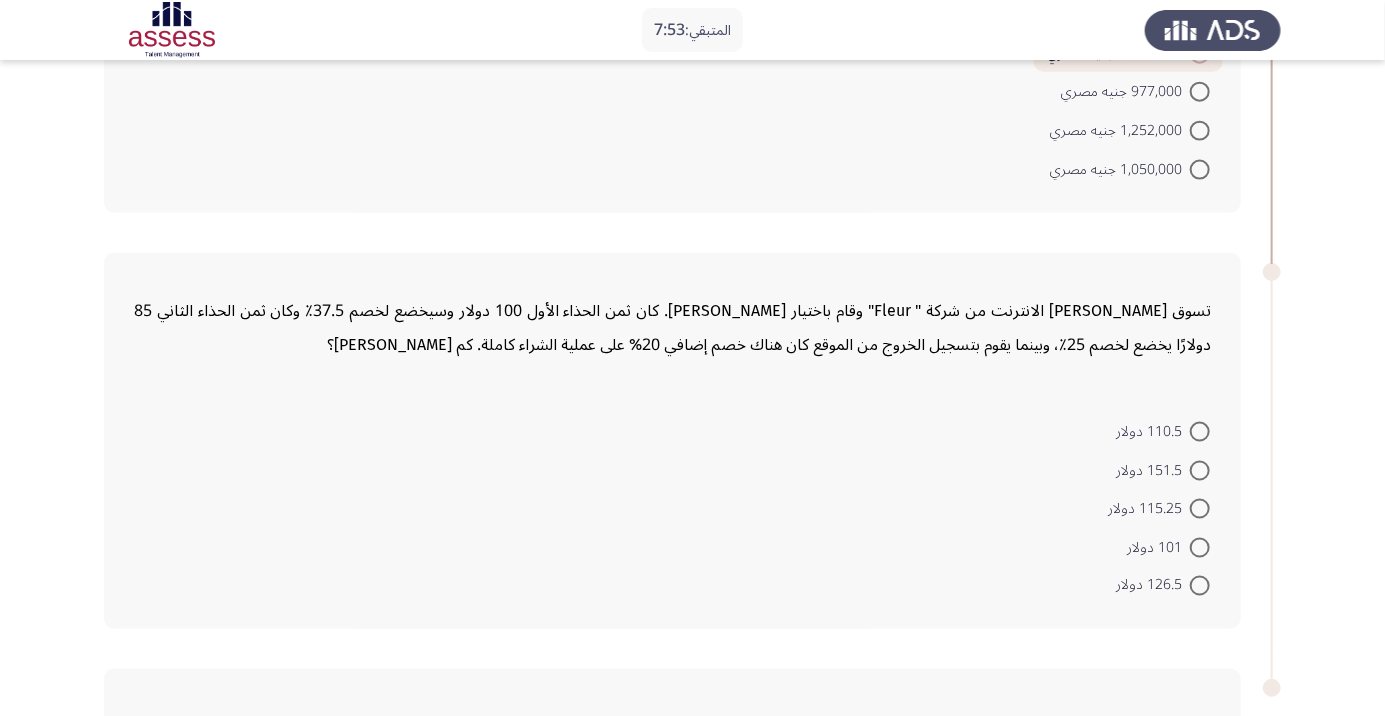 scroll, scrollTop: 1126, scrollLeft: 0, axis: vertical 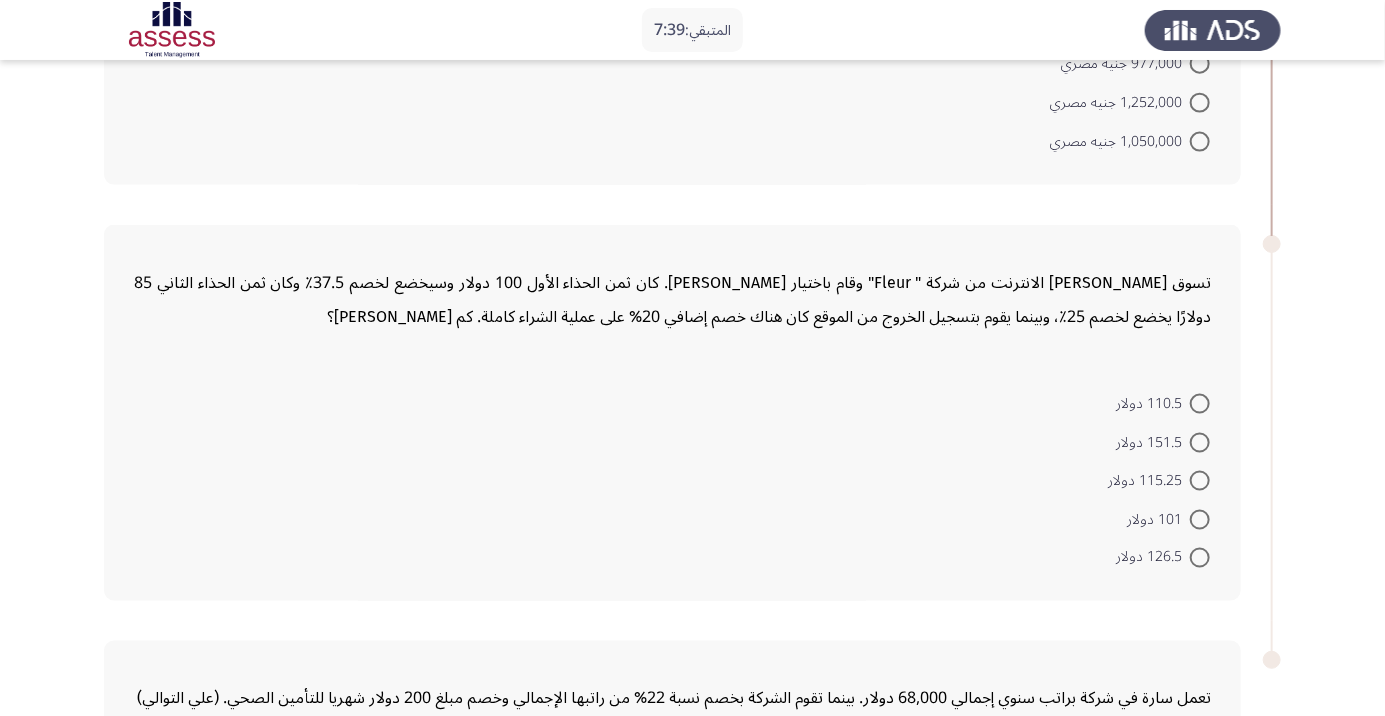 click at bounding box center (1200, 558) 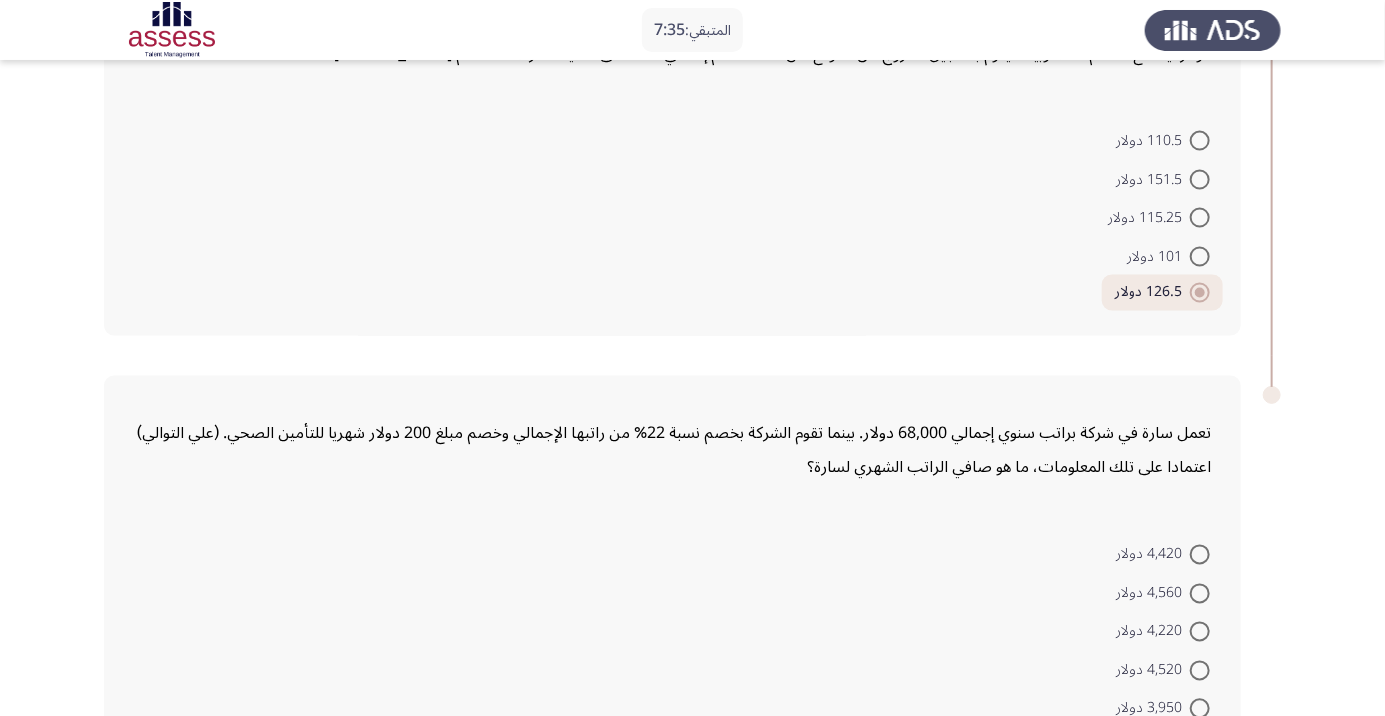 scroll, scrollTop: 1420, scrollLeft: 0, axis: vertical 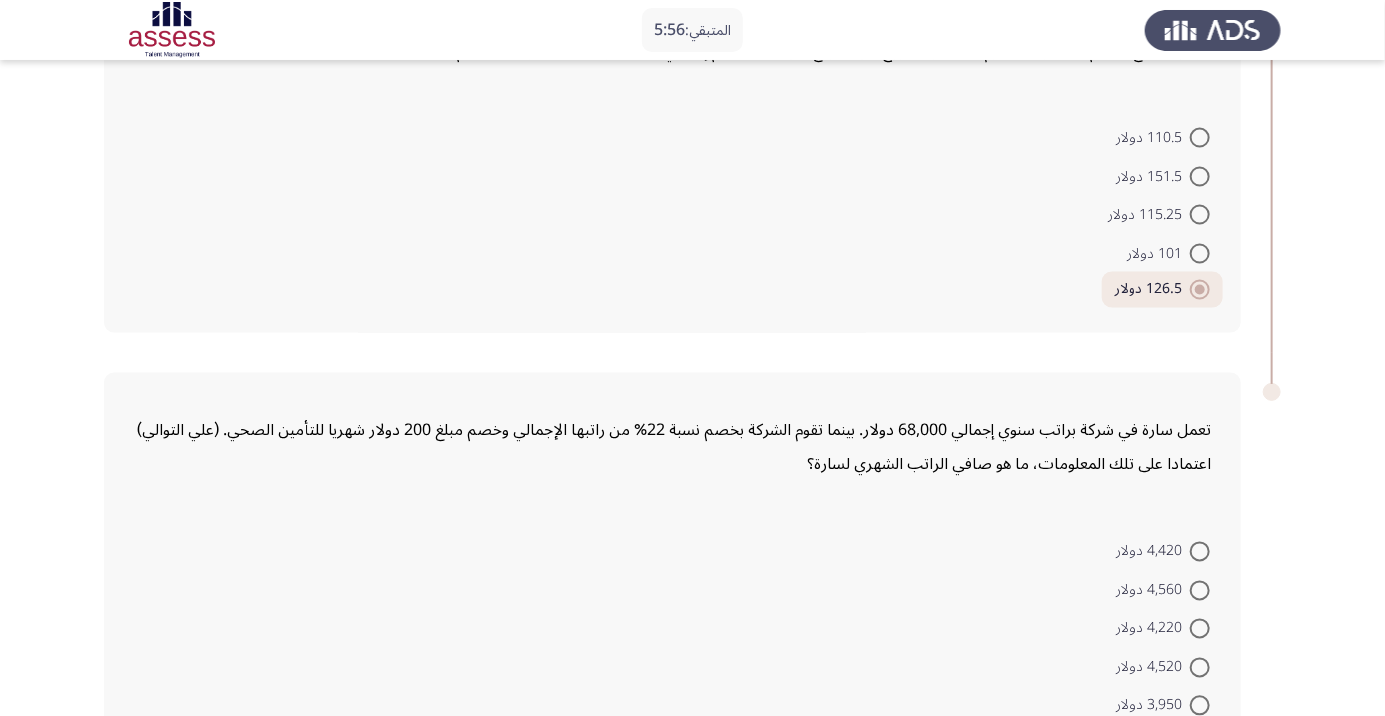 click at bounding box center [1200, 706] 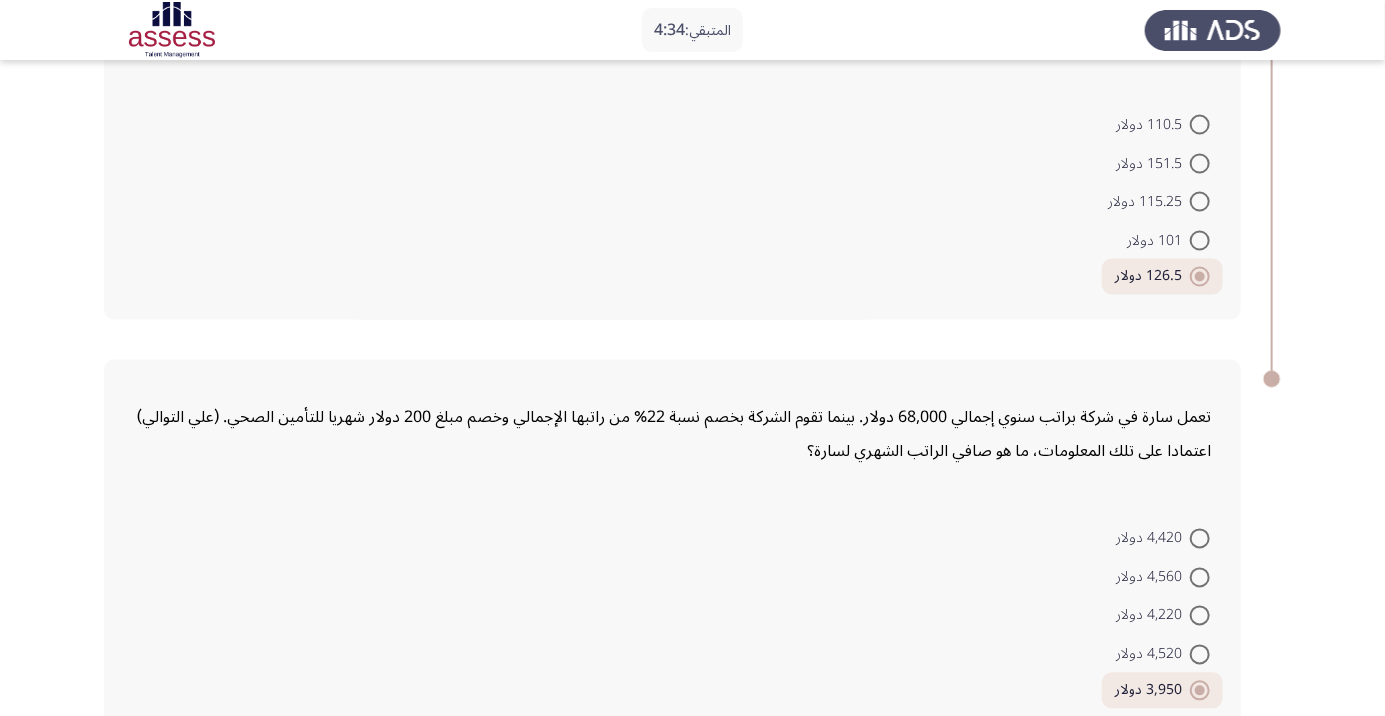 scroll, scrollTop: 1482, scrollLeft: 0, axis: vertical 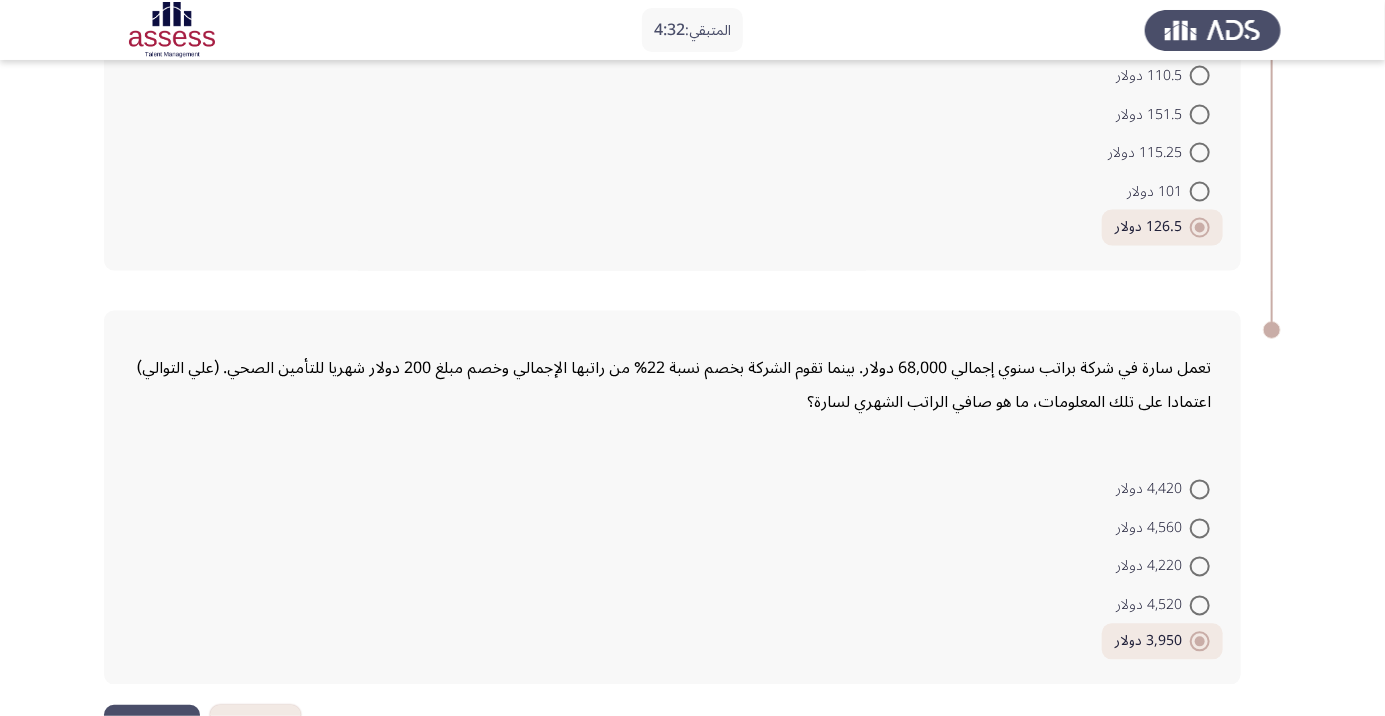 click at bounding box center (1200, 567) 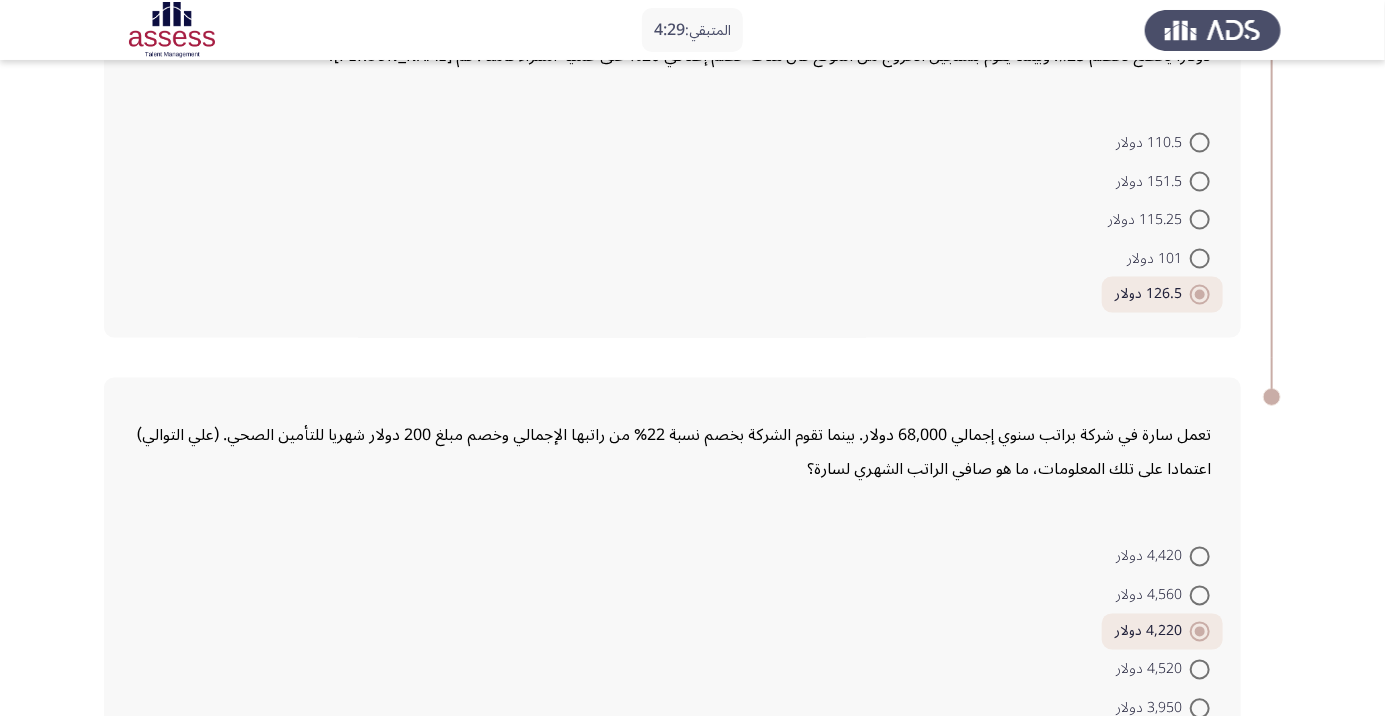 scroll, scrollTop: 1415, scrollLeft: 0, axis: vertical 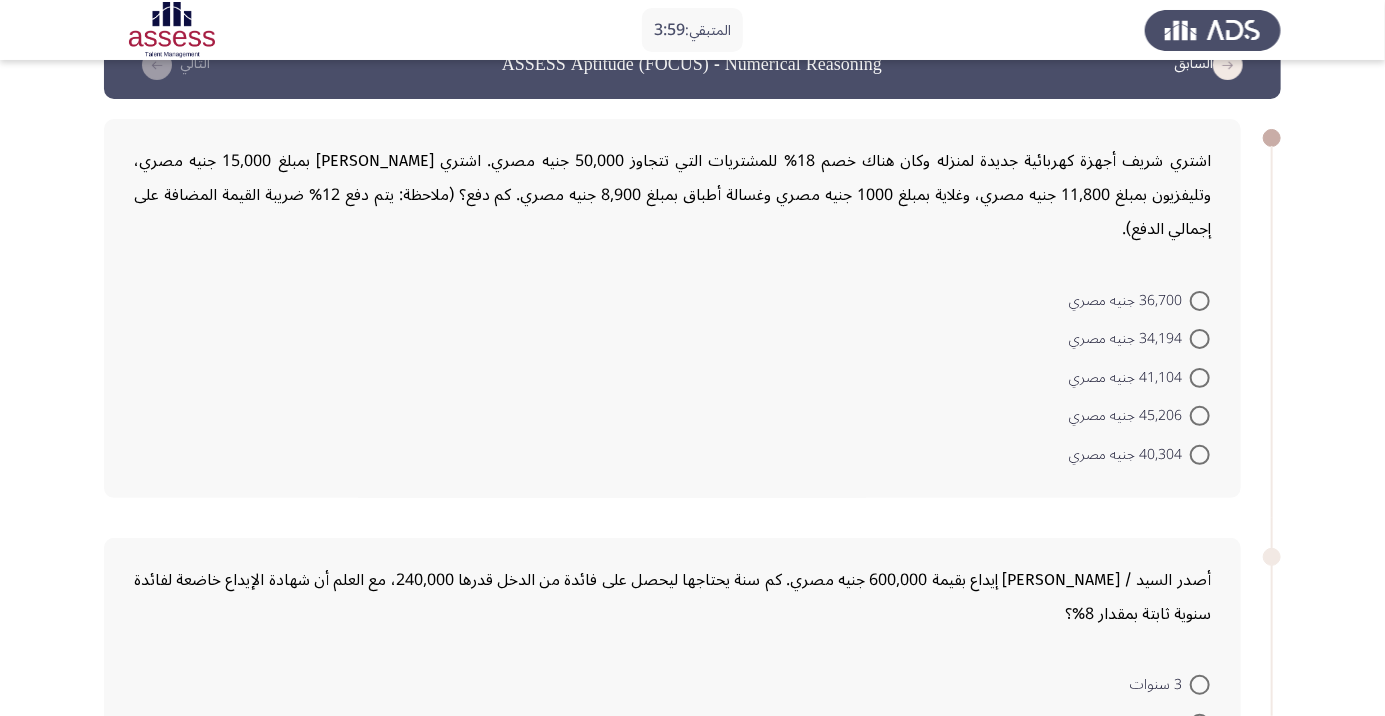 click on "المتبقي:  3:59  السابق
ASSESS Aptitude (FOCUS) - Numerical Reasoning   التالي  اشتري شريف أجهزة كهربائية جديدة لمنزله وكان هناك خصم 18% للمشتريات التي تتجاوز 50,000 جنيه مصري. اشتري شريف  ثلاجه بمبلغ 15,000 جنيه مصري، وتليفزيون بمبلغ 11,800 جنيه مصري، وغلاية بمبلغ 1000 جنيه مصري وغسالة أطباق بمبلغ 8,900 جنيه مصري. كم دفع؟ (ملاحظة: يتم دفع 12% ضريبة القيمة المضافة على إجمالي الدفع).    36,700 جنيه مصري     34,194 جنيه مصري     41,104 جنيه مصري     45,206 جنيه مصري     40,304 جنيه مصري     3 سنوات     5 سنوات     4 سنوات     6 سنوات     7 سنوات
3,100 جنيه مصري     3,813 جنيه مصري     3,192 جنيه مصري     3,927 جنيه مصري     3,720 جنيه مصري" 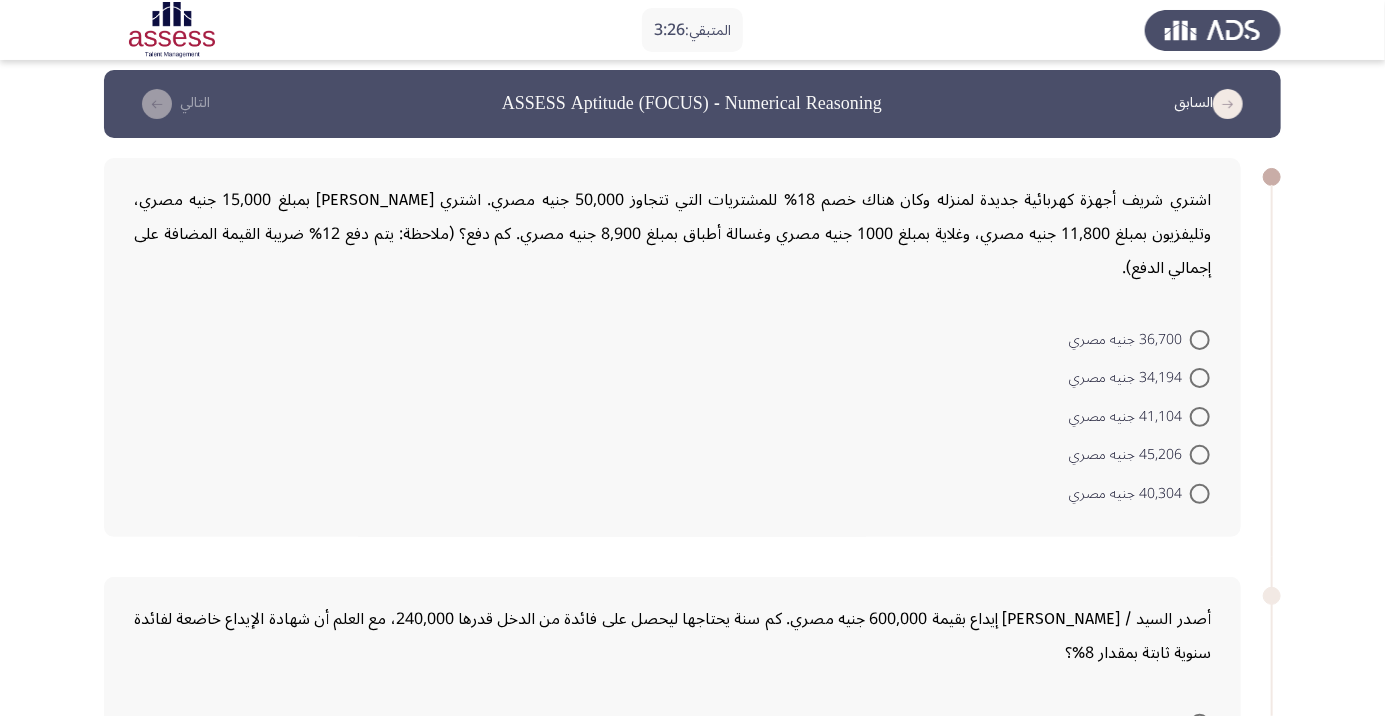 scroll, scrollTop: 0, scrollLeft: 0, axis: both 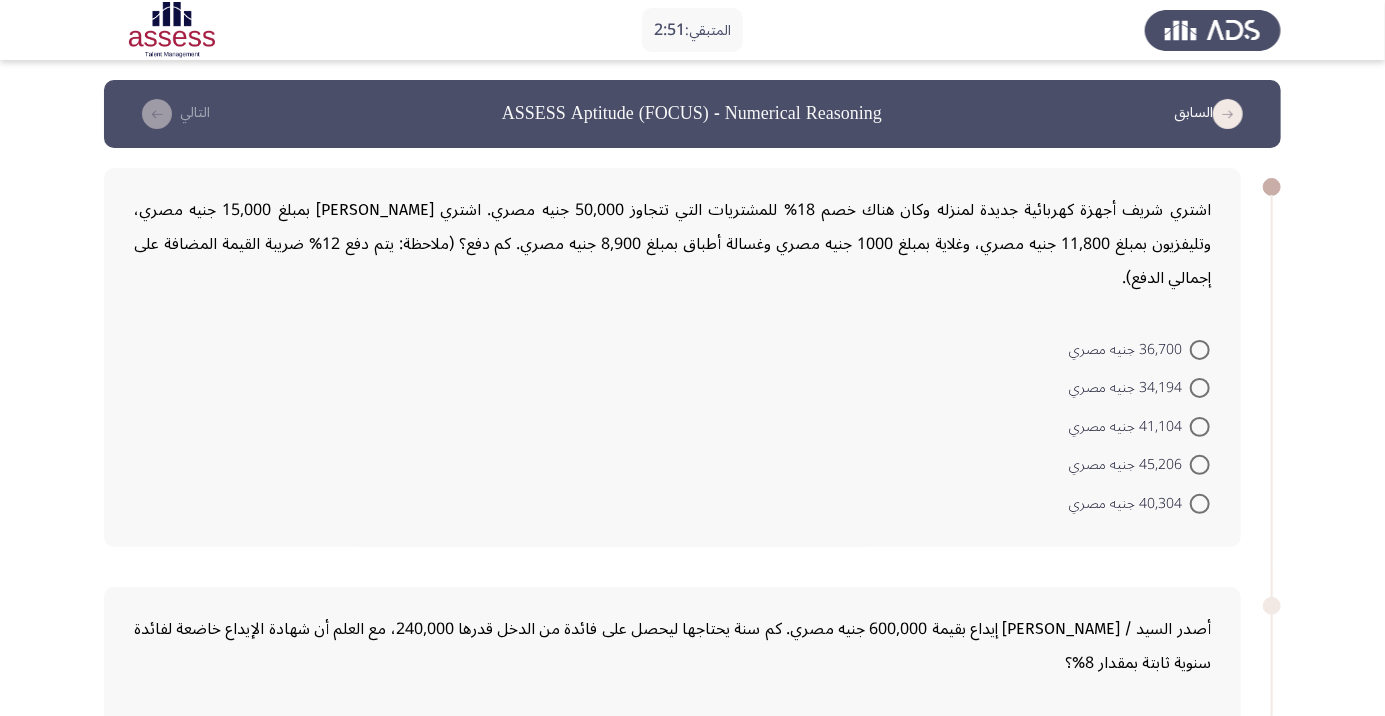 click at bounding box center [1200, 427] 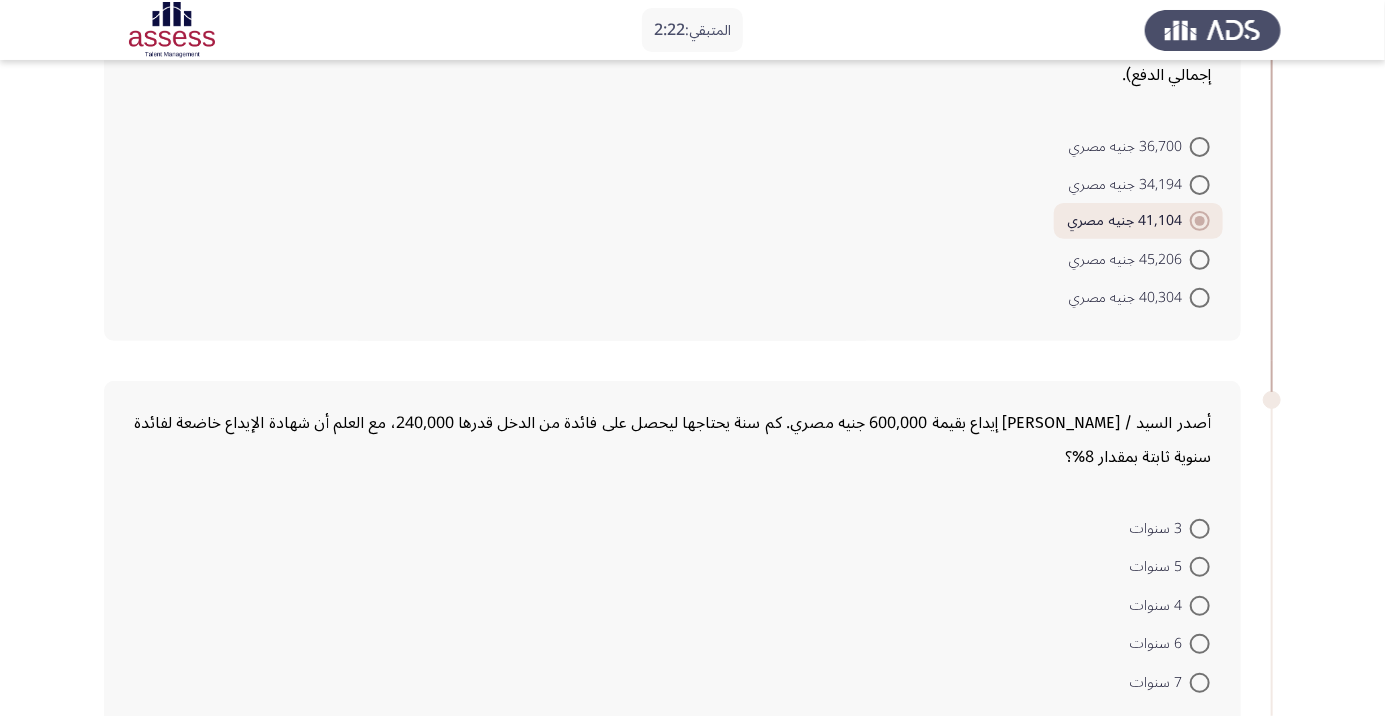 scroll, scrollTop: 230, scrollLeft: 0, axis: vertical 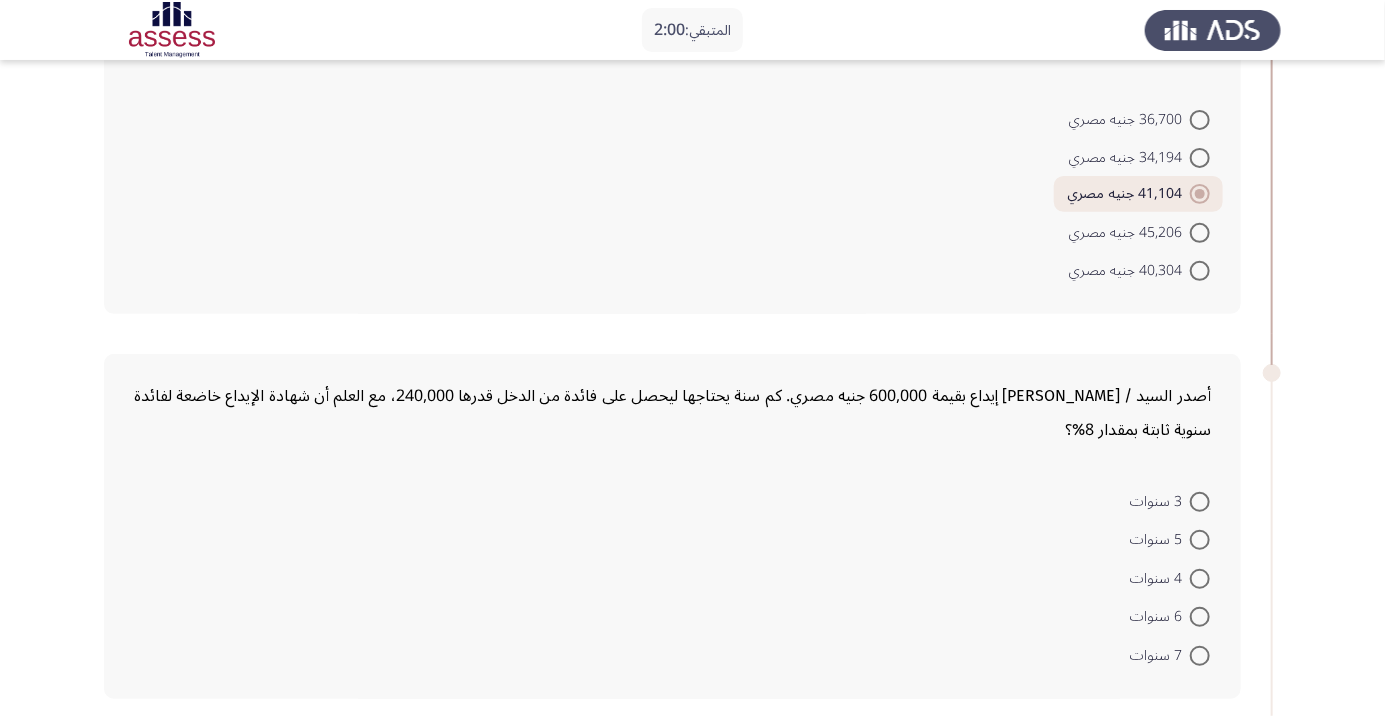 click on "7 سنوات" at bounding box center [1170, 654] 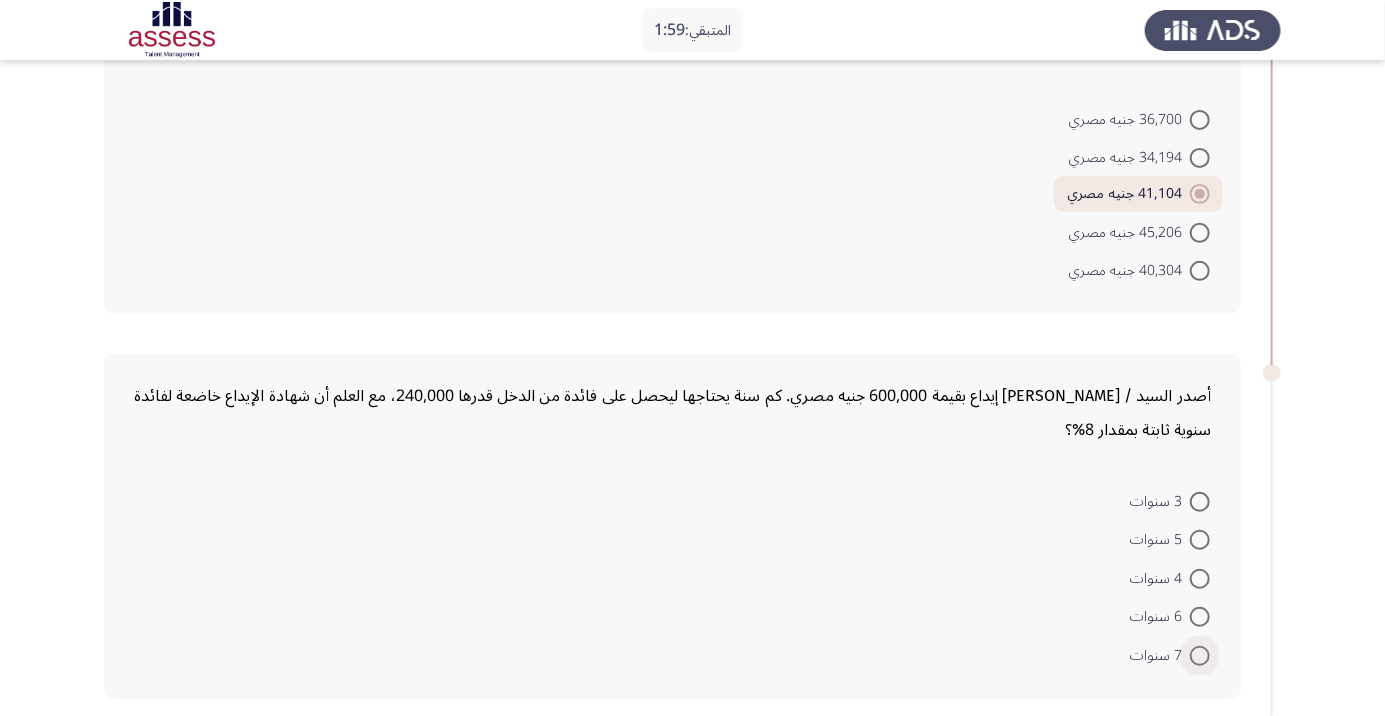 click at bounding box center (1200, 656) 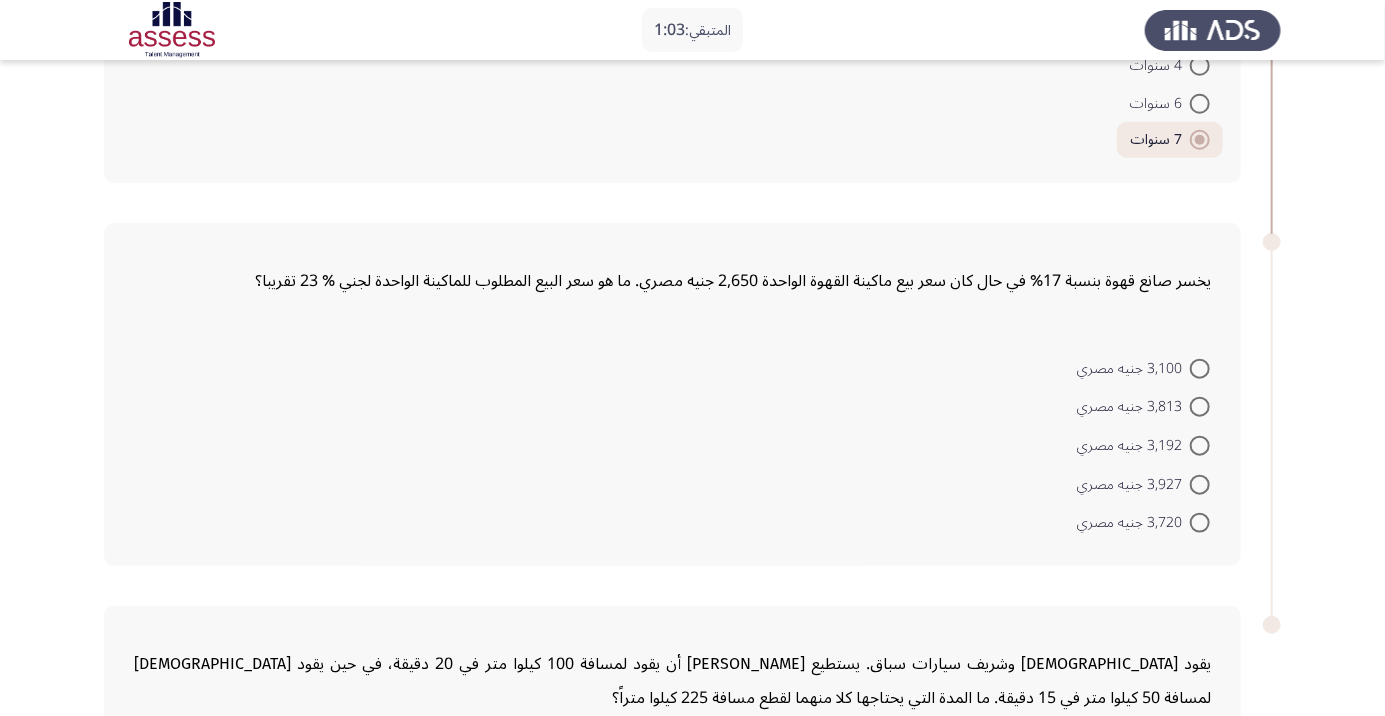 scroll, scrollTop: 744, scrollLeft: 0, axis: vertical 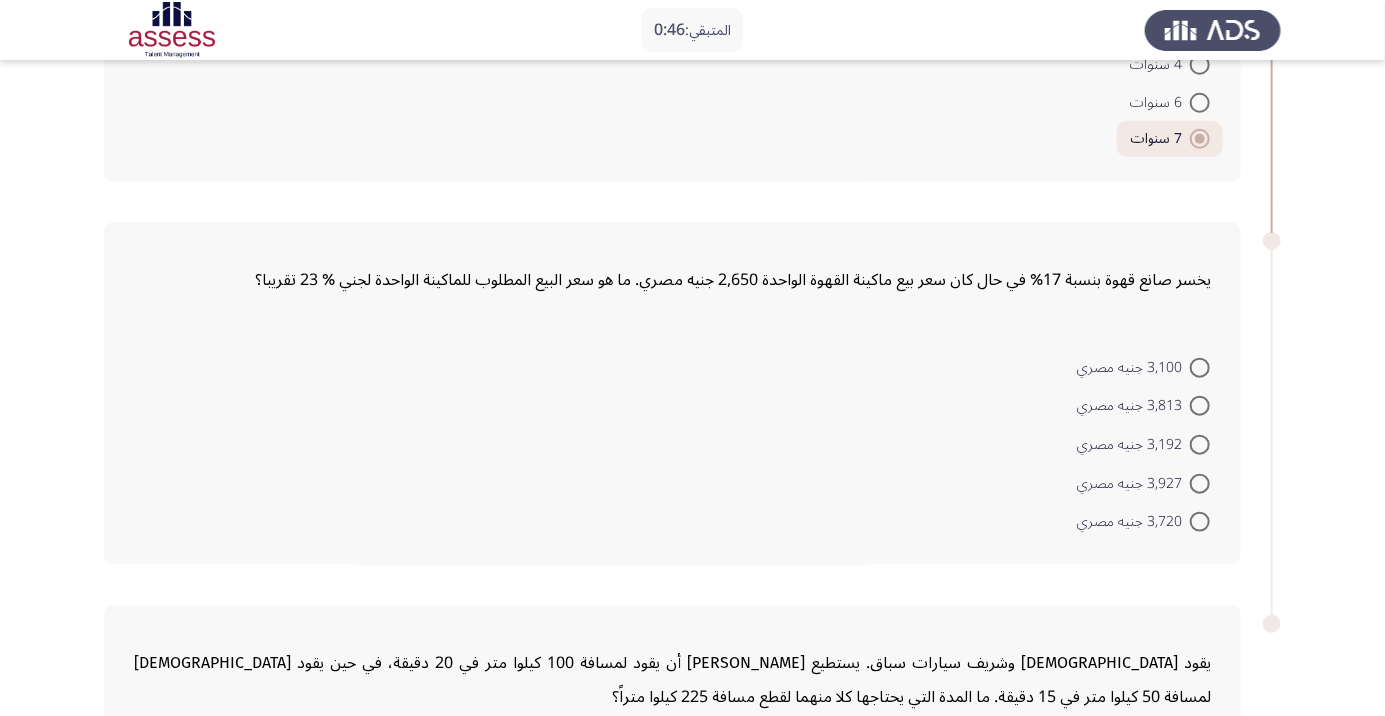 click at bounding box center [1200, 522] 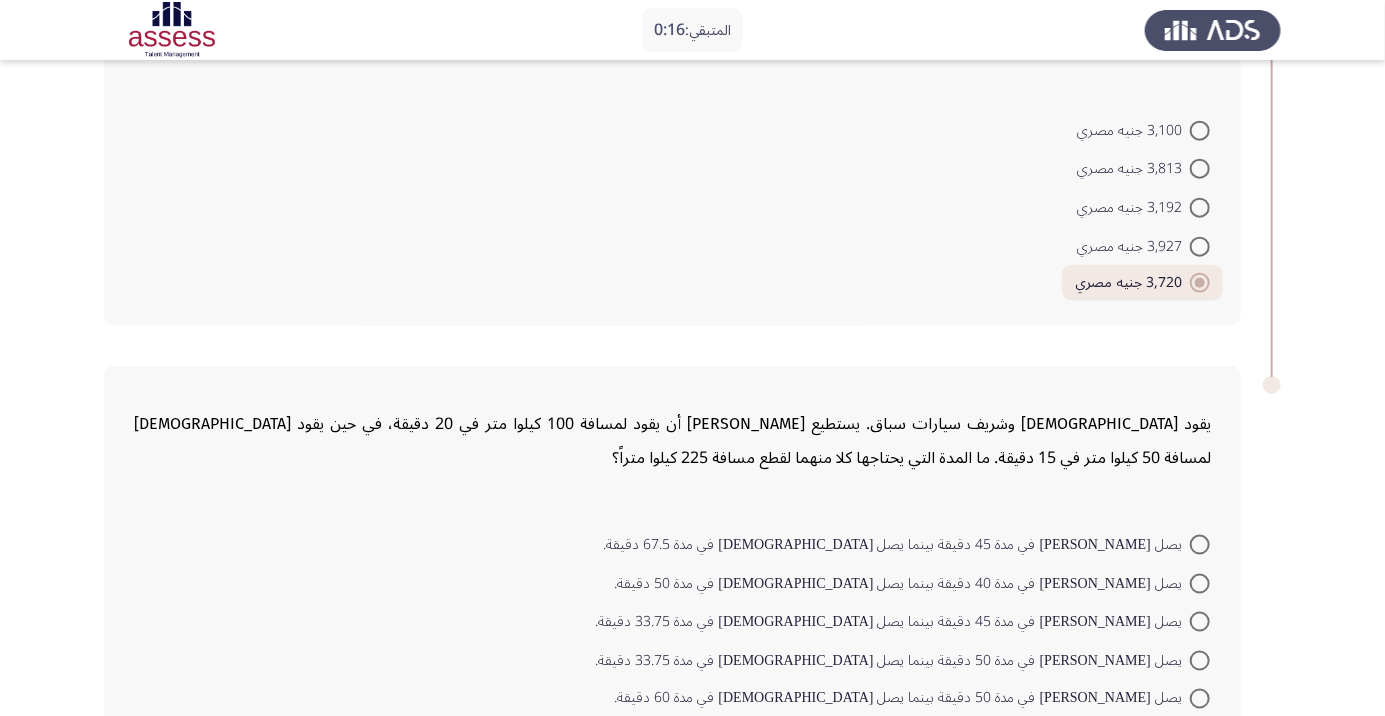 scroll, scrollTop: 1009, scrollLeft: 0, axis: vertical 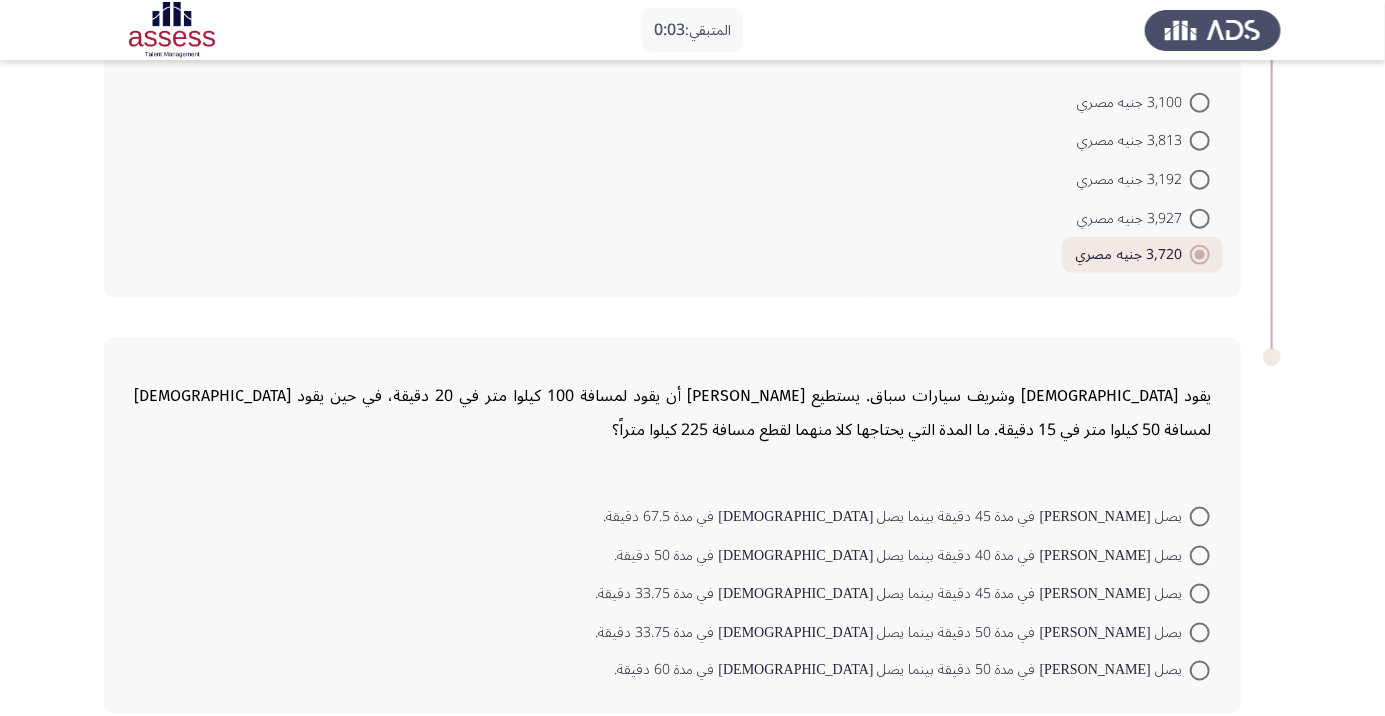 click at bounding box center [1200, 517] 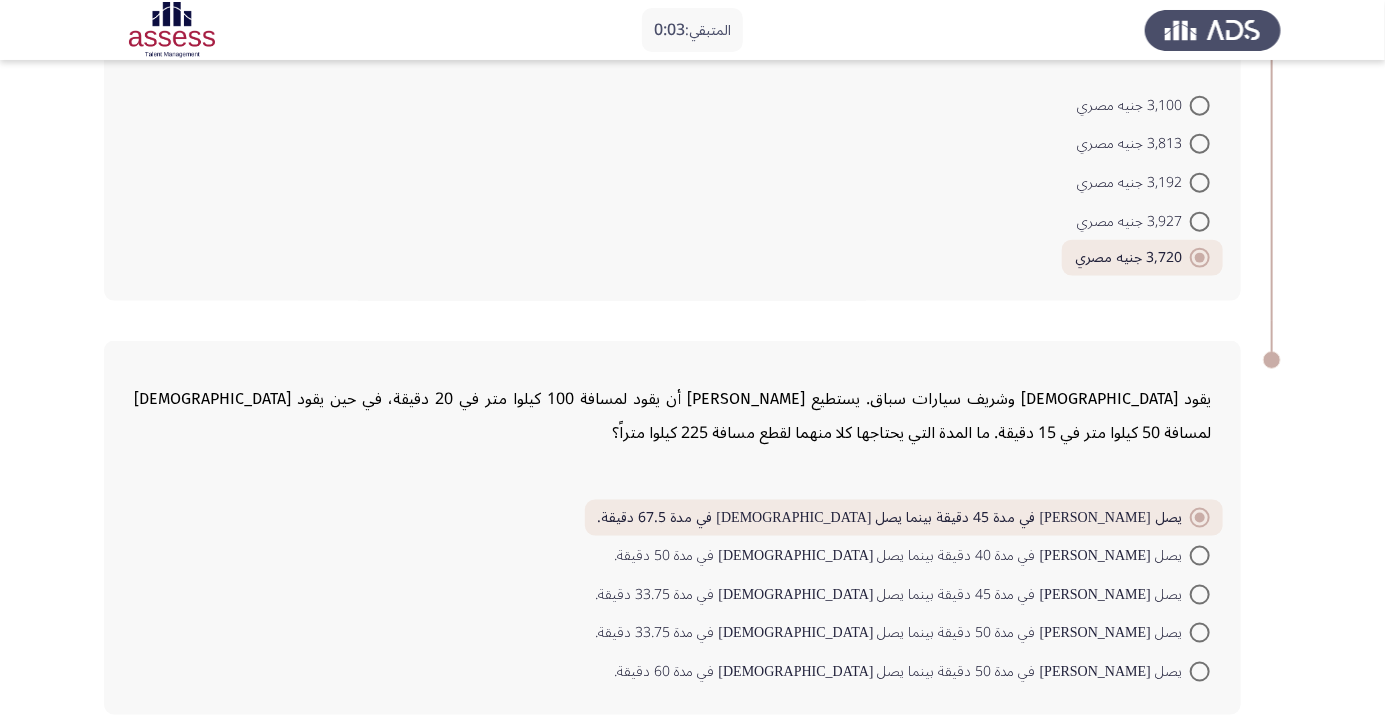 click on "التالي" 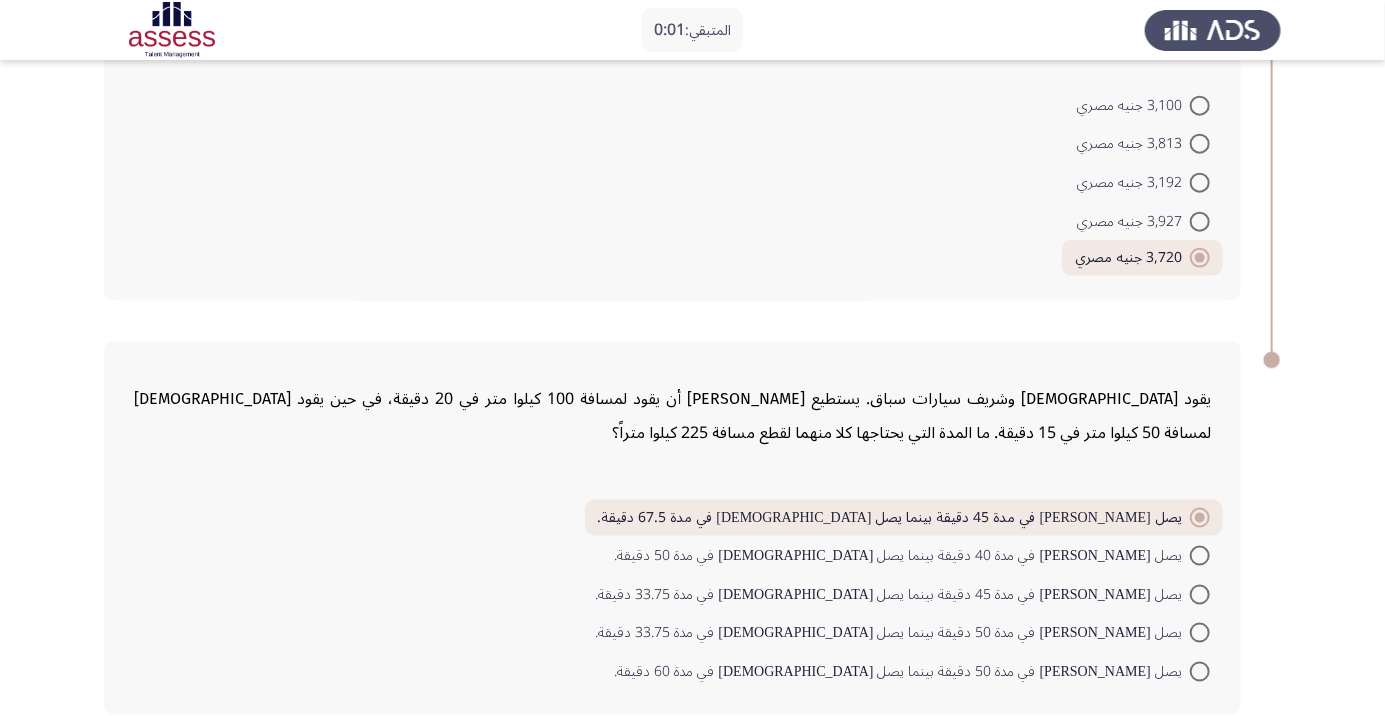 scroll, scrollTop: 0, scrollLeft: 0, axis: both 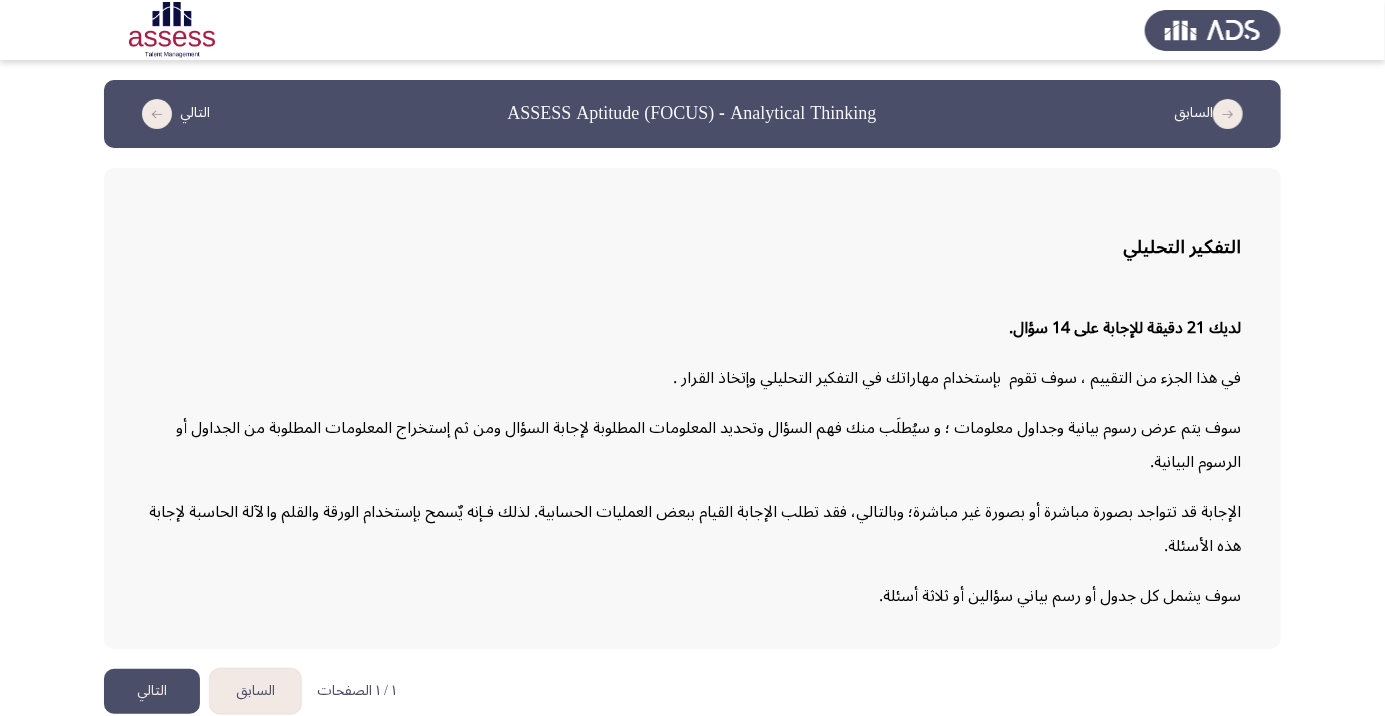 click on "التالي" 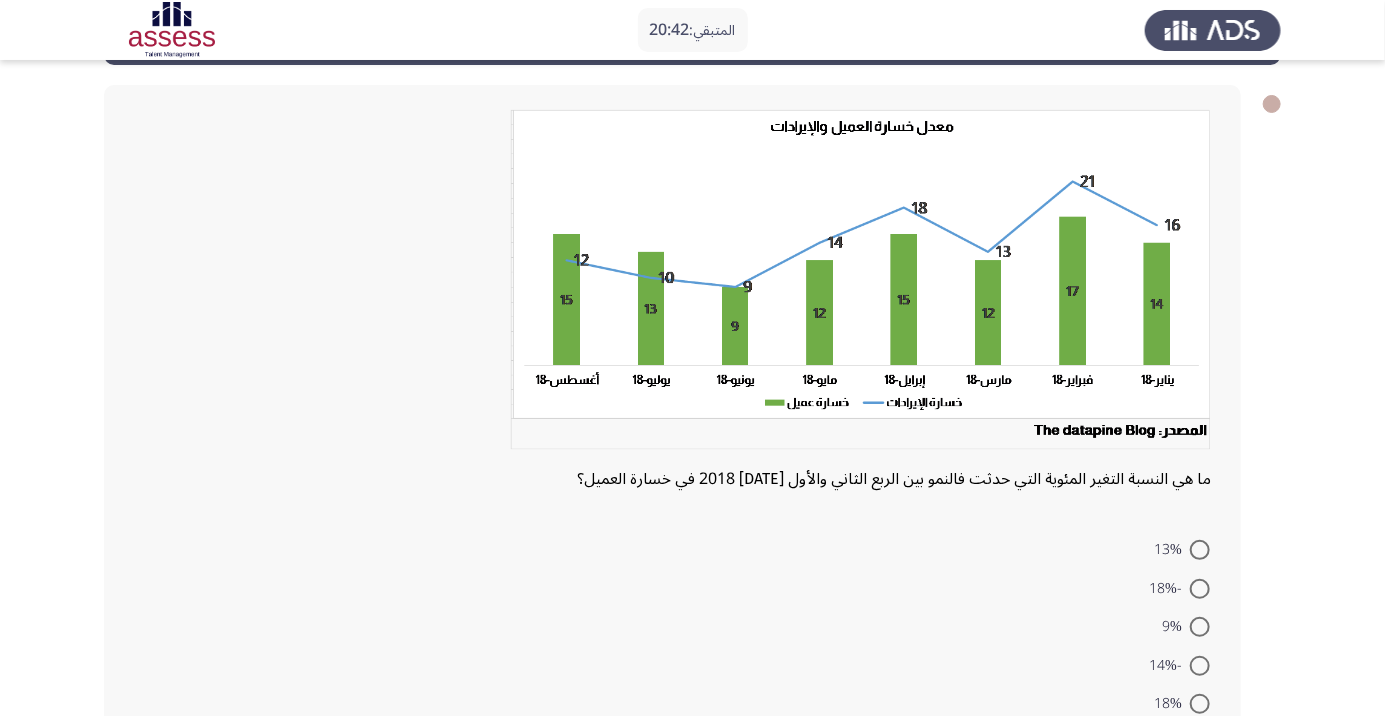 scroll, scrollTop: 118, scrollLeft: 0, axis: vertical 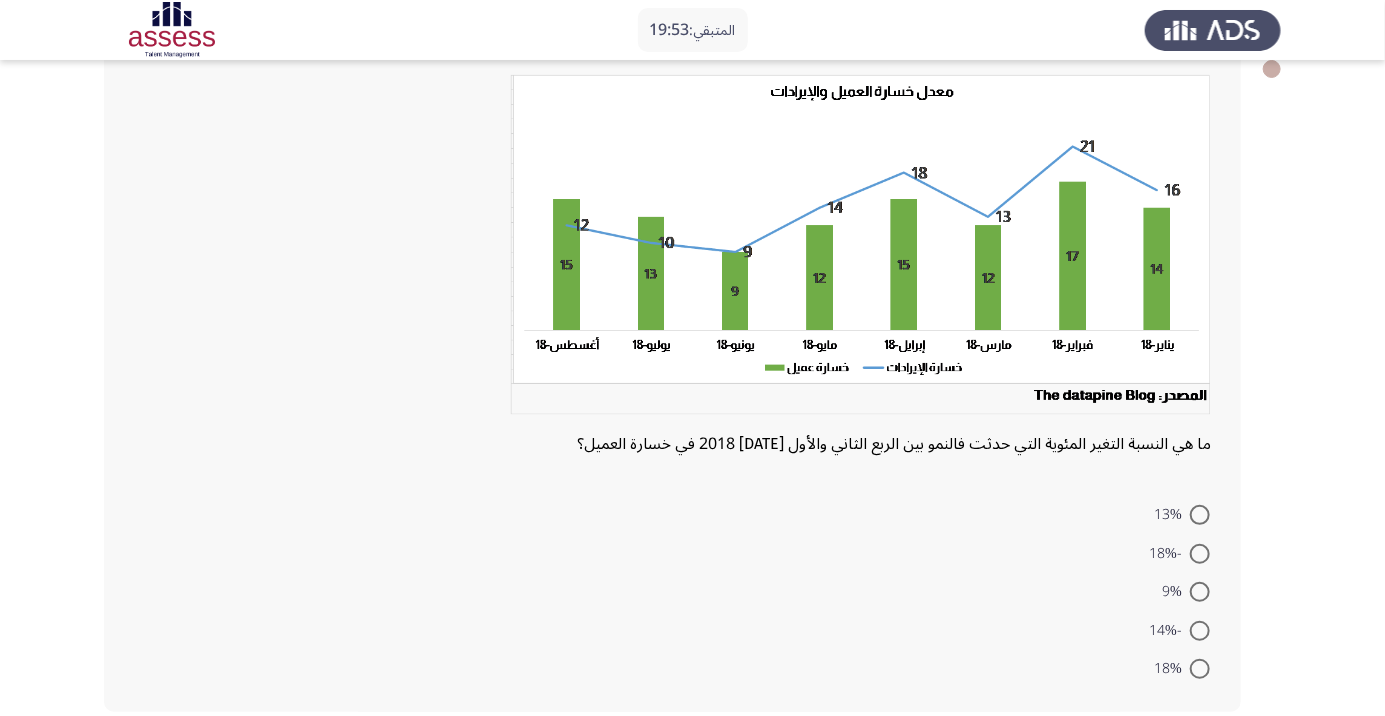 click at bounding box center (1200, 554) 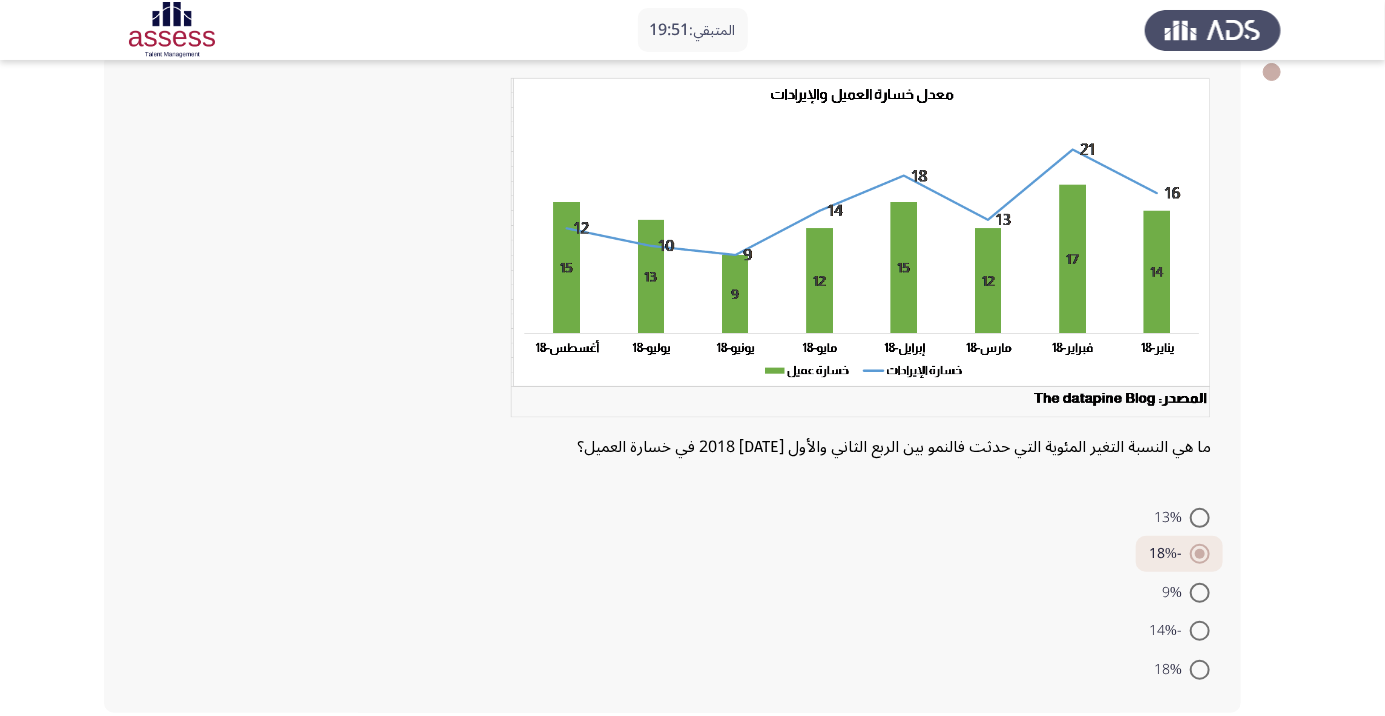 click on "13%     -18%     9%     -14%     18%" 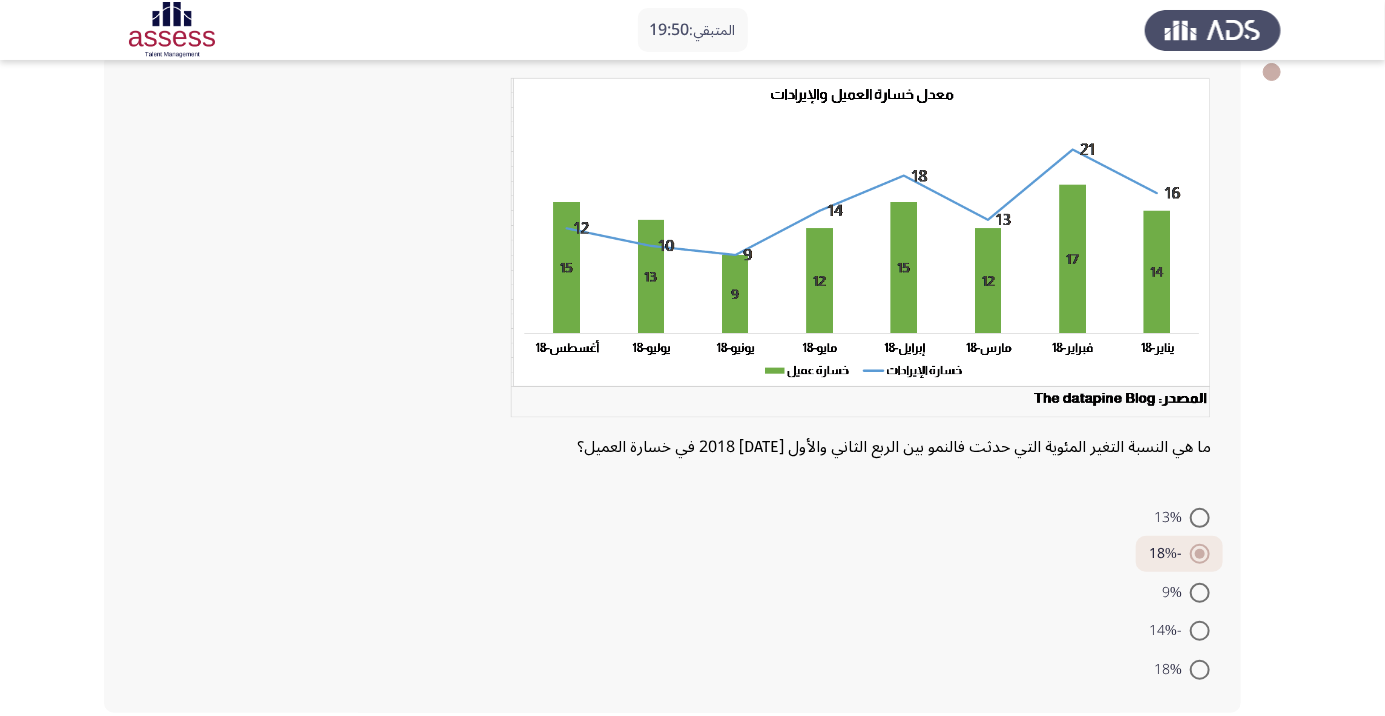 click on "18%" at bounding box center (1172, 670) 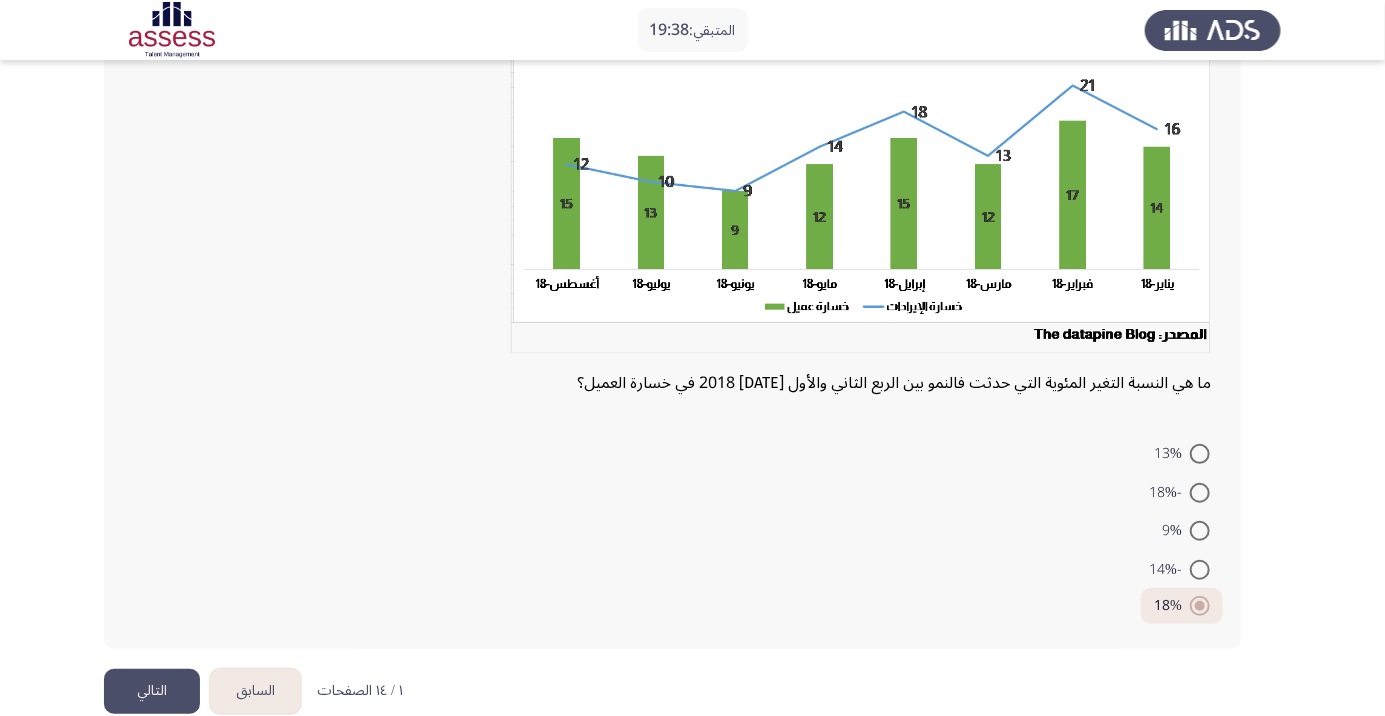 scroll, scrollTop: 211, scrollLeft: 0, axis: vertical 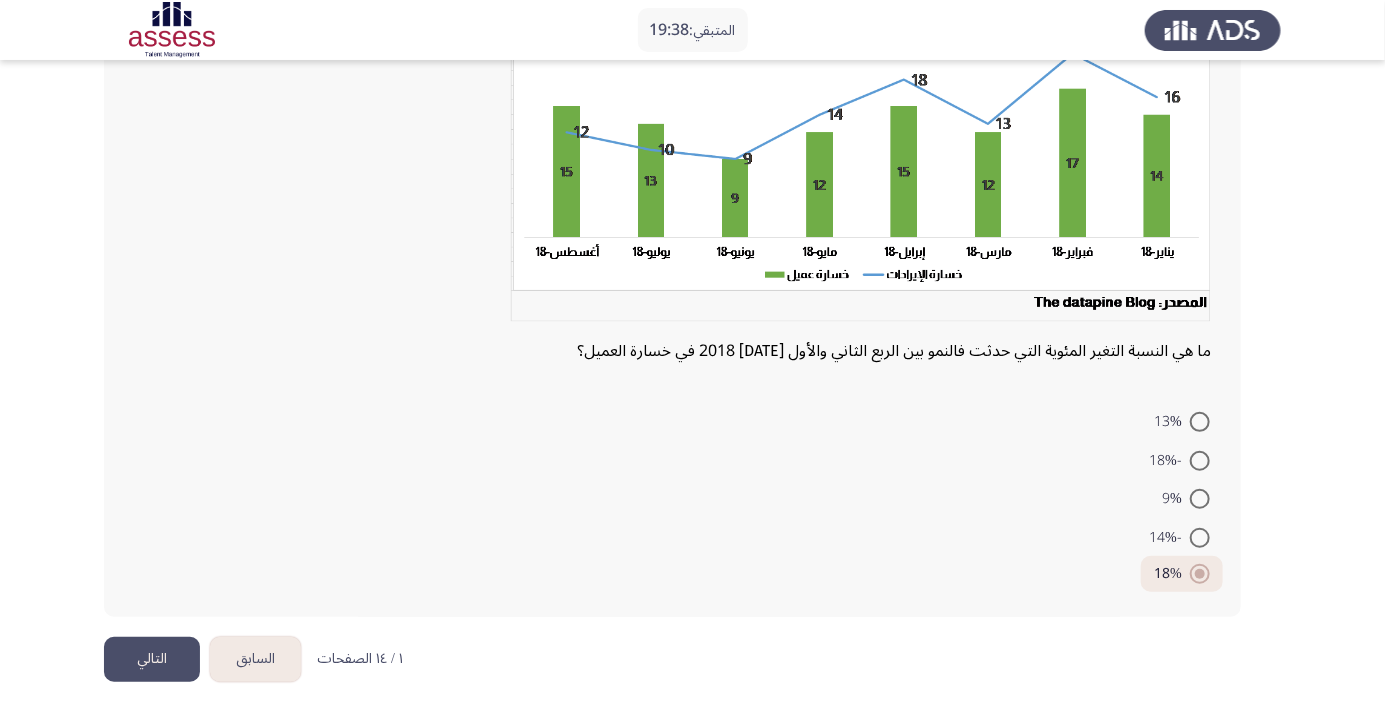 click on "التالي" 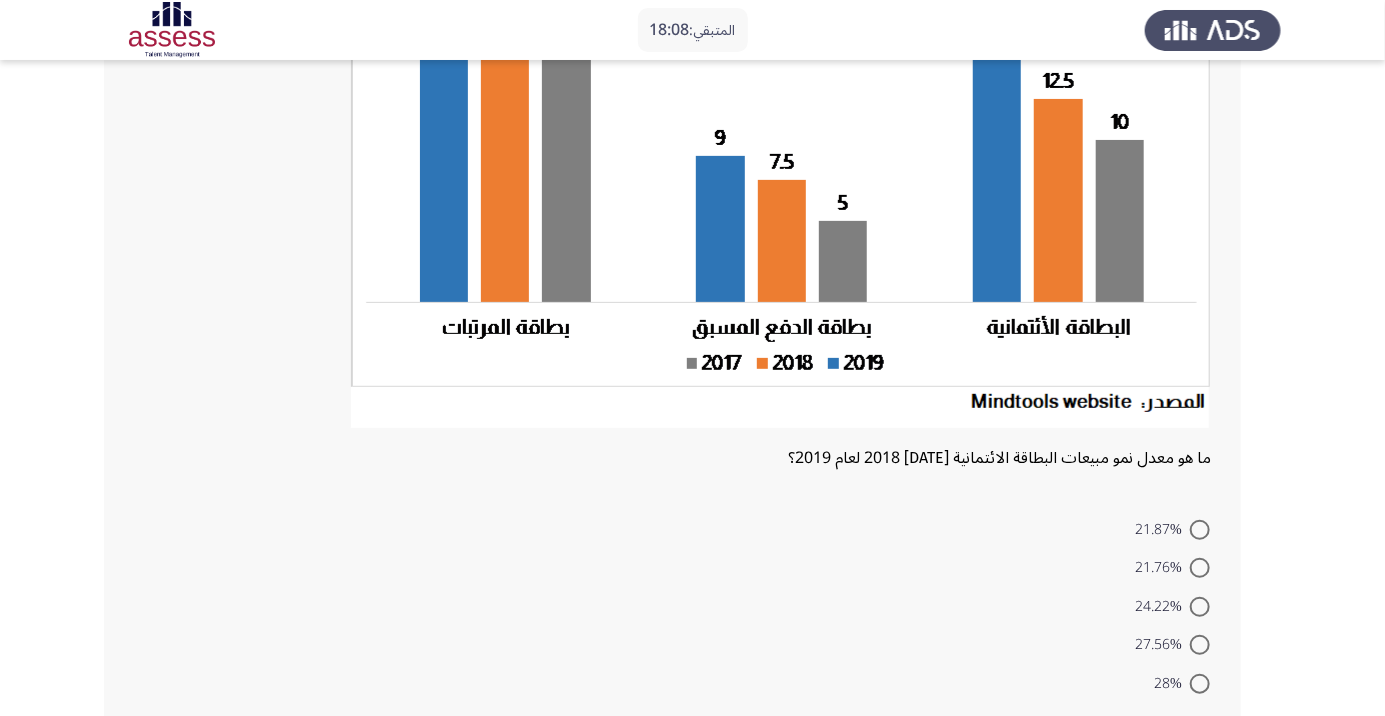 scroll, scrollTop: 285, scrollLeft: 0, axis: vertical 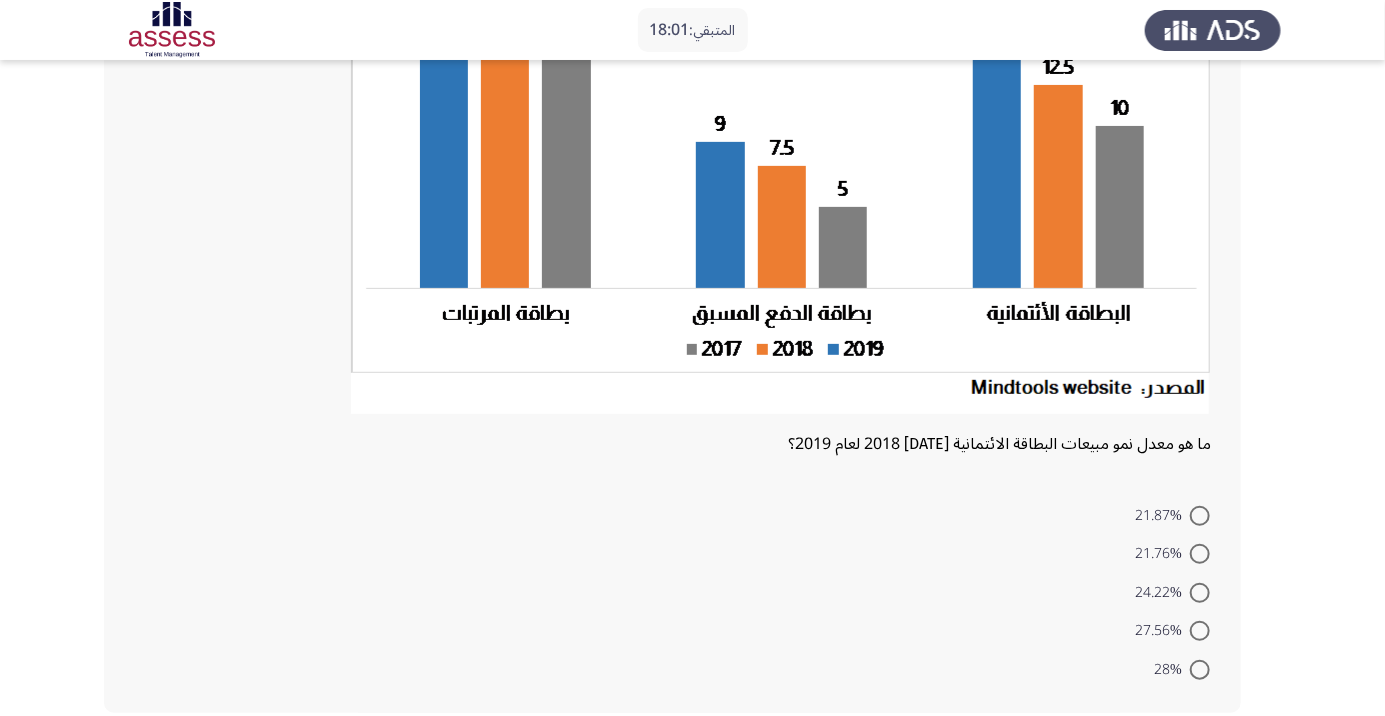 click at bounding box center [1200, 631] 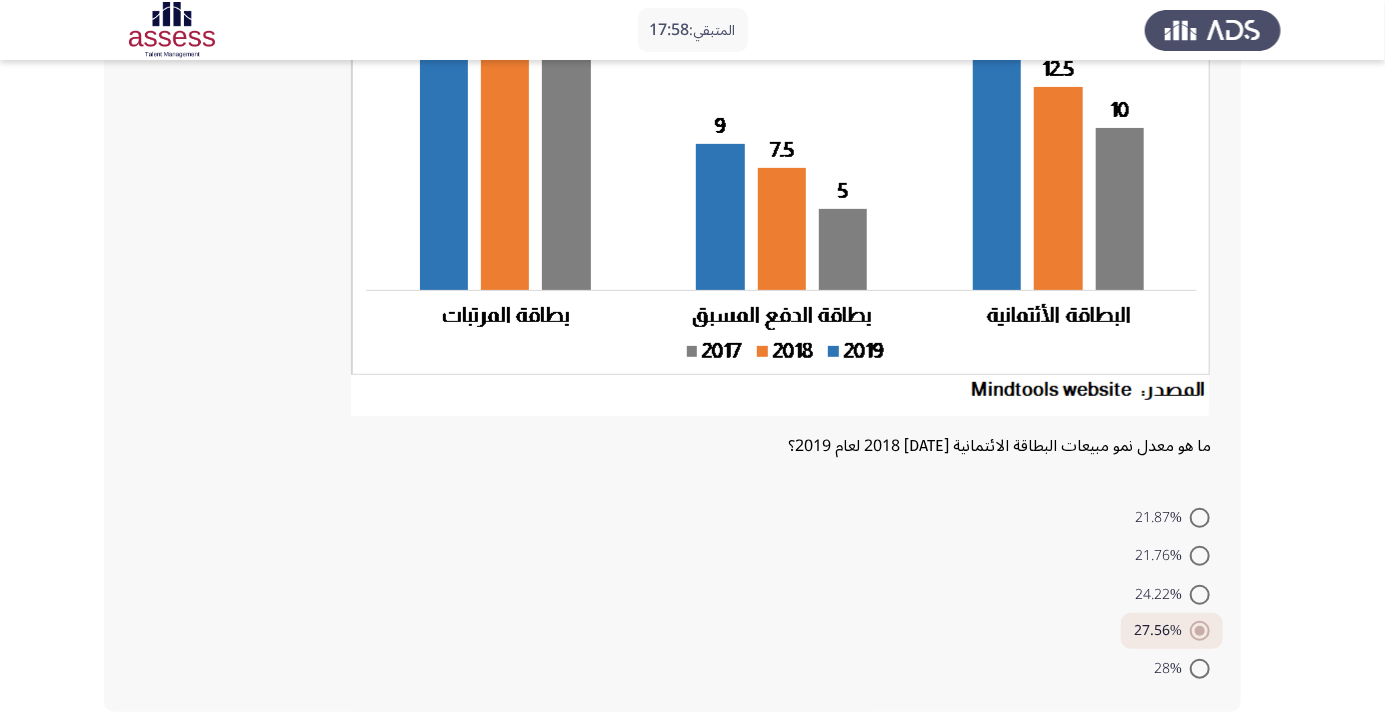 click at bounding box center [1200, 669] 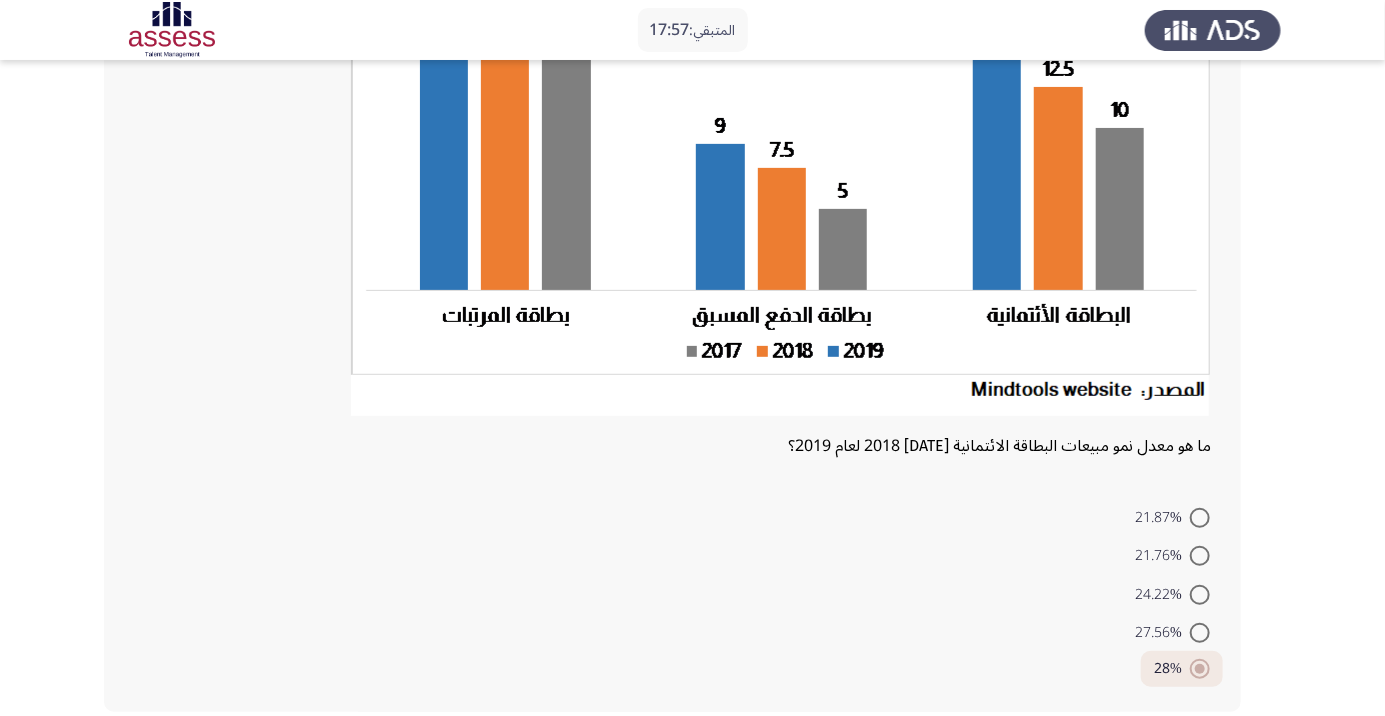 click on "التالي" 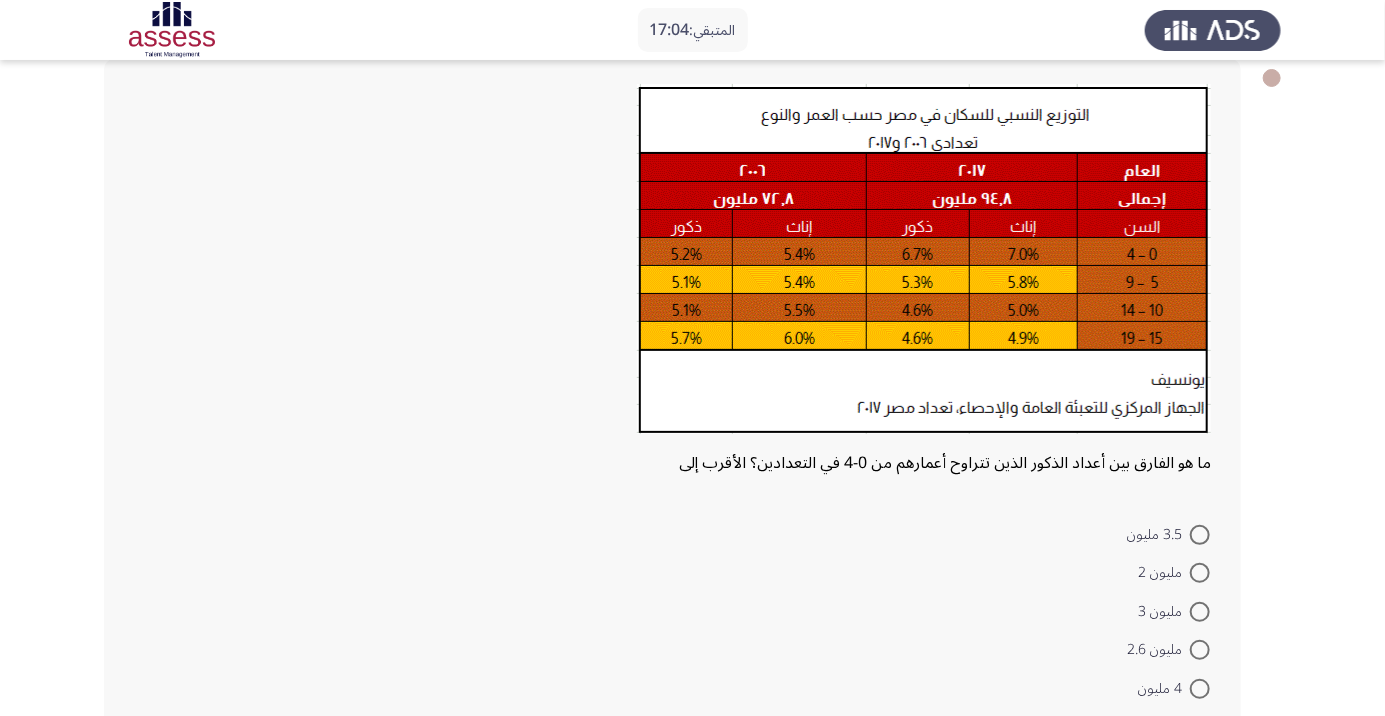 scroll, scrollTop: 123, scrollLeft: 0, axis: vertical 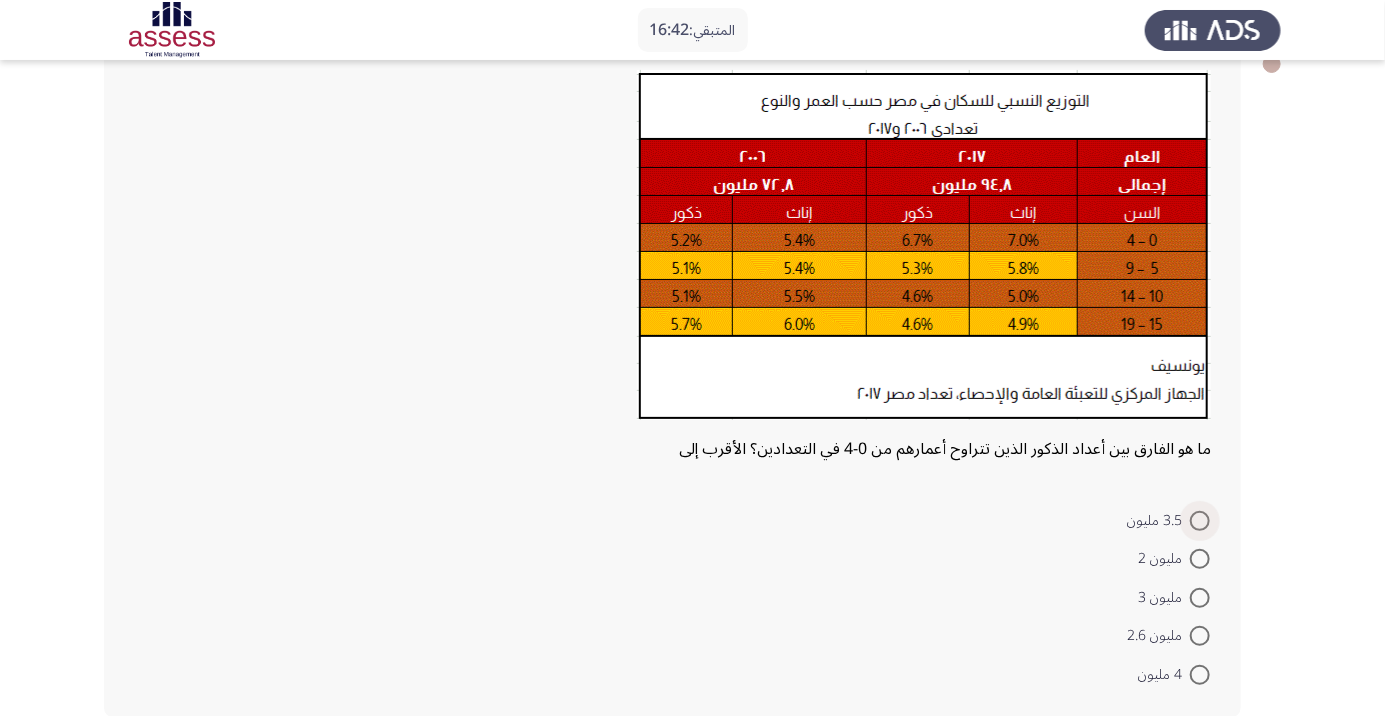 click at bounding box center (1200, 521) 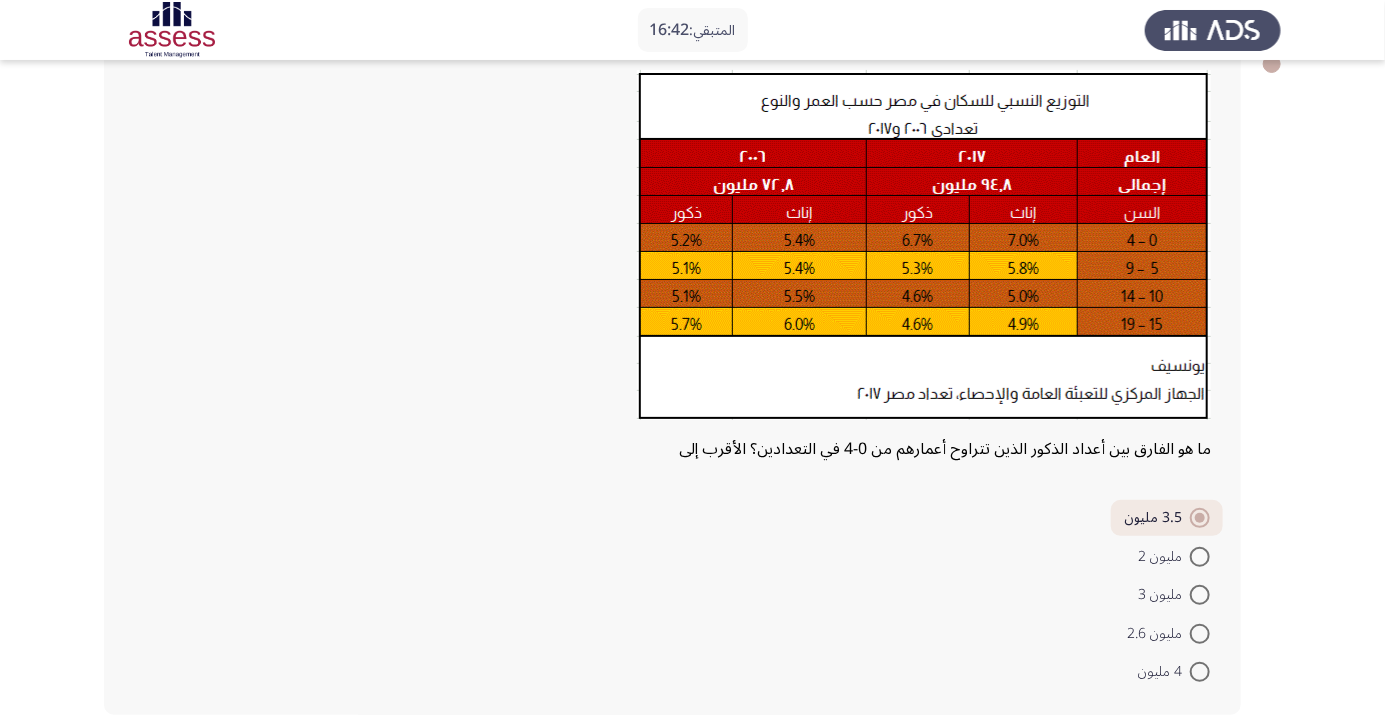 scroll, scrollTop: 126, scrollLeft: 0, axis: vertical 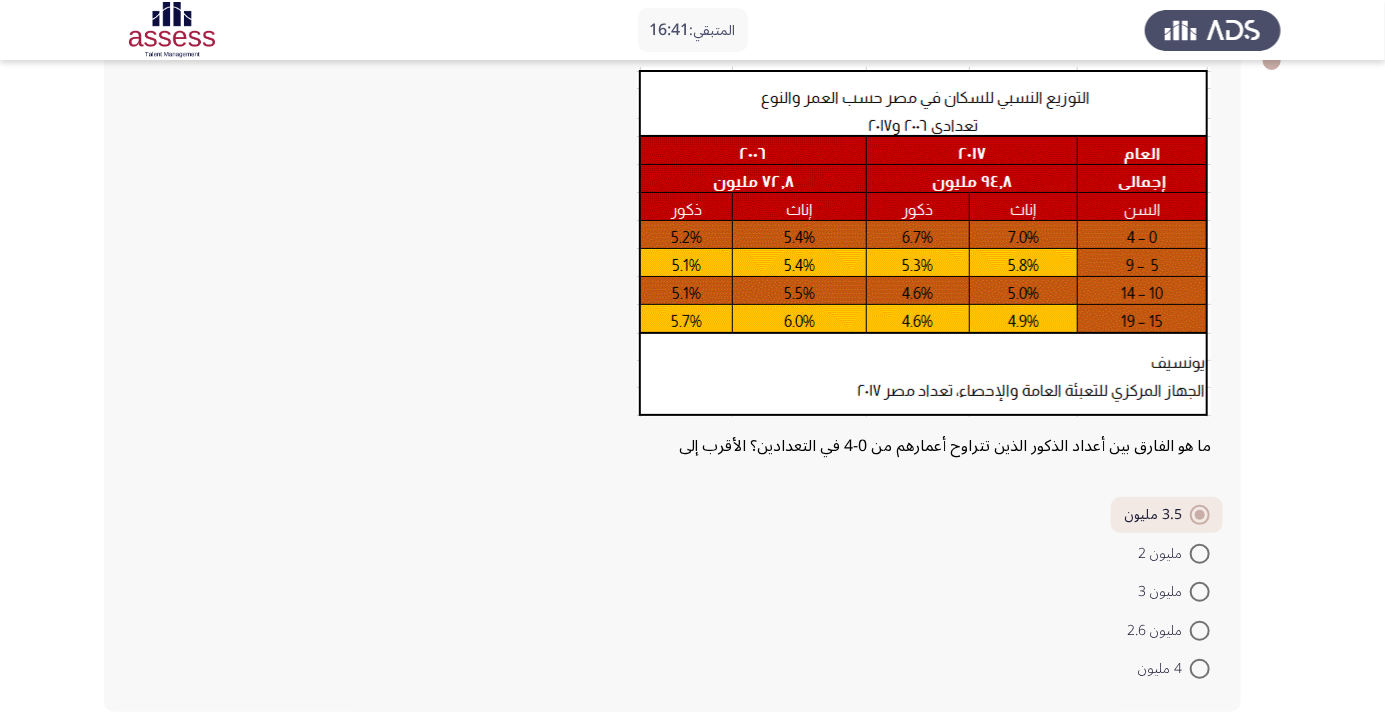 click on "التالي" 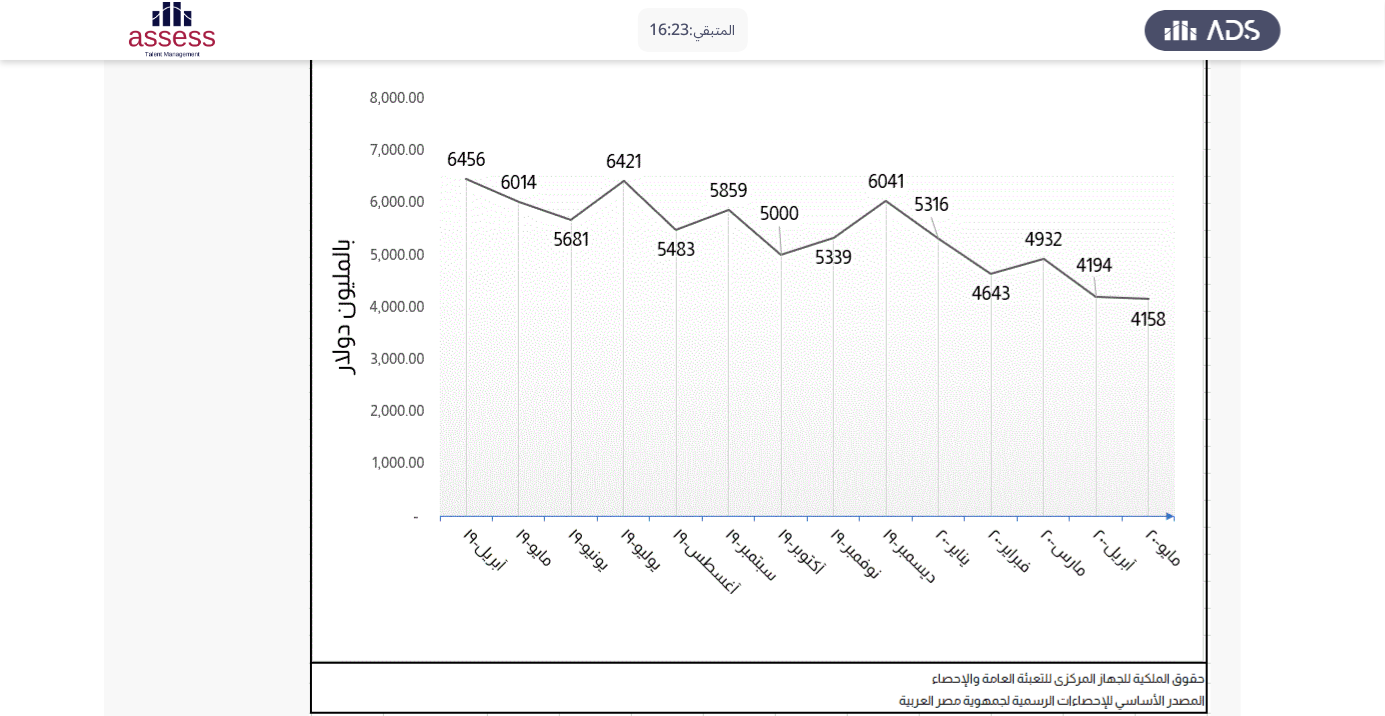 scroll, scrollTop: 186, scrollLeft: 0, axis: vertical 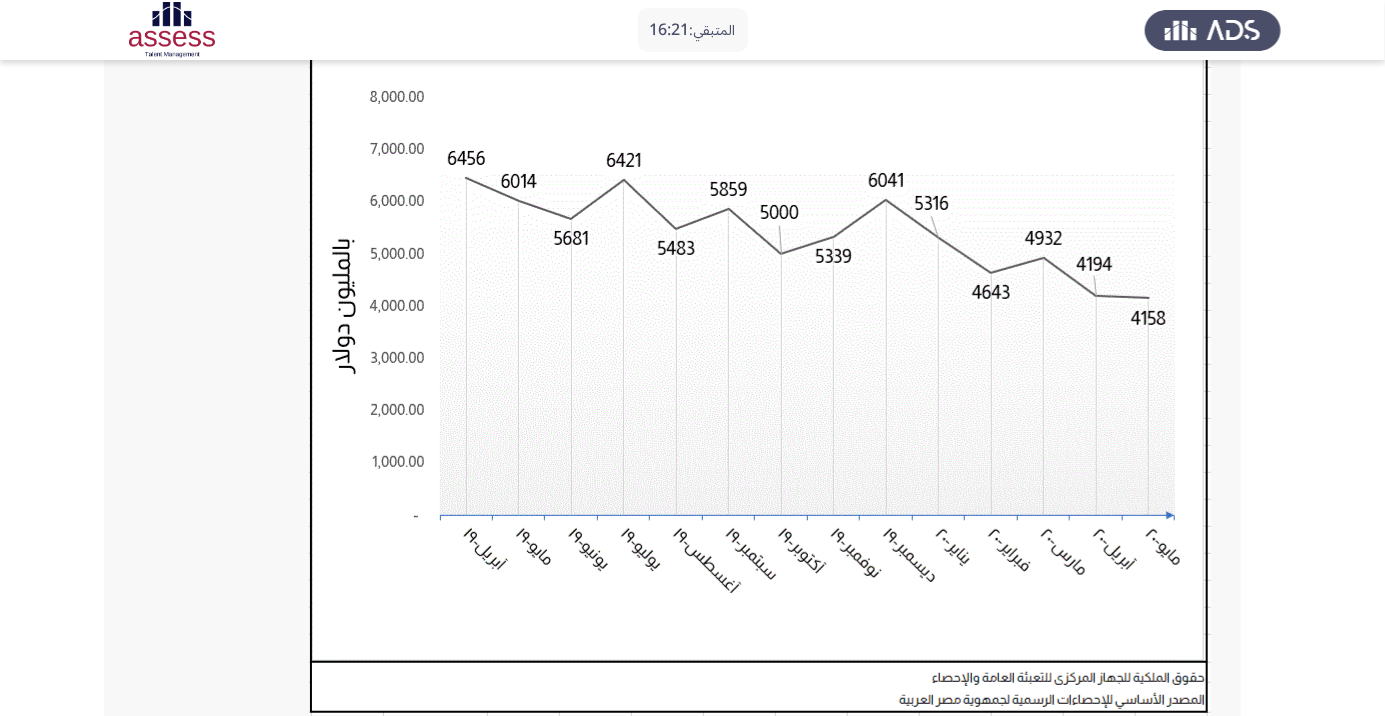 click on "المتبقي:  16:21" 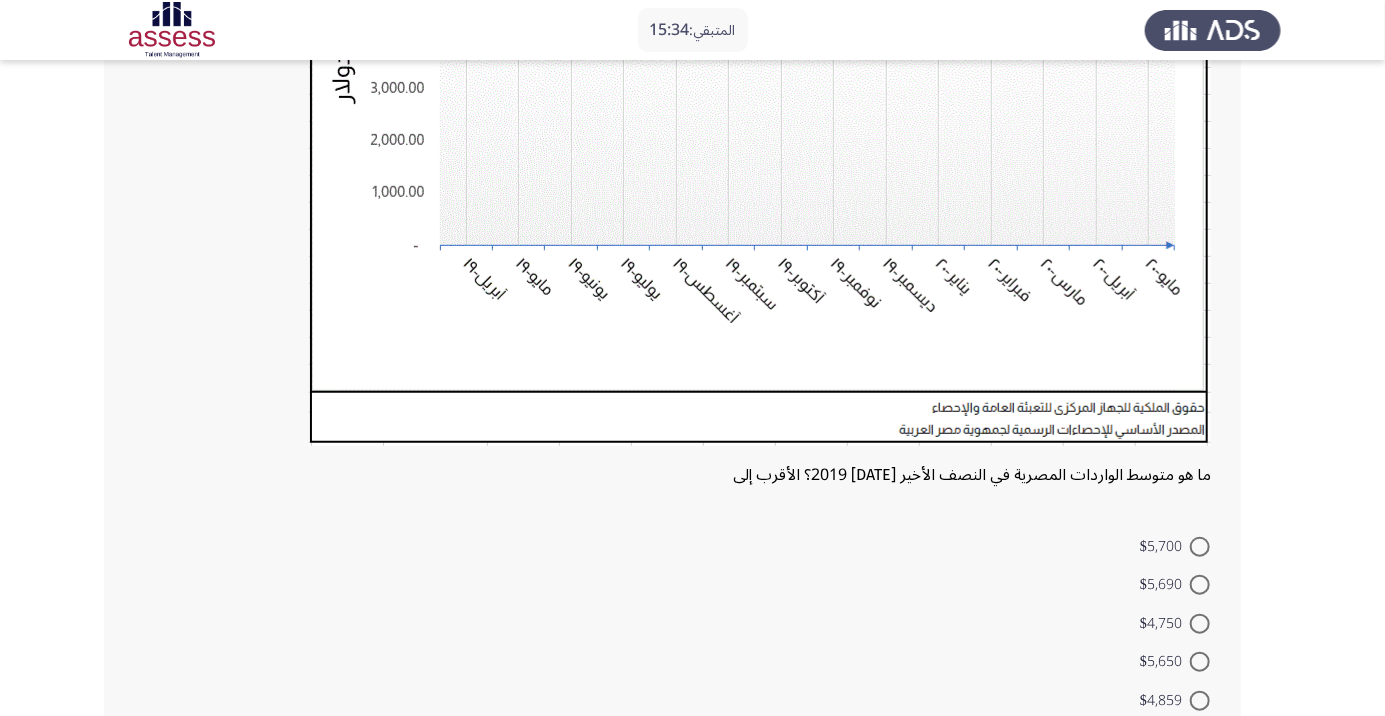scroll, scrollTop: 487, scrollLeft: 0, axis: vertical 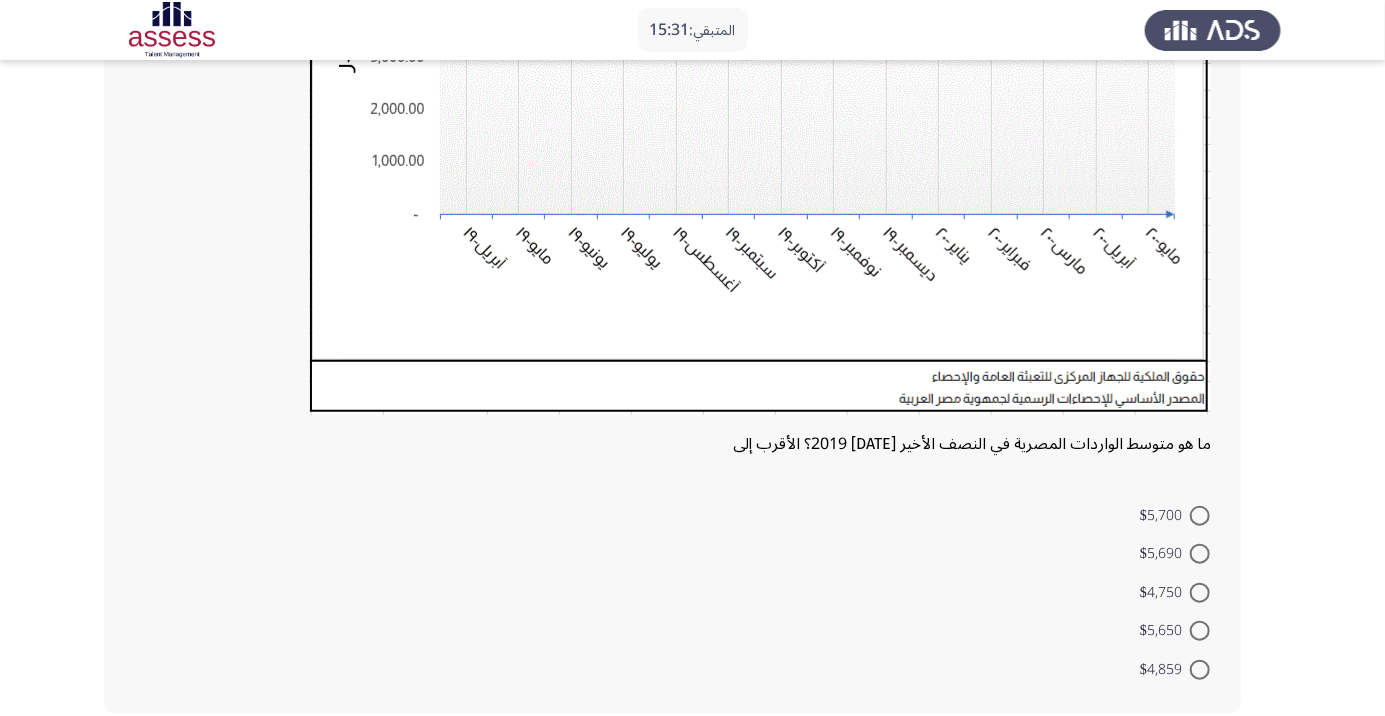 click at bounding box center [1200, 554] 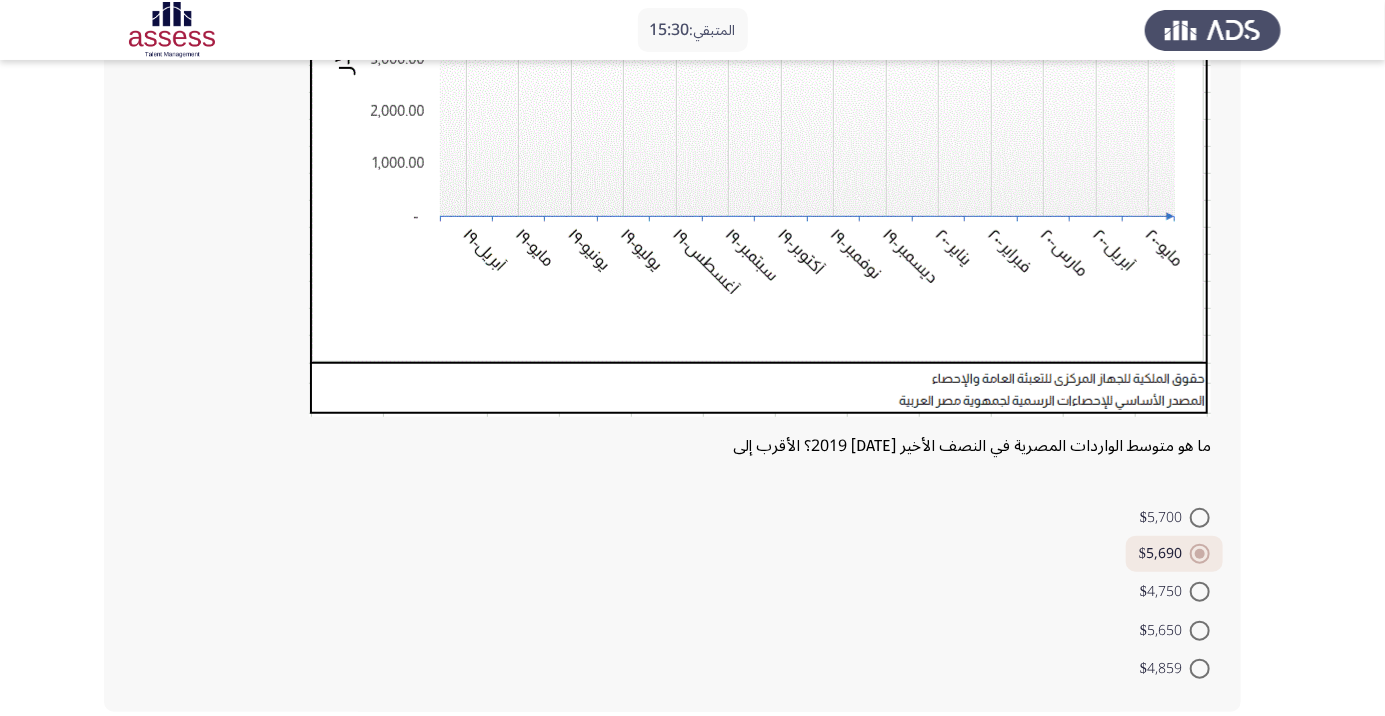 click at bounding box center [1200, 518] 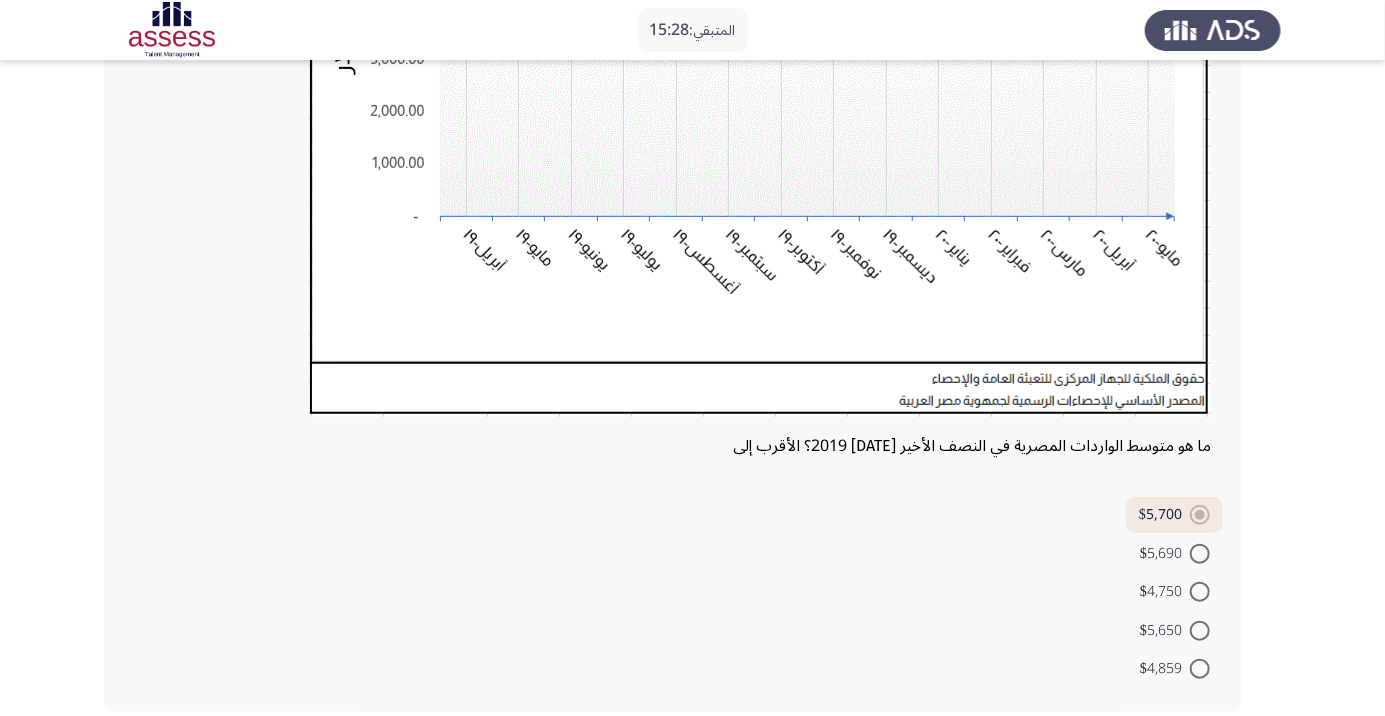 click on "التالي" 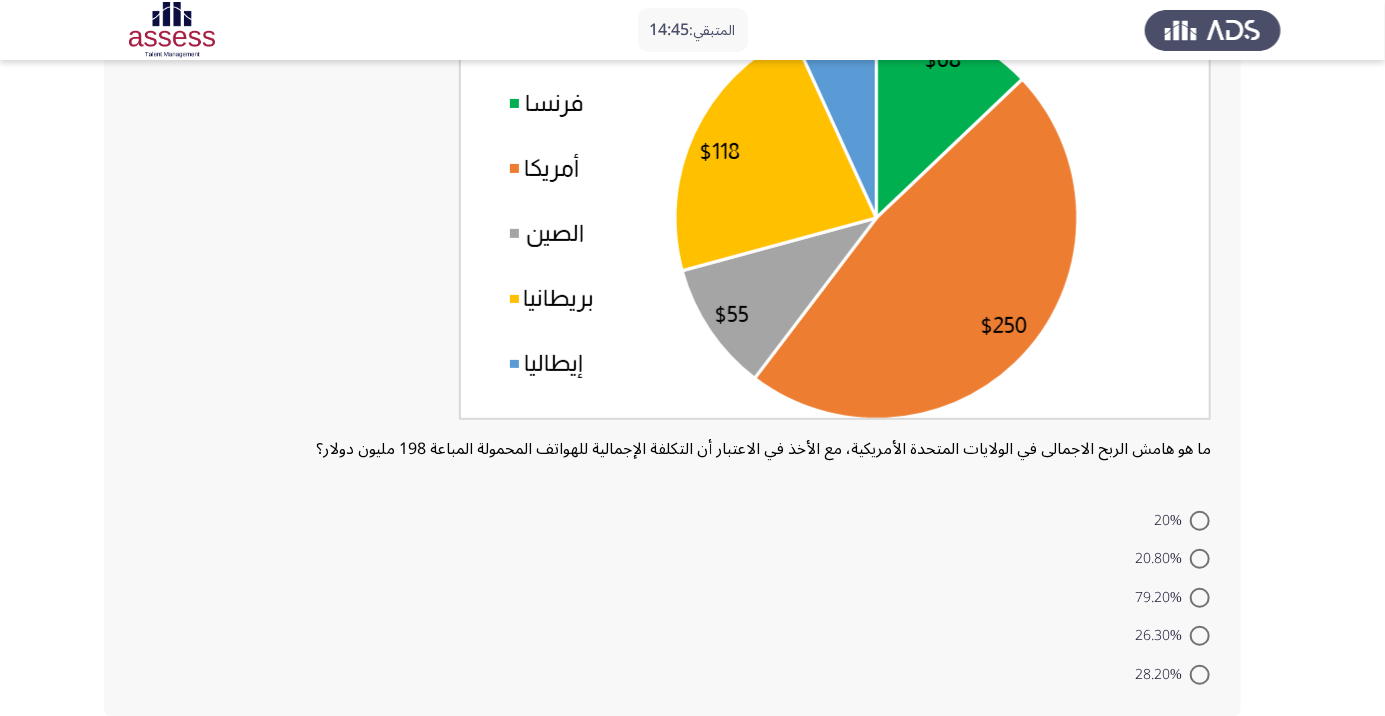 scroll, scrollTop: 230, scrollLeft: 0, axis: vertical 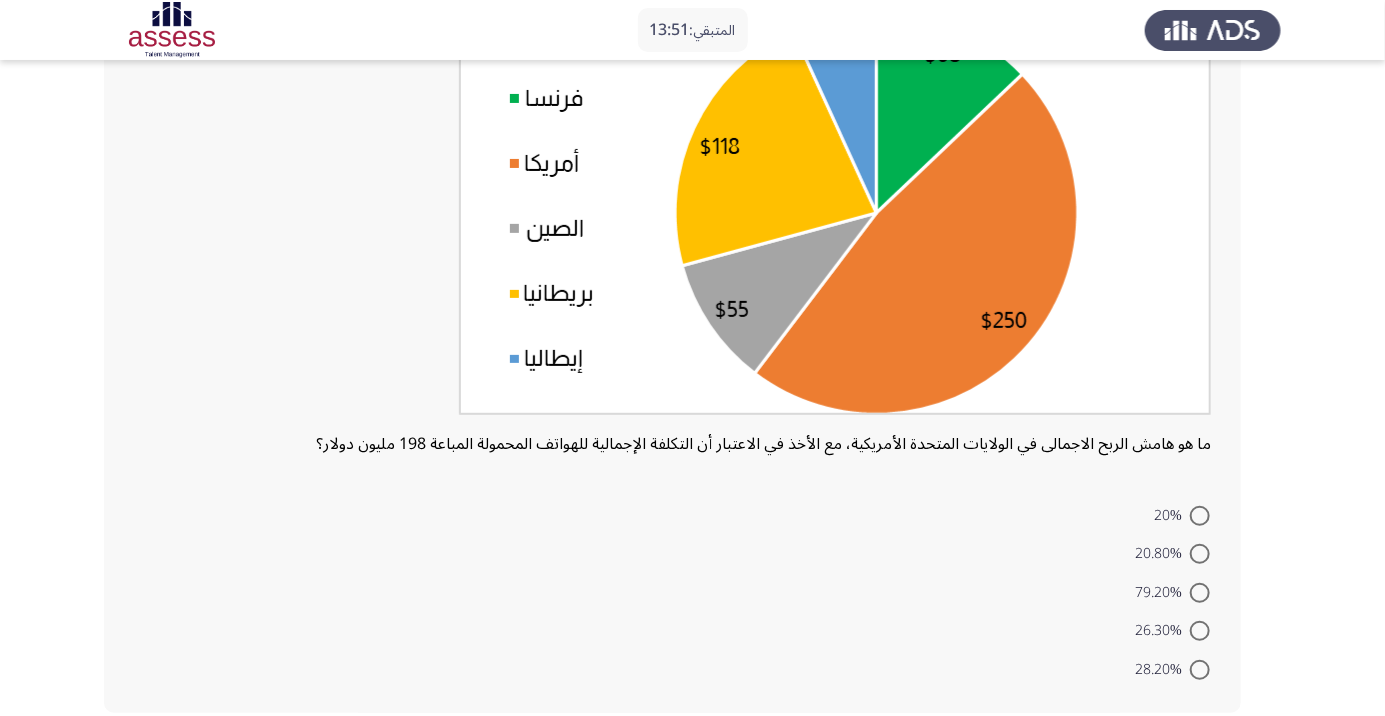 click at bounding box center [1200, 593] 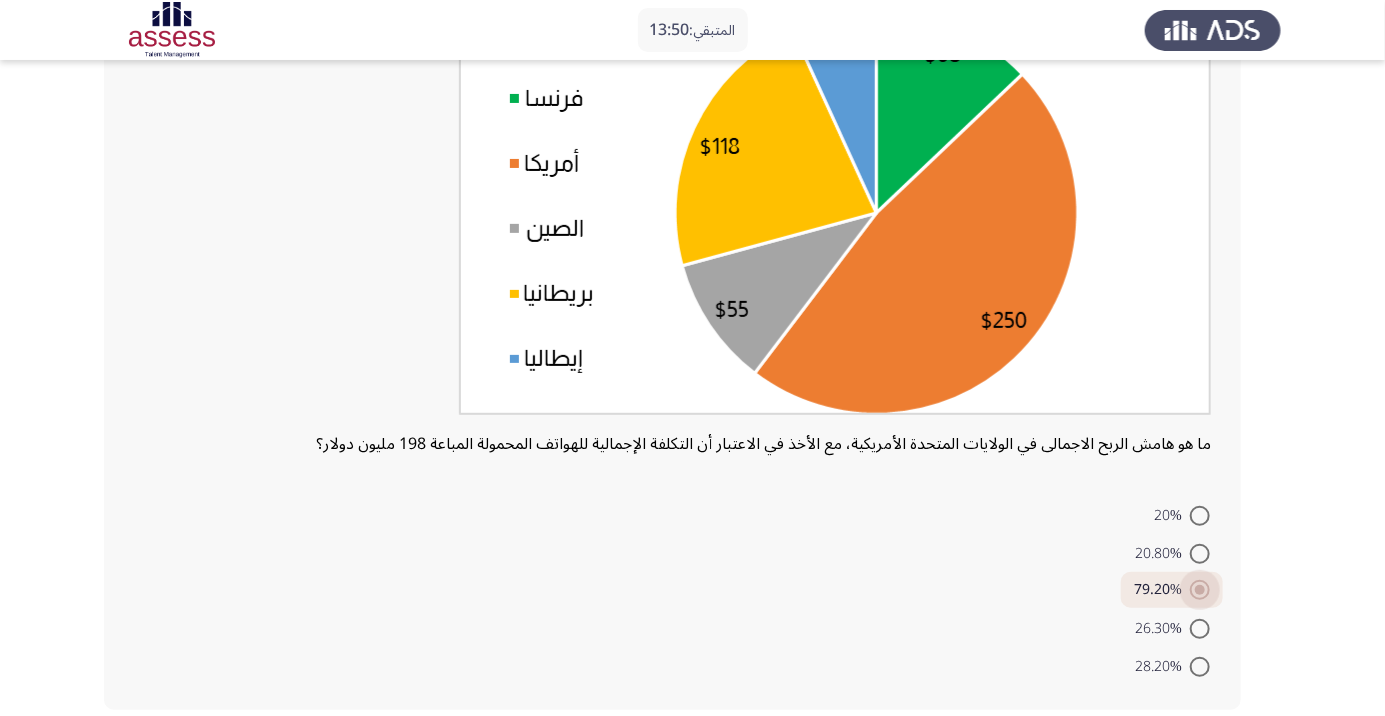 scroll, scrollTop: 228, scrollLeft: 0, axis: vertical 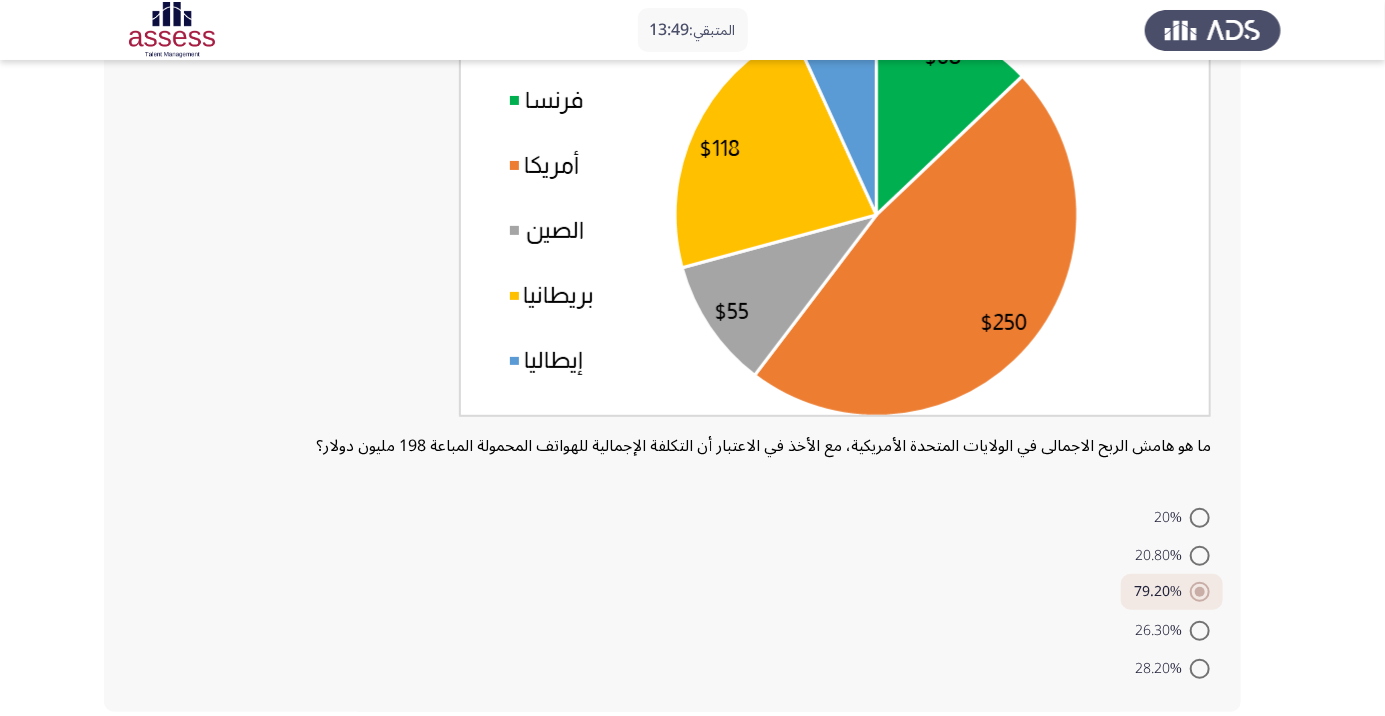 click on "التالي" 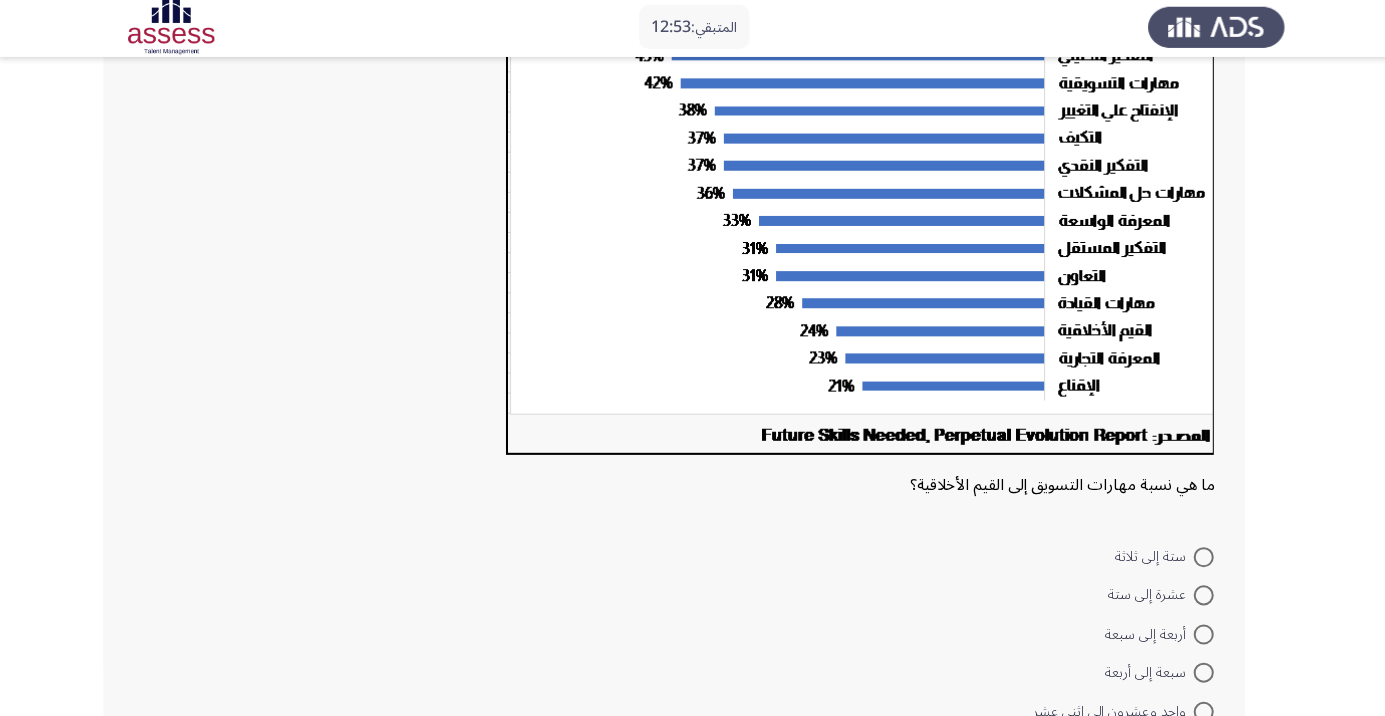 scroll, scrollTop: 301, scrollLeft: 0, axis: vertical 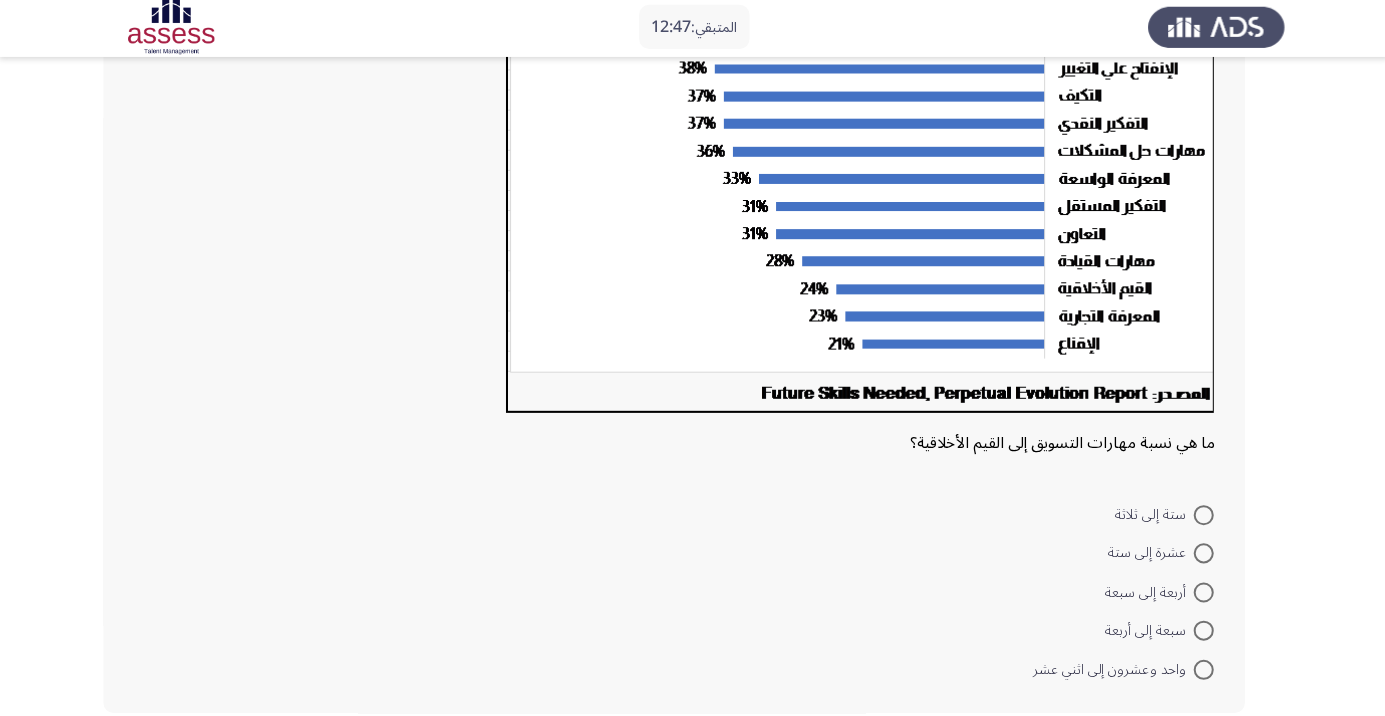 click at bounding box center (1200, 670) 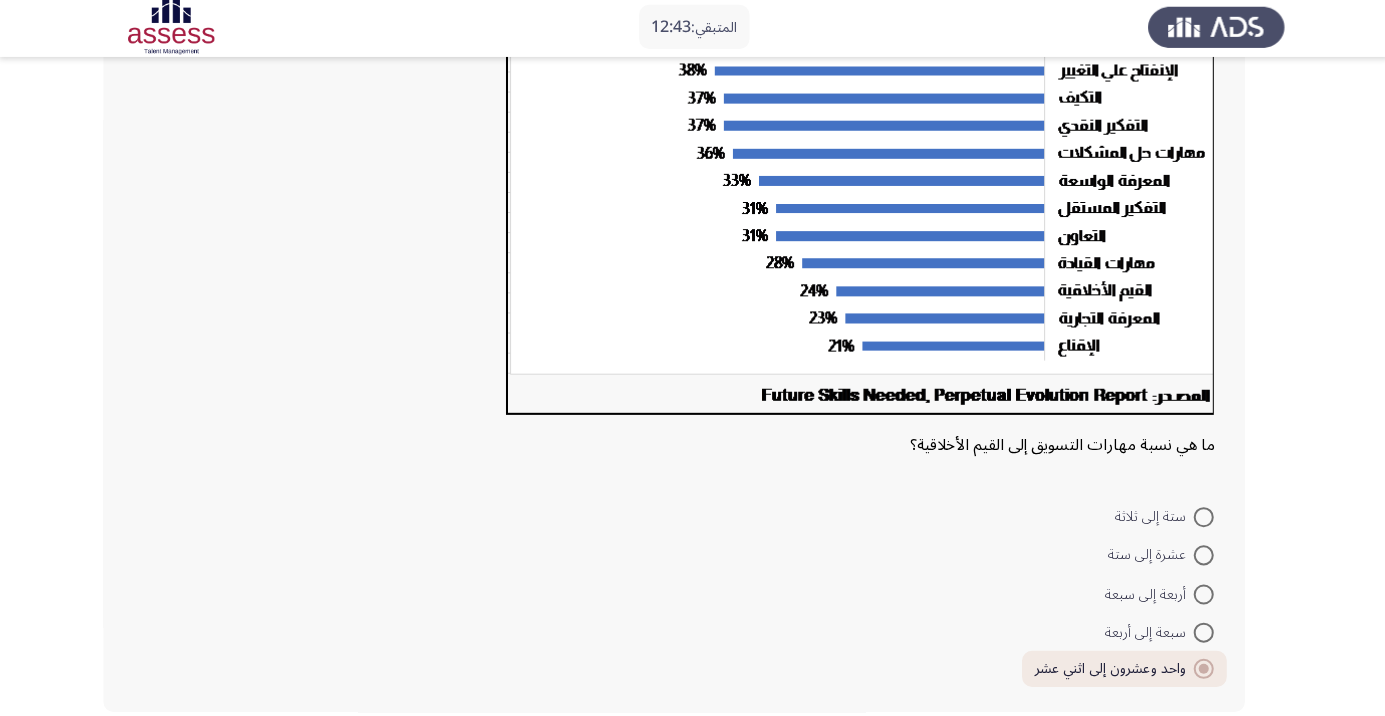 click on "التالي" 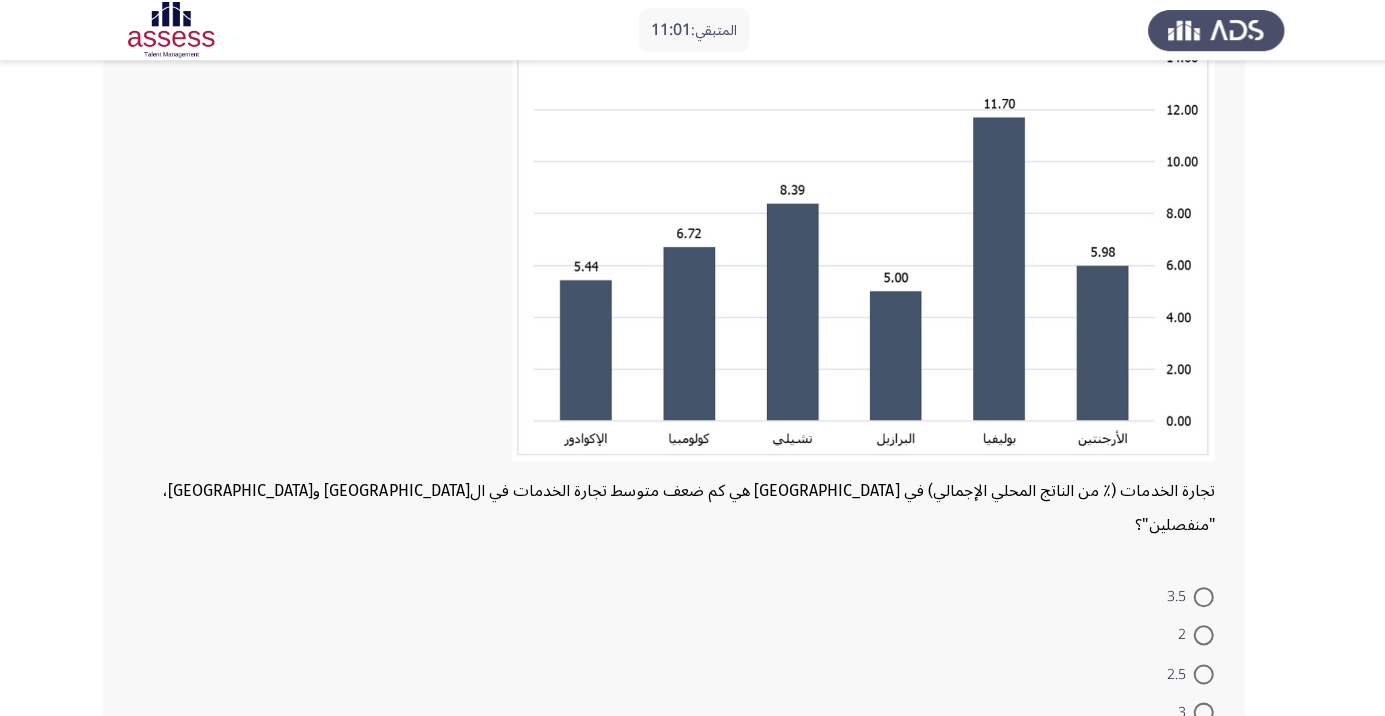 scroll, scrollTop: 203, scrollLeft: 0, axis: vertical 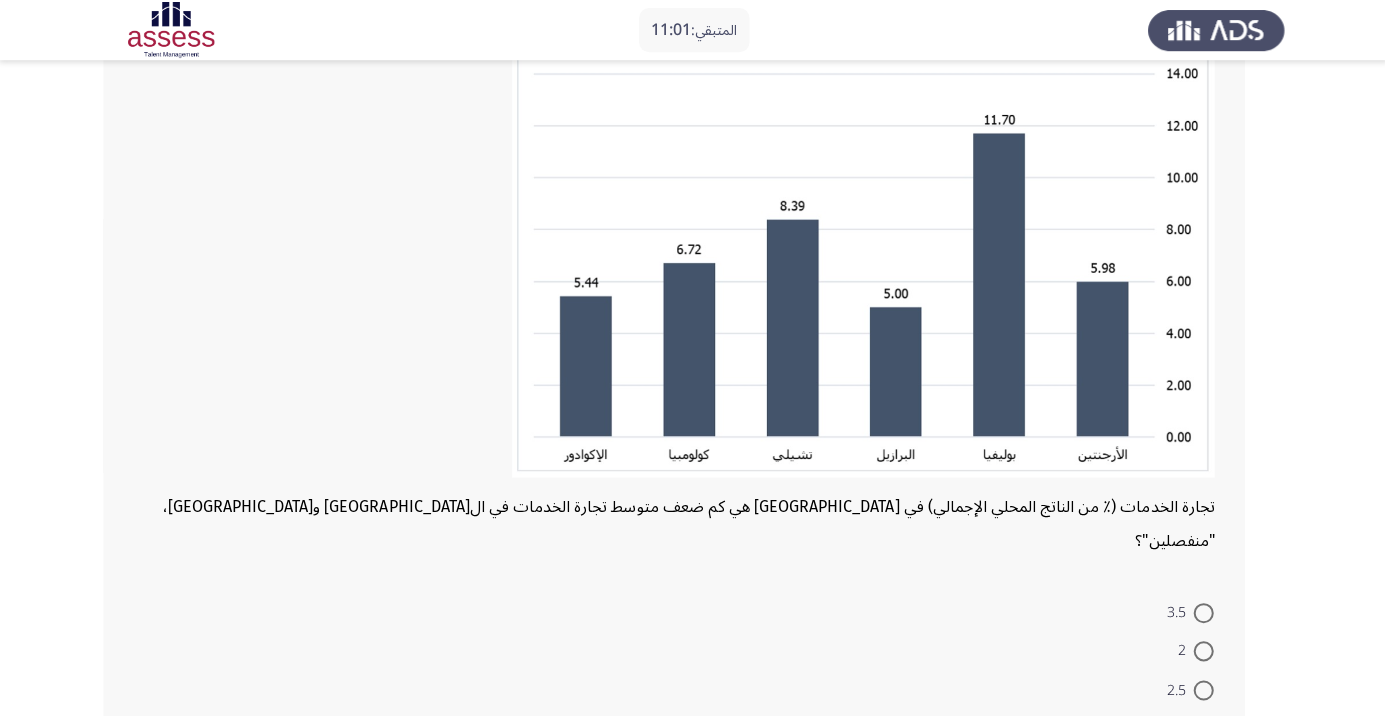 click at bounding box center (1200, 649) 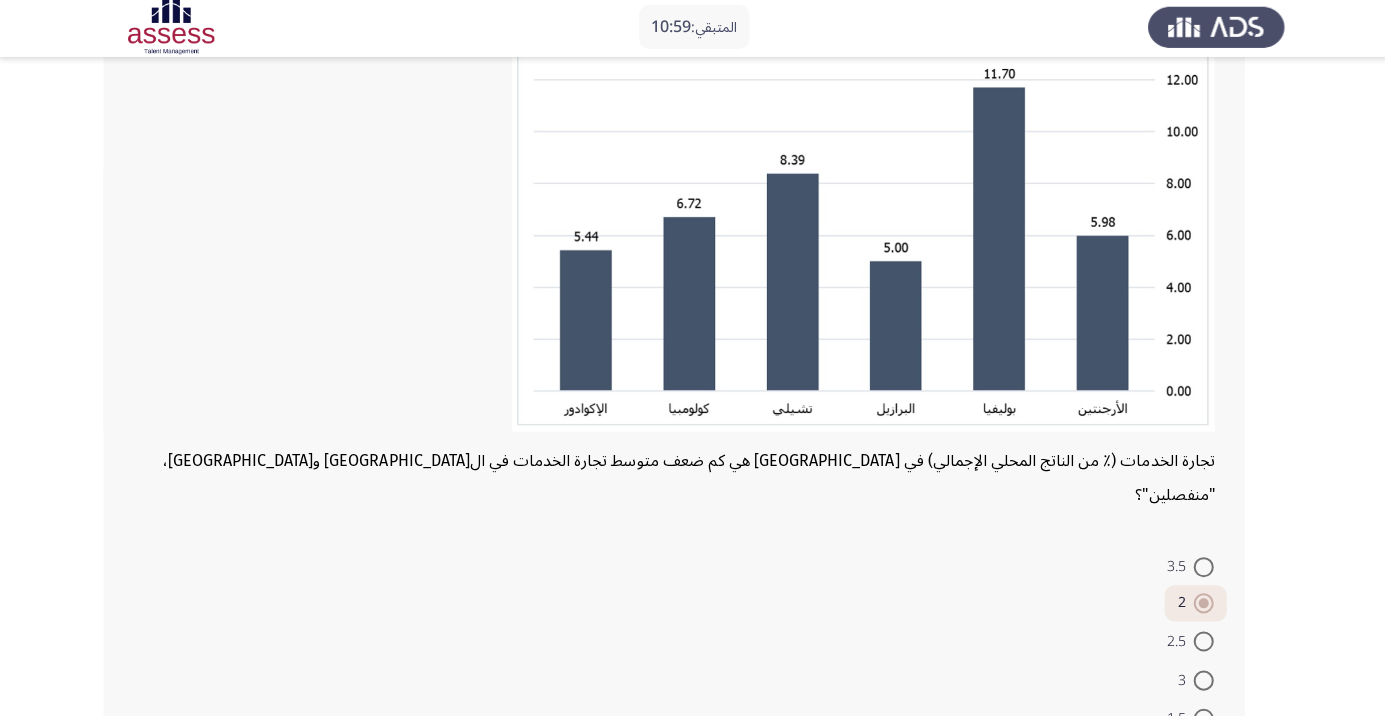 scroll, scrollTop: 262, scrollLeft: 0, axis: vertical 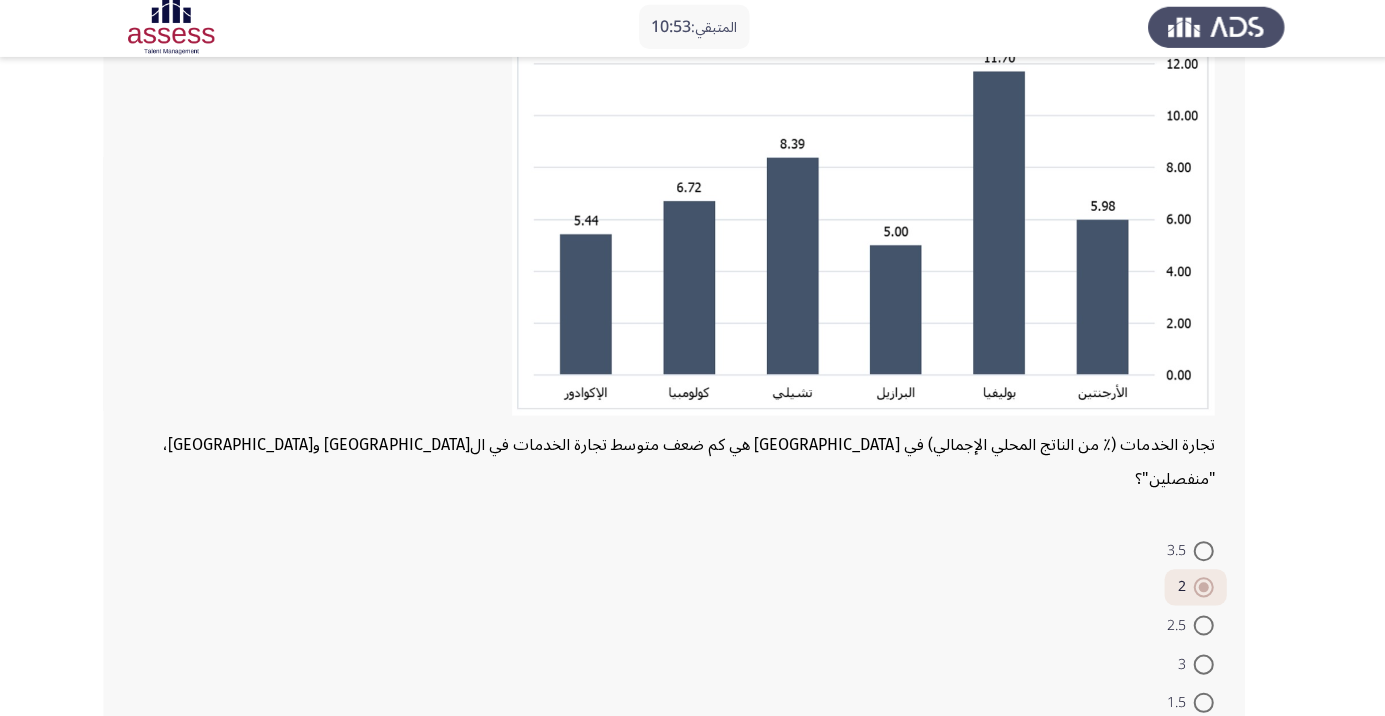 click on "التالي" 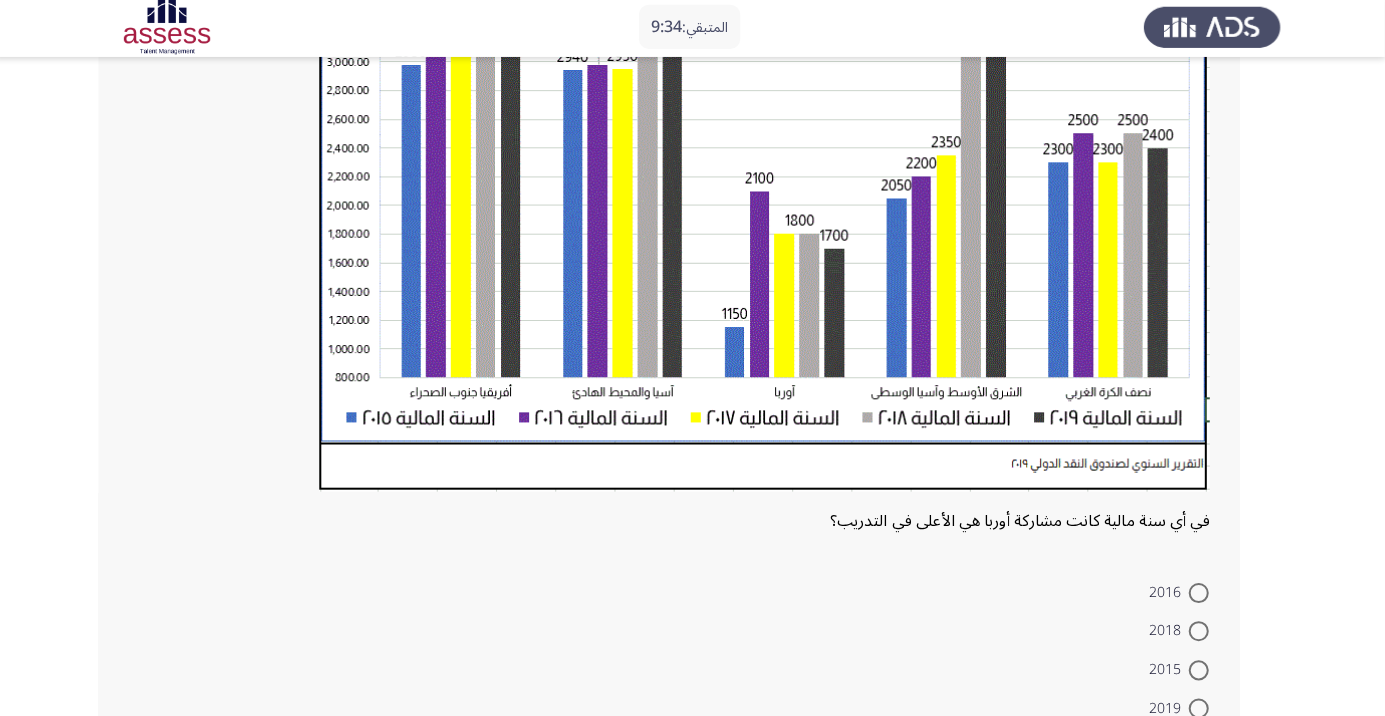 scroll, scrollTop: 435, scrollLeft: 0, axis: vertical 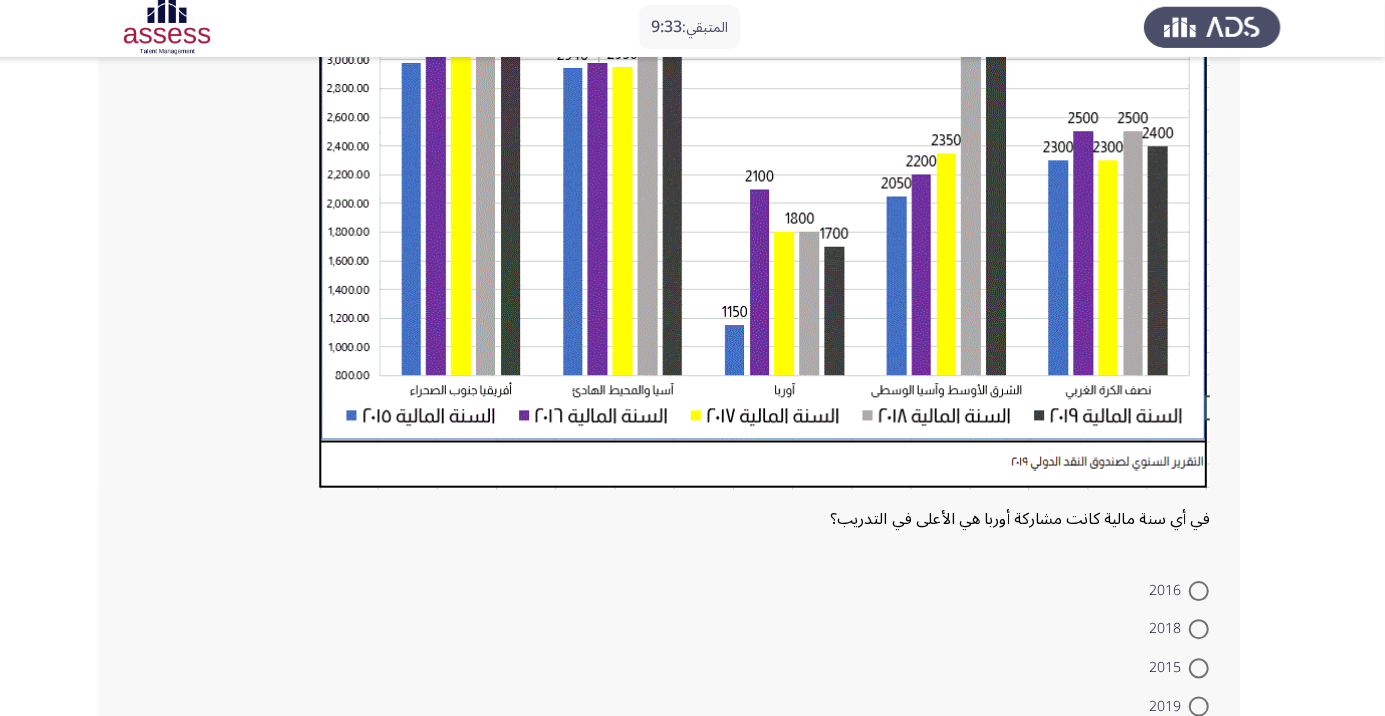 click at bounding box center (1200, 746) 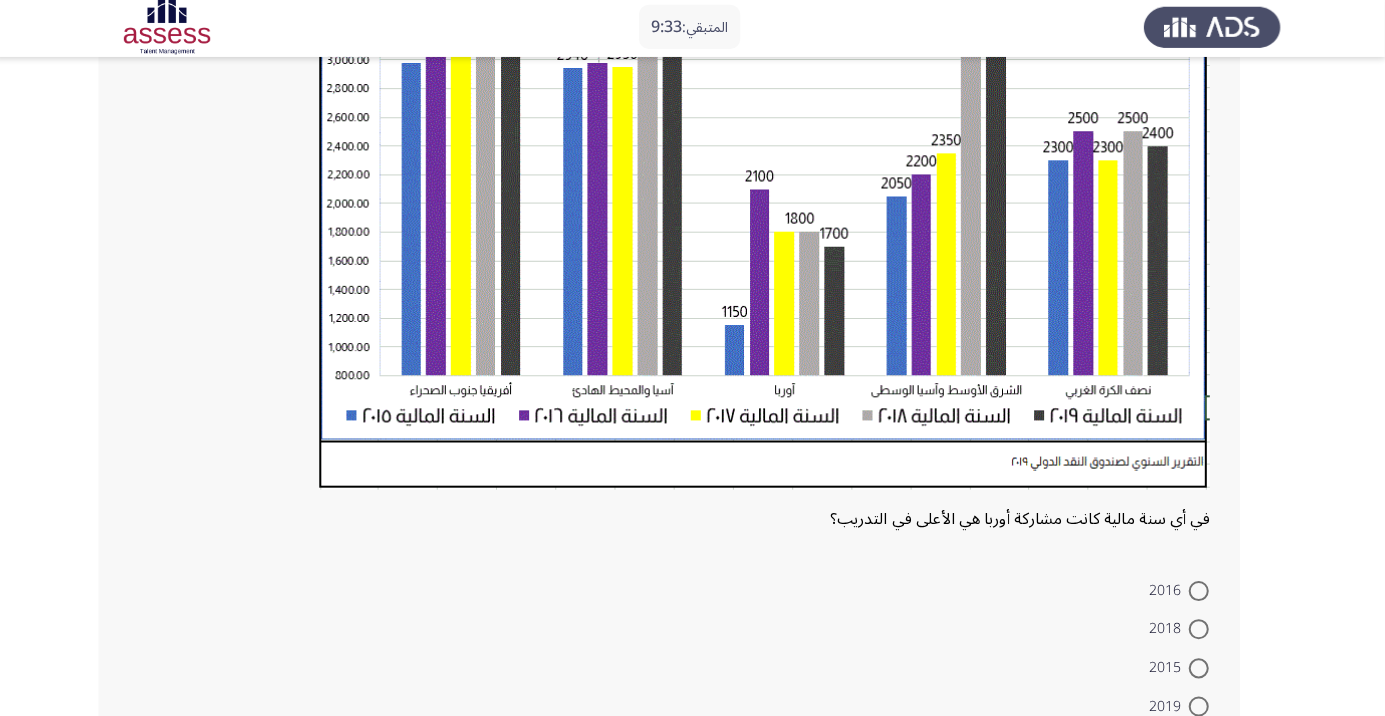 scroll, scrollTop: 509, scrollLeft: 0, axis: vertical 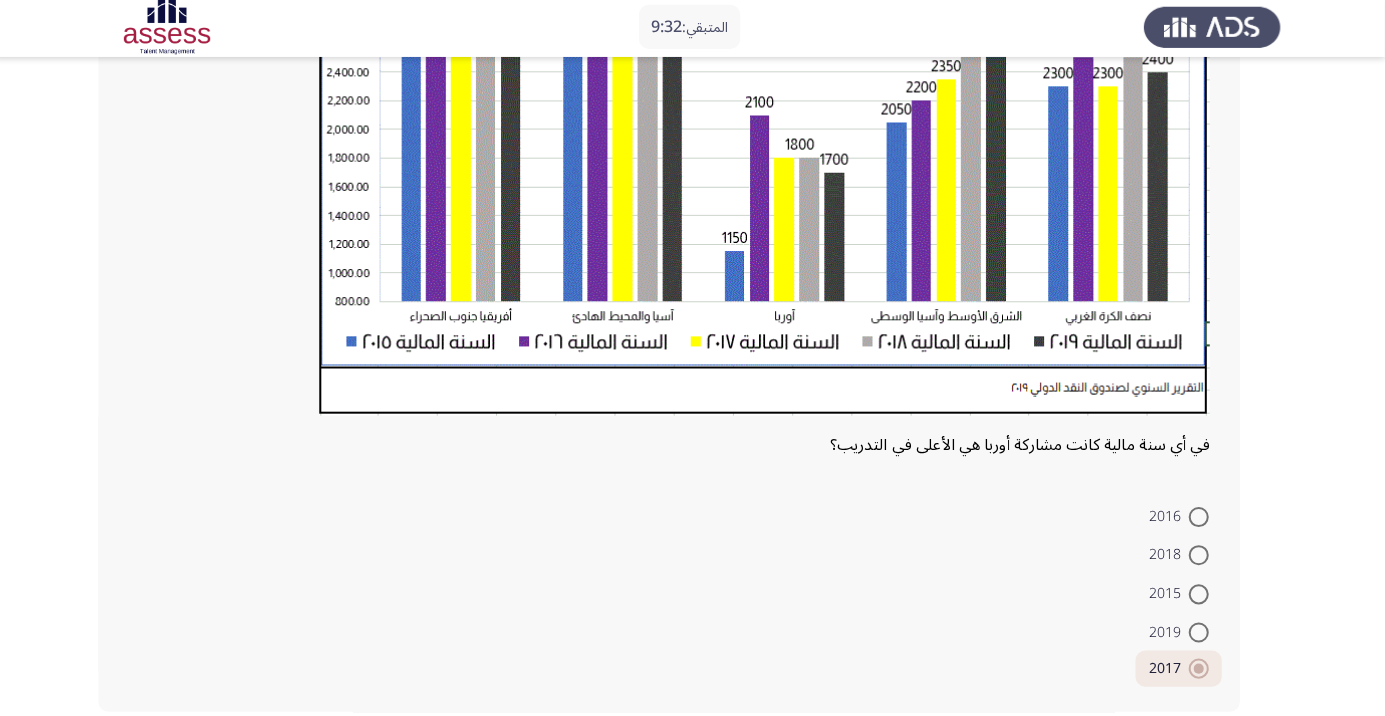 click on "التالي" 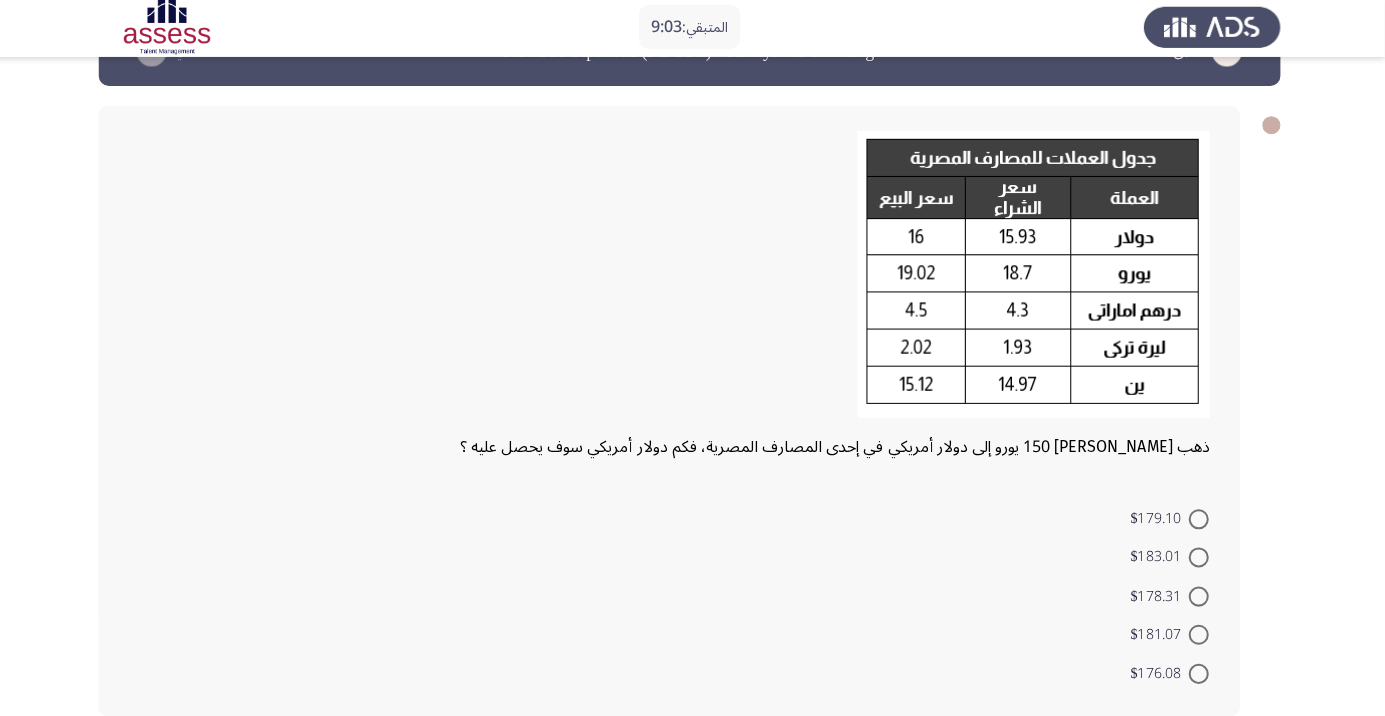 scroll, scrollTop: 64, scrollLeft: 0, axis: vertical 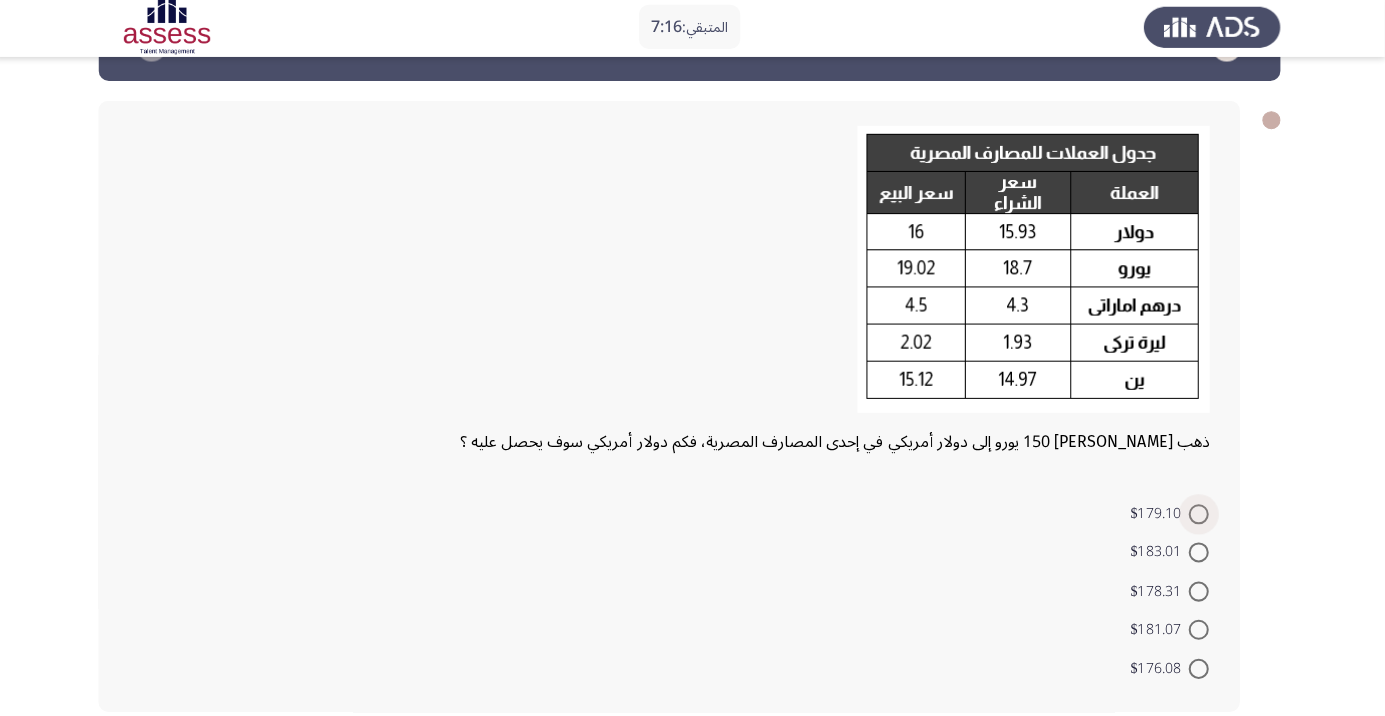 click at bounding box center [1200, 516] 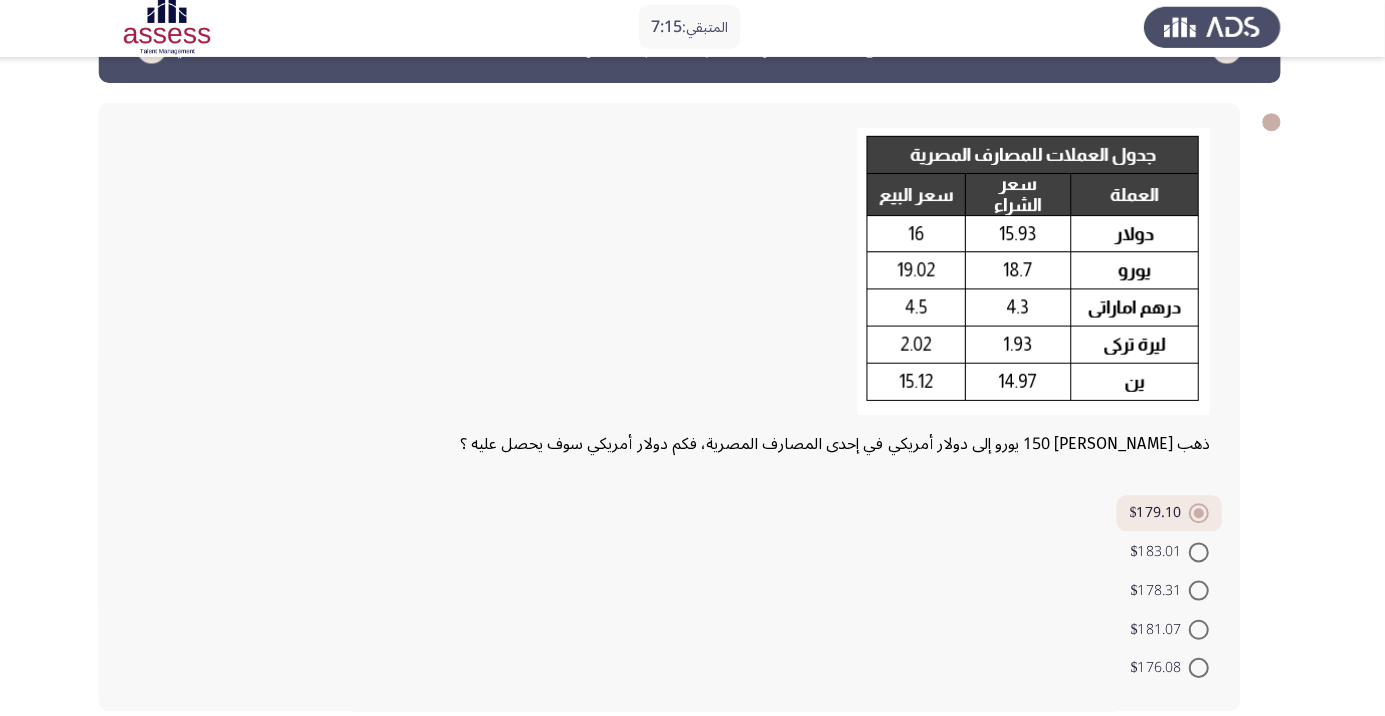 click on "التالي" 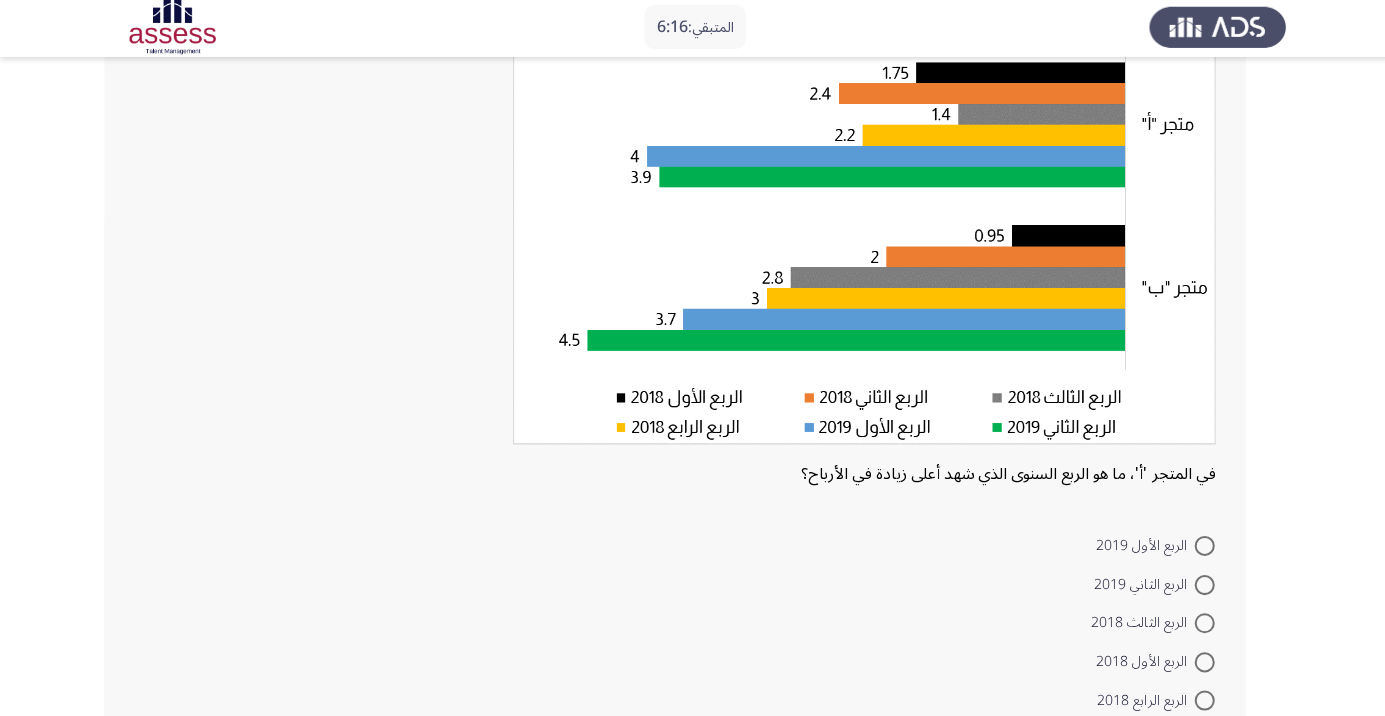 scroll, scrollTop: 201, scrollLeft: 0, axis: vertical 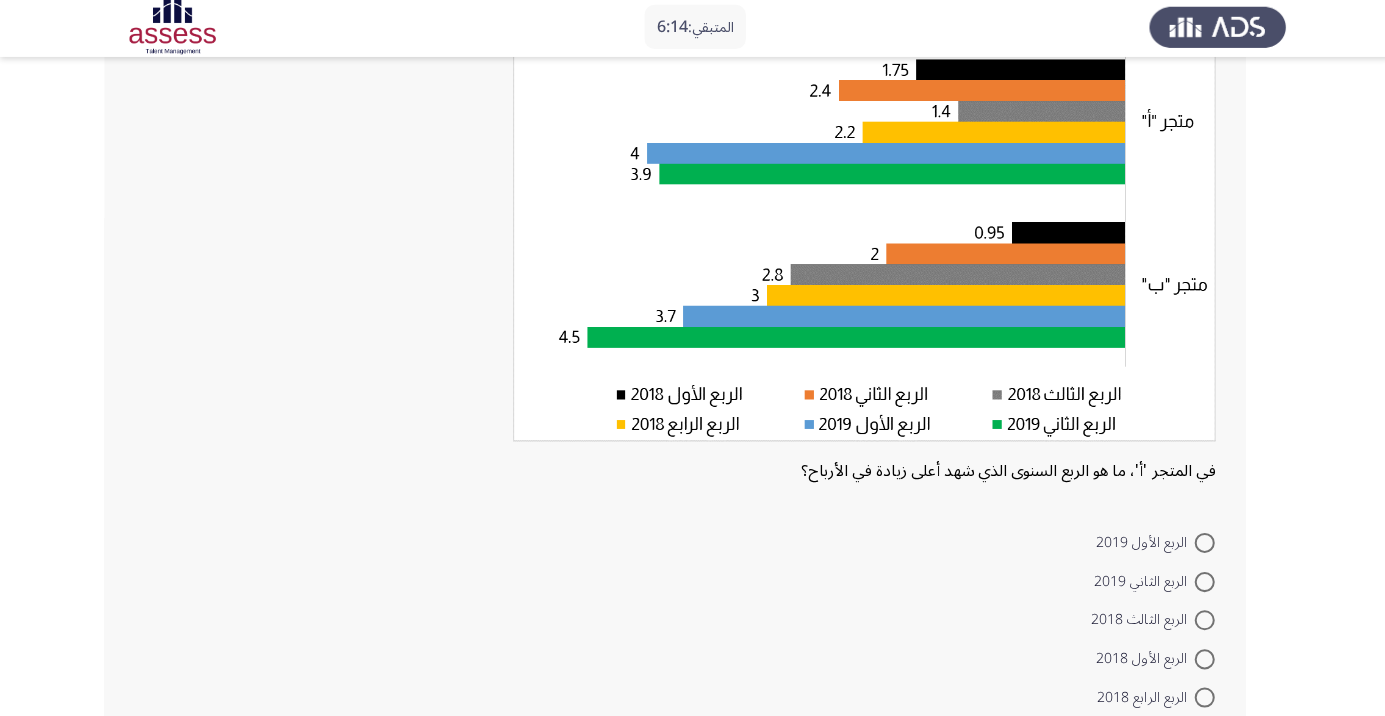click at bounding box center [1200, 544] 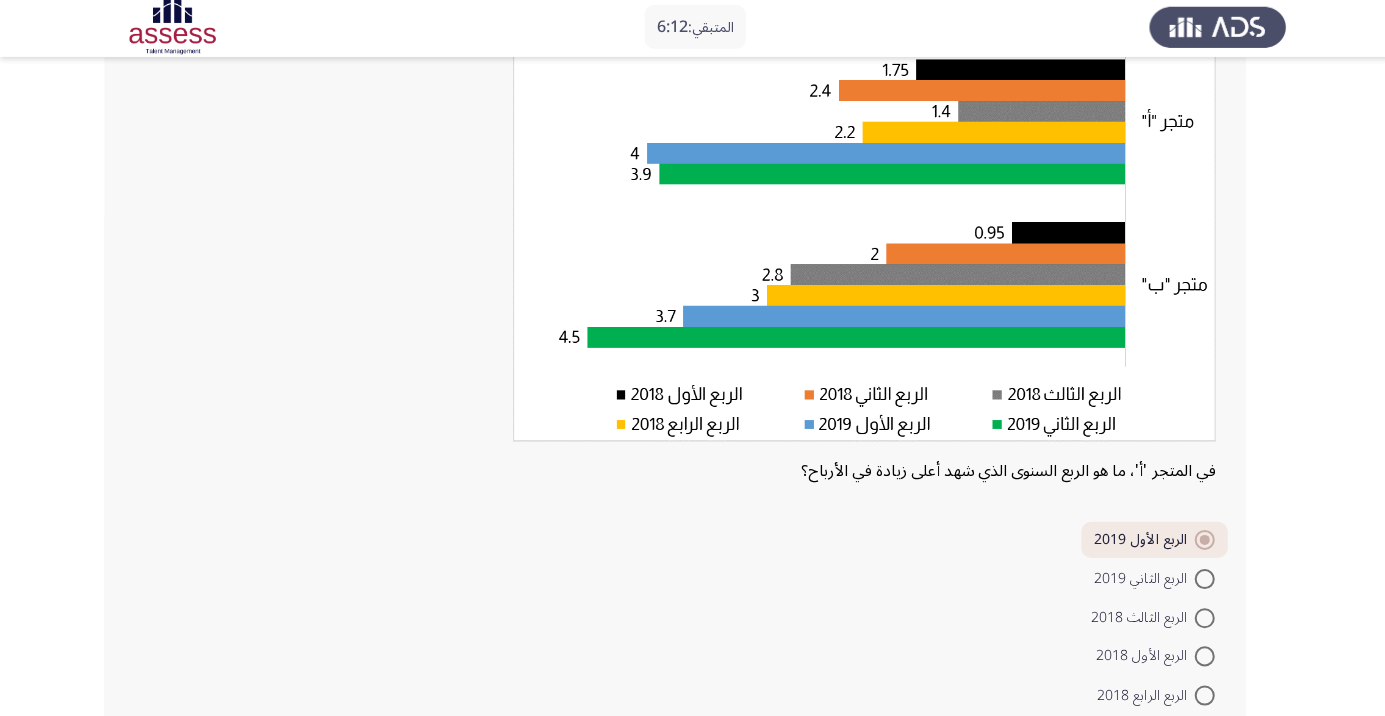 click on "التالي" 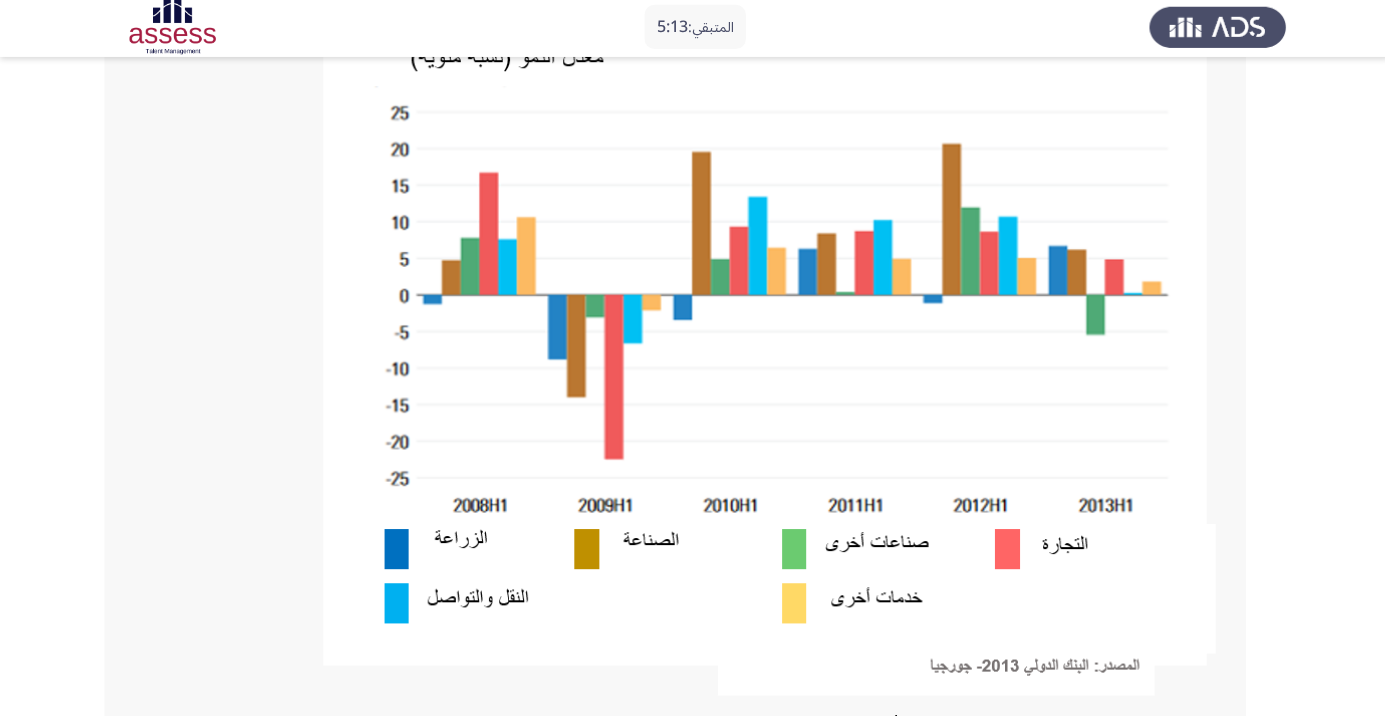 scroll, scrollTop: 236, scrollLeft: 0, axis: vertical 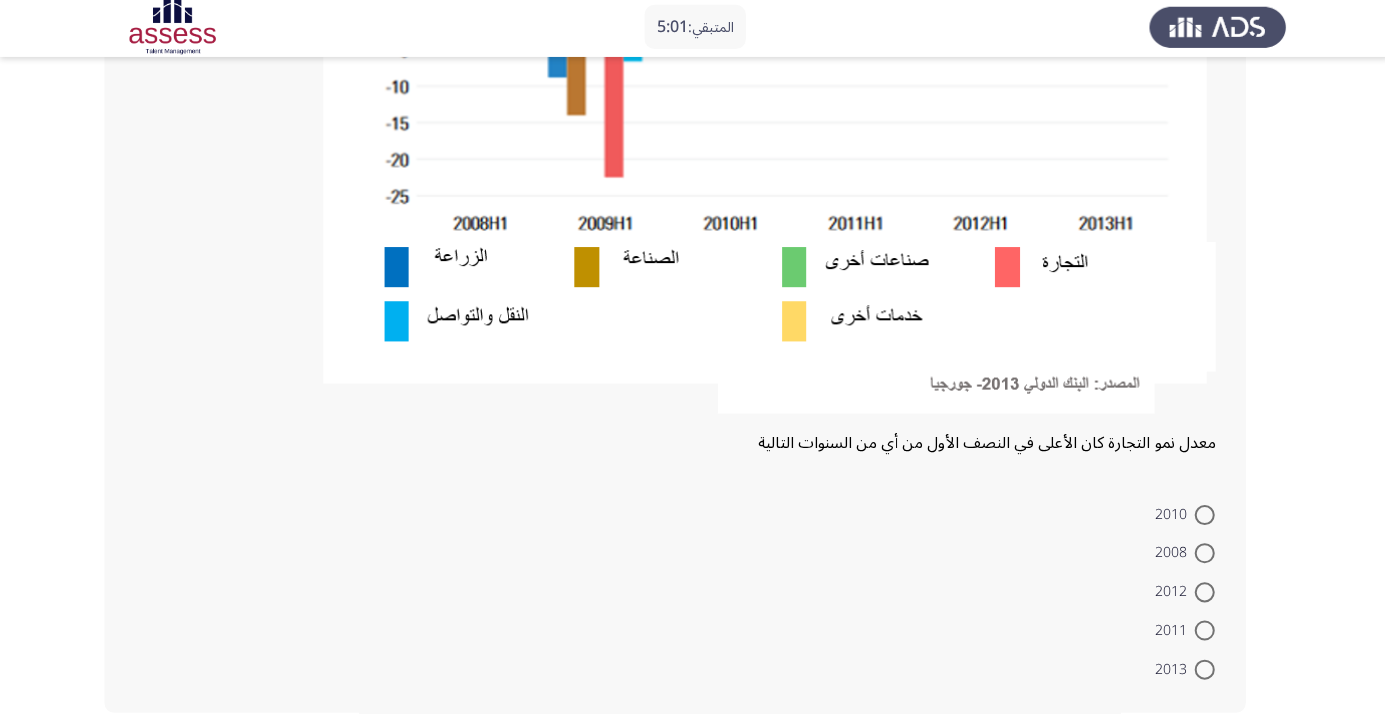 click at bounding box center (1200, 554) 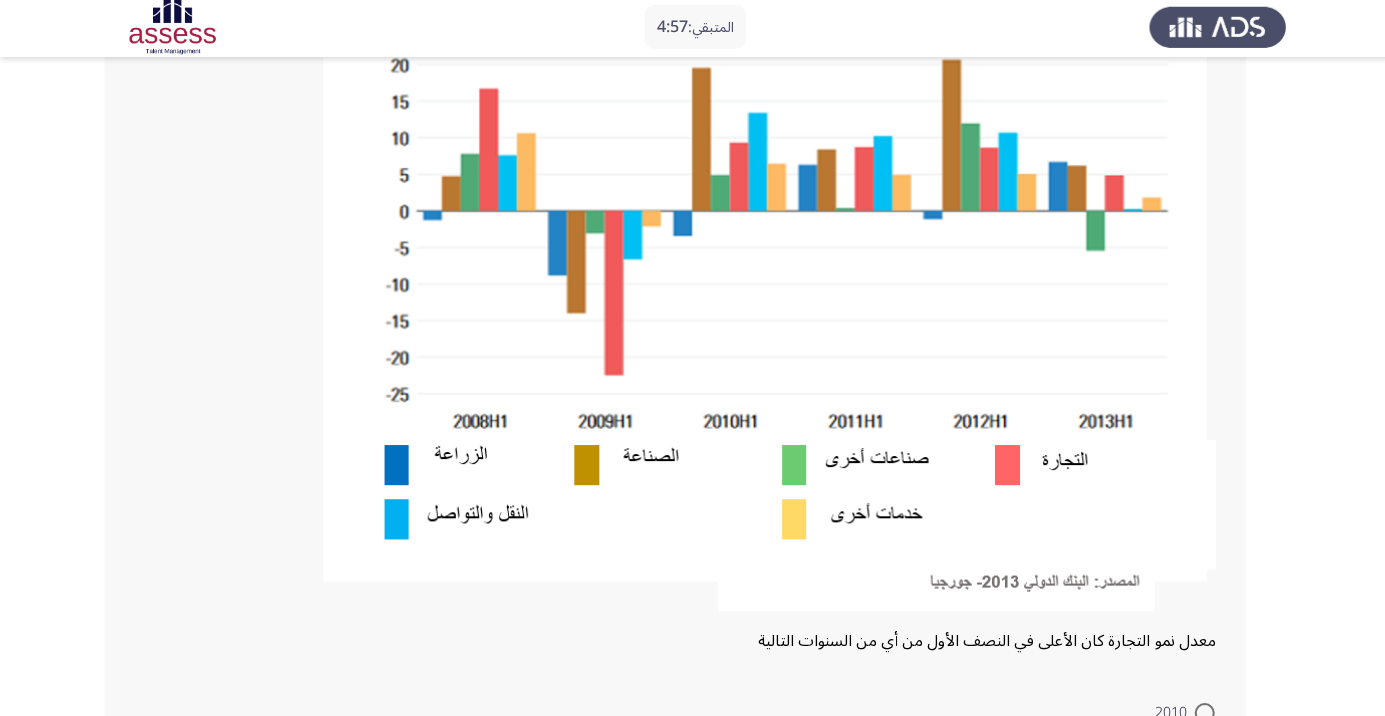 scroll, scrollTop: 514, scrollLeft: 0, axis: vertical 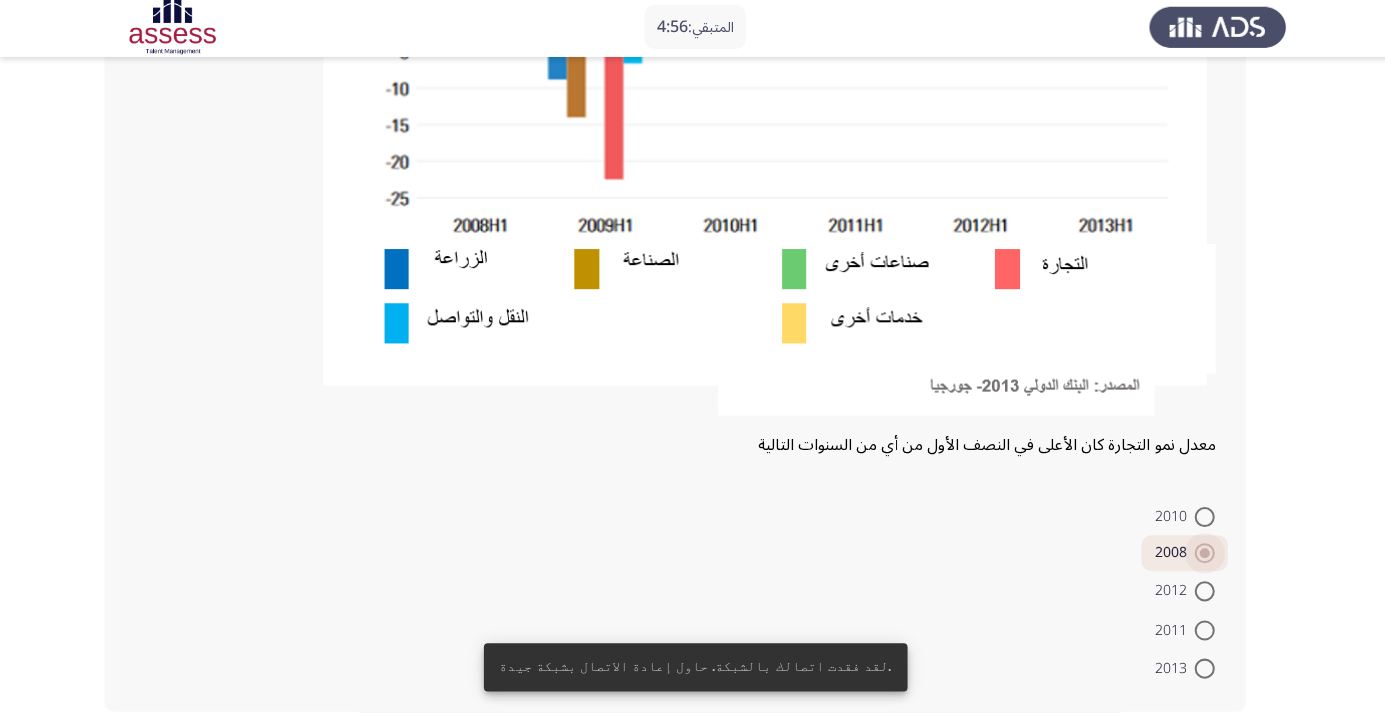 click at bounding box center [1200, 554] 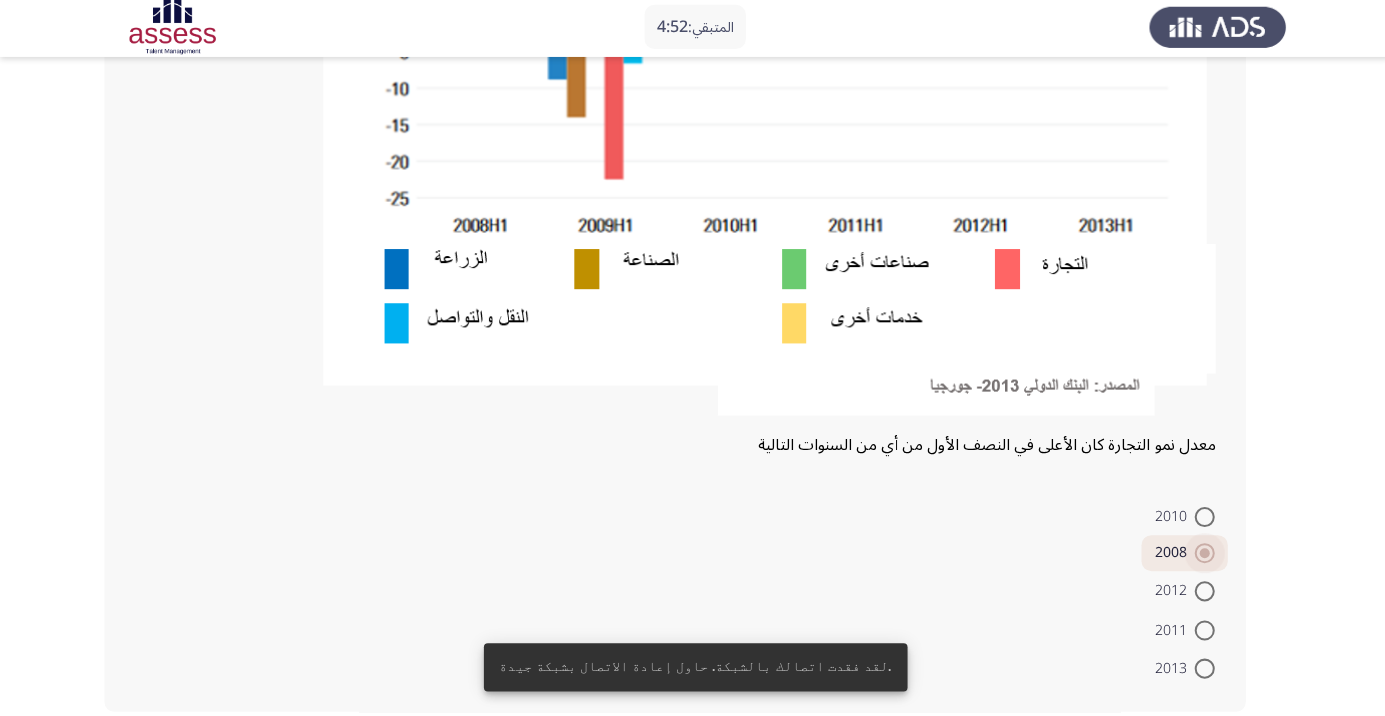 click at bounding box center [1200, 554] 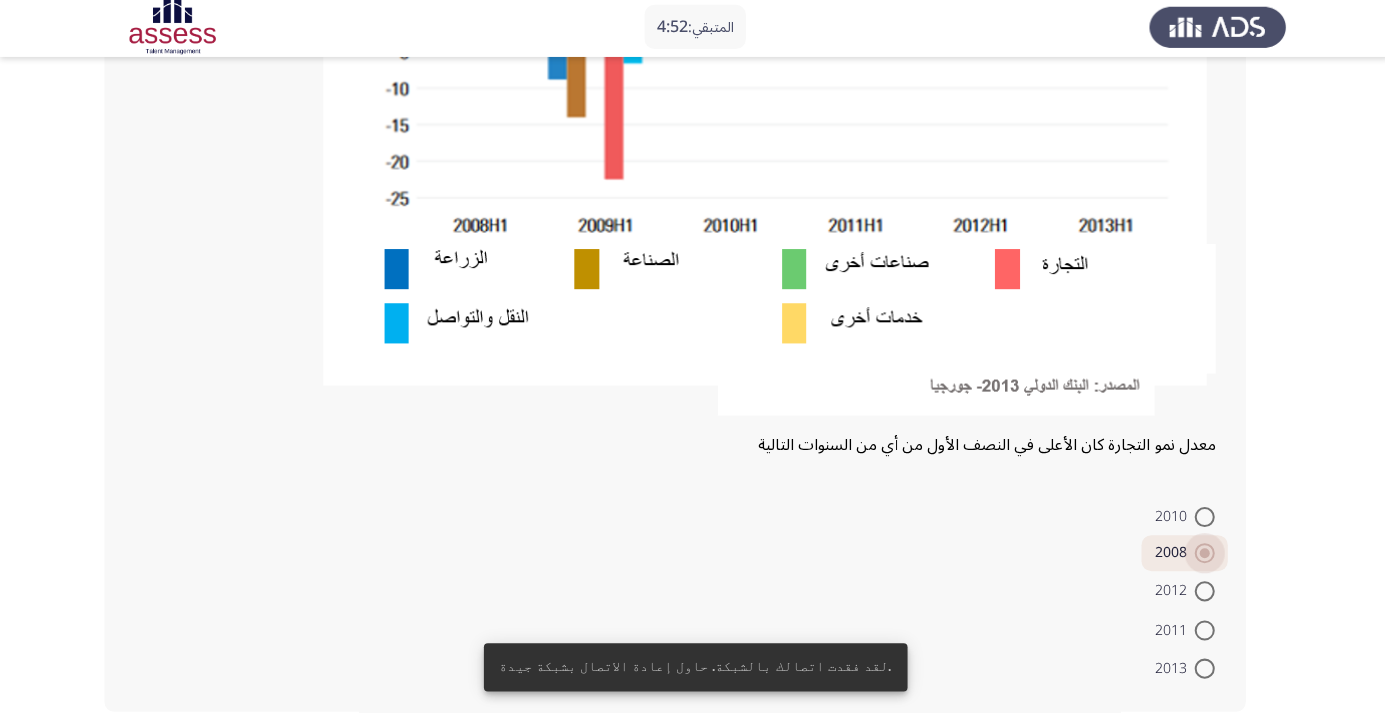 click at bounding box center (1200, 554) 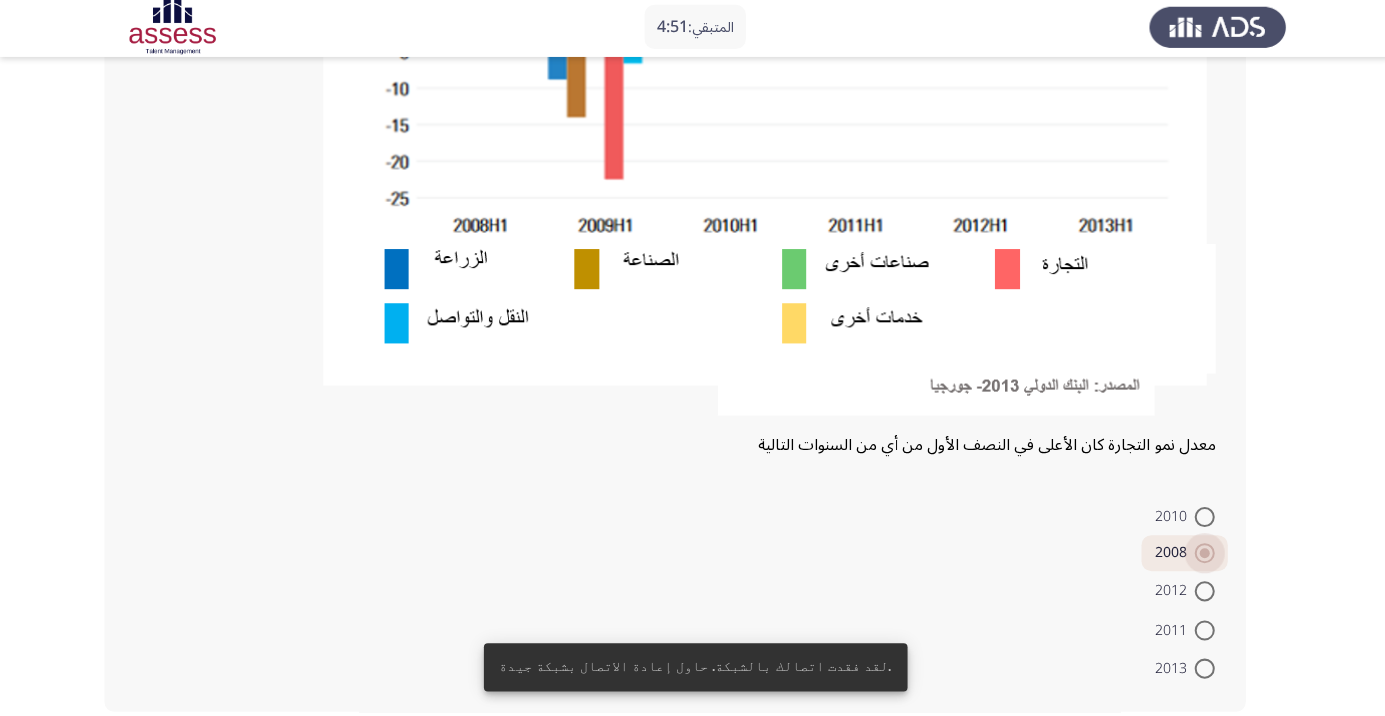 click at bounding box center (1200, 554) 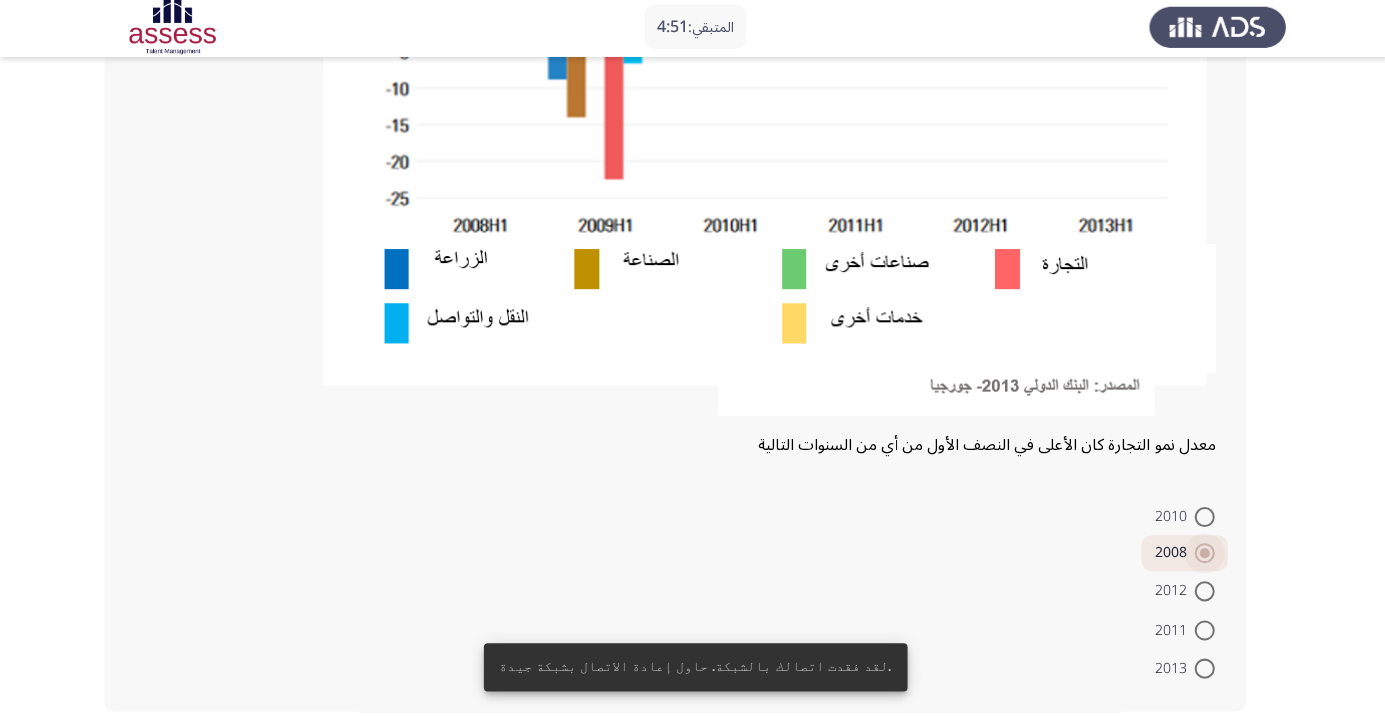 click at bounding box center [1200, 554] 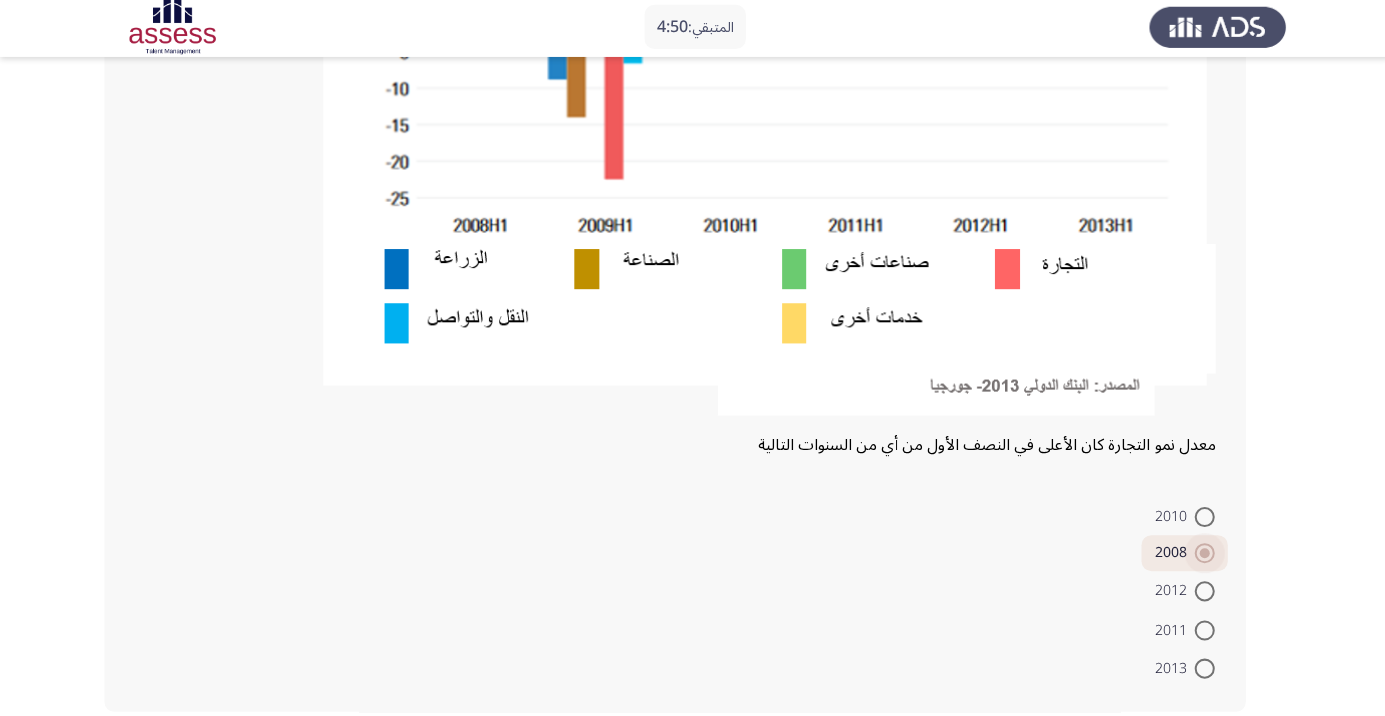 click on "التالي" 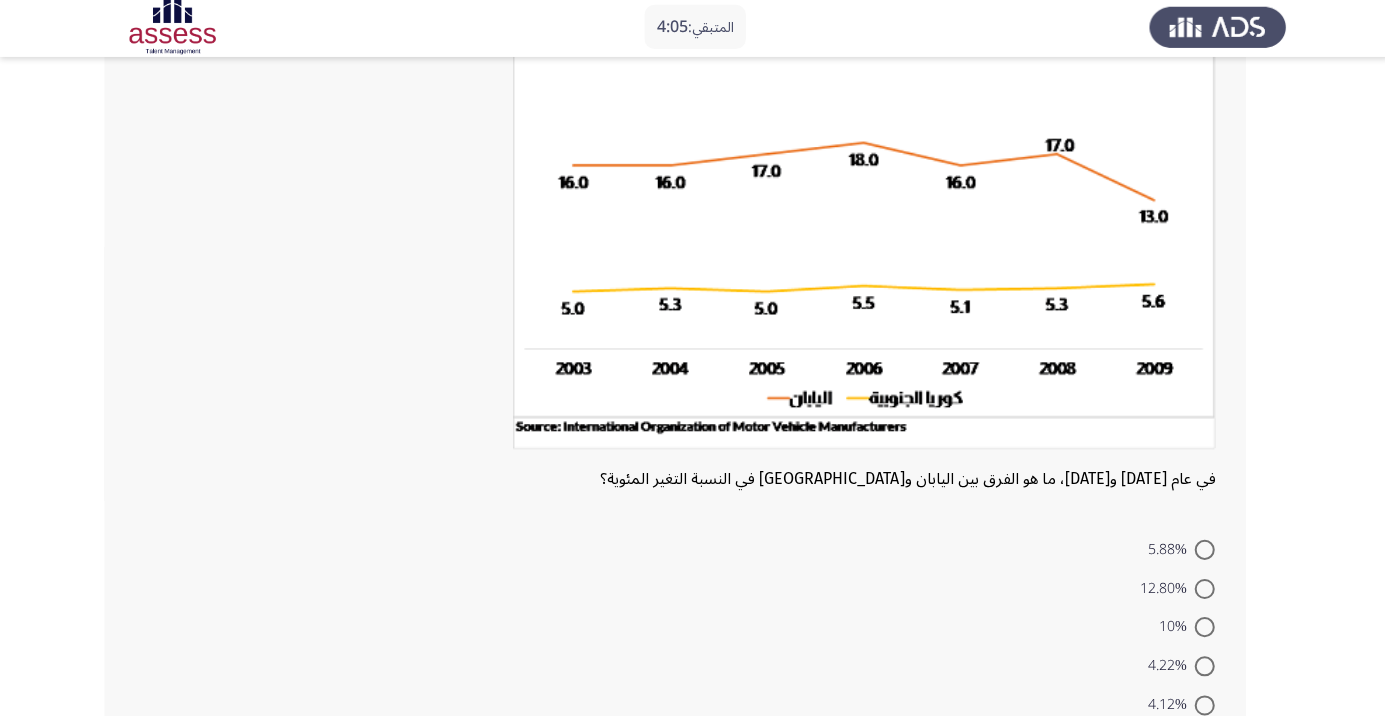 scroll, scrollTop: 175, scrollLeft: 0, axis: vertical 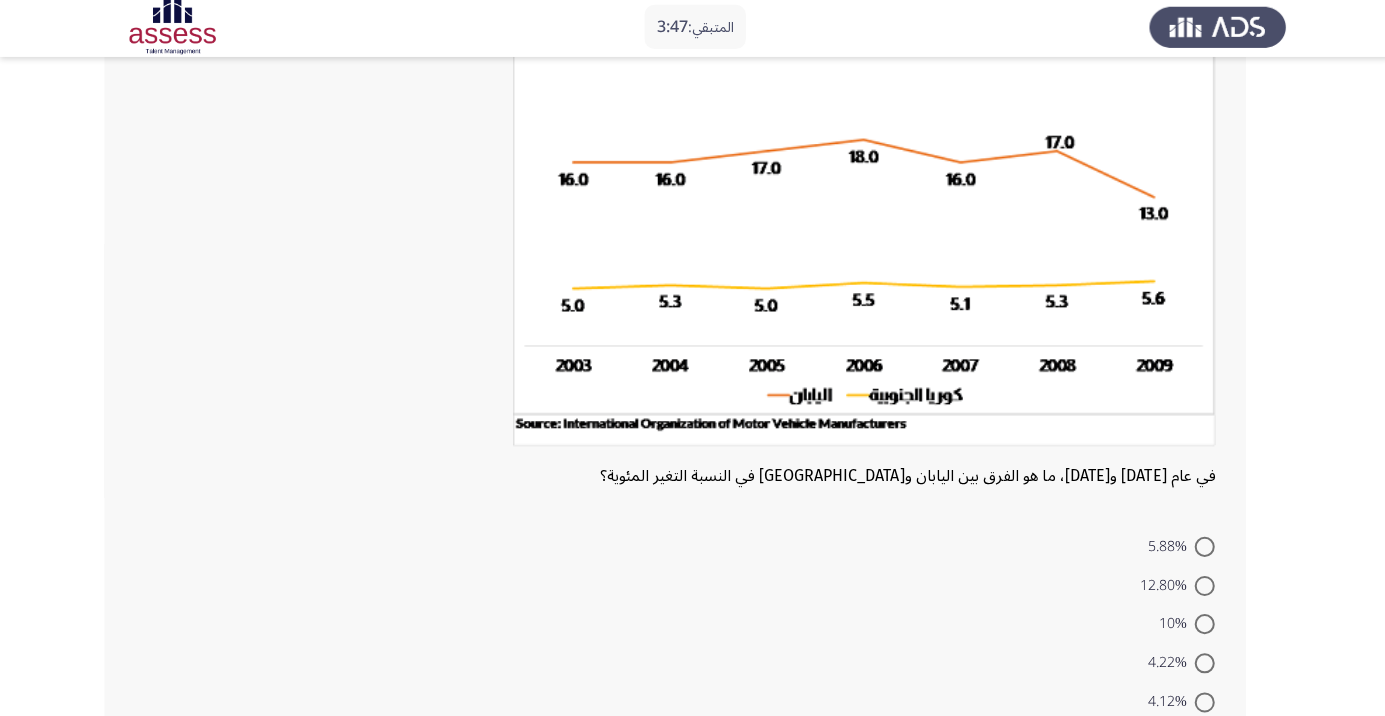 click at bounding box center (1200, 587) 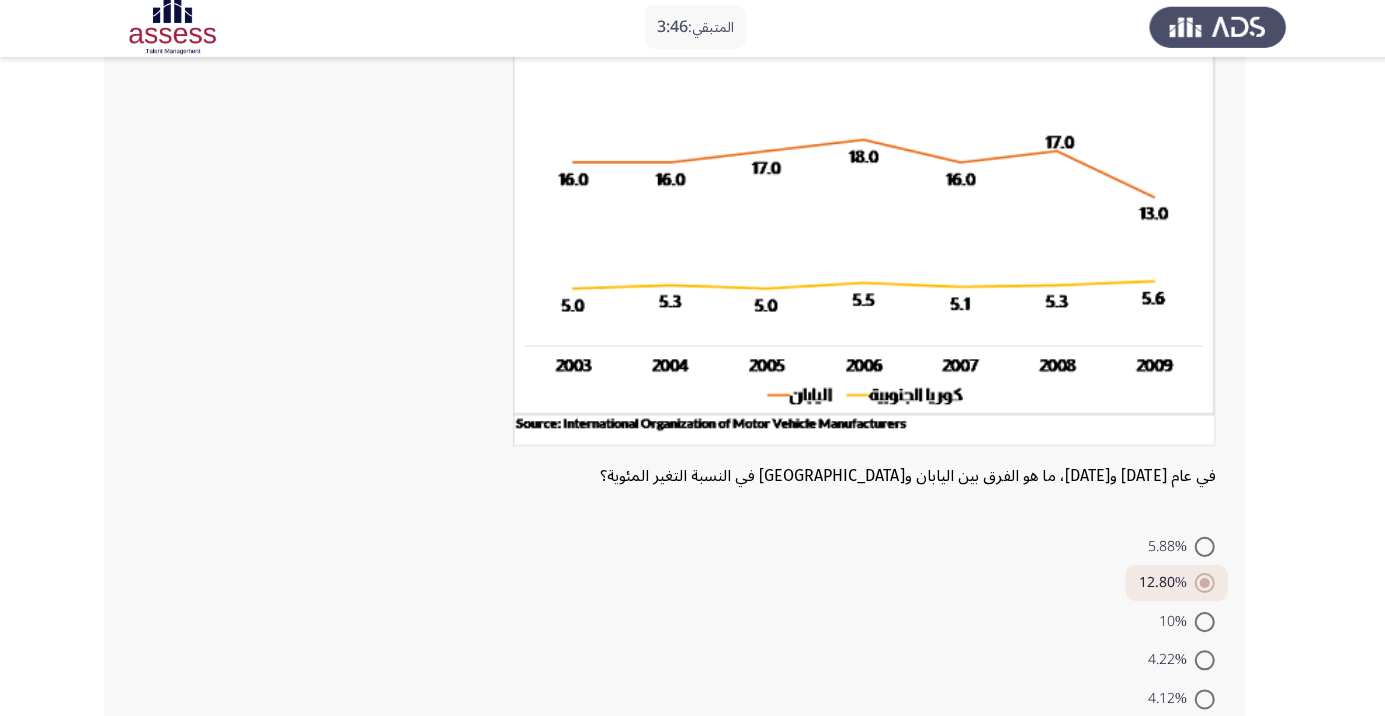 click on "التالي" 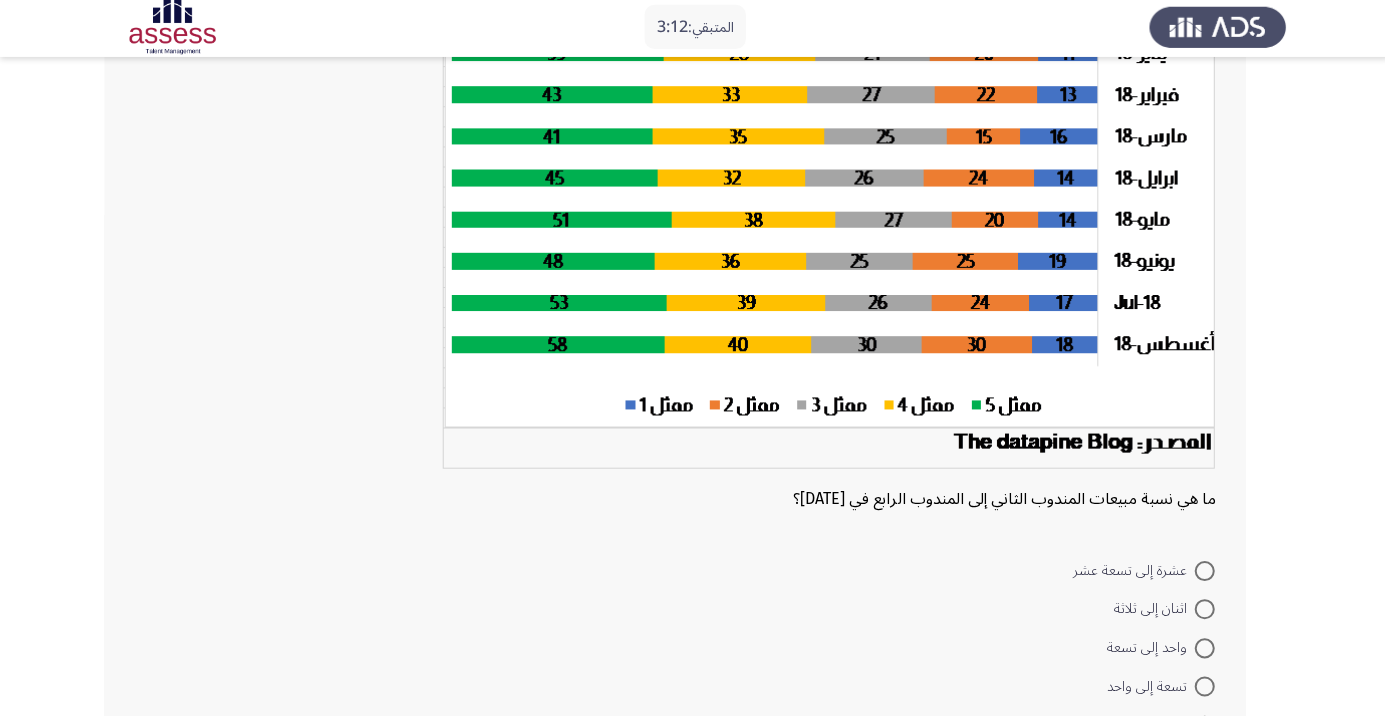 scroll, scrollTop: 205, scrollLeft: 0, axis: vertical 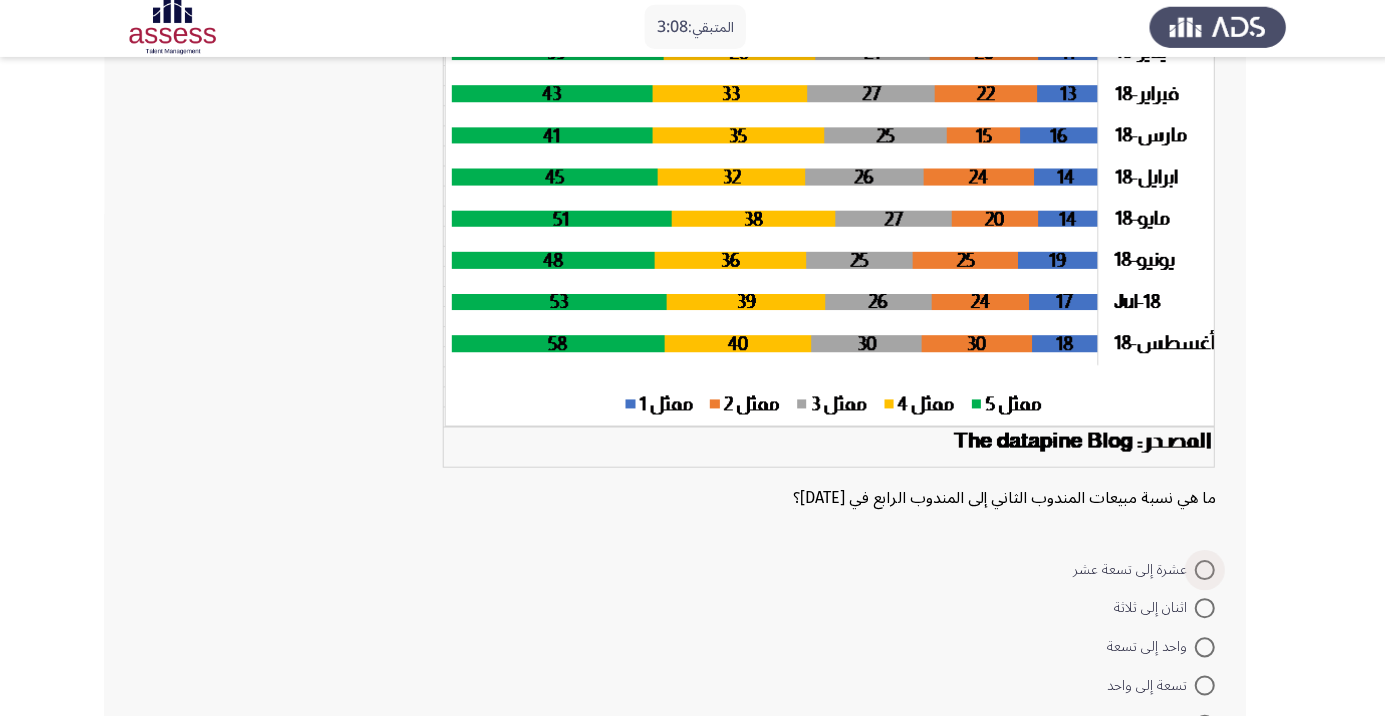 click at bounding box center (1200, 571) 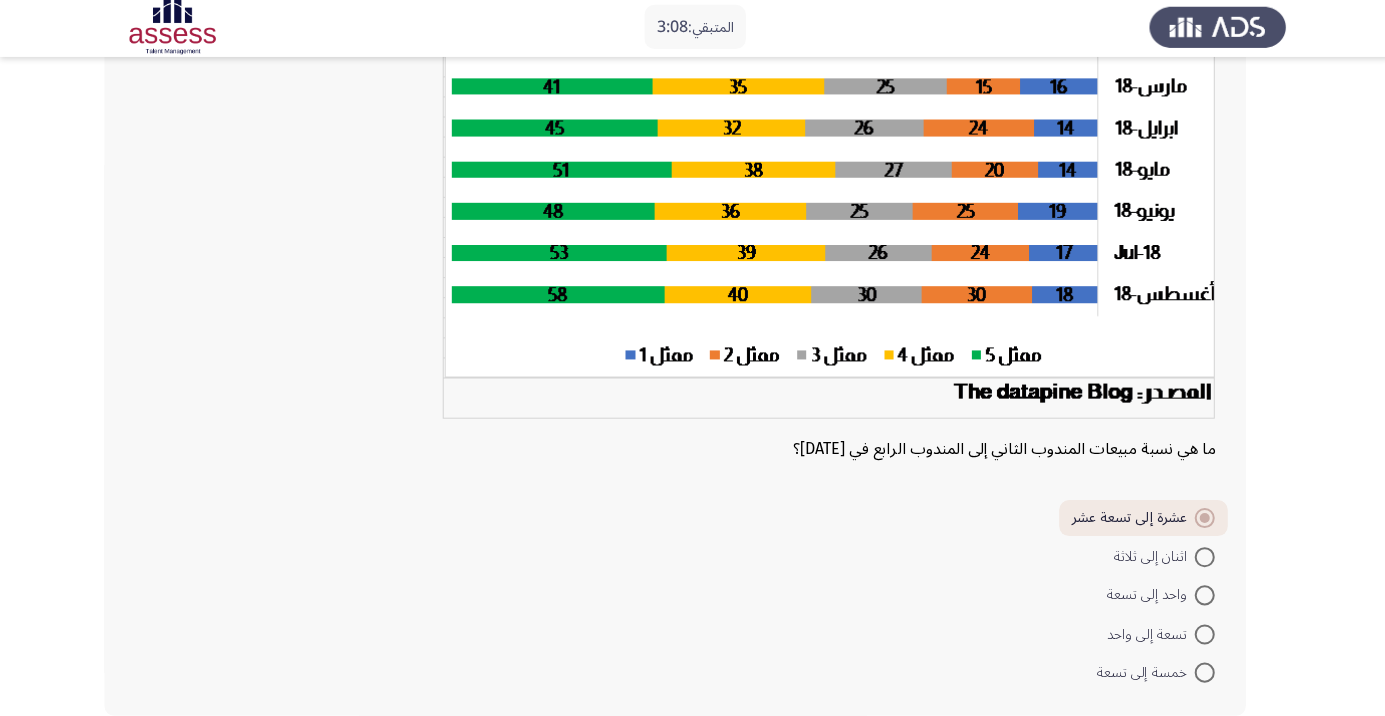 scroll, scrollTop: 258, scrollLeft: 0, axis: vertical 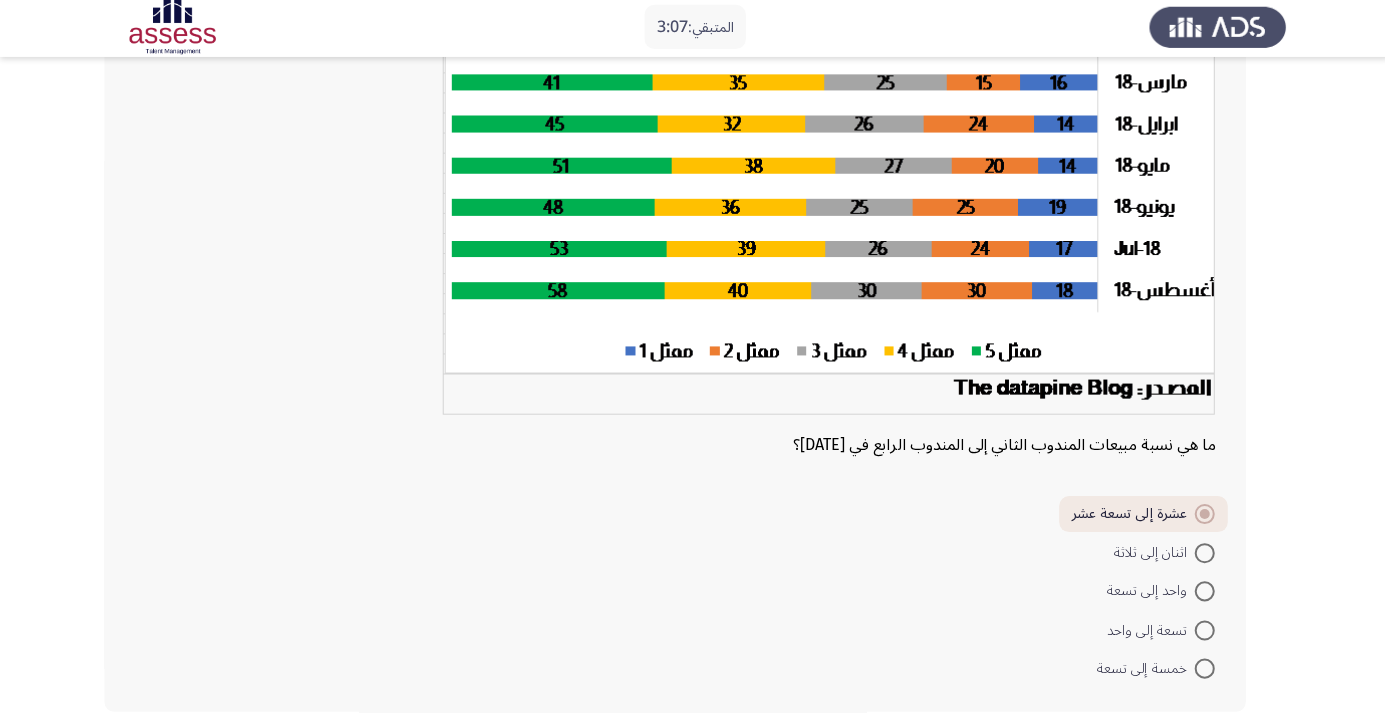 click on "التالي" 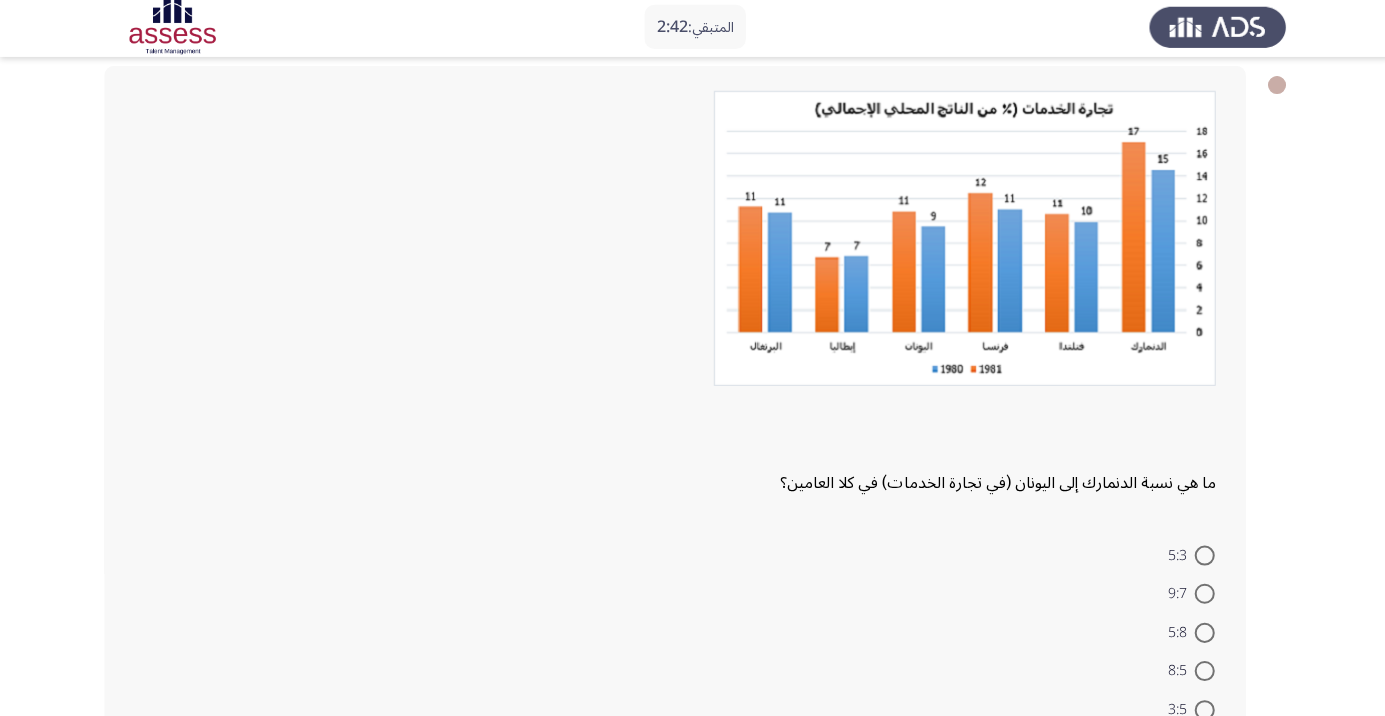 scroll, scrollTop: 140, scrollLeft: 0, axis: vertical 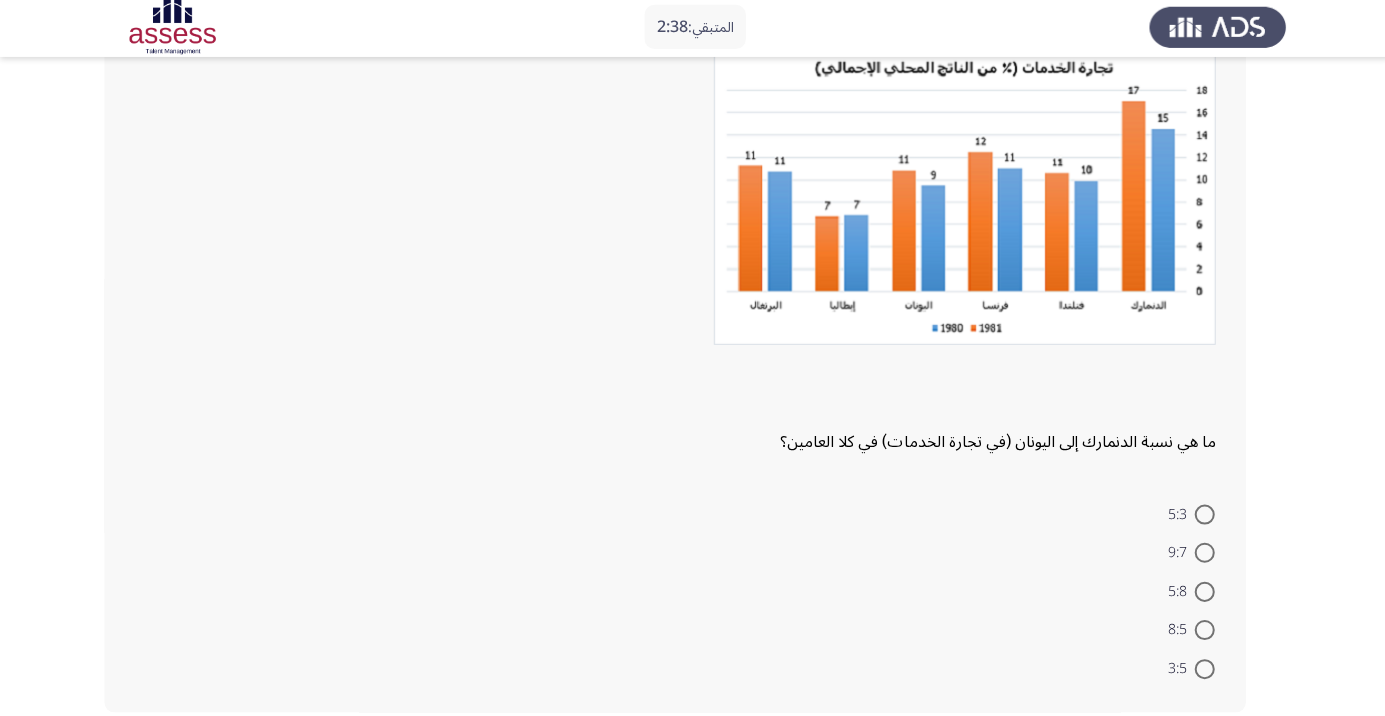 click at bounding box center [1200, 554] 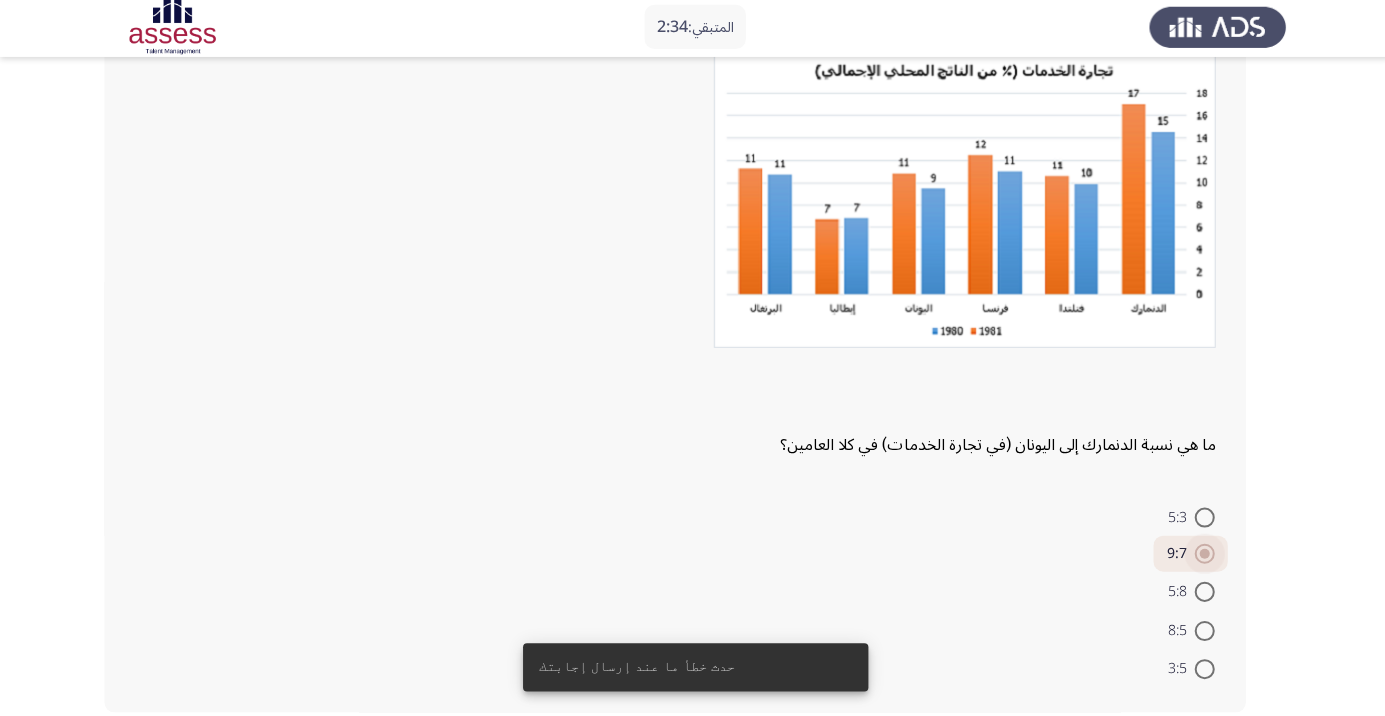 click on "التالي" 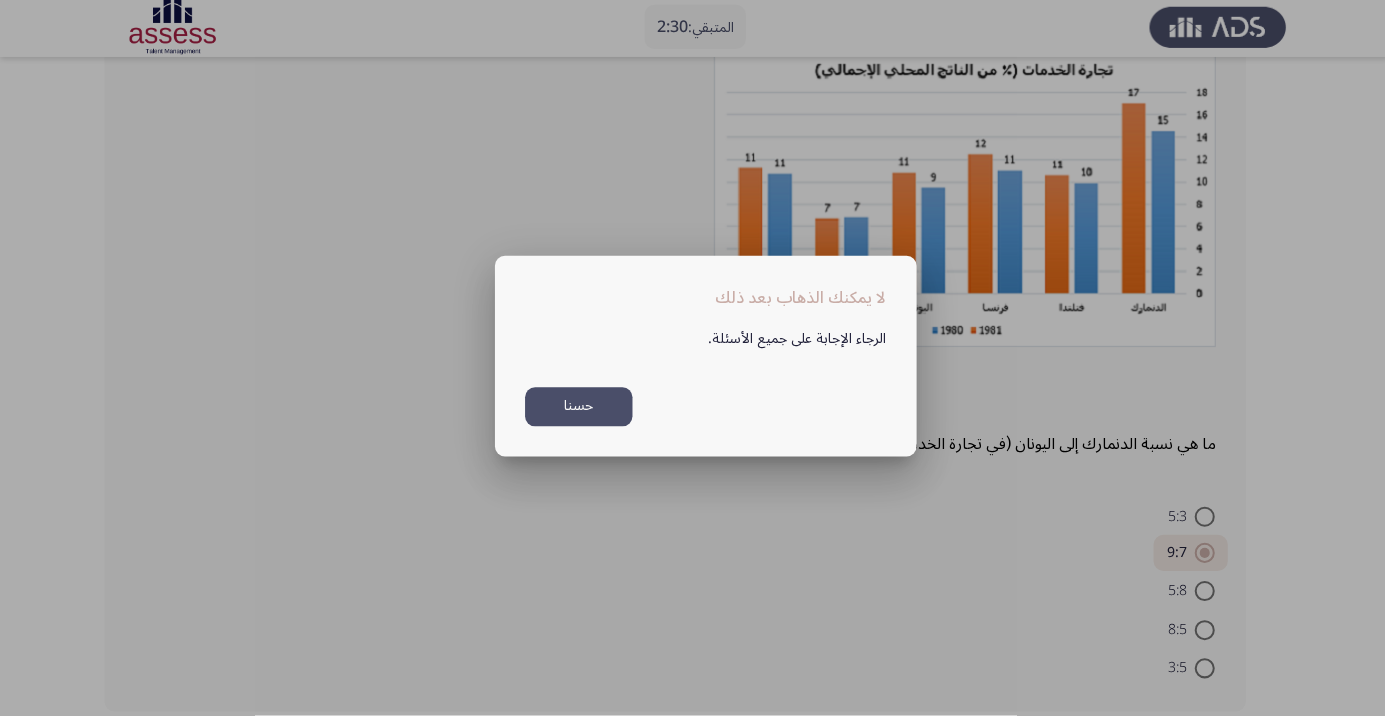 click on "حسنا" at bounding box center [576, 408] 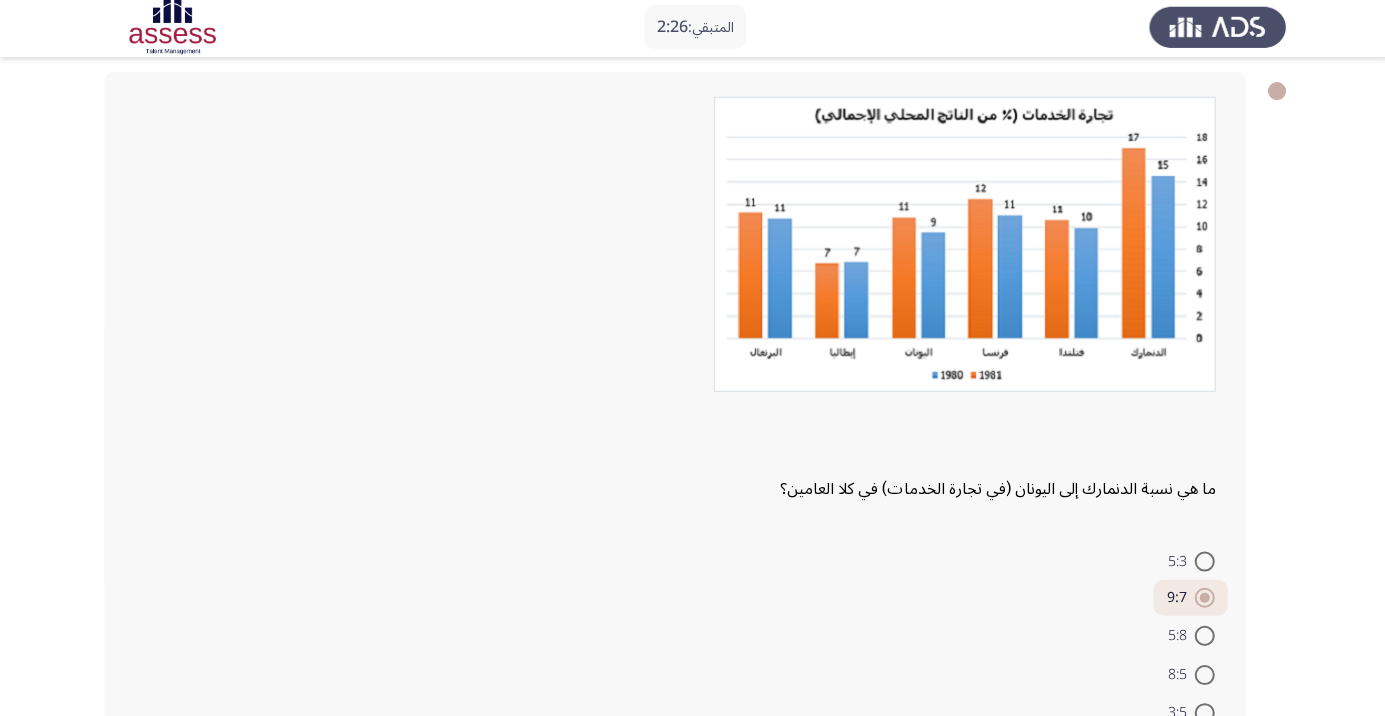 scroll, scrollTop: 137, scrollLeft: 0, axis: vertical 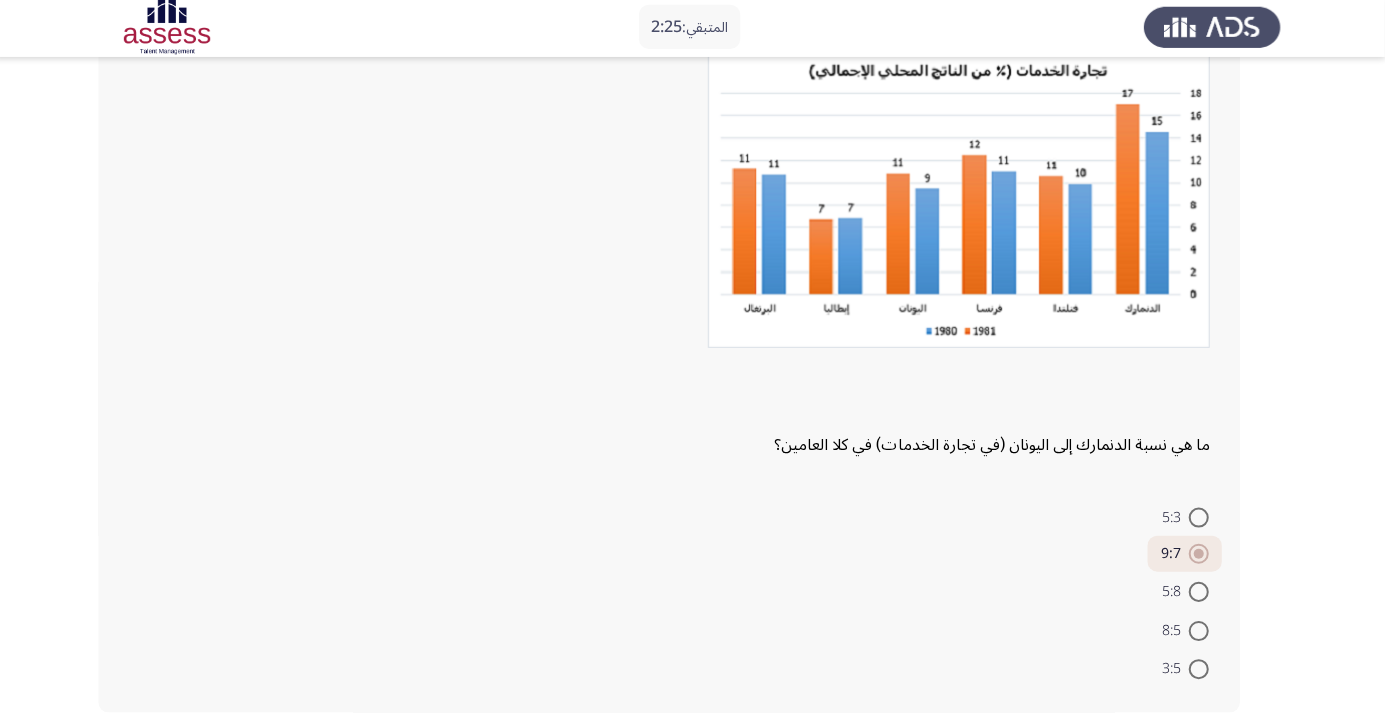 click on "التالي" 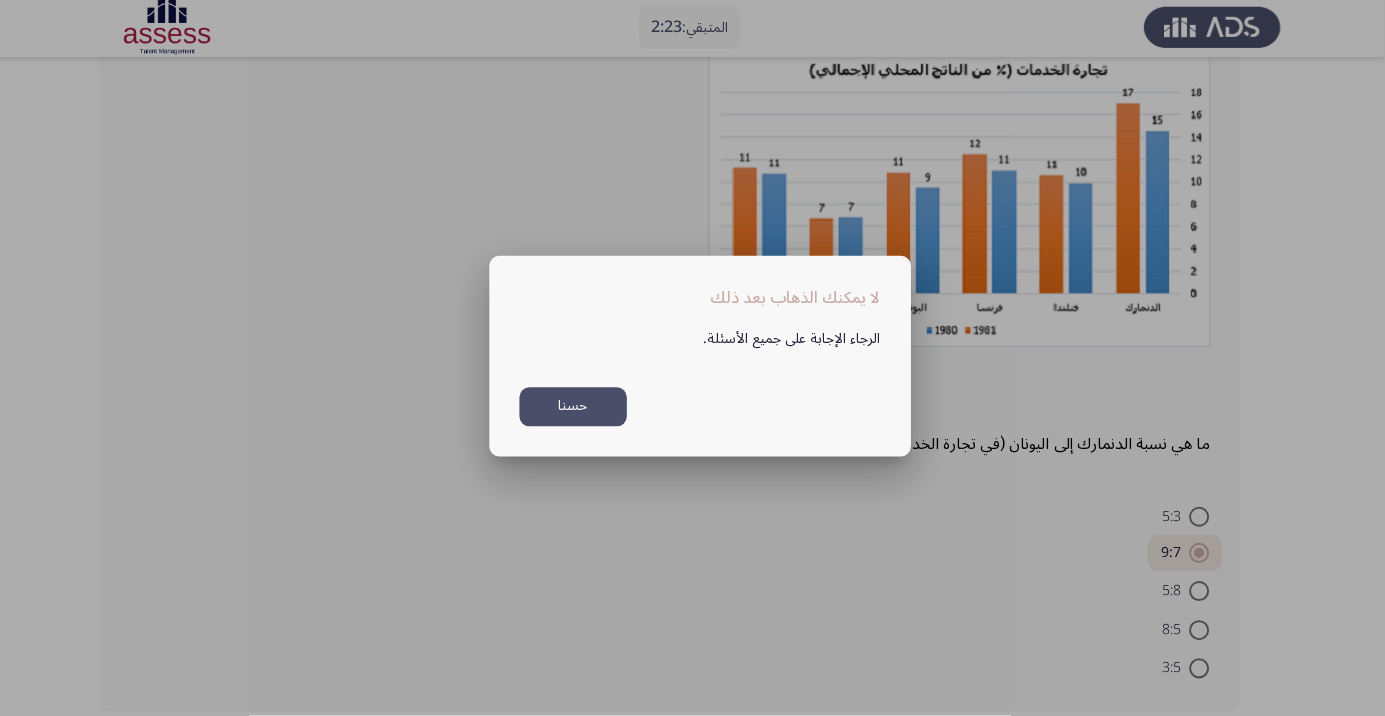 click on "حسنا" at bounding box center (576, 408) 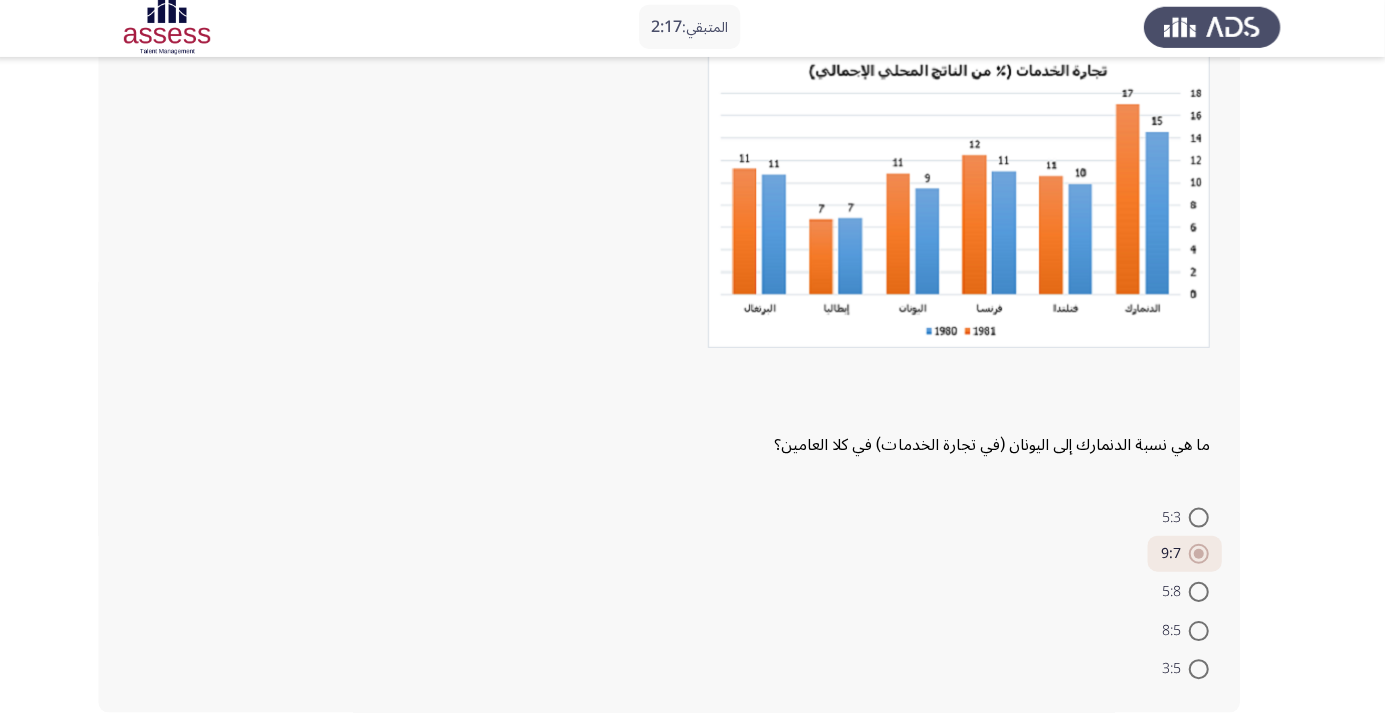 click on "التالي" 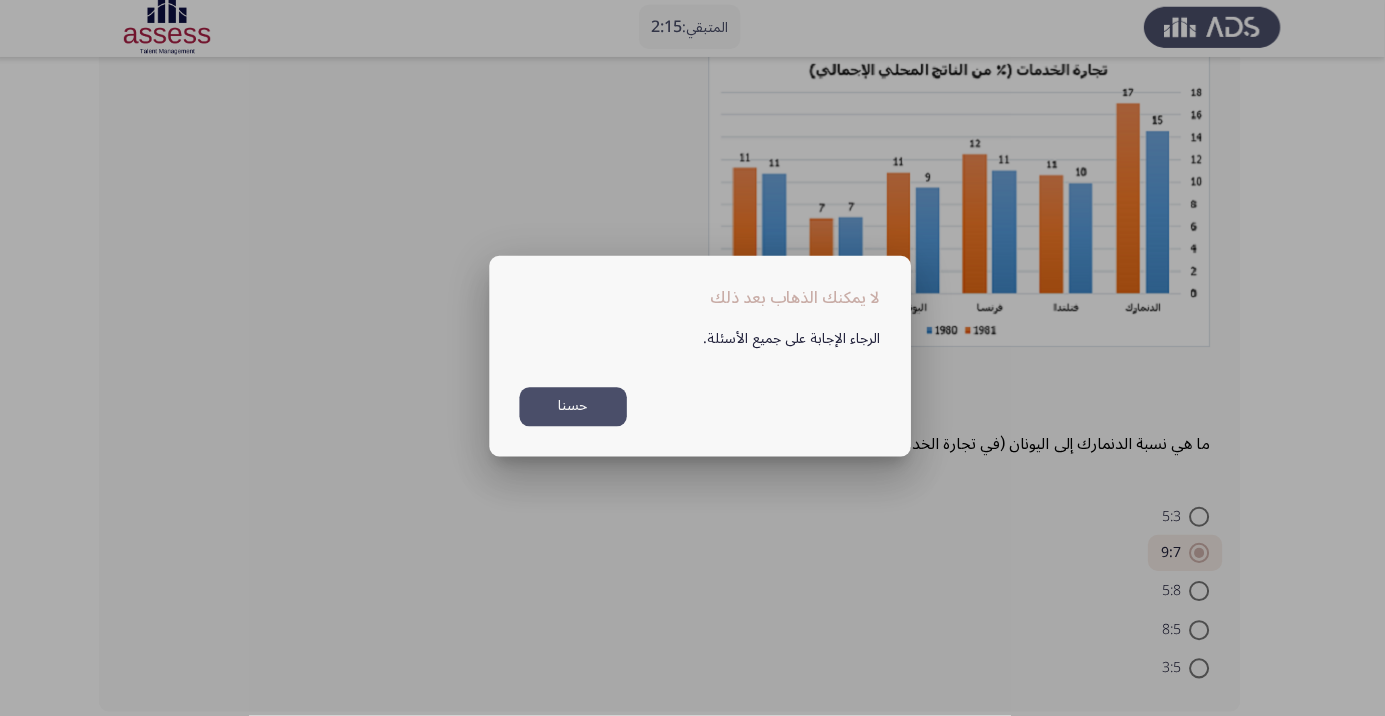 click on "حسنا" at bounding box center (576, 408) 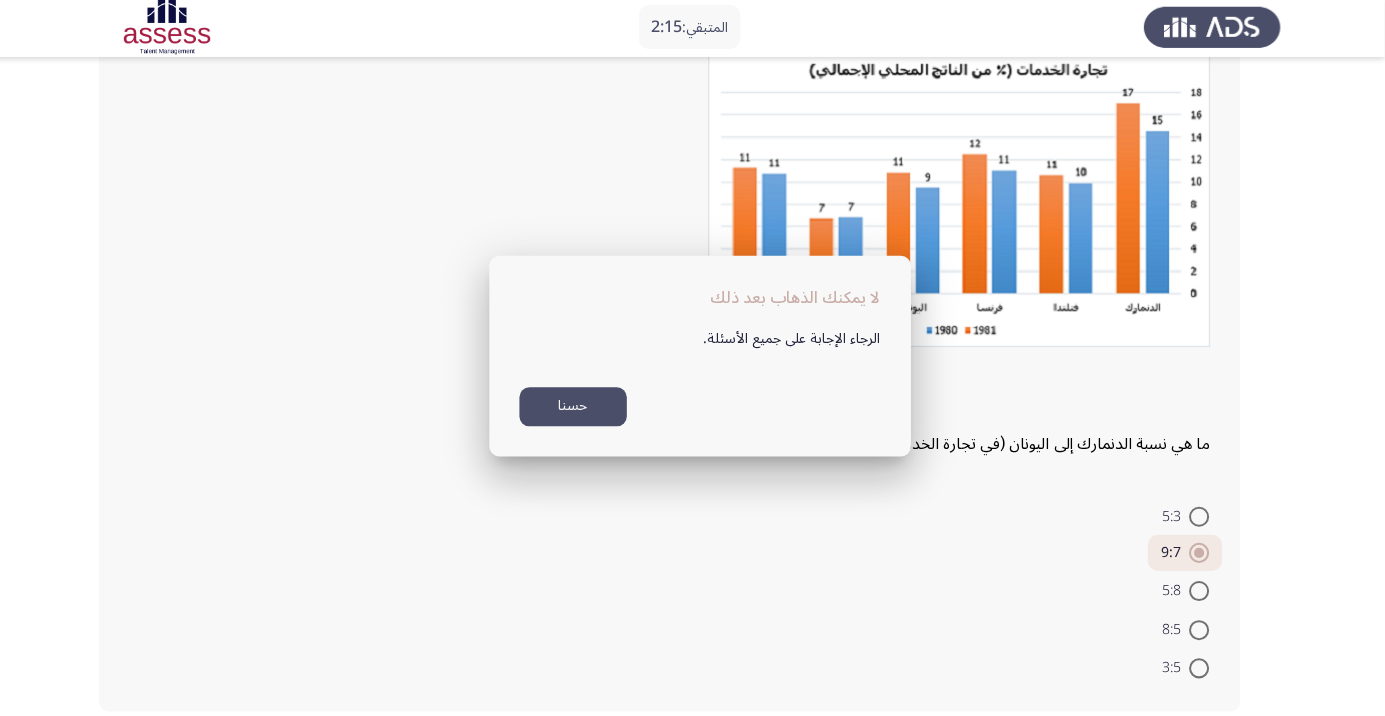 click on "ما هي نسبة الدنمارك إلى اليونان (في تجارة الخدمات) في كلا العامين؟" 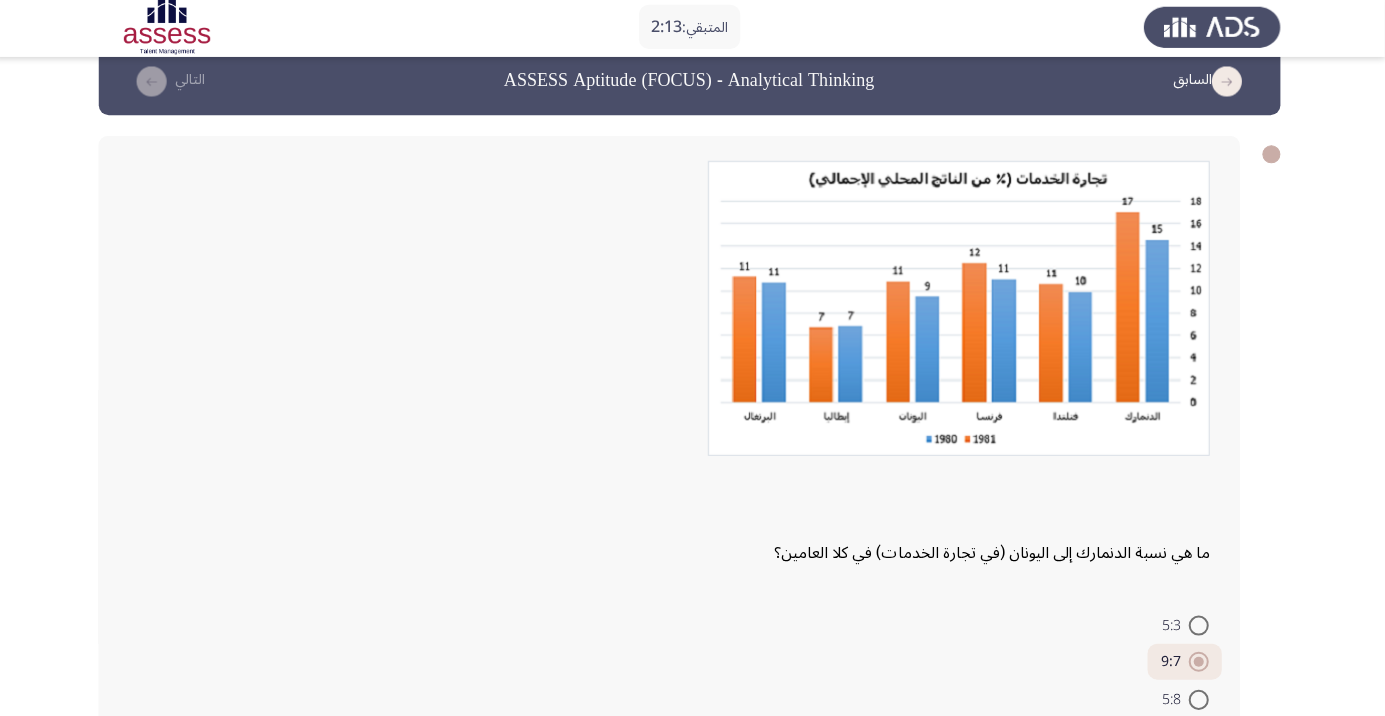 scroll, scrollTop: 137, scrollLeft: 0, axis: vertical 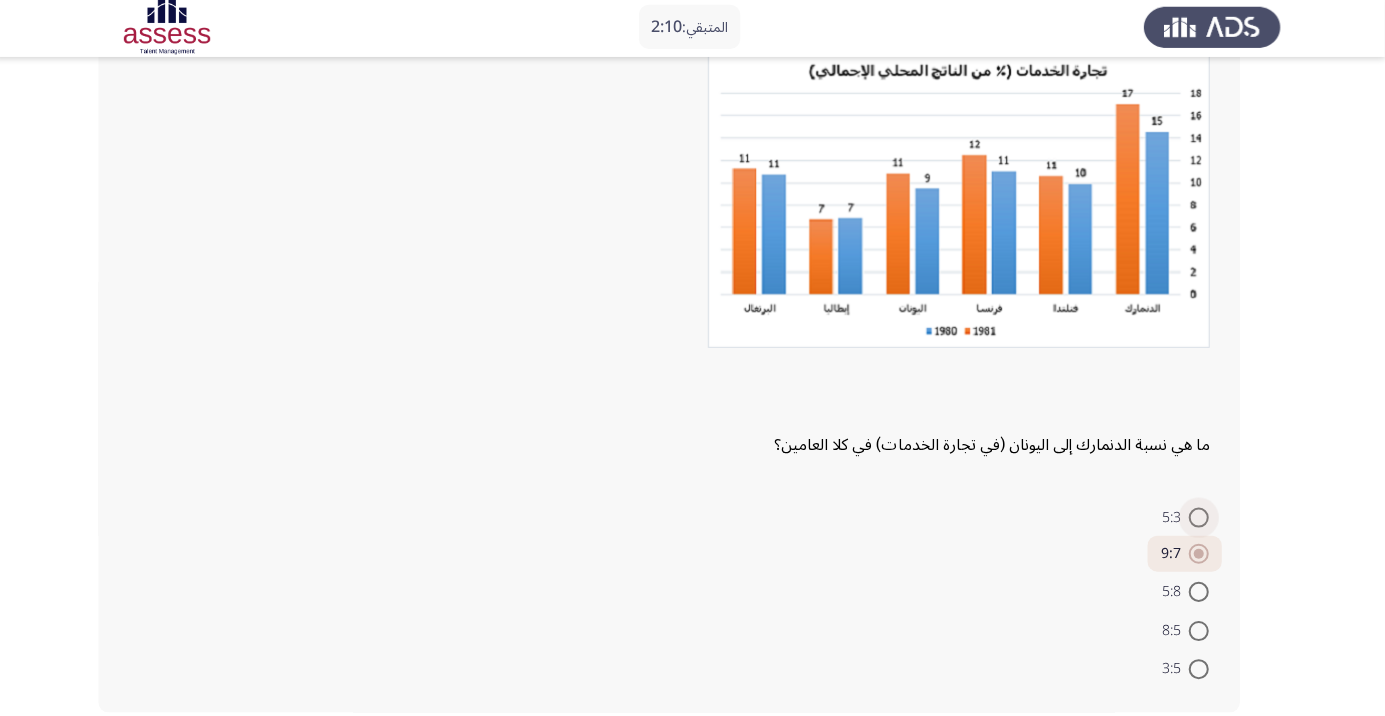 click at bounding box center (1200, 519) 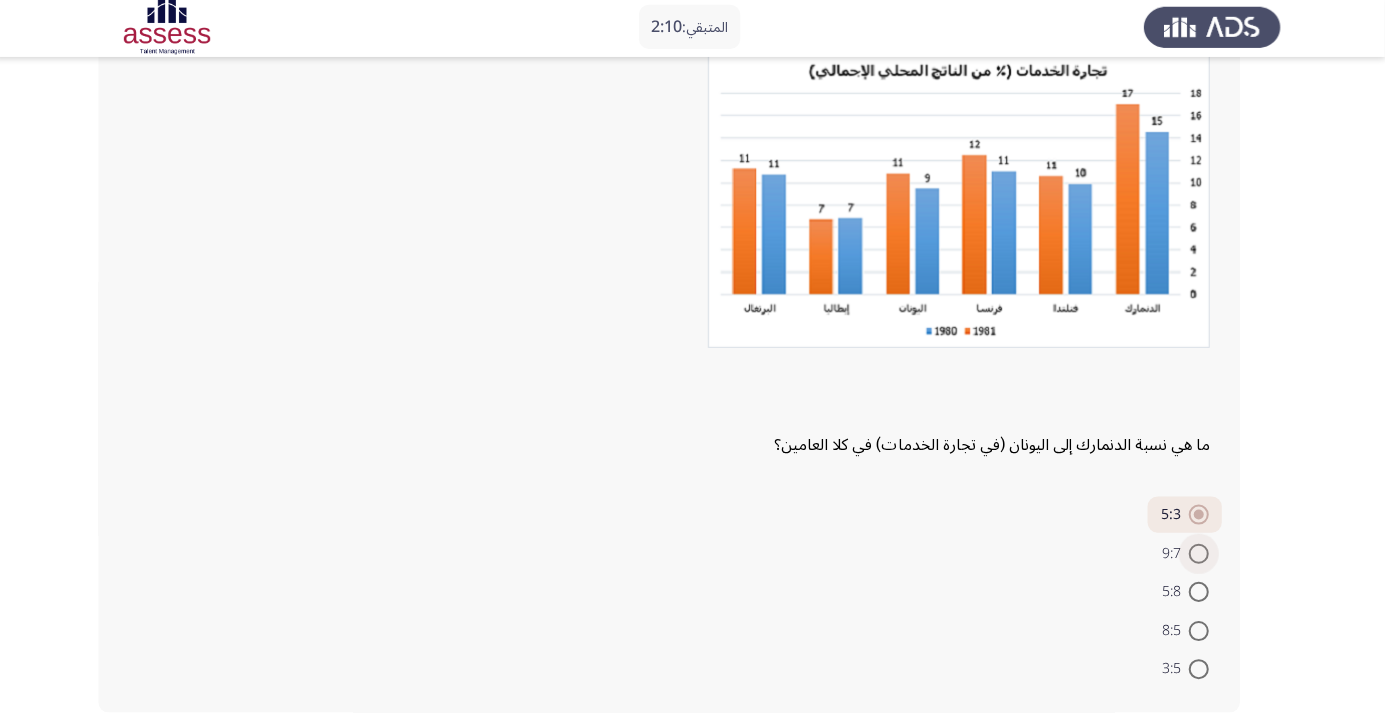 click at bounding box center (1200, 555) 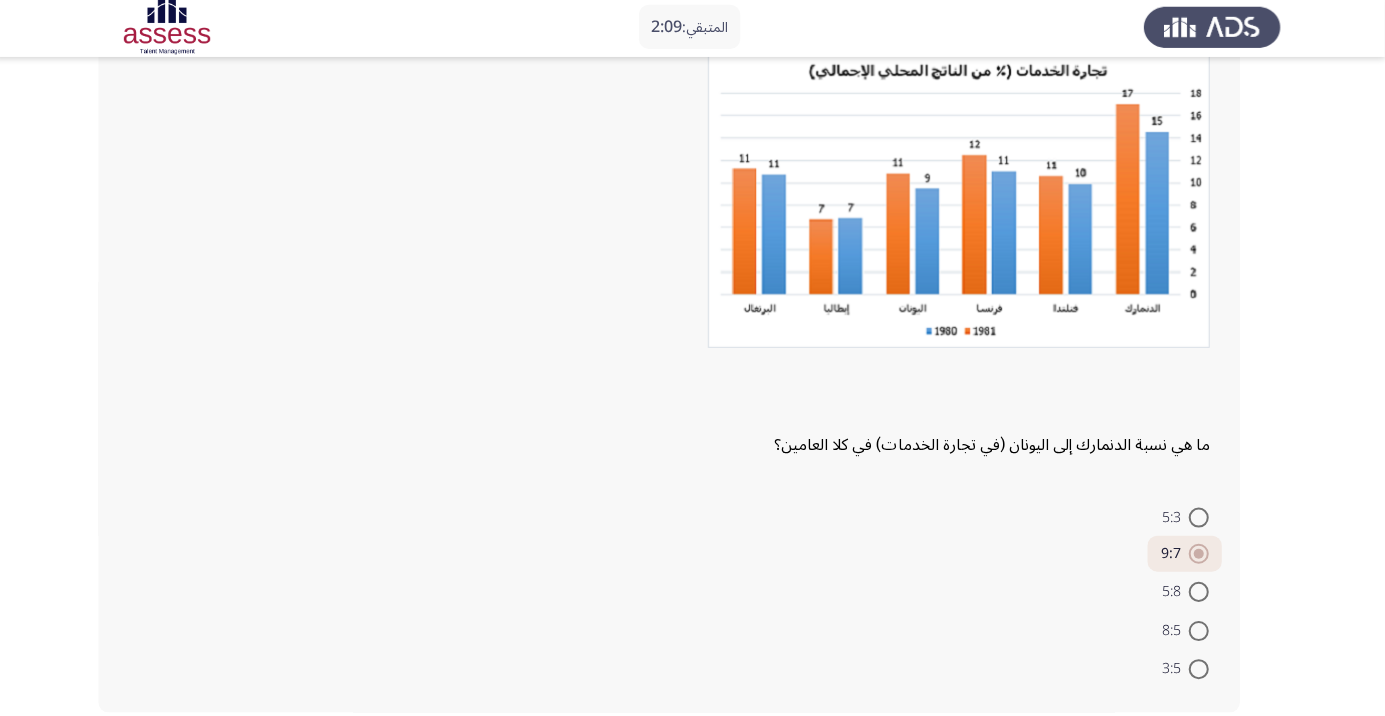 click on "التالي" 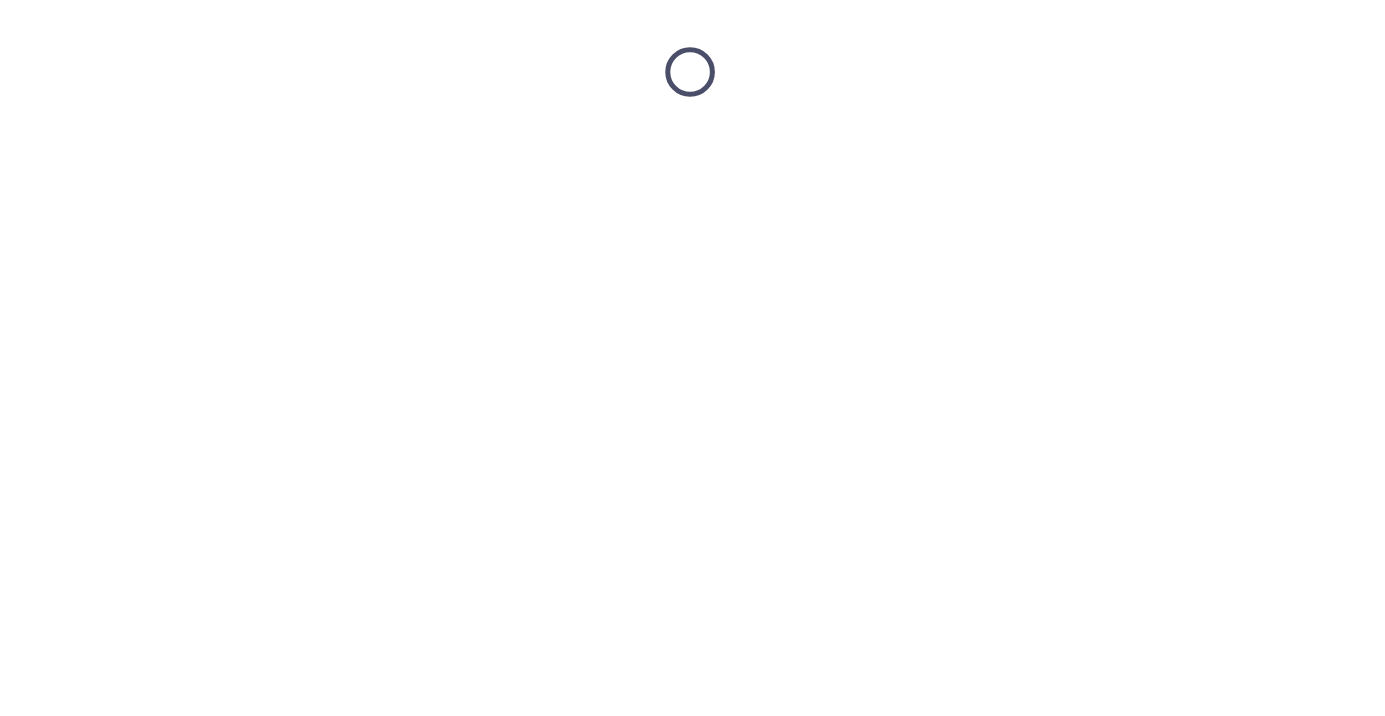 scroll, scrollTop: 0, scrollLeft: 0, axis: both 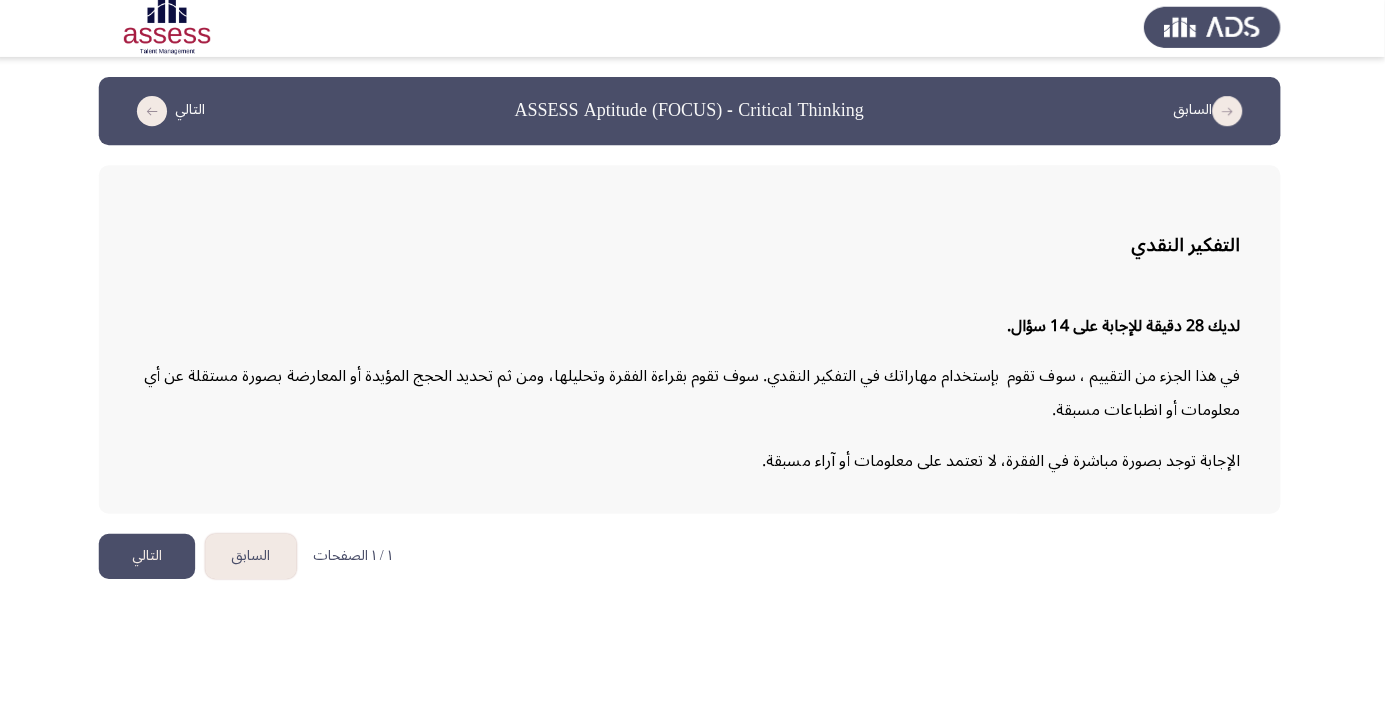 click on "التالي" 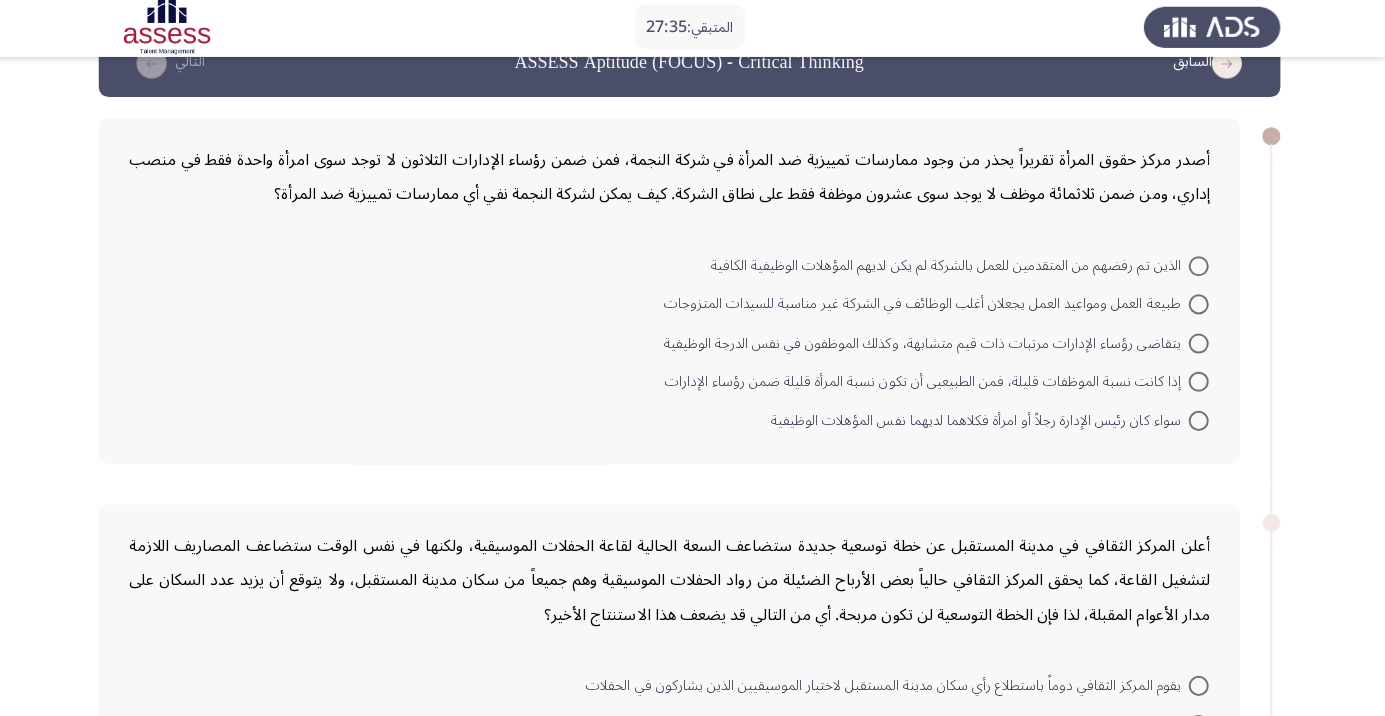 scroll, scrollTop: 52, scrollLeft: 0, axis: vertical 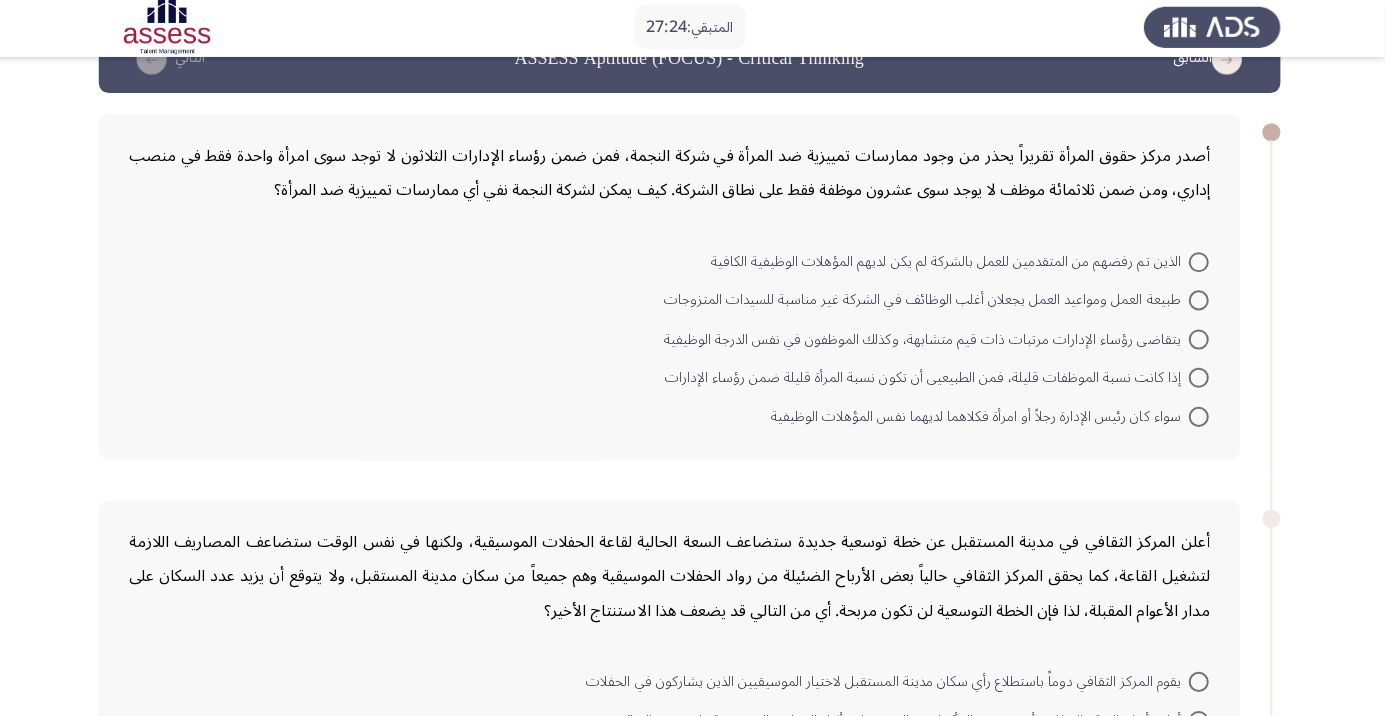 click on "المتبقي:  27:24  السابق   ASSESS Aptitude (FOCUS) - Critical Thinking   التالي  أصدر مركز حقوق المرأة تقريراً يحذر من وجود ممارسات تمييزية ضد المرأة في شركة النجمة، فمن ضمن رؤساء الإدارات الثلاثون لا توجد سوى امرأة واحدة فقط في منصب إداري، ومن ضمن ثلاثمائة موظف لا يوجد سوى عشرون موظفة فقط على نطاق الشركة. كيف يمكن لشركة النجمة نفي أي ممارسات تمييزية ضد المرأة؟    الذين تم رفضهم من المتقدمين للعمل بالشركة لم يكن لديهم المؤهلات الوظيفية الكافية     طبيعة العمل ومواعيد العمل يجعلان أغلب الوظائف في الشركة غير مناسبة للسيدات المتزوجات                                                 ١ / ٣ الصفحات" 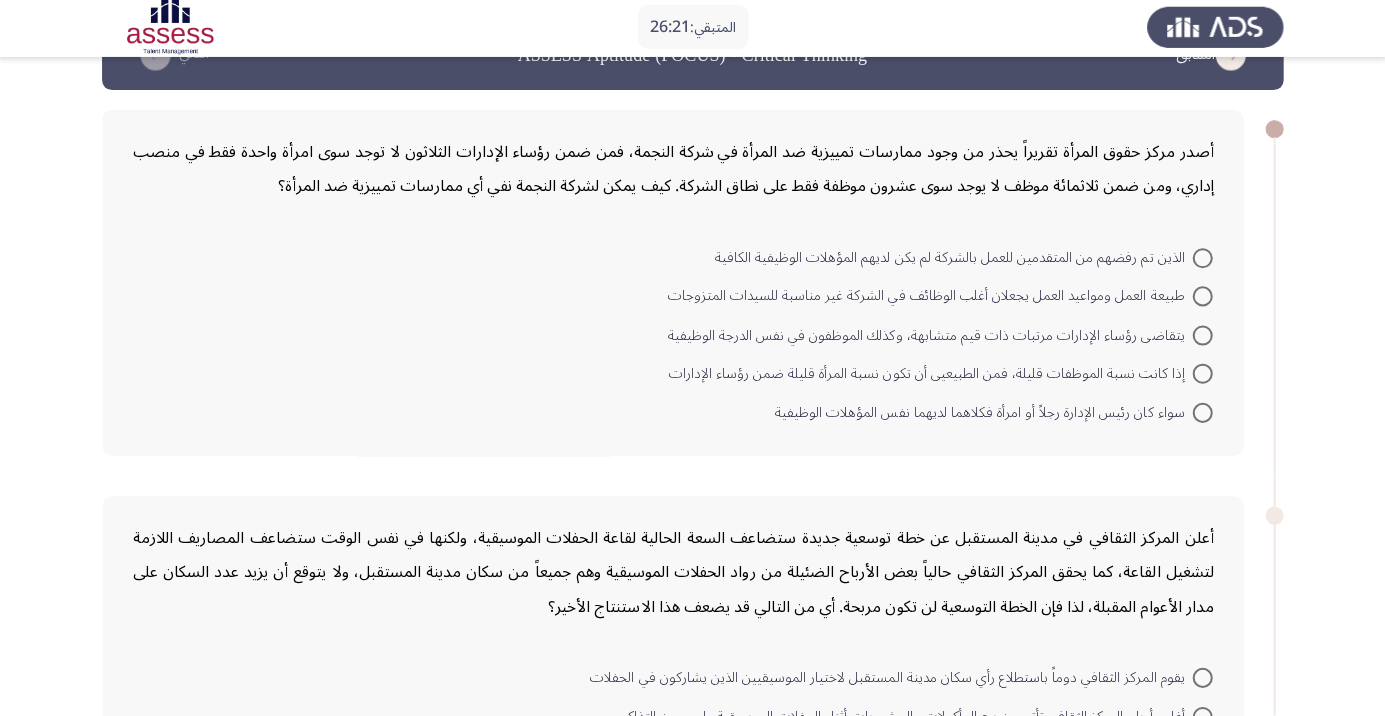 scroll, scrollTop: 64, scrollLeft: 0, axis: vertical 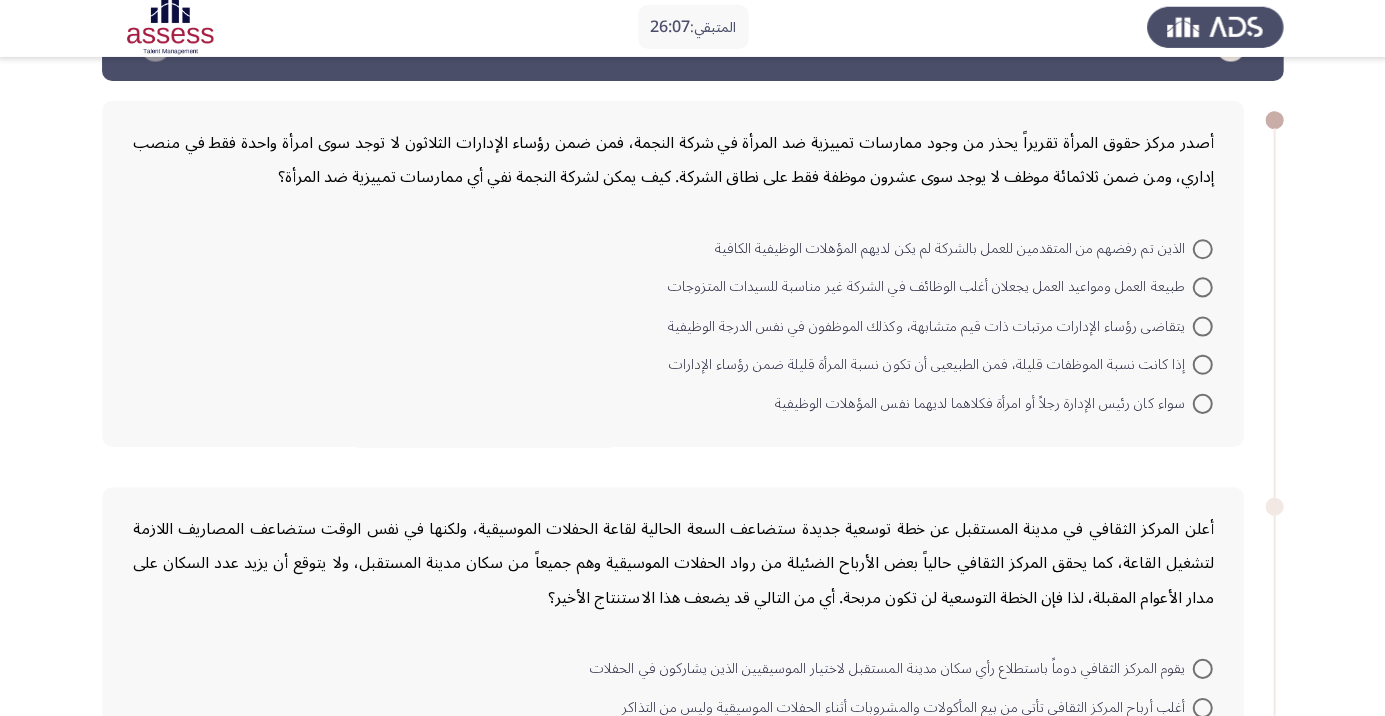 click on "طبيعة العمل ومواعيد العمل يجعلان أغلب الوظائف في الشركة غير مناسبة للسيدات المتزوجات" at bounding box center [928, 290] 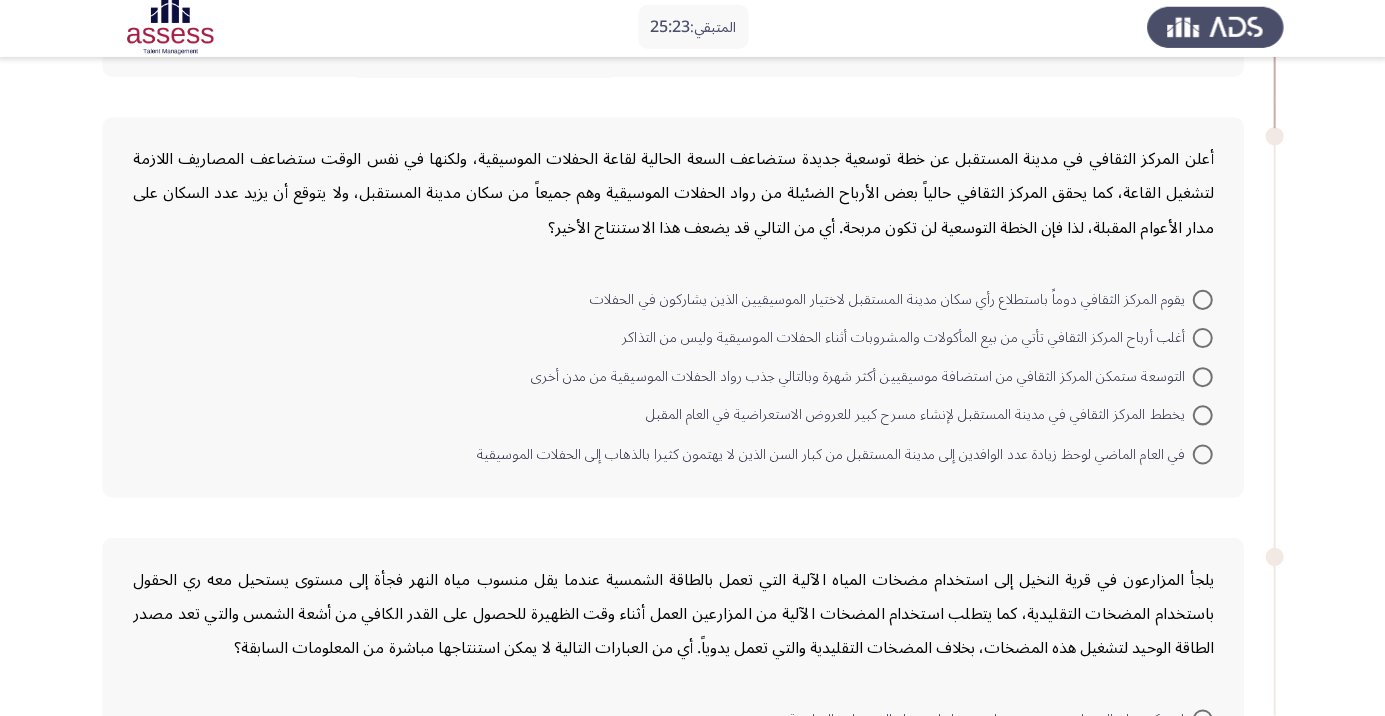 scroll, scrollTop: 432, scrollLeft: 0, axis: vertical 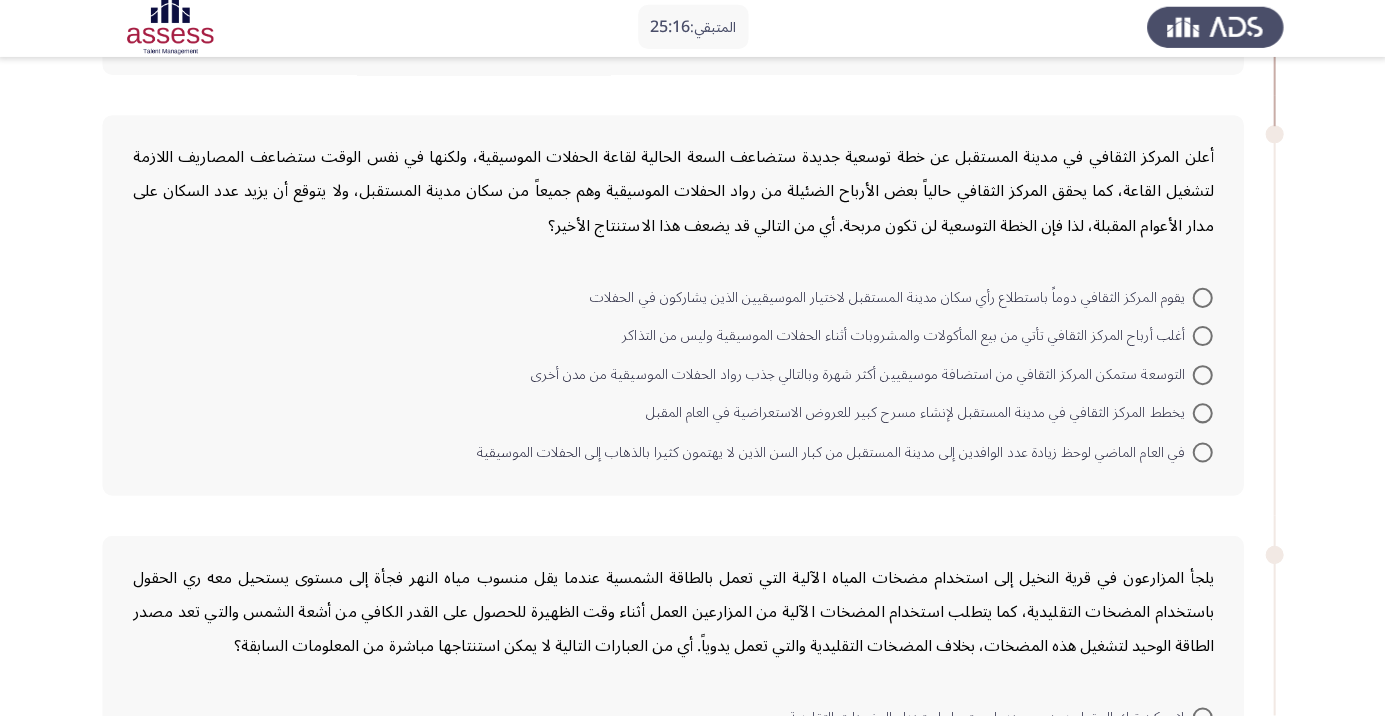 click on "يخطط المركز الثقافي في مدينة المستقبل لإنشاء مسرح كبير للعروض الاستعراضية في العام المقبل" at bounding box center [927, 414] 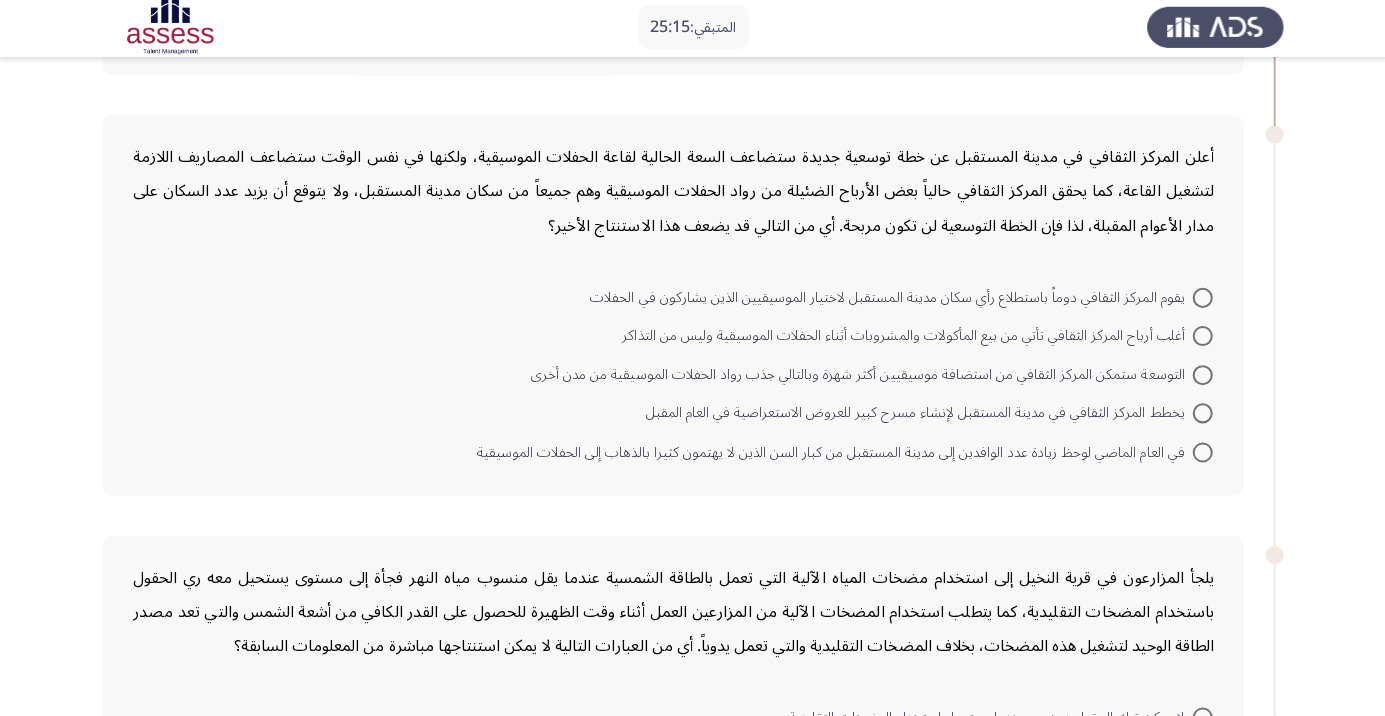 click on "التوسعة ستمكن المركز الثقافي من استضافة موسيقيين أكثر شهرة وبالتالي جذب رواد الحفلات الموسيقية من مدن أخرى" at bounding box center [870, 375] 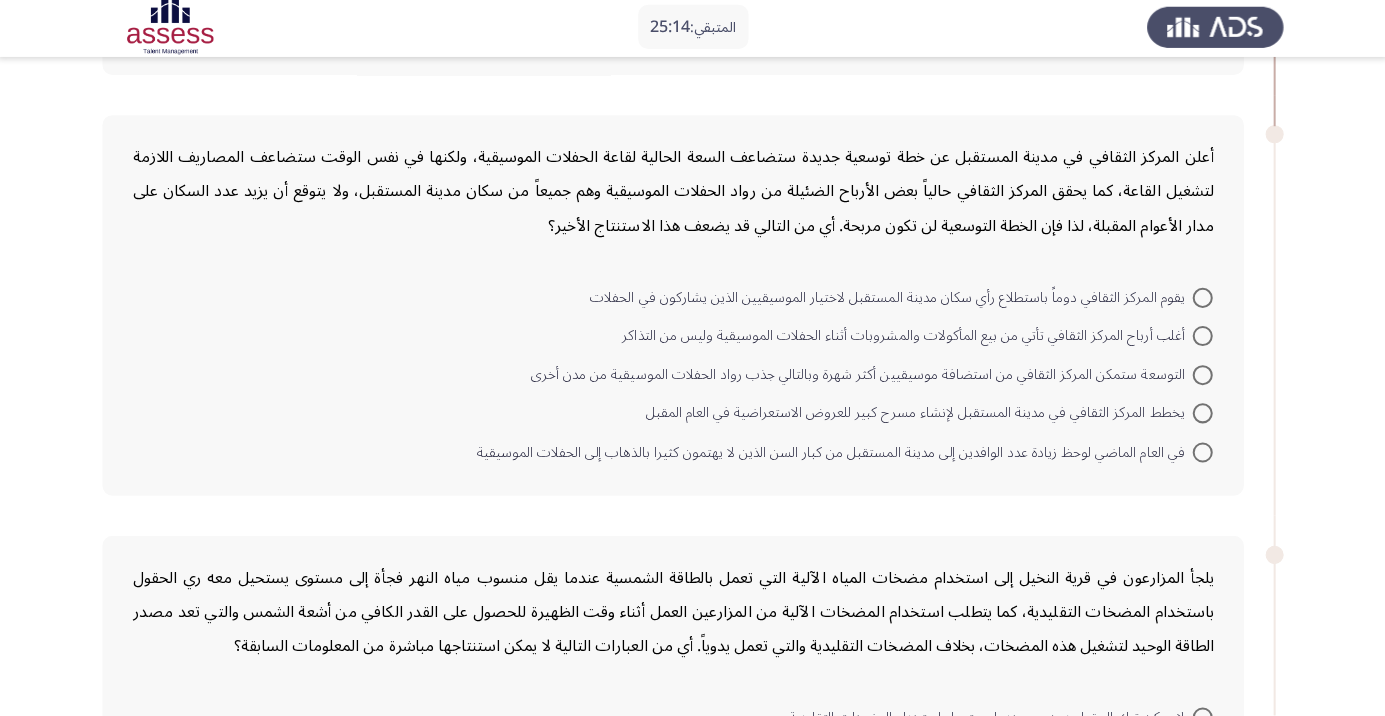 click at bounding box center [1200, 377] 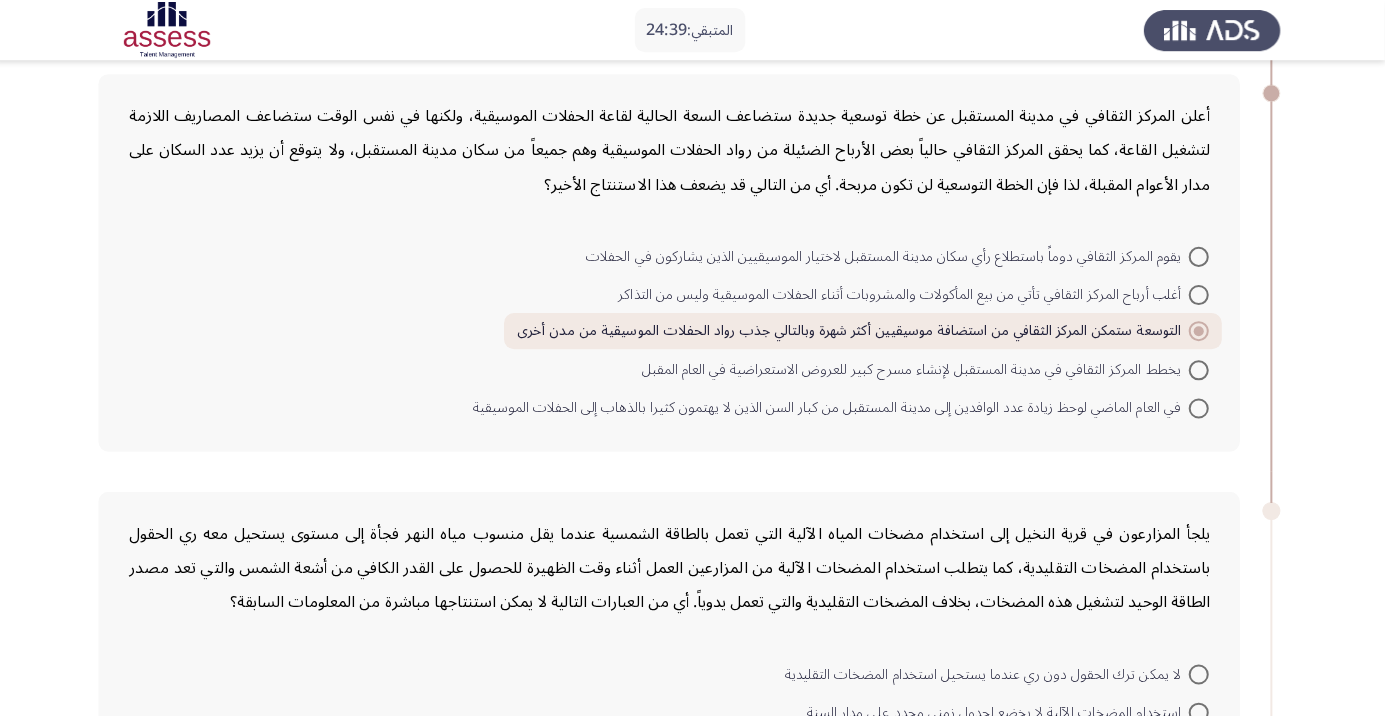 scroll, scrollTop: 477, scrollLeft: 0, axis: vertical 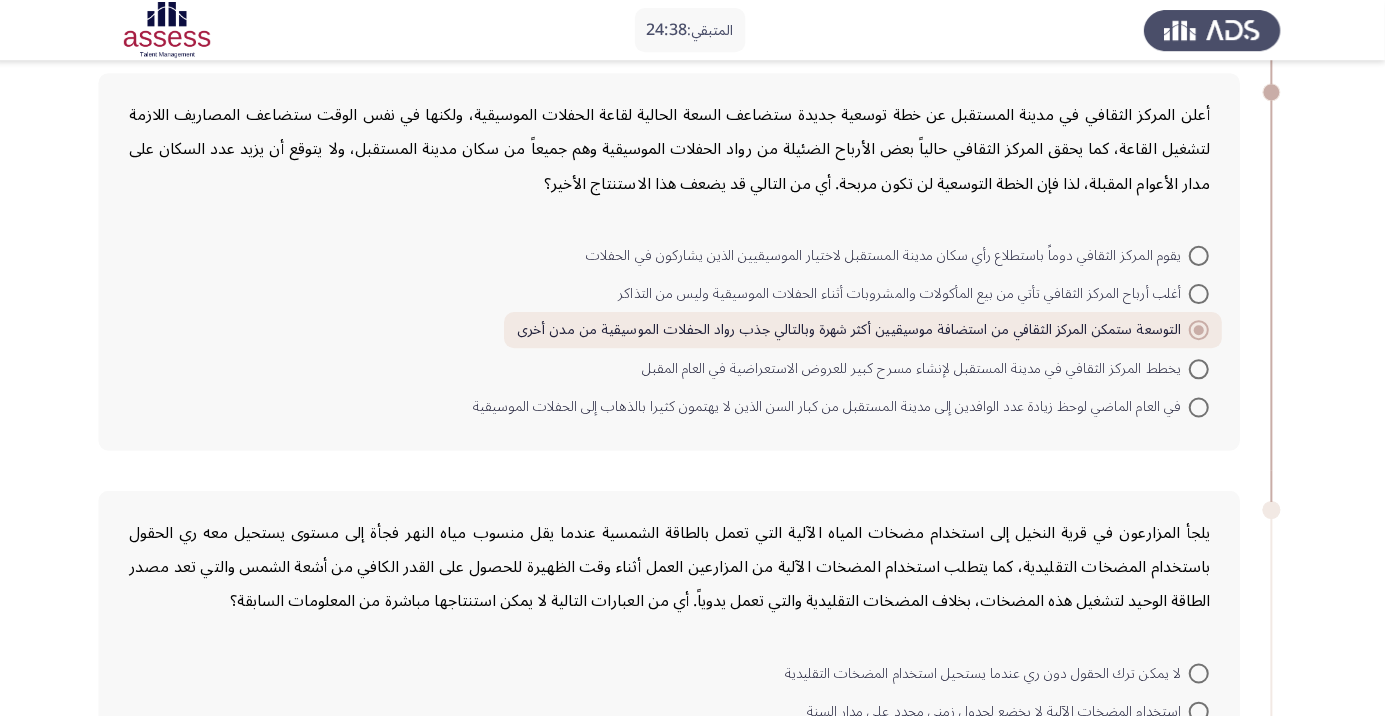 click at bounding box center [1200, 329] 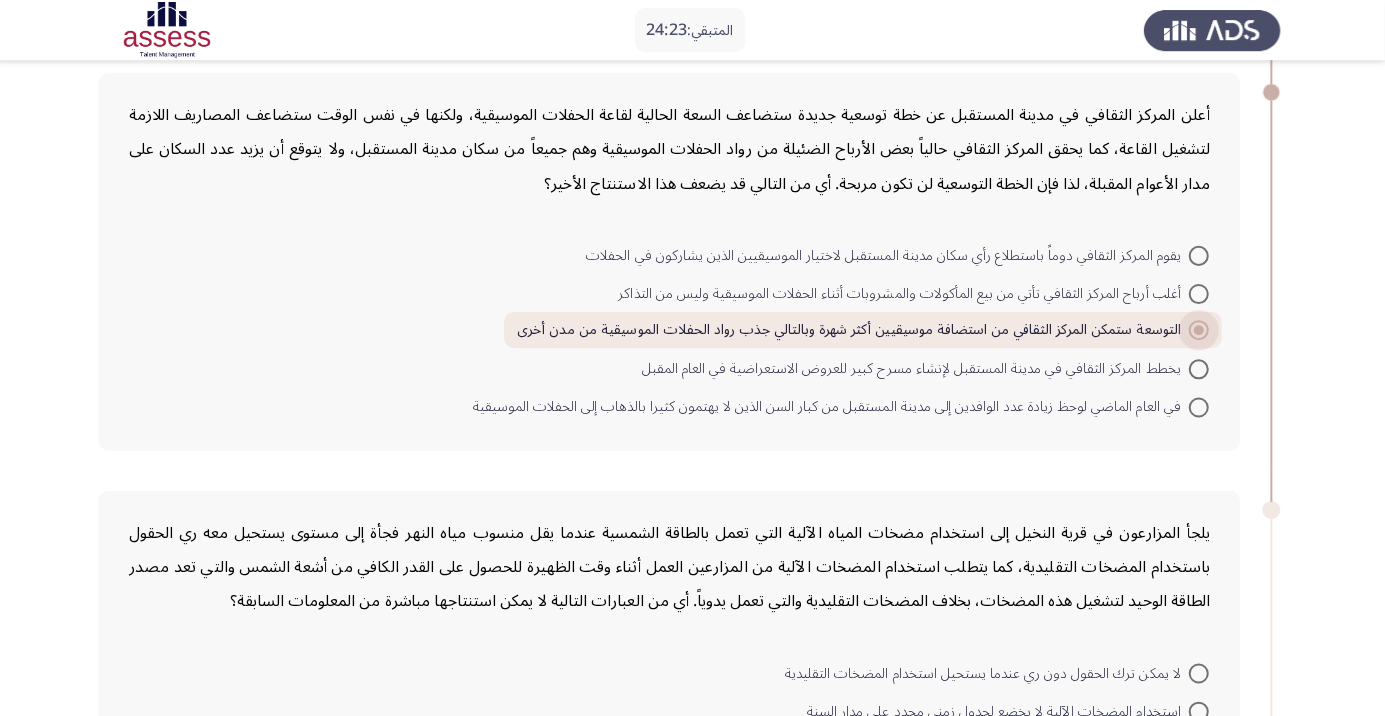 click at bounding box center (1200, 329) 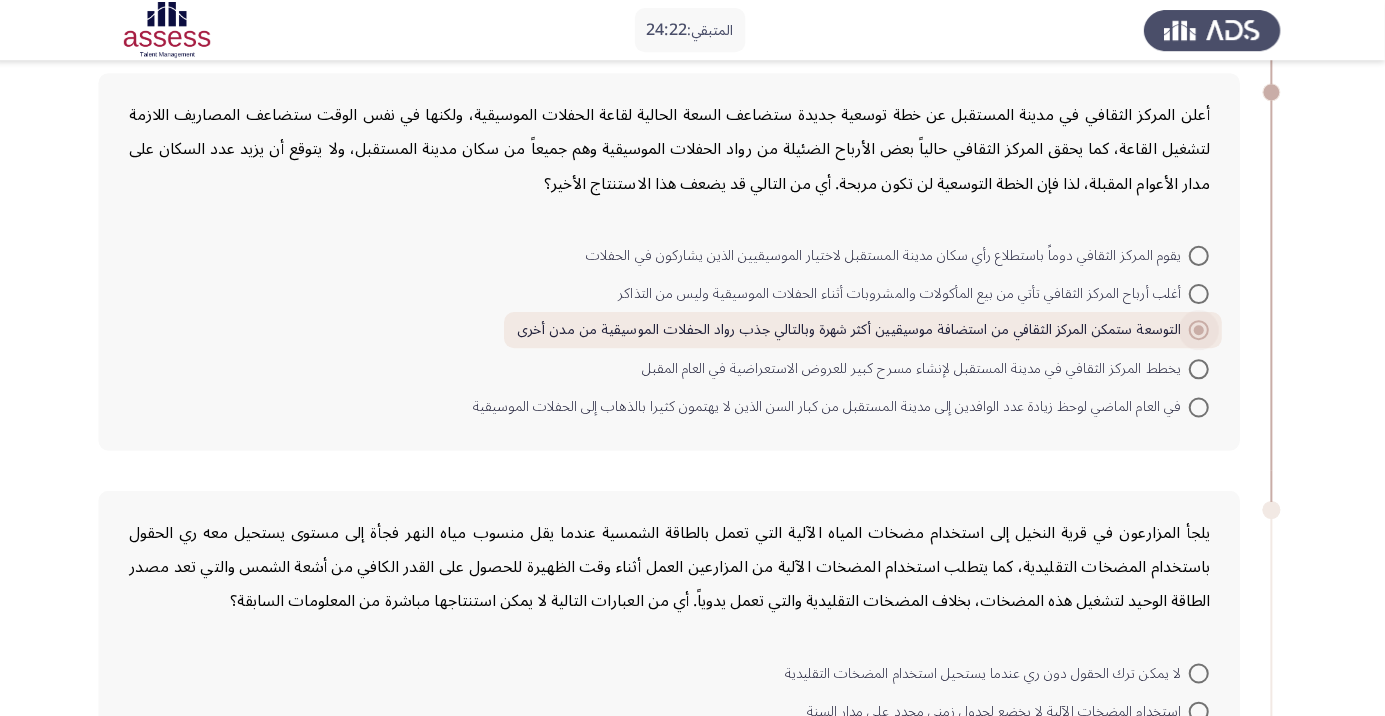 click at bounding box center (1200, 293) 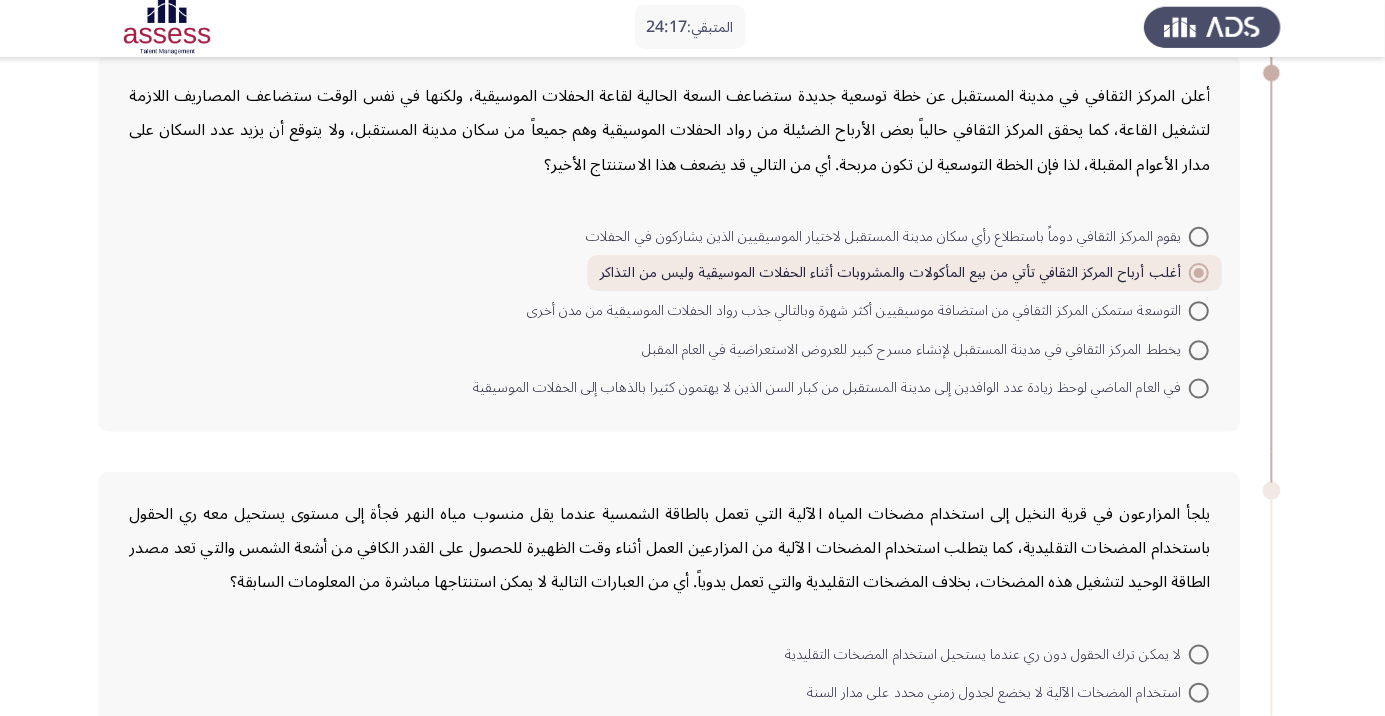 scroll, scrollTop: 494, scrollLeft: 0, axis: vertical 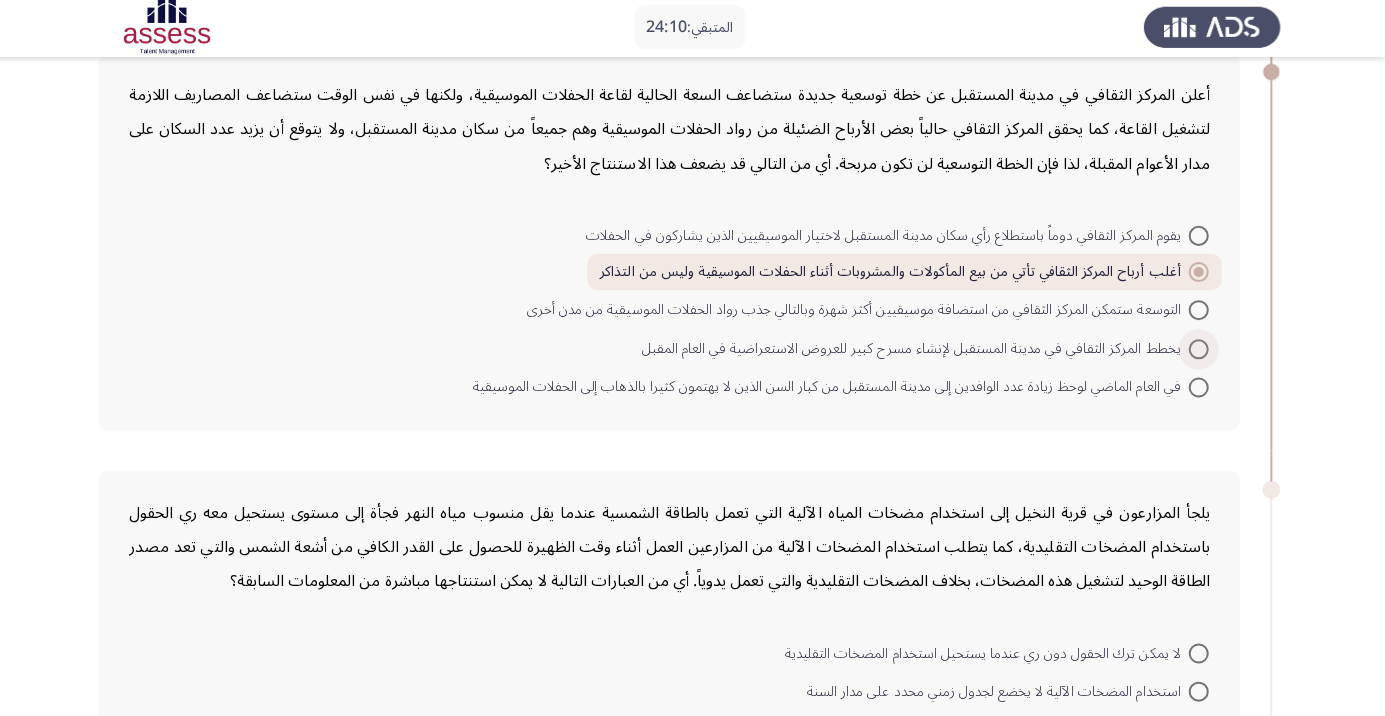 click at bounding box center [1200, 351] 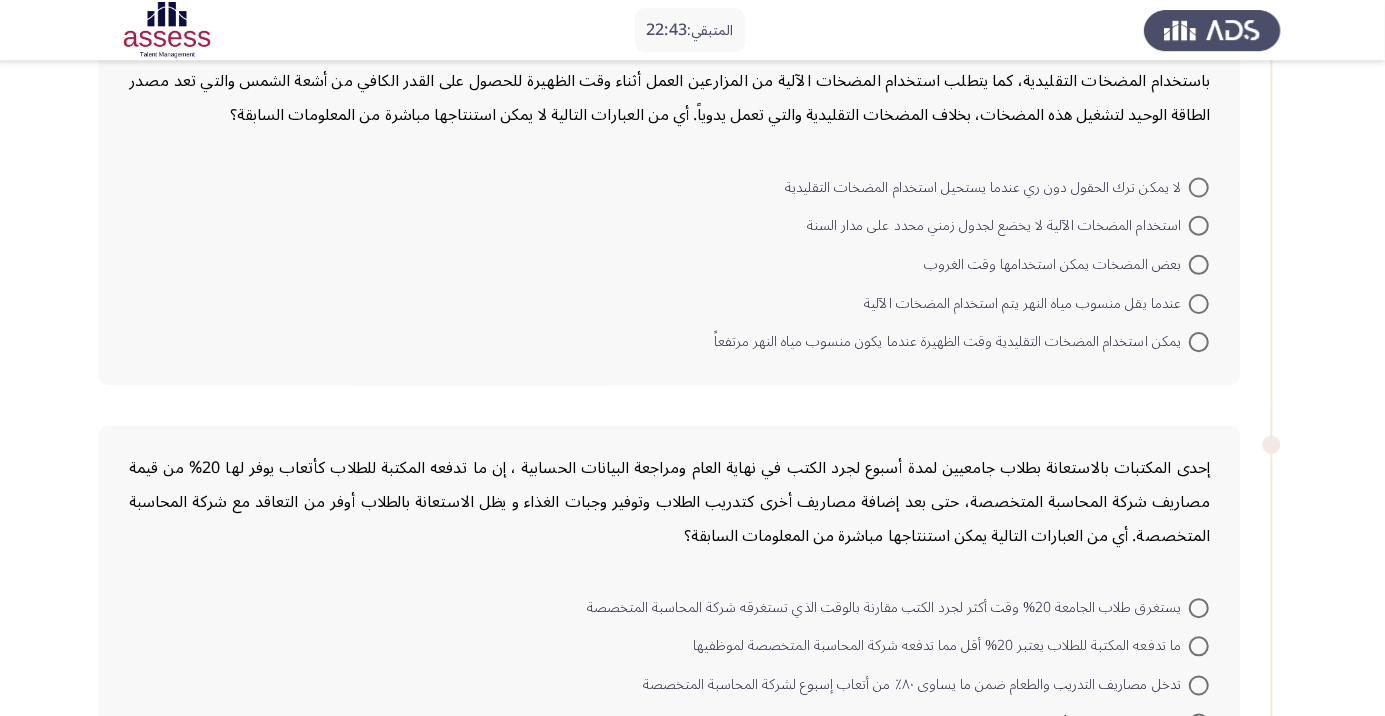 scroll, scrollTop: 957, scrollLeft: 0, axis: vertical 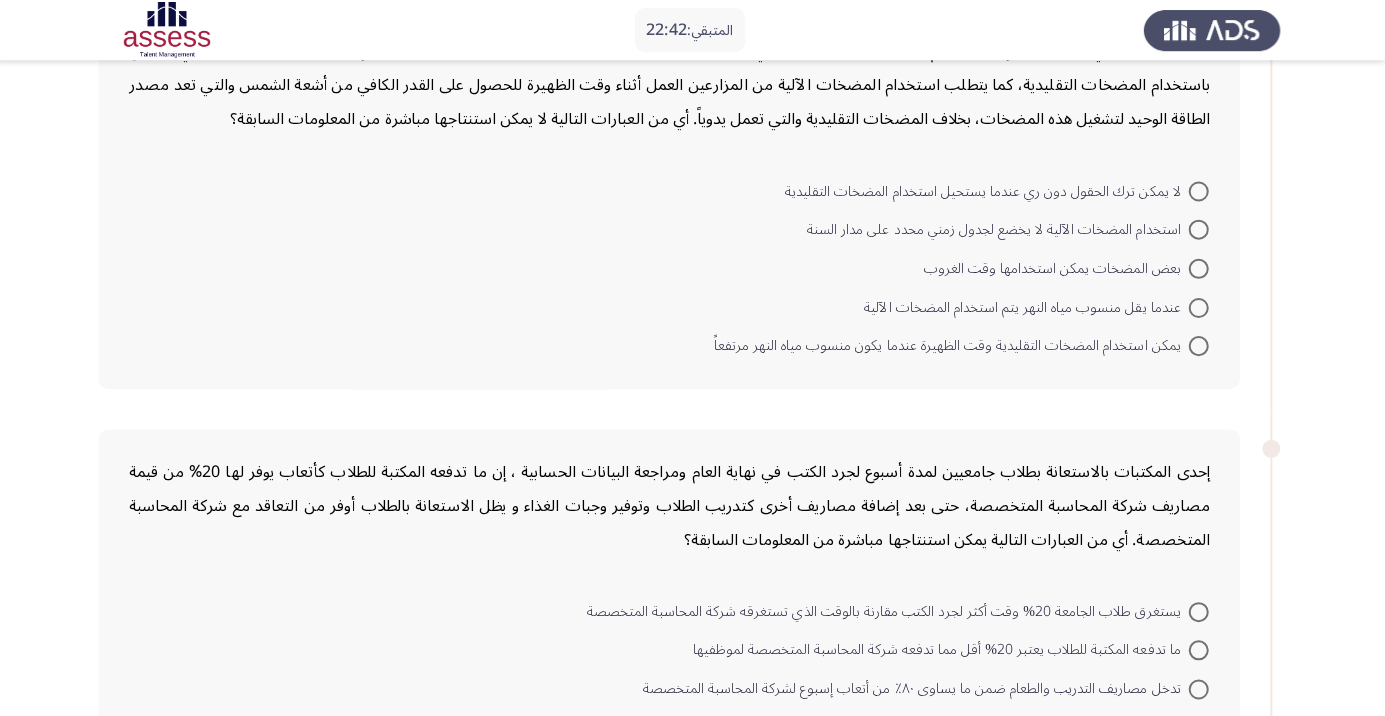 click at bounding box center [1200, 191] 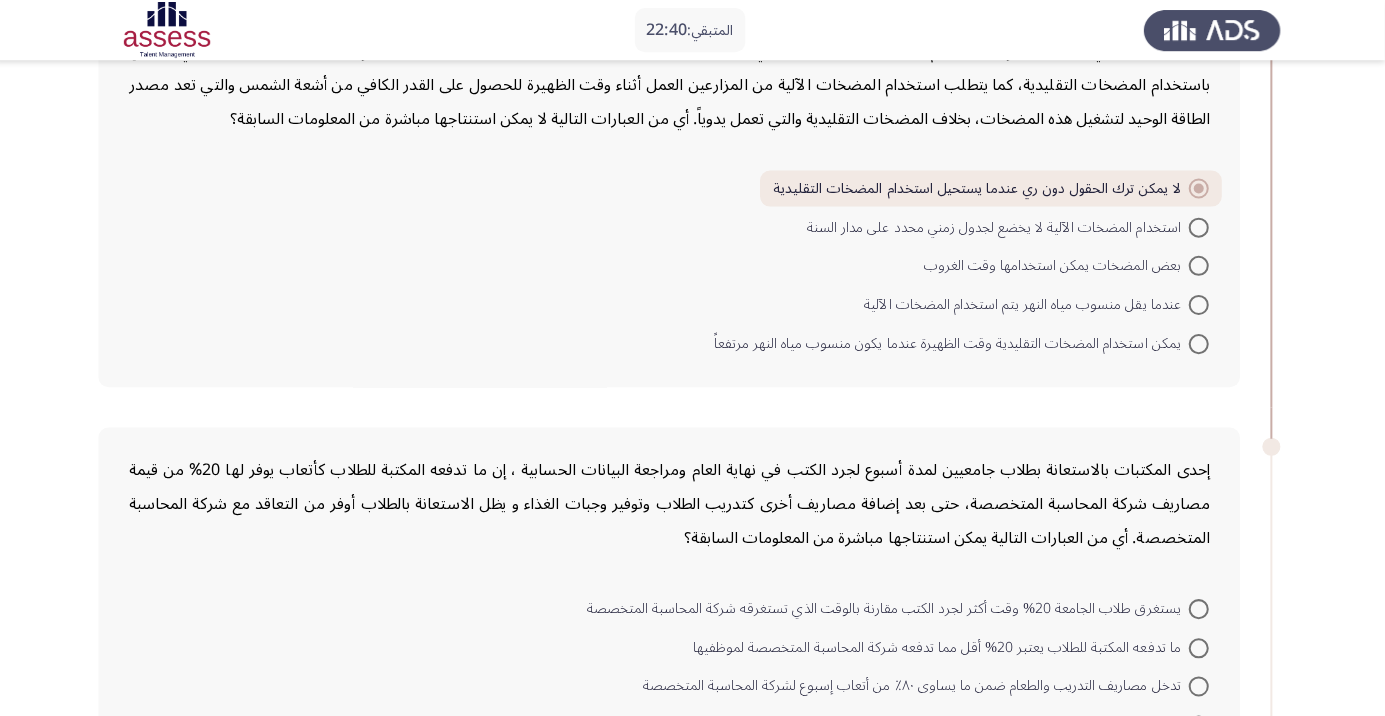 scroll, scrollTop: 936, scrollLeft: 0, axis: vertical 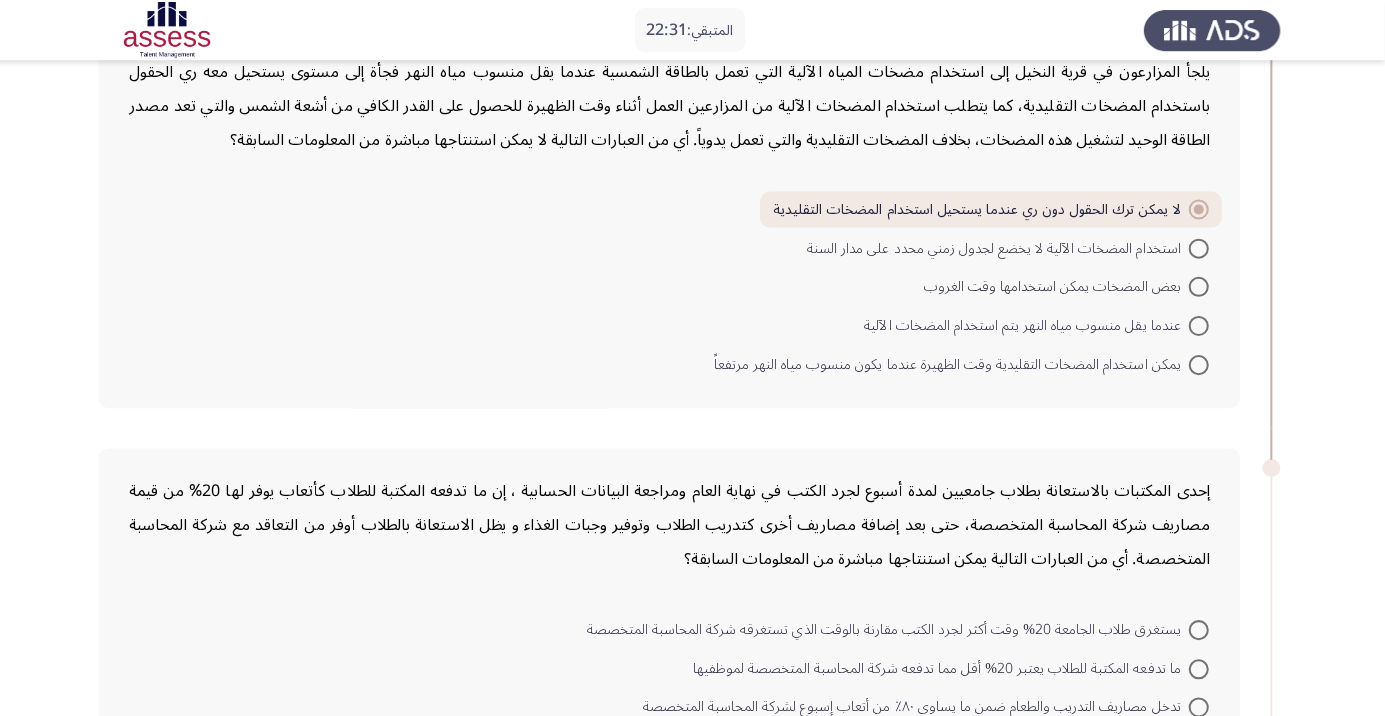 click at bounding box center (1200, 286) 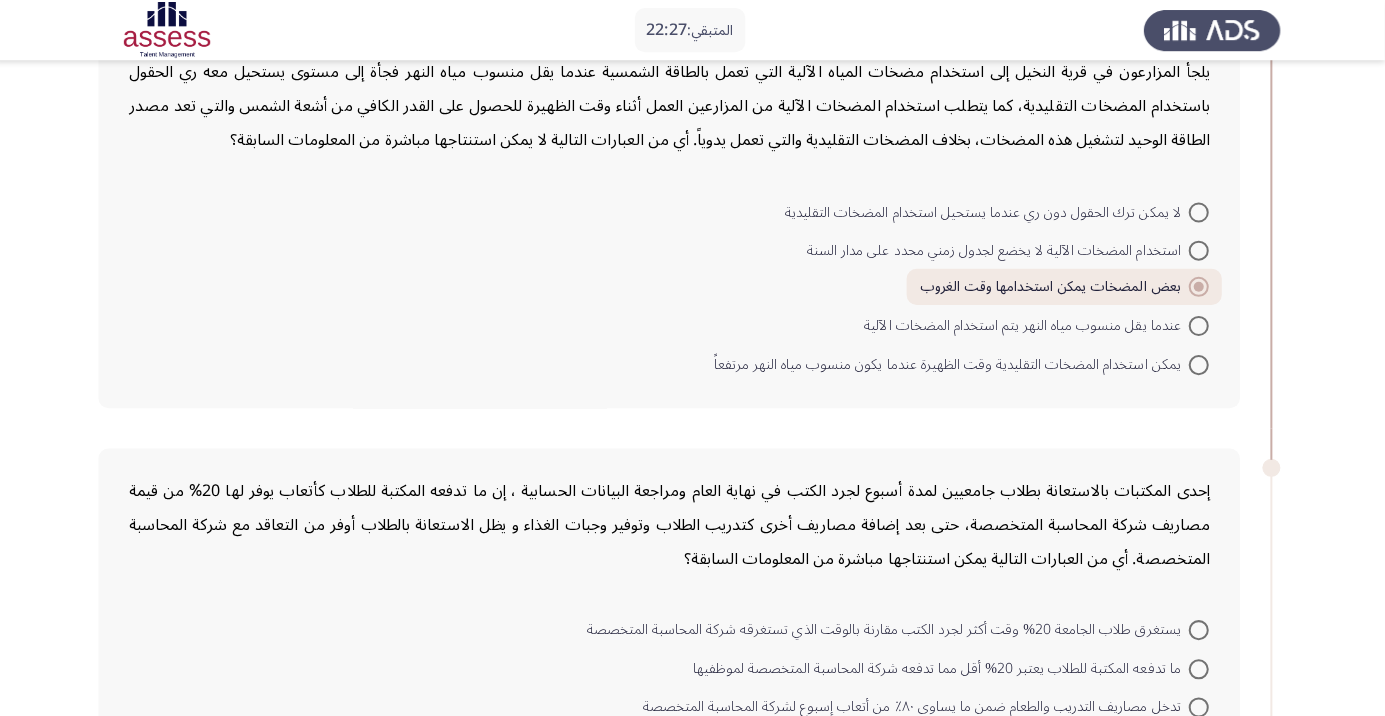 click at bounding box center [1200, 364] 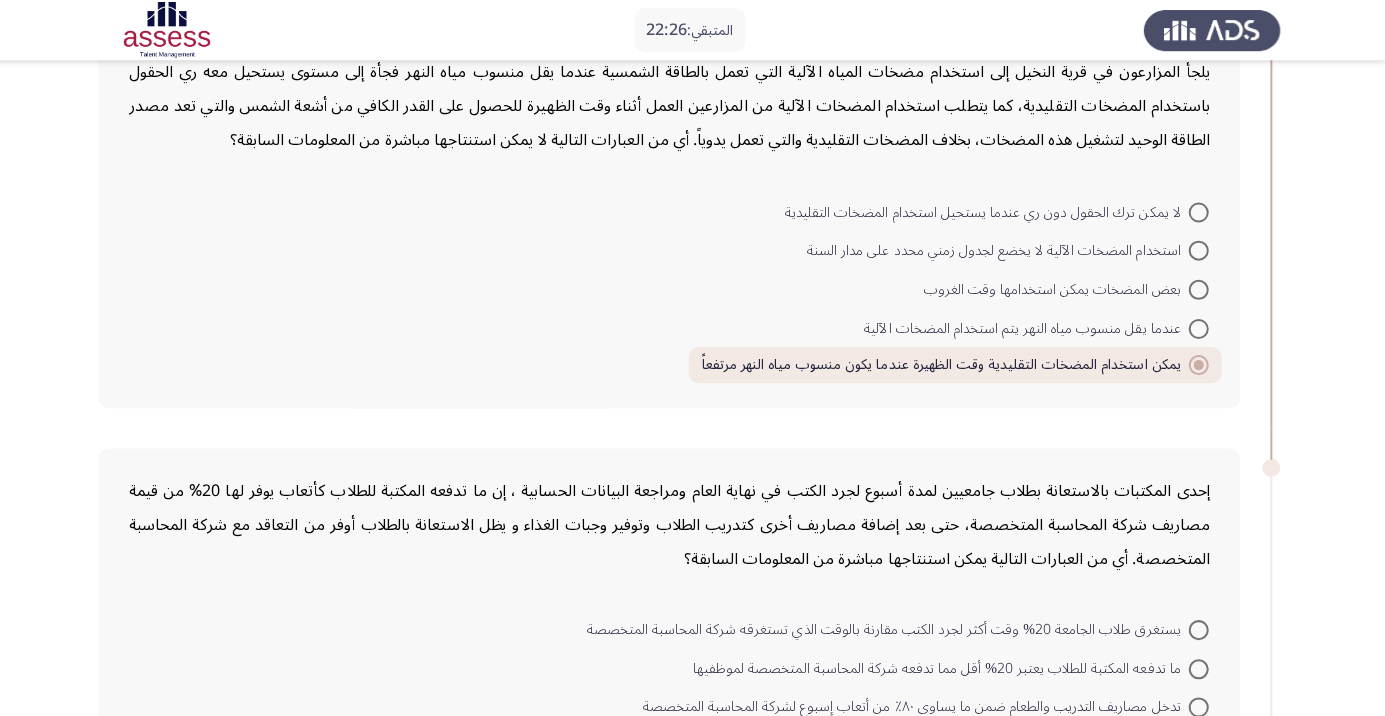 click at bounding box center [1200, 328] 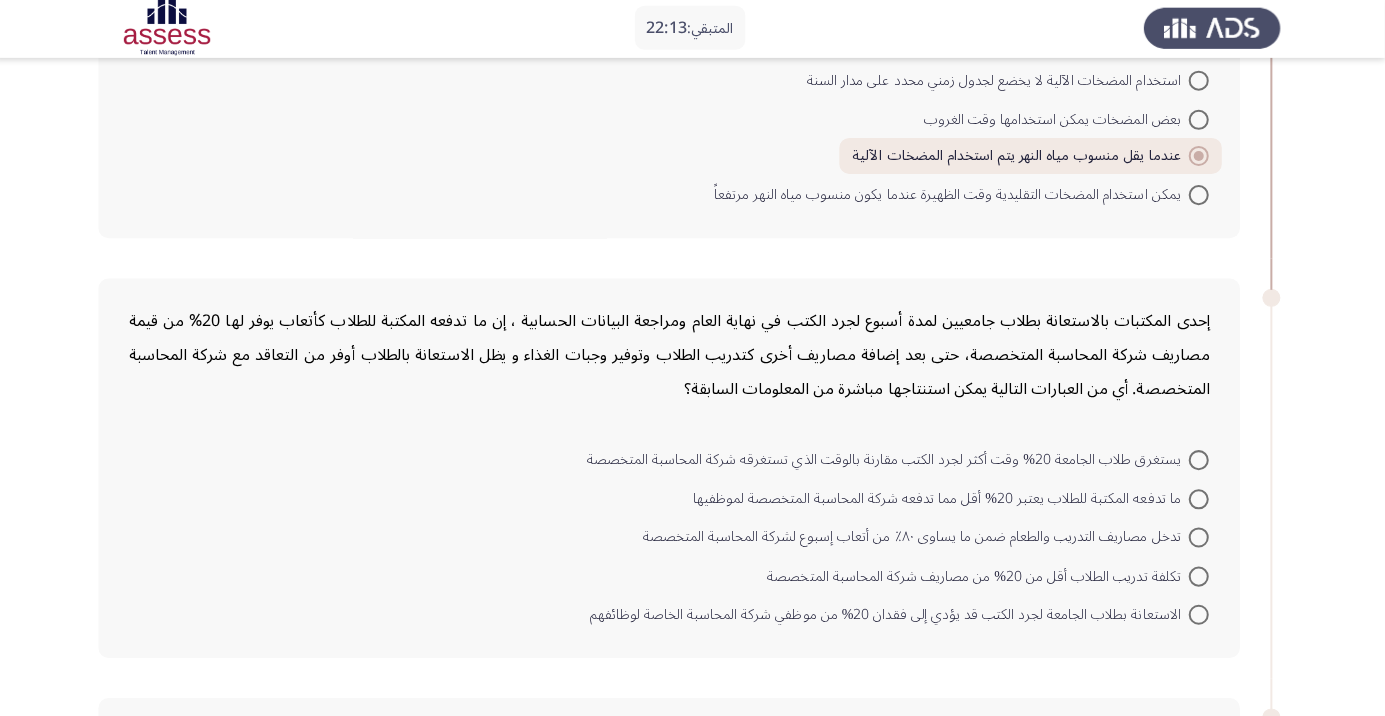 scroll, scrollTop: 1105, scrollLeft: 0, axis: vertical 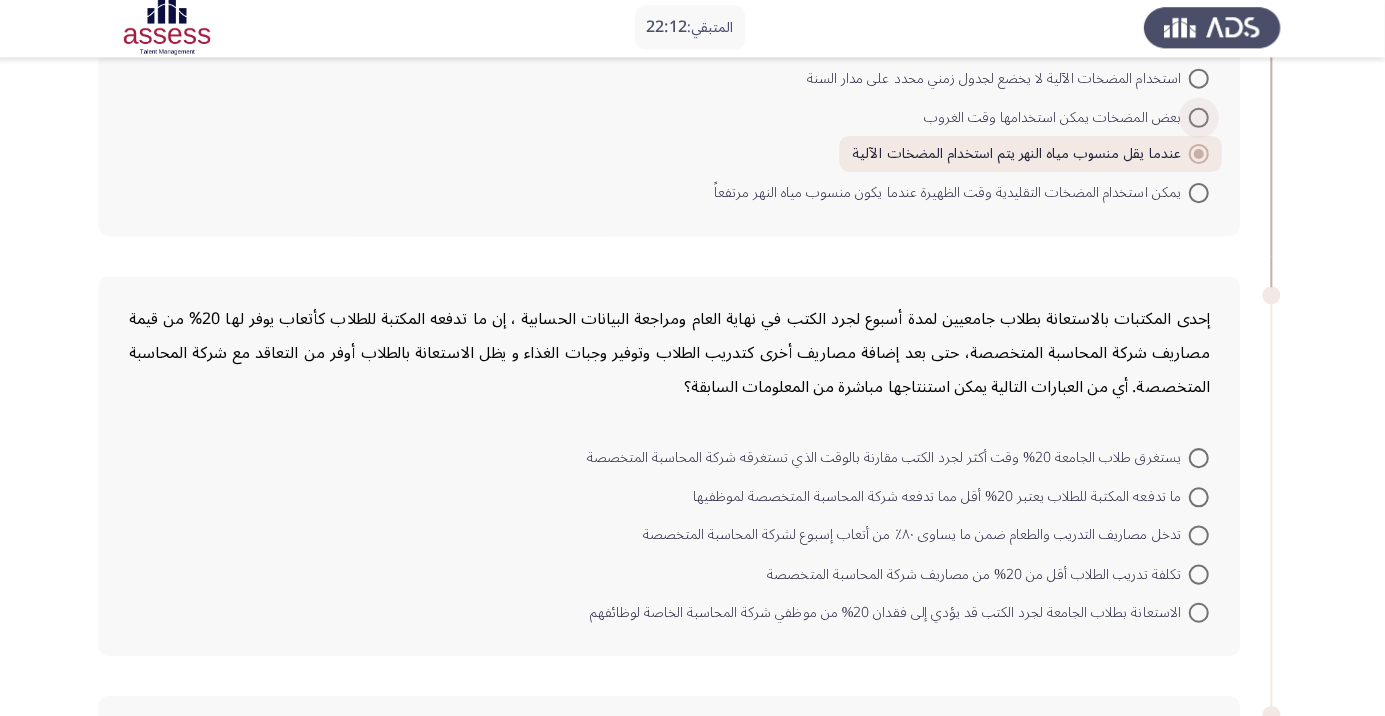 click at bounding box center (1200, 120) 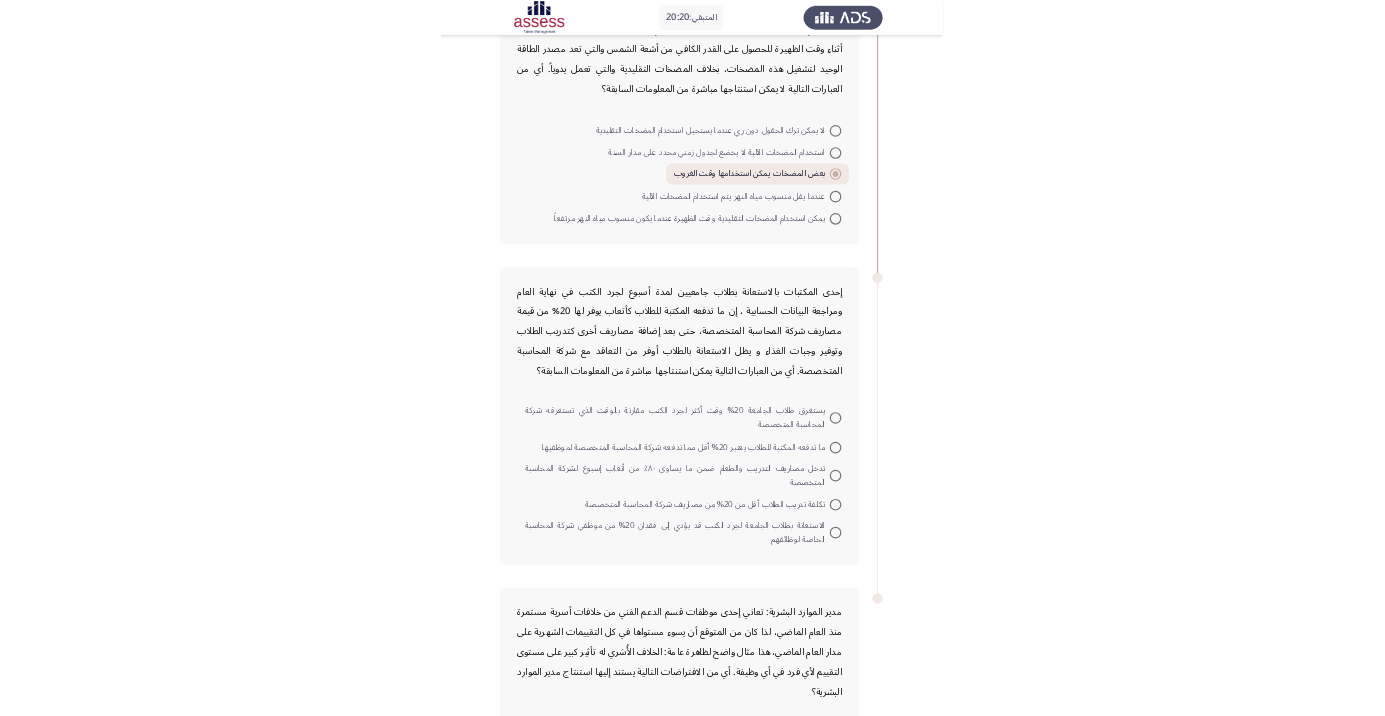 scroll, scrollTop: 1330, scrollLeft: 0, axis: vertical 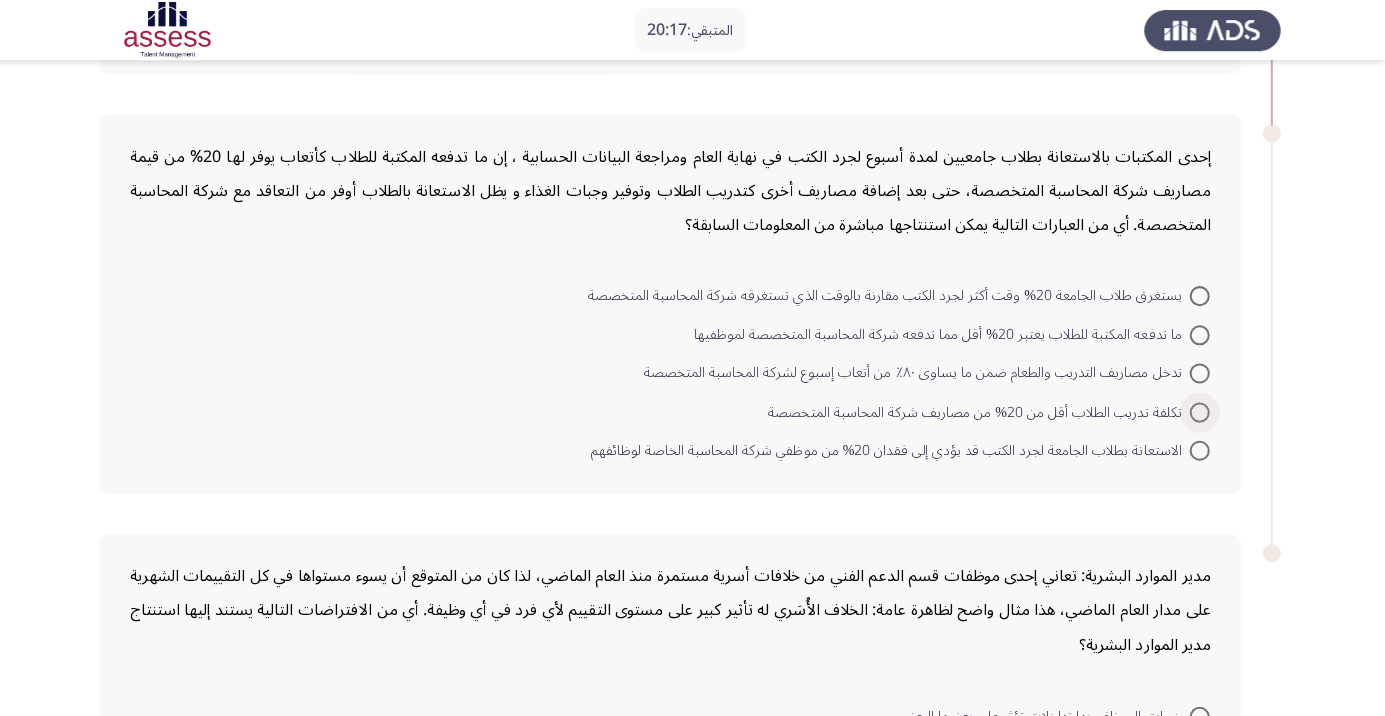 click on "تكلفة تدريب الطلاب أقل من 20% من مصاريف شركة المحاسبة المتخصصة" at bounding box center [980, 411] 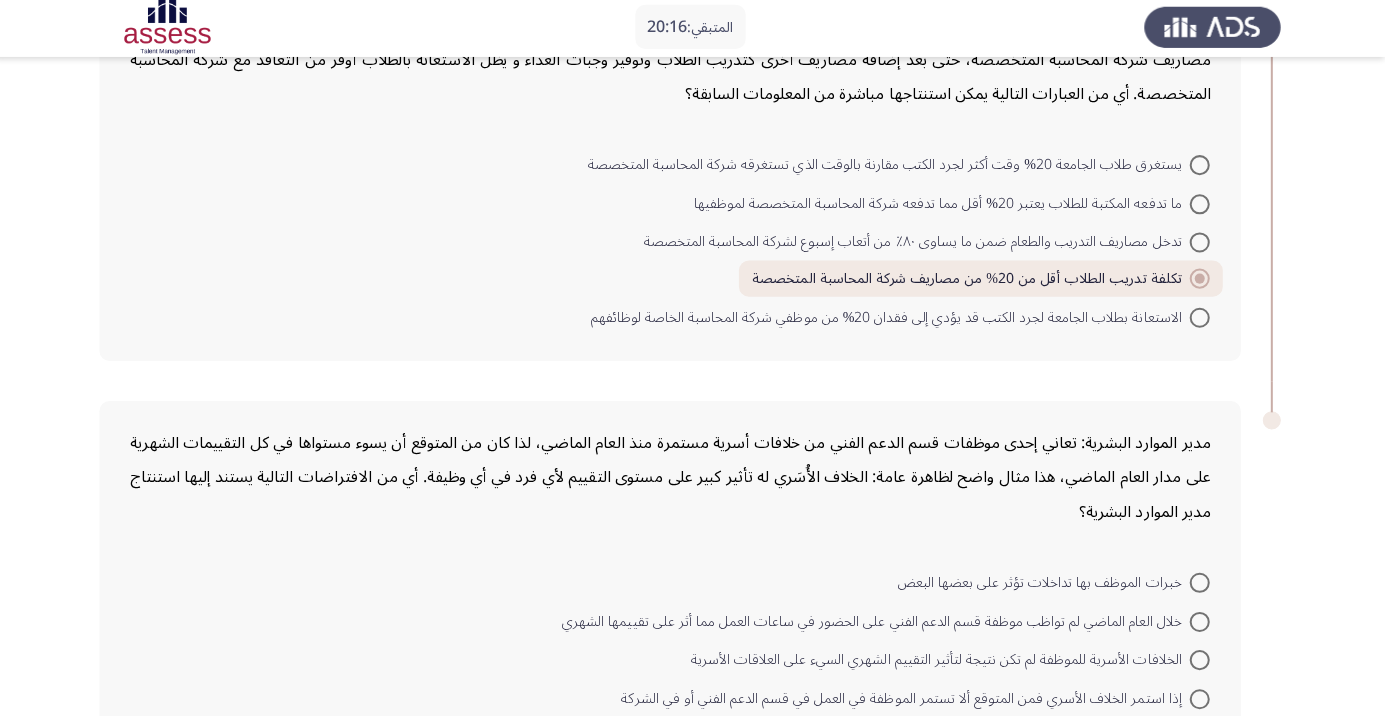 scroll, scrollTop: 1462, scrollLeft: 0, axis: vertical 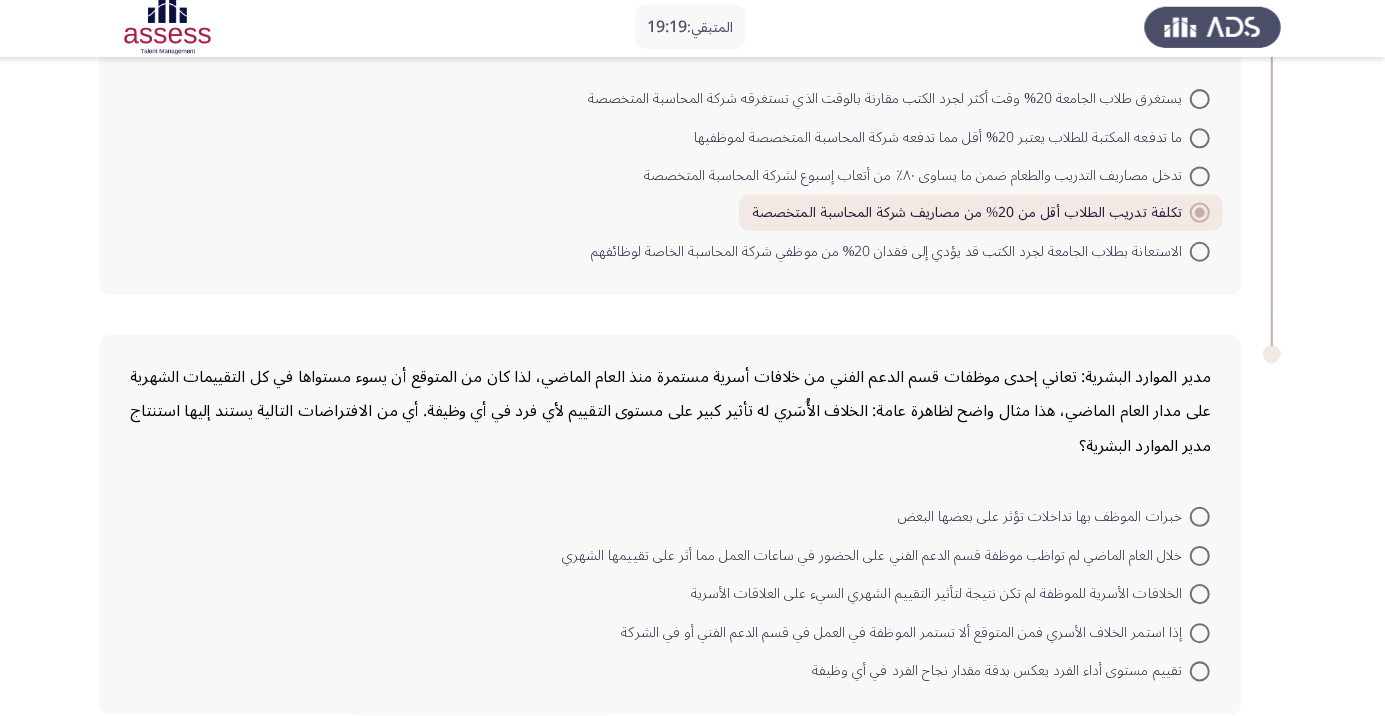 click on "إذا استمر الخلاف الأسري فمن المتوقع ألا تستمر الموظفة في العمل في قسم الدعم الفني أو في الشركة" at bounding box center (907, 634) 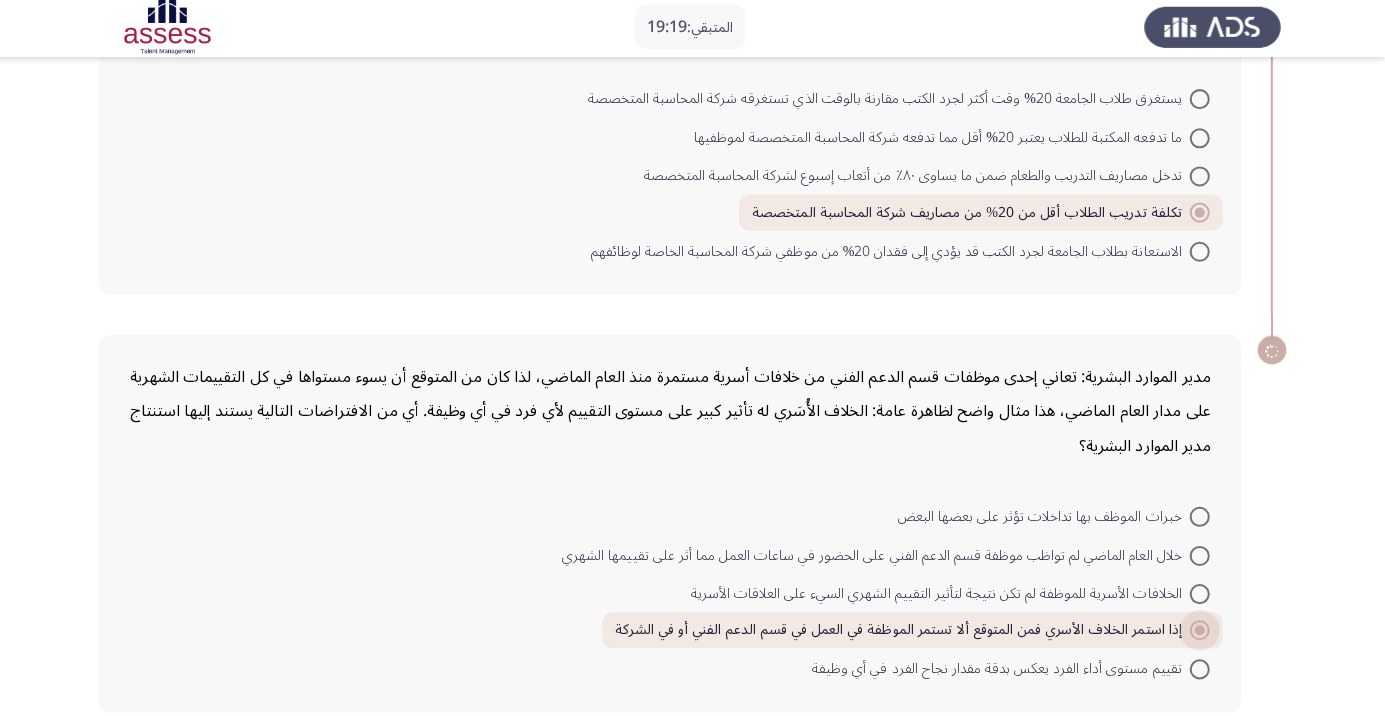 scroll, scrollTop: 1459, scrollLeft: 0, axis: vertical 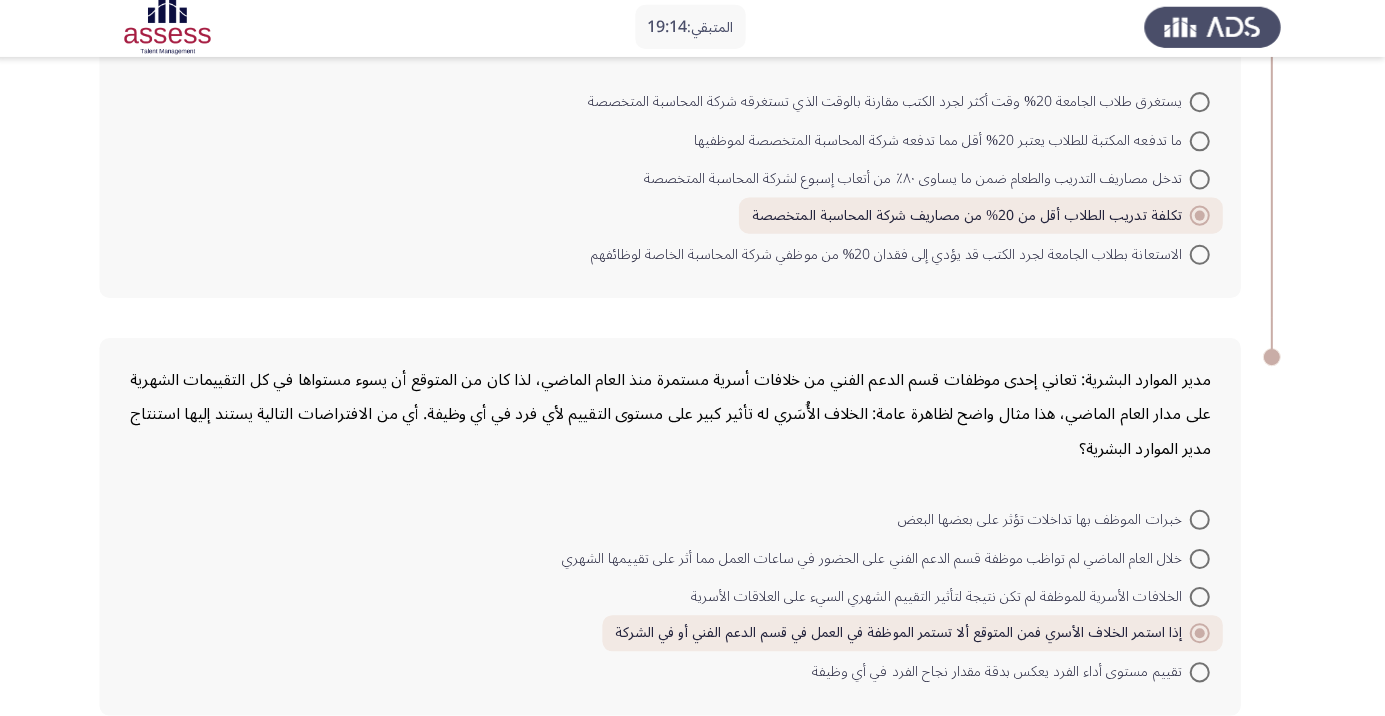 click on "التالي" 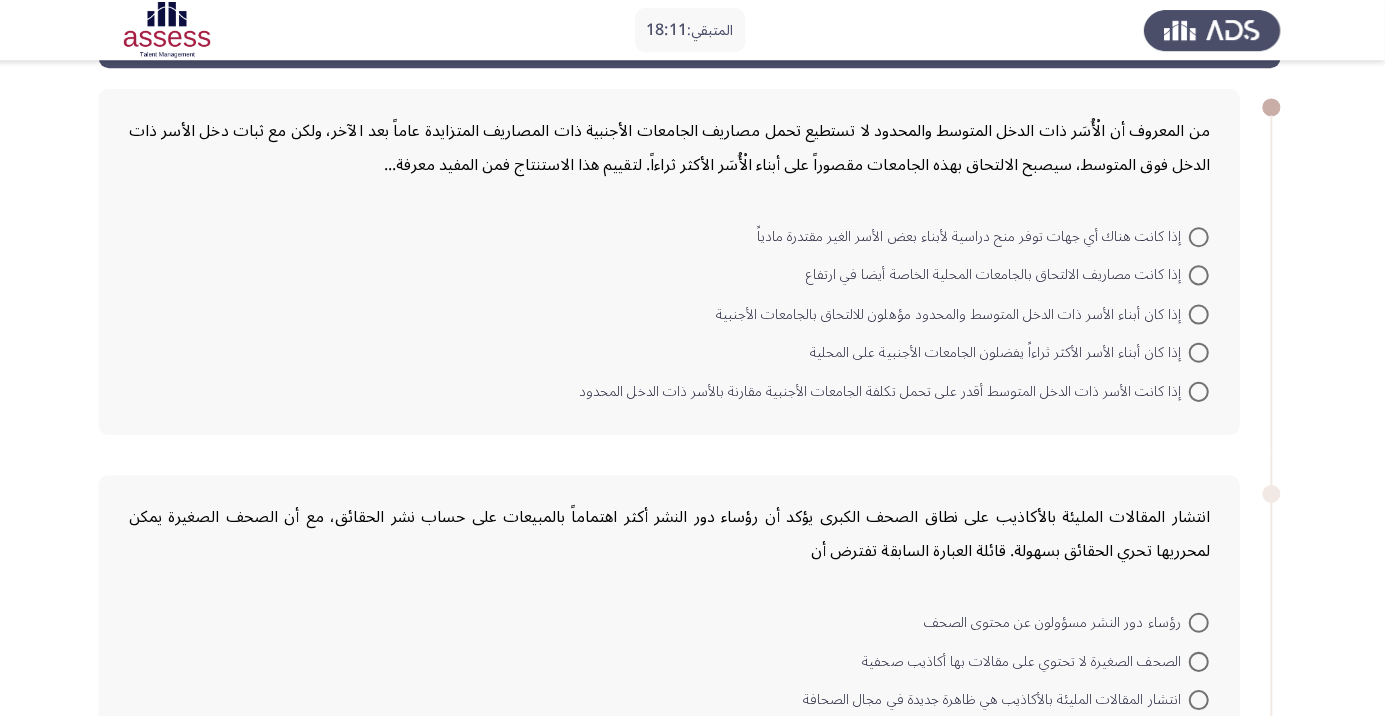 scroll, scrollTop: 79, scrollLeft: 0, axis: vertical 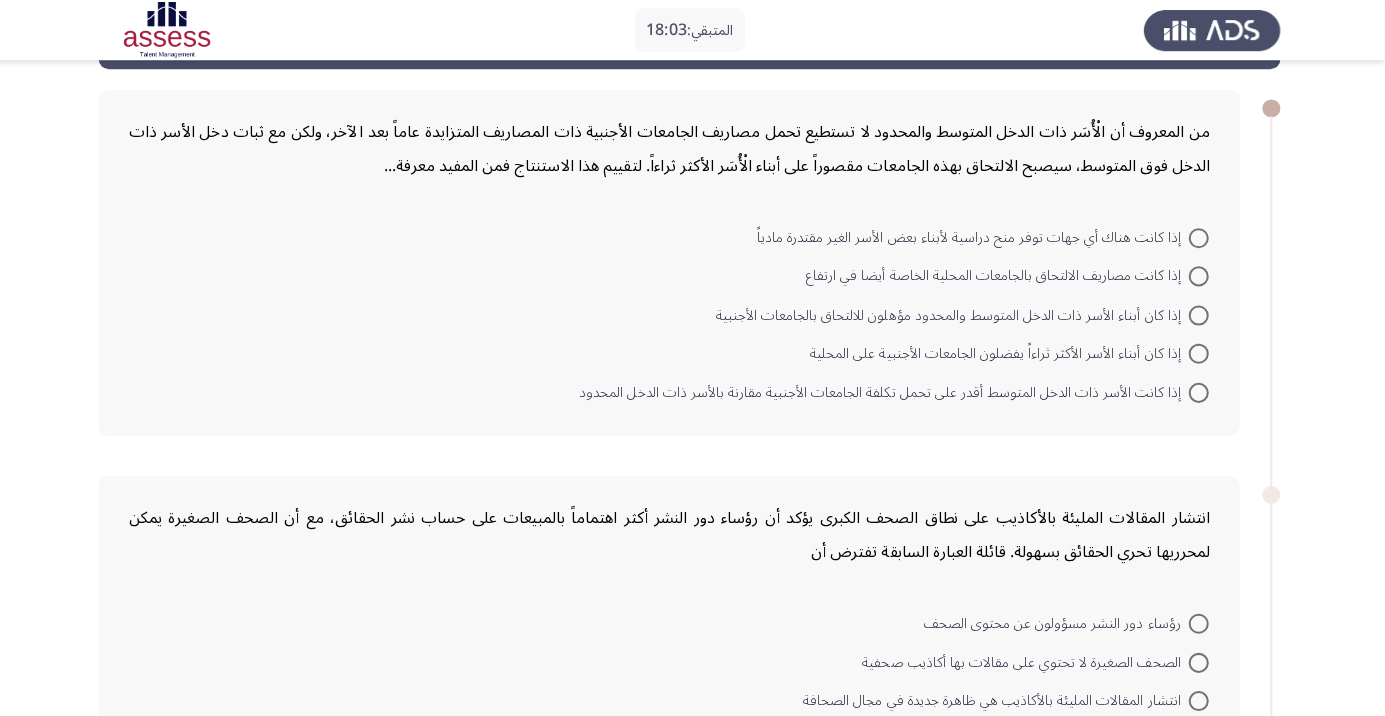 click at bounding box center (1200, 237) 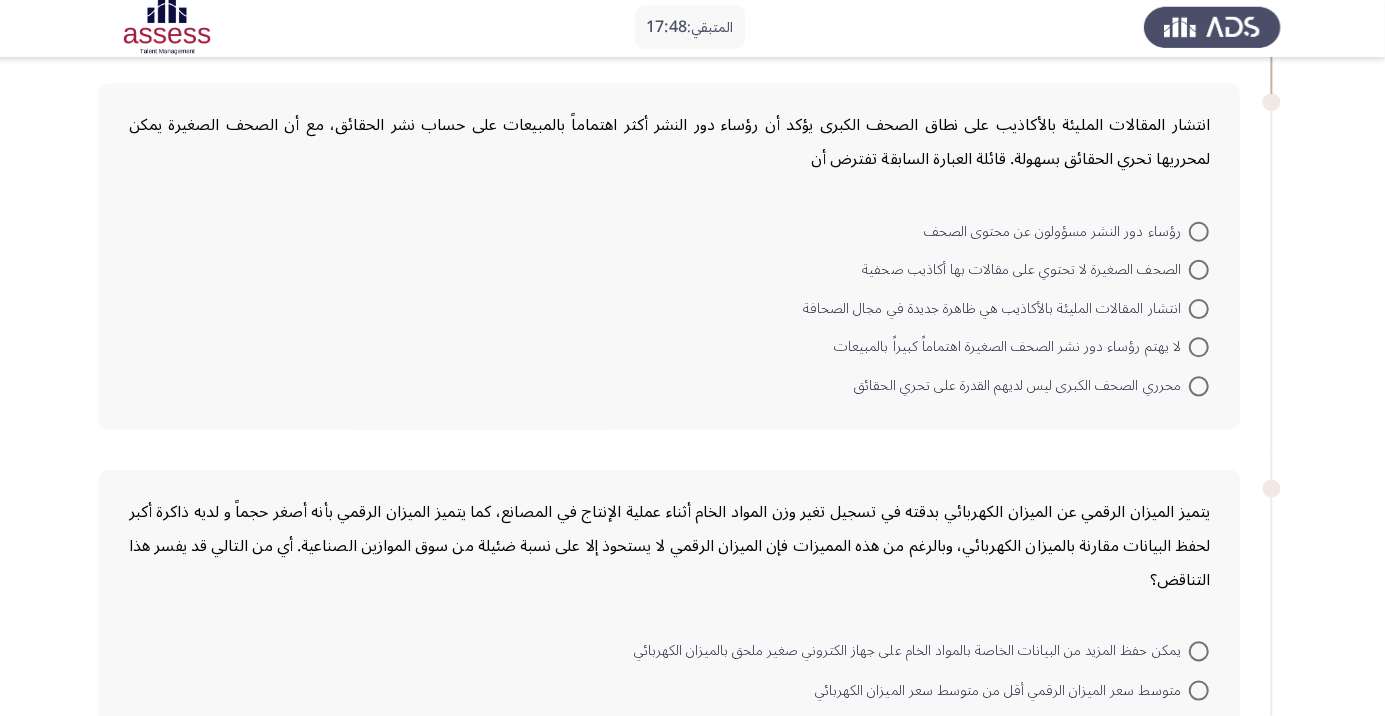 scroll, scrollTop: 482, scrollLeft: 0, axis: vertical 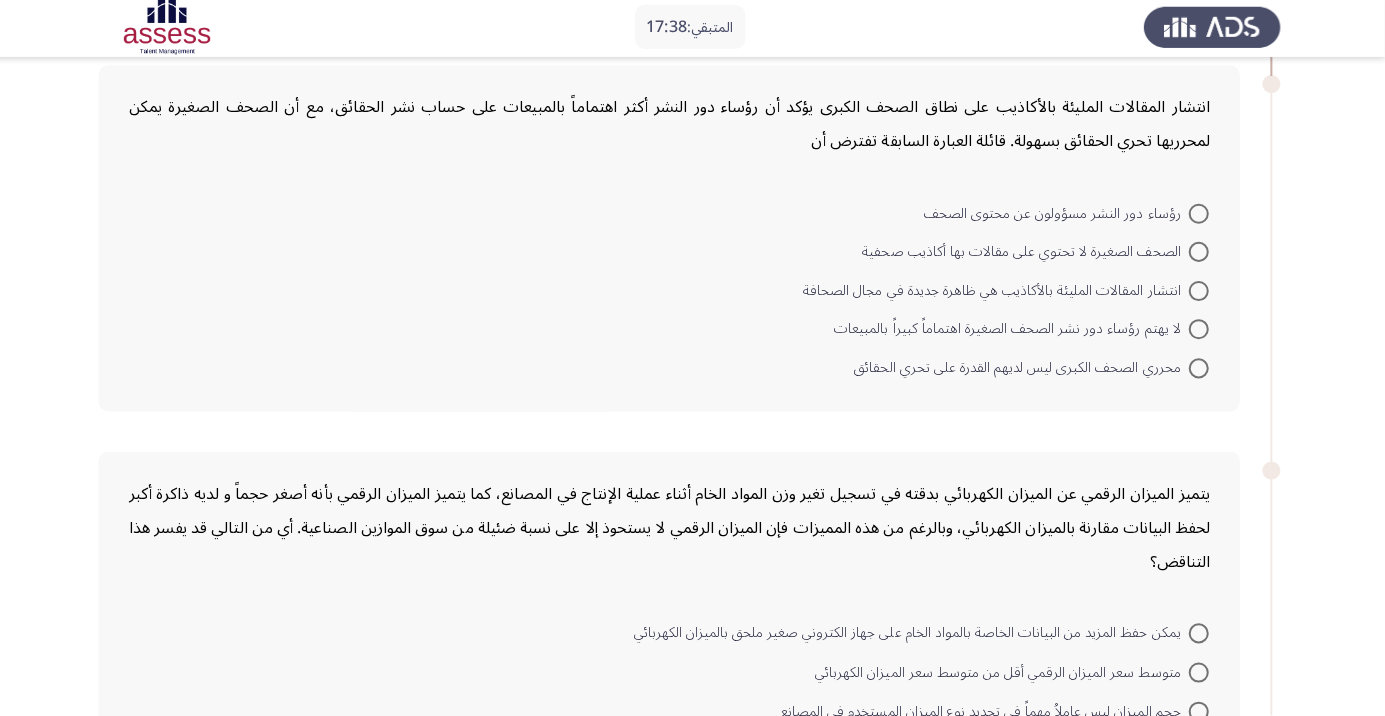 click at bounding box center [1200, 254] 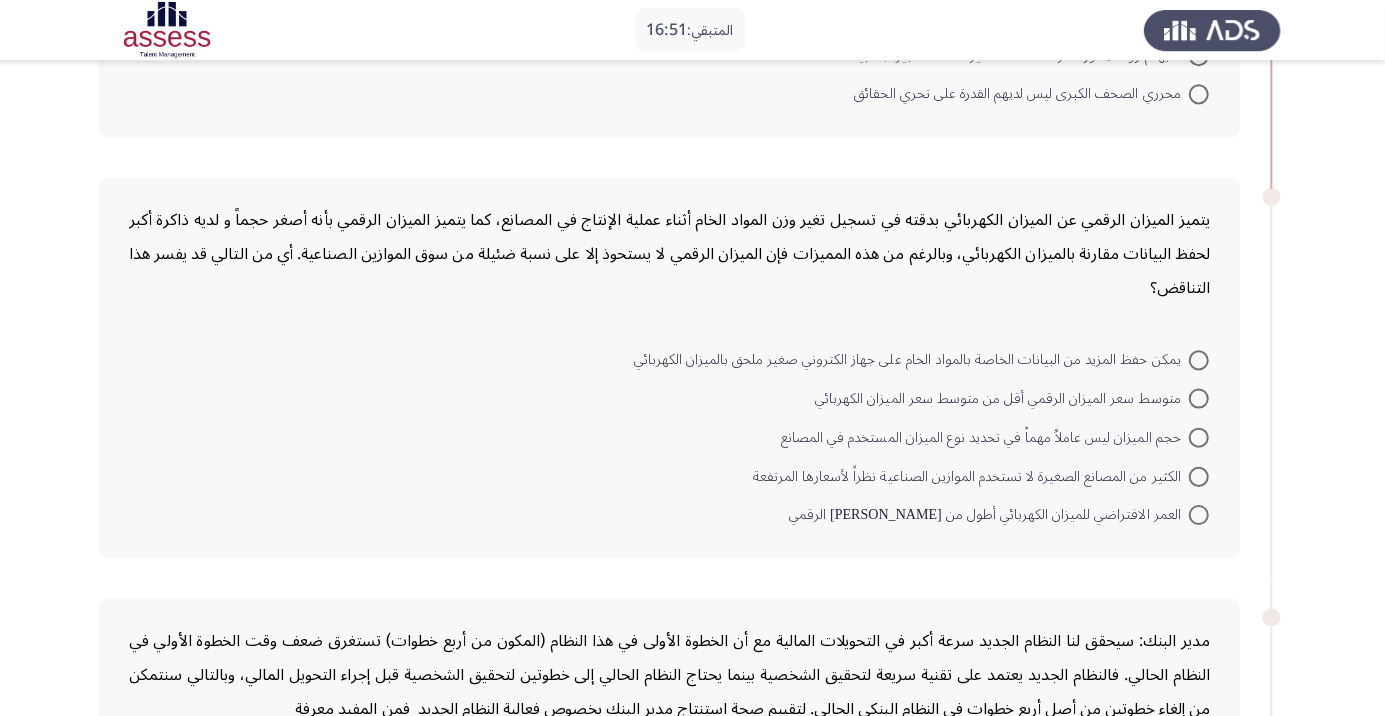 scroll, scrollTop: 733, scrollLeft: 0, axis: vertical 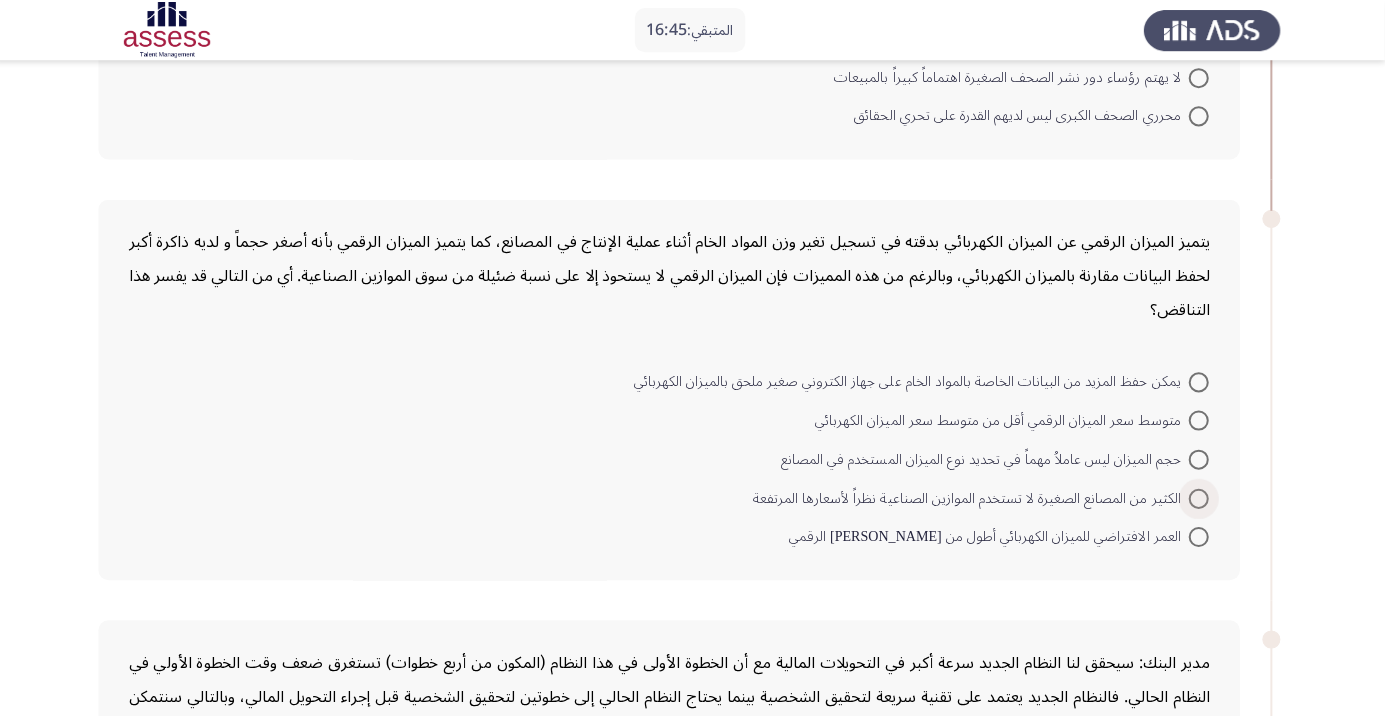 click at bounding box center (1200, 497) 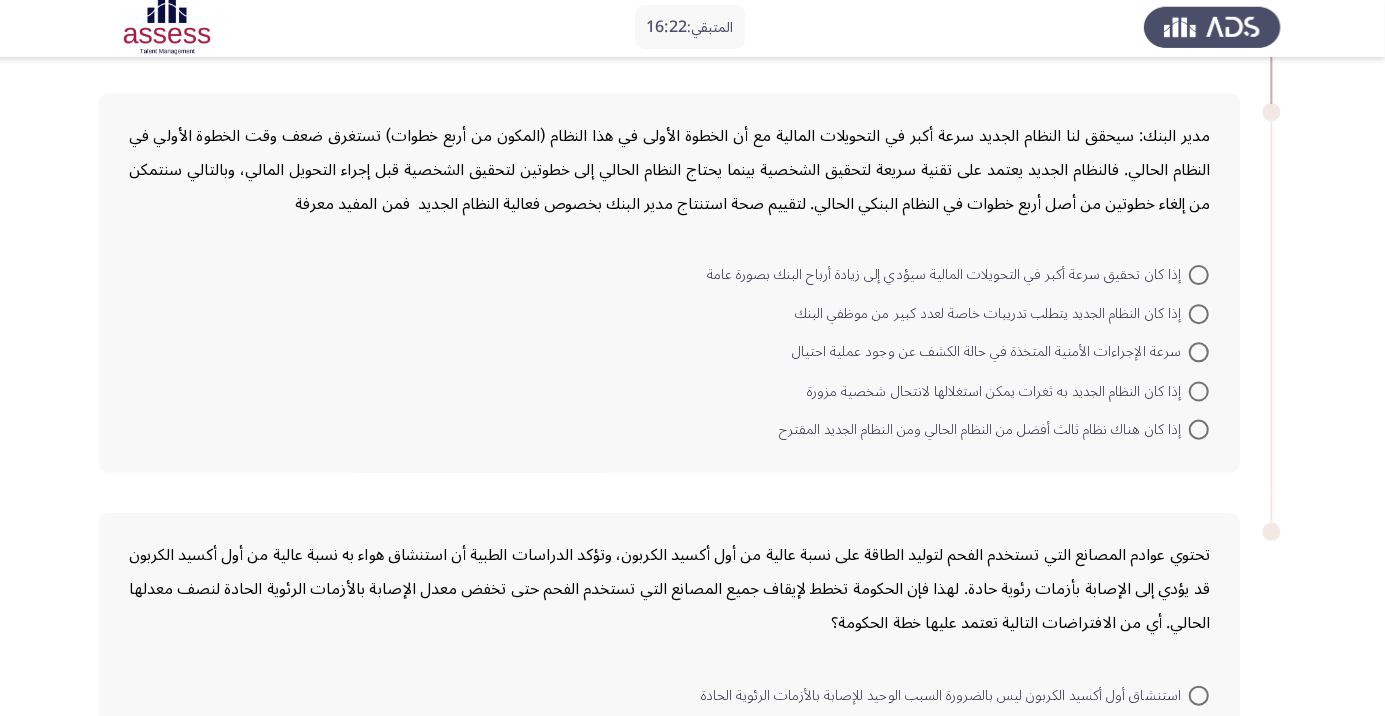 scroll, scrollTop: 1252, scrollLeft: 0, axis: vertical 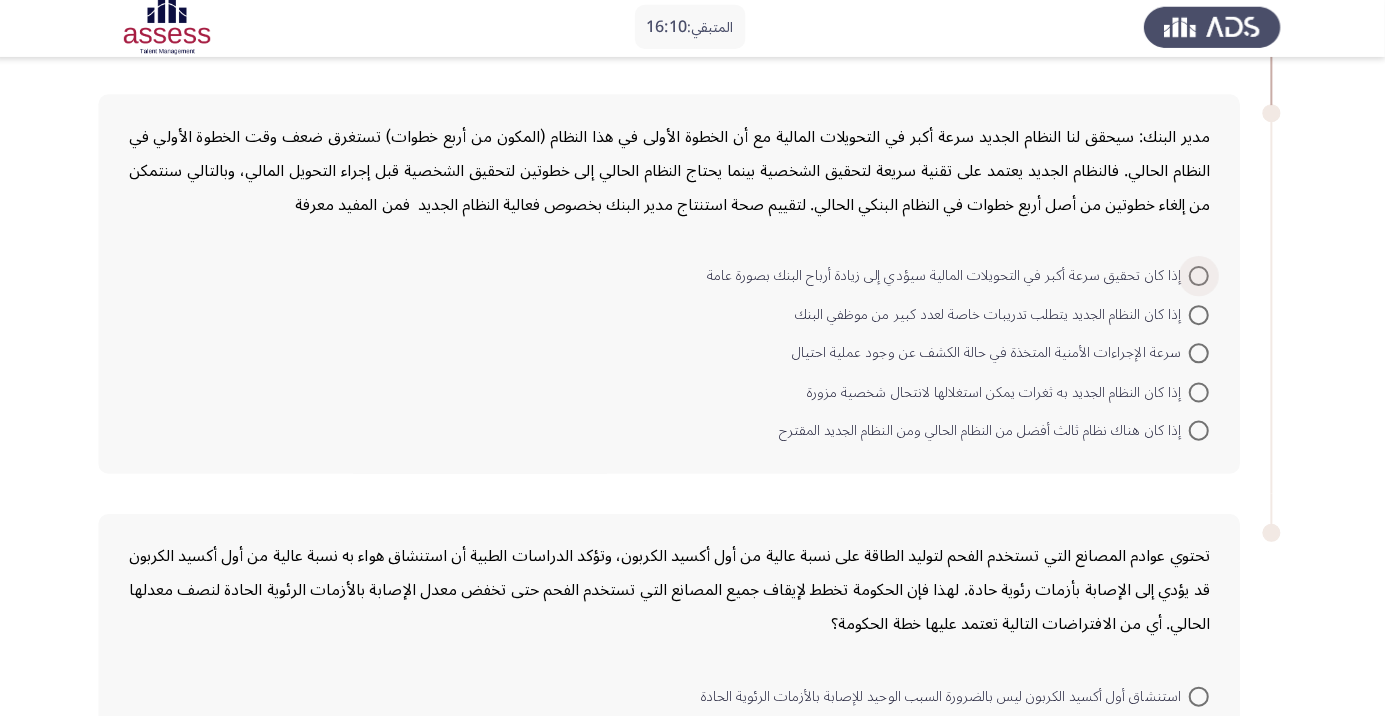 click on "إذا كان تحقيق سرعة أكبر في التحويلات المالية سيؤدي إلى زيادة أرباح البنك بصورة عامة" at bounding box center [950, 278] 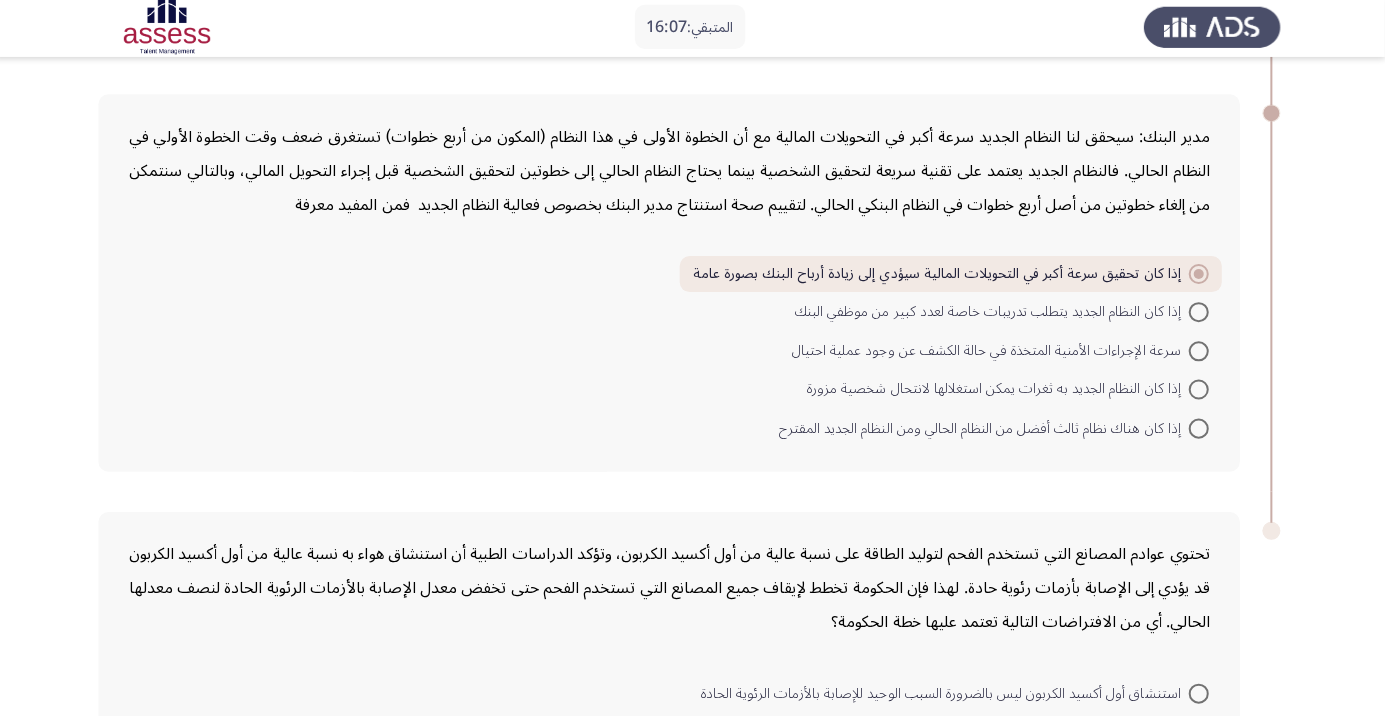 scroll, scrollTop: 1292, scrollLeft: 0, axis: vertical 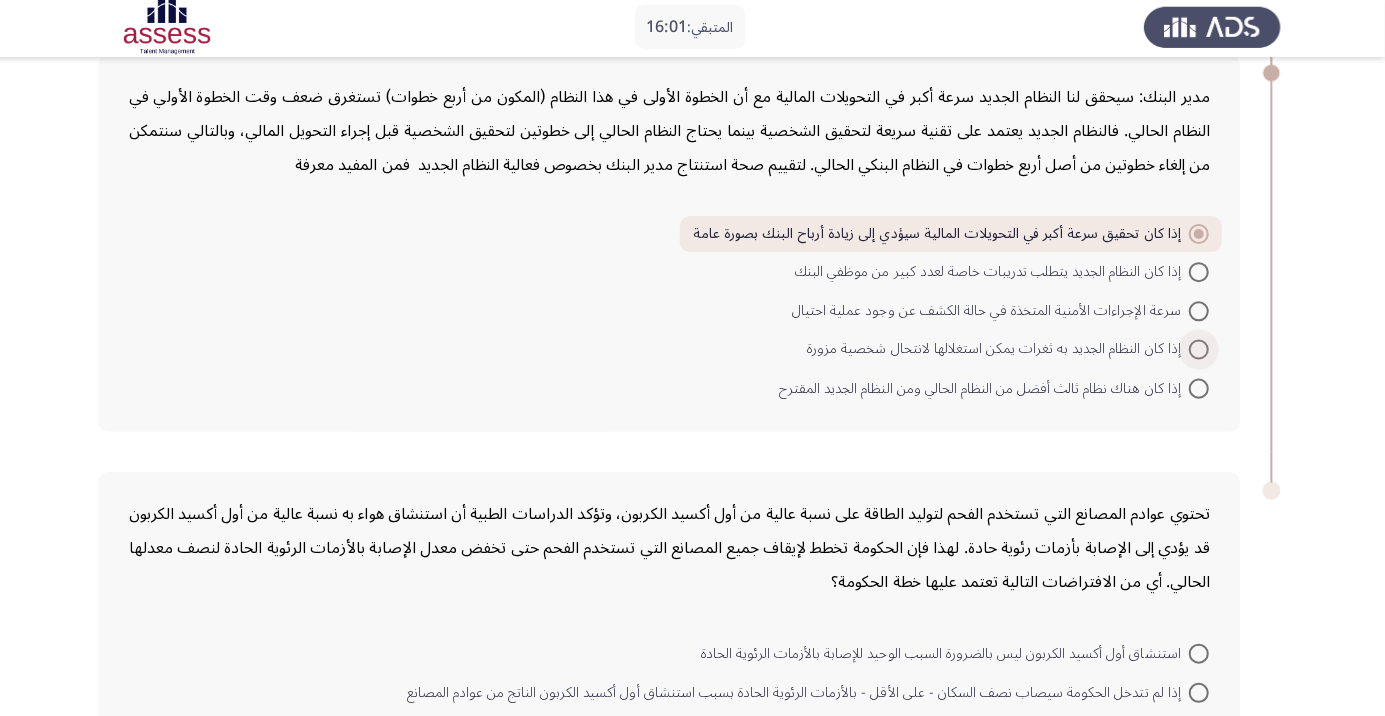 click at bounding box center [1200, 351] 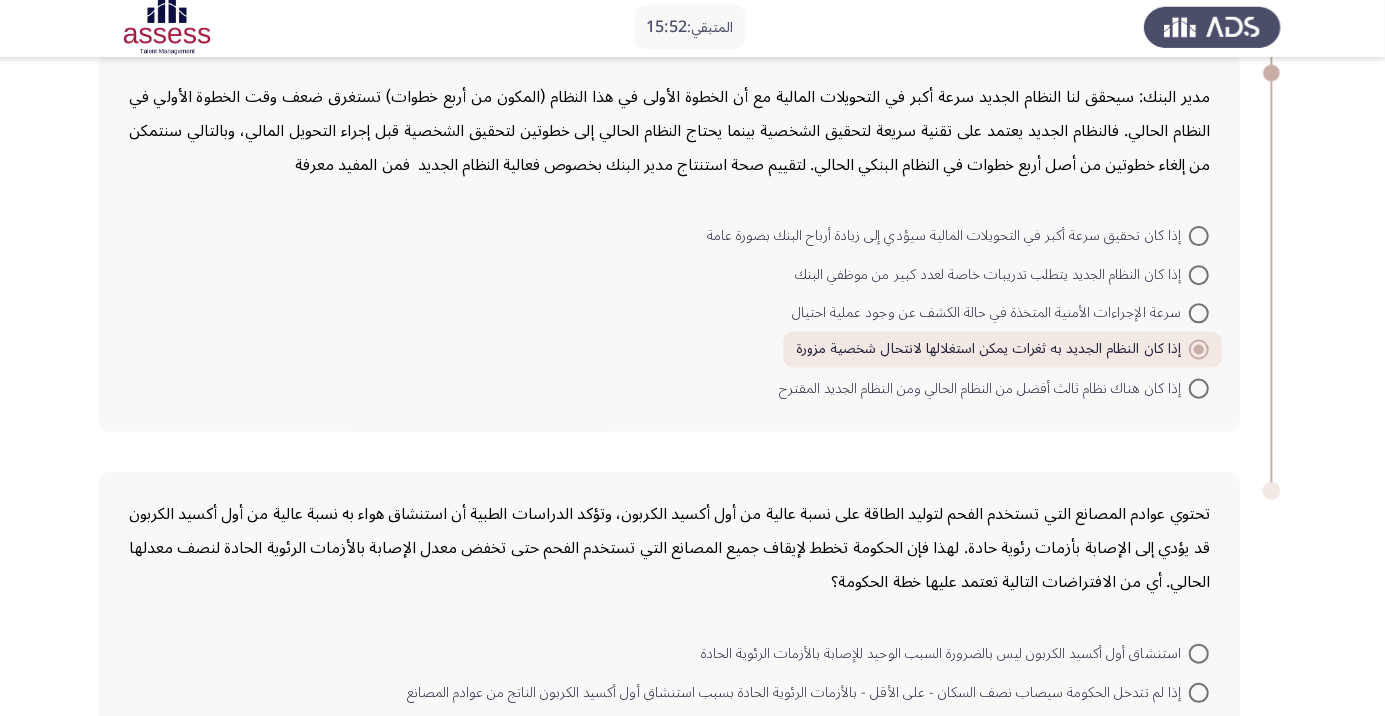 click at bounding box center (1200, 238) 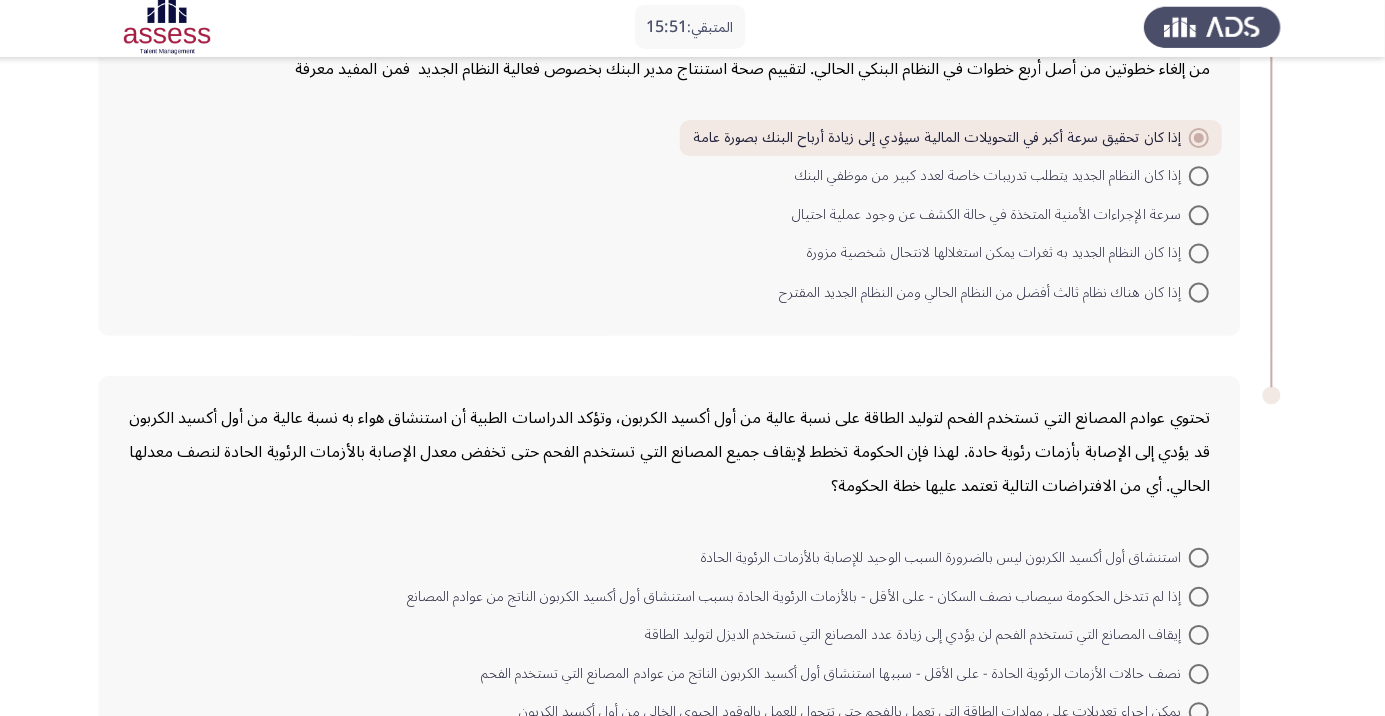 scroll, scrollTop: 1428, scrollLeft: 0, axis: vertical 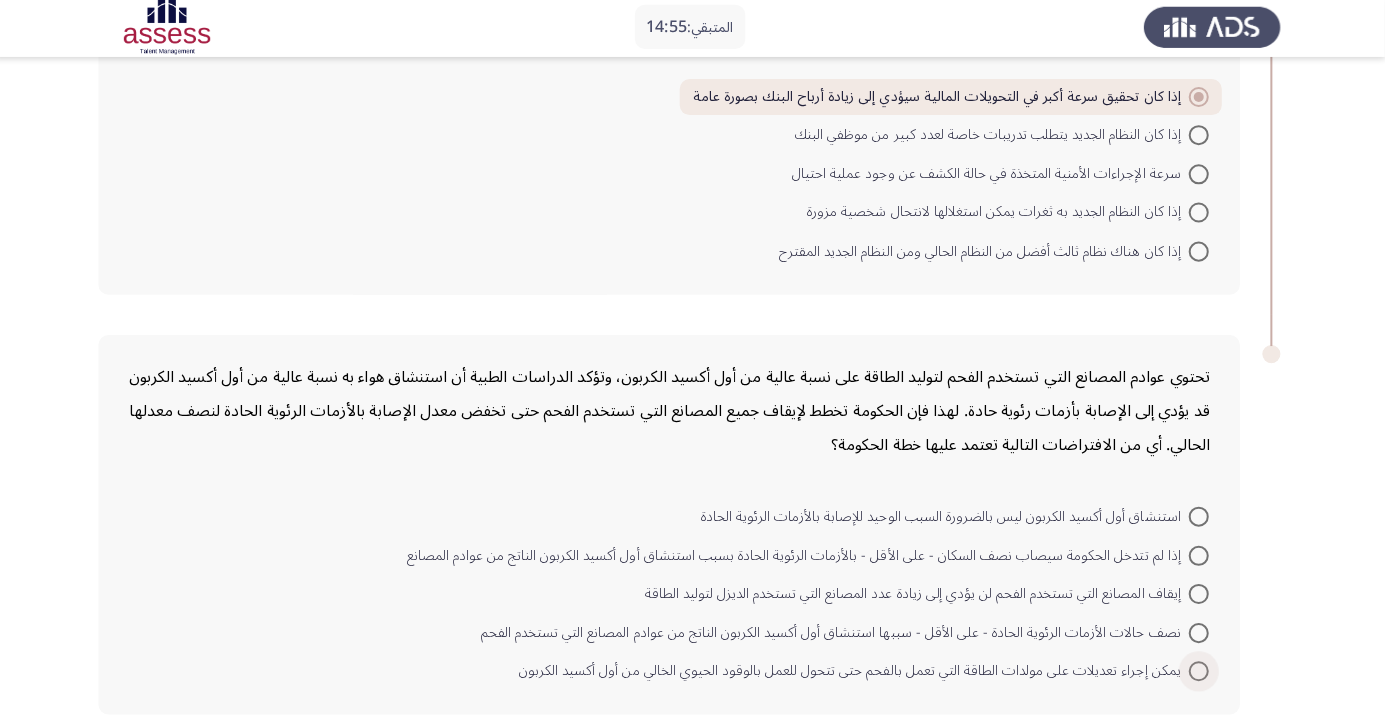 click at bounding box center [1200, 672] 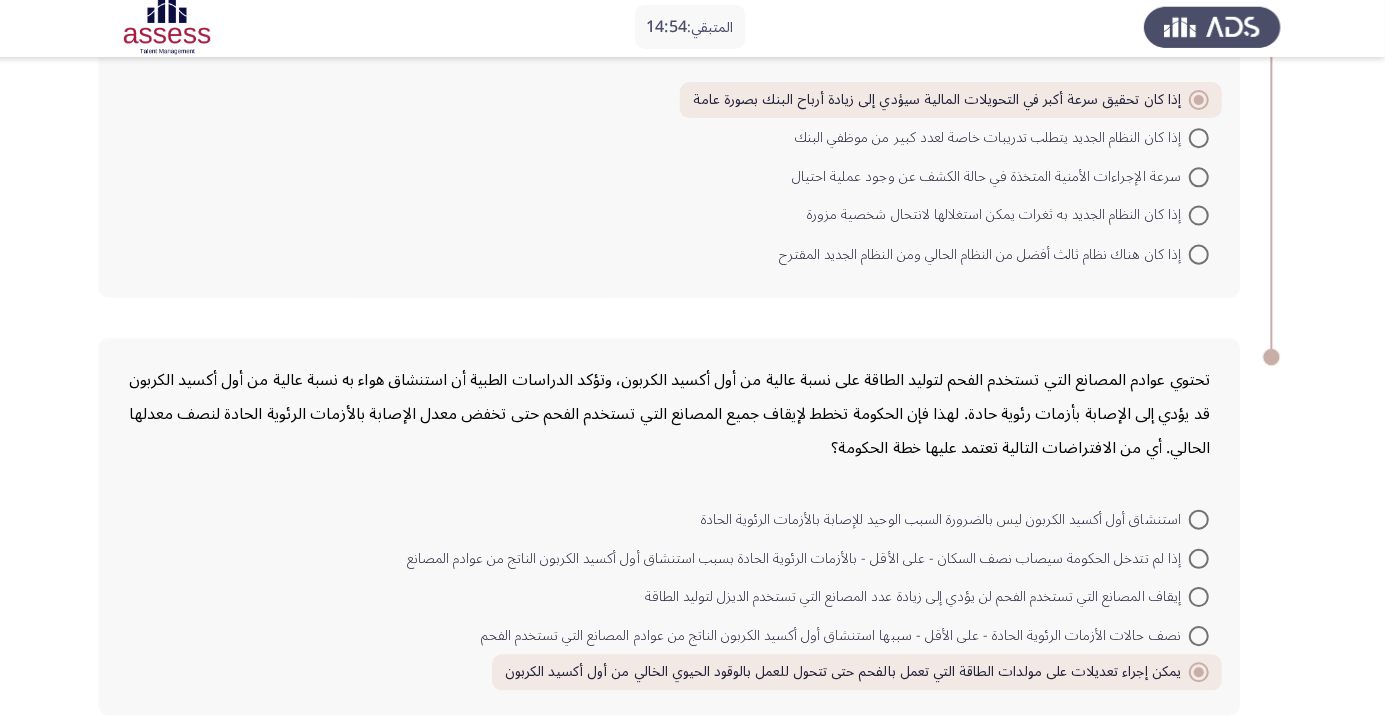 click on "التالي" 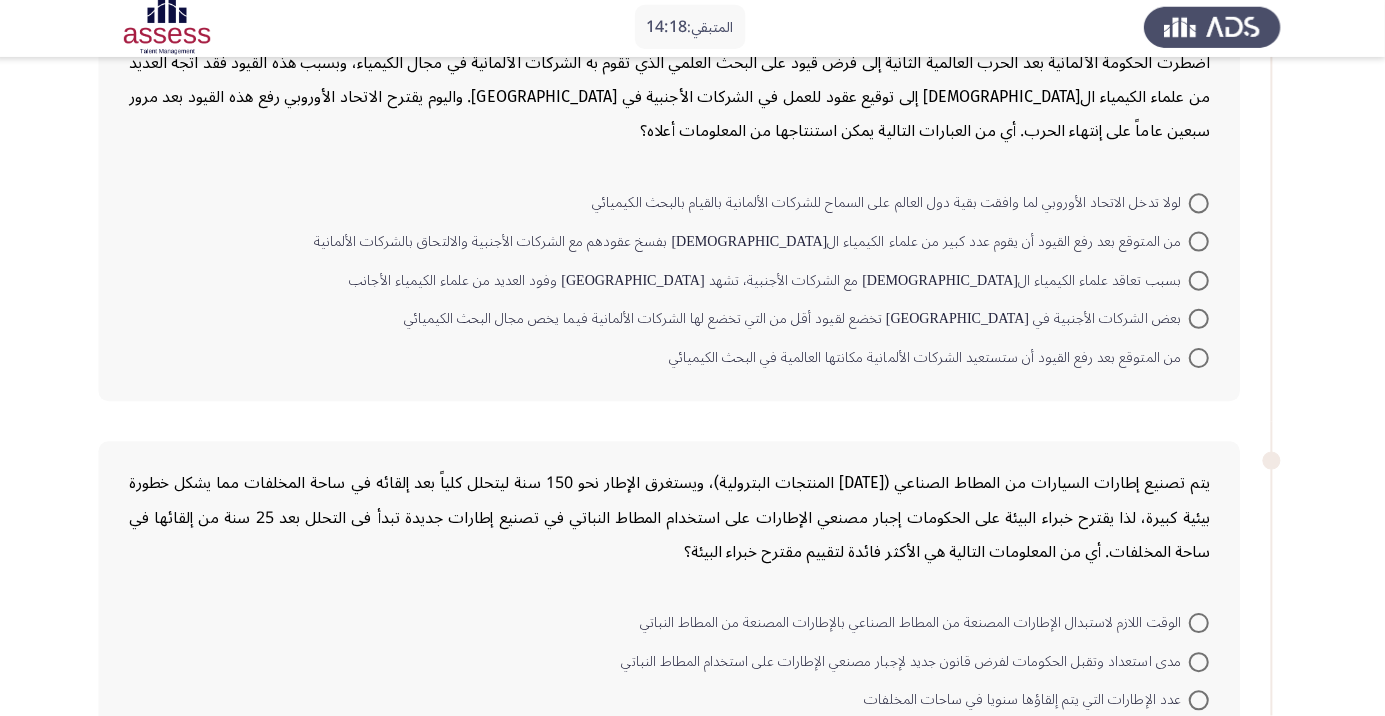 scroll, scrollTop: 146, scrollLeft: 0, axis: vertical 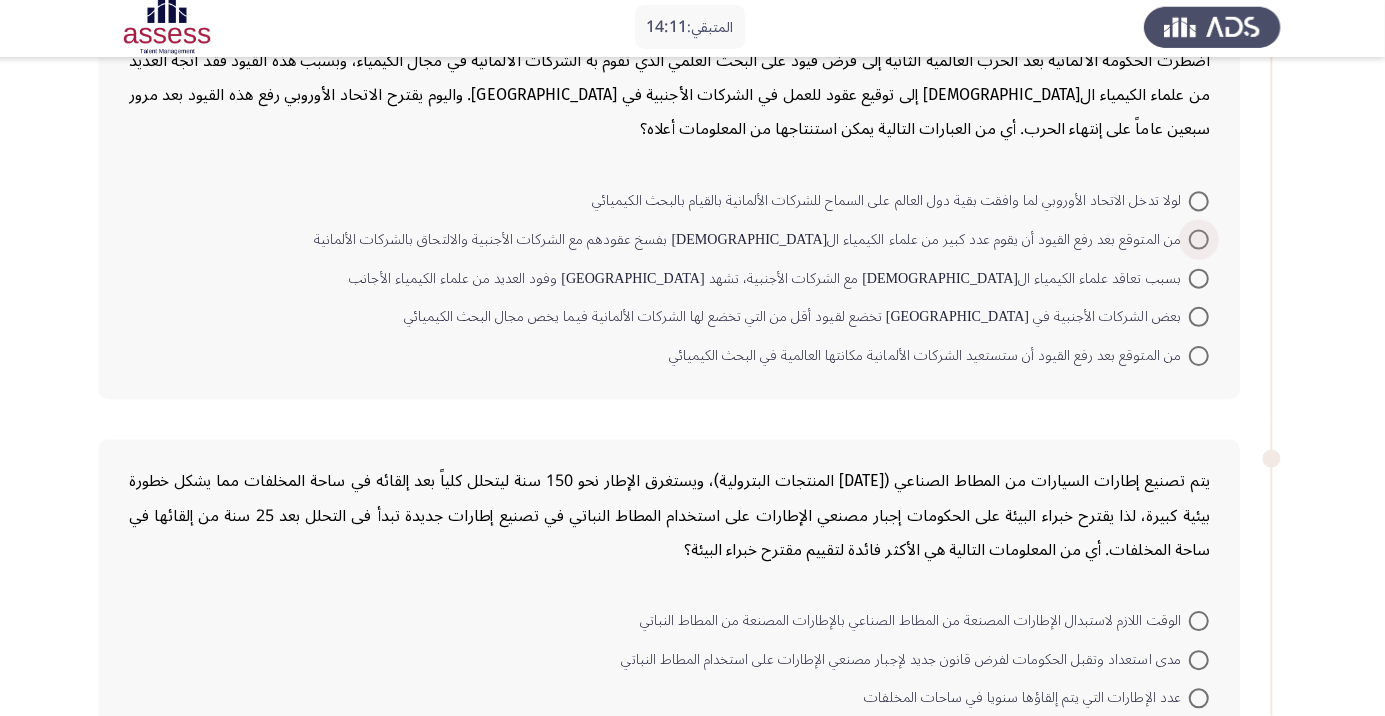 click at bounding box center (1200, 242) 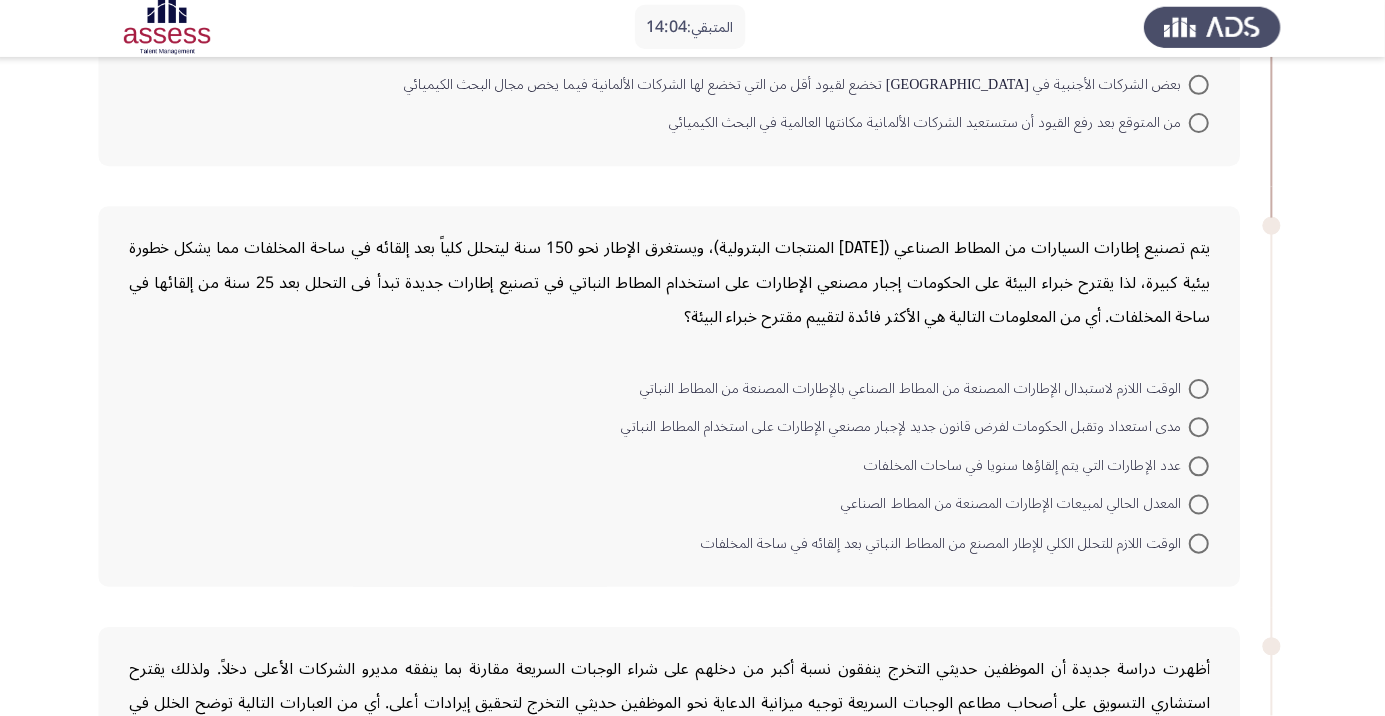 scroll, scrollTop: 377, scrollLeft: 0, axis: vertical 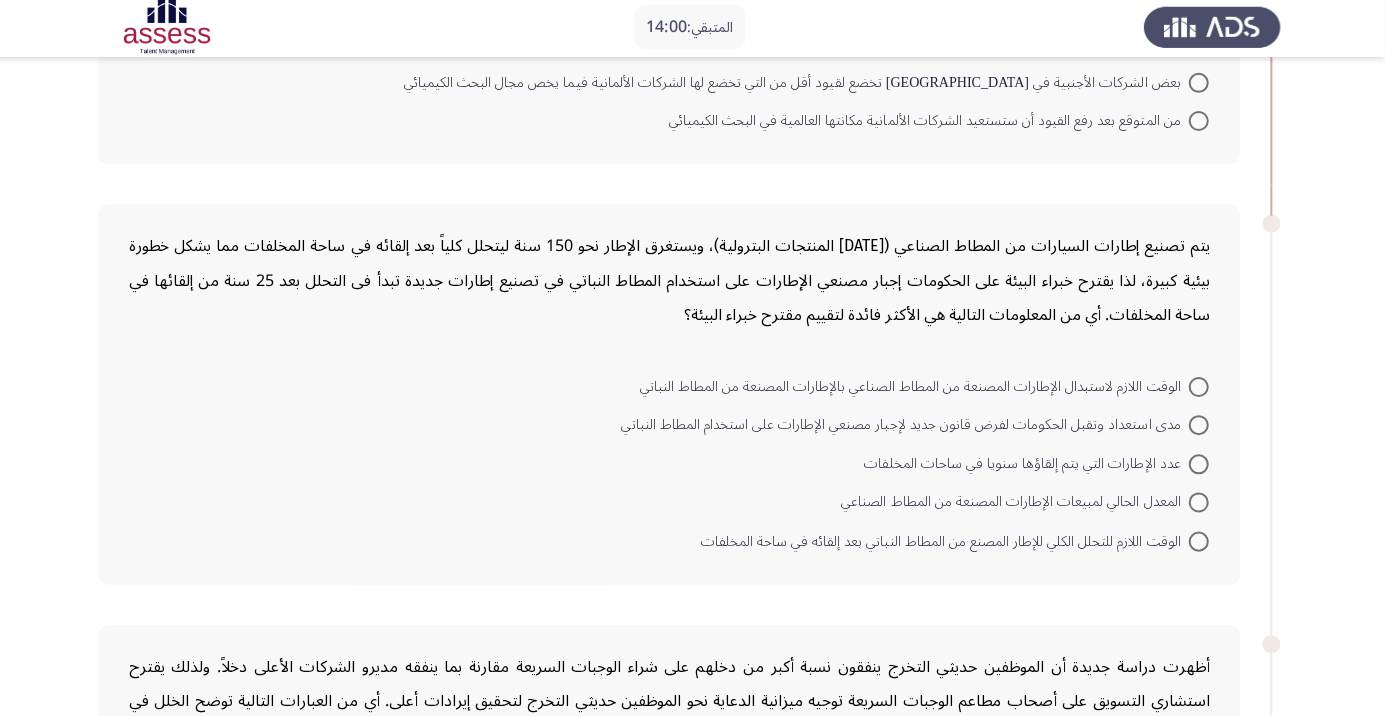 click at bounding box center (1200, 466) 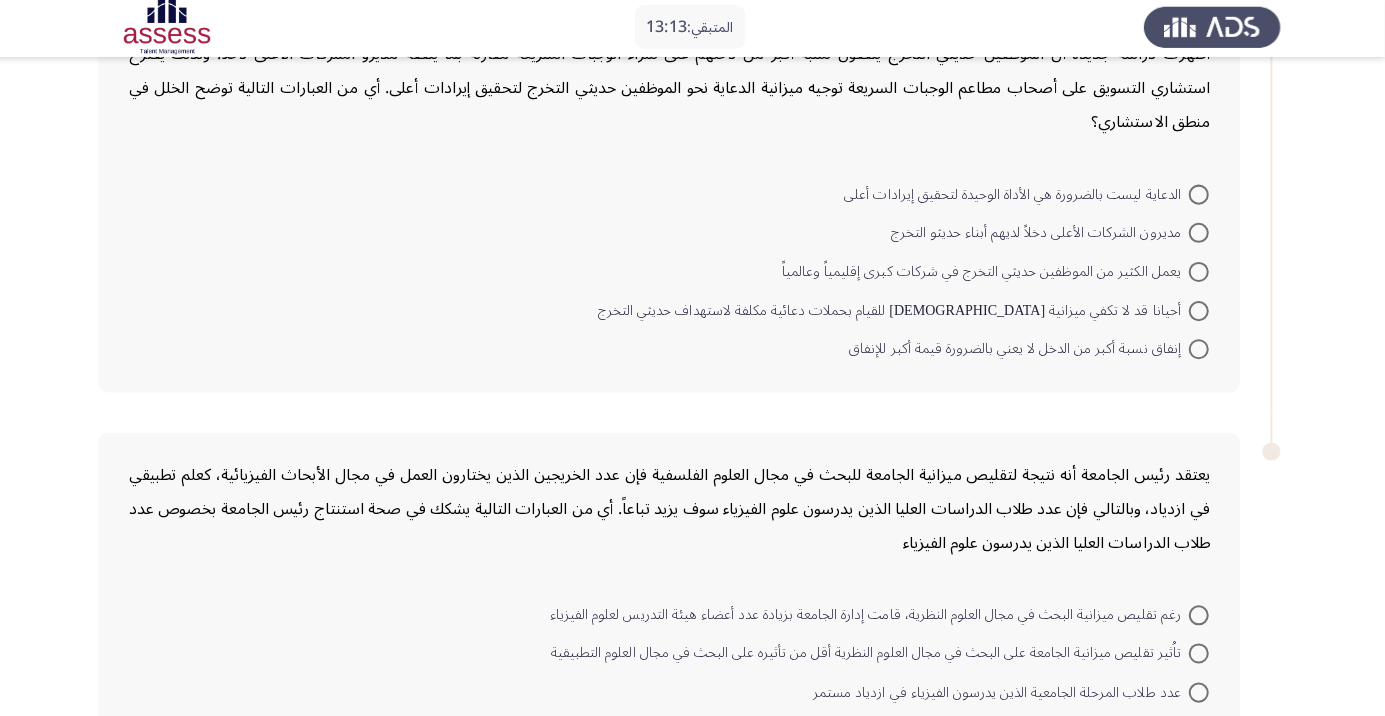scroll, scrollTop: 986, scrollLeft: 0, axis: vertical 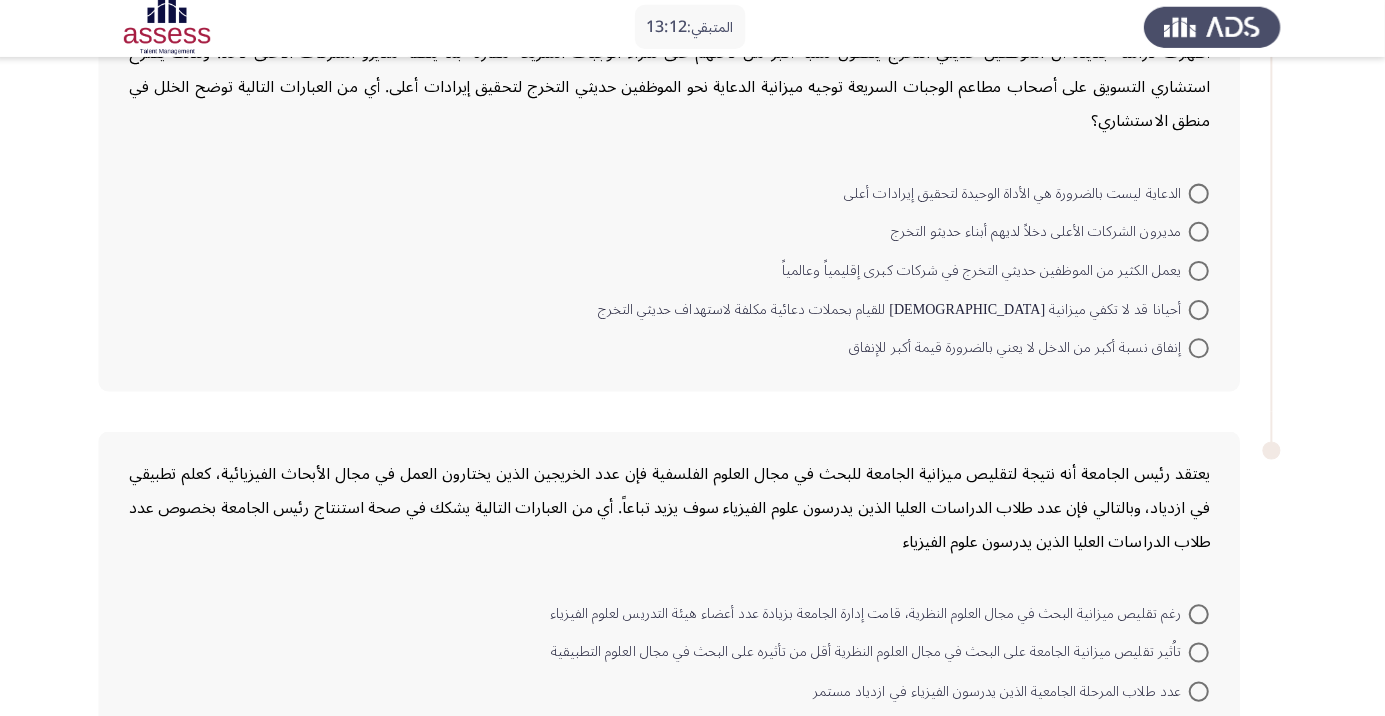 click on "أحيانا قد لا تكفي ميزانية الدعاية للقيام بحملات دعائية مكلفة لاستهداف حديثي التخرج" at bounding box center (906, 310) 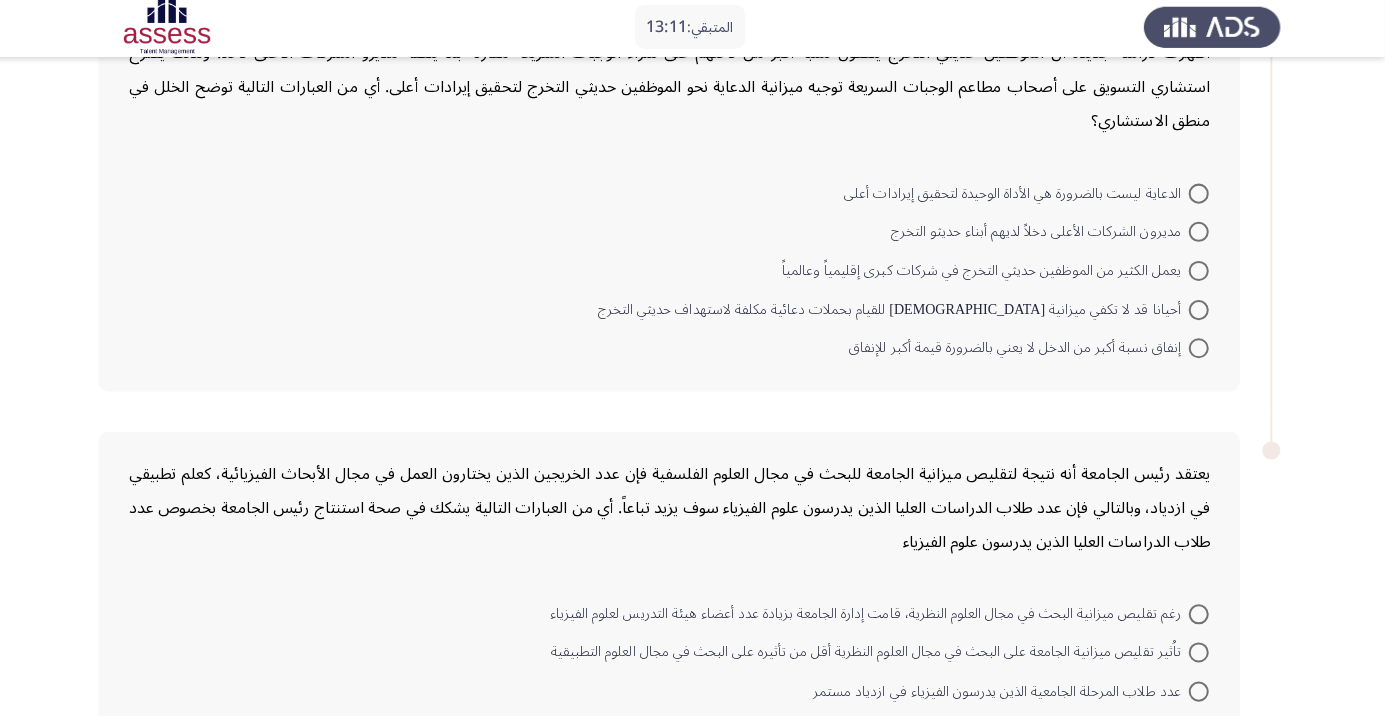 click at bounding box center [1200, 273] 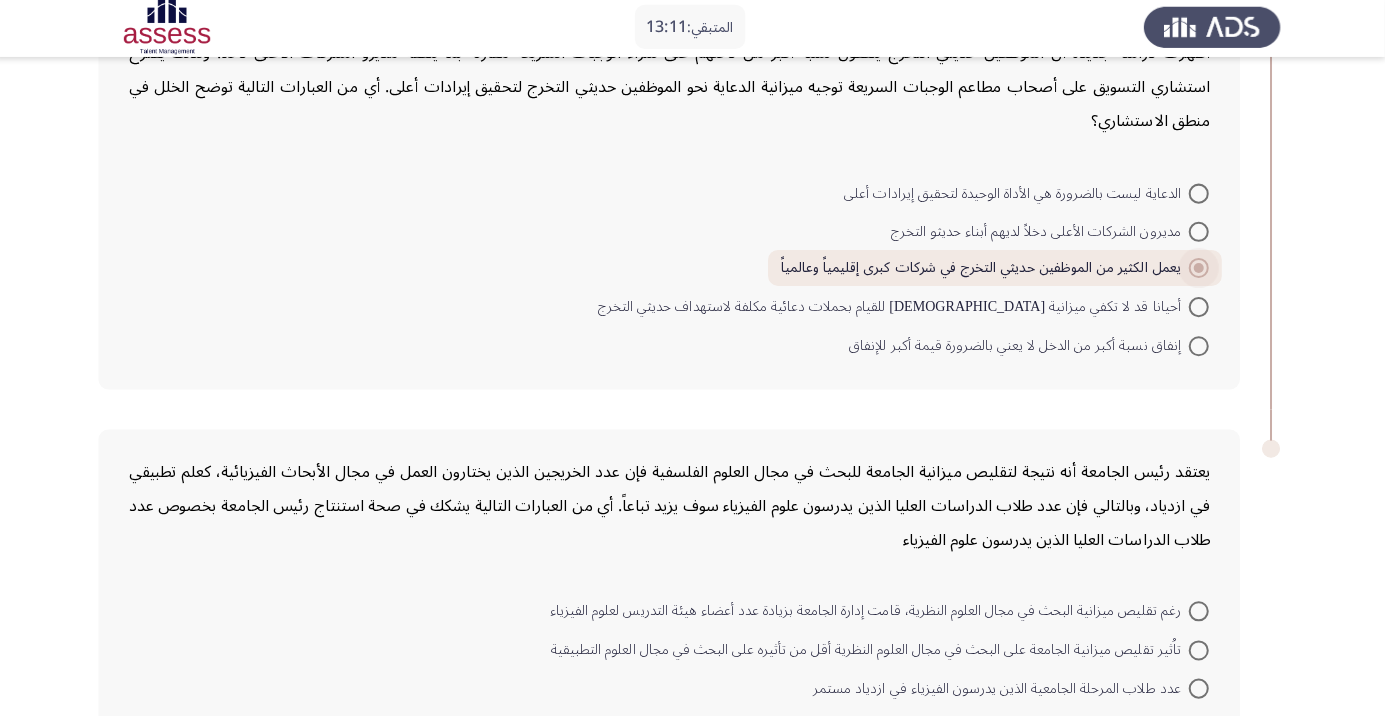 scroll, scrollTop: 1080, scrollLeft: 0, axis: vertical 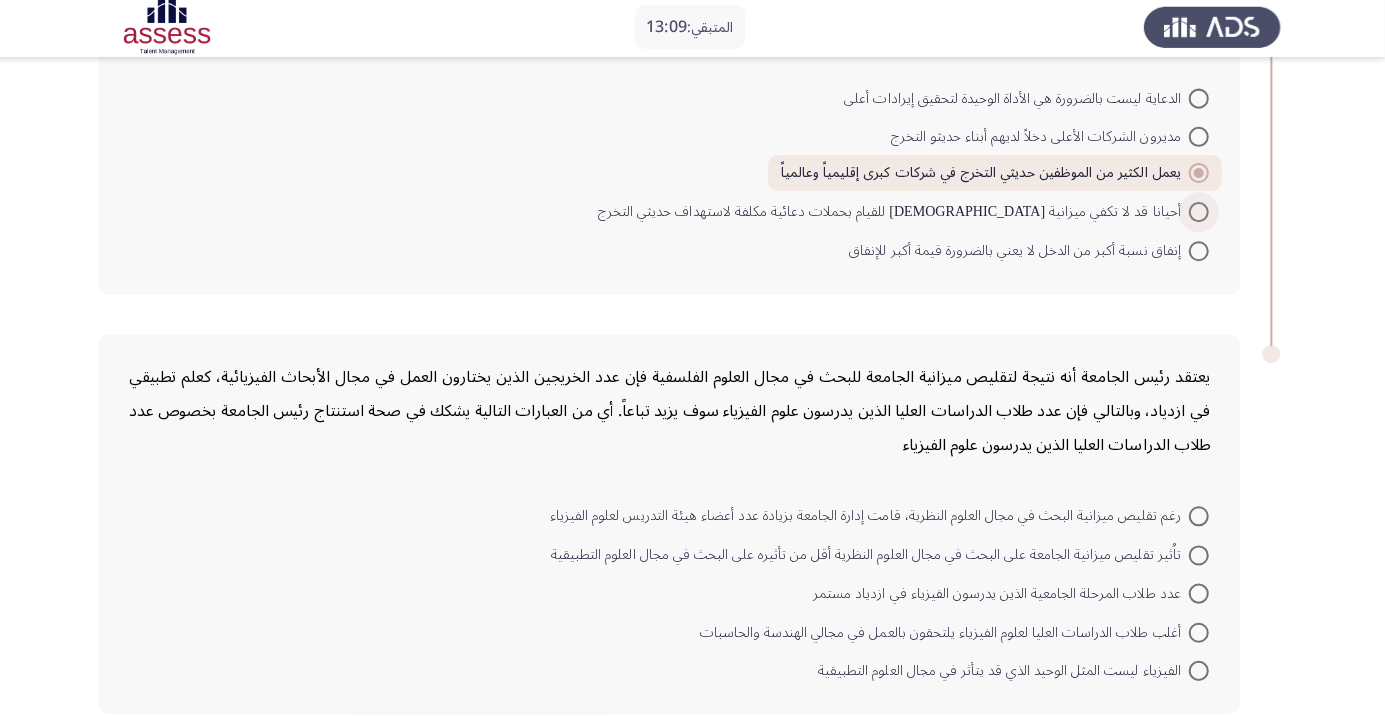 click at bounding box center [1200, 215] 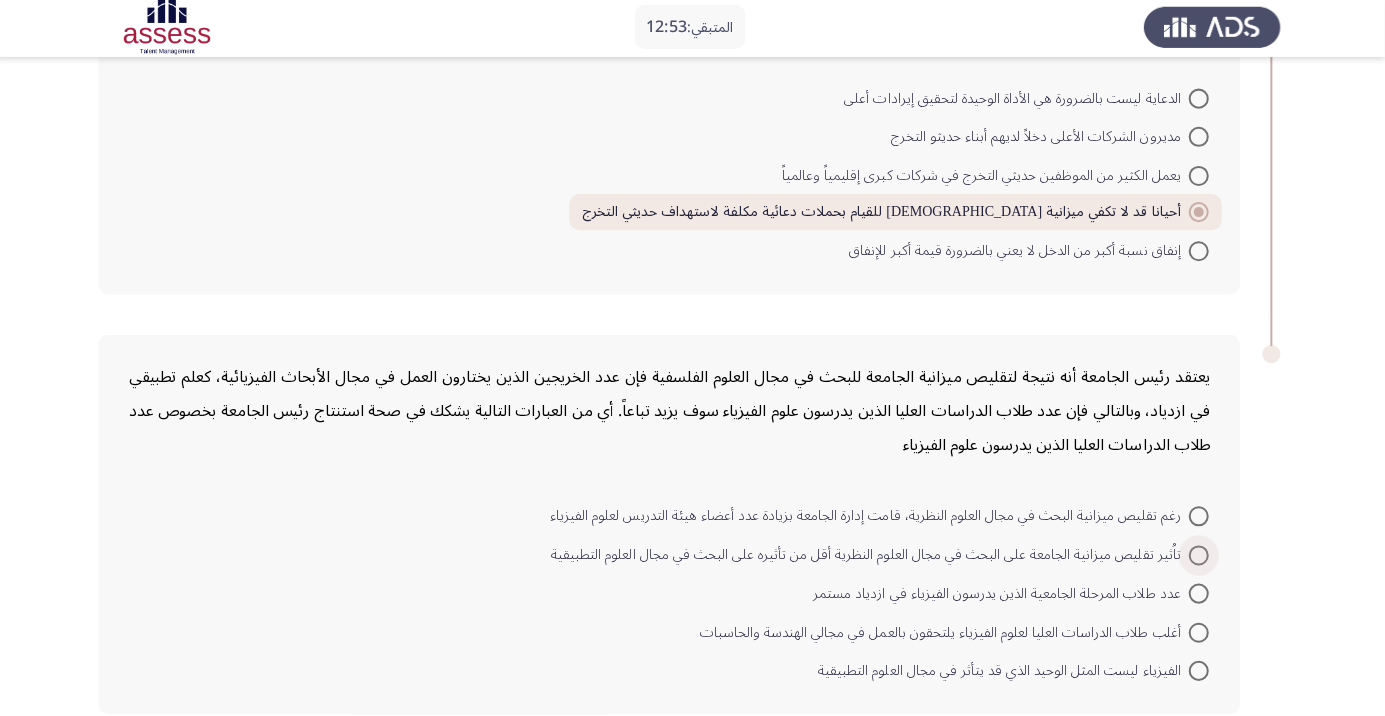 click at bounding box center (1200, 557) 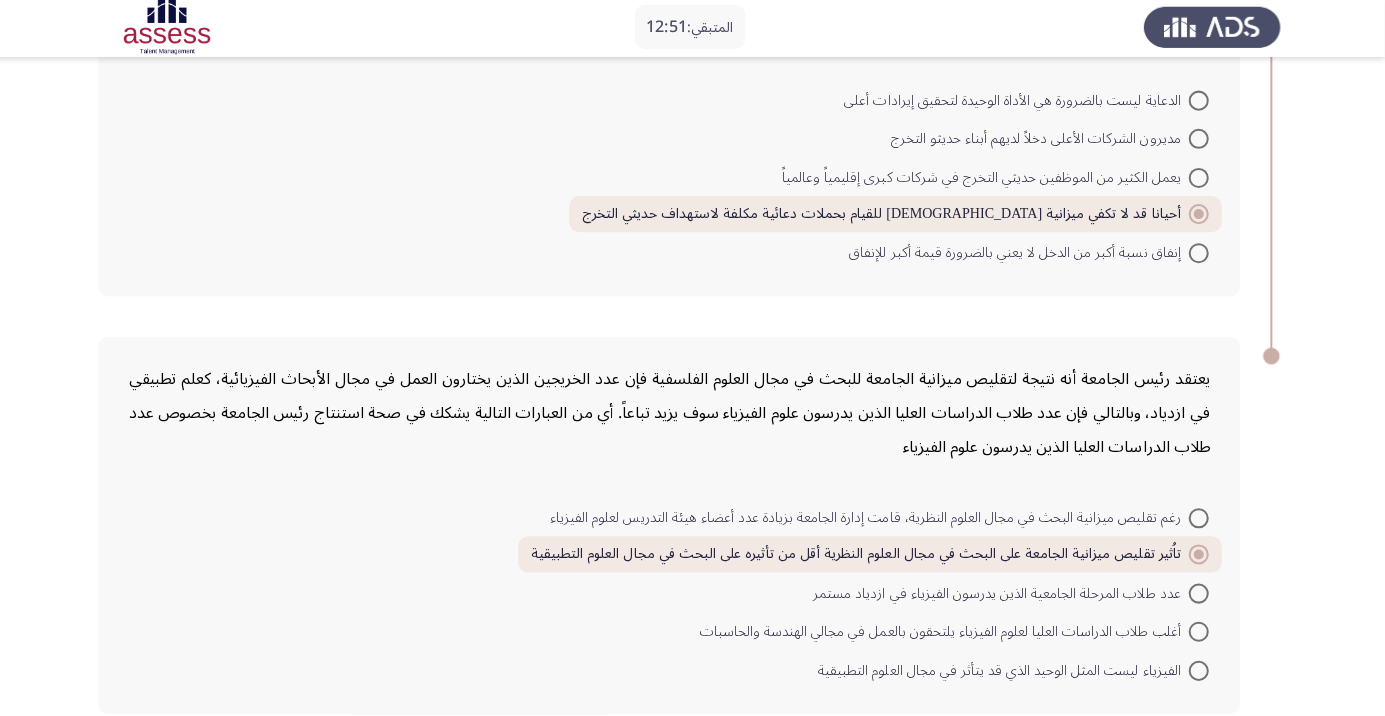 click on "إنهاء" 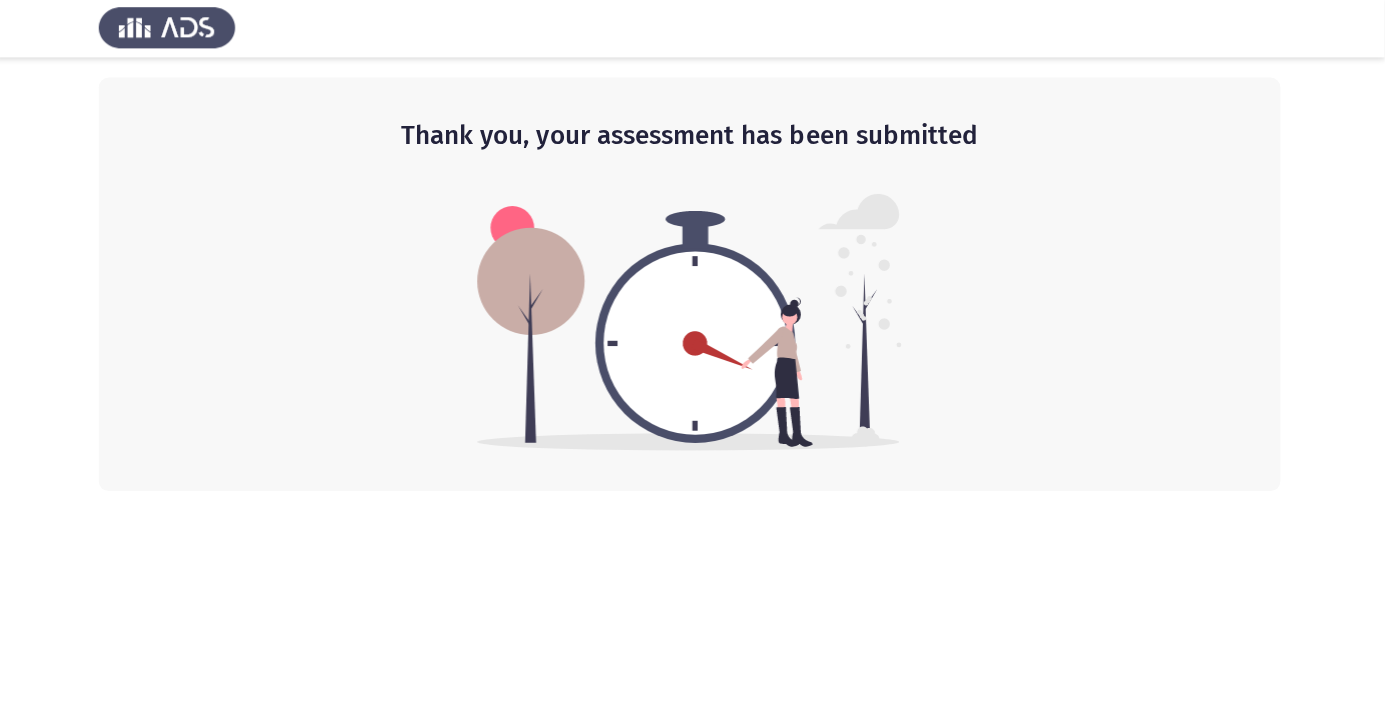 scroll, scrollTop: 0, scrollLeft: 0, axis: both 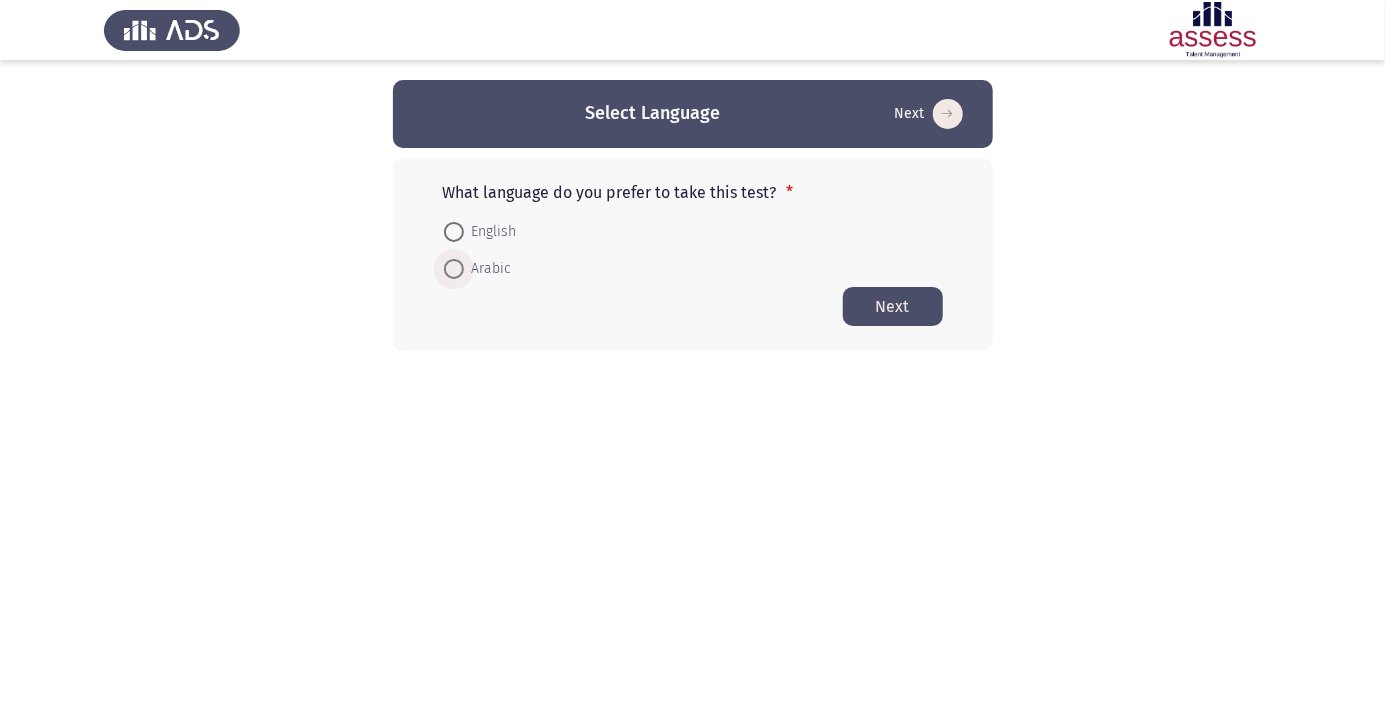 click at bounding box center (453, 269) 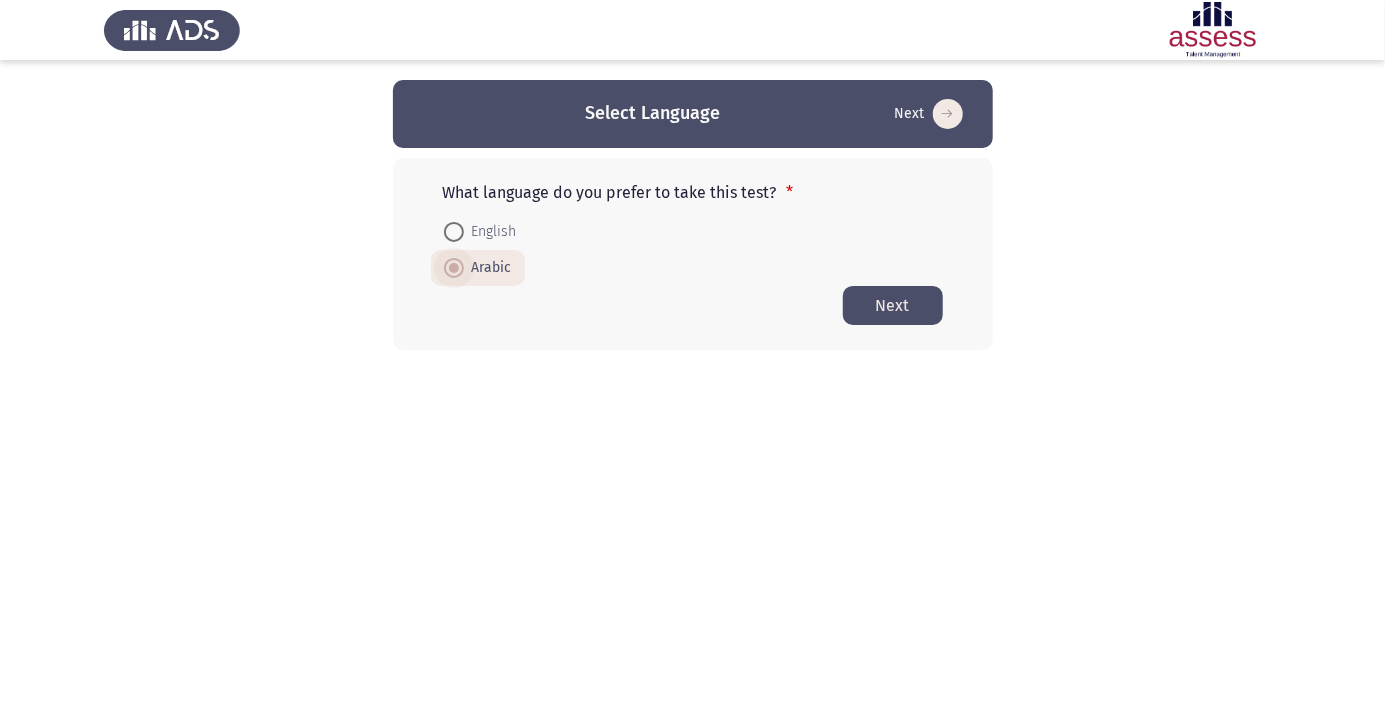 click on "Next" 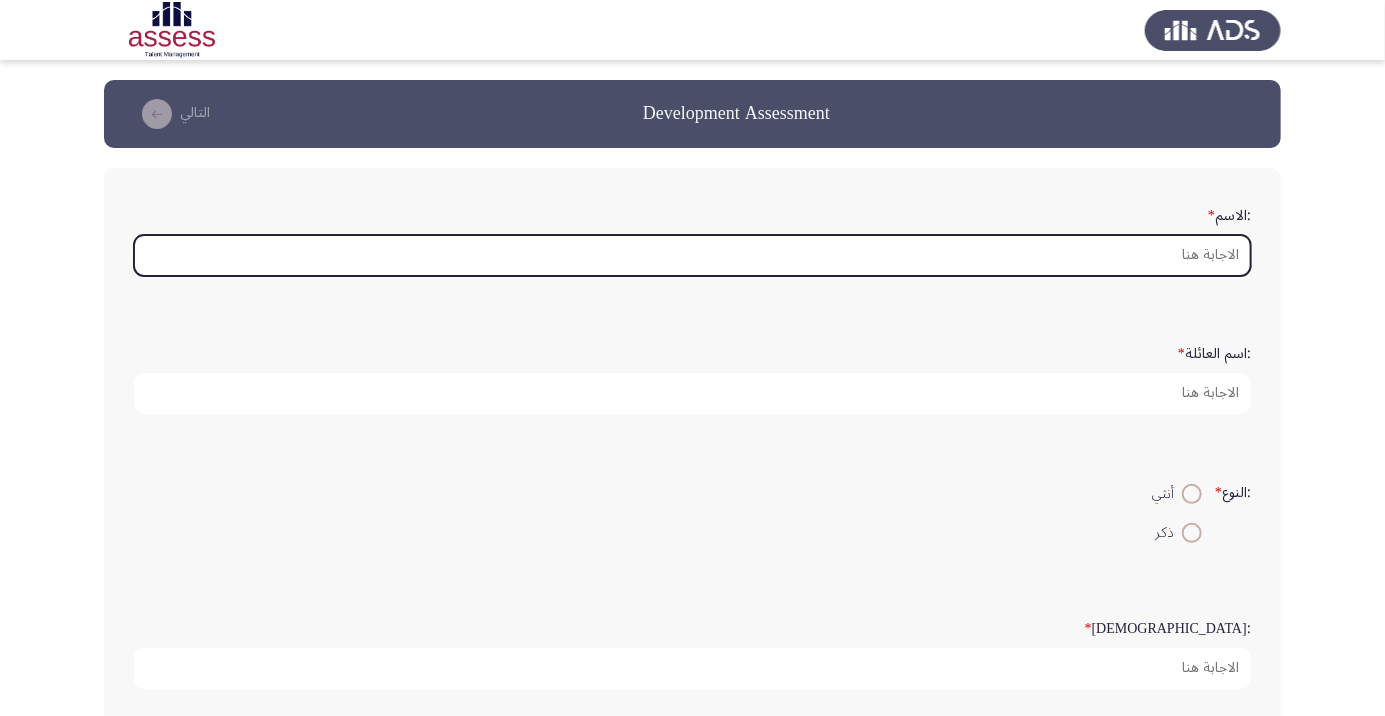 click on ":الاسم   *" at bounding box center (692, 255) 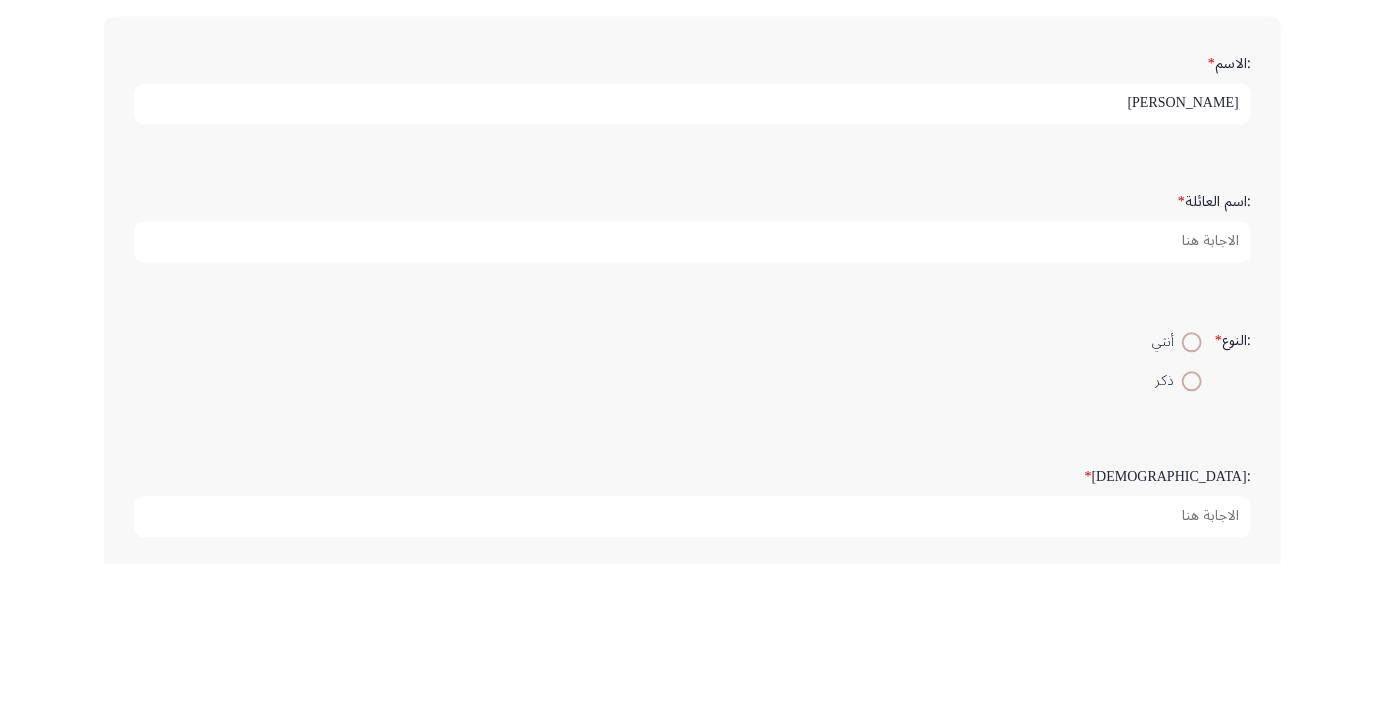 type on "[PERSON_NAME]" 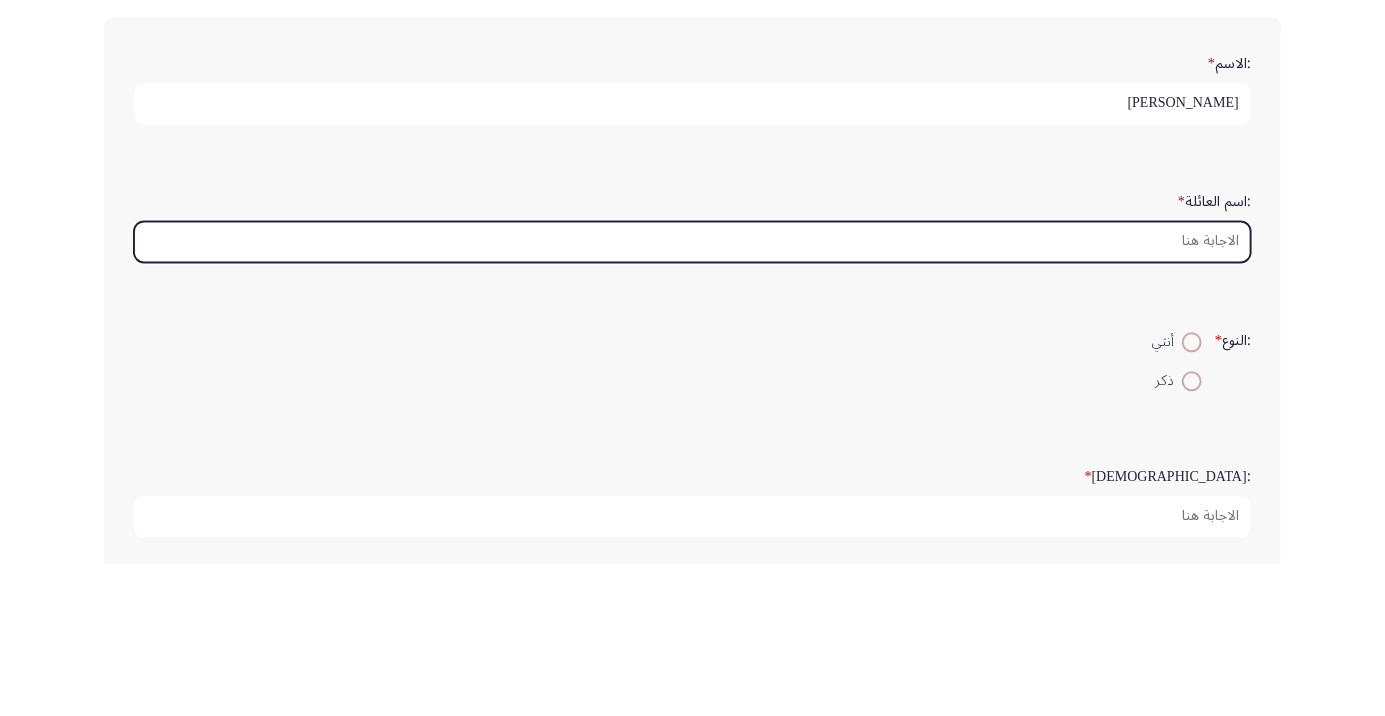 click on ":اسم العائلة   *" at bounding box center [692, 393] 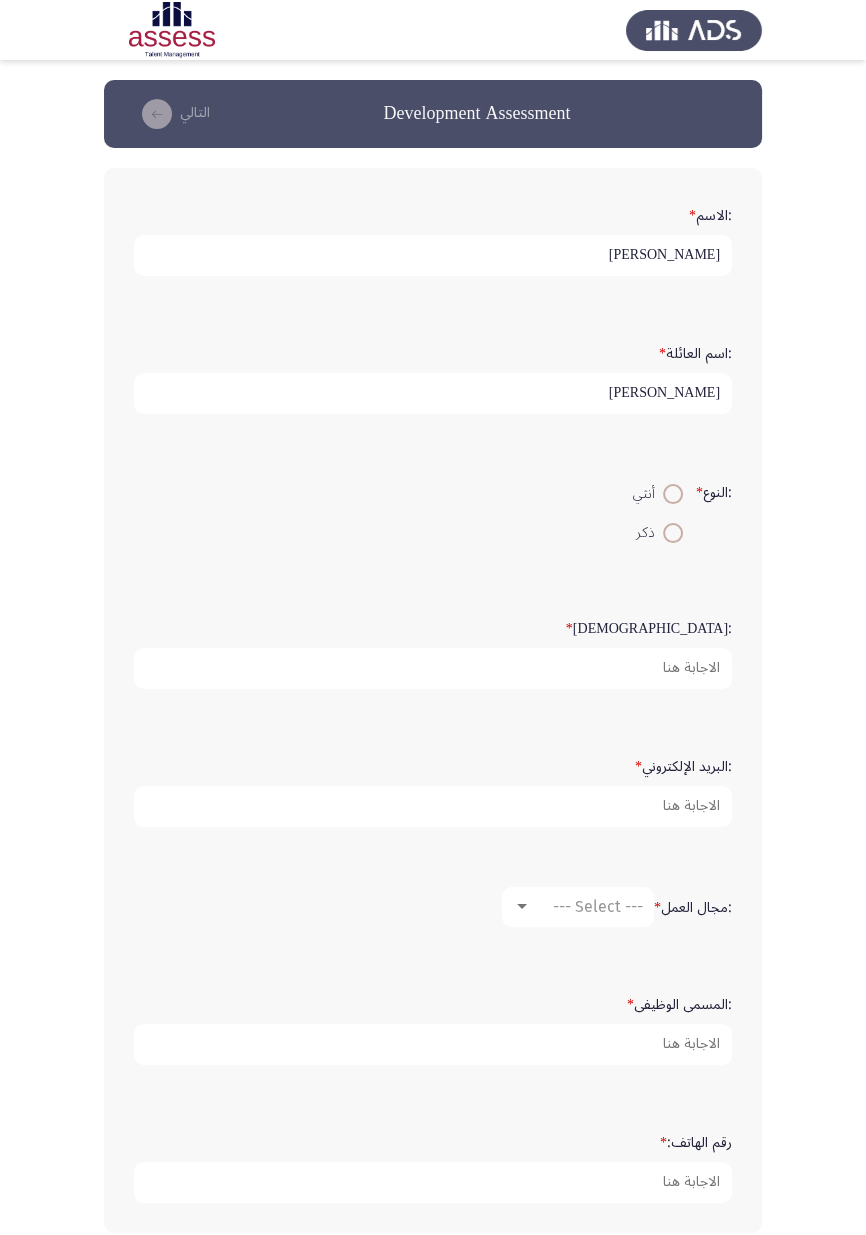 type on "[PERSON_NAME]" 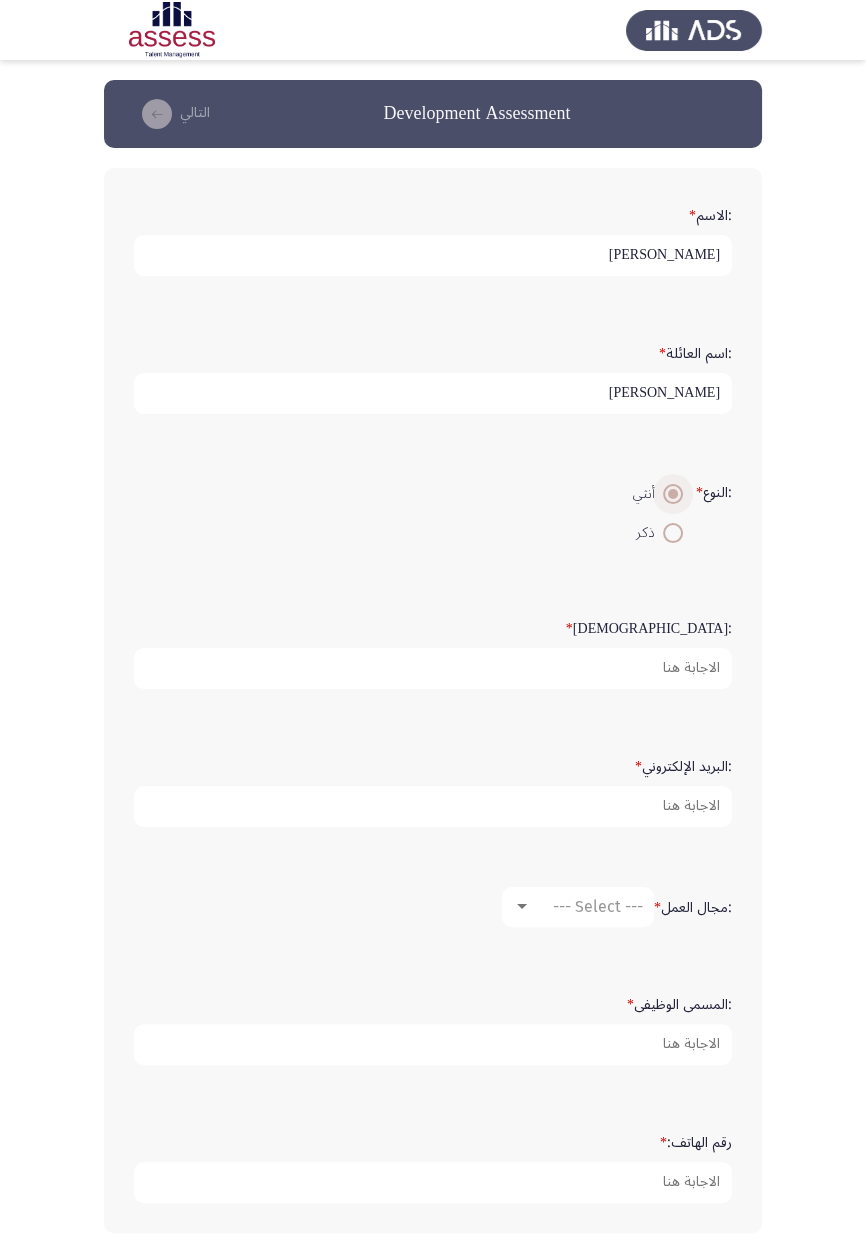 click at bounding box center [673, 533] 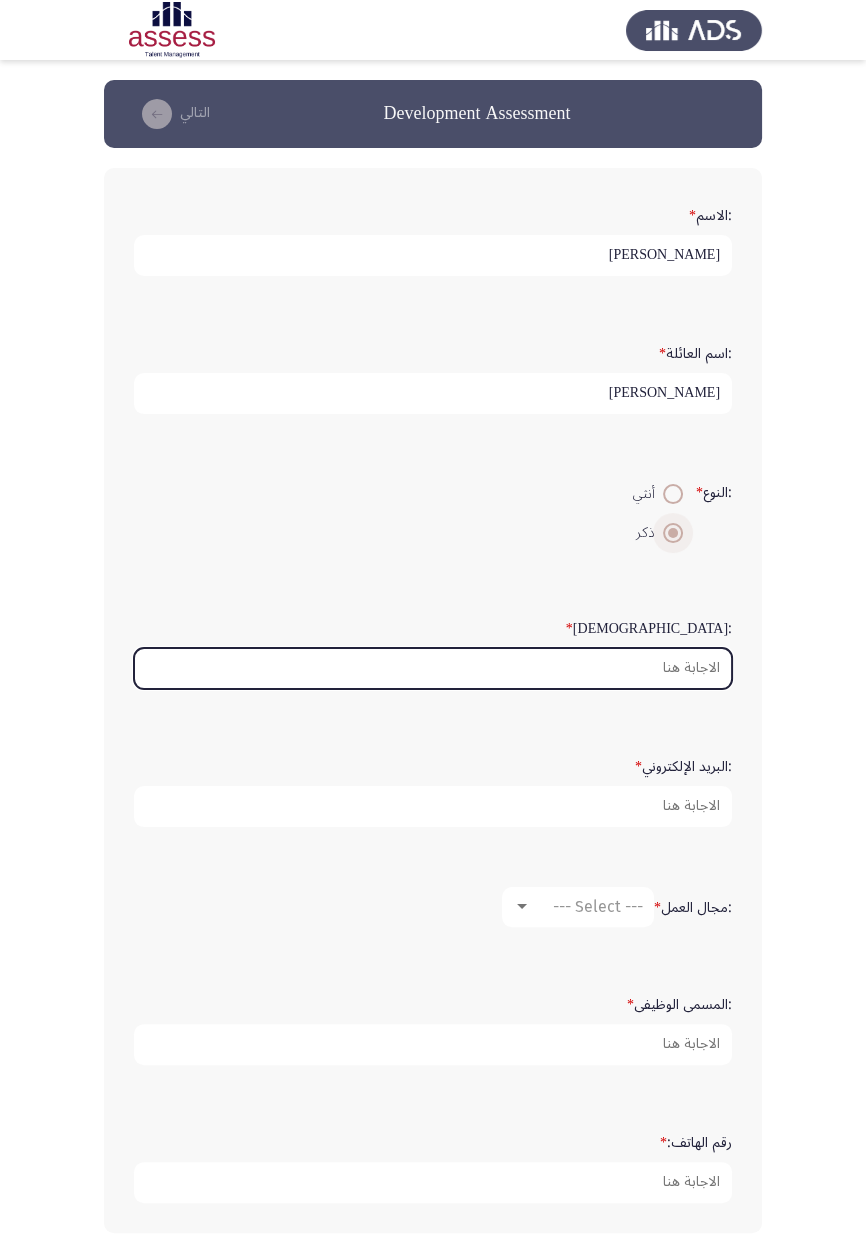 click on ":السن   *" at bounding box center (433, 668) 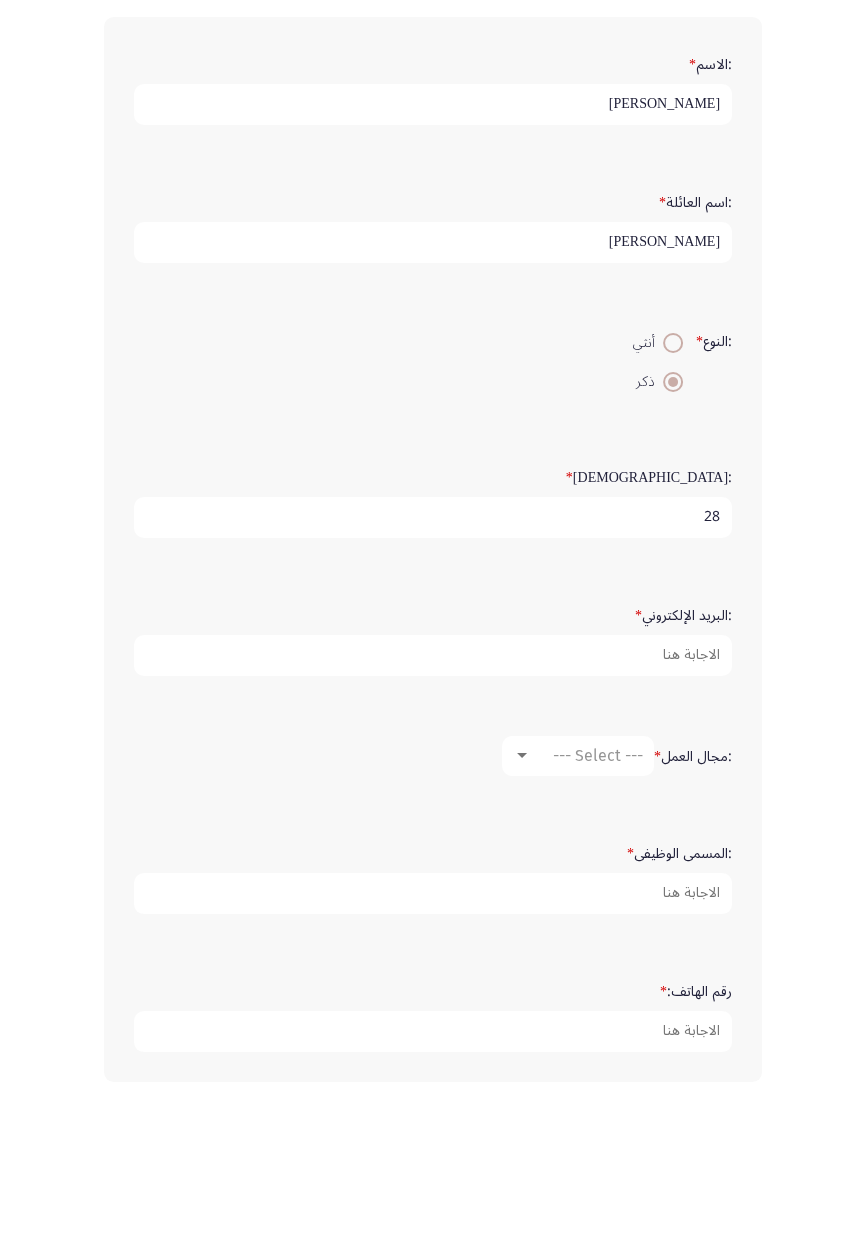 type on "28" 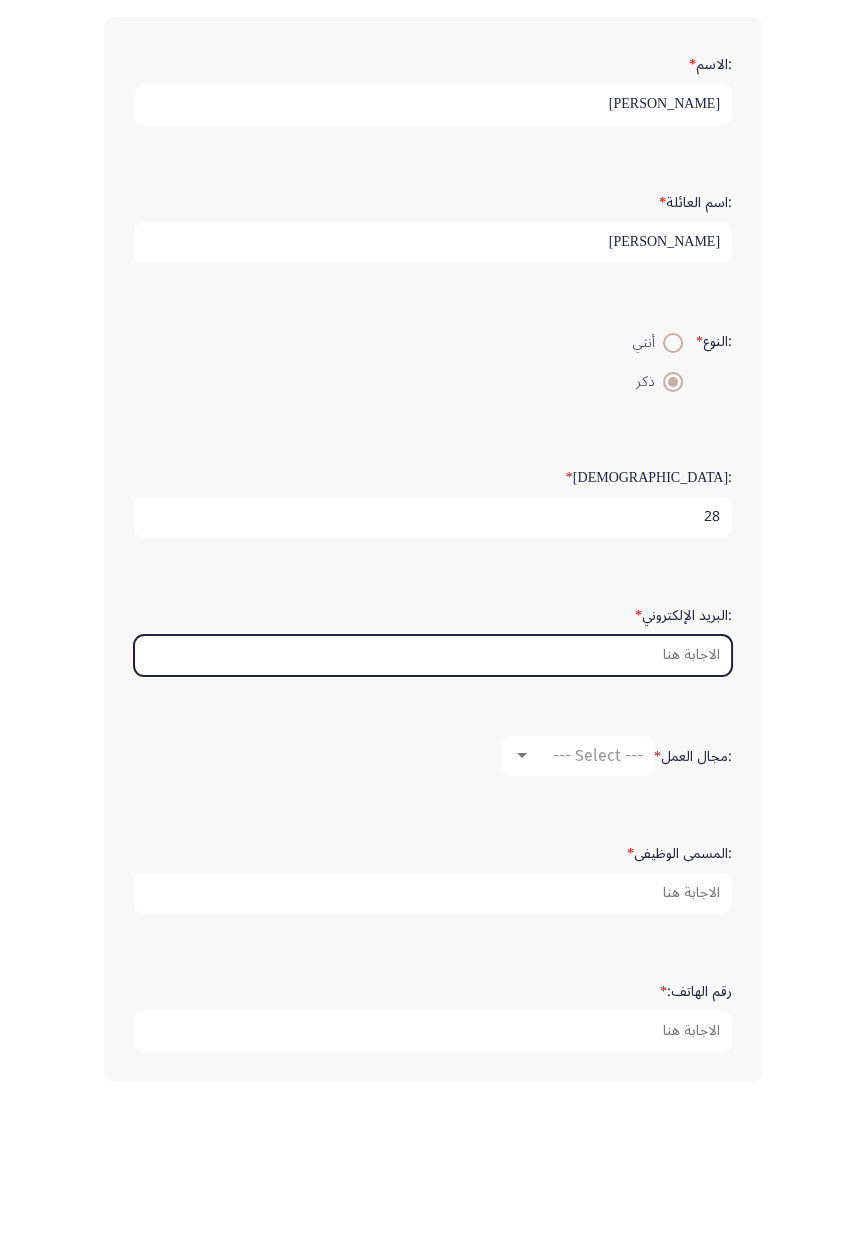 click on ":البريد الإلكتروني   *" at bounding box center (433, 806) 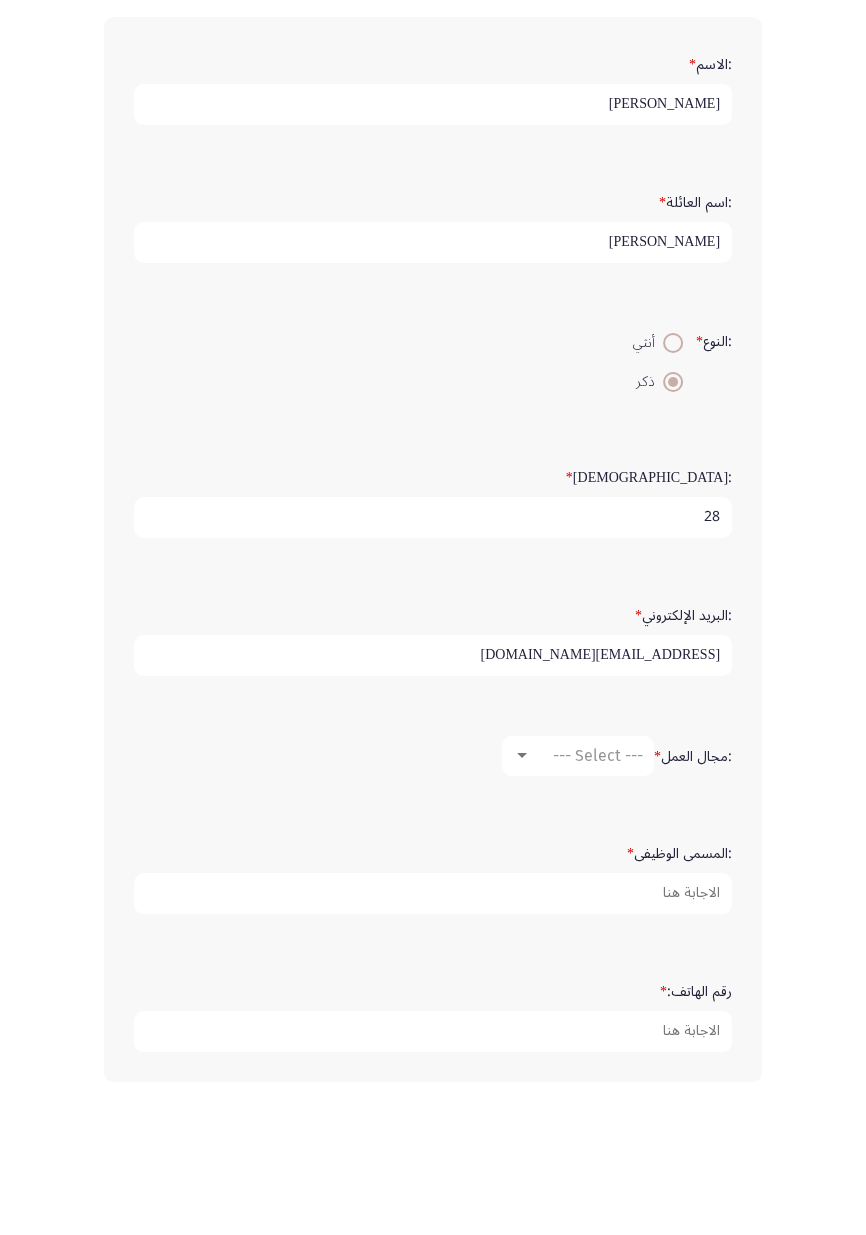 type on "[EMAIL_ADDRESS][DOMAIN_NAME]" 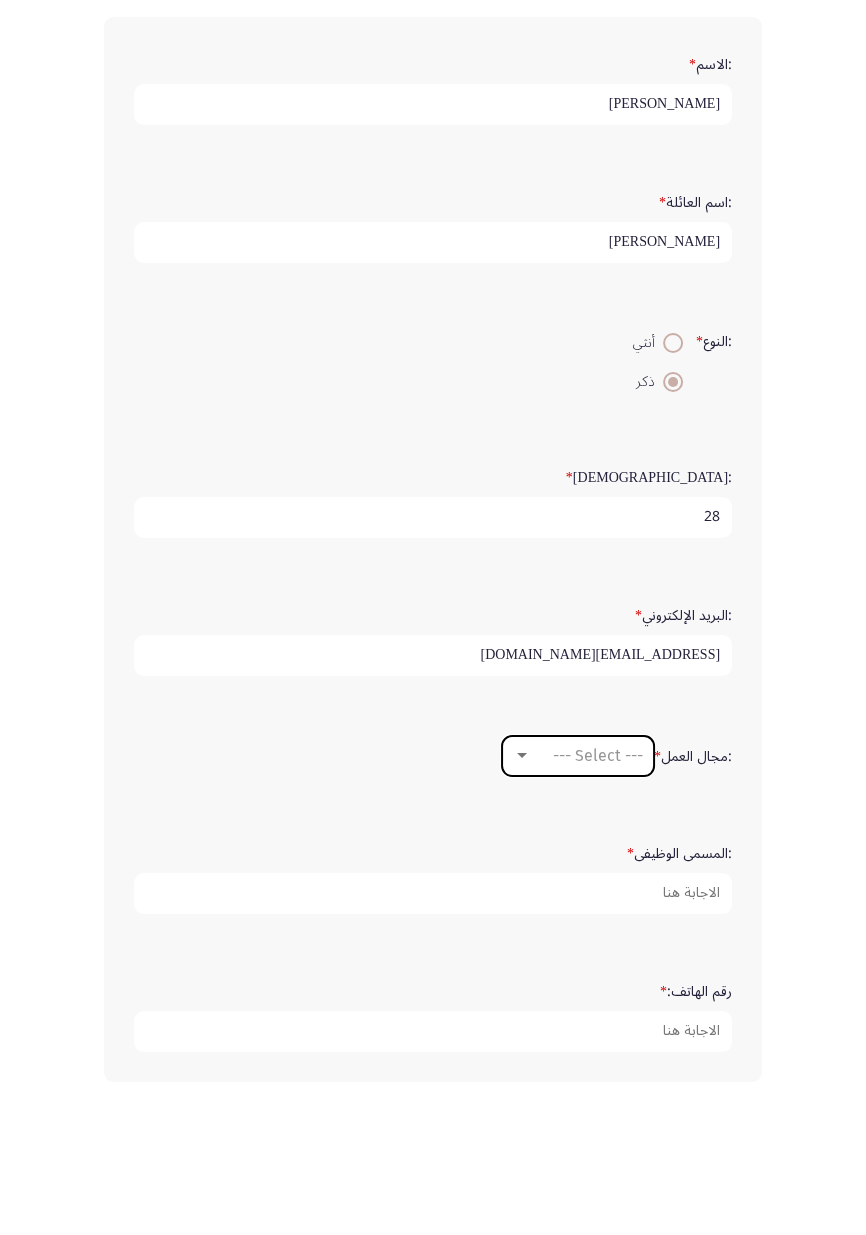 click on "--- Select ---" at bounding box center [598, 906] 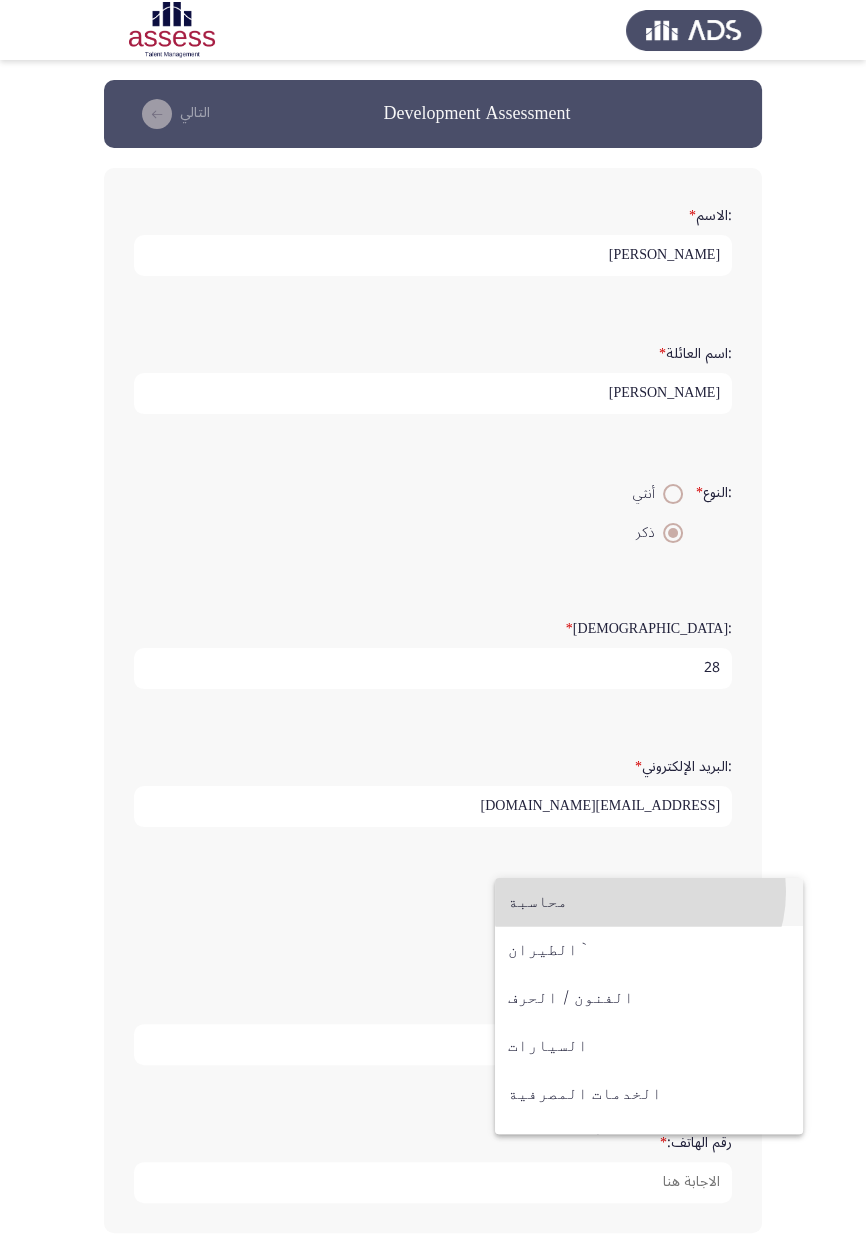 click on "محاسبة" at bounding box center [649, 902] 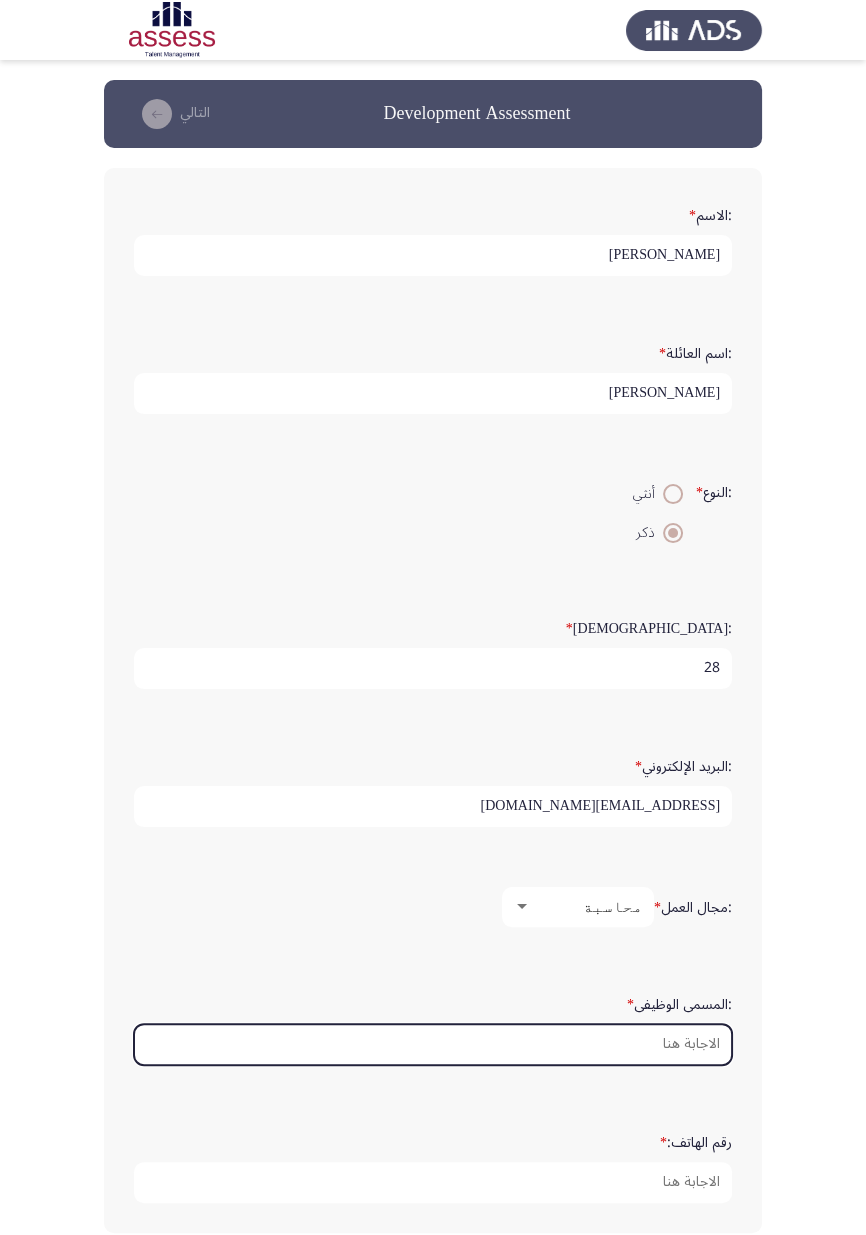 click on ":المسمى الوظيفى   *" at bounding box center [433, 1044] 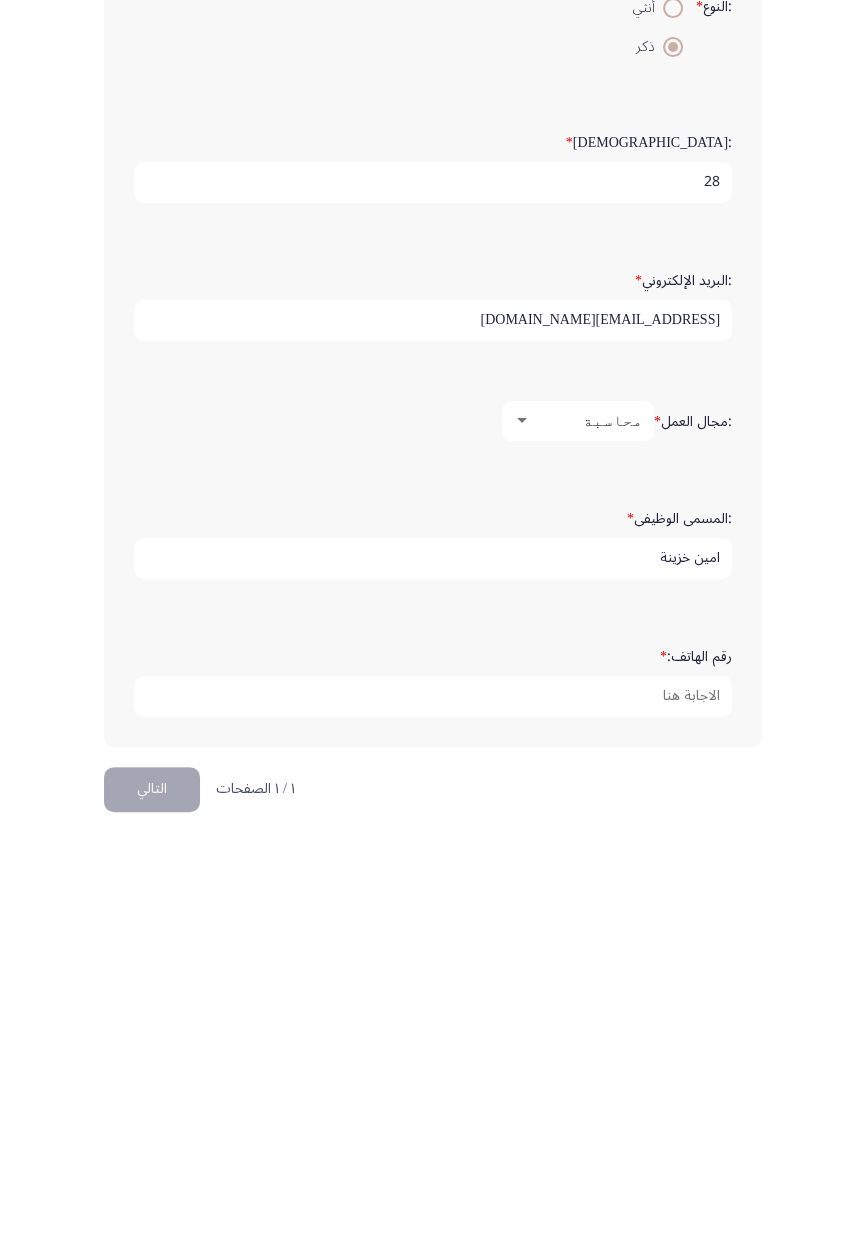 scroll, scrollTop: 90, scrollLeft: 0, axis: vertical 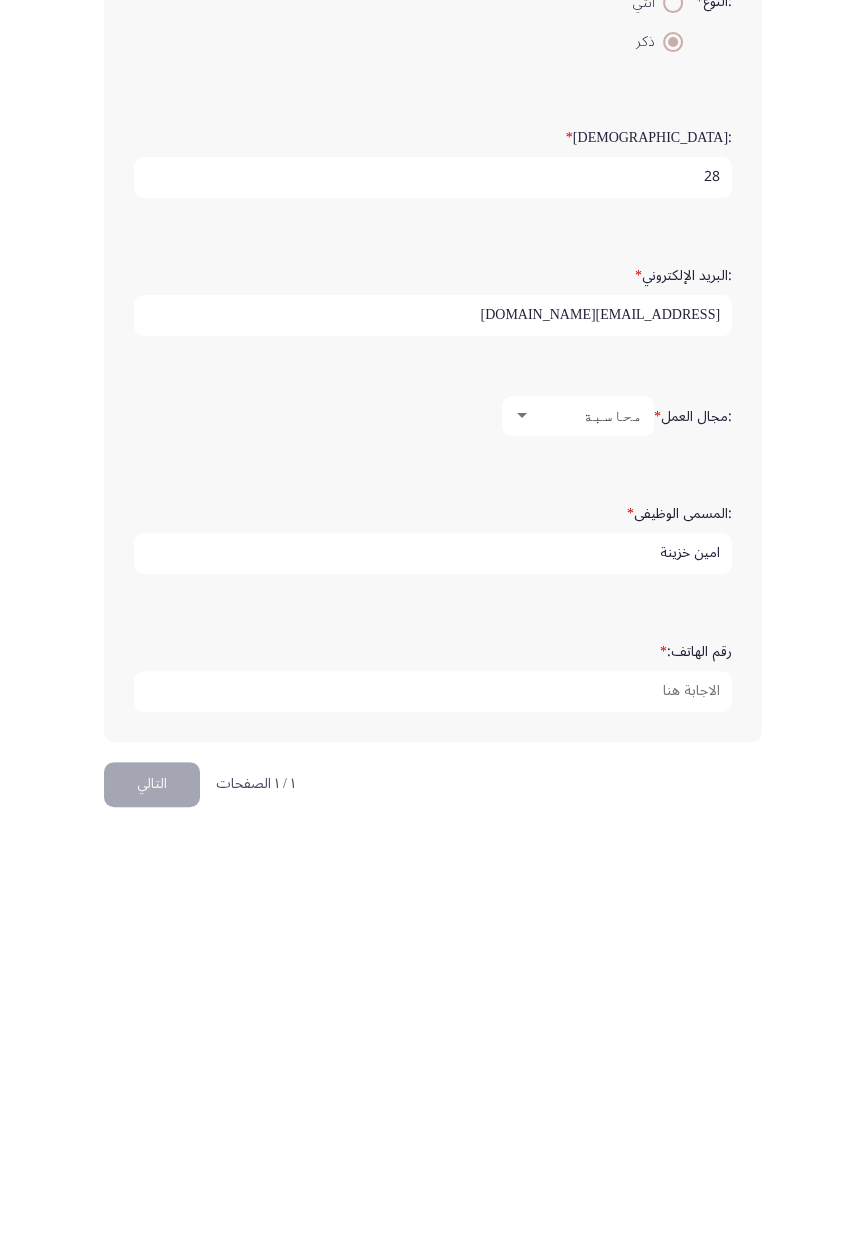 type on "امين خزينة" 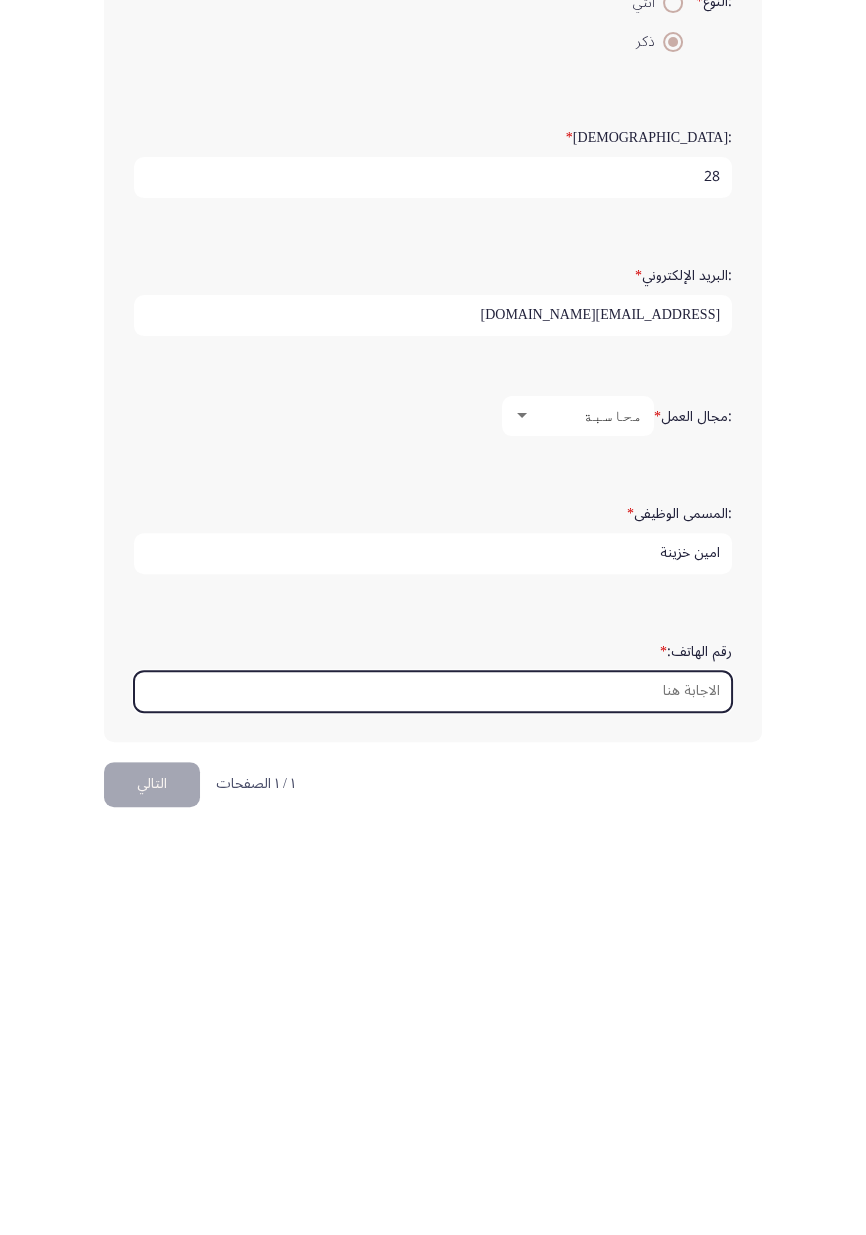 click on "رقم الهاتف:    *" at bounding box center [433, 1092] 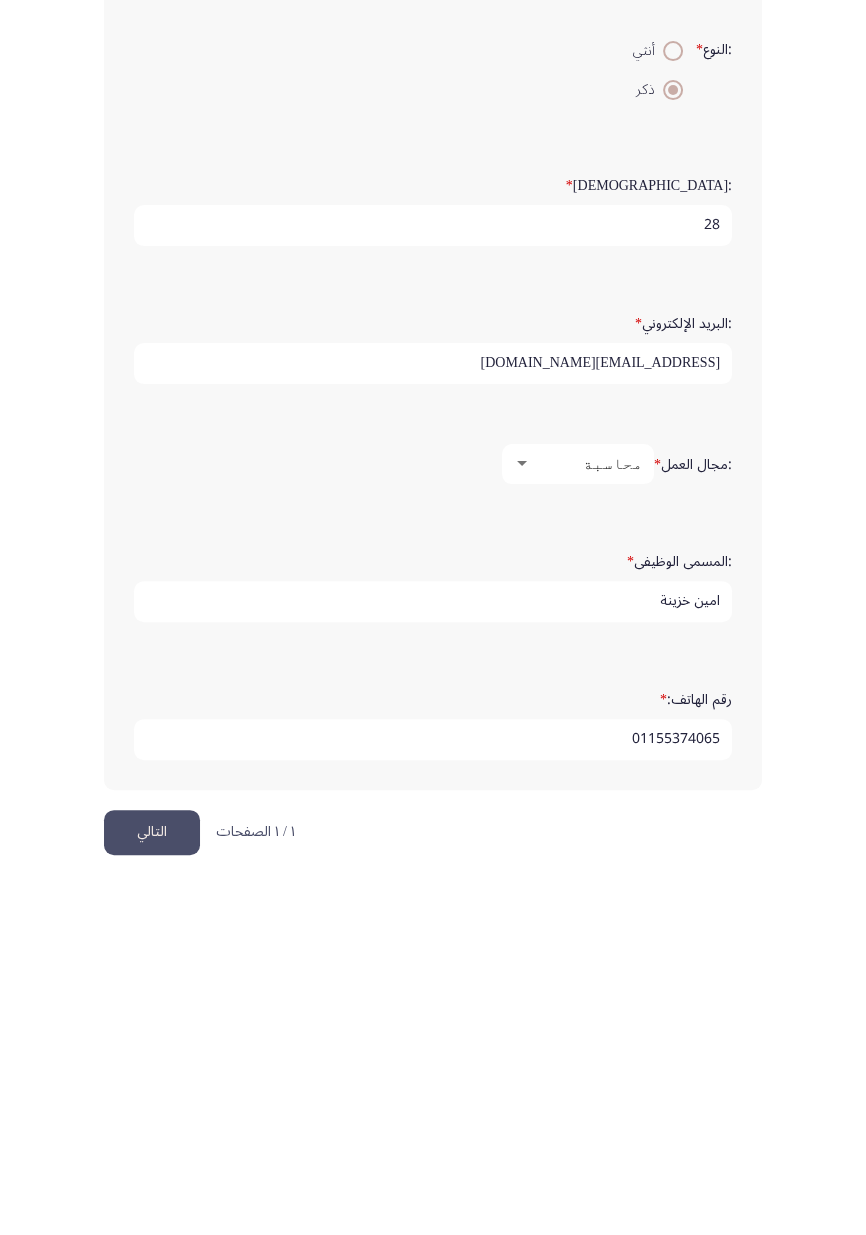 type on "01155374065" 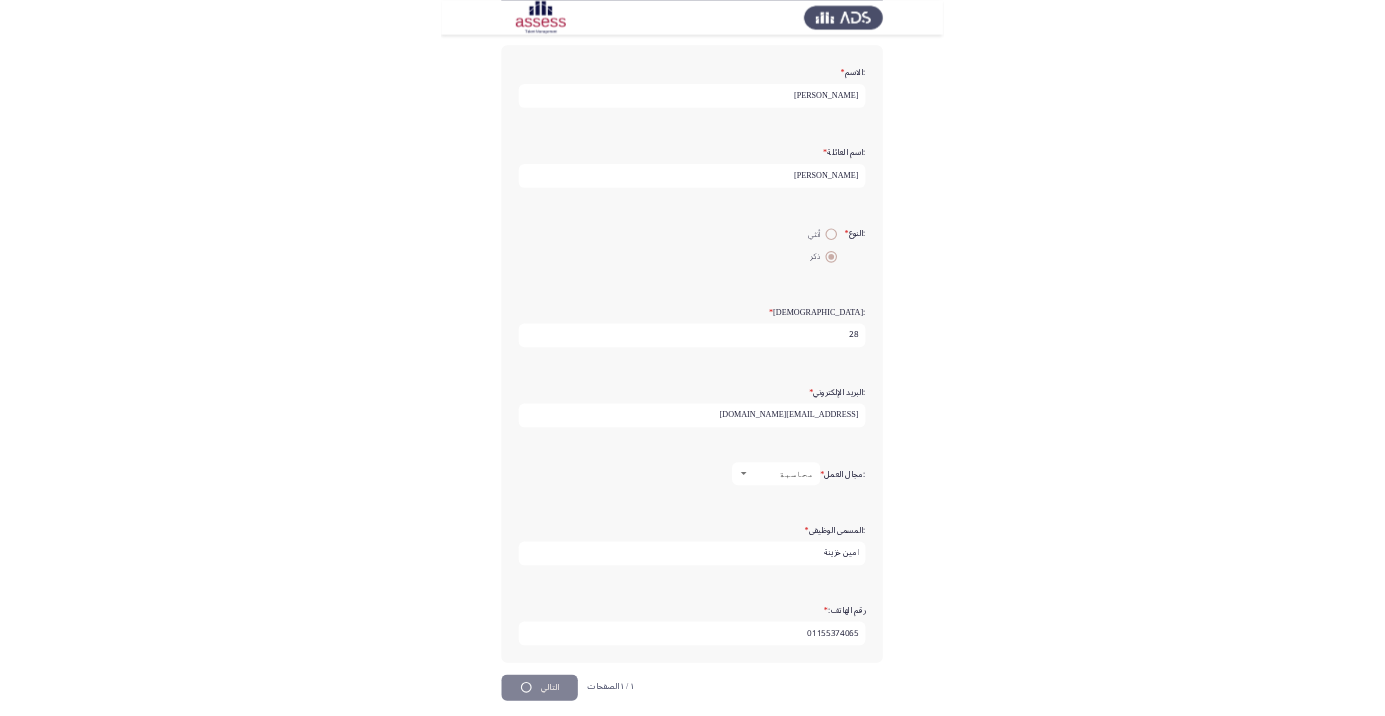 scroll, scrollTop: 0, scrollLeft: 0, axis: both 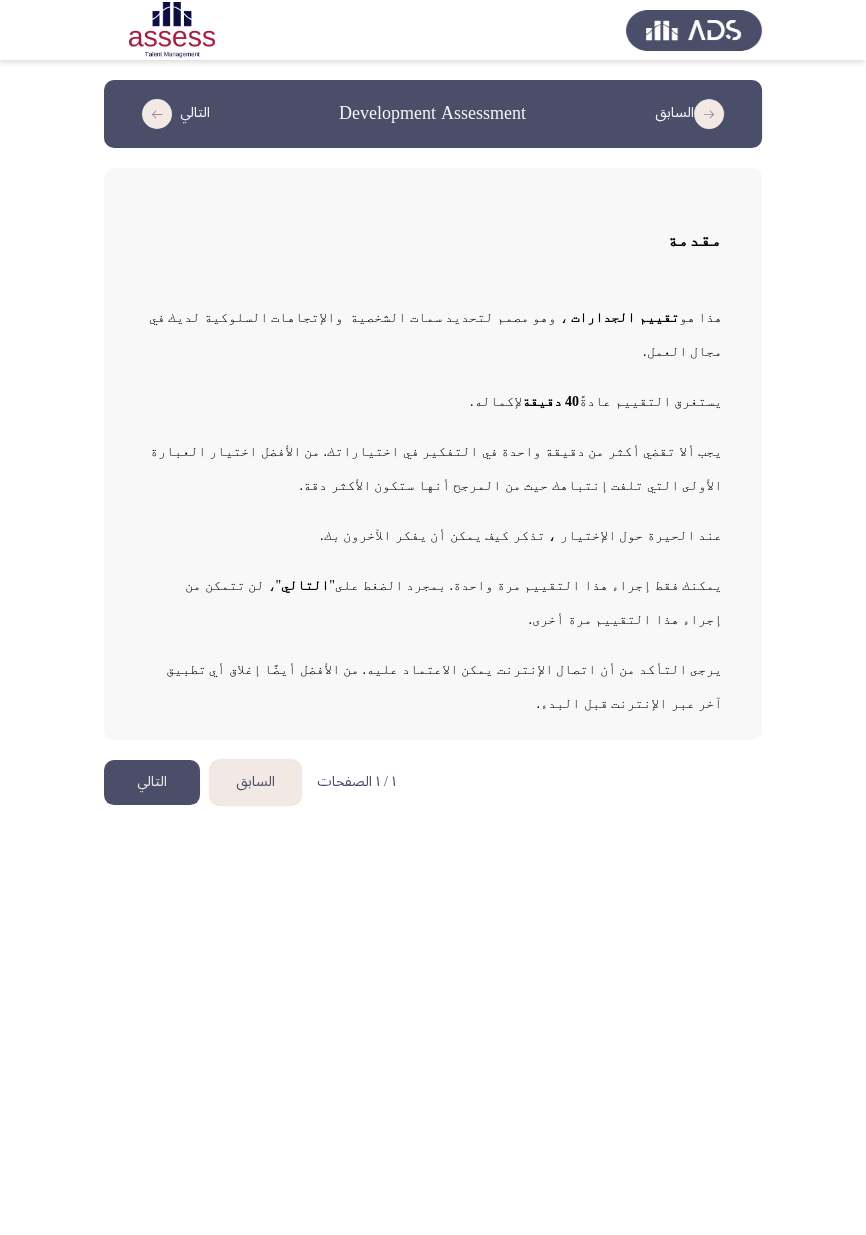 click on "التالي" 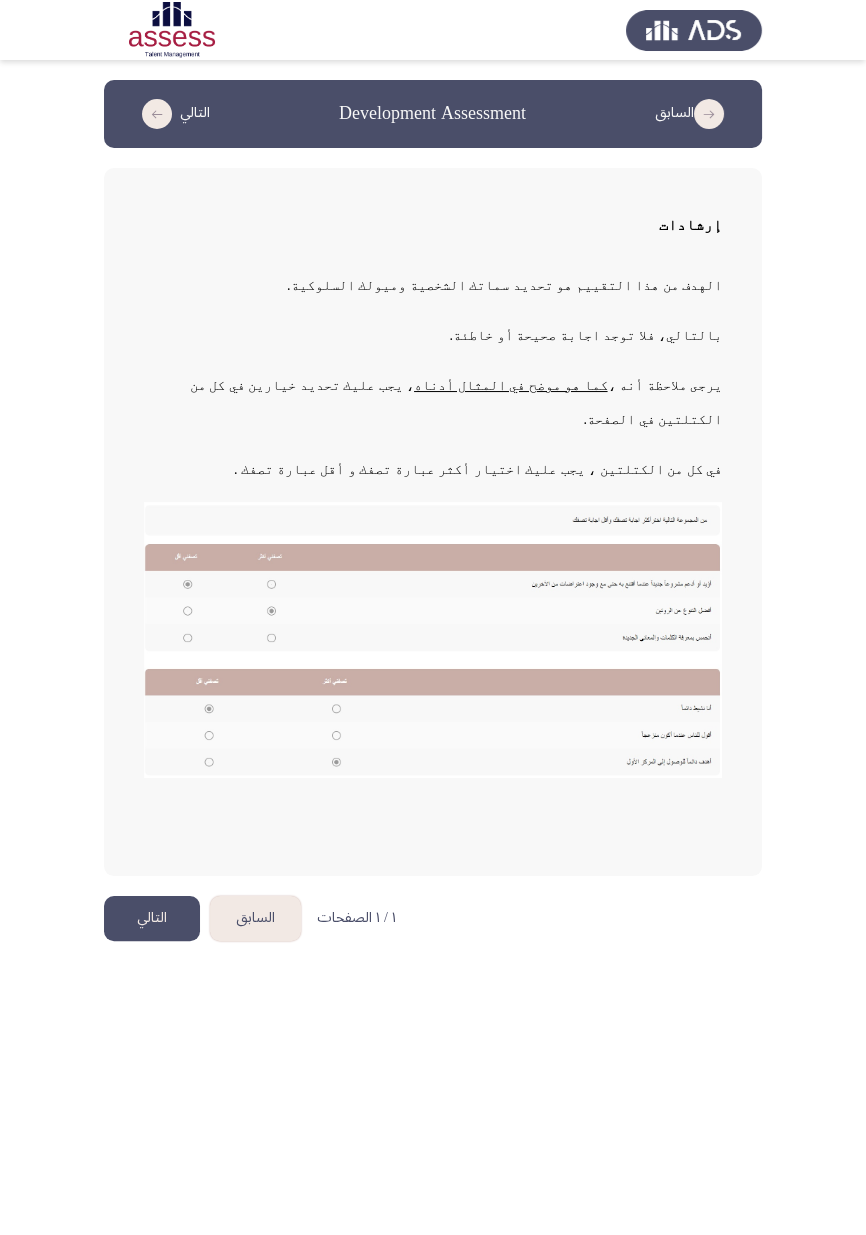 click on "التالي" 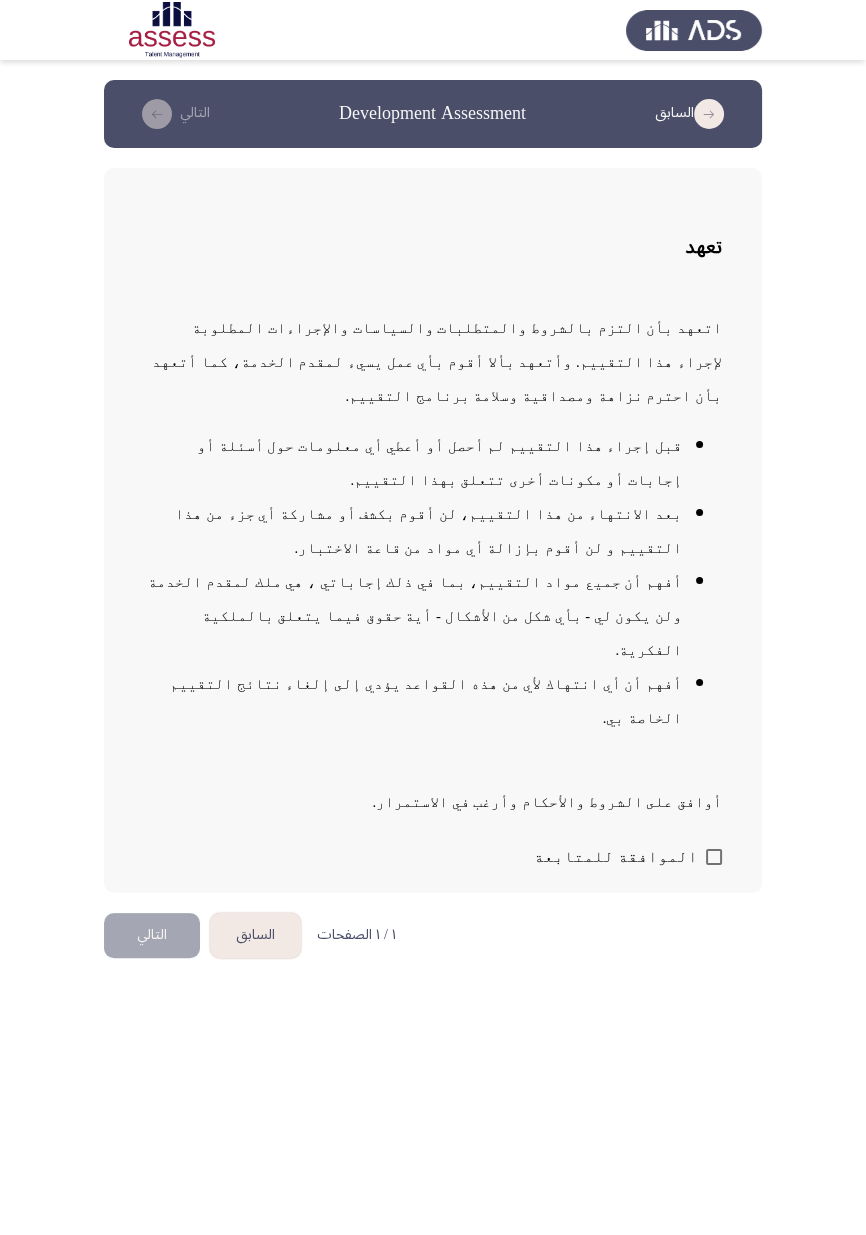 click on "السابق   Development Assessment   التالي  تعهد اتعهد بأن التزم
بالشروط والمتطلبات والسياسات والإجراءات المطلوبة لإجراء هذا التقييم. وأتعهد
بألا أقوم بأي عمل يسيء لمقدم الخدمة، كما أتعهد بأن احترم نزاهة ومصداقية وسلامة
برنامج التقييم.
قبل إجراء هذا التقييم لم أحصل أو أعطي أي معلومات حول
أسئلة أو إجابات أو مكونات أخرى تتعلق بهذا التقييم.
بعد الانتهاء من هذا التقييم، لن أقوم بكشف أو مشاركة أي جزء من هذا التقييم و لن
أقوم بإزالة أي مواد من قاعة الاختبار.
أفهم أن أي انتهاك لأي من هذه القواعد يؤدي إلى إلغاء نتائج التقييم الخاصة بي.   الموافقة للمتابعة  ١ / ١ الصفحات   السابق" 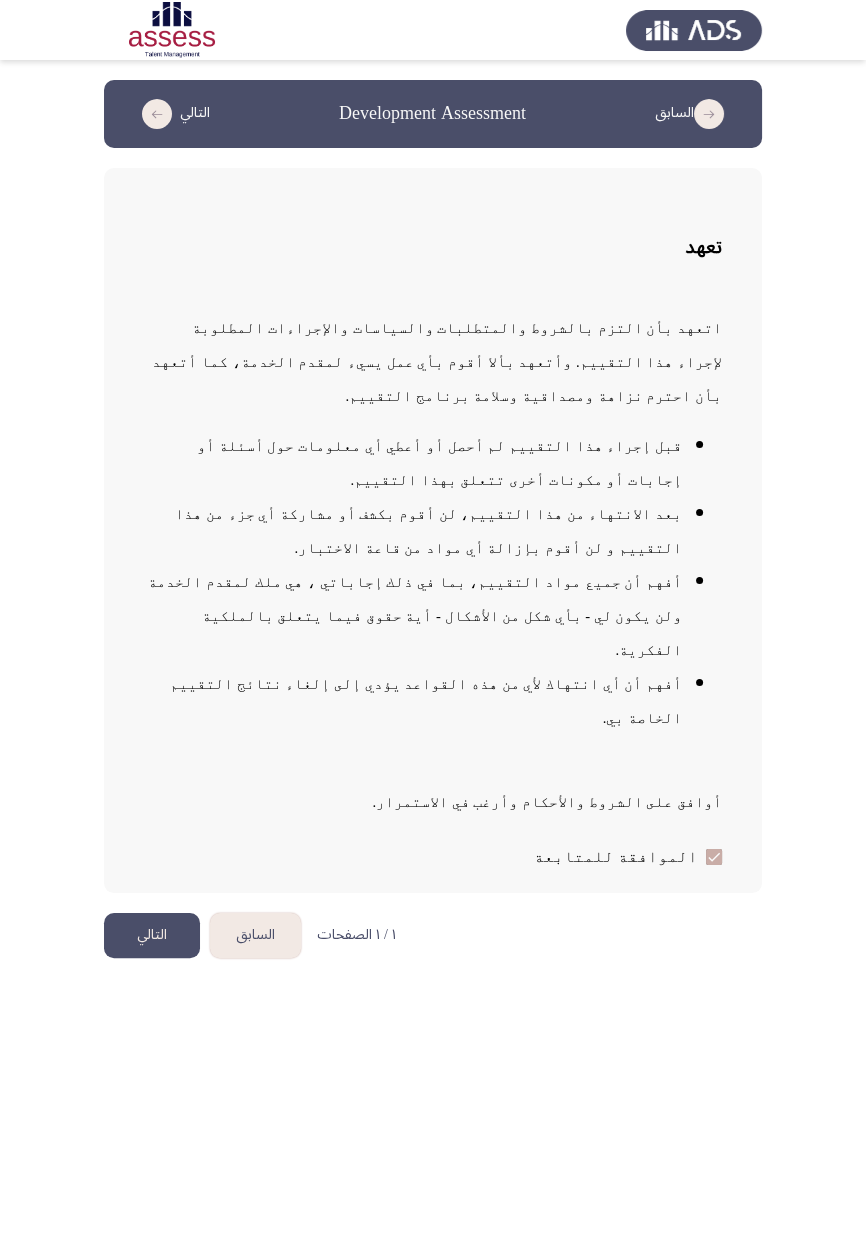 click on "التالي" 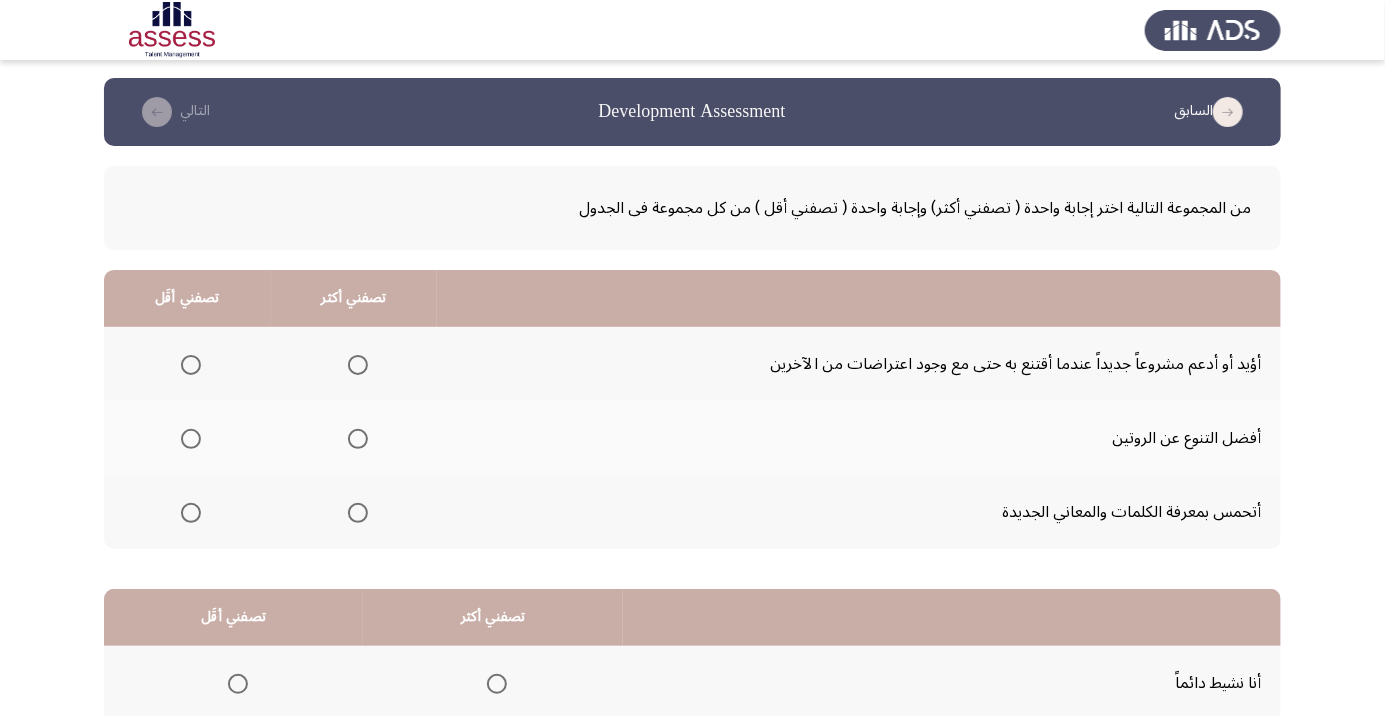 scroll, scrollTop: 3, scrollLeft: 0, axis: vertical 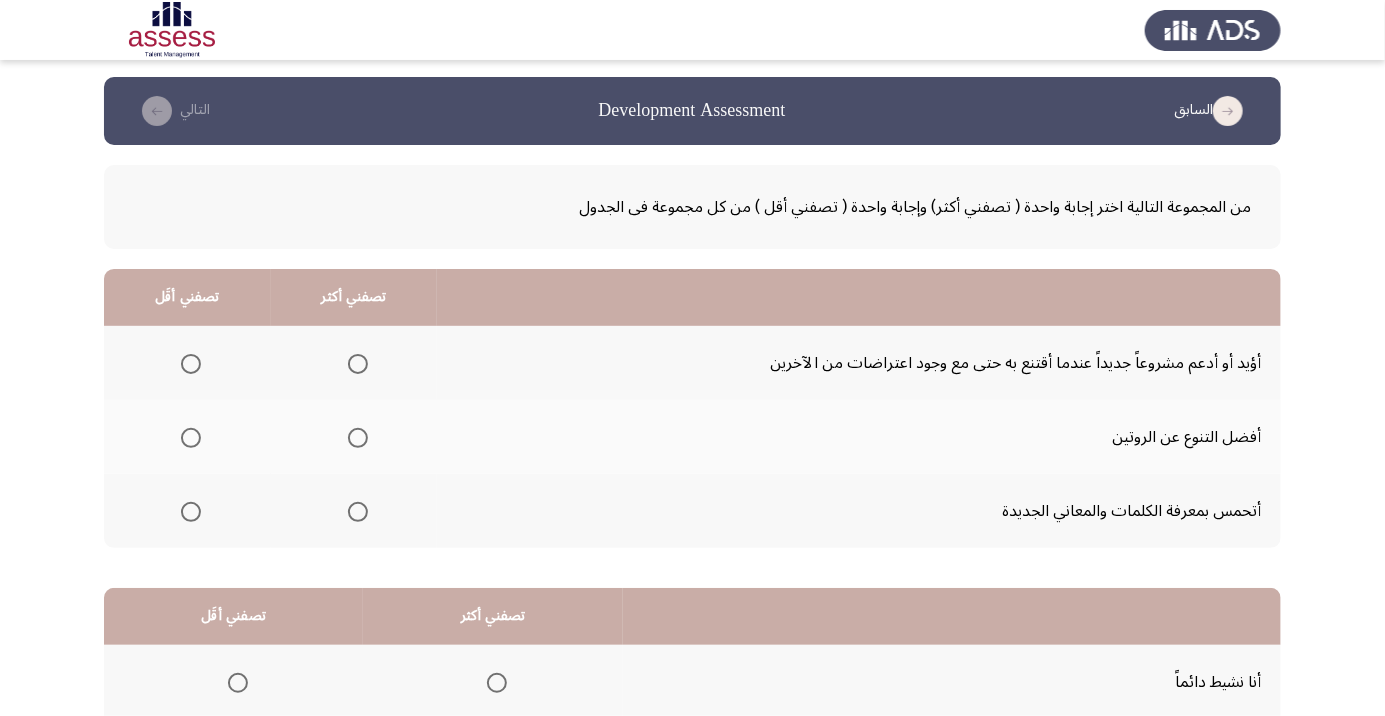 click 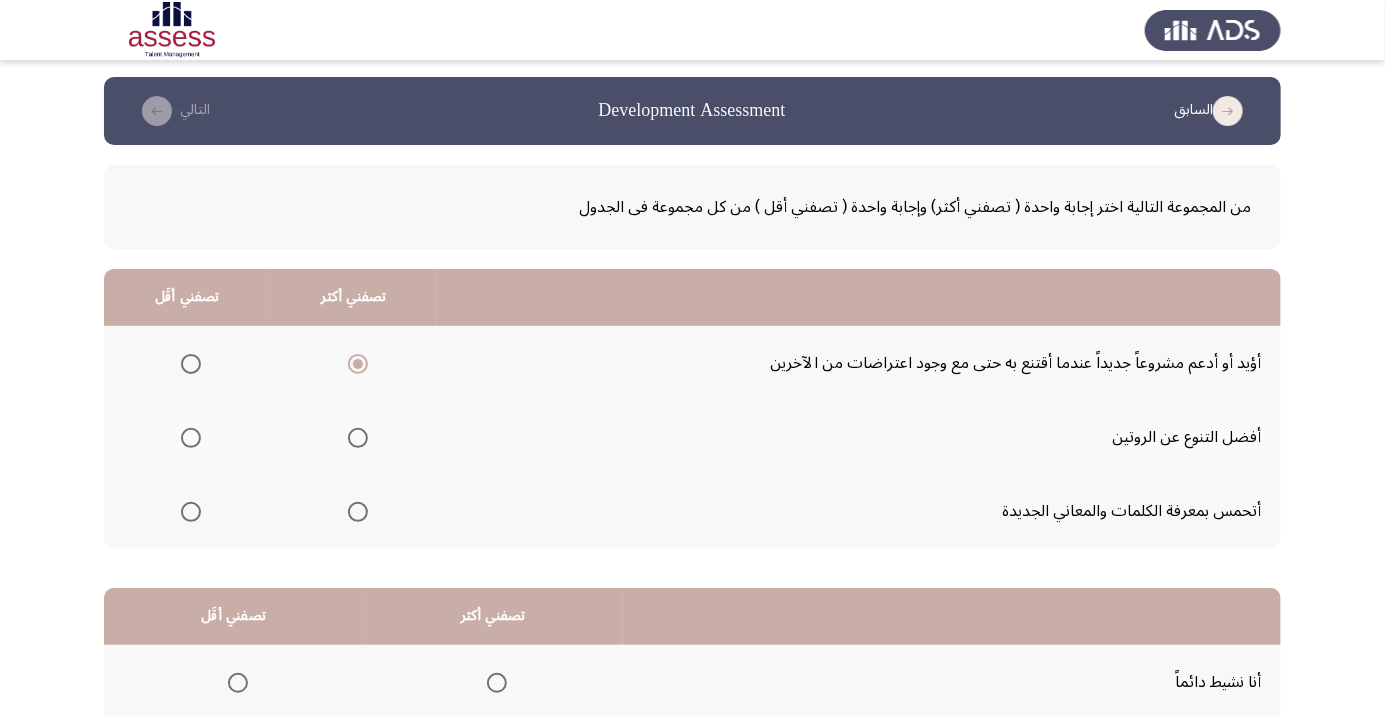click at bounding box center (358, 438) 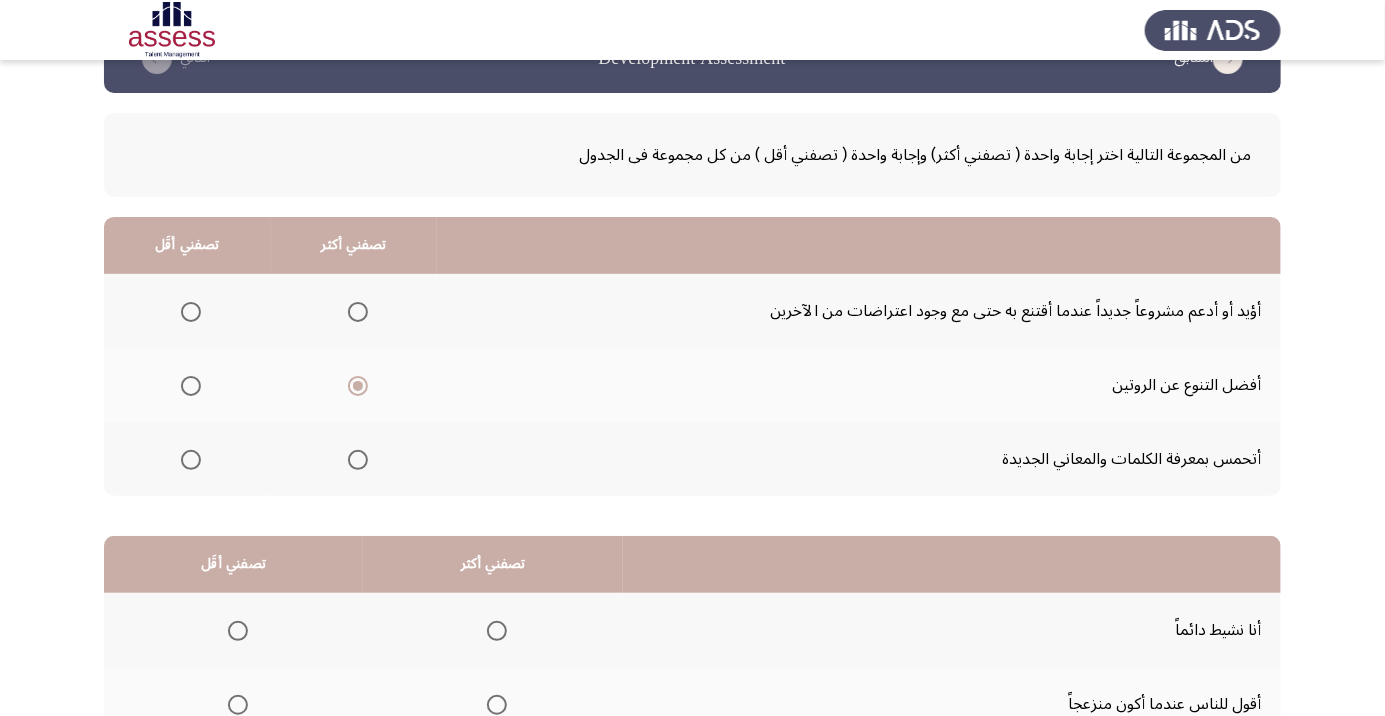 scroll, scrollTop: 197, scrollLeft: 0, axis: vertical 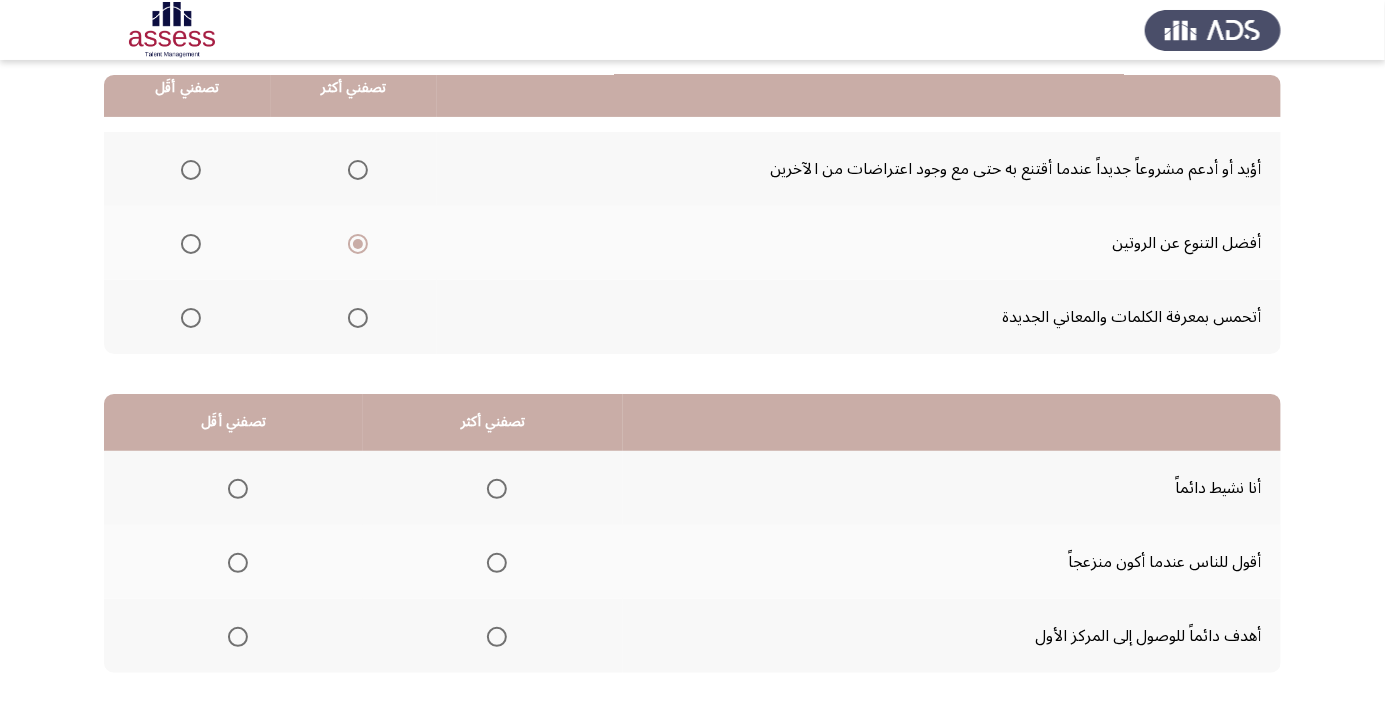 click 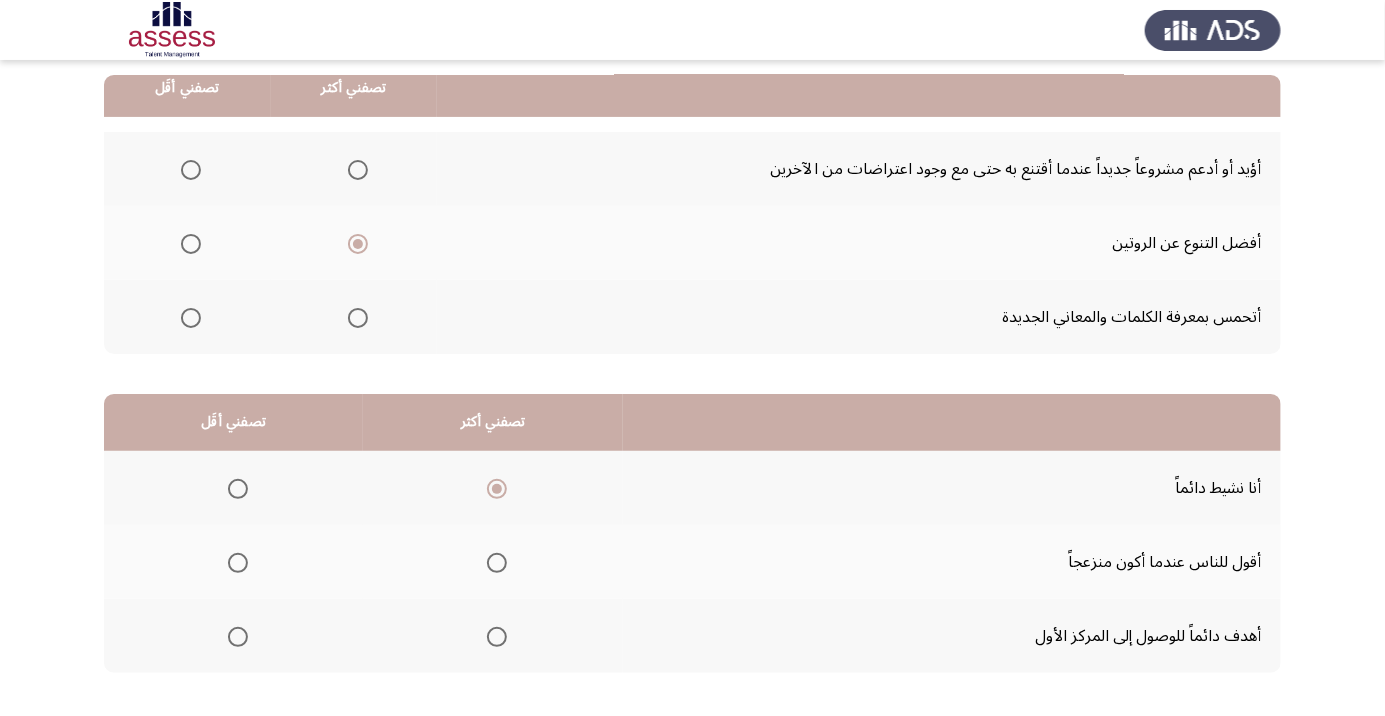 click 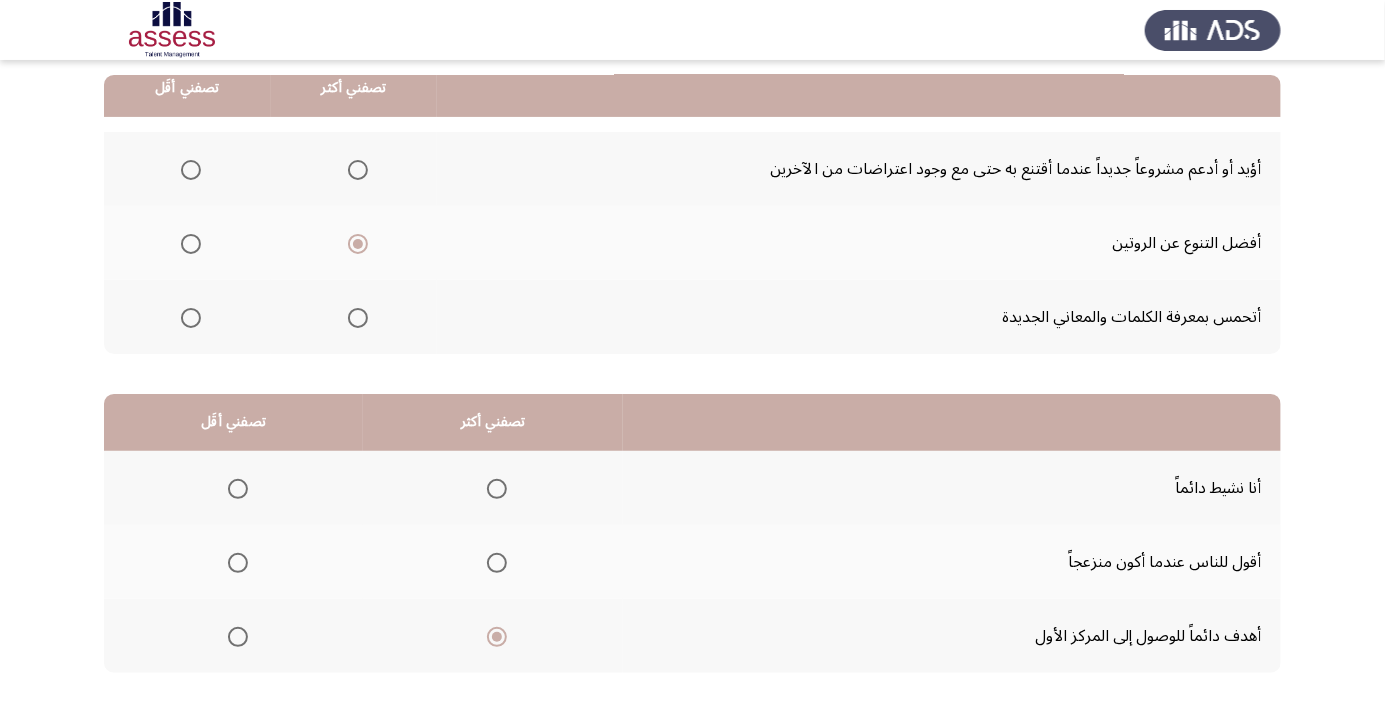 click 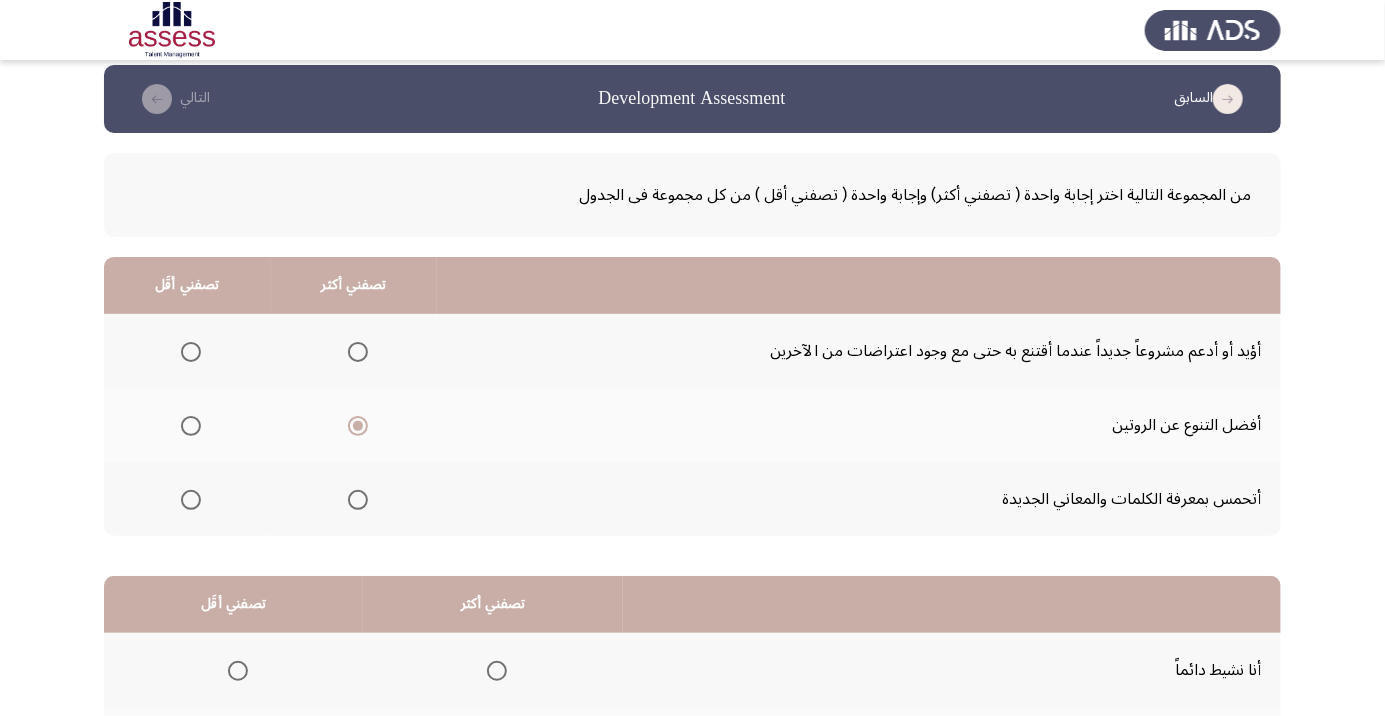 scroll, scrollTop: 8, scrollLeft: 0, axis: vertical 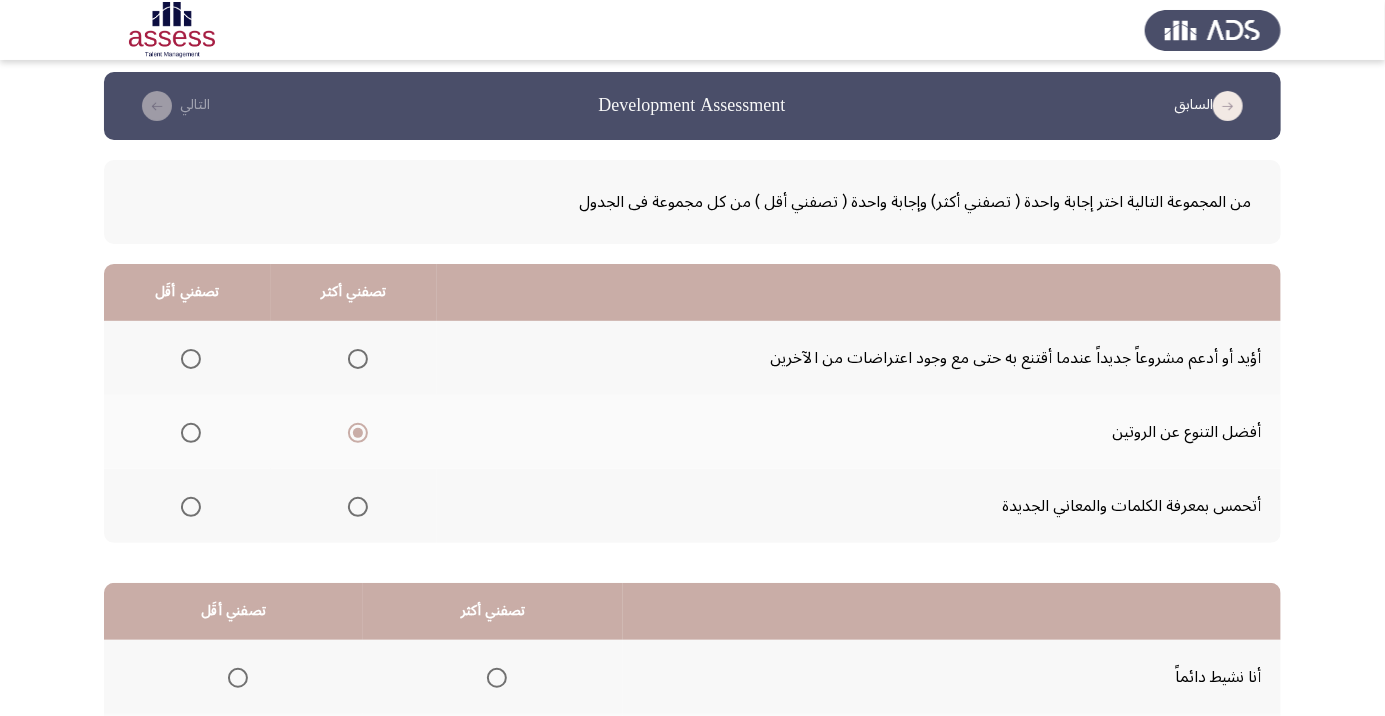 click at bounding box center [358, 359] 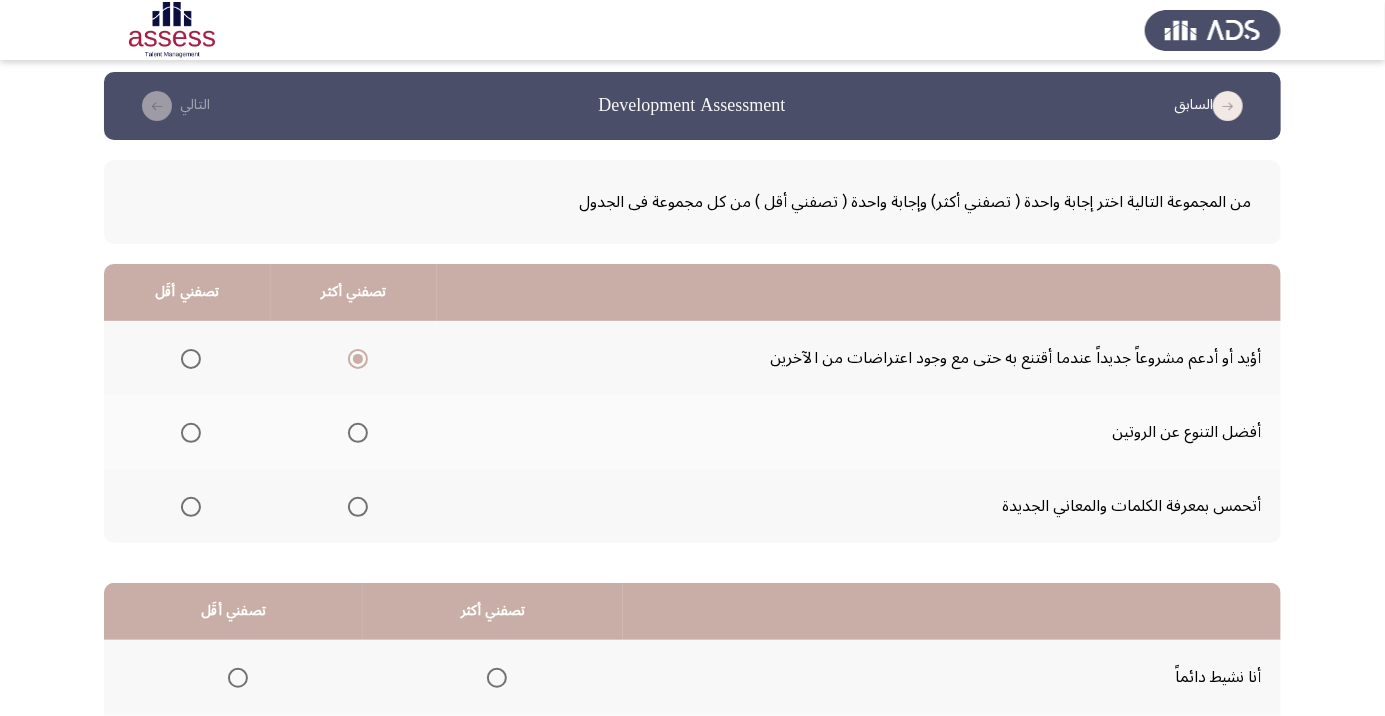 click 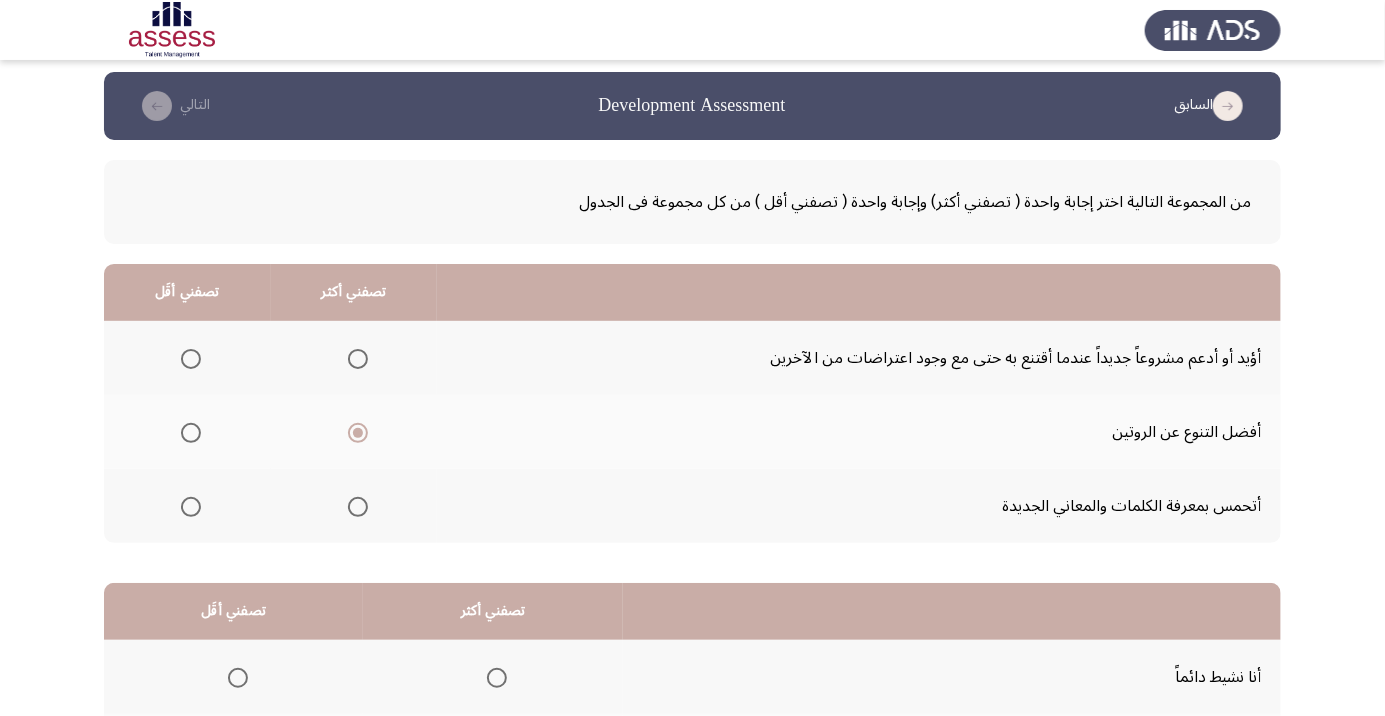 click at bounding box center [191, 359] 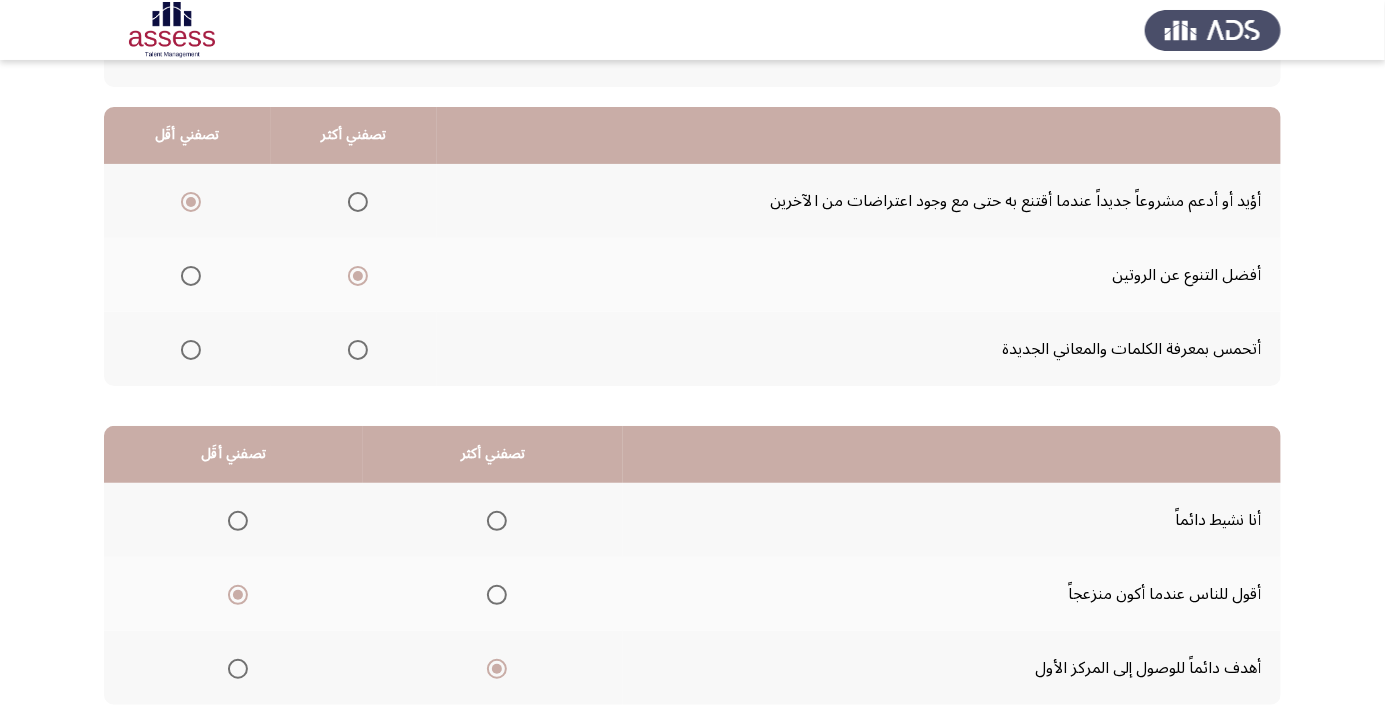 scroll, scrollTop: 197, scrollLeft: 0, axis: vertical 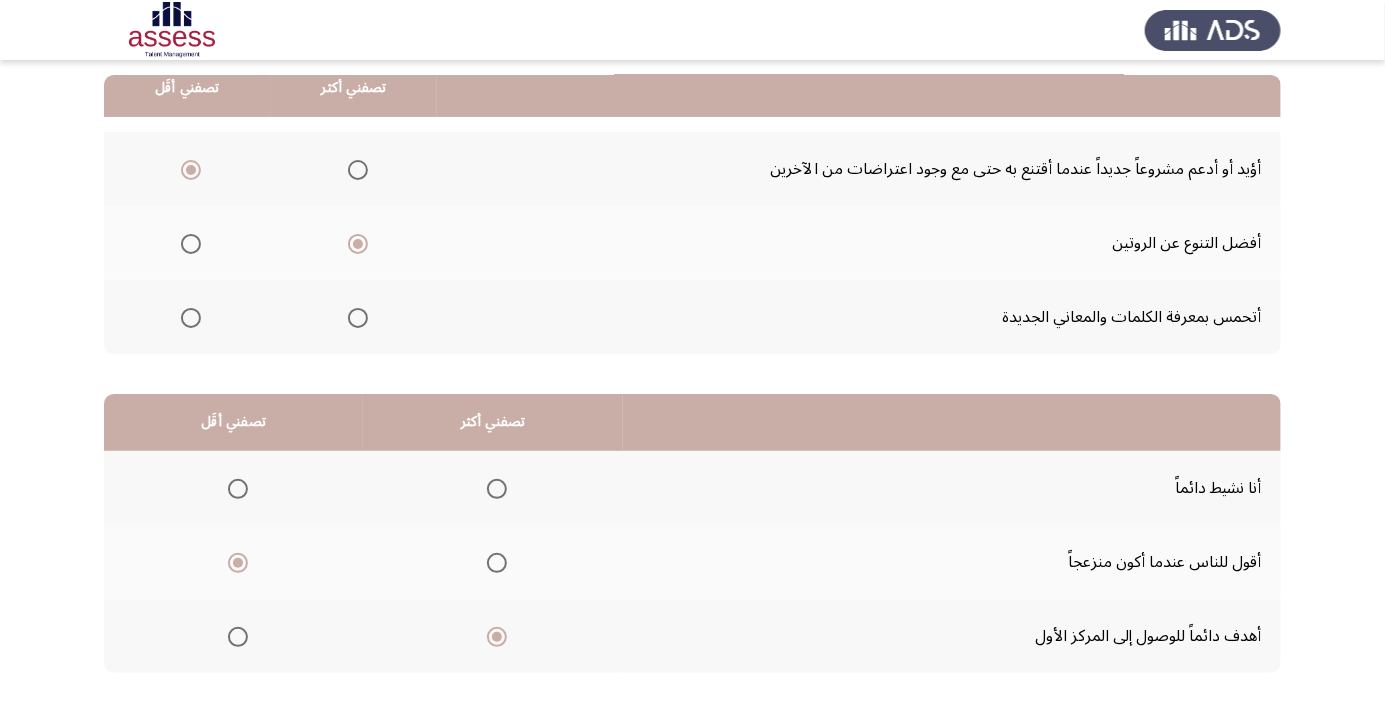 click on "التالي" 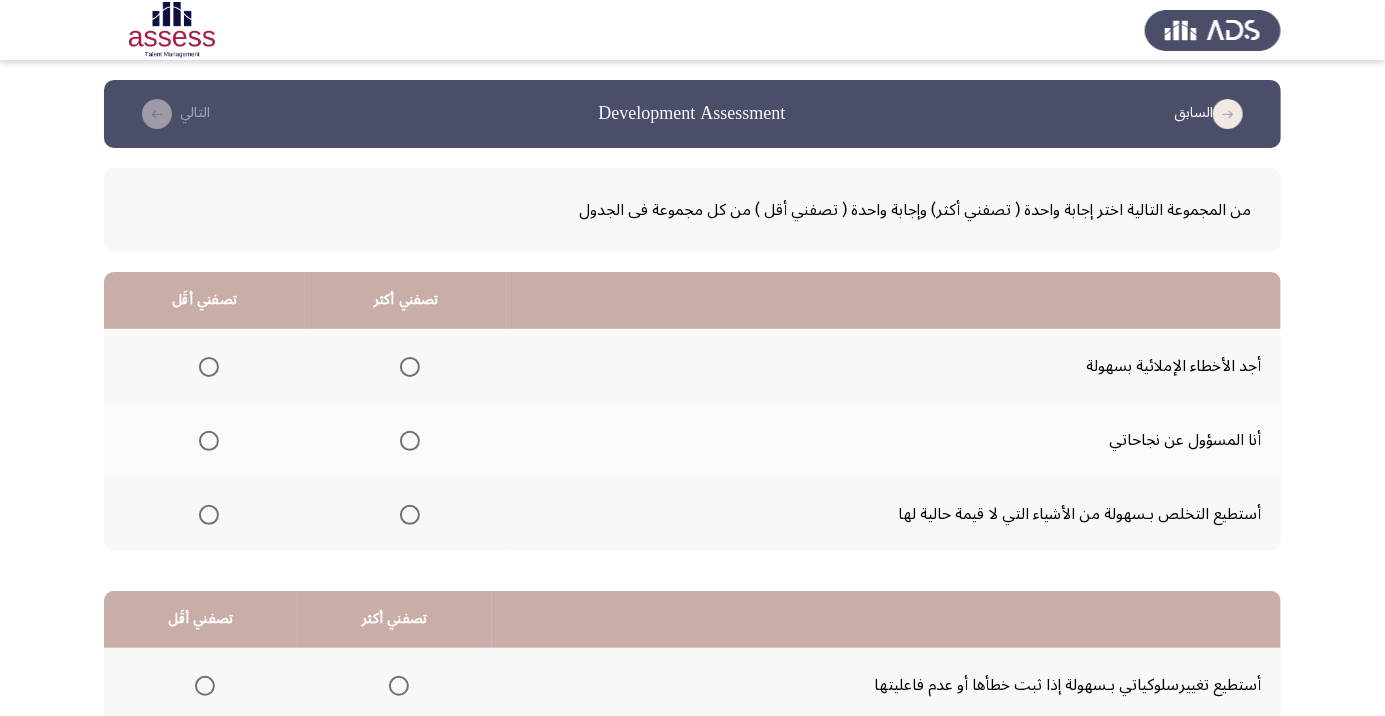 click 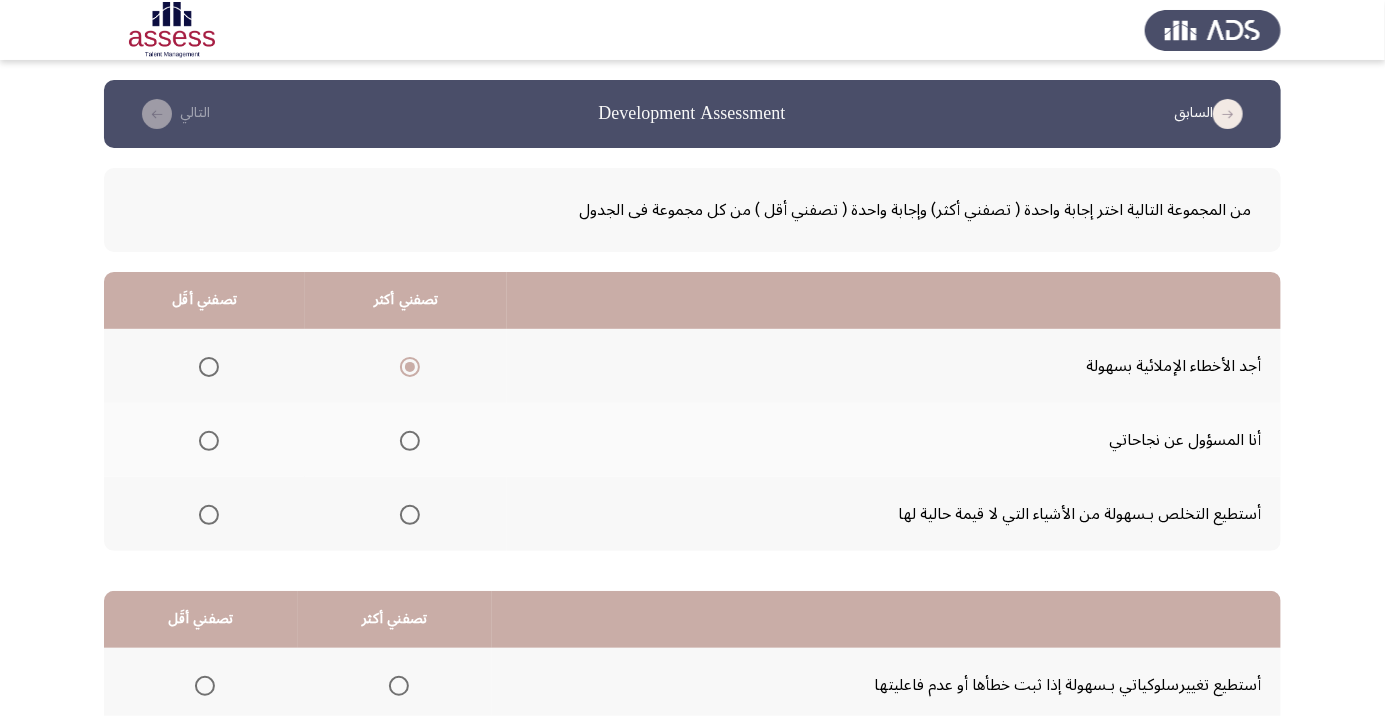 click 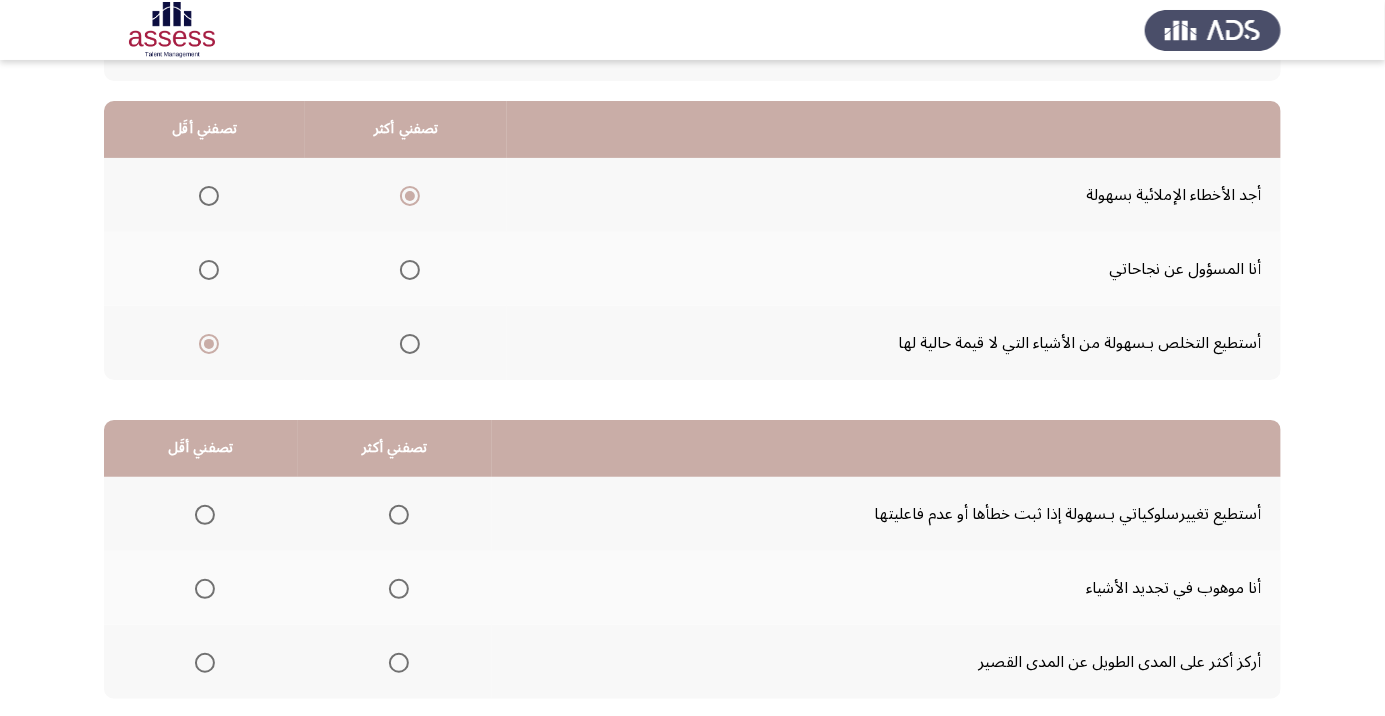 scroll, scrollTop: 180, scrollLeft: 0, axis: vertical 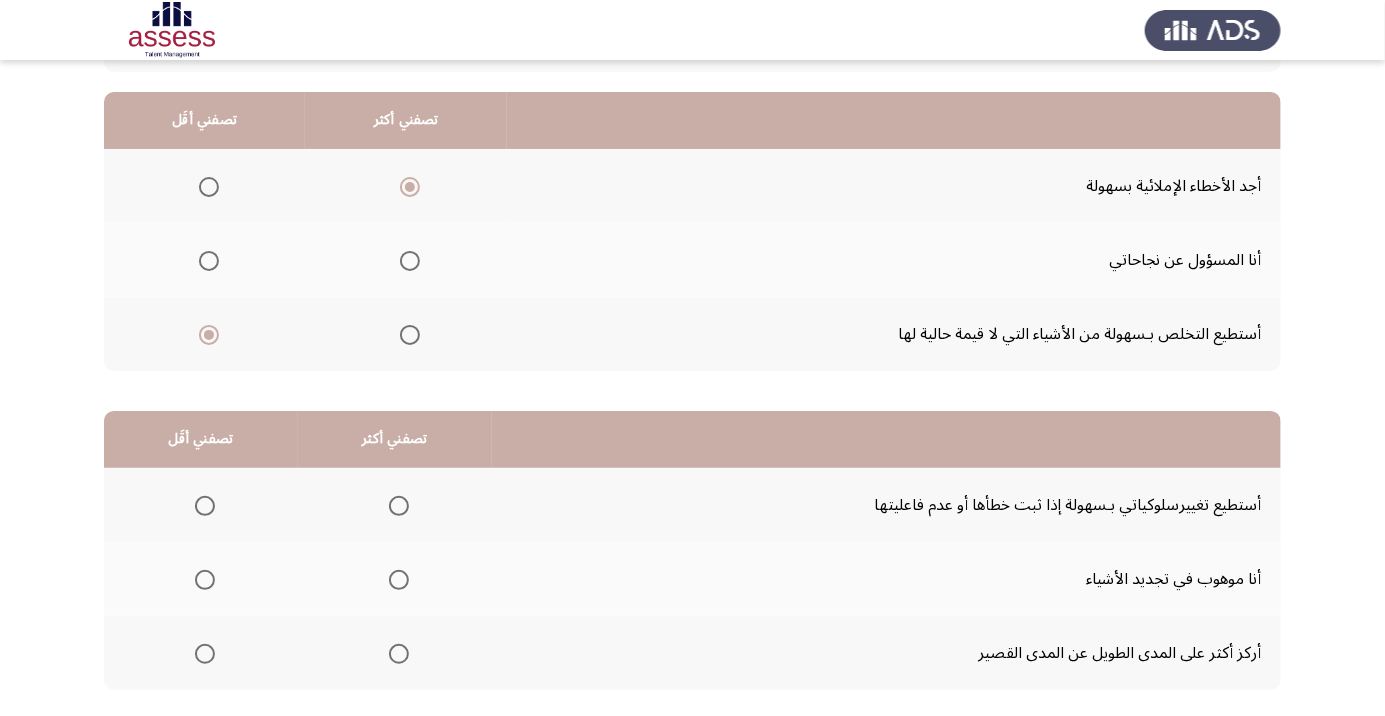 click 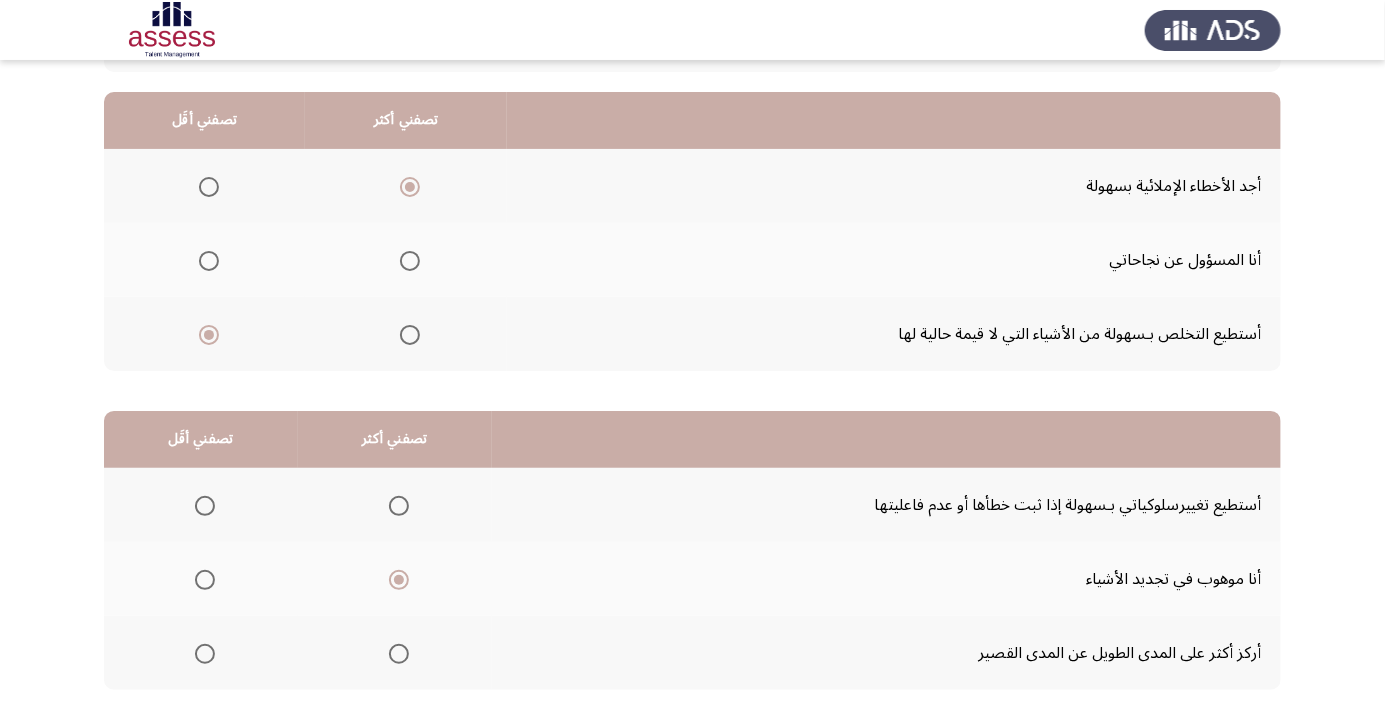click at bounding box center [205, 506] 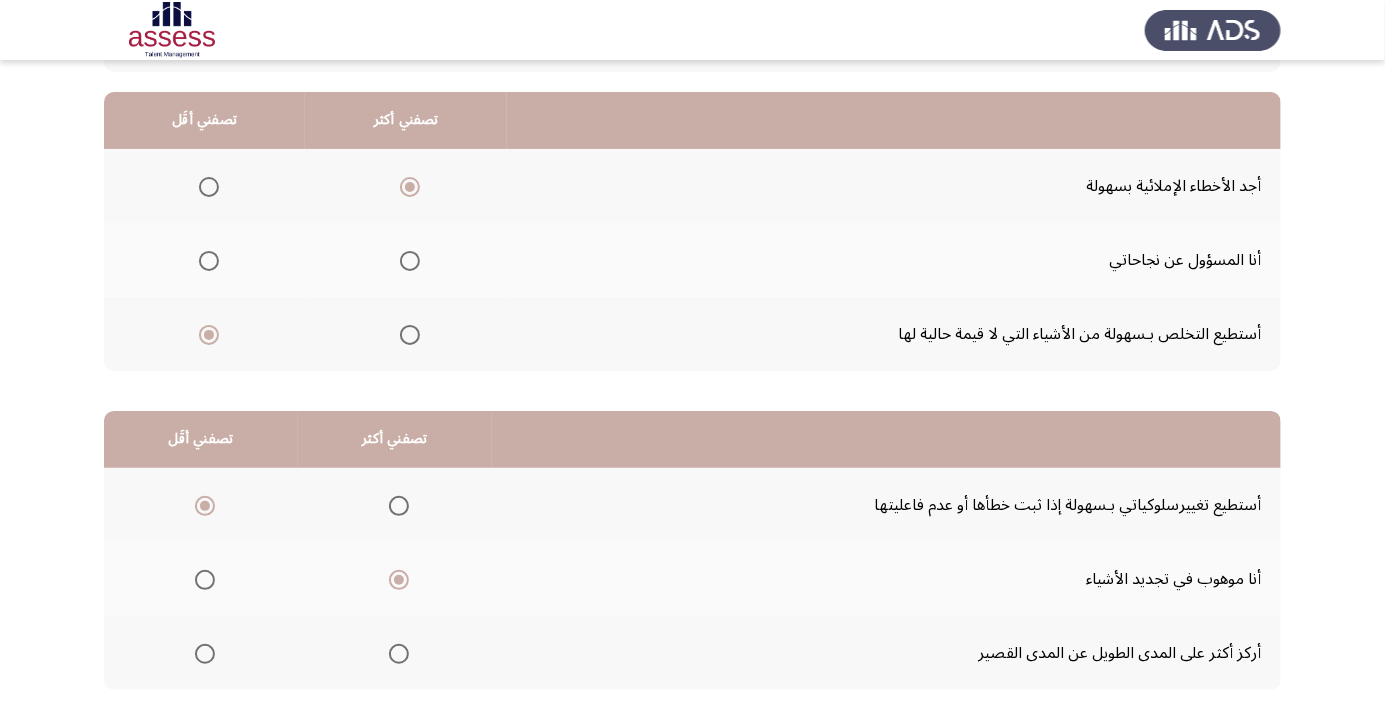 click on "التالي" 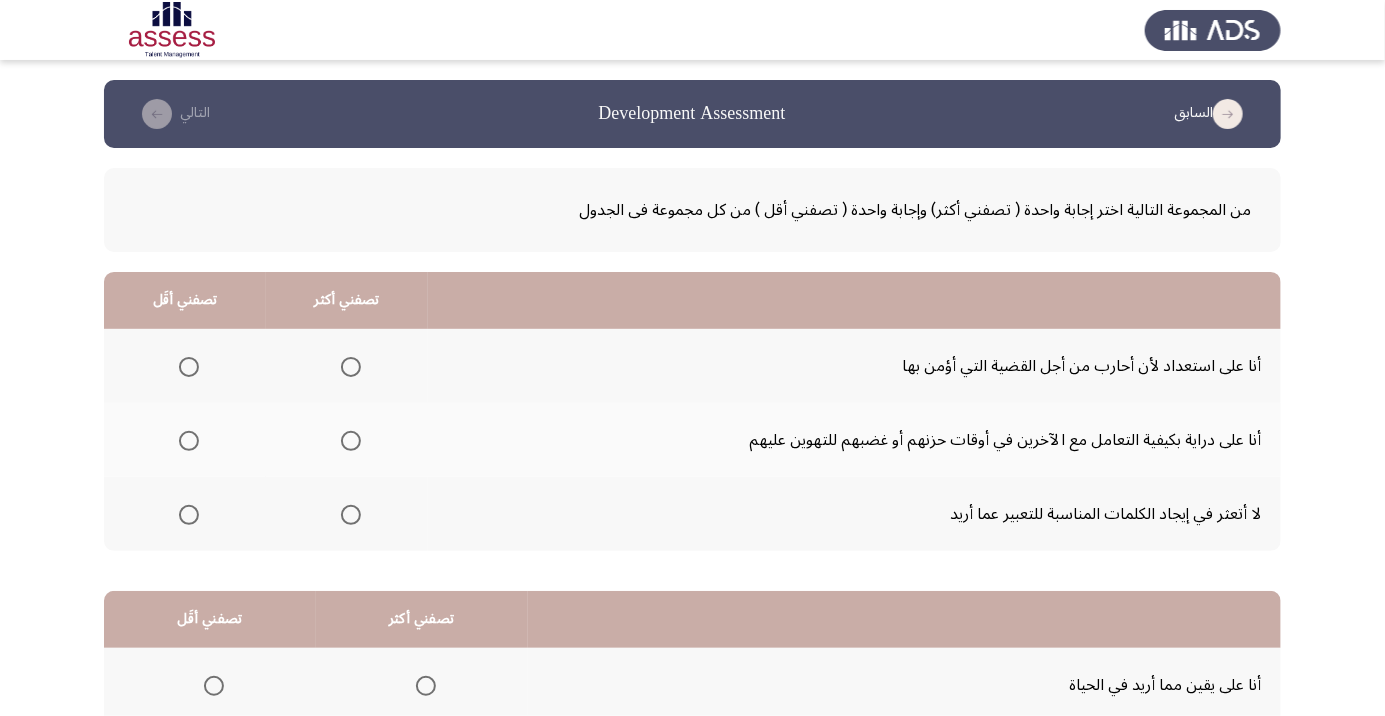 click at bounding box center [351, 367] 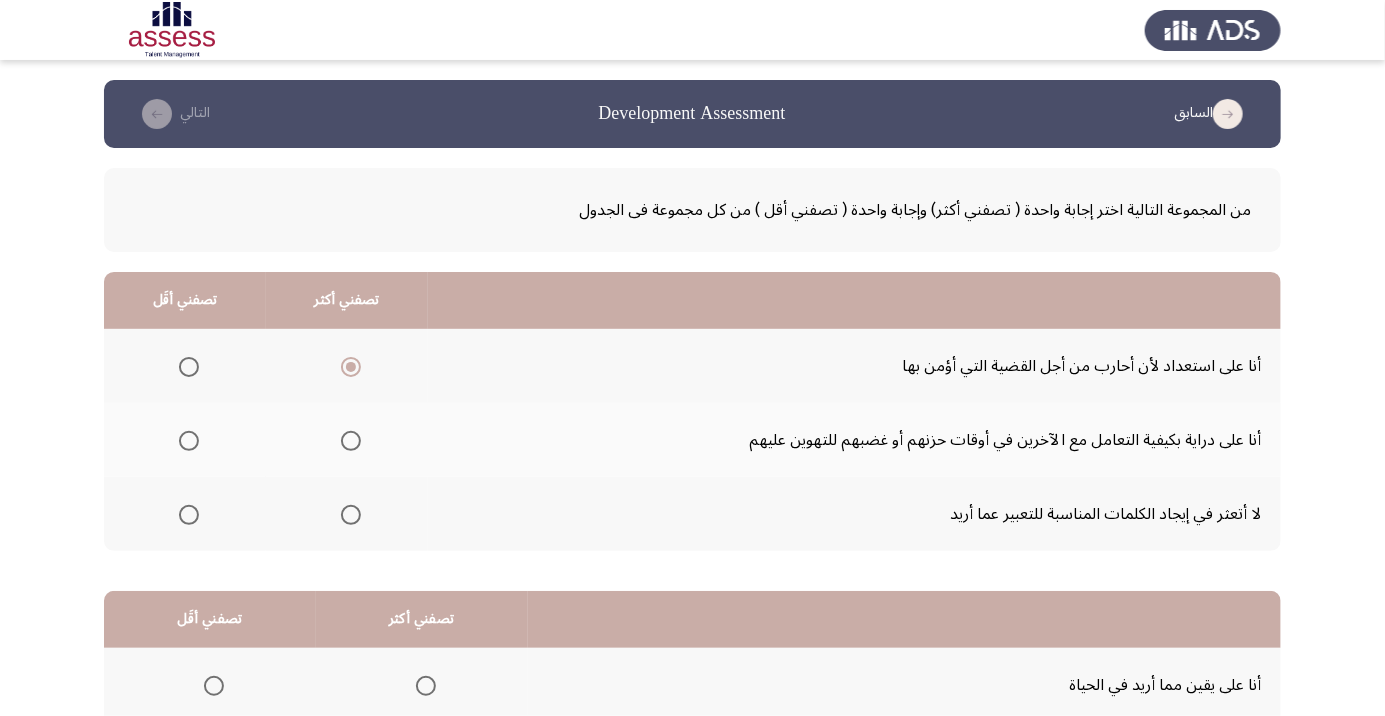 click 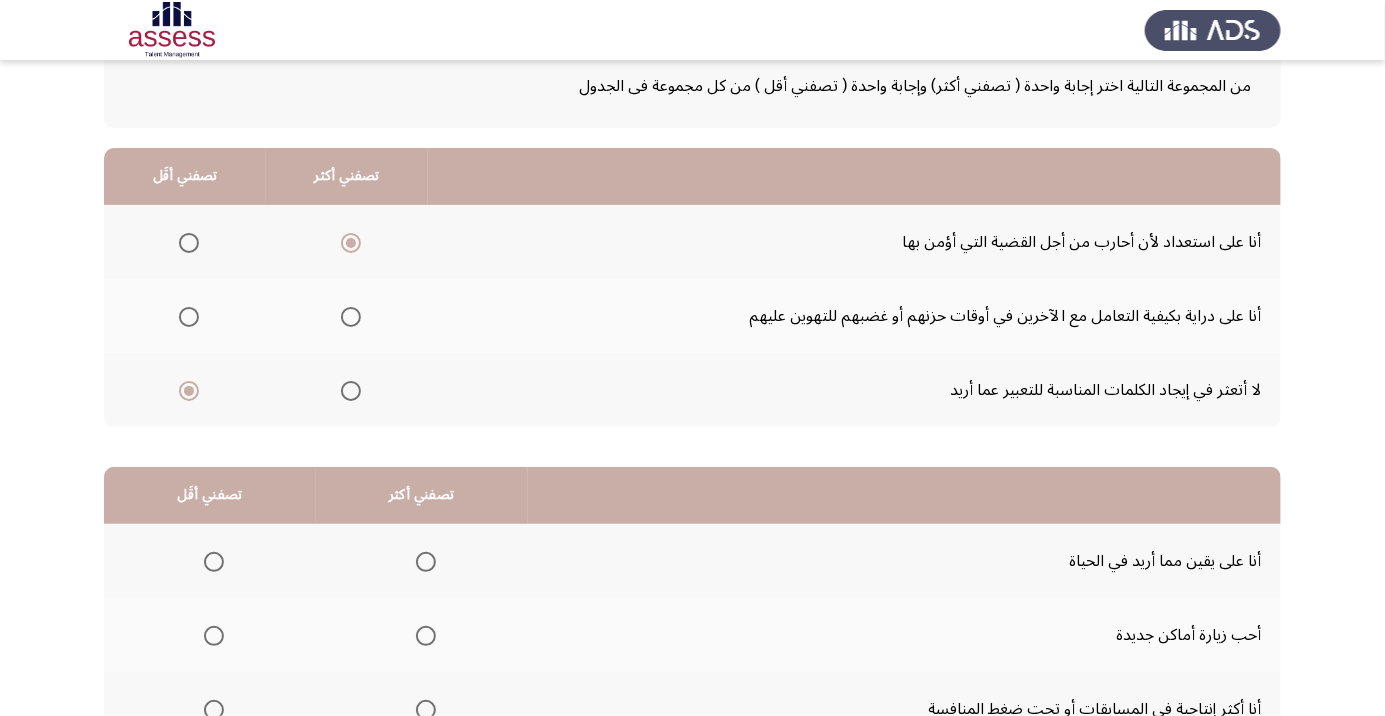 scroll, scrollTop: 197, scrollLeft: 0, axis: vertical 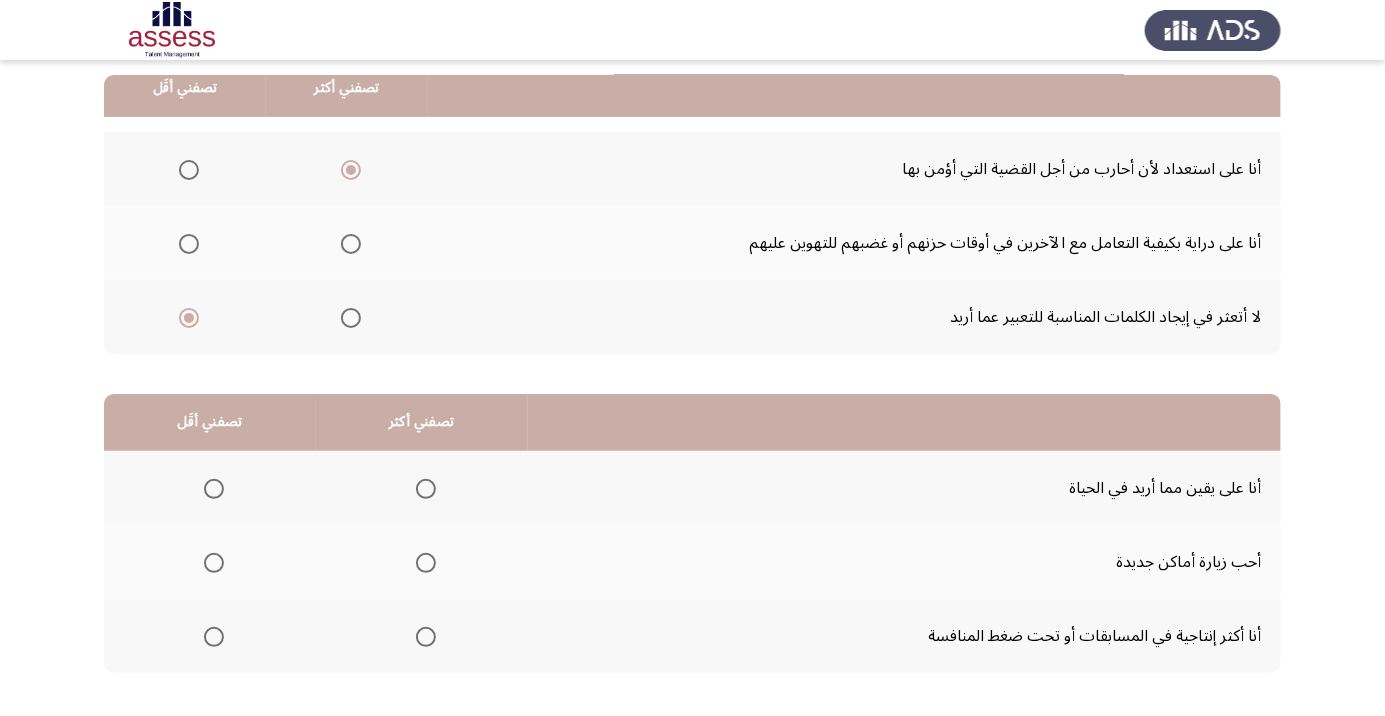 click 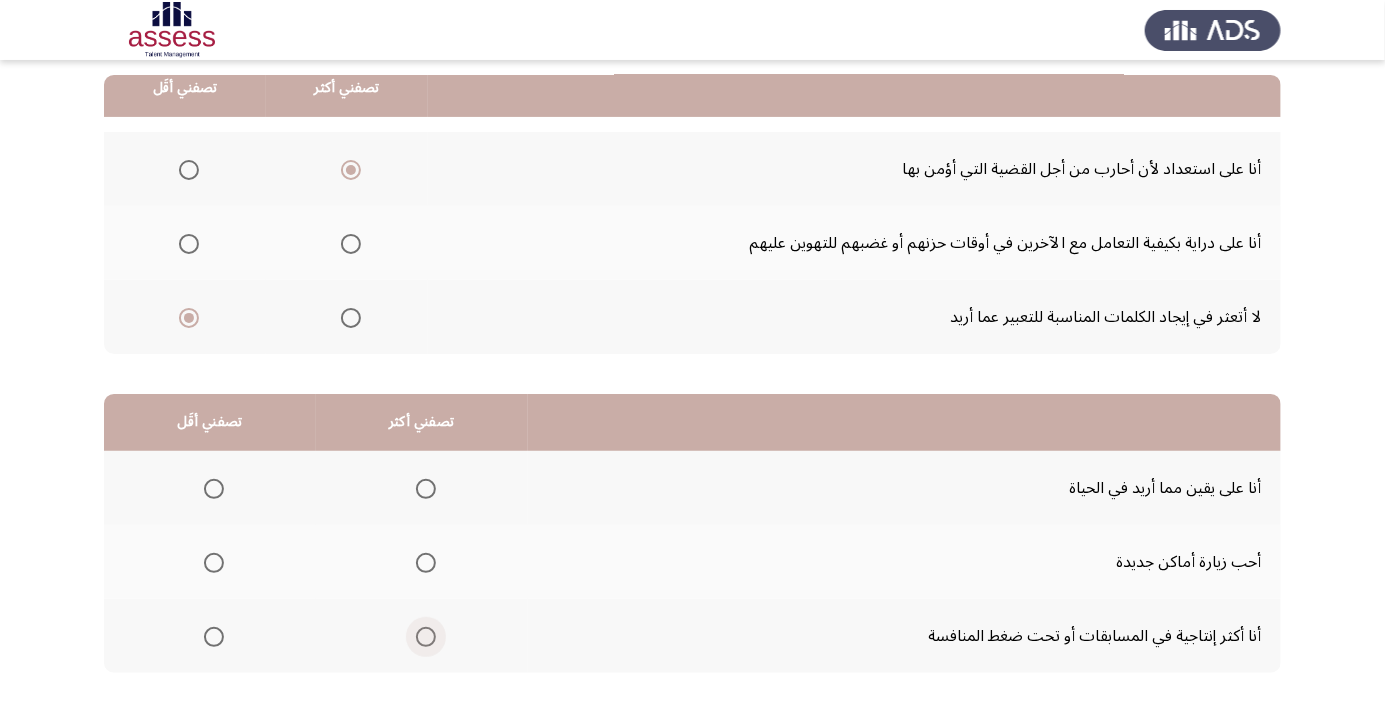 click at bounding box center (426, 637) 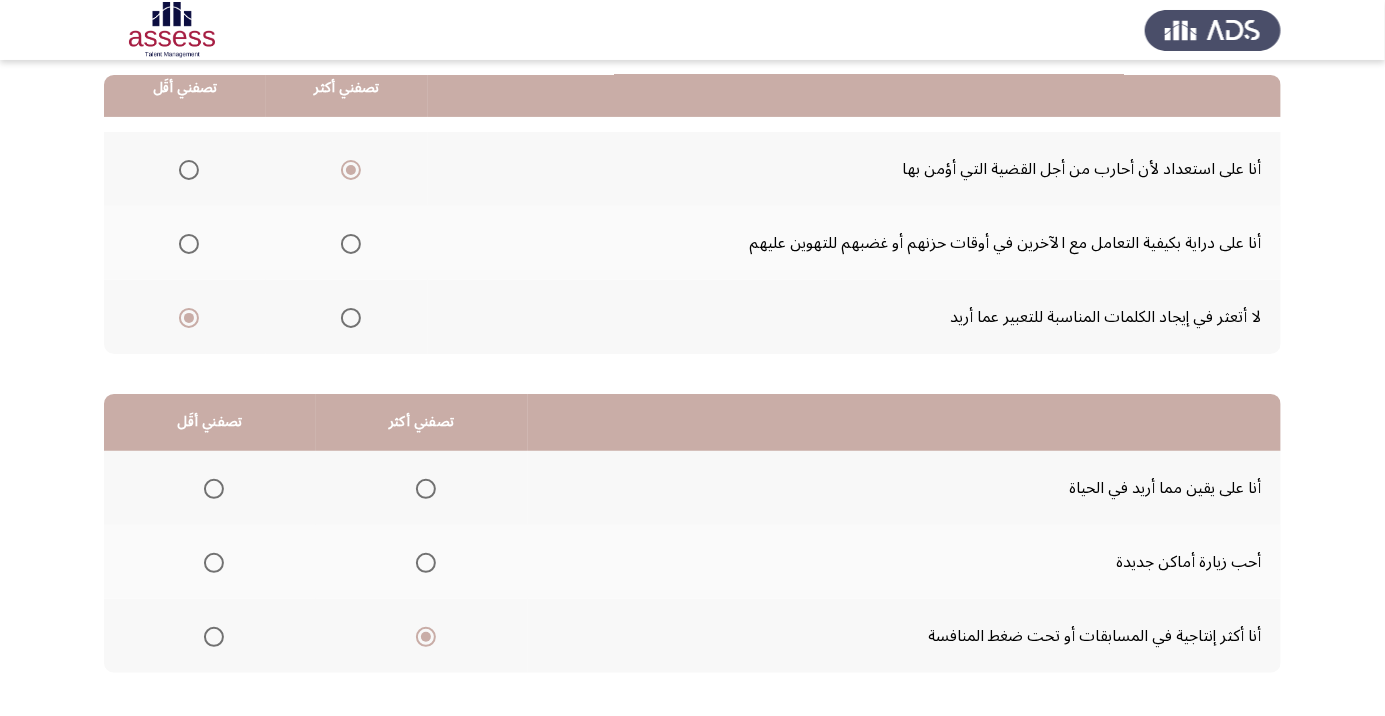 click at bounding box center [214, 563] 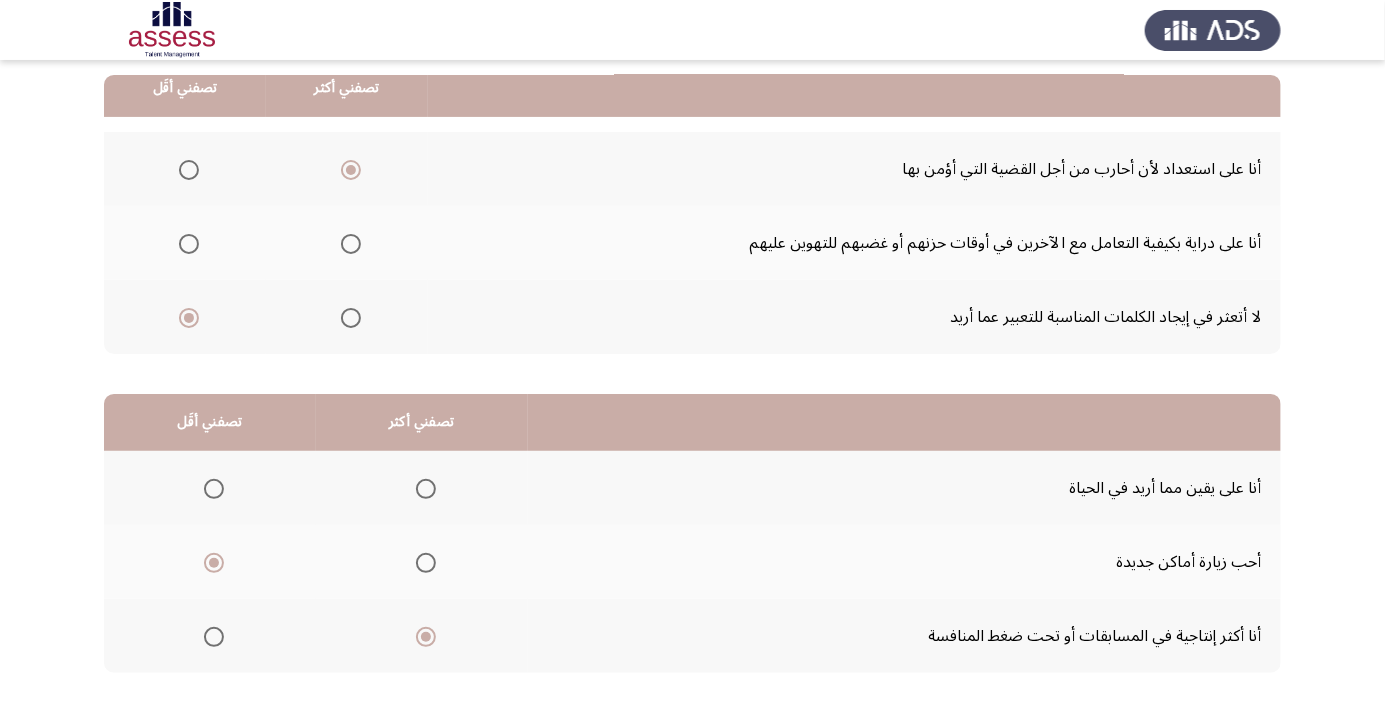 scroll, scrollTop: 196, scrollLeft: 0, axis: vertical 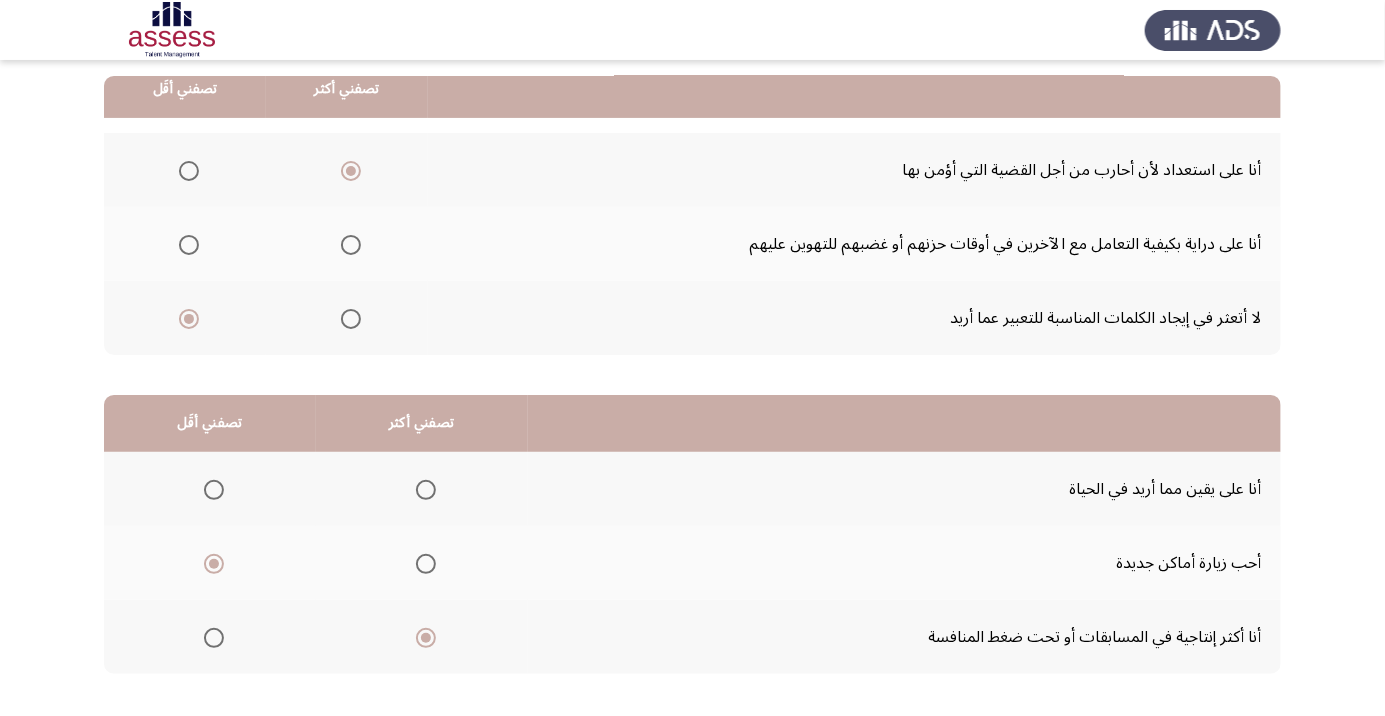 click on "التالي" 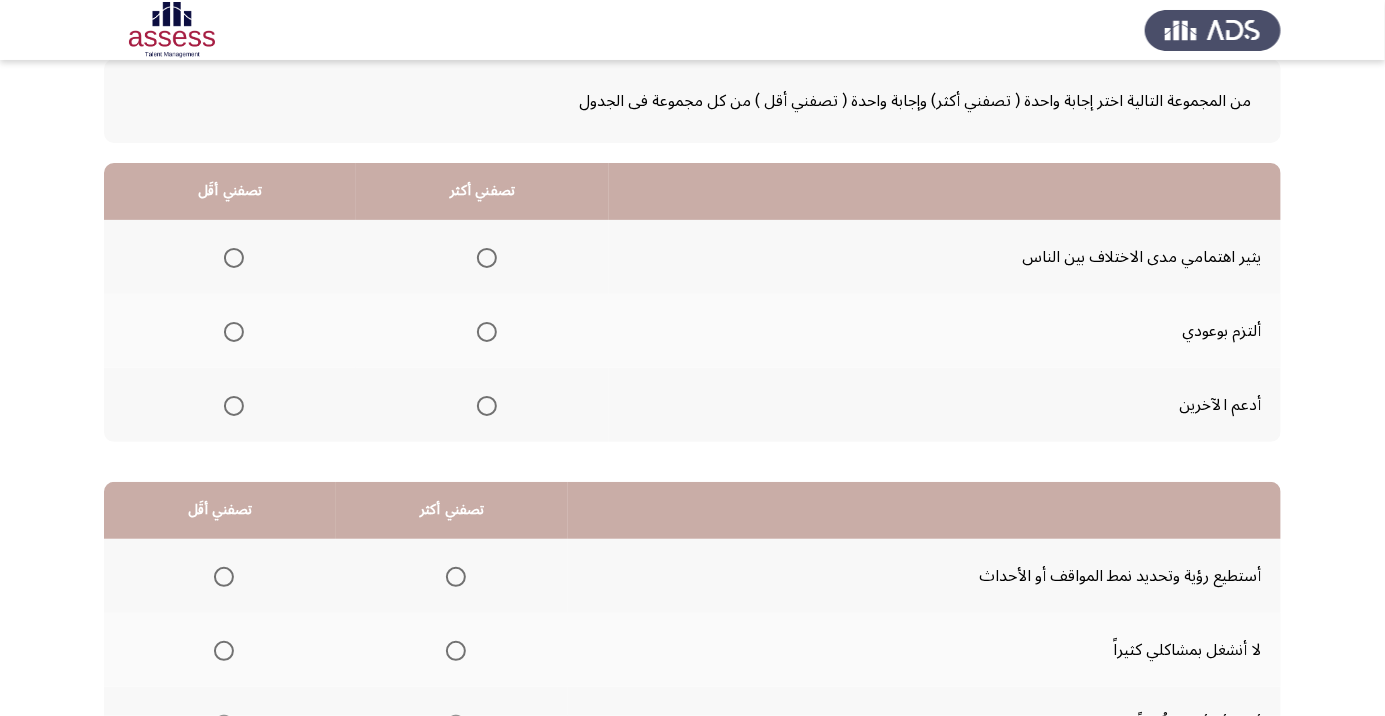 scroll, scrollTop: 108, scrollLeft: 0, axis: vertical 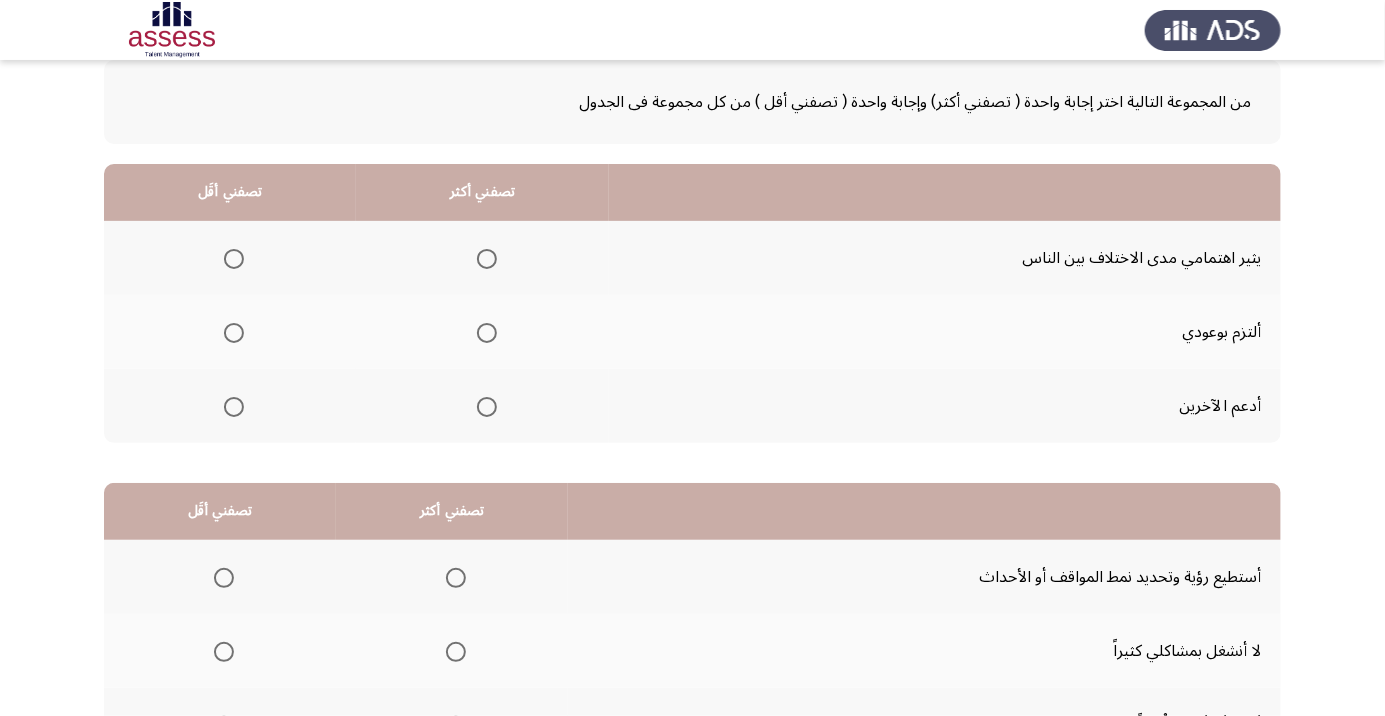 click 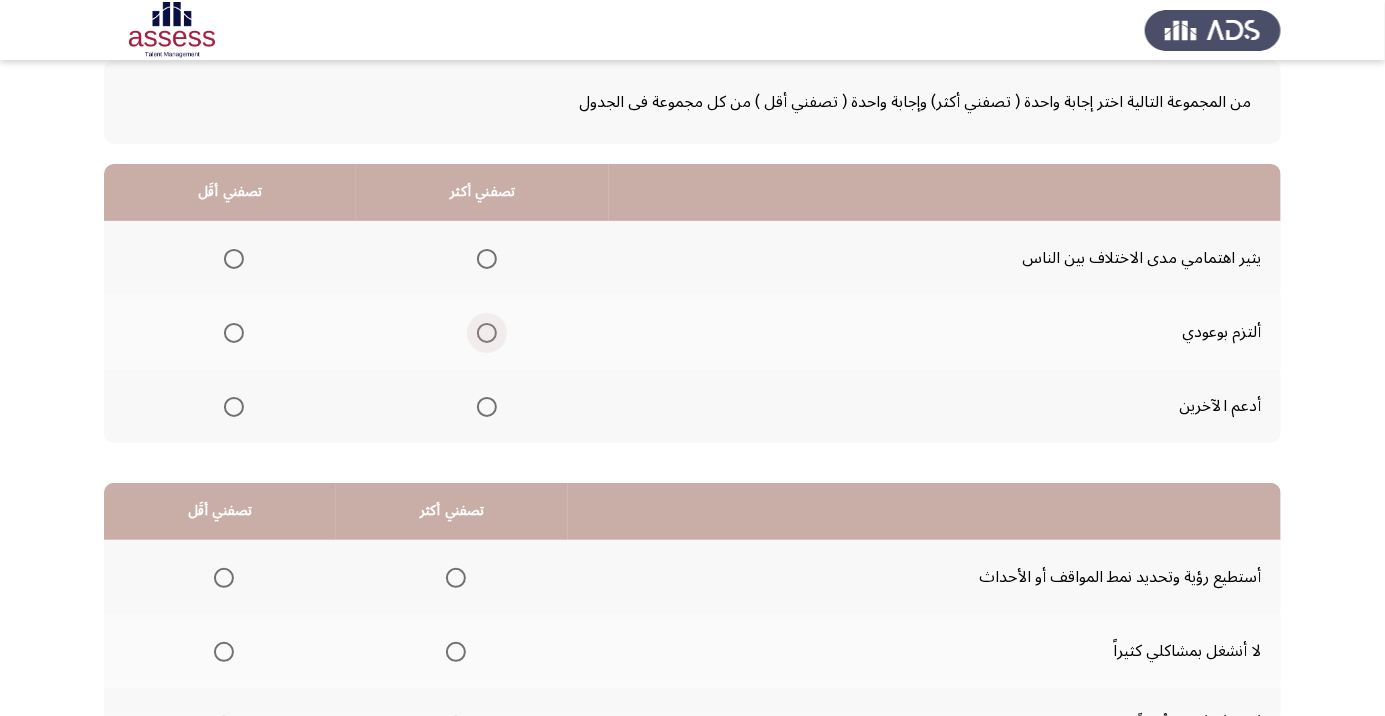 click at bounding box center [487, 333] 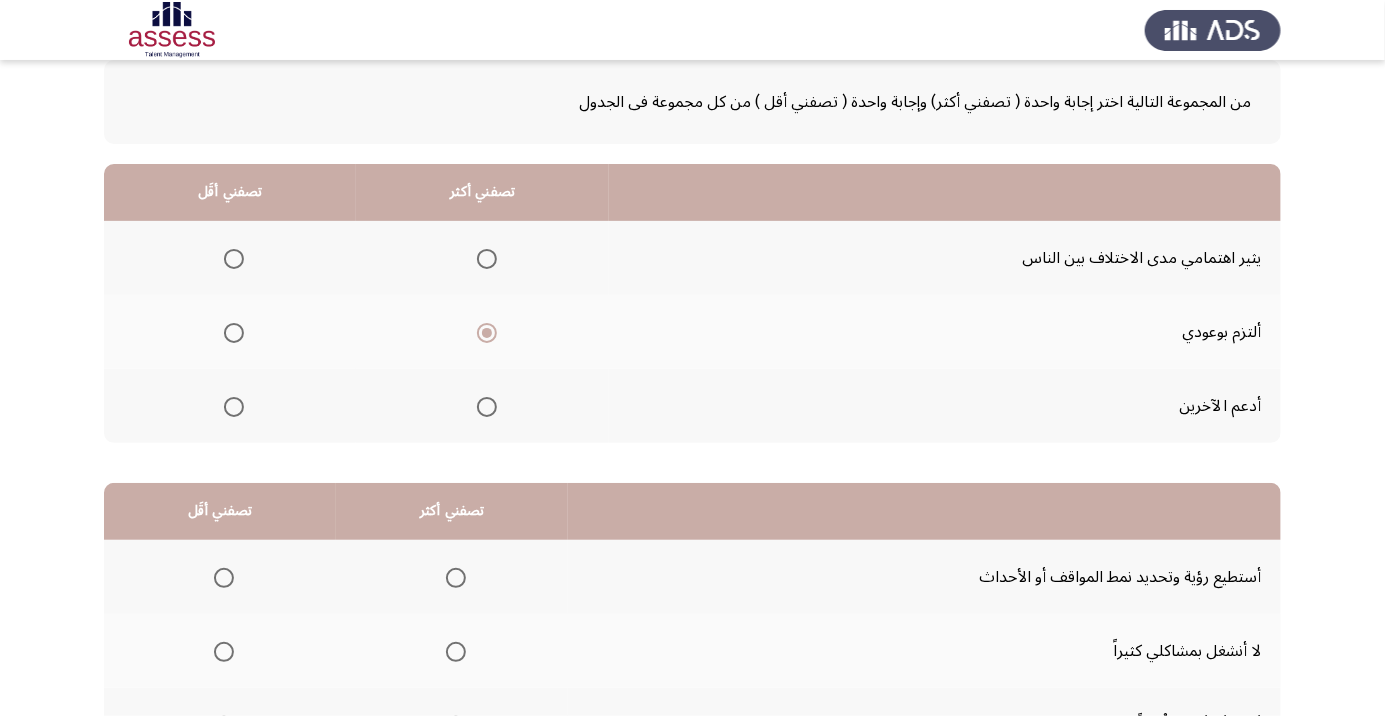click at bounding box center [234, 259] 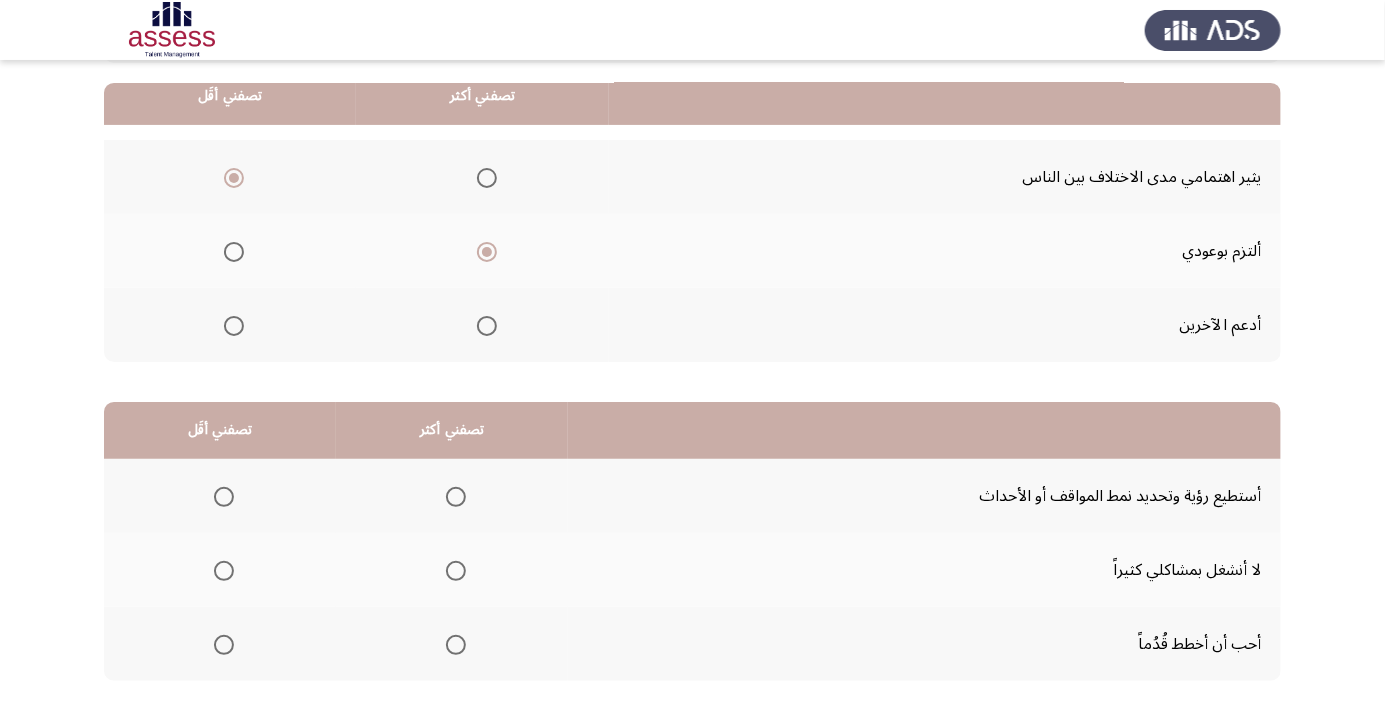 scroll, scrollTop: 197, scrollLeft: 0, axis: vertical 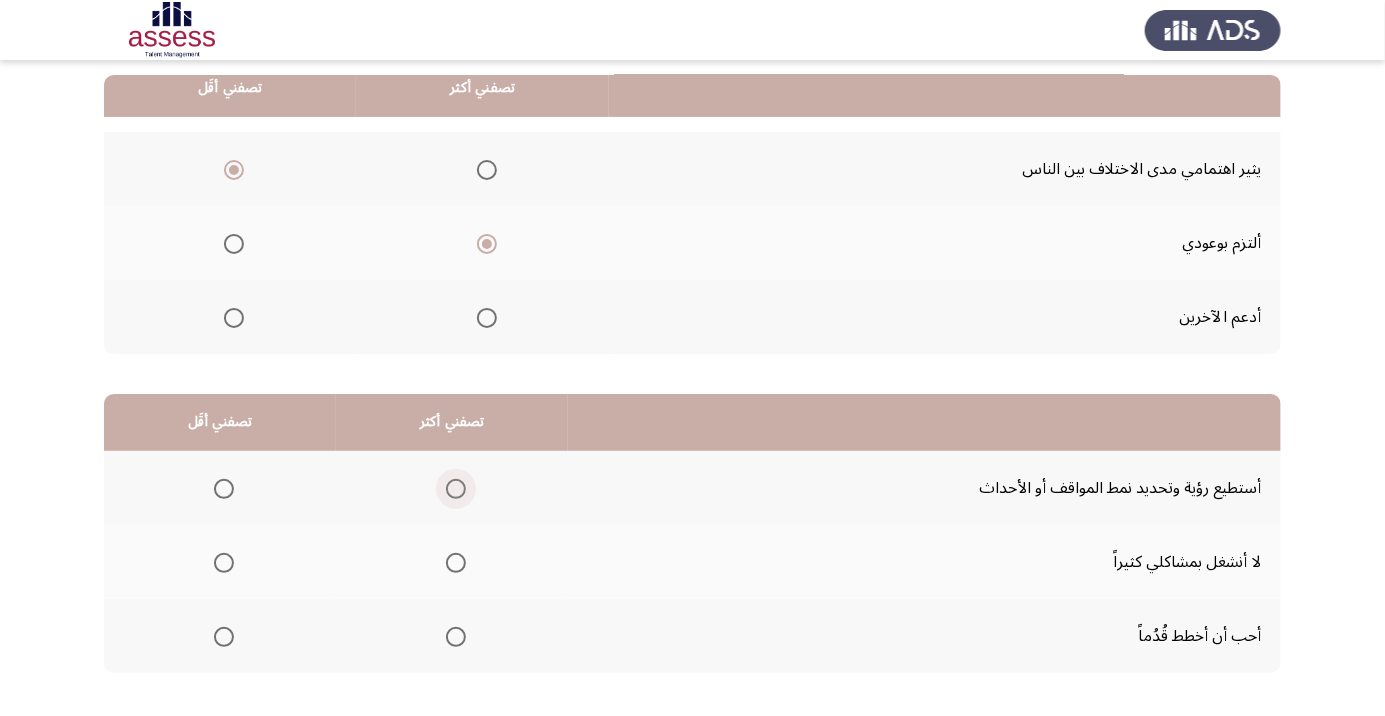 click at bounding box center [456, 489] 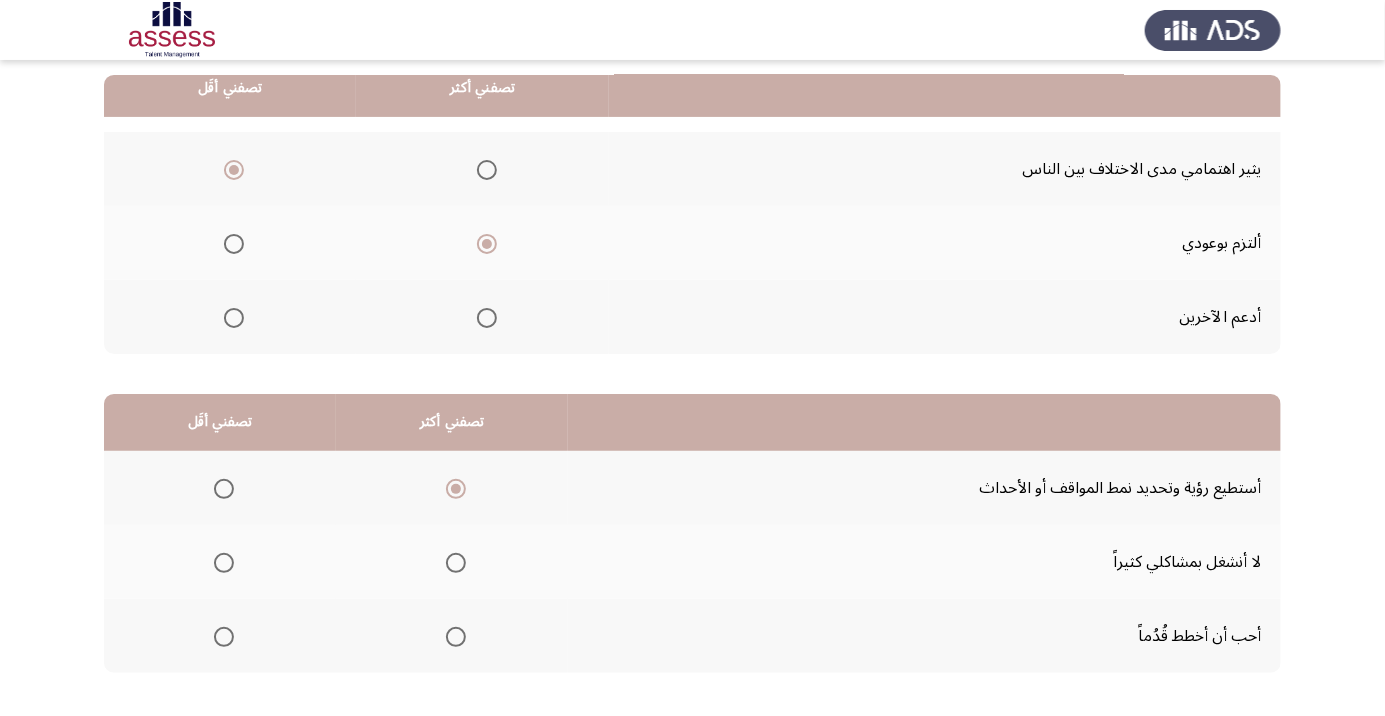 click at bounding box center [224, 563] 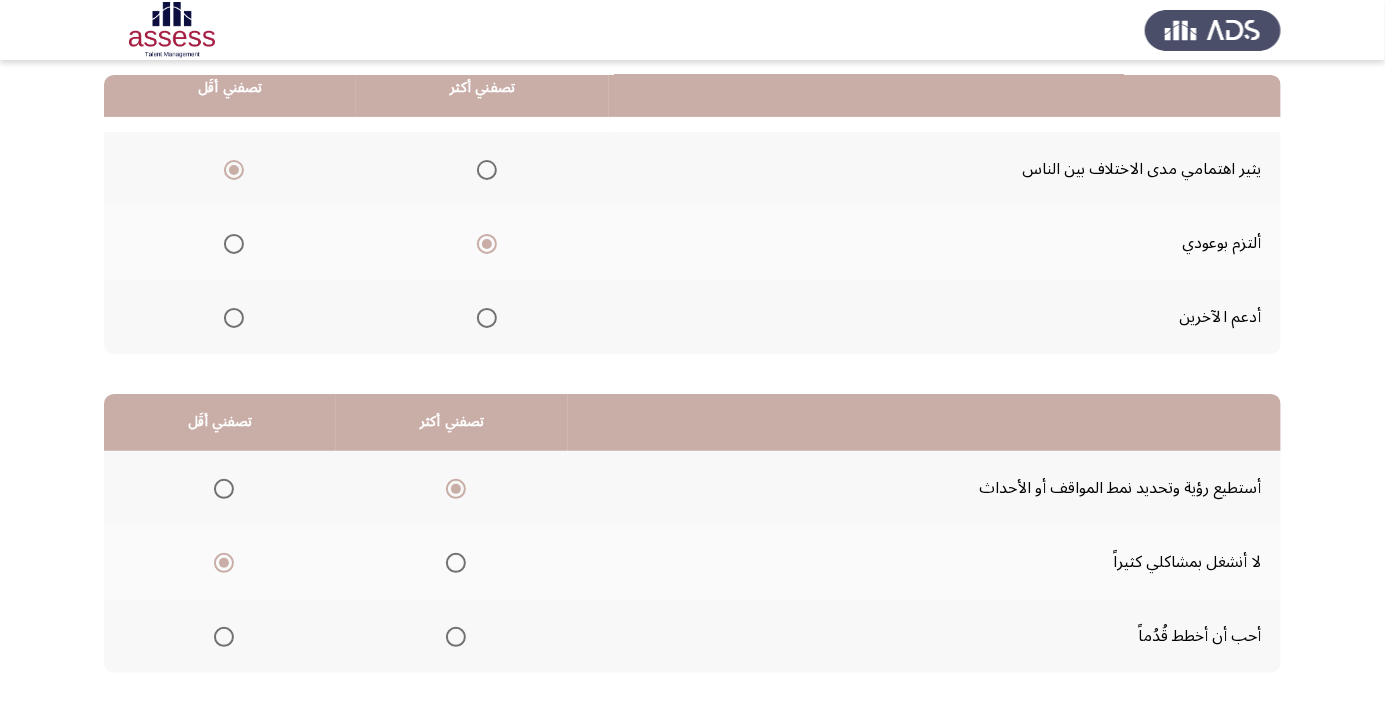 click on "التالي" 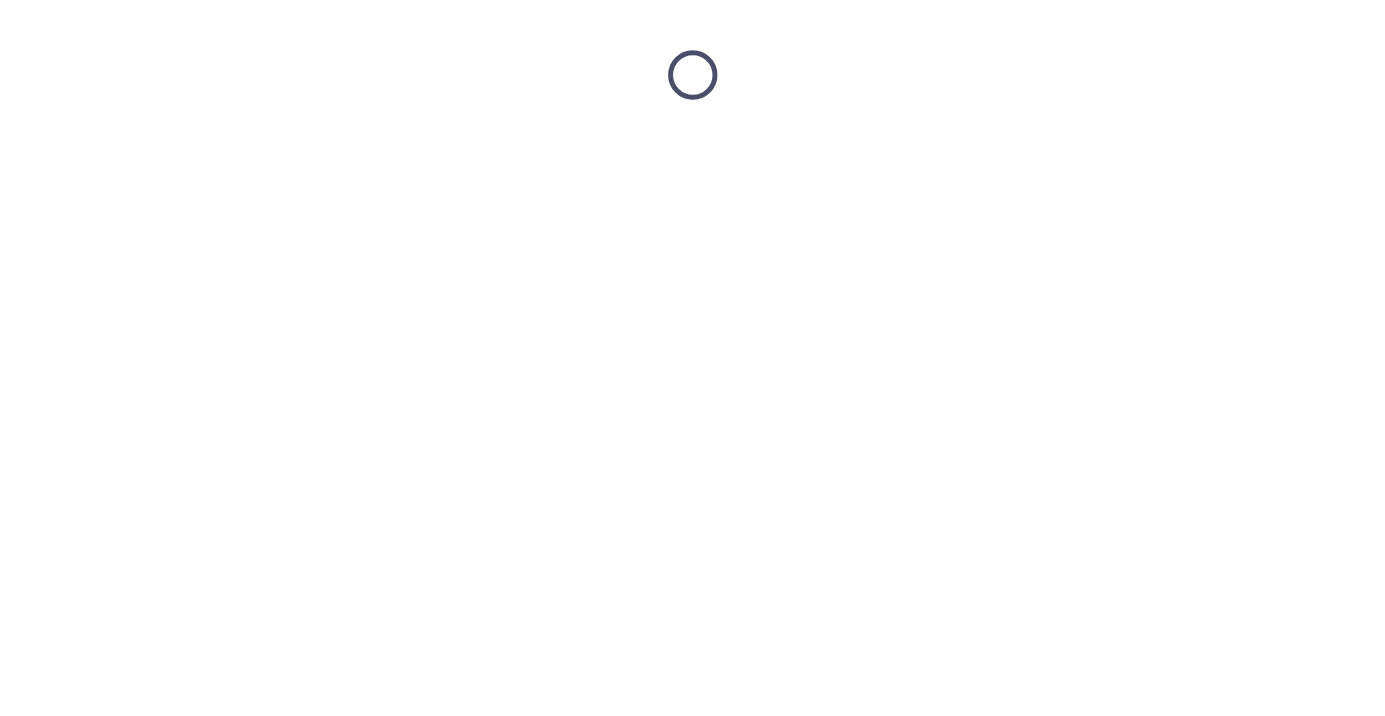 scroll, scrollTop: 0, scrollLeft: 0, axis: both 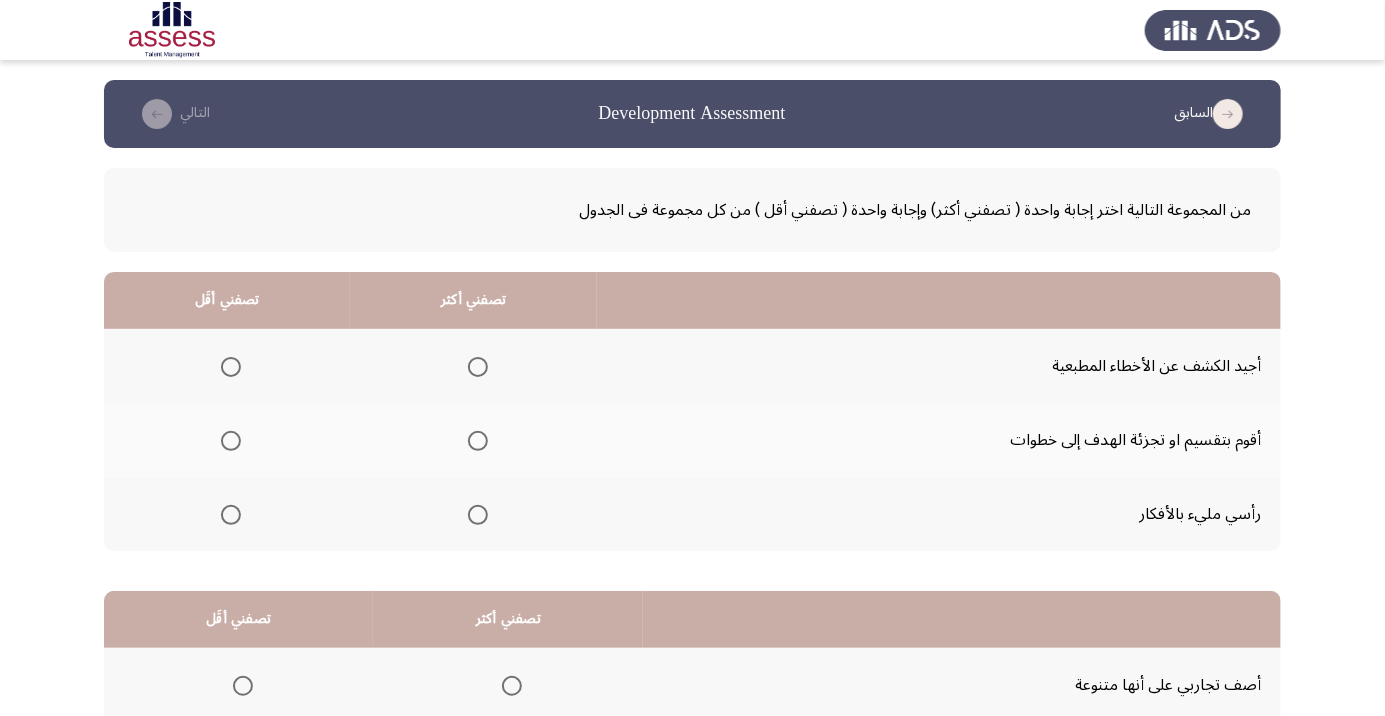 click 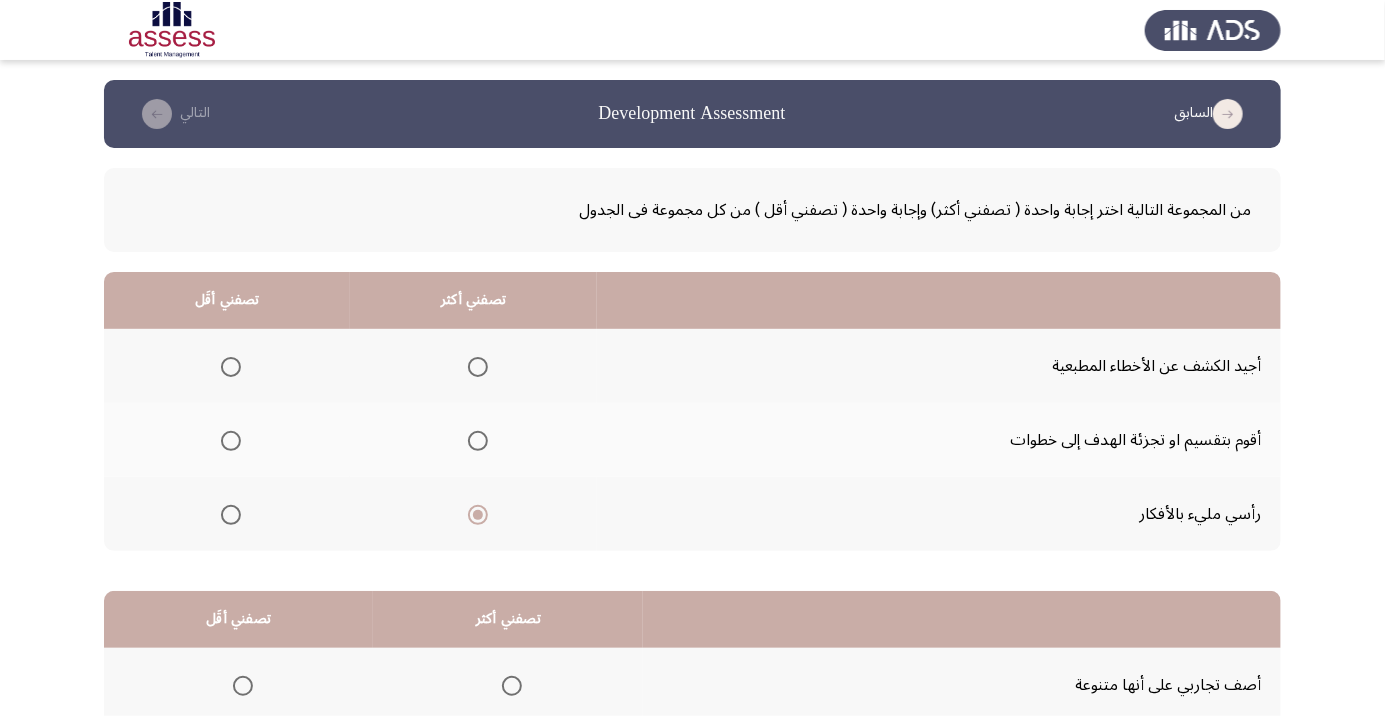 click at bounding box center [231, 441] 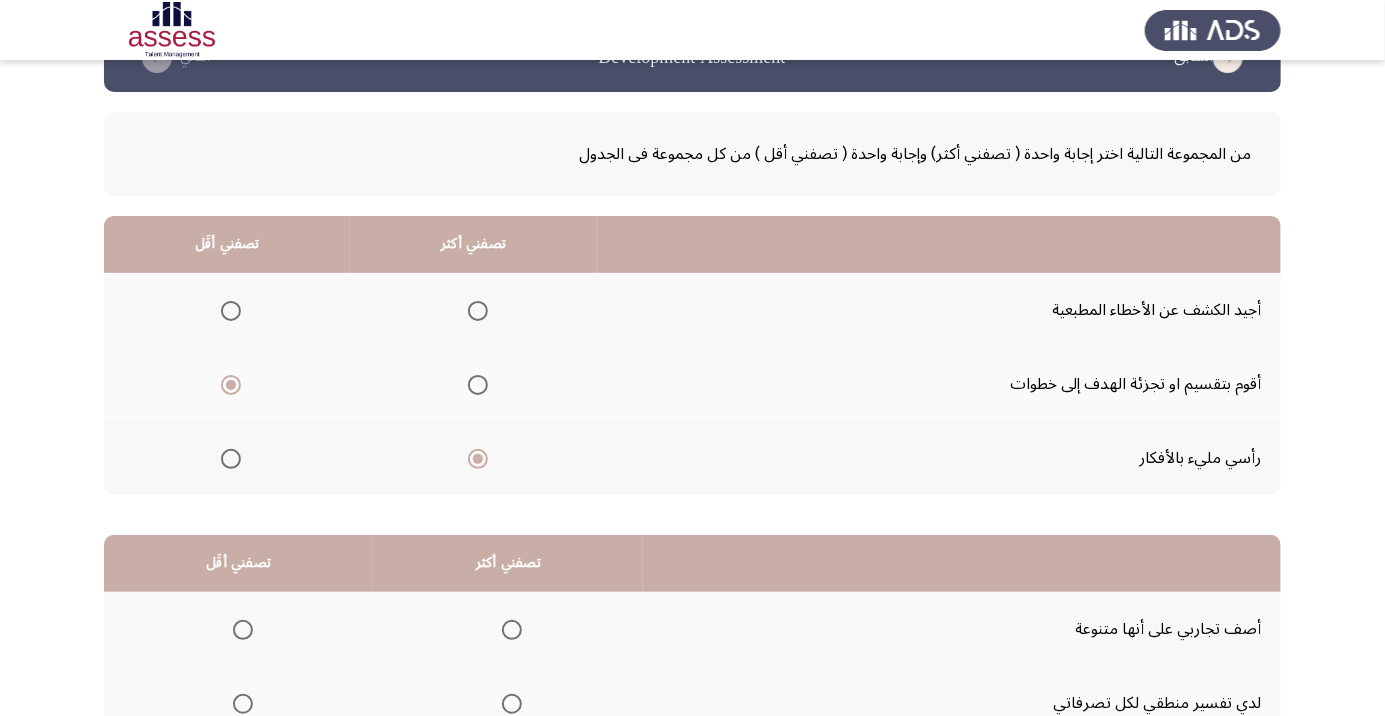 scroll, scrollTop: 197, scrollLeft: 0, axis: vertical 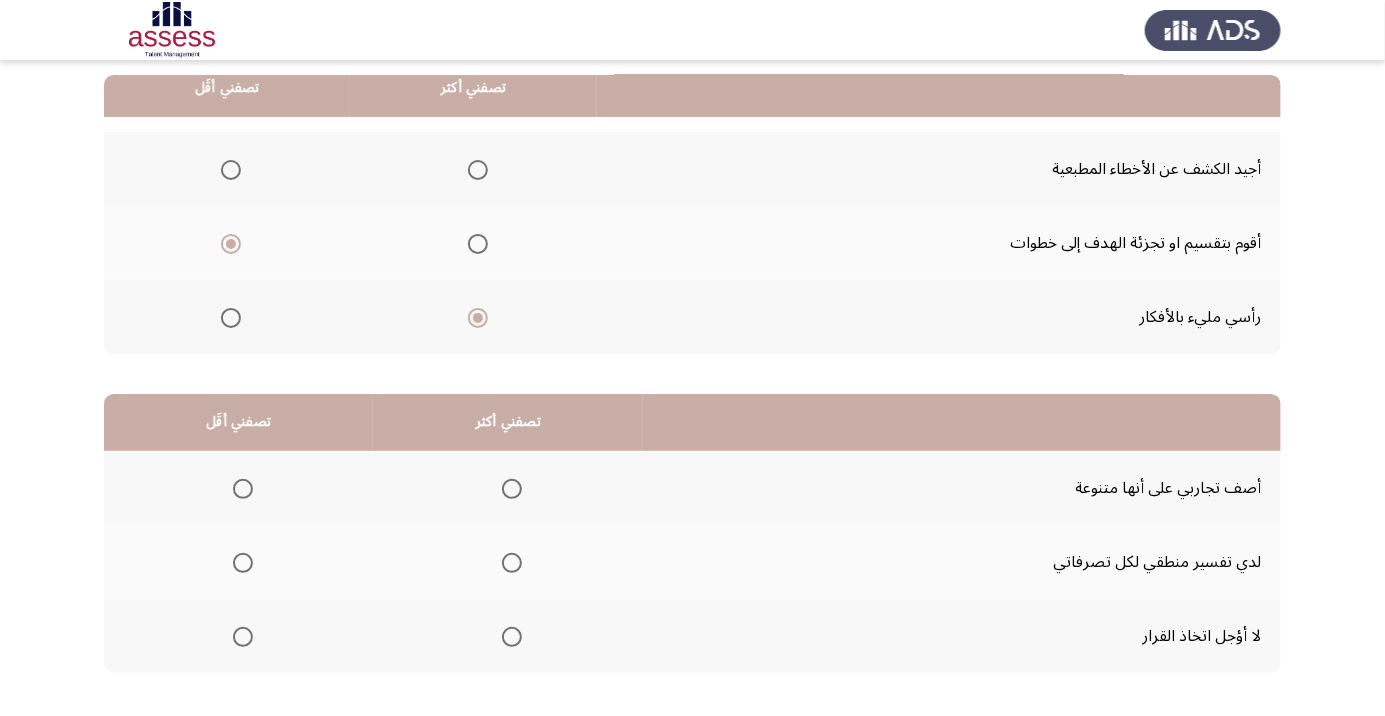 click 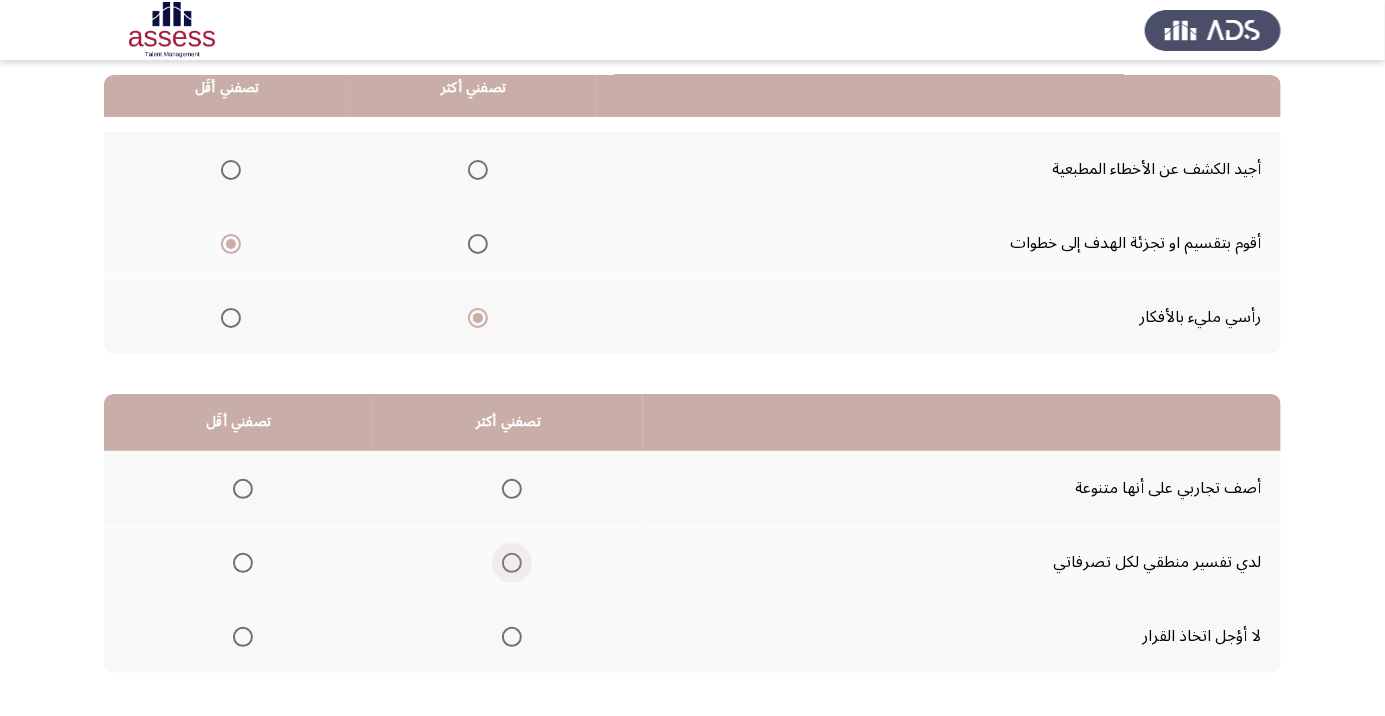 click at bounding box center (512, 563) 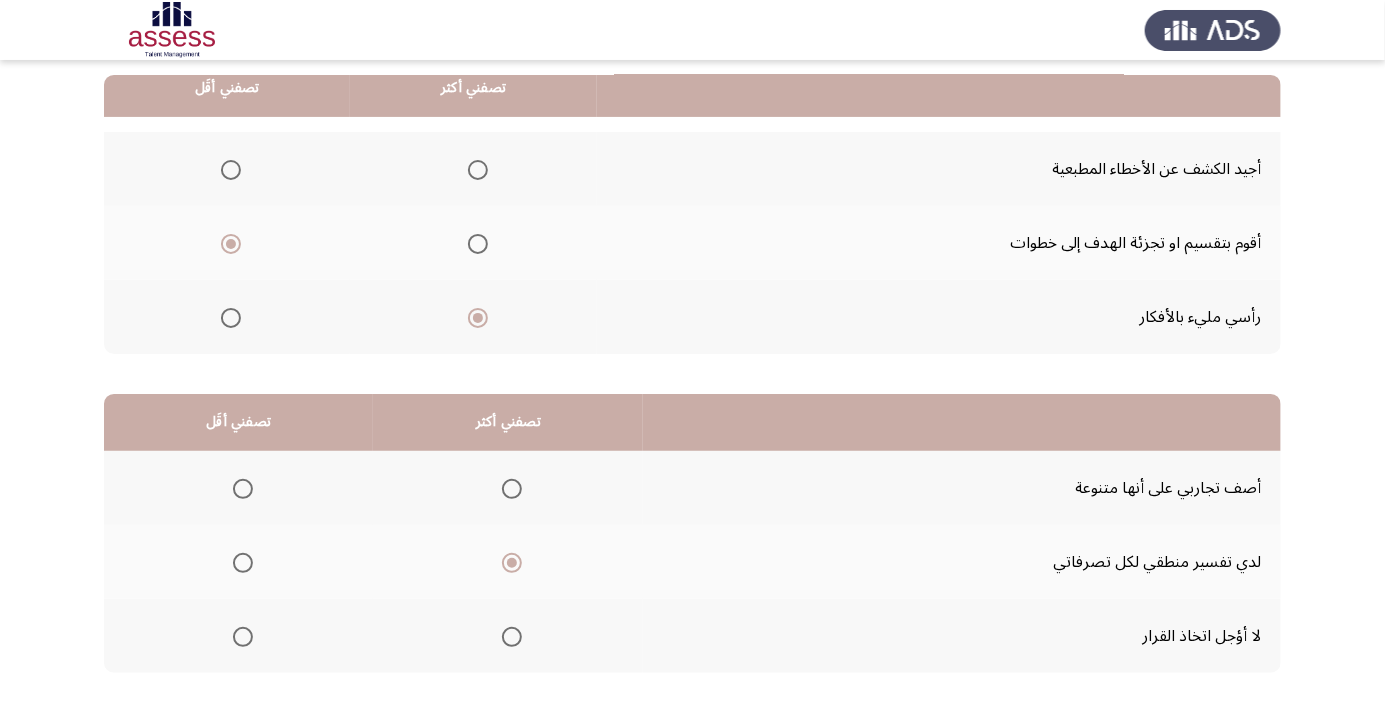 click at bounding box center [243, 637] 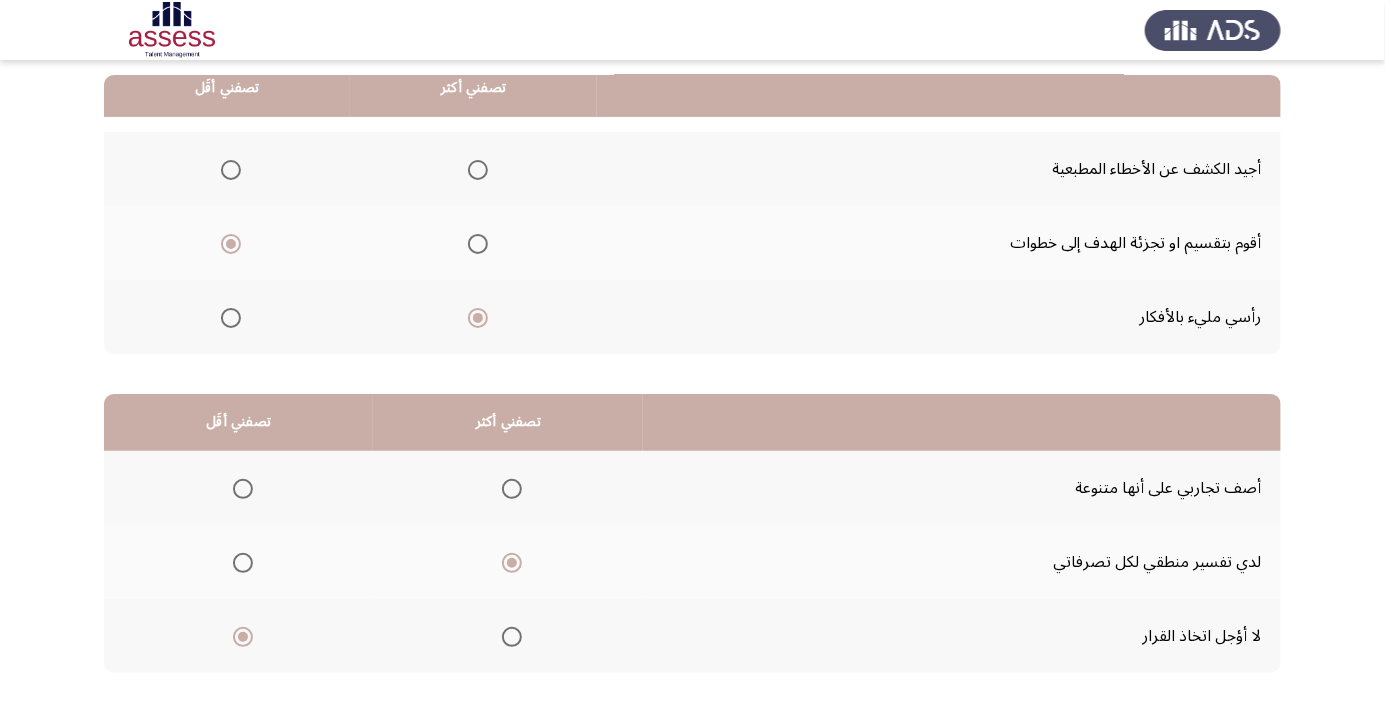 click at bounding box center (512, 637) 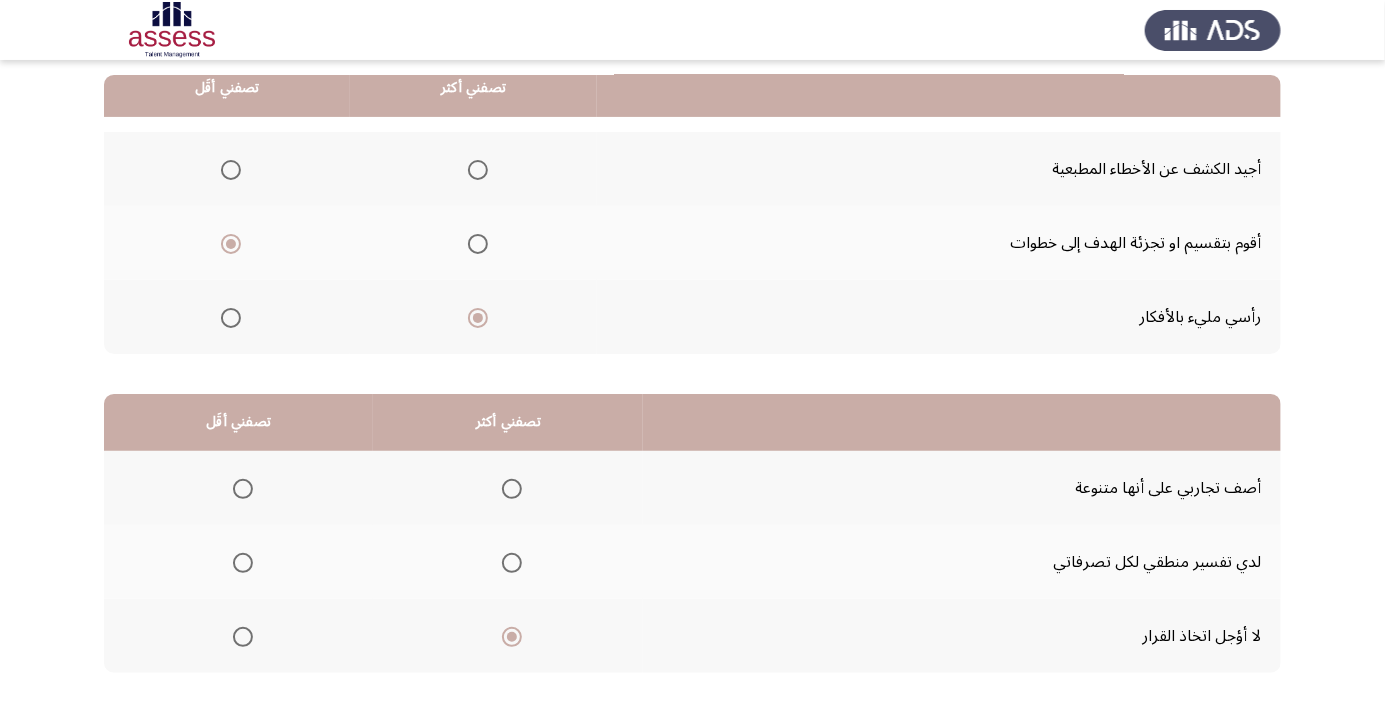 click 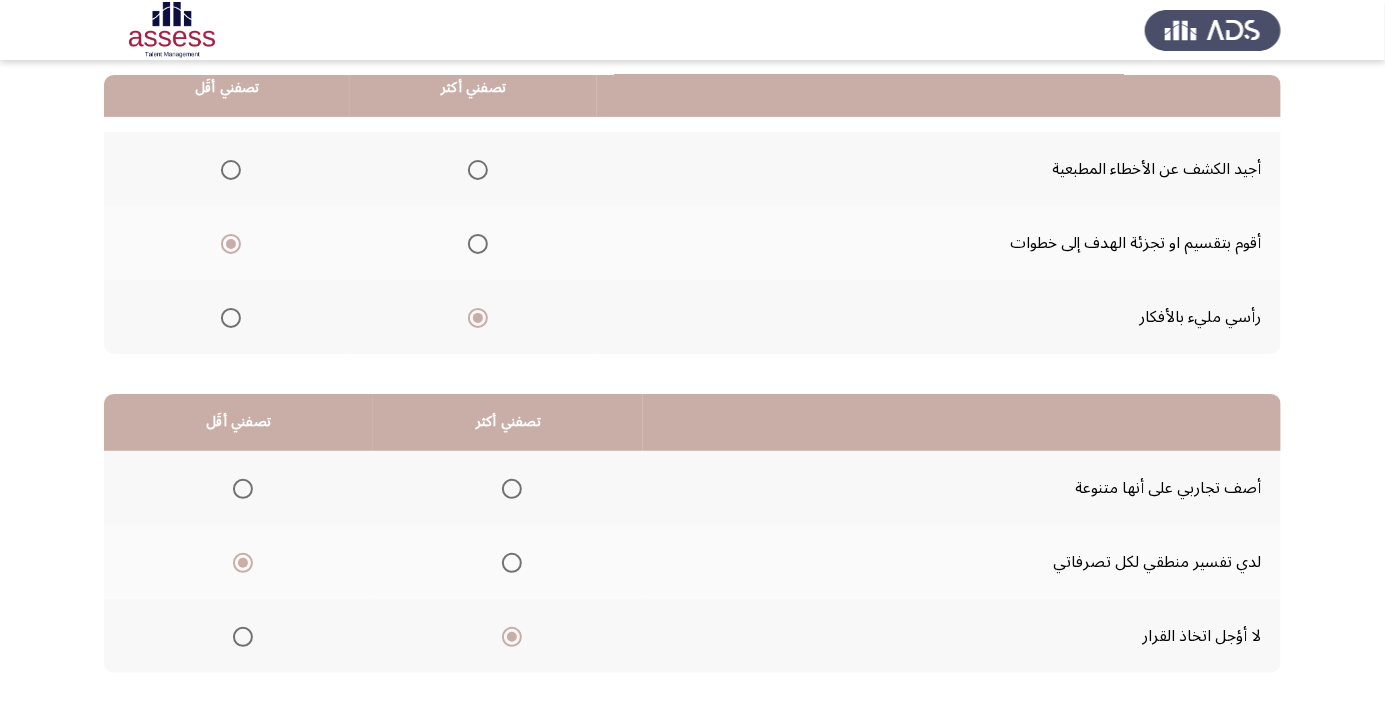 click on "التالي" 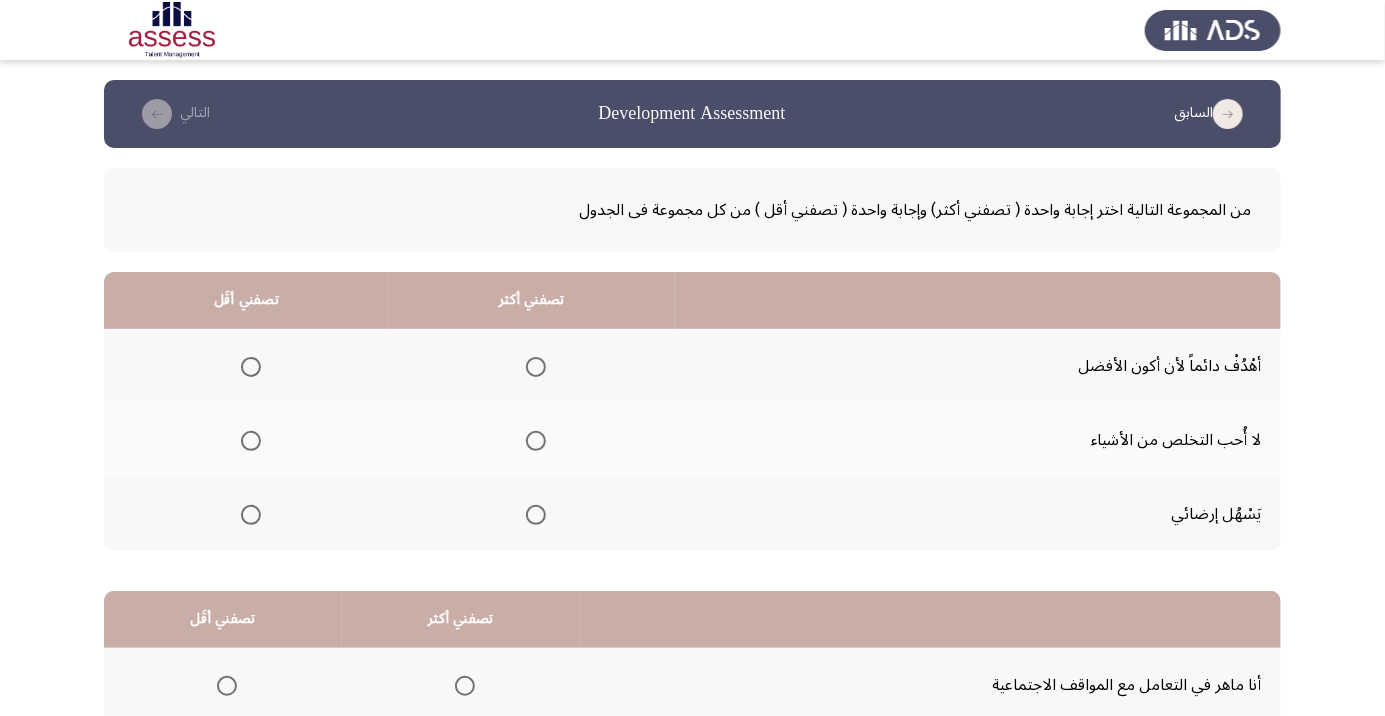 click at bounding box center (536, 367) 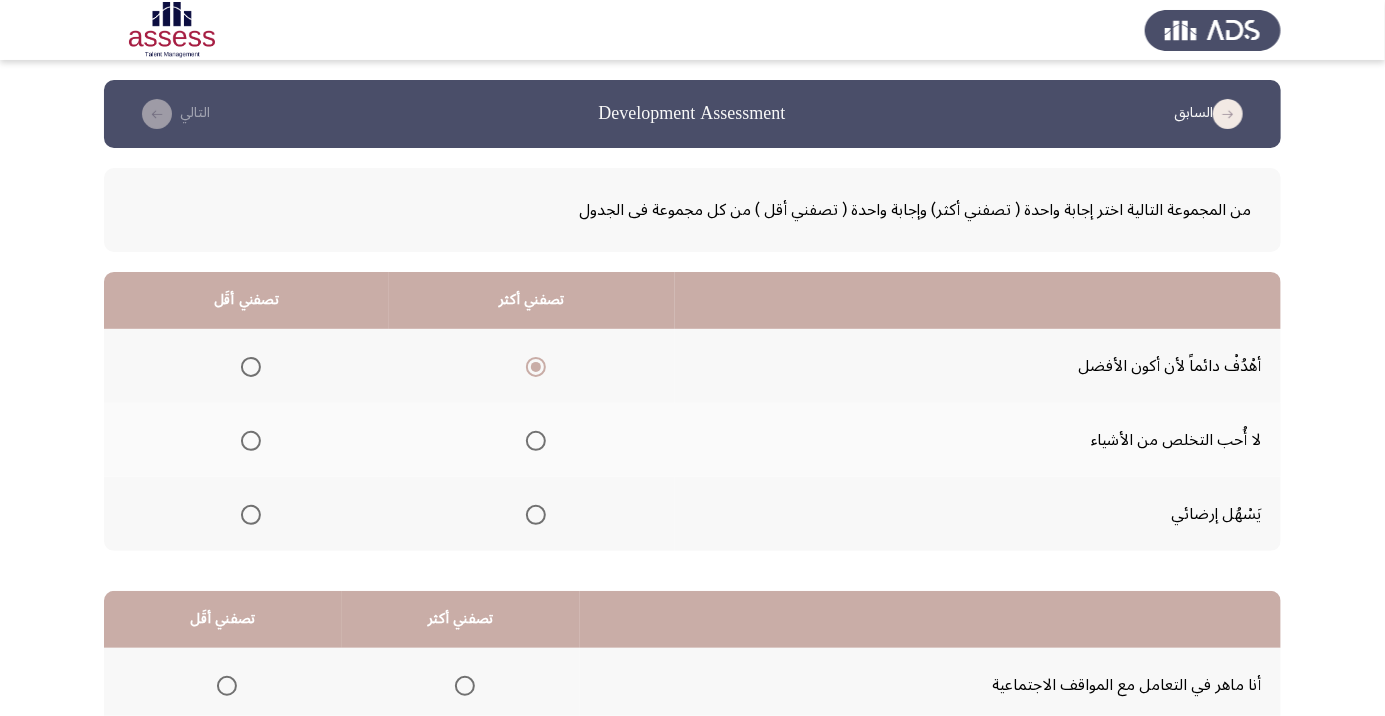 click at bounding box center (251, 515) 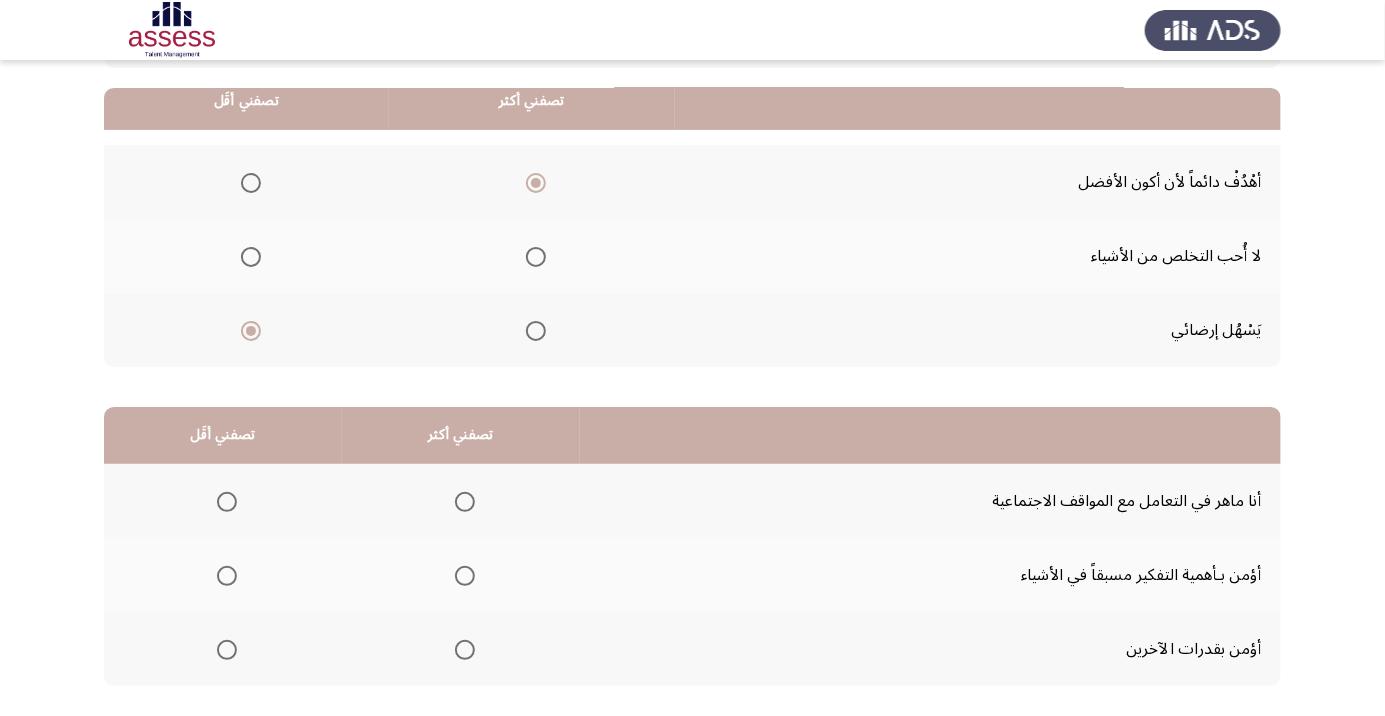 scroll, scrollTop: 197, scrollLeft: 0, axis: vertical 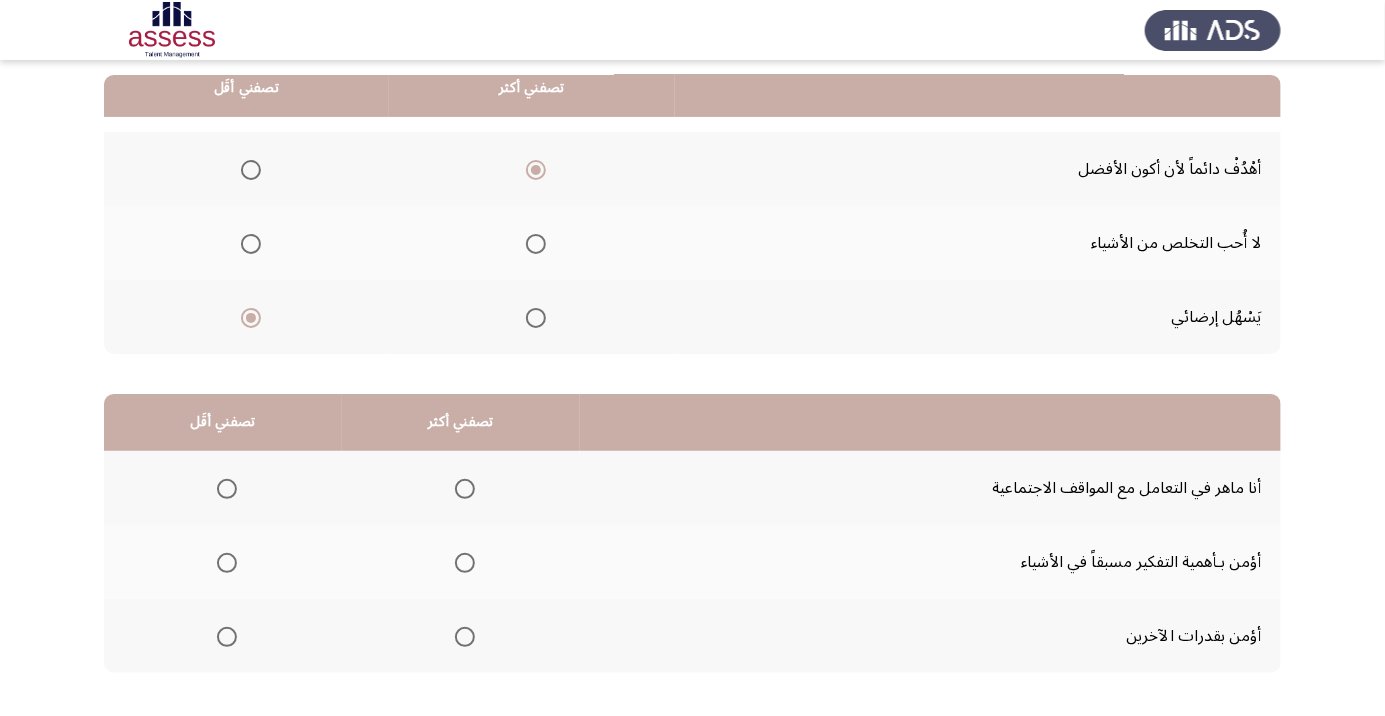 click at bounding box center (465, 489) 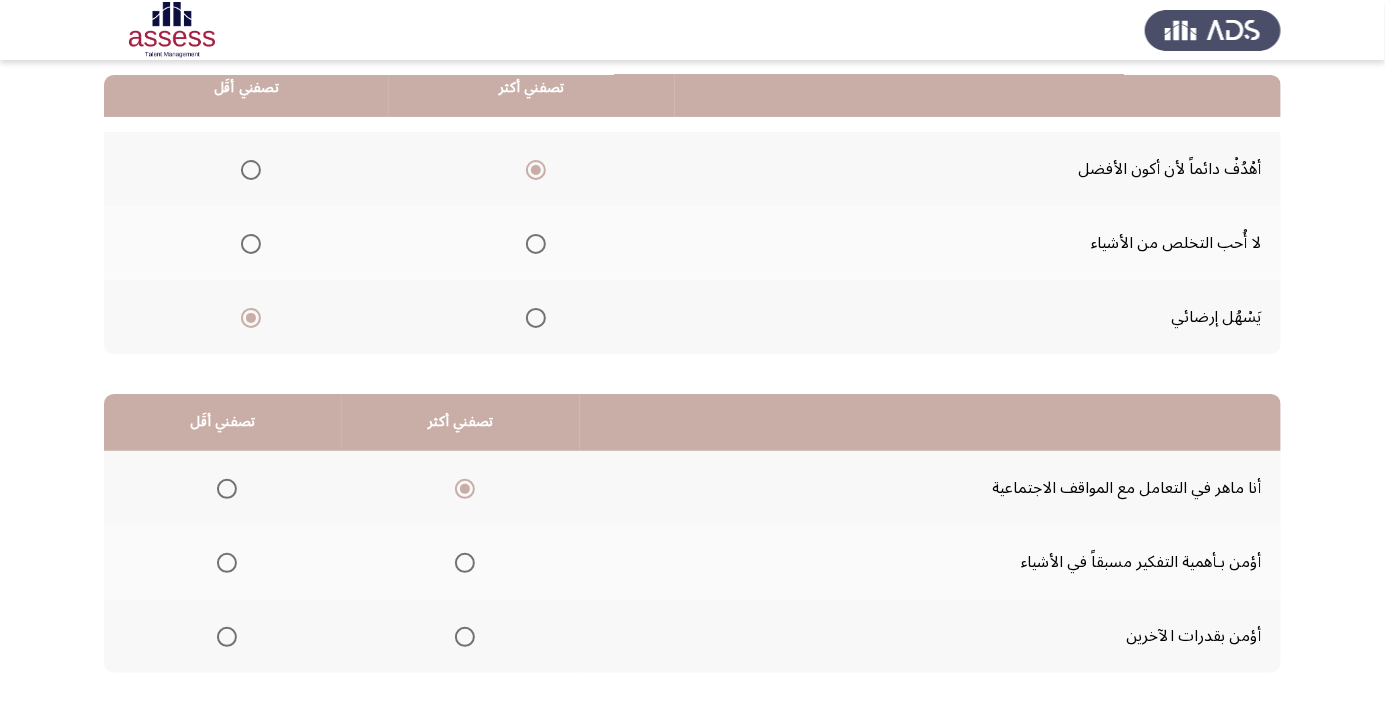 click at bounding box center (227, 563) 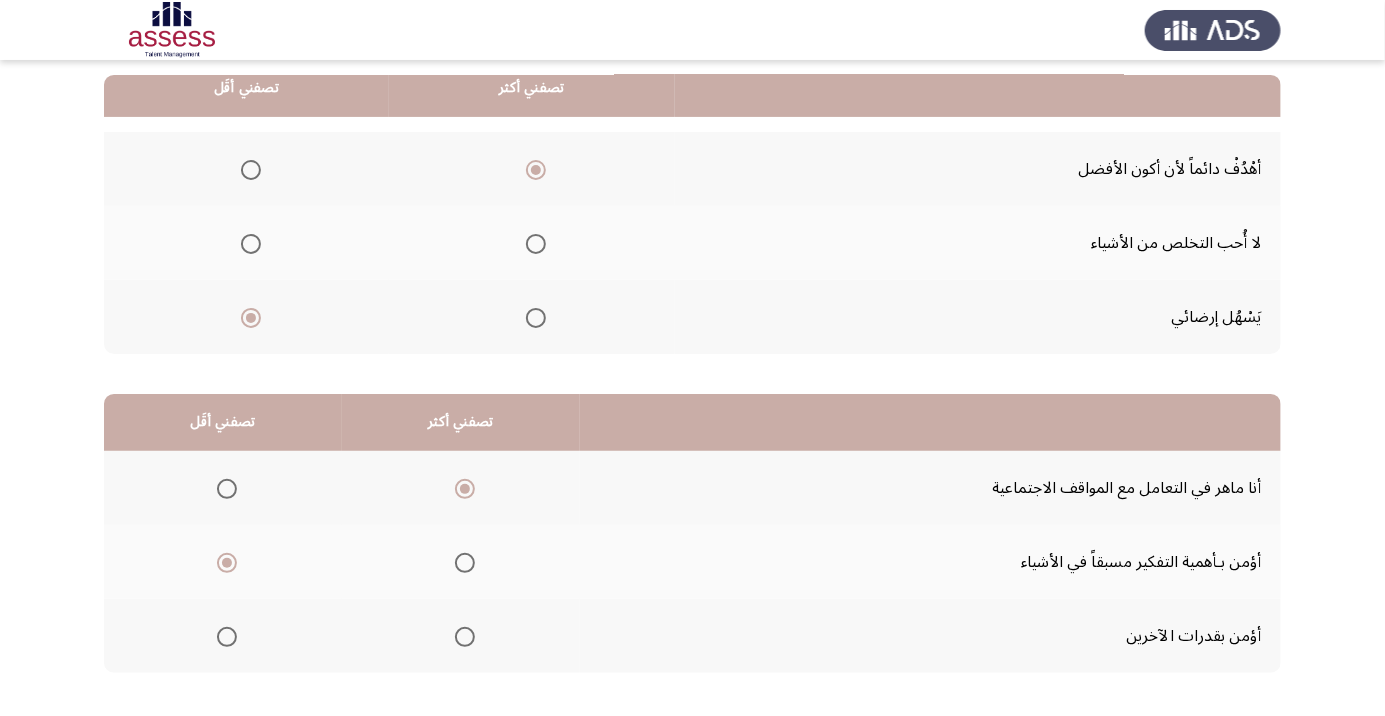 click on "التالي" 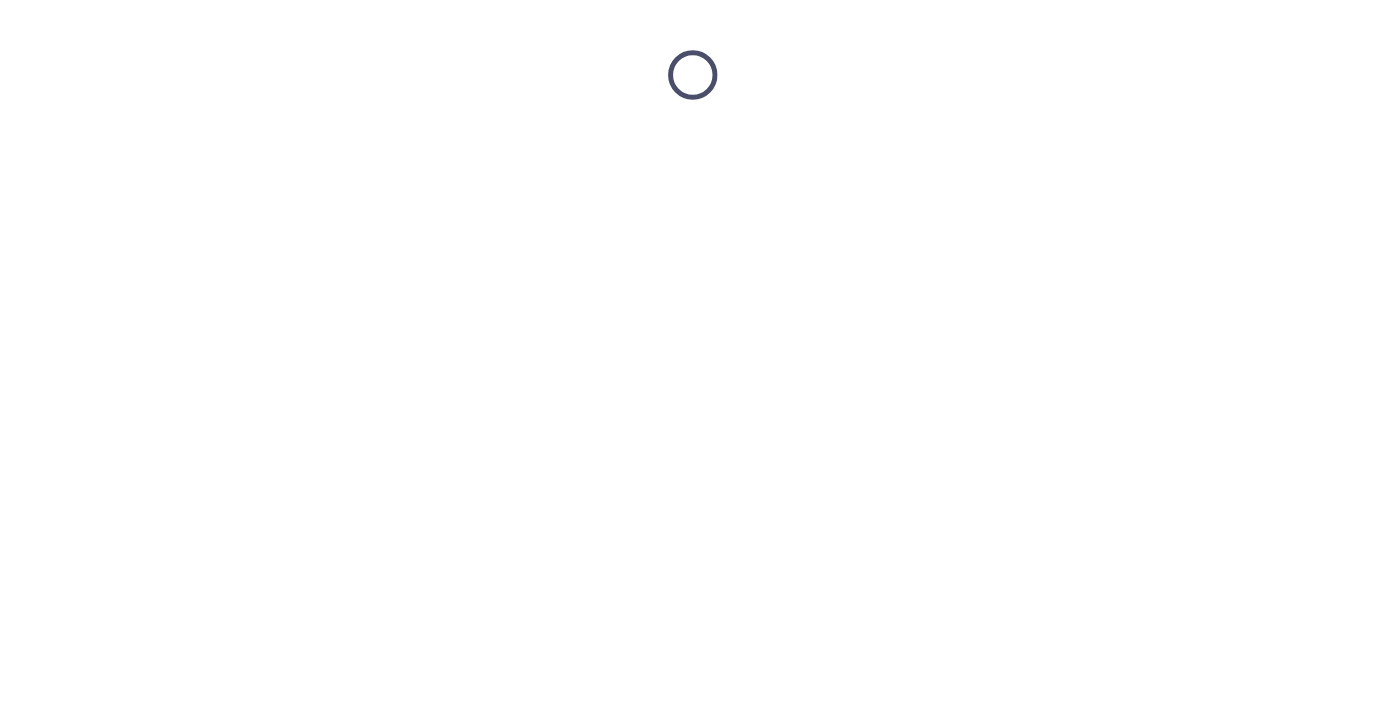 scroll, scrollTop: 0, scrollLeft: 0, axis: both 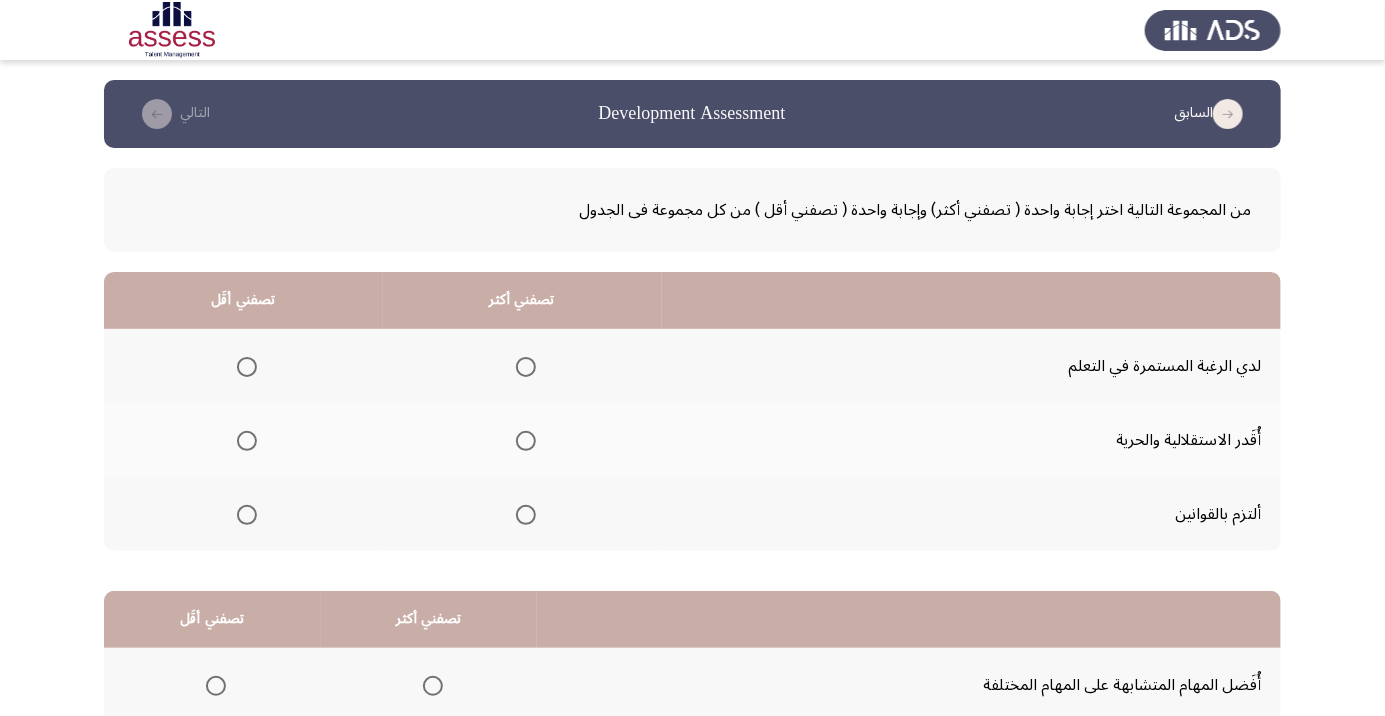 click 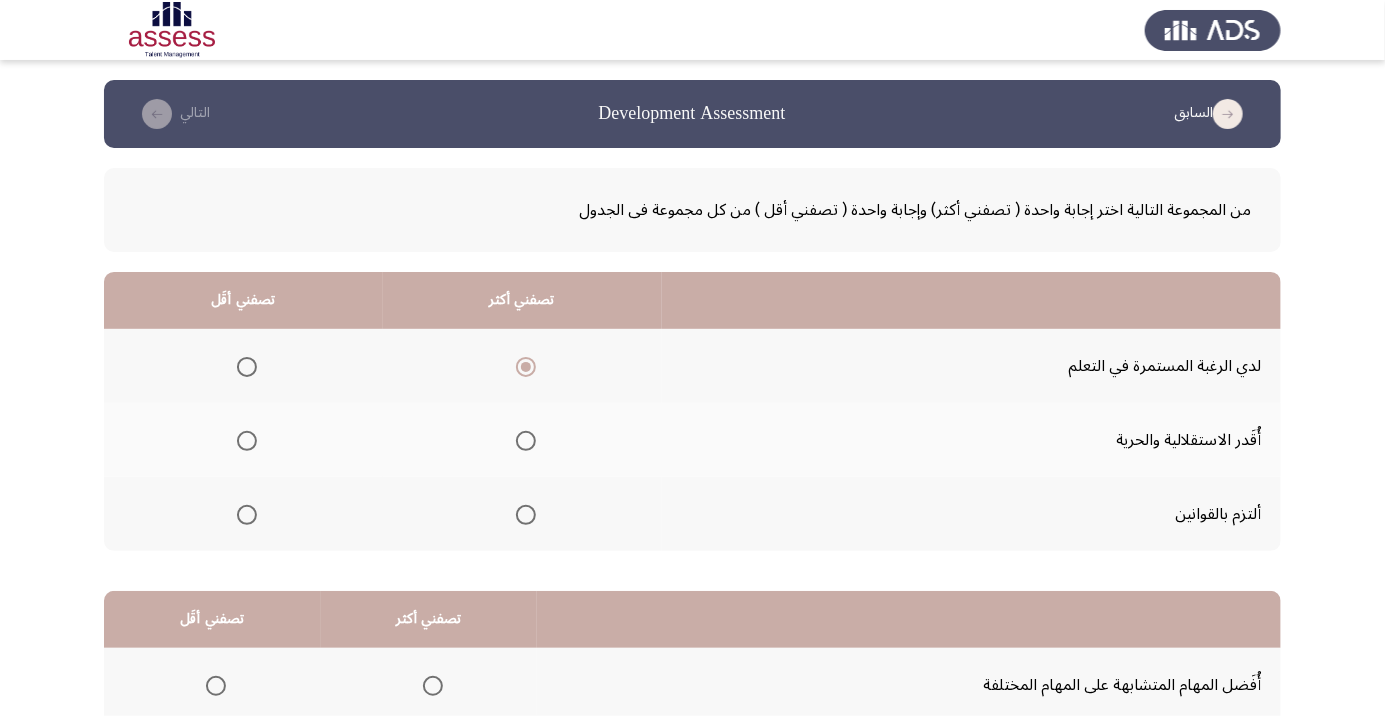 click at bounding box center [247, 441] 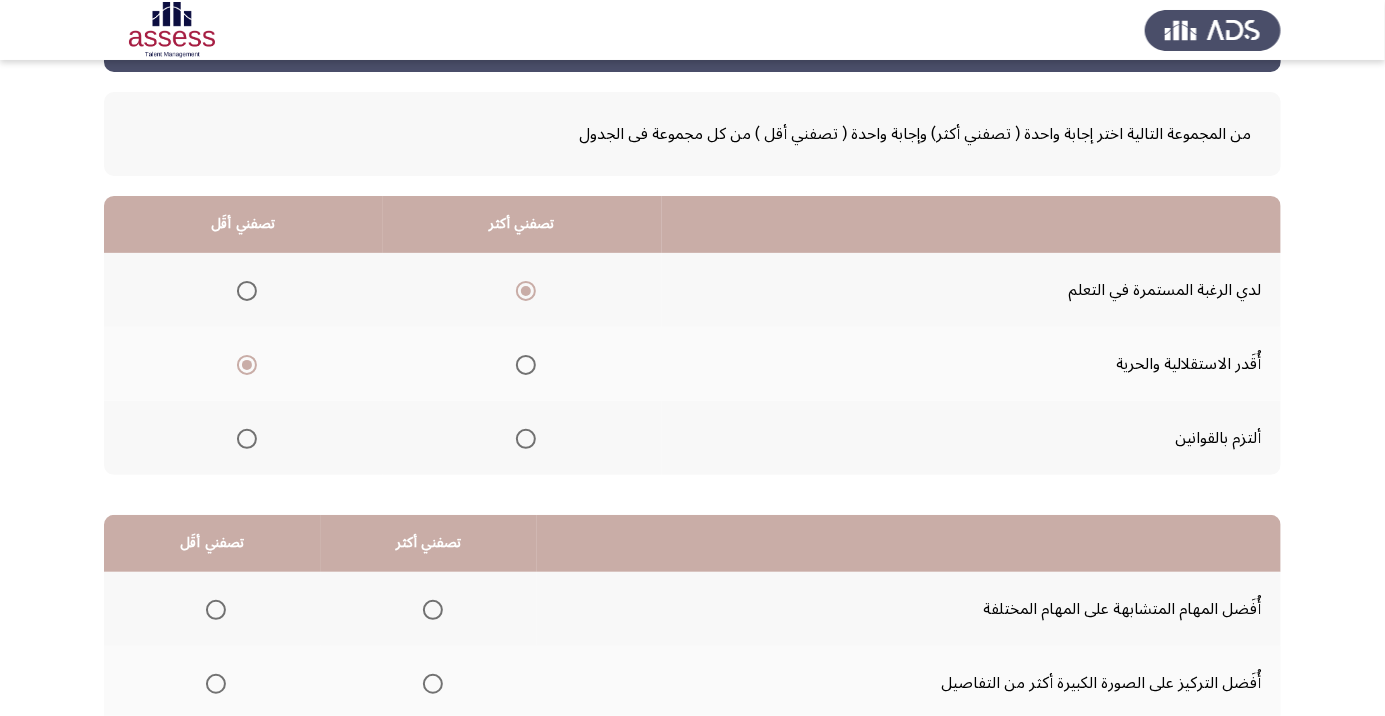 scroll, scrollTop: 197, scrollLeft: 0, axis: vertical 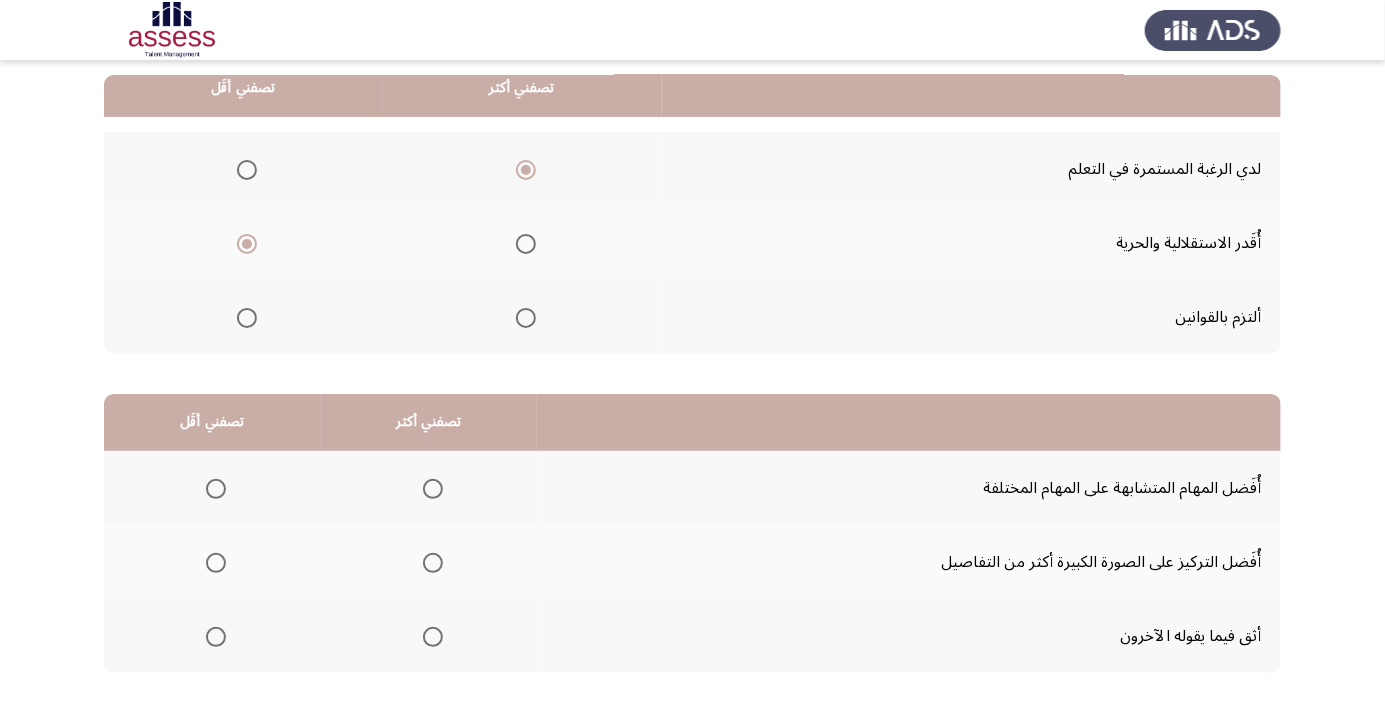 click at bounding box center [216, 637] 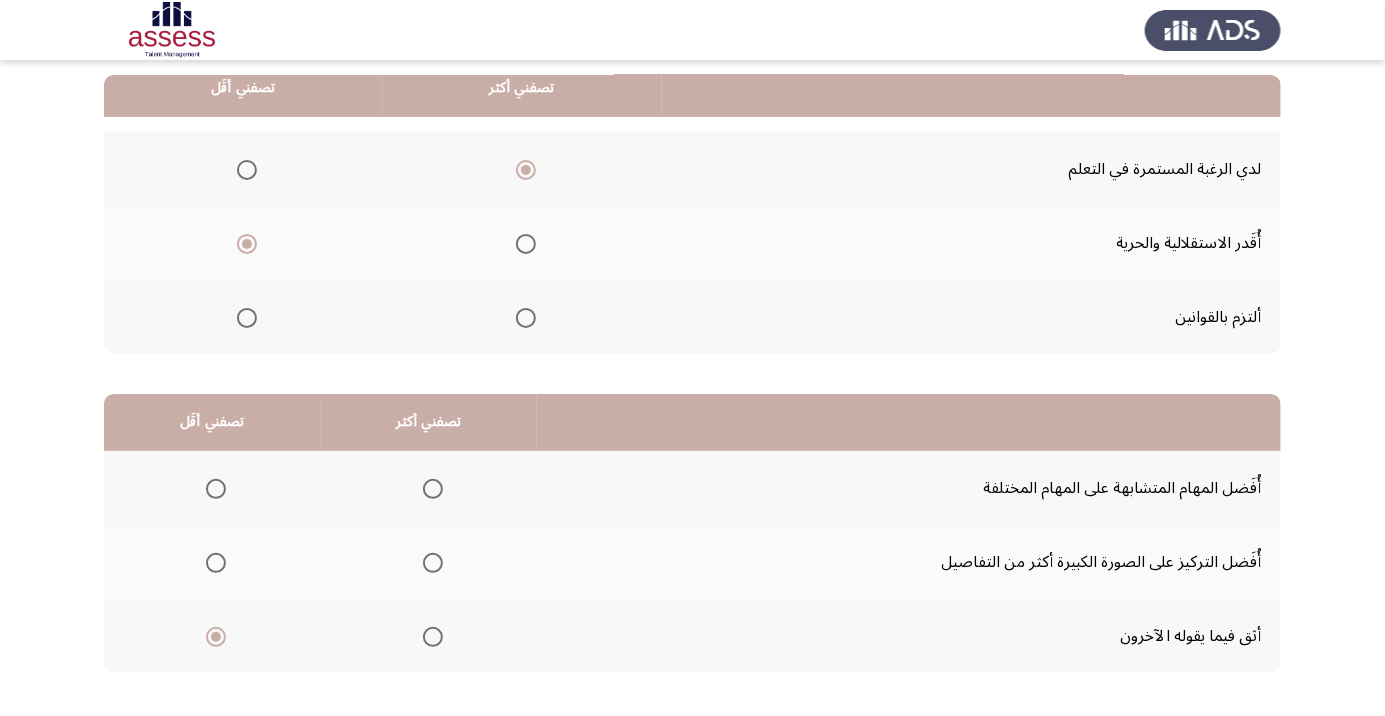 click at bounding box center [433, 489] 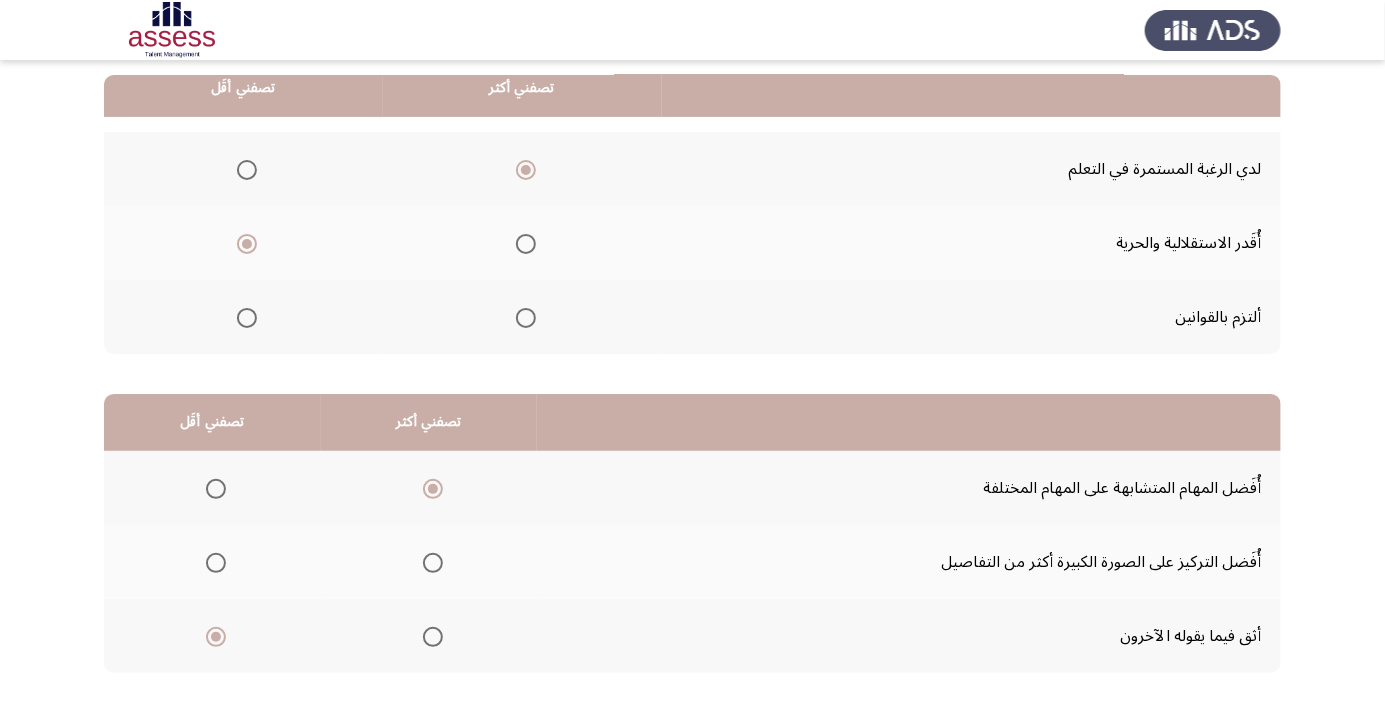 click on "التالي" 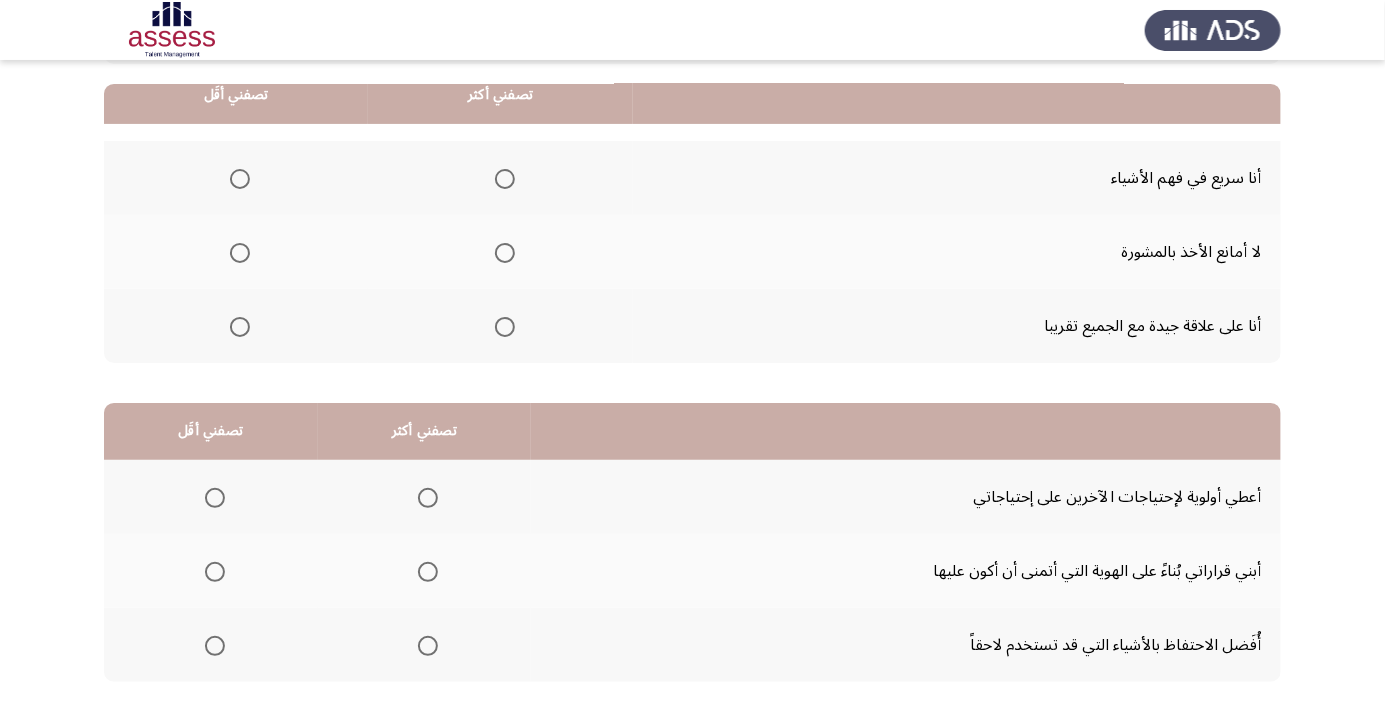 scroll, scrollTop: 188, scrollLeft: 0, axis: vertical 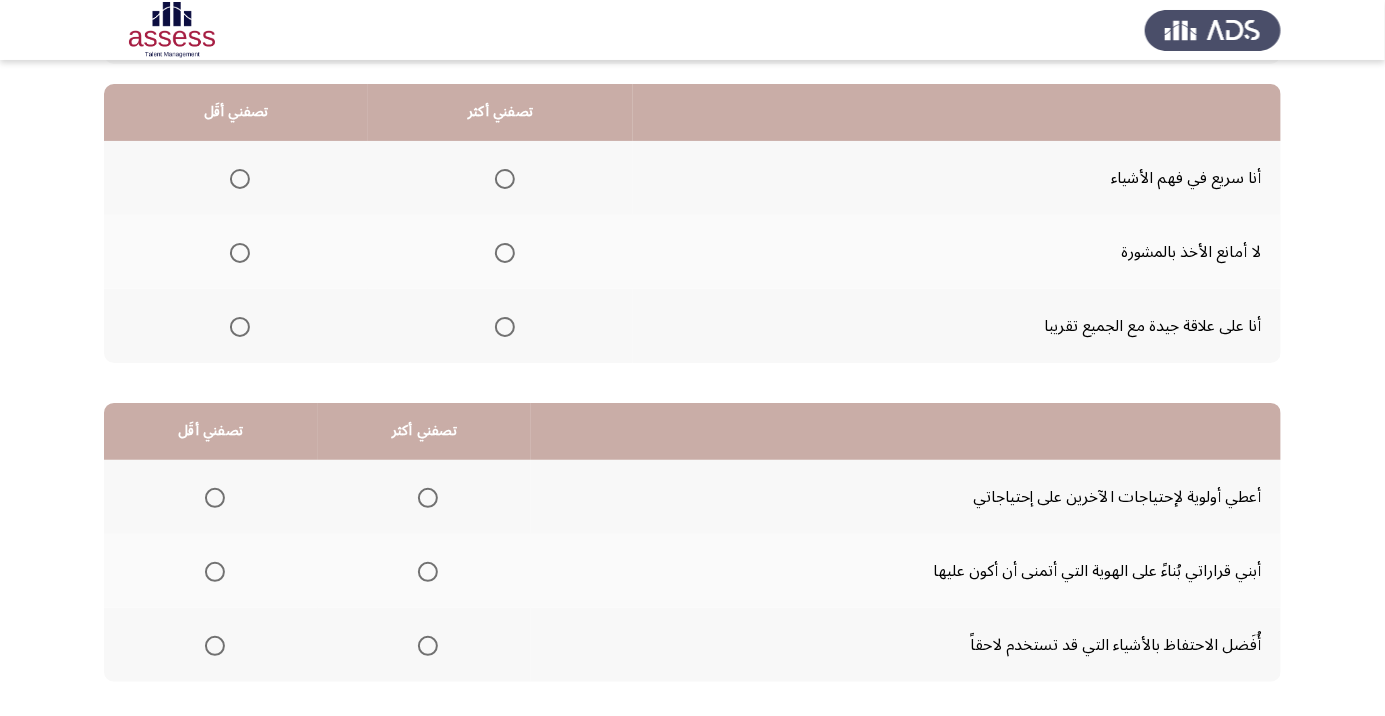 click 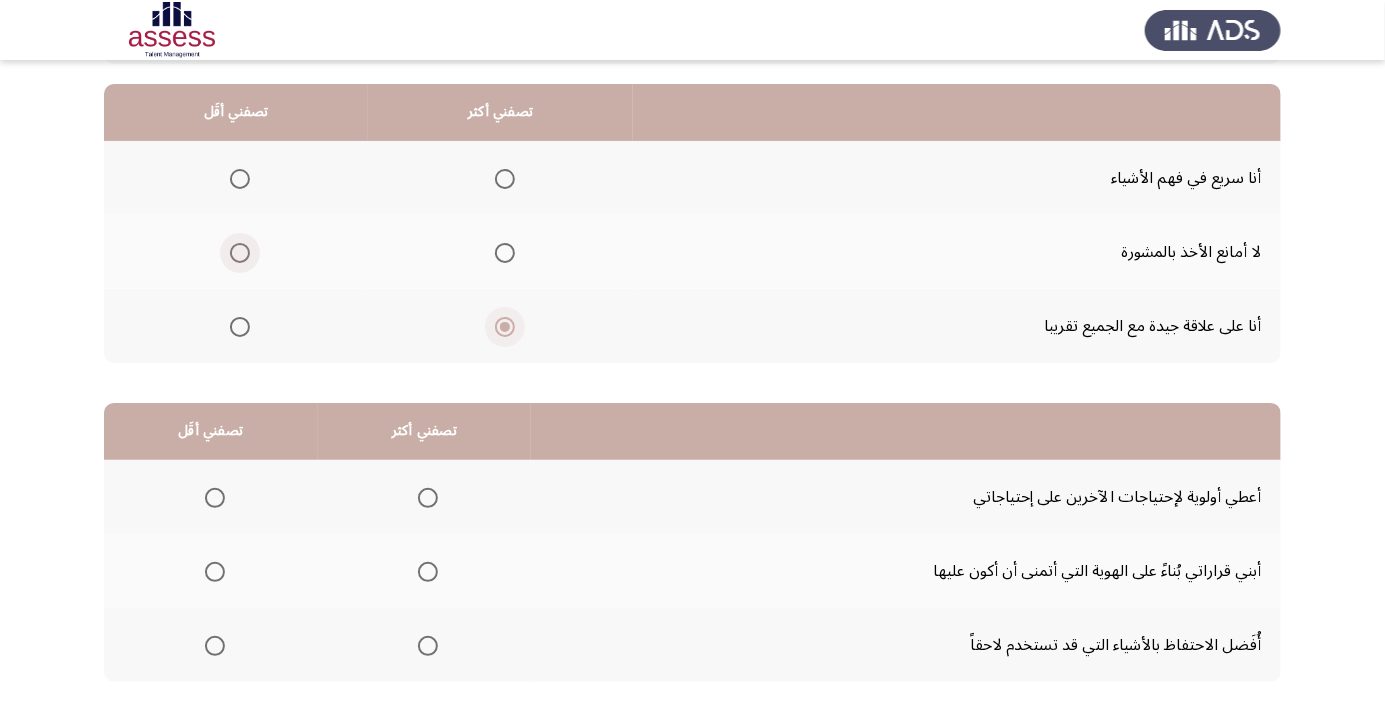click at bounding box center [240, 253] 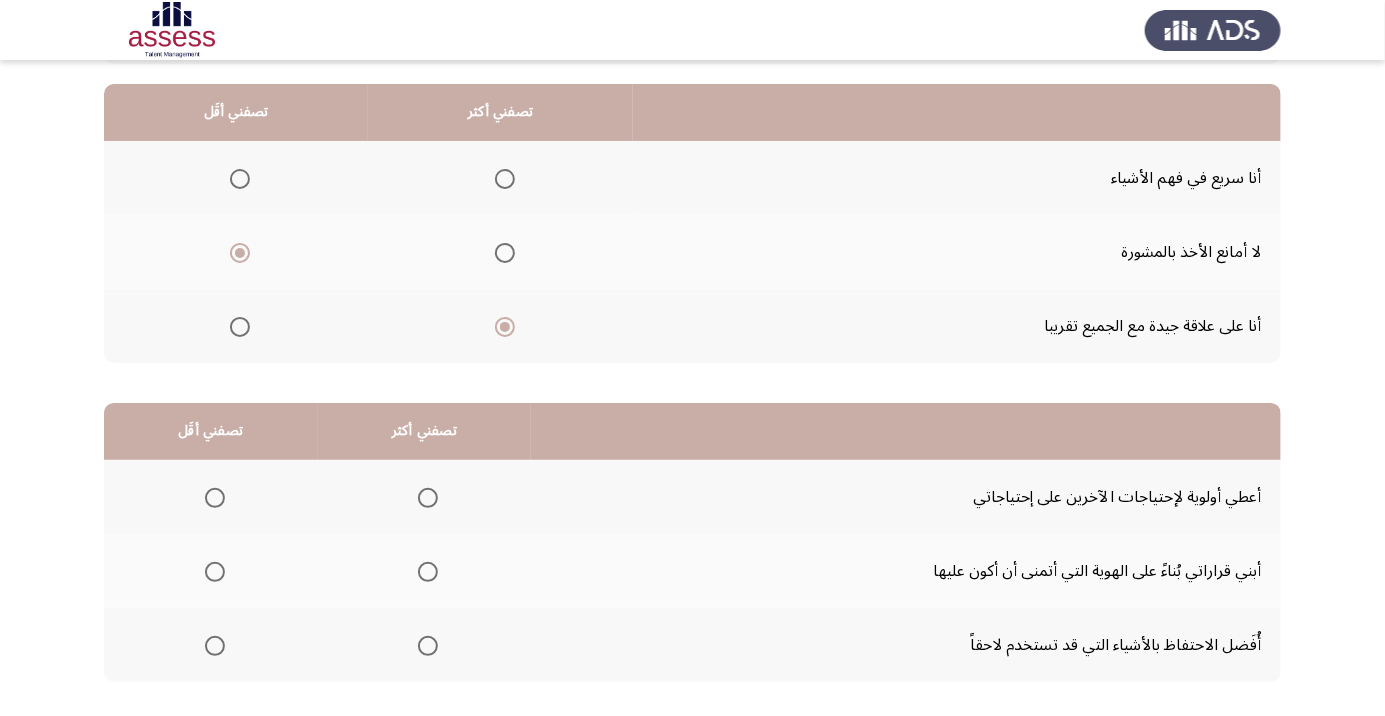 click on "أُفَضل الاحتفاظ بالأشياء التي قد تستخدم لاحقاً" 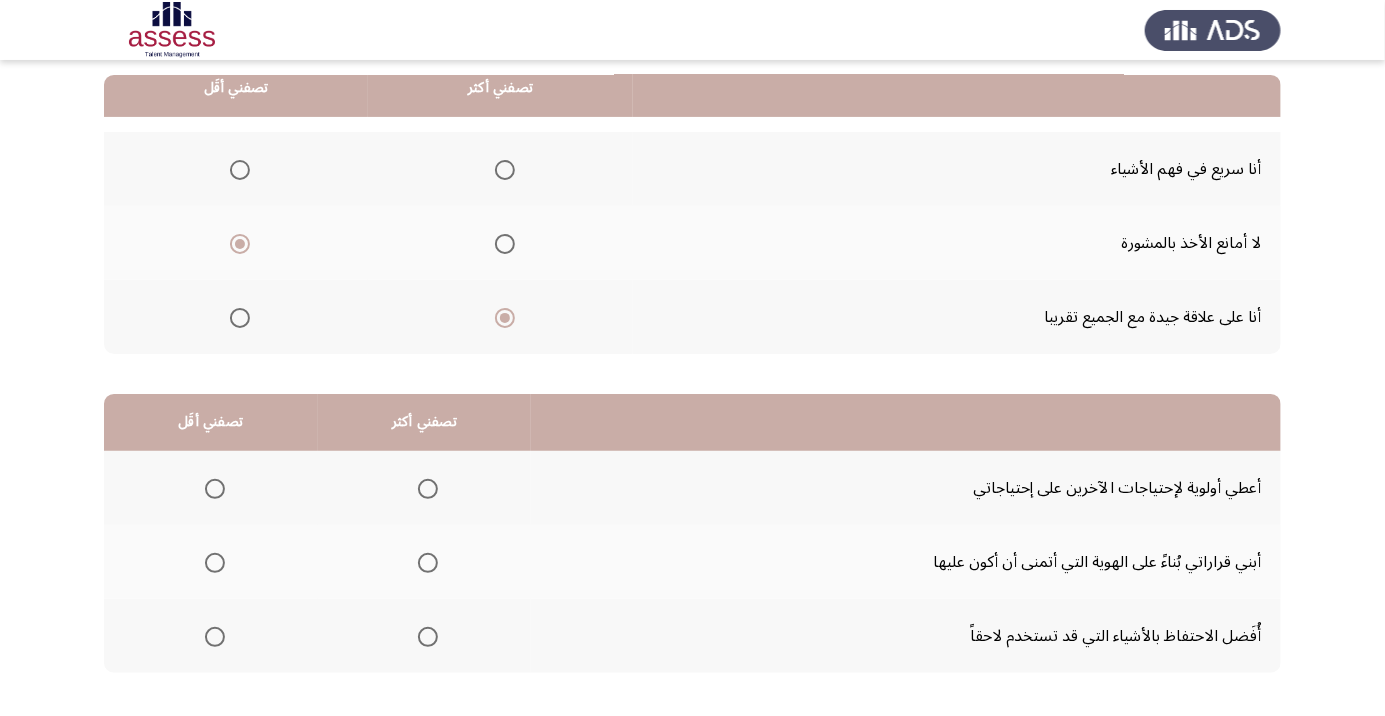 click 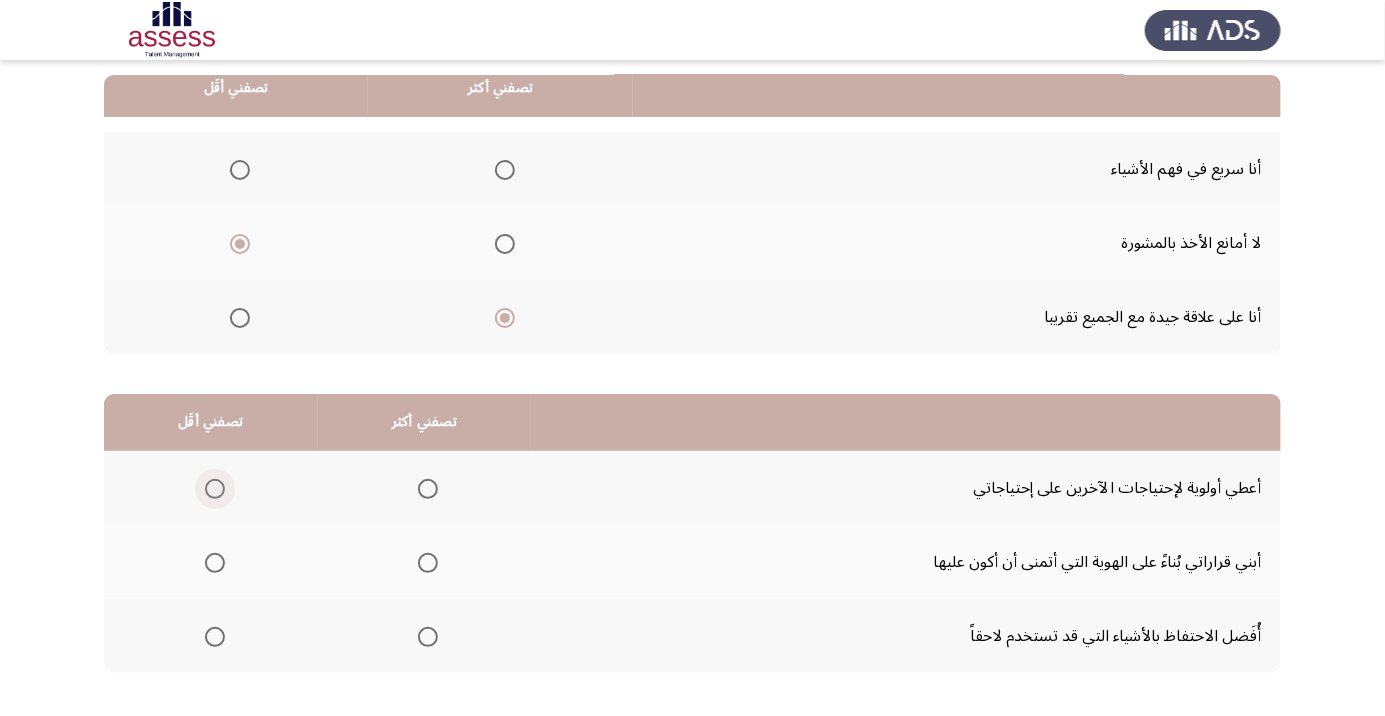 click at bounding box center (215, 489) 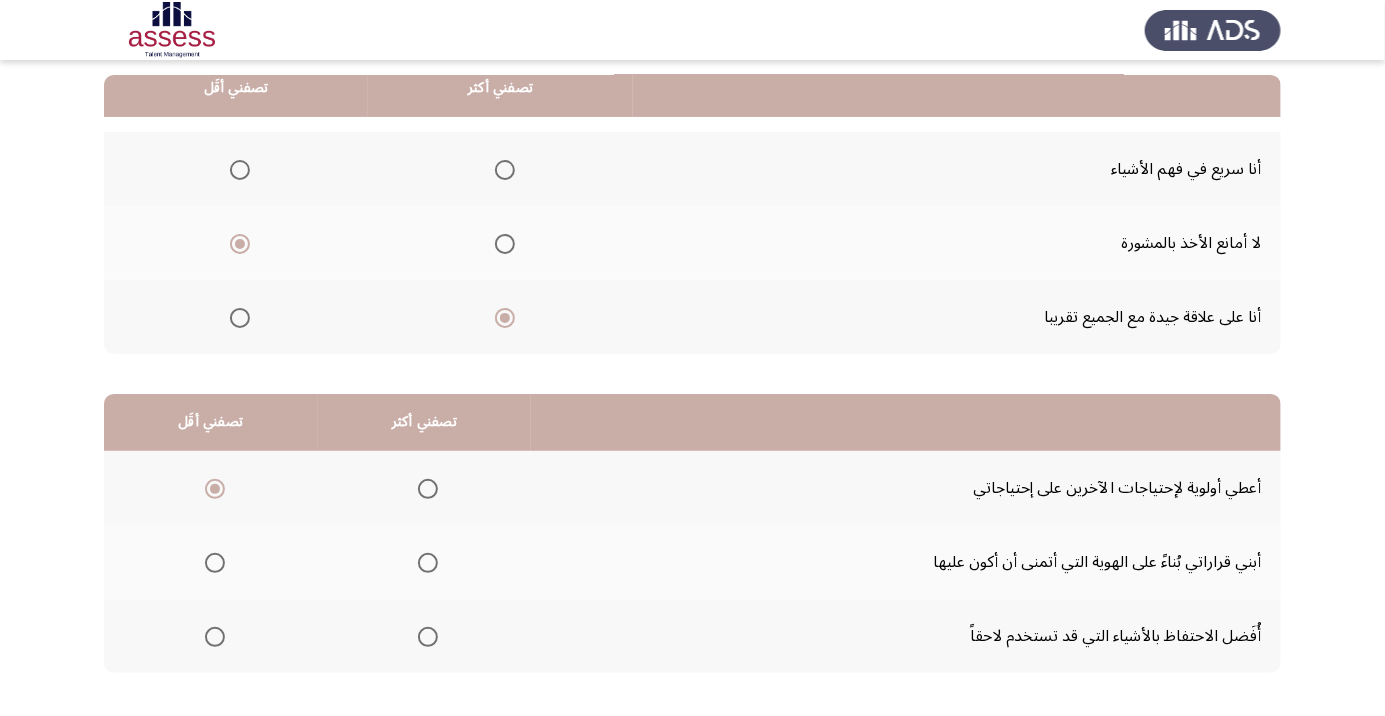 click 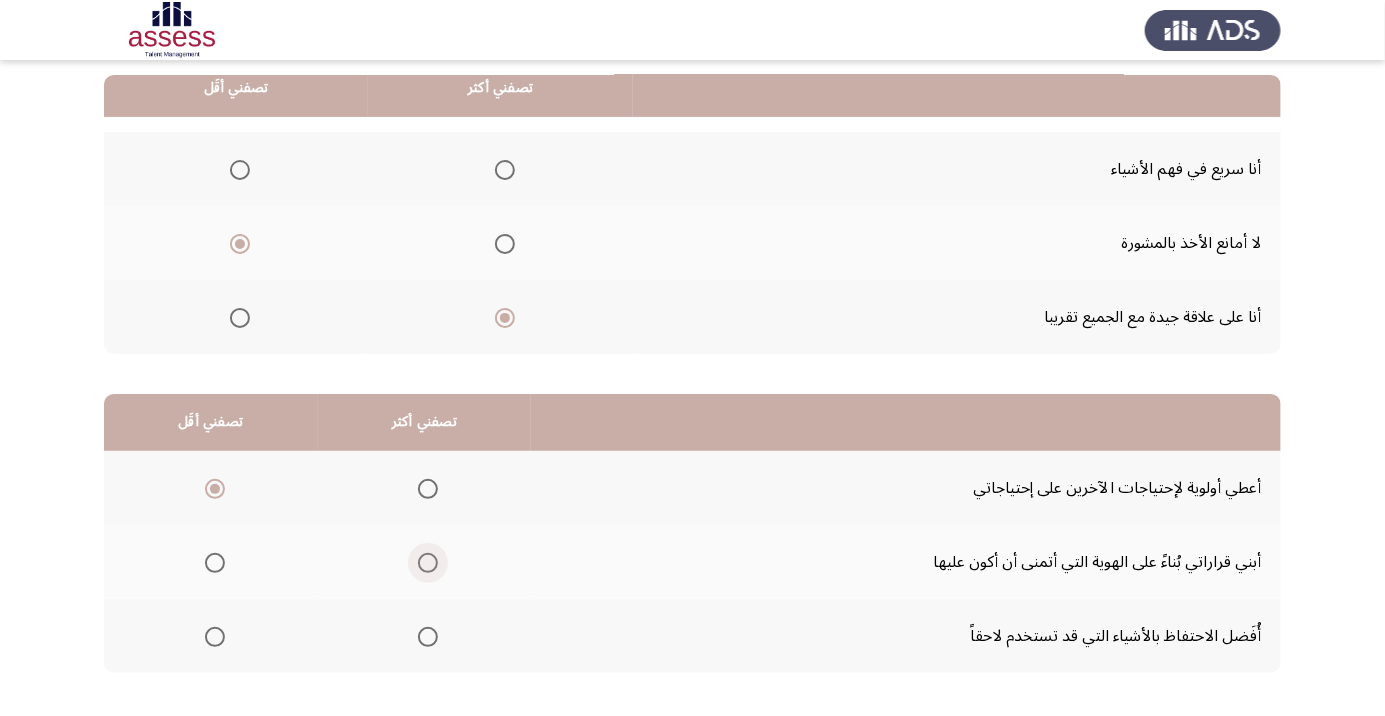 click at bounding box center (428, 563) 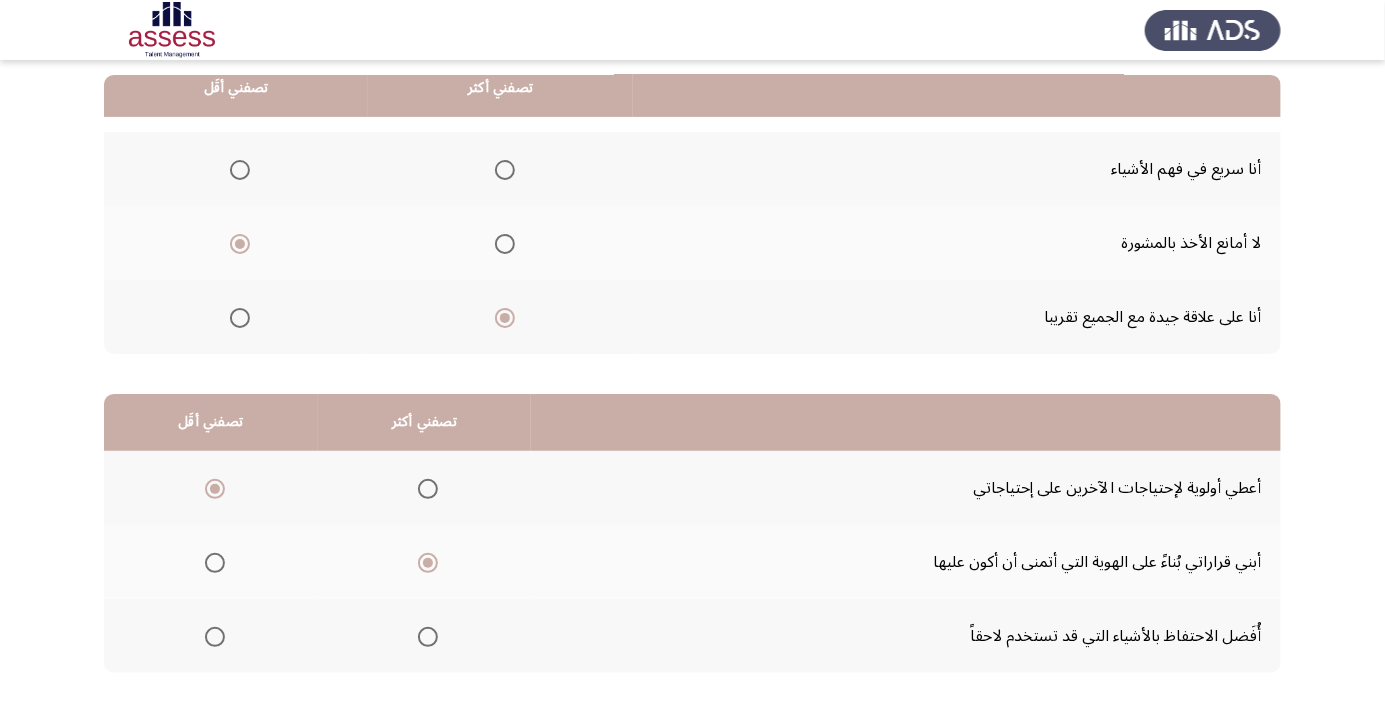 click on "التالي" 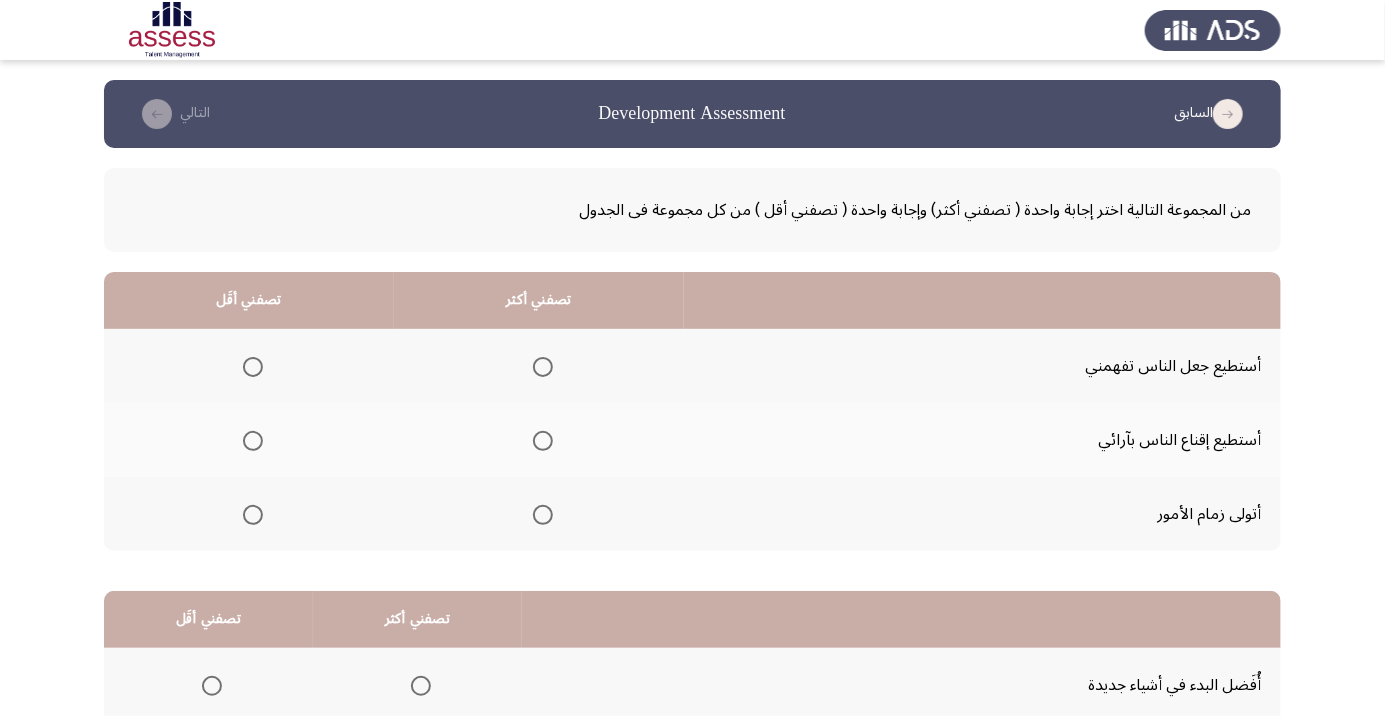 click at bounding box center [543, 441] 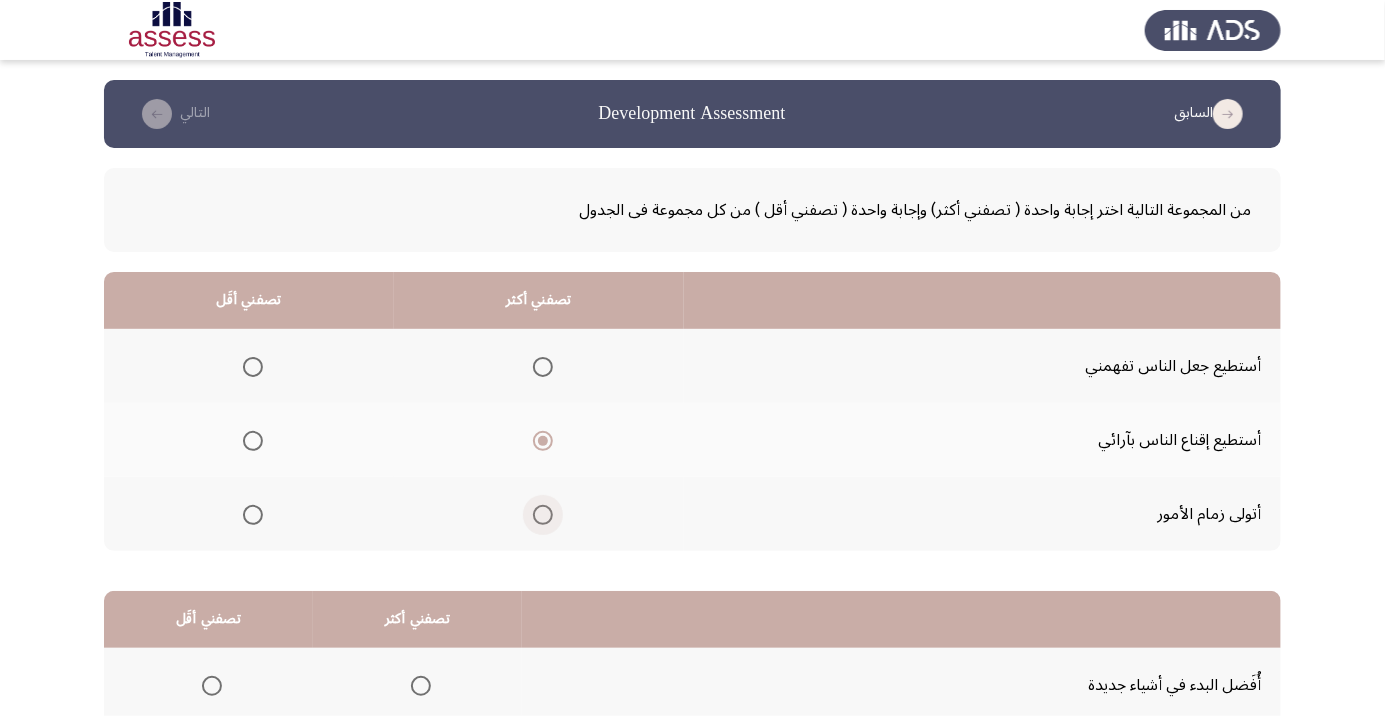 click at bounding box center (543, 515) 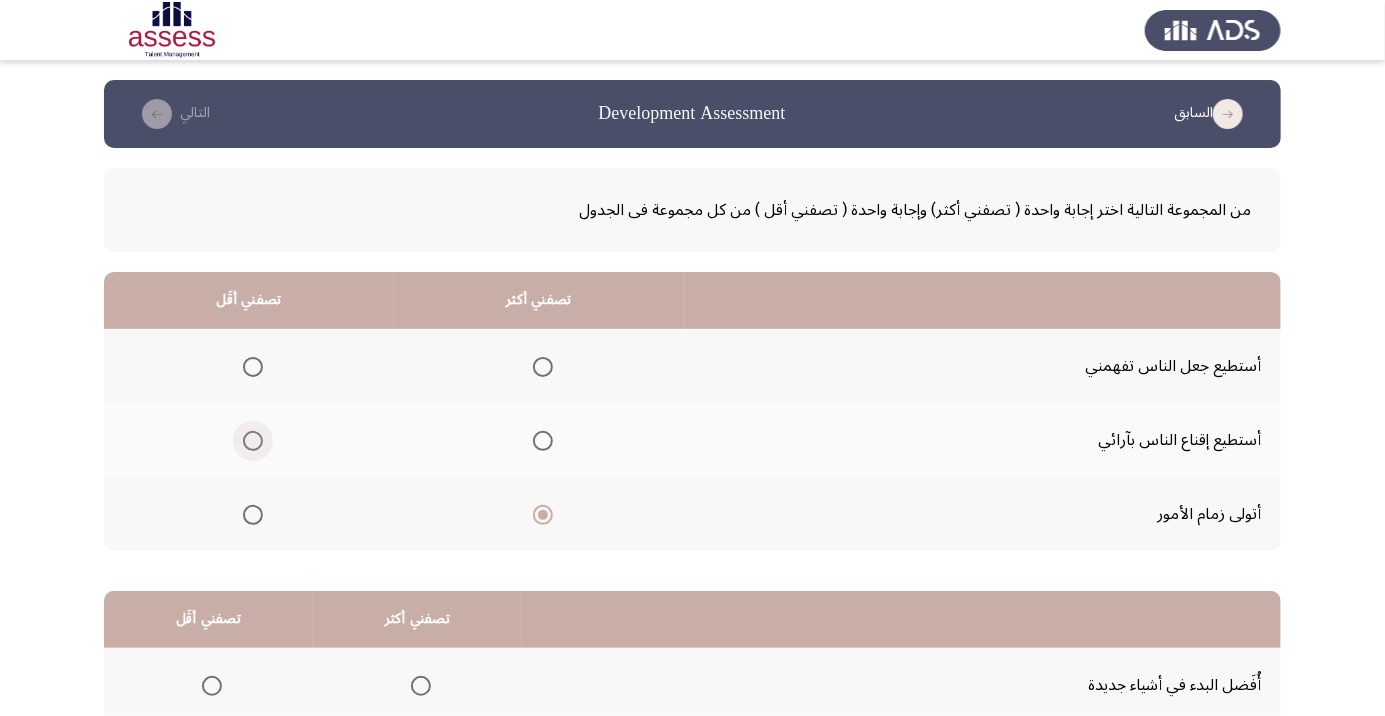 click at bounding box center [253, 441] 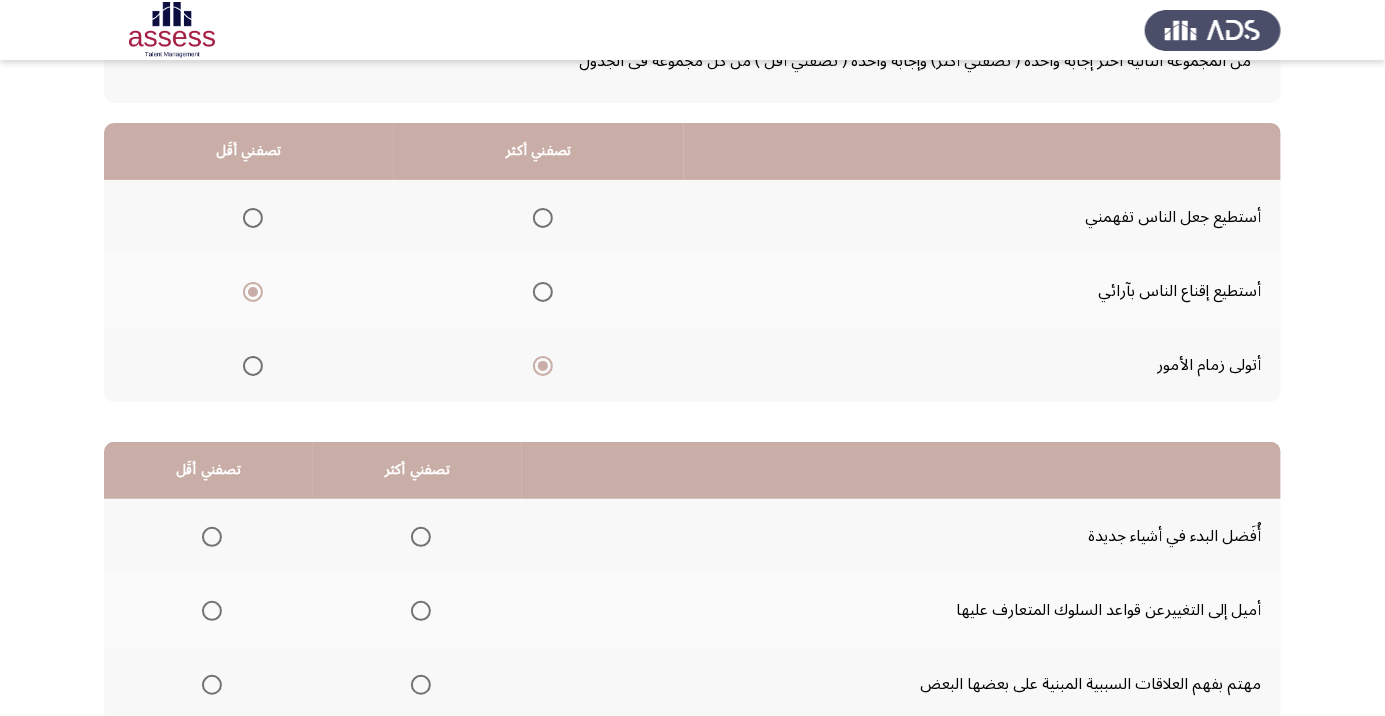scroll, scrollTop: 197, scrollLeft: 0, axis: vertical 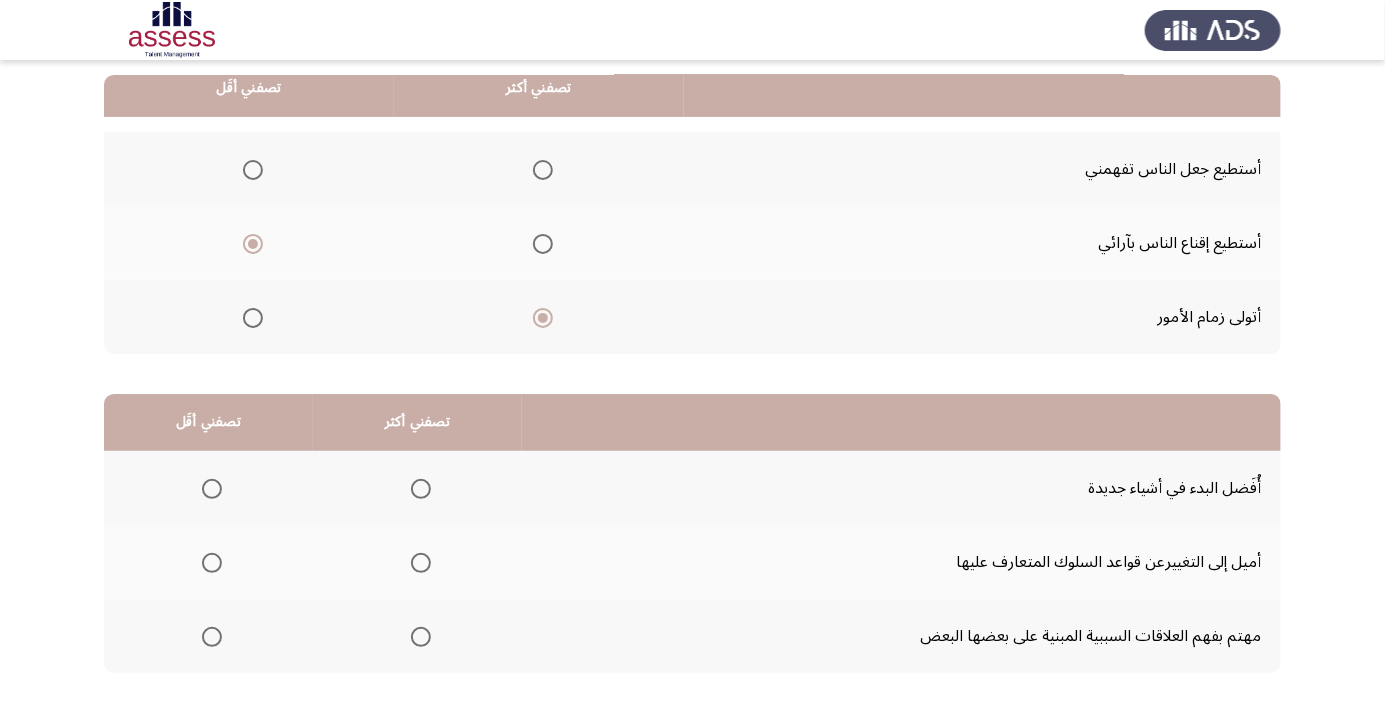 click at bounding box center [417, 489] 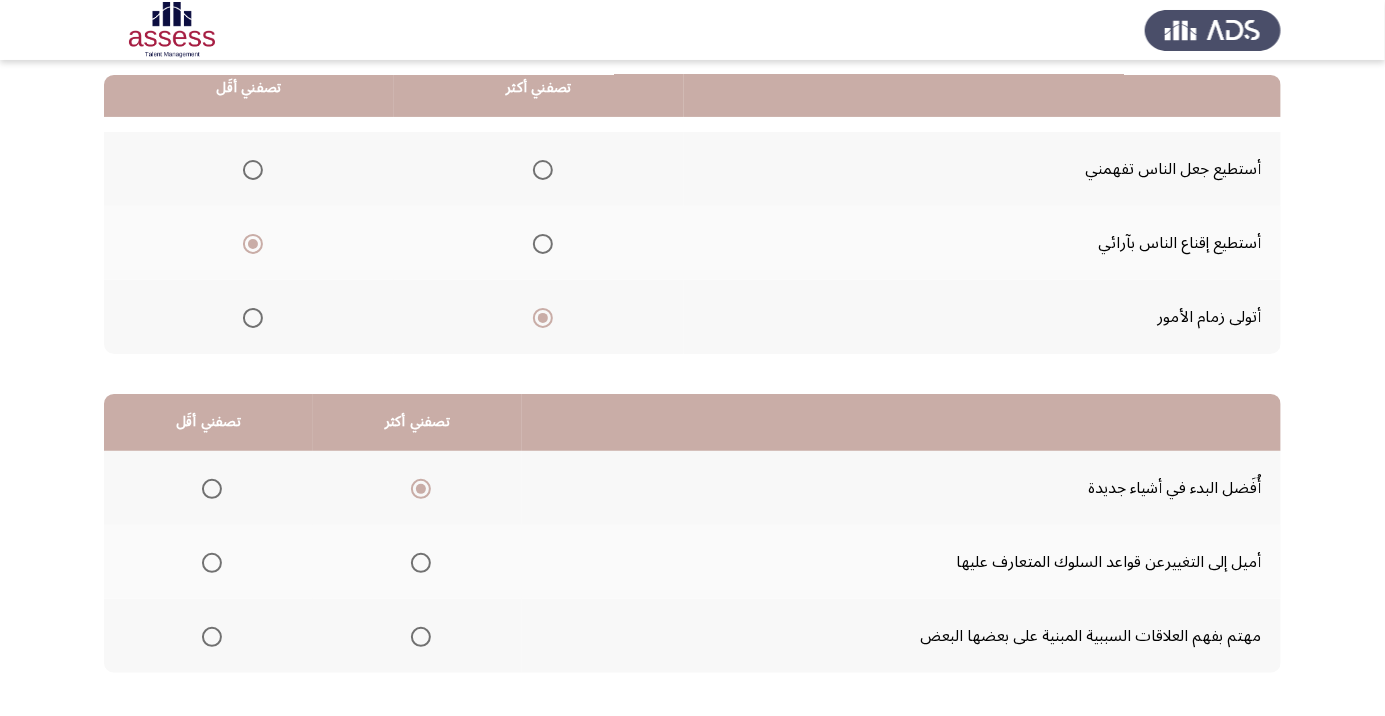 click at bounding box center [212, 563] 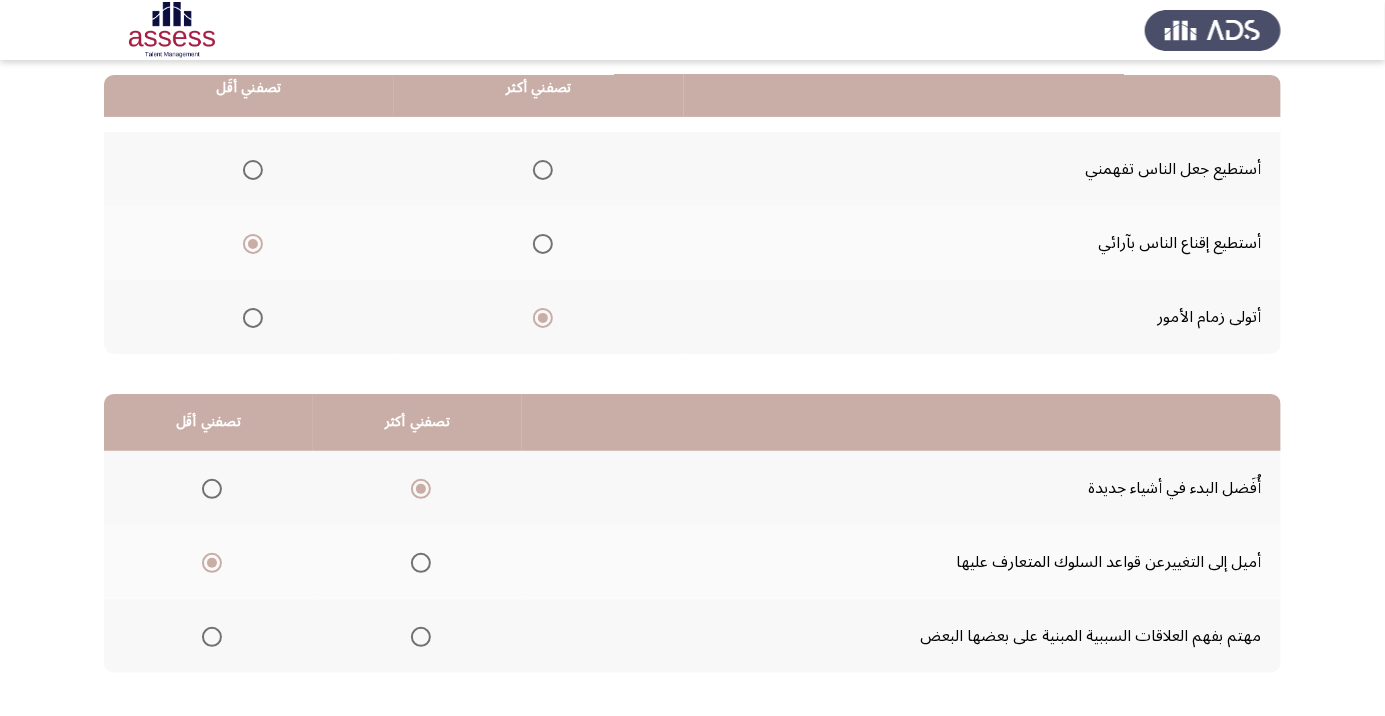 click on "التالي" 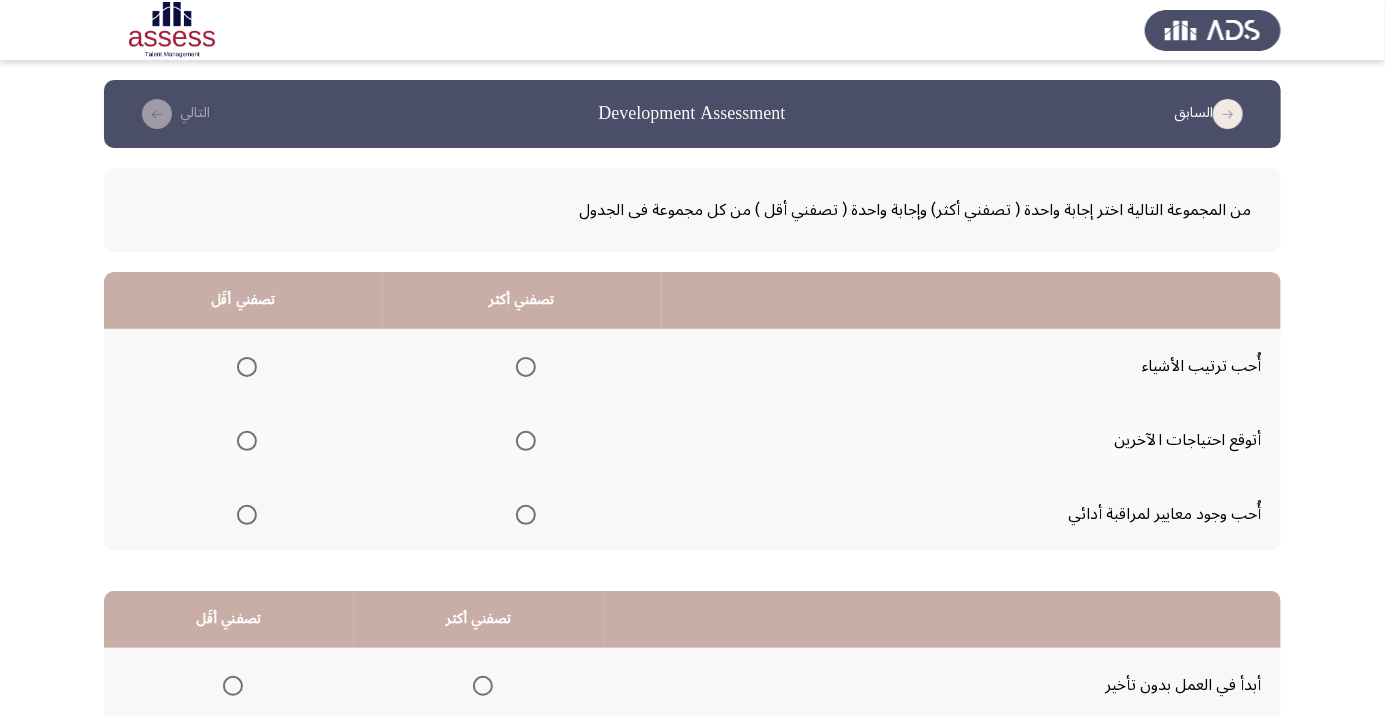 click at bounding box center (526, 441) 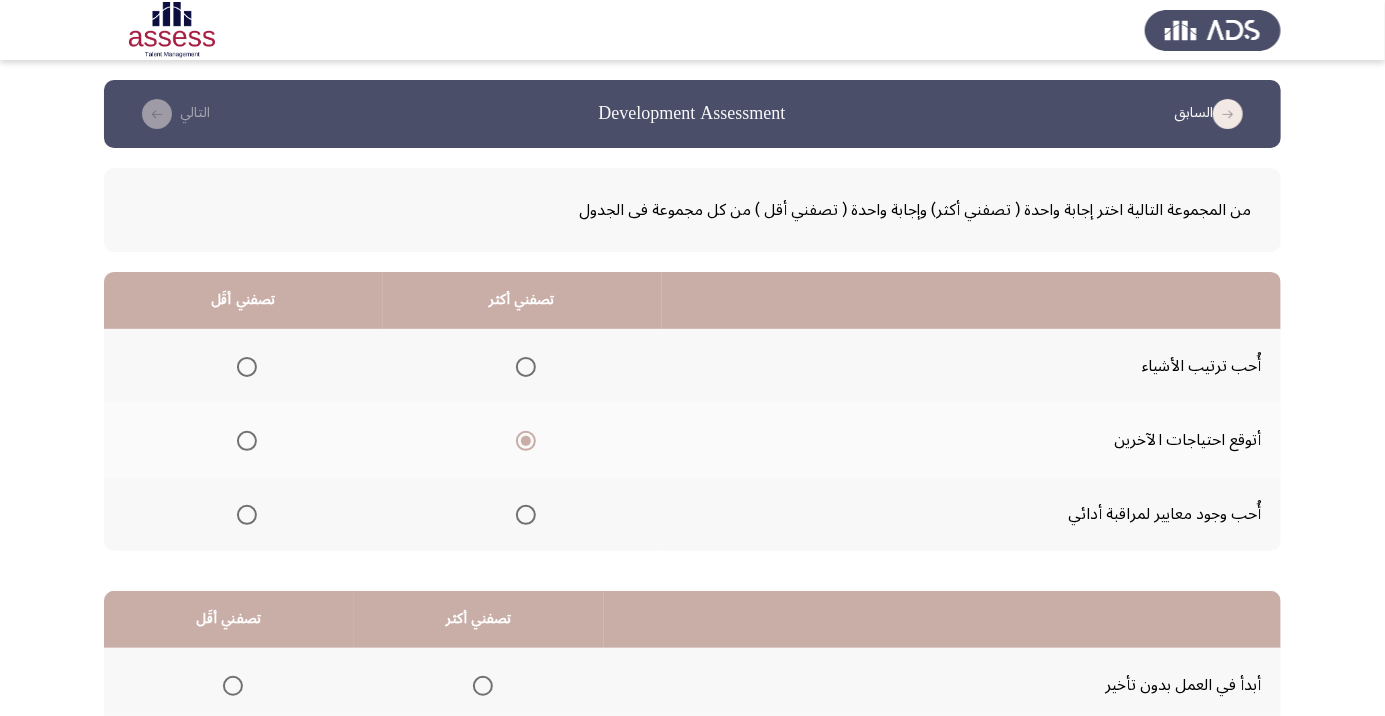 click at bounding box center (247, 367) 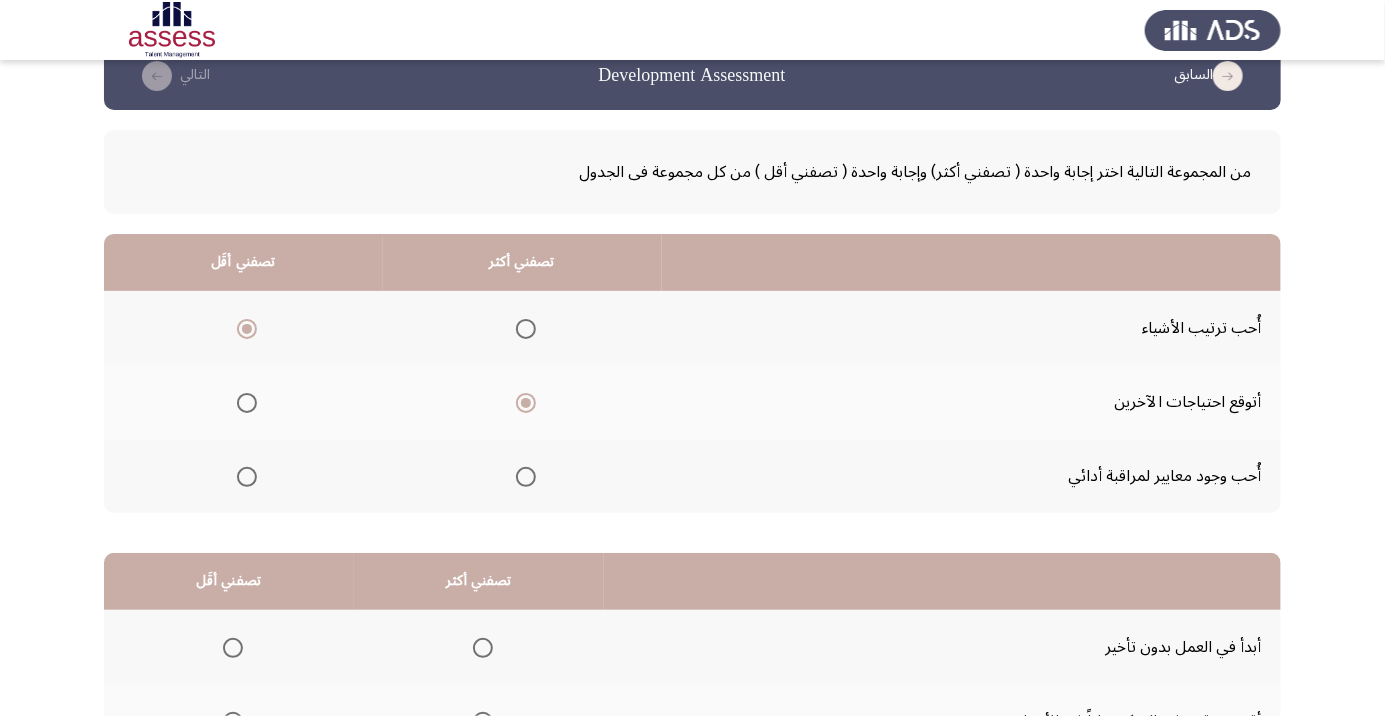 scroll, scrollTop: 197, scrollLeft: 0, axis: vertical 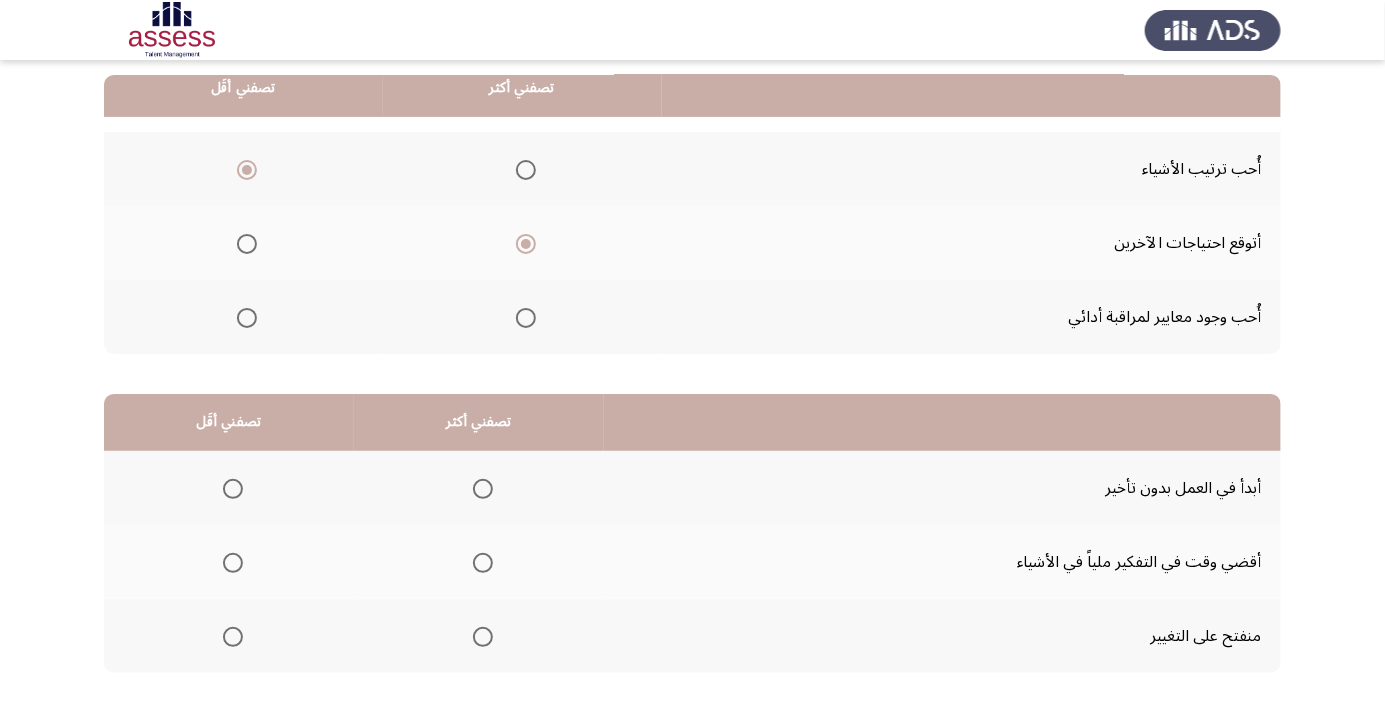 click 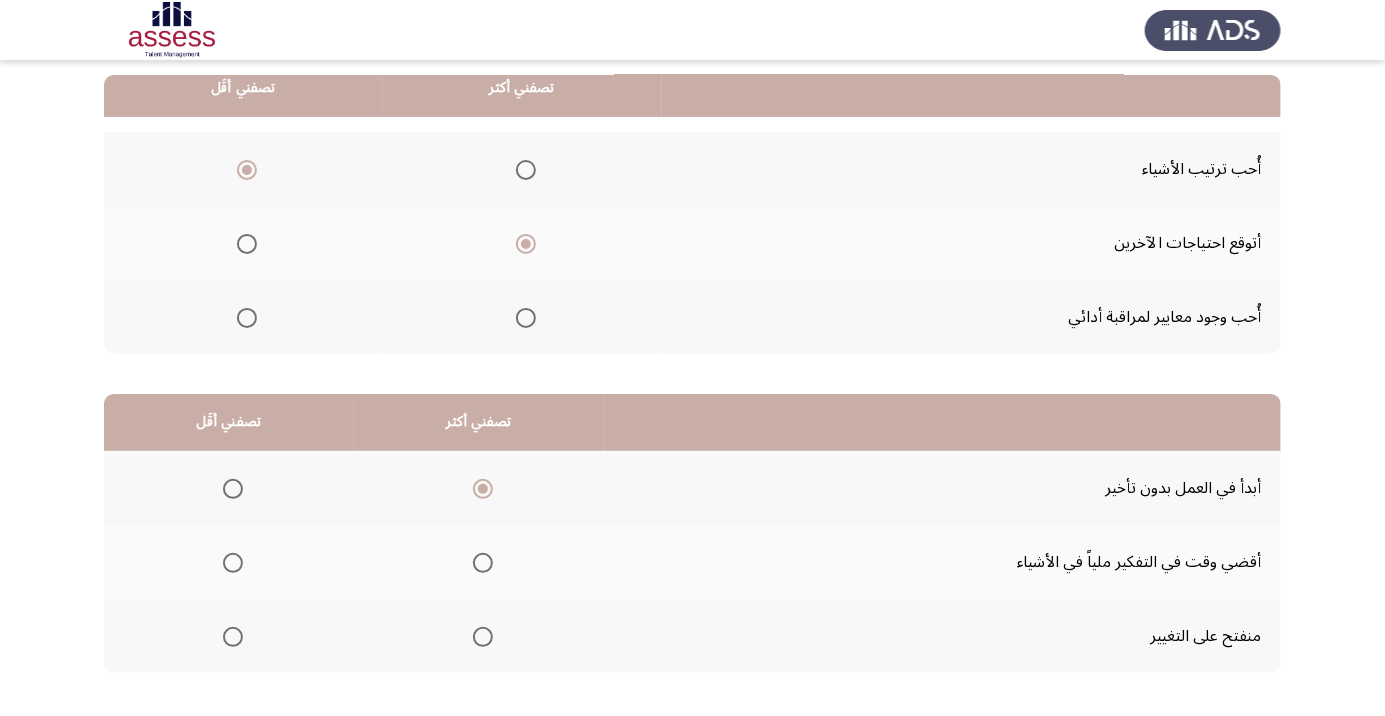 click at bounding box center (233, 637) 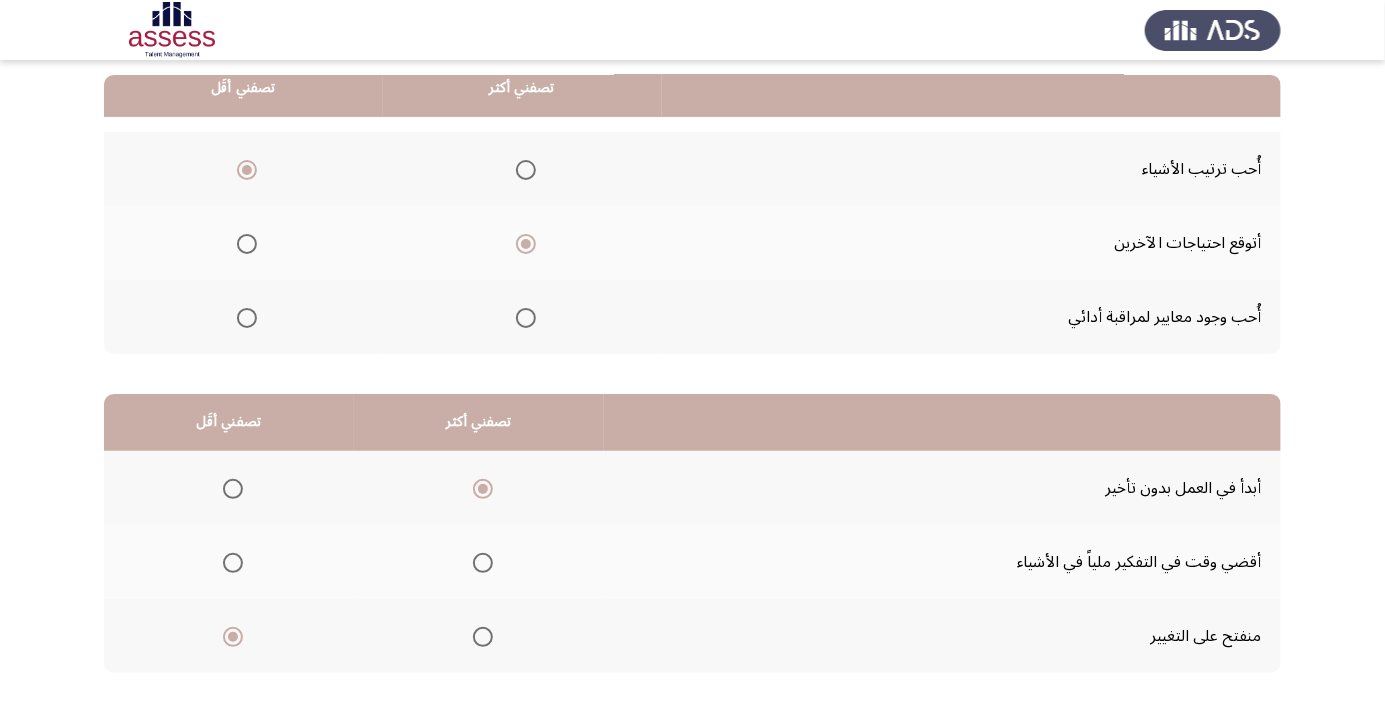 click on "التالي" 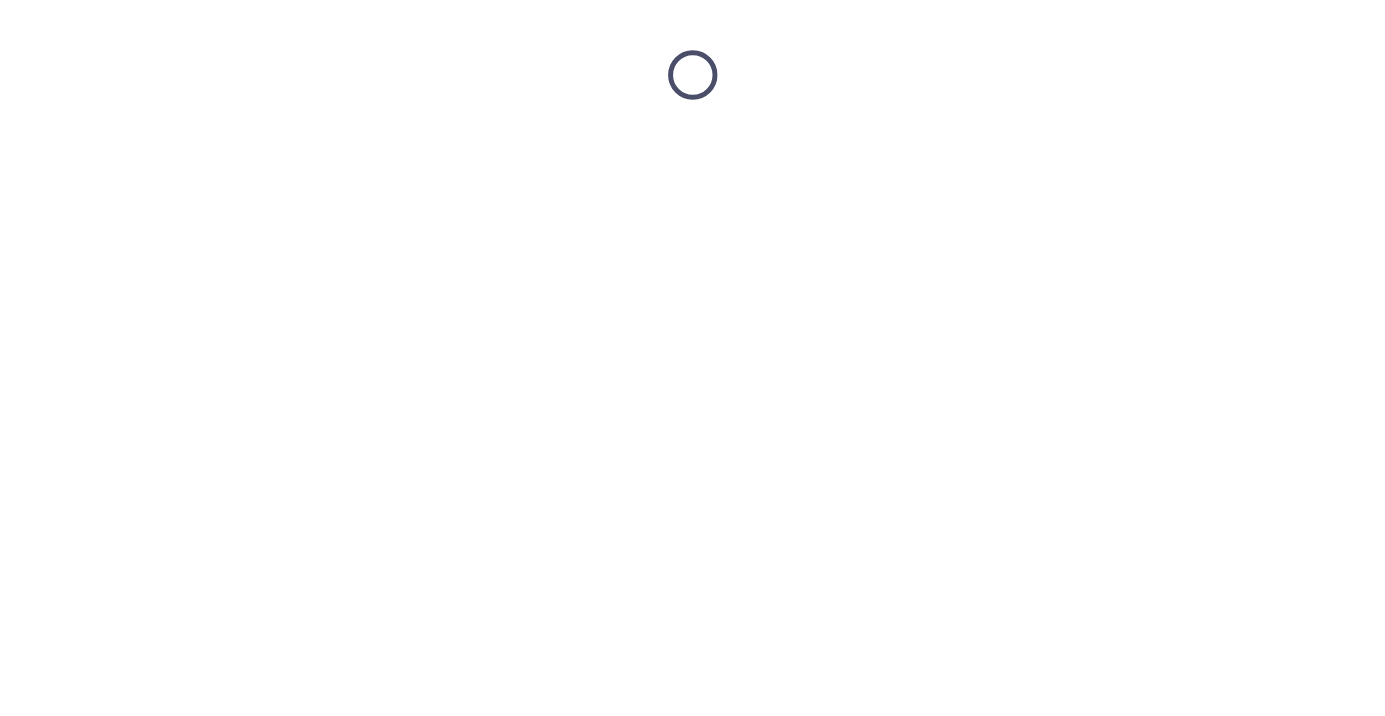 scroll, scrollTop: 0, scrollLeft: 0, axis: both 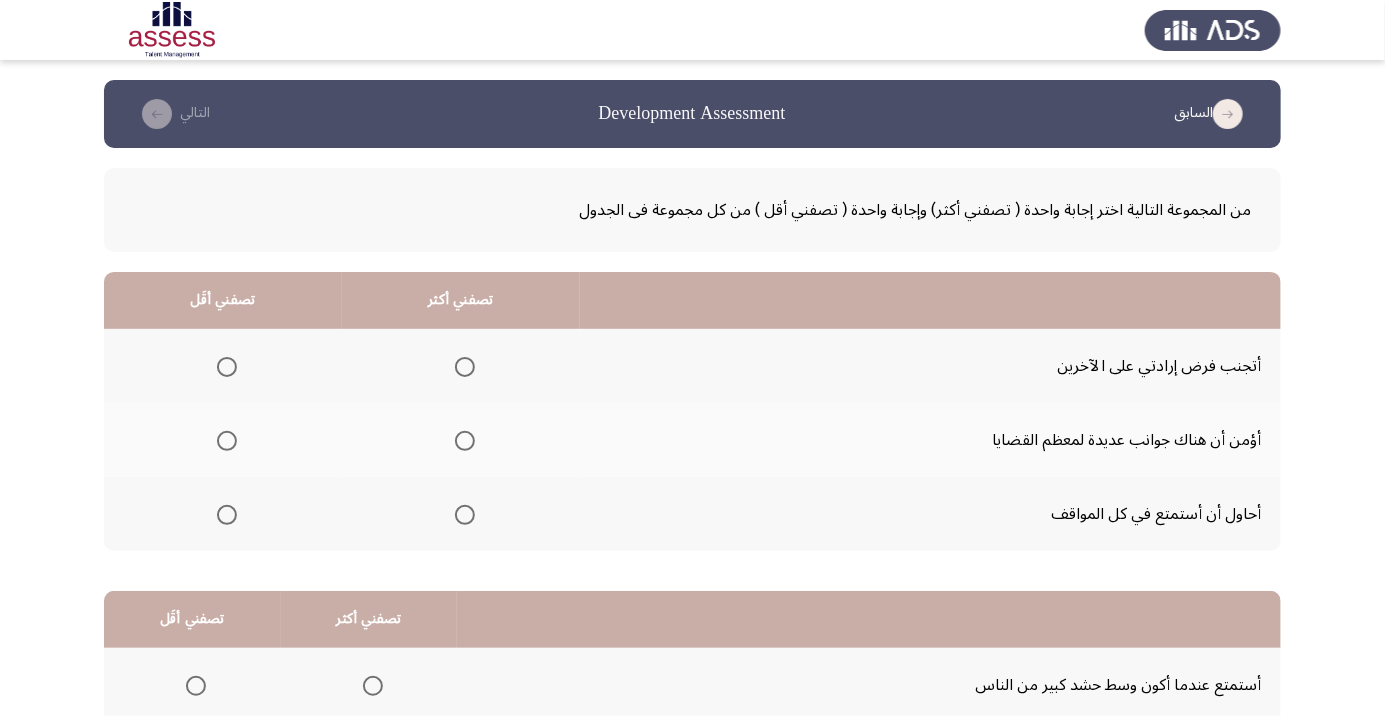 click 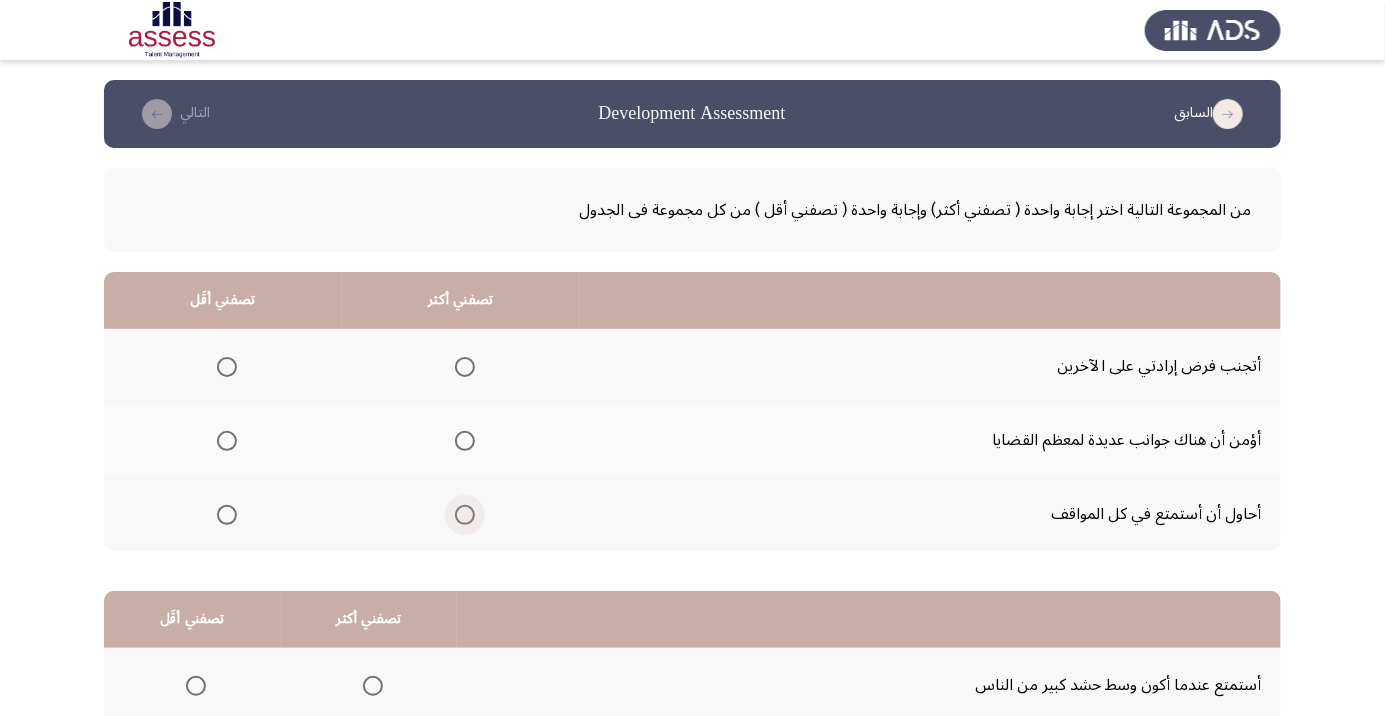 click at bounding box center (465, 515) 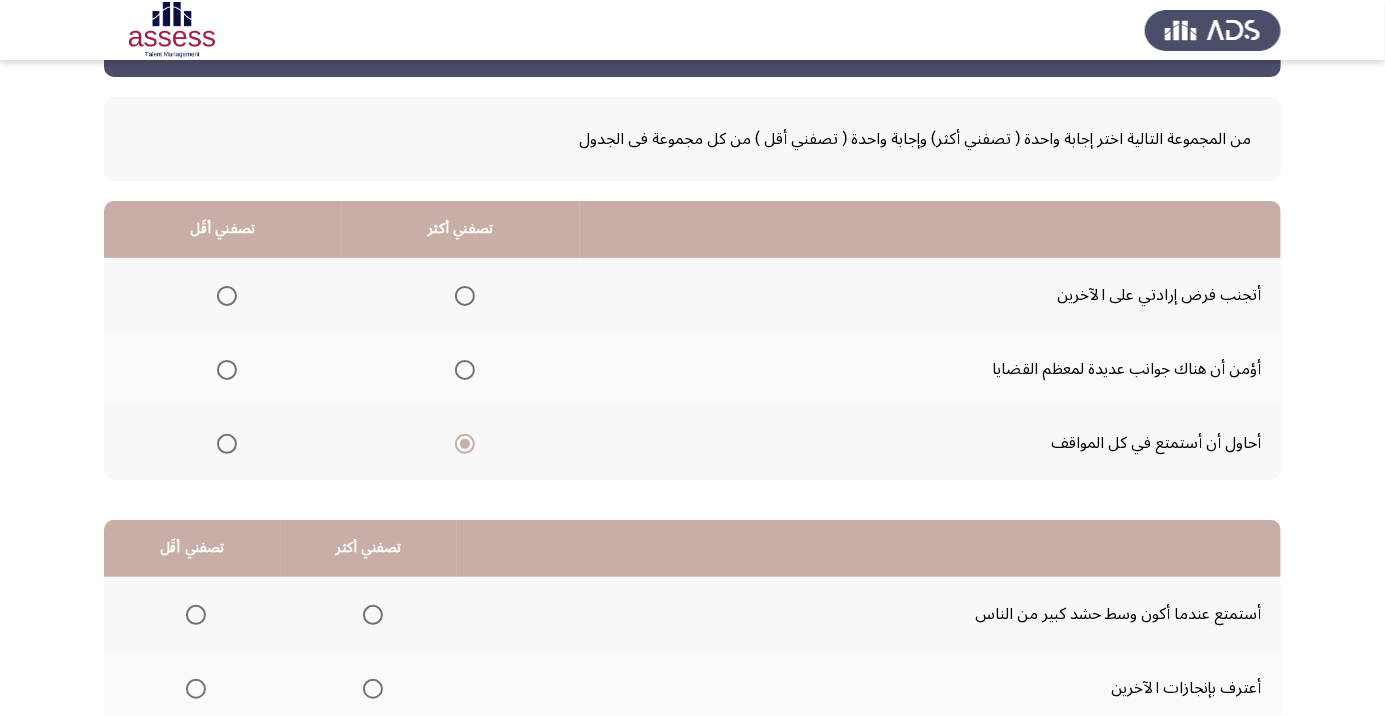 scroll, scrollTop: 73, scrollLeft: 0, axis: vertical 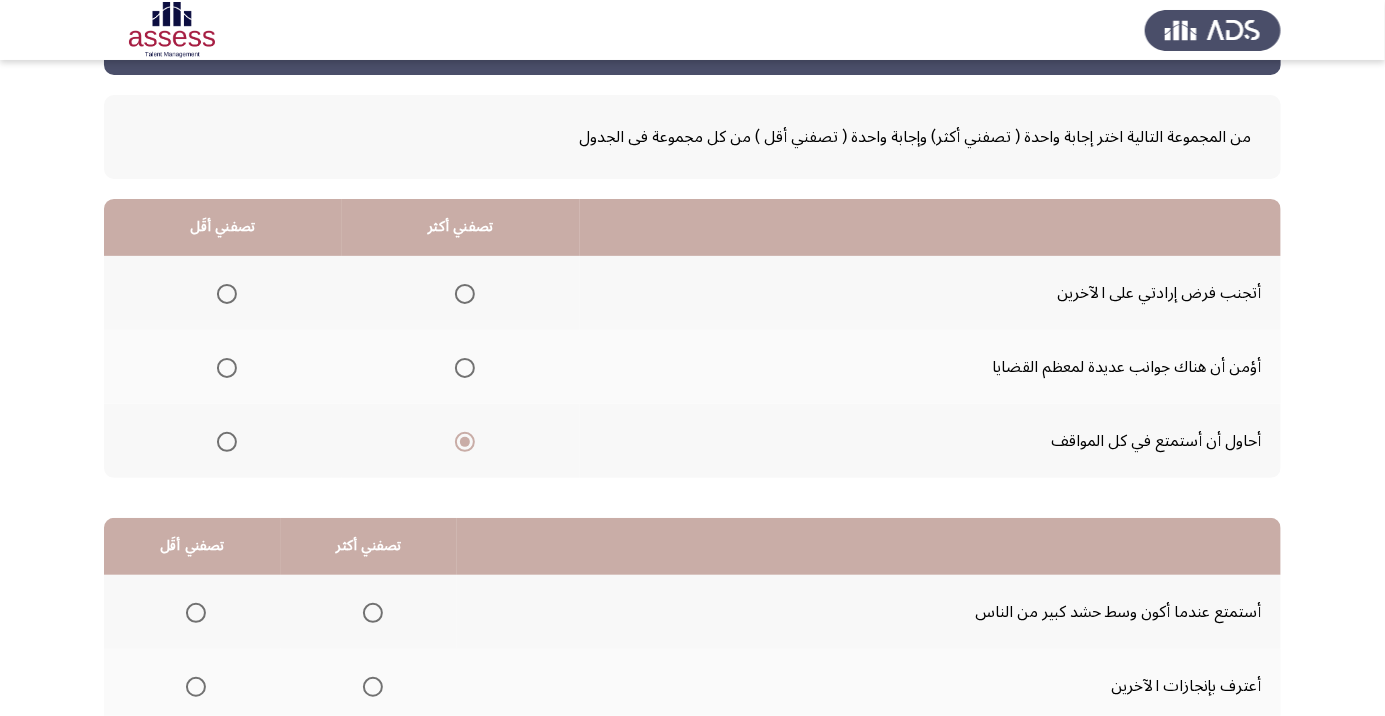click at bounding box center (227, 294) 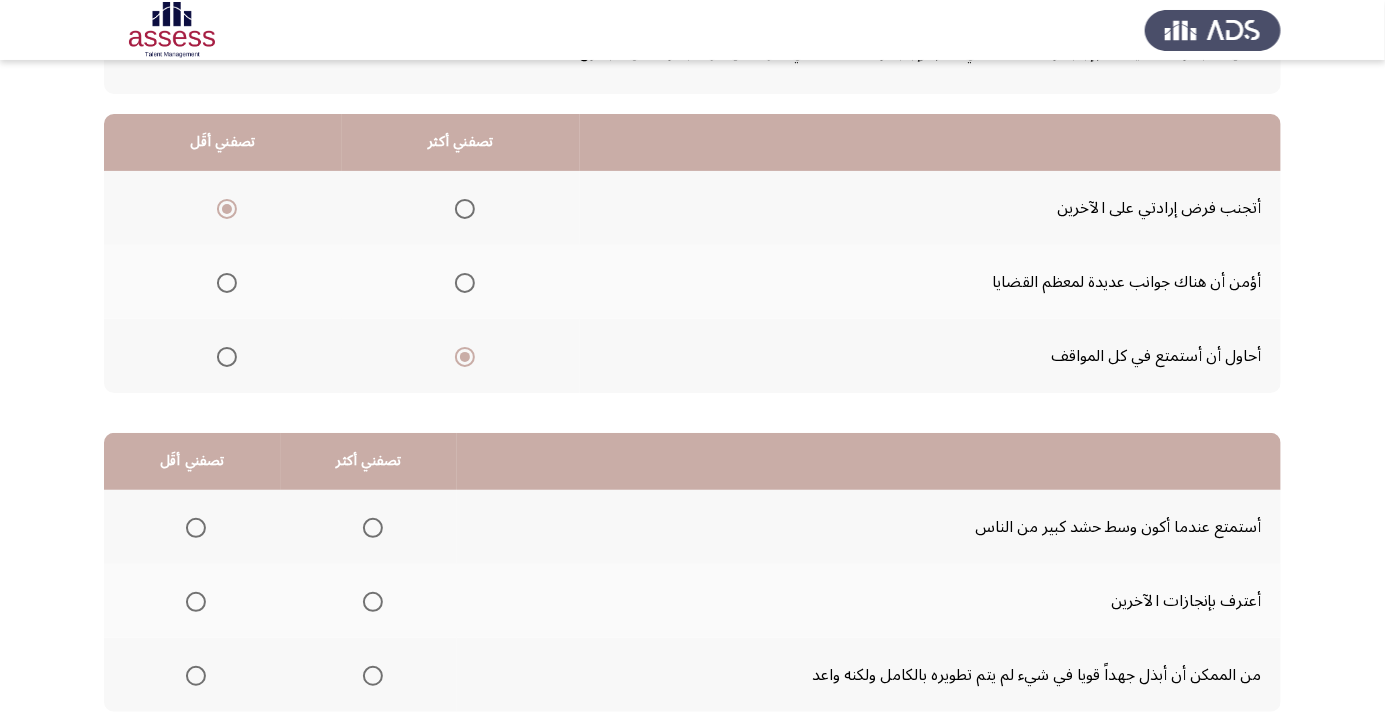 scroll, scrollTop: 159, scrollLeft: 0, axis: vertical 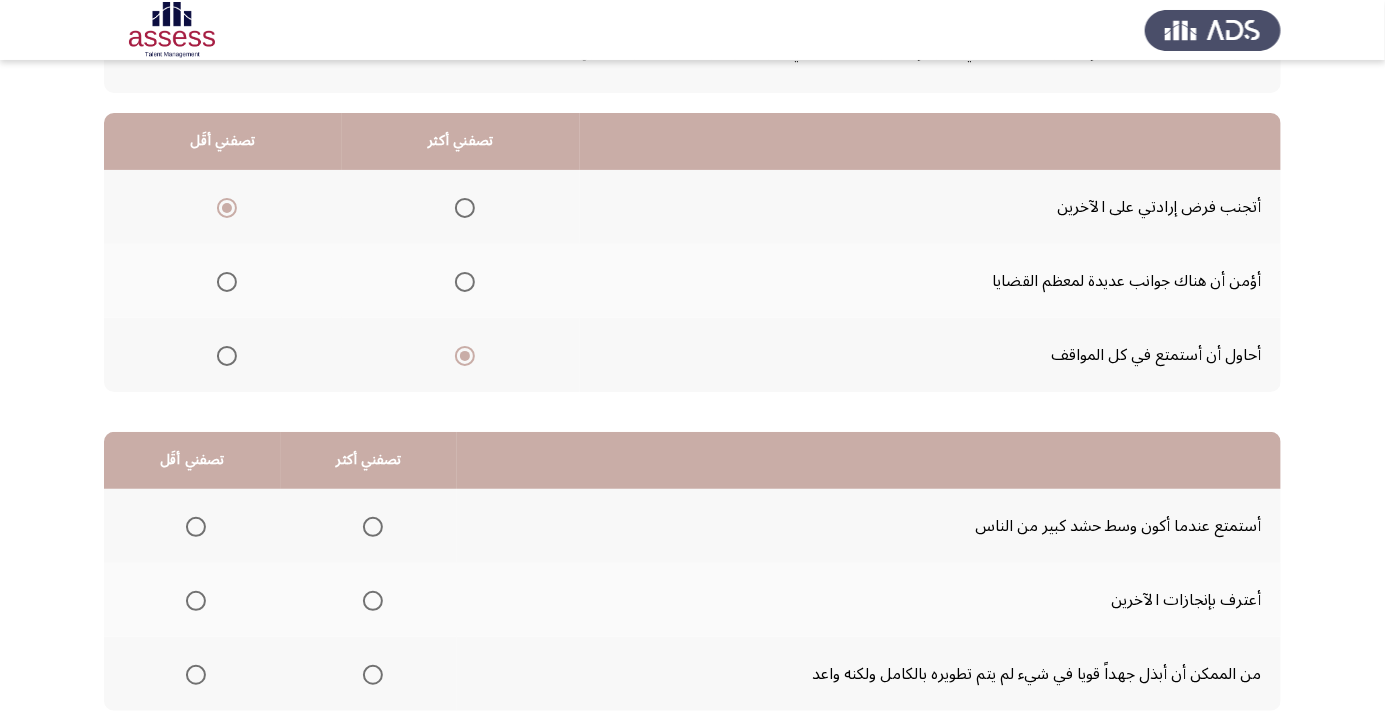 click at bounding box center (373, 601) 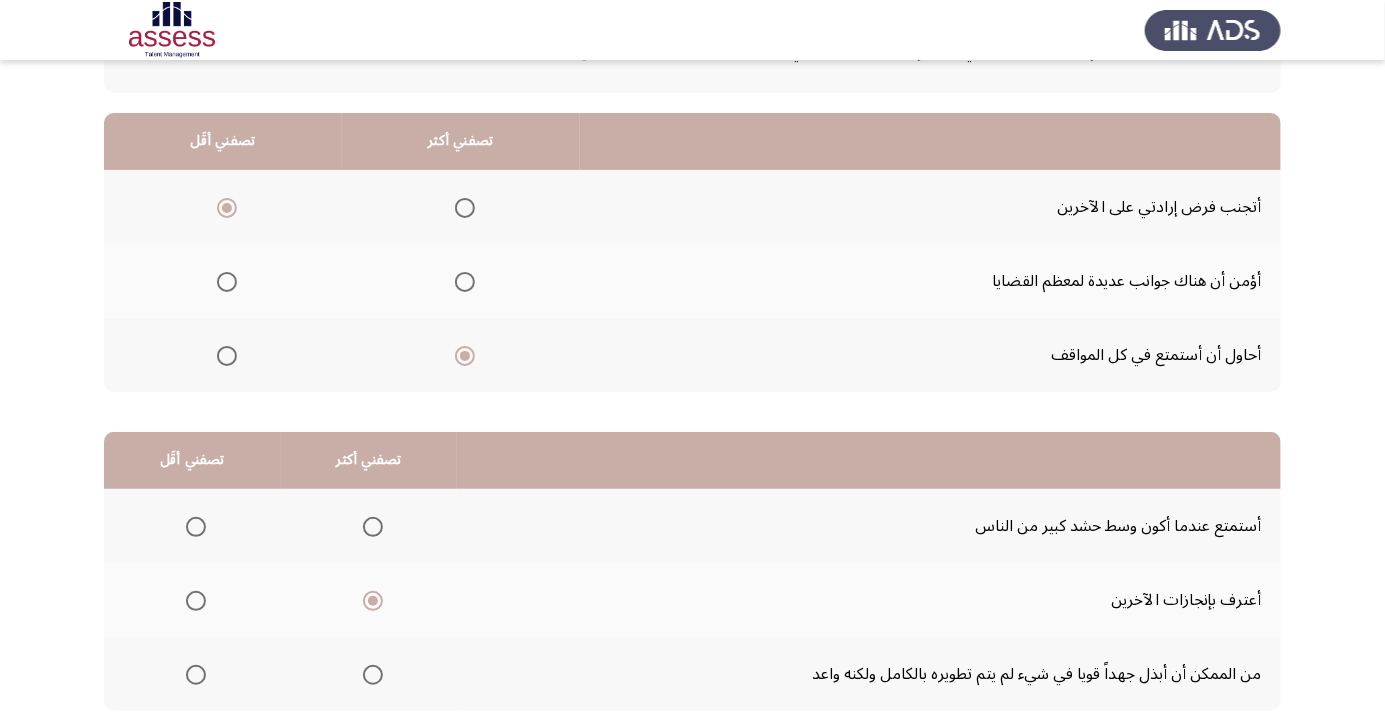 click at bounding box center (373, 675) 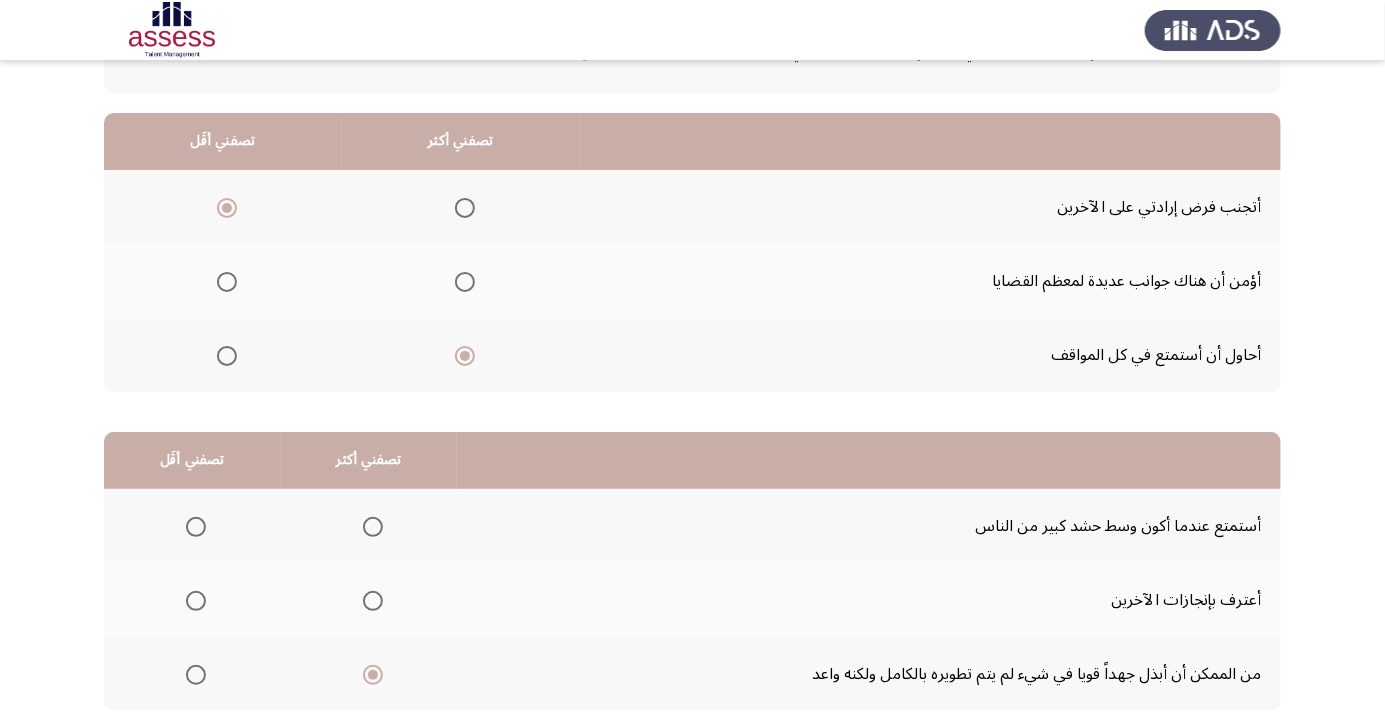 click 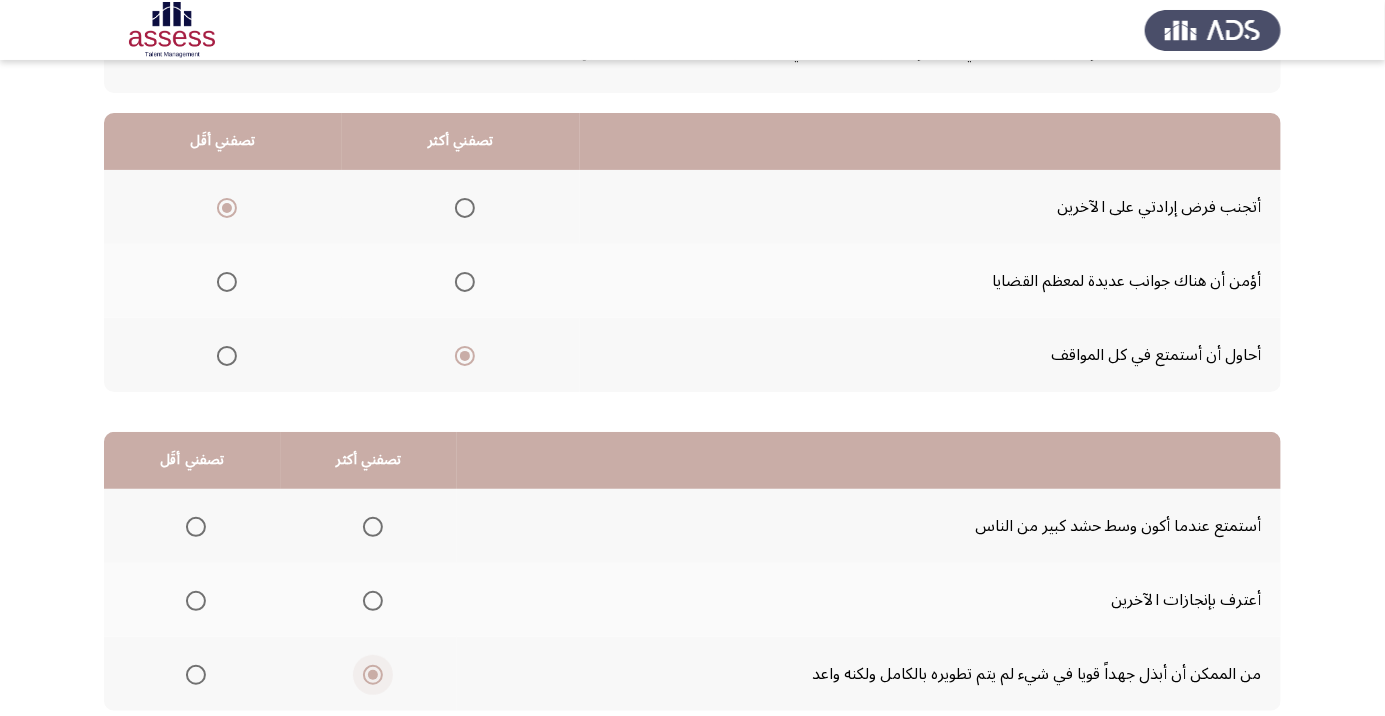 click 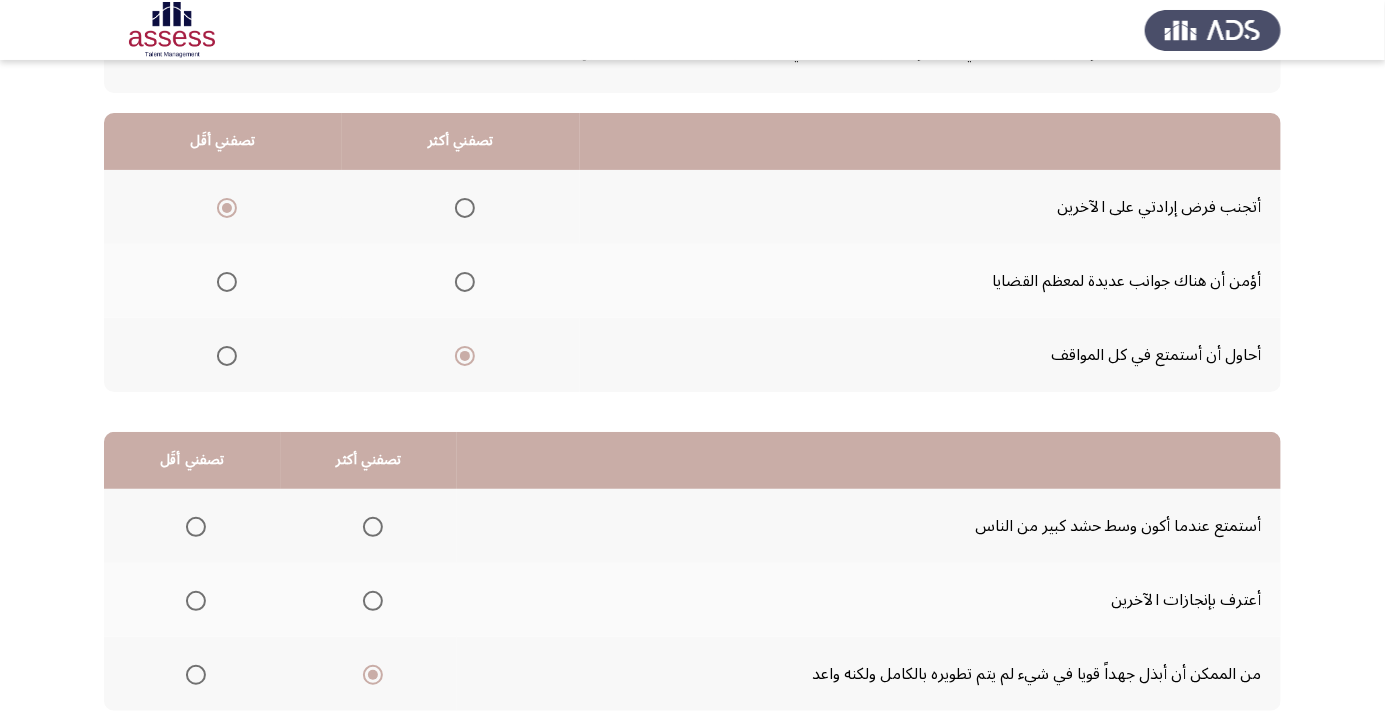 click at bounding box center [196, 527] 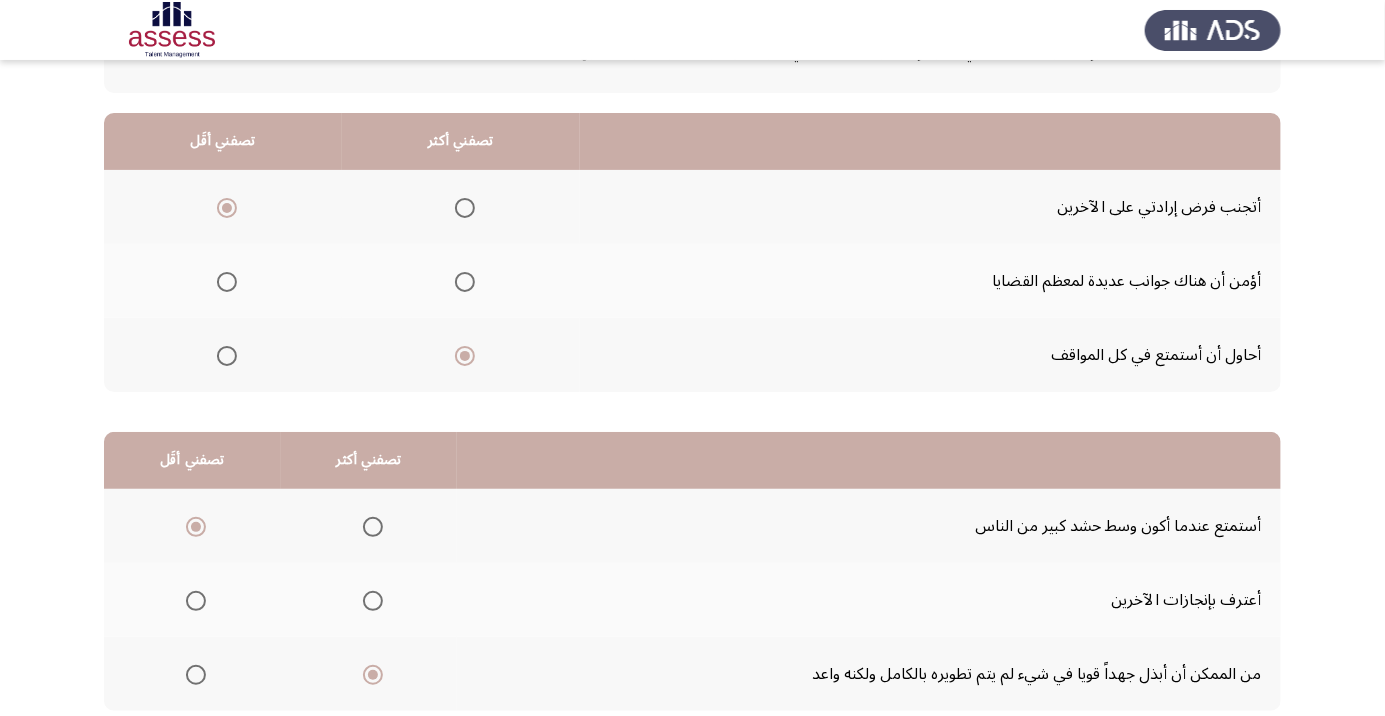 click on "التالي" 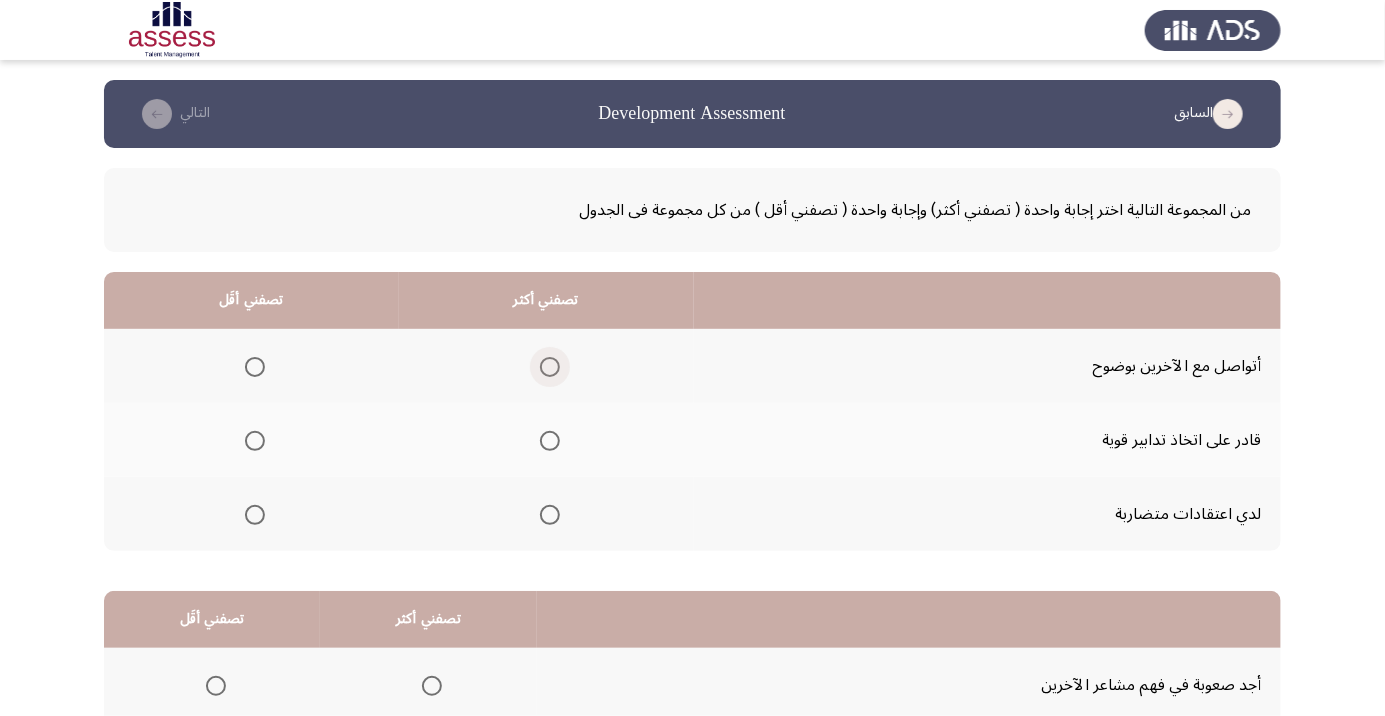 click at bounding box center (550, 367) 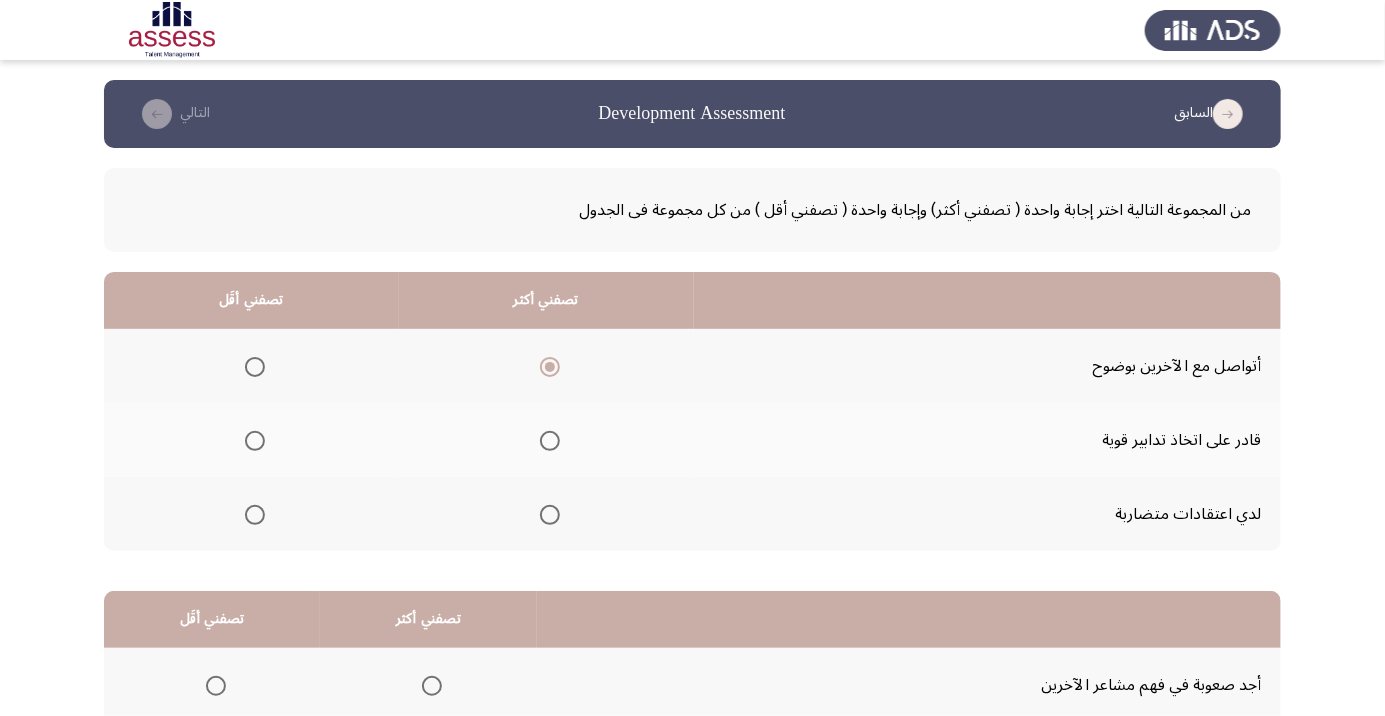 click at bounding box center (255, 441) 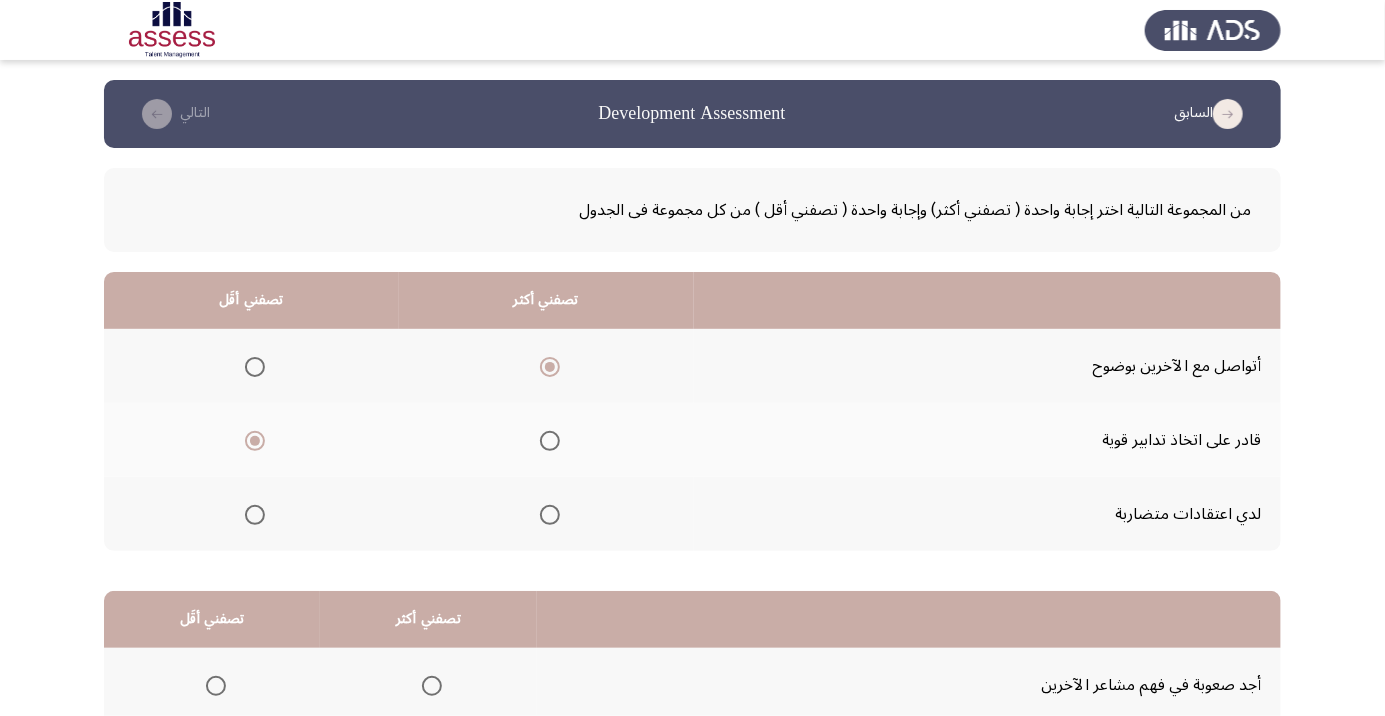 click at bounding box center (255, 515) 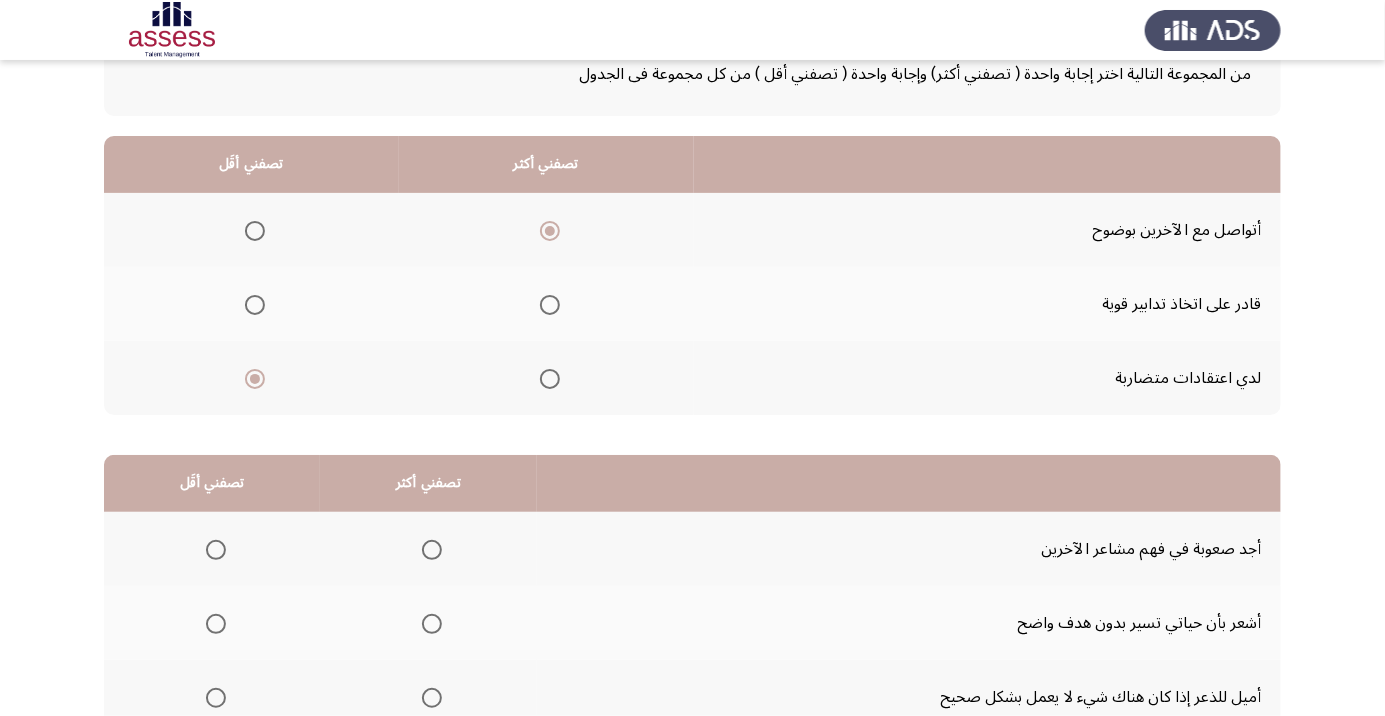 scroll, scrollTop: 197, scrollLeft: 0, axis: vertical 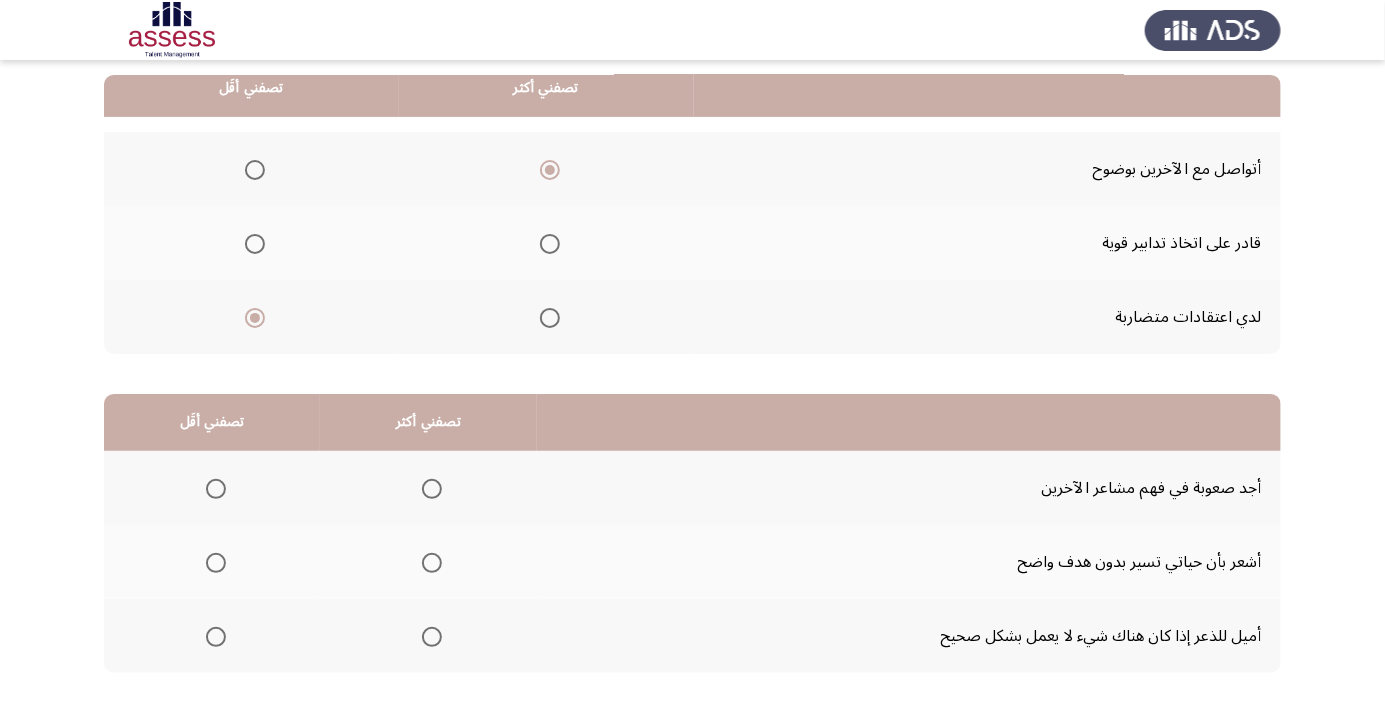 click at bounding box center (216, 563) 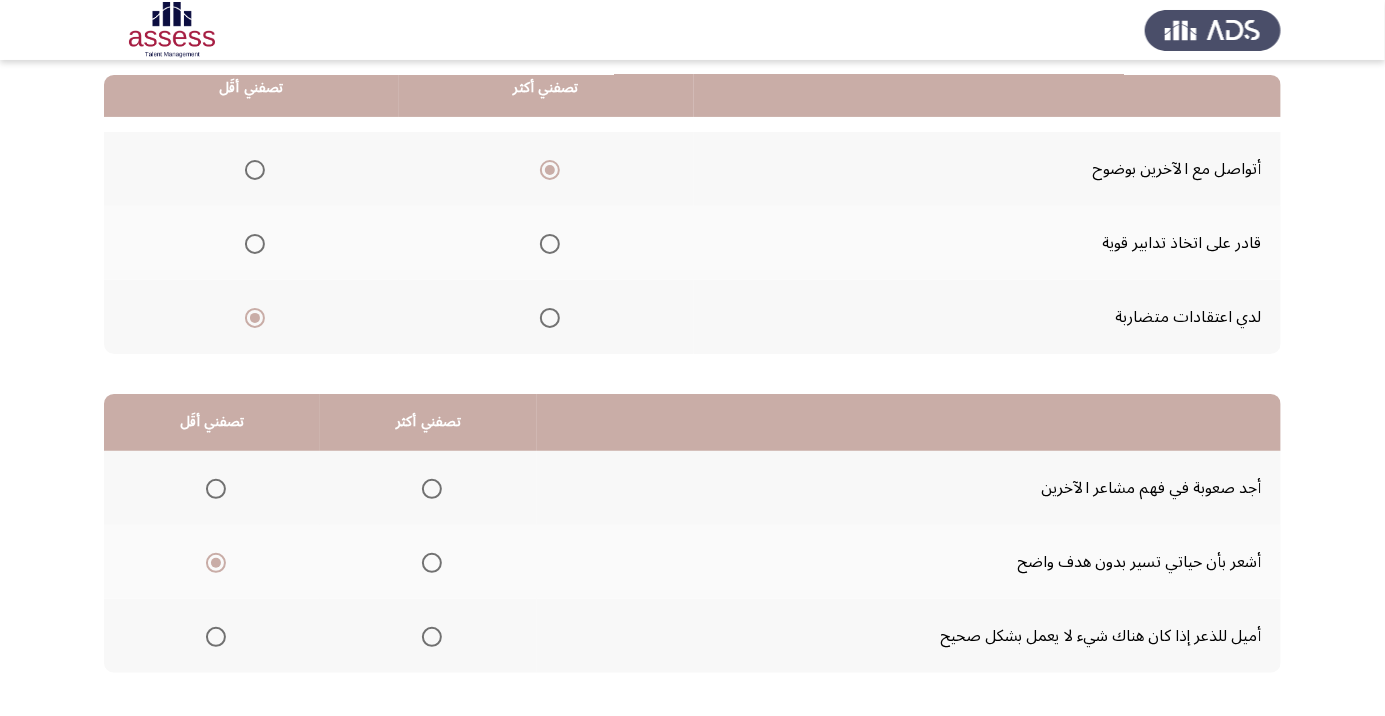 click at bounding box center (432, 637) 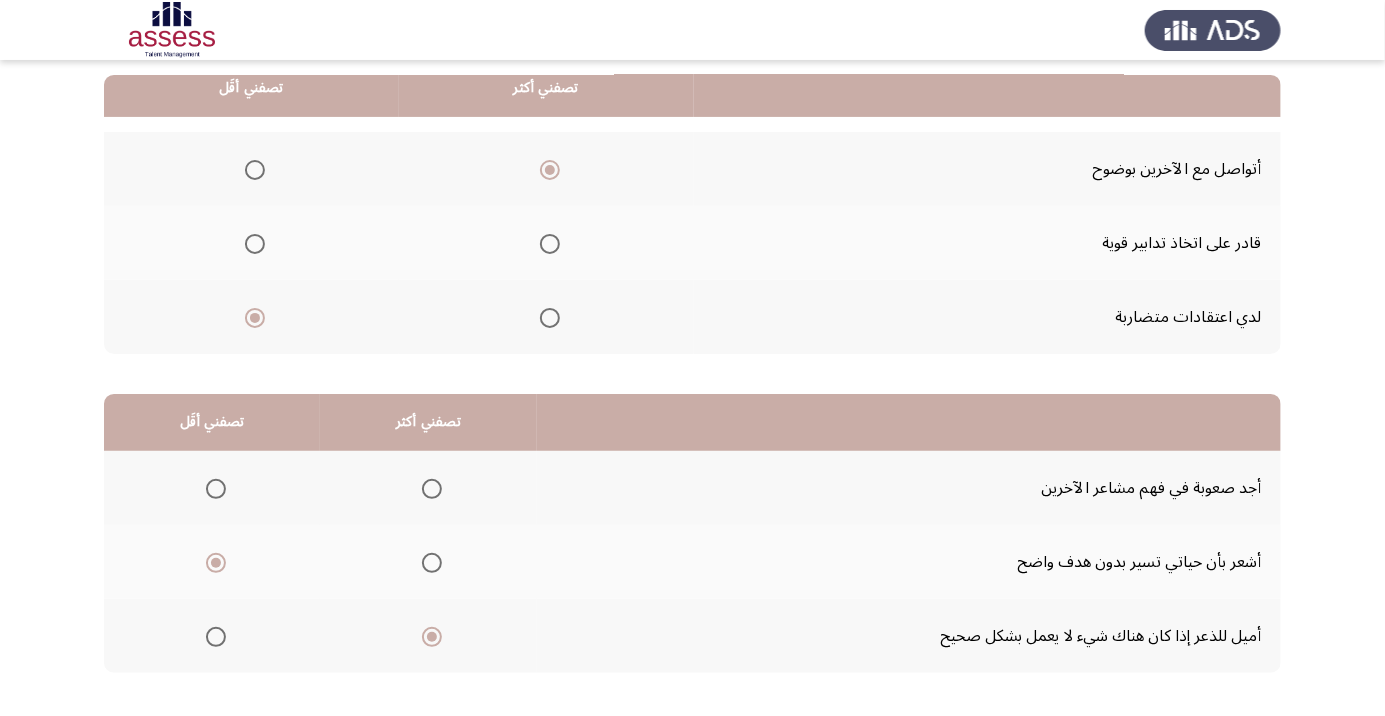 click on "التالي" 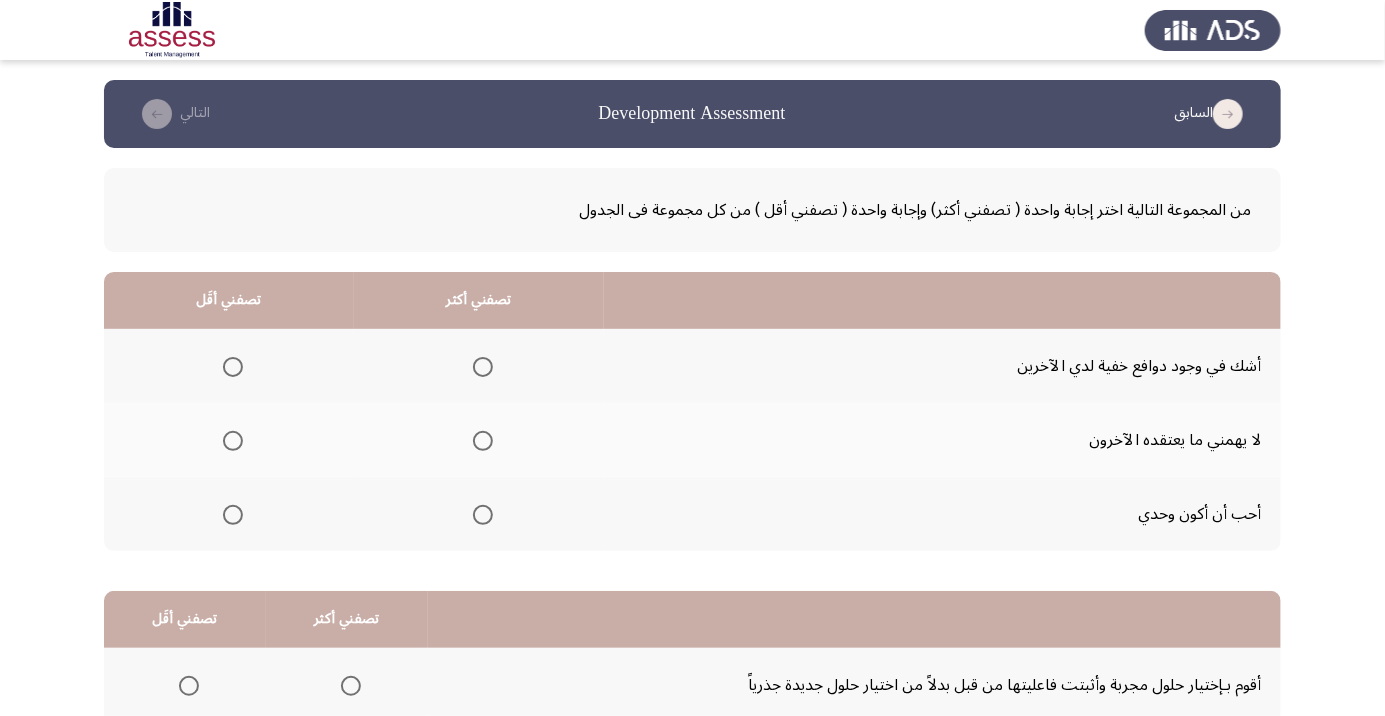 click 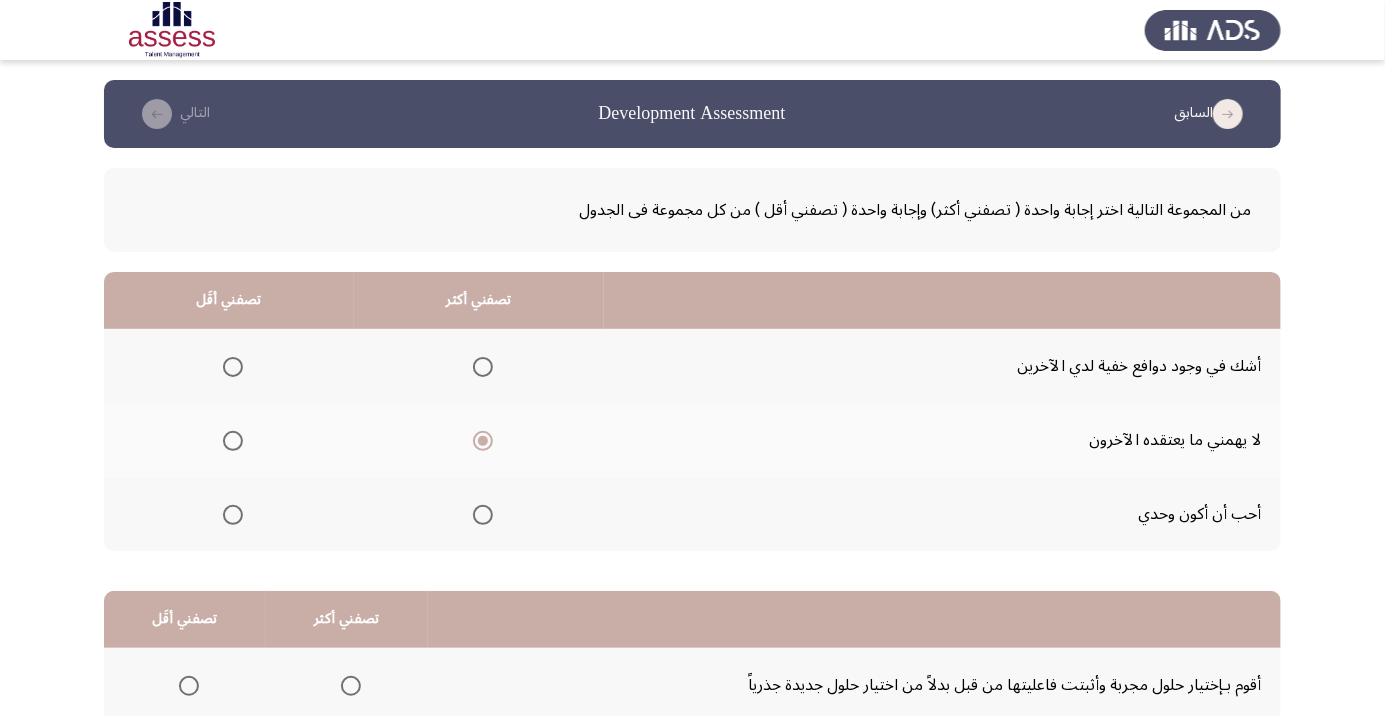 click at bounding box center [233, 367] 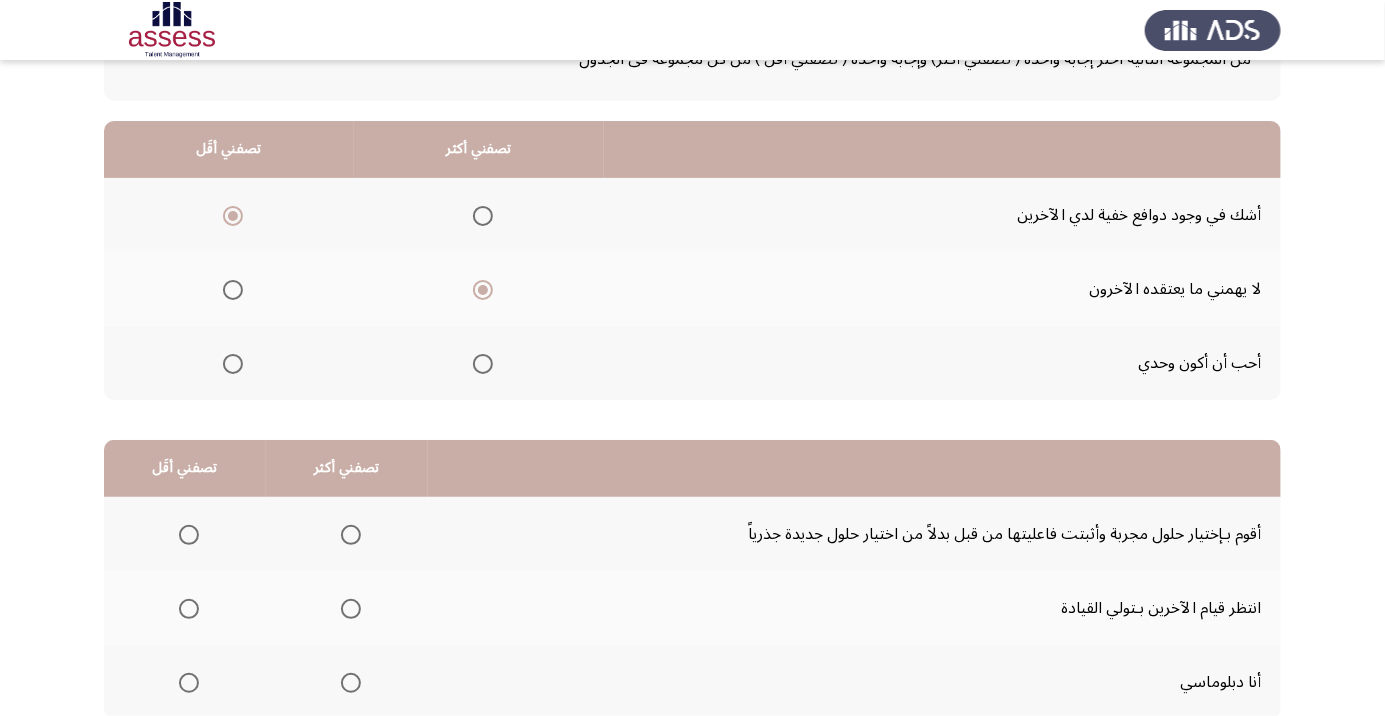 scroll, scrollTop: 157, scrollLeft: 0, axis: vertical 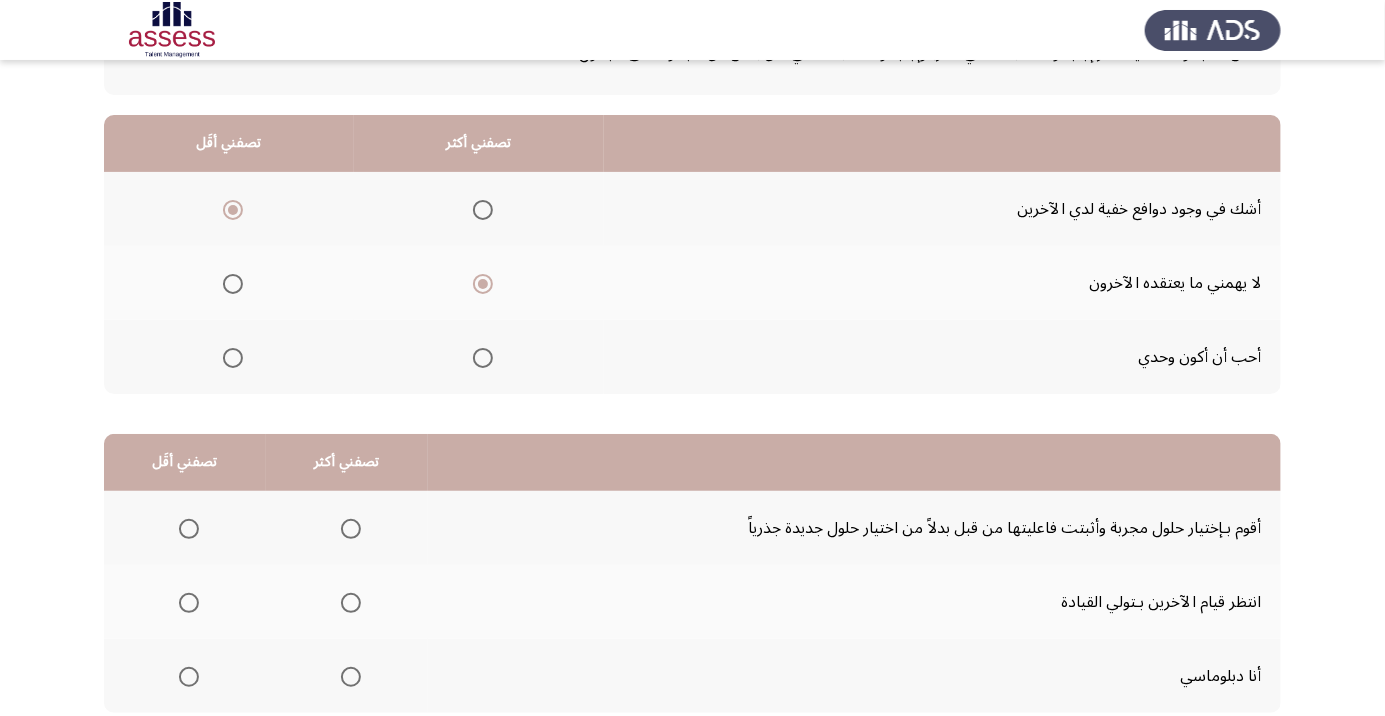 click 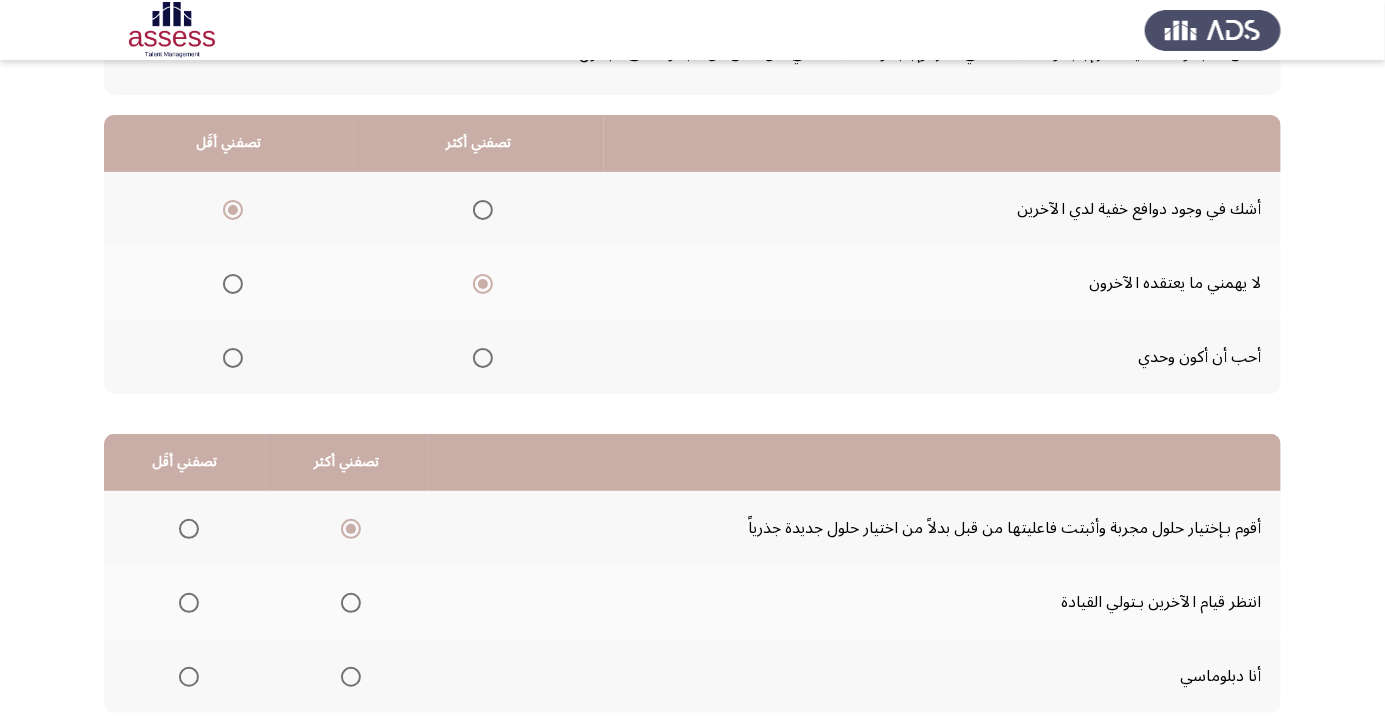 click 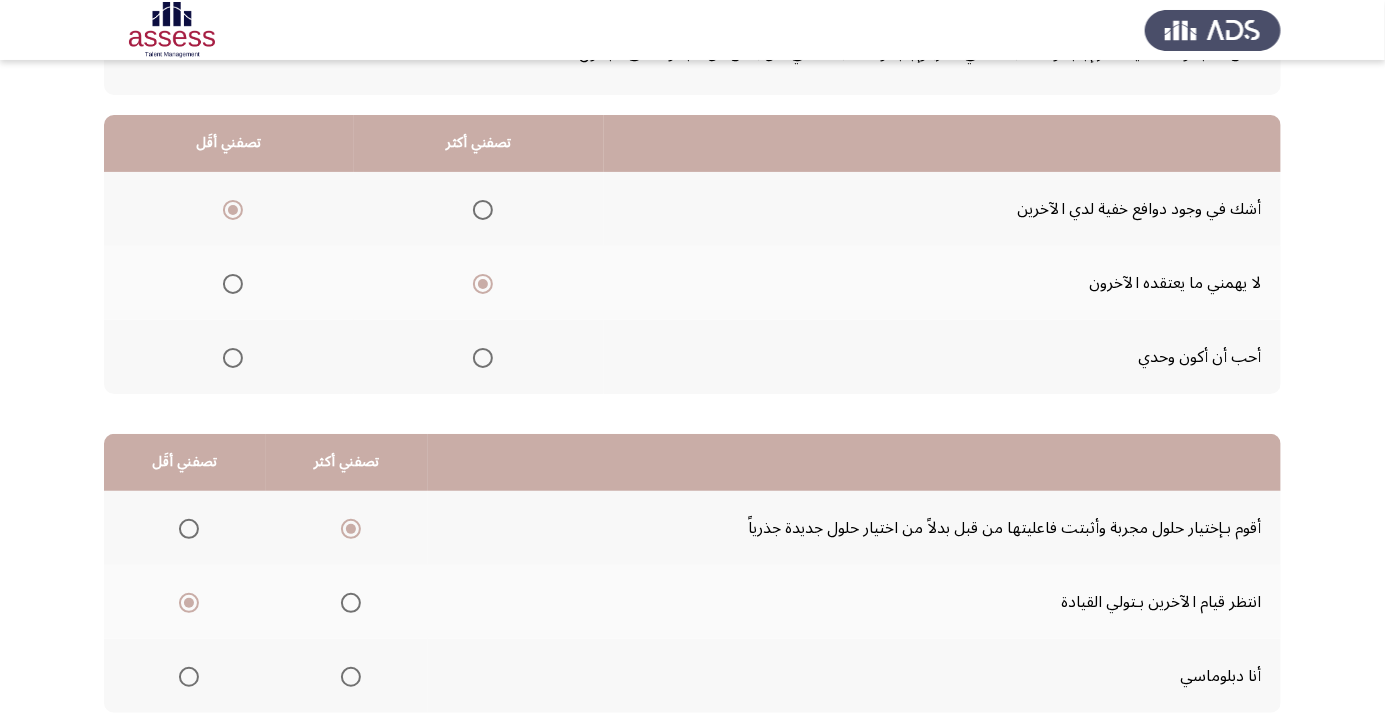 click on "التالي" 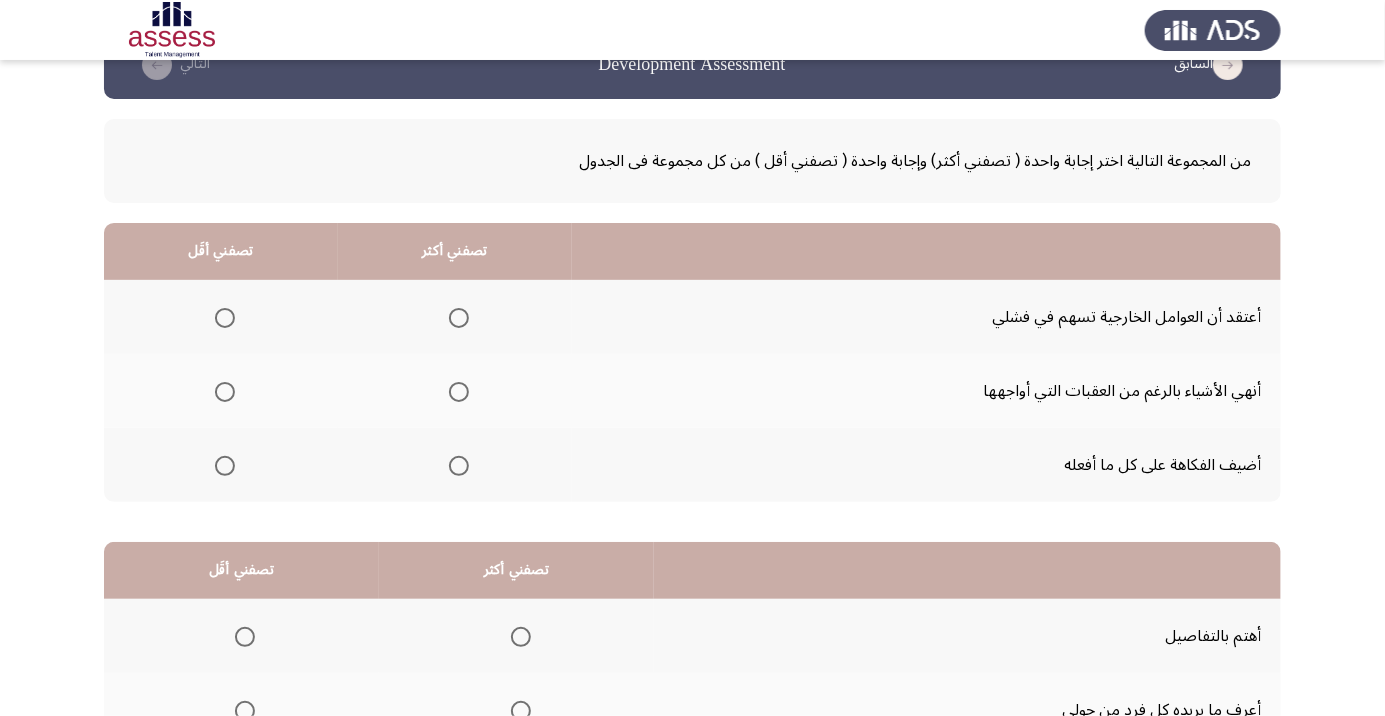 scroll, scrollTop: 0, scrollLeft: 0, axis: both 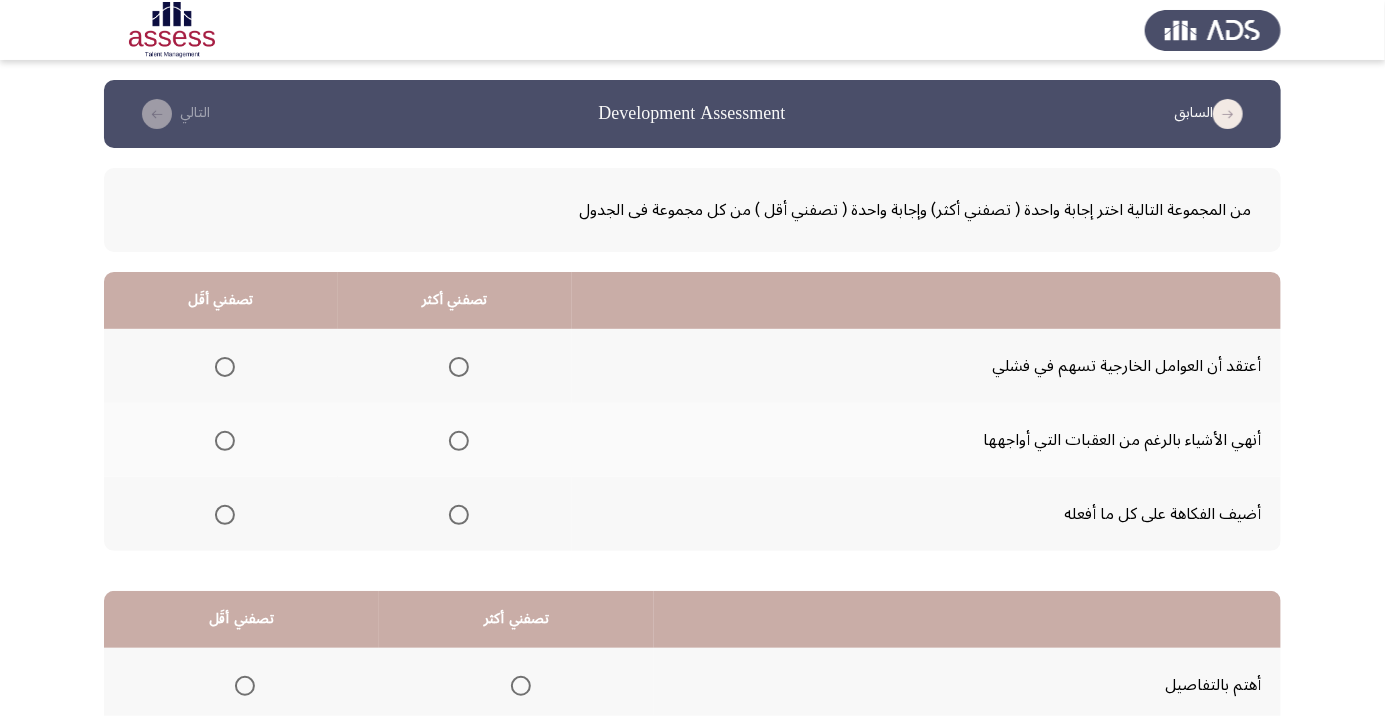click at bounding box center [459, 441] 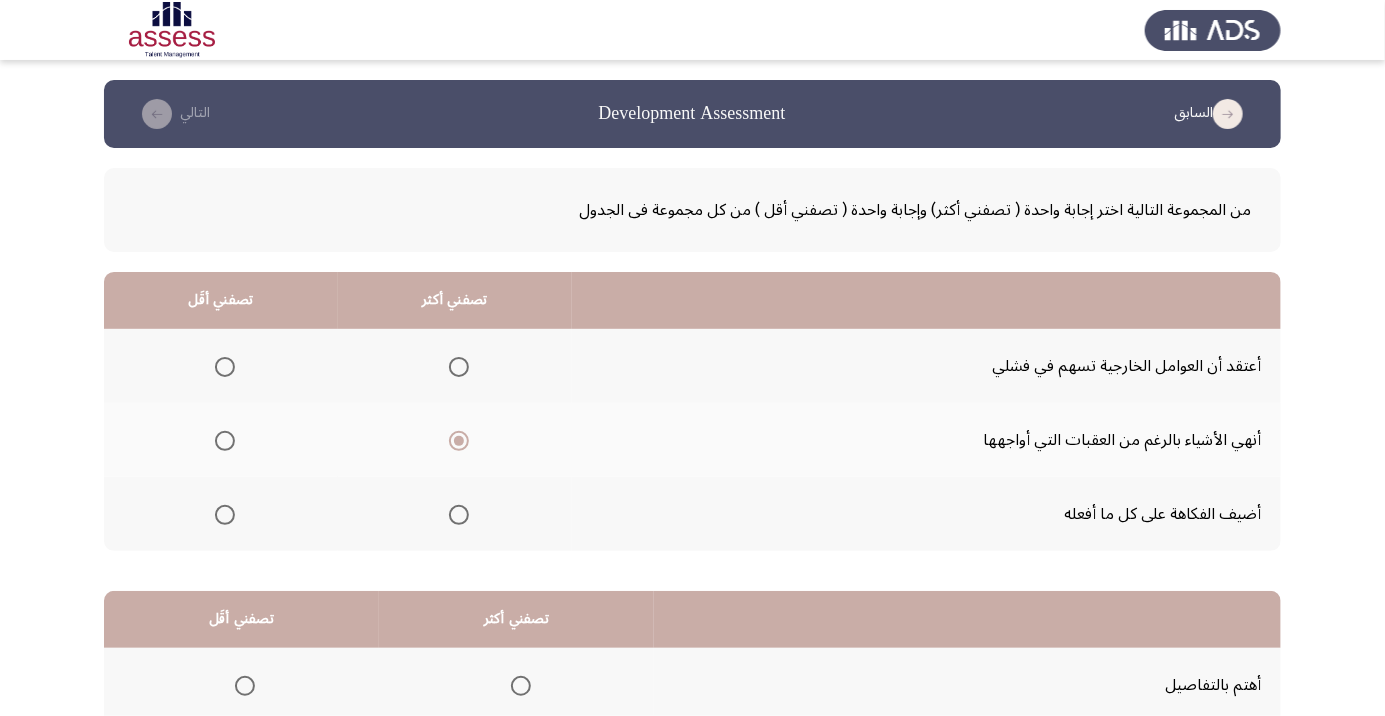 click at bounding box center [225, 515] 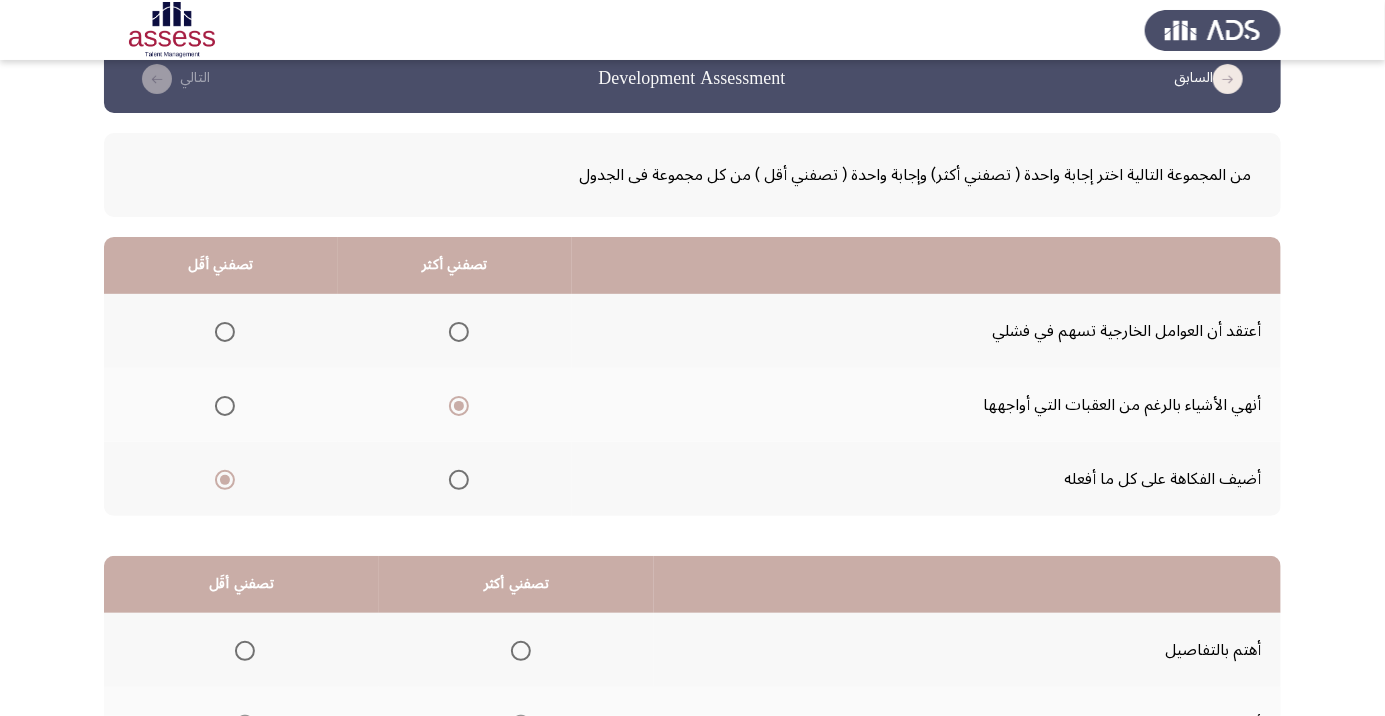 scroll, scrollTop: 197, scrollLeft: 0, axis: vertical 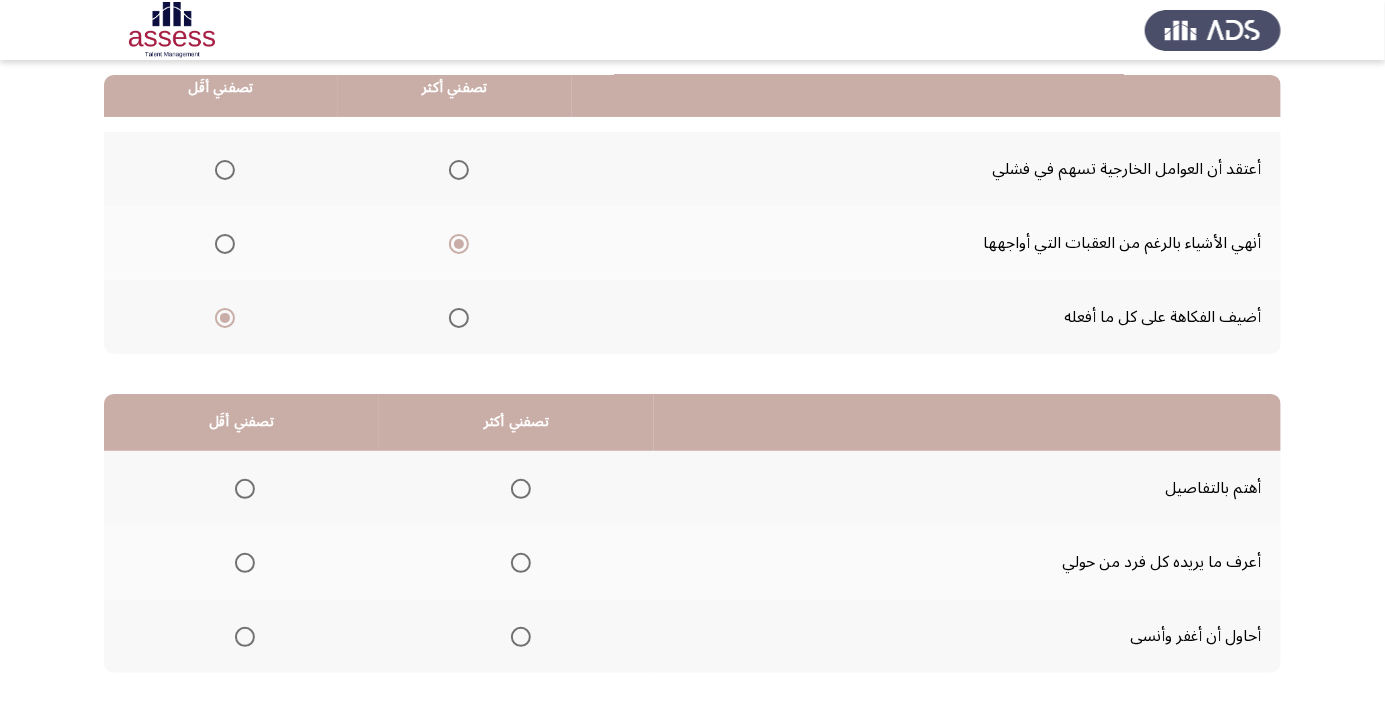 click 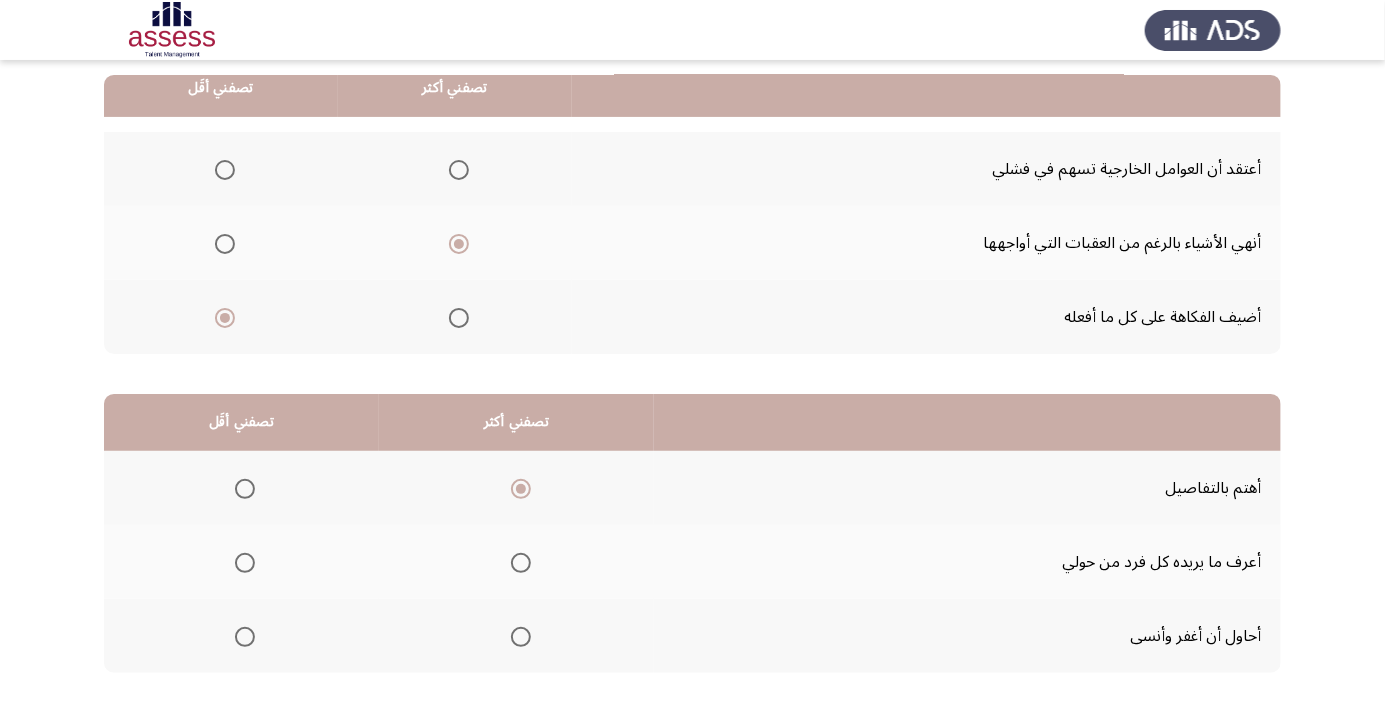 click at bounding box center (245, 563) 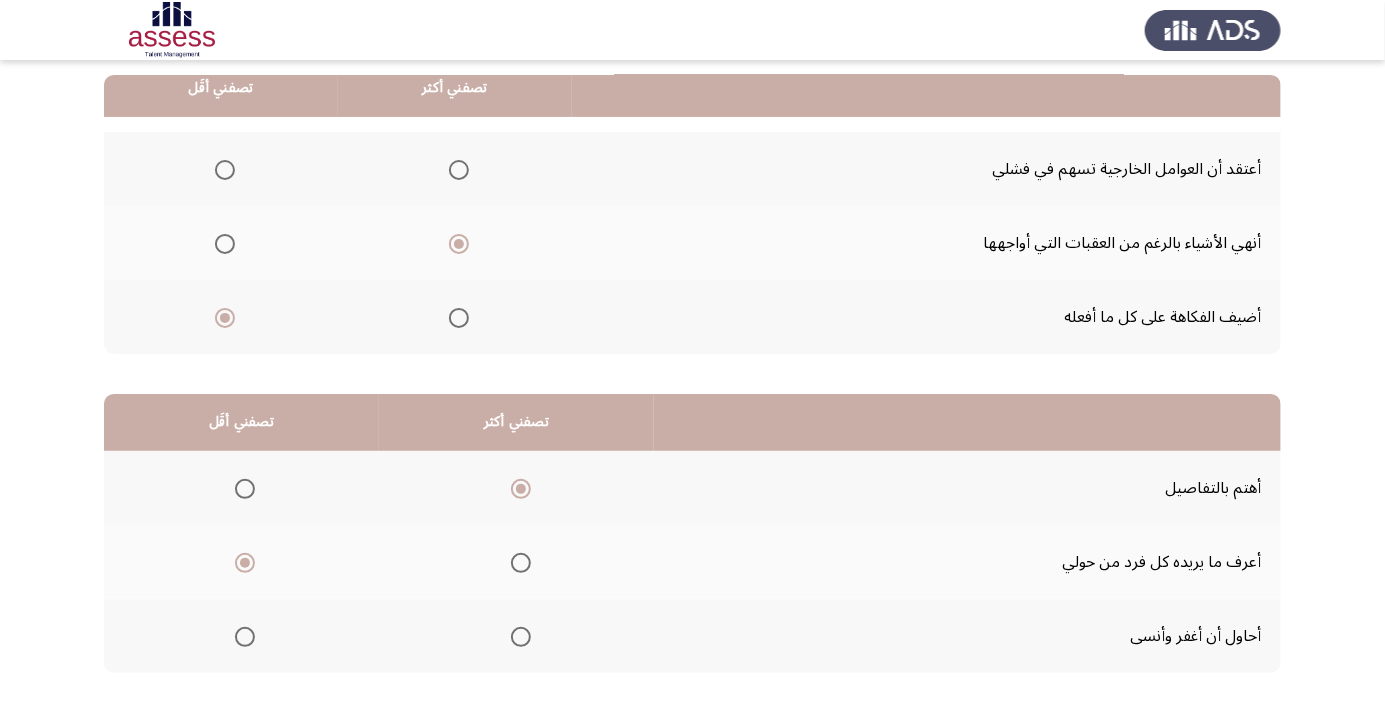 click on "التالي" 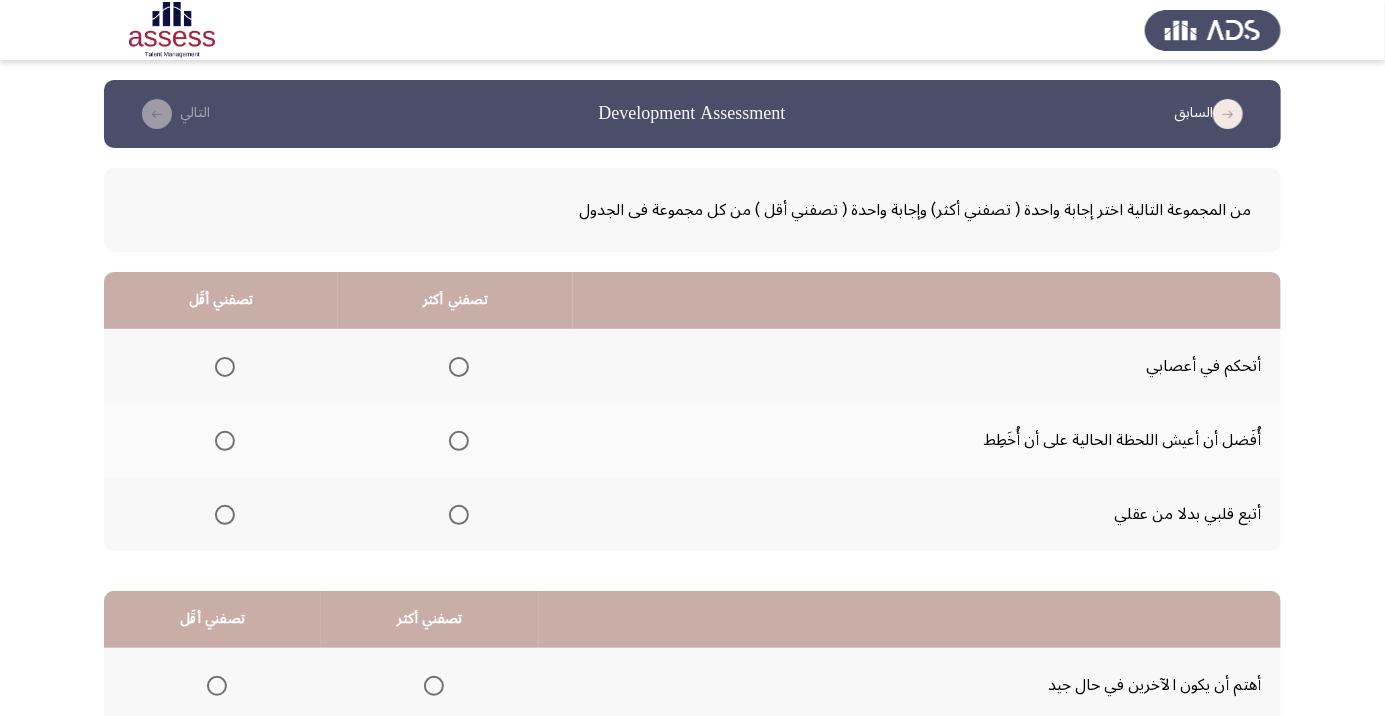 click at bounding box center [459, 367] 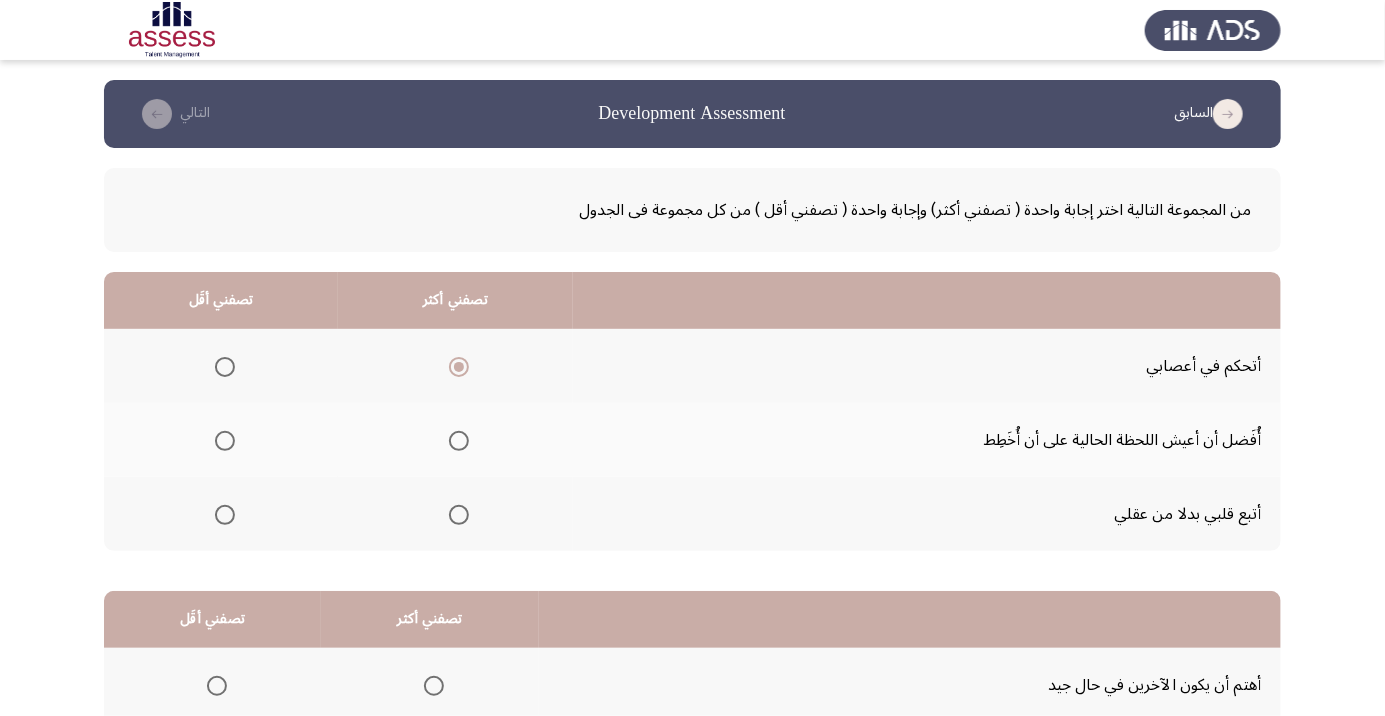 click 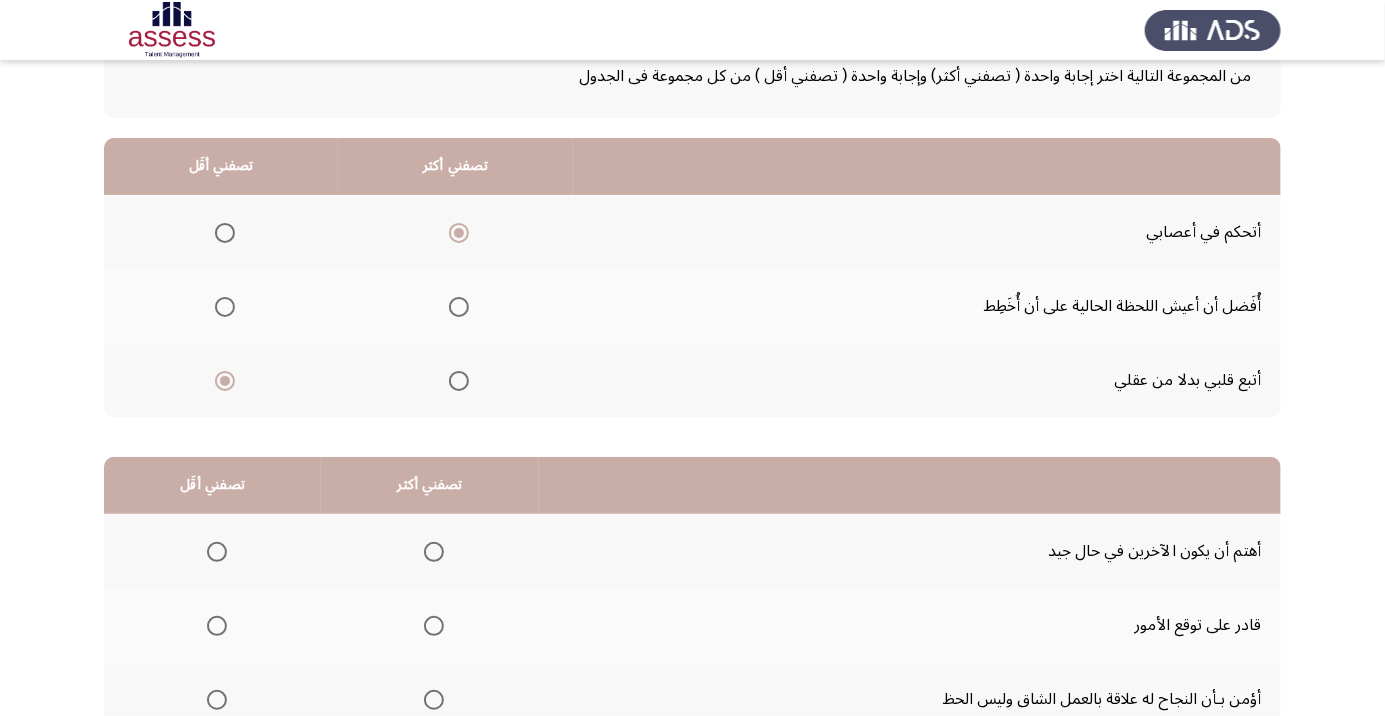 scroll, scrollTop: 197, scrollLeft: 0, axis: vertical 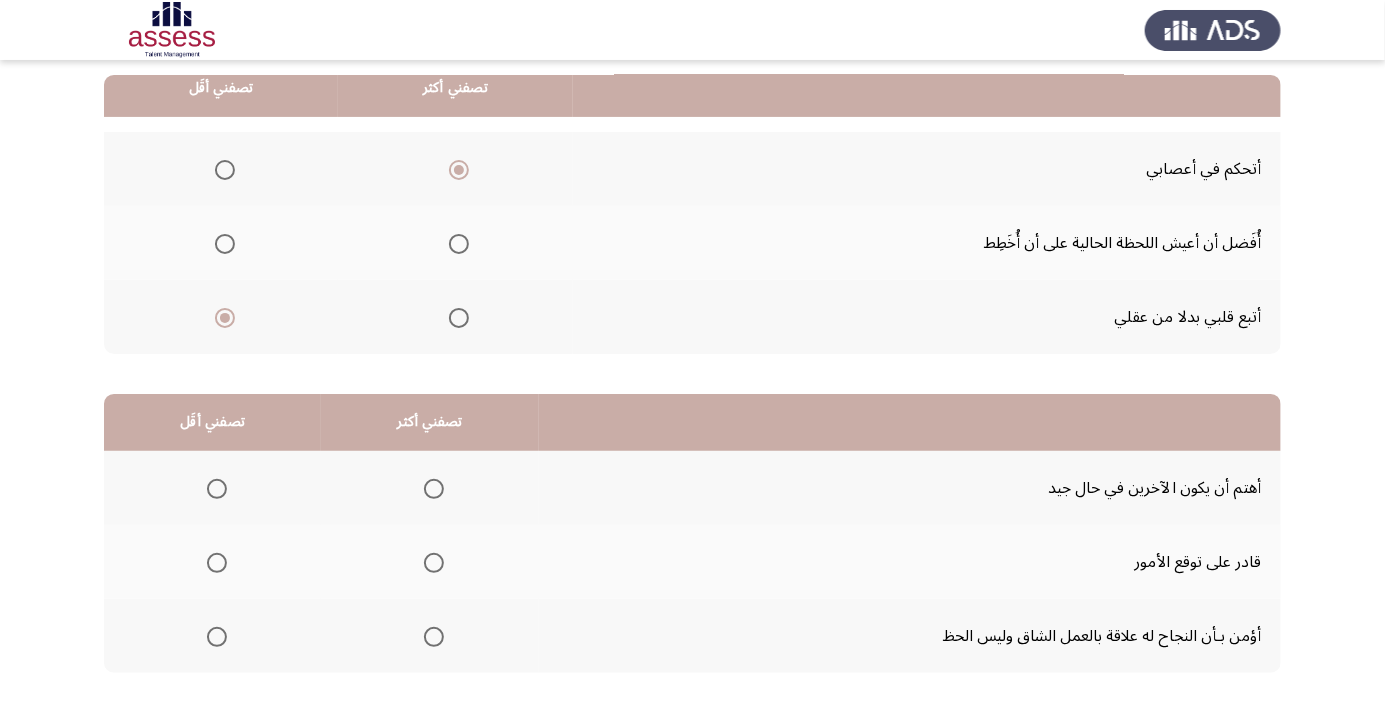 click 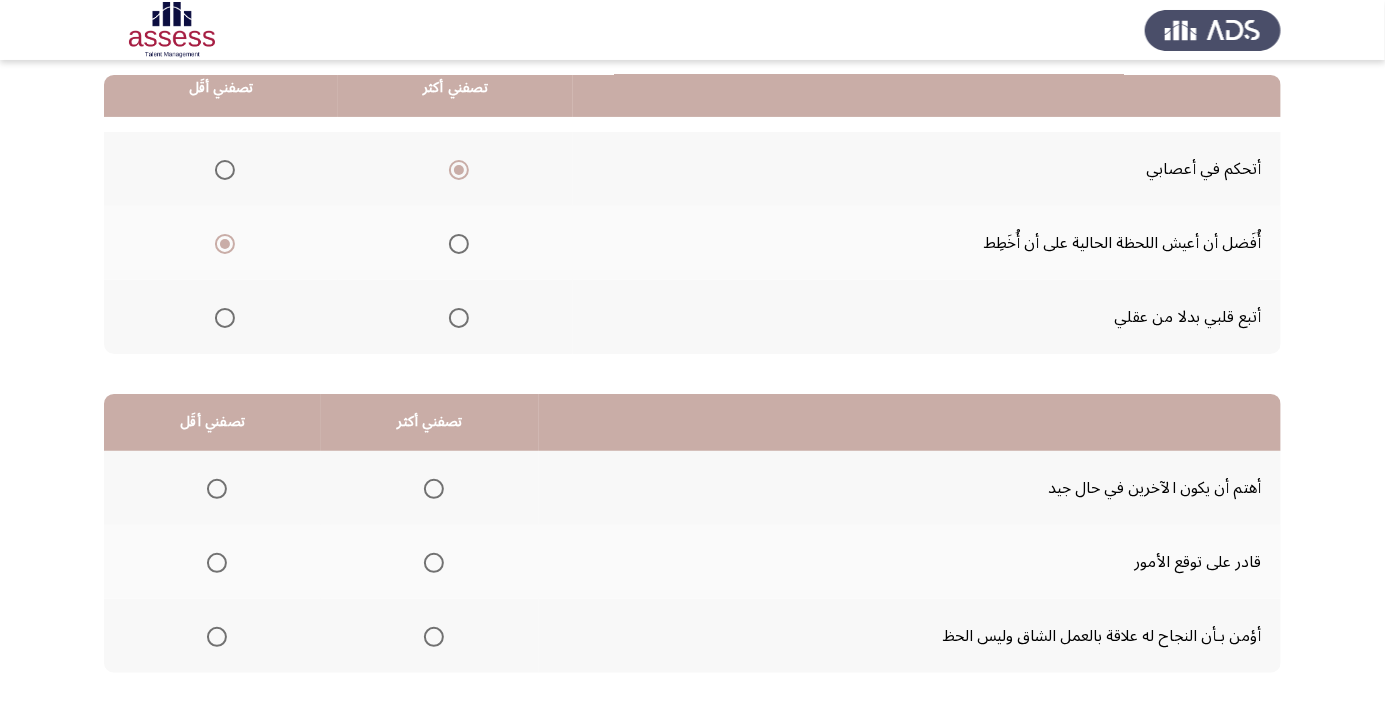 click at bounding box center (459, 244) 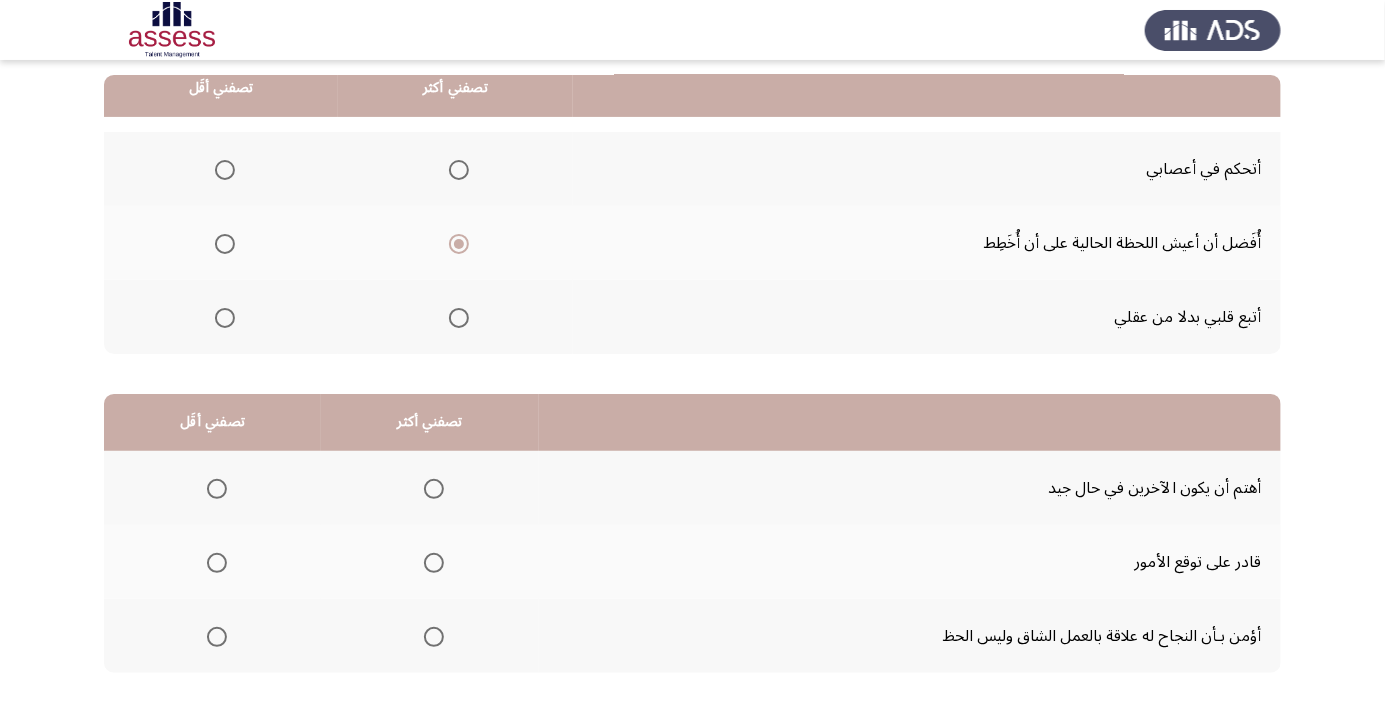 click at bounding box center [225, 244] 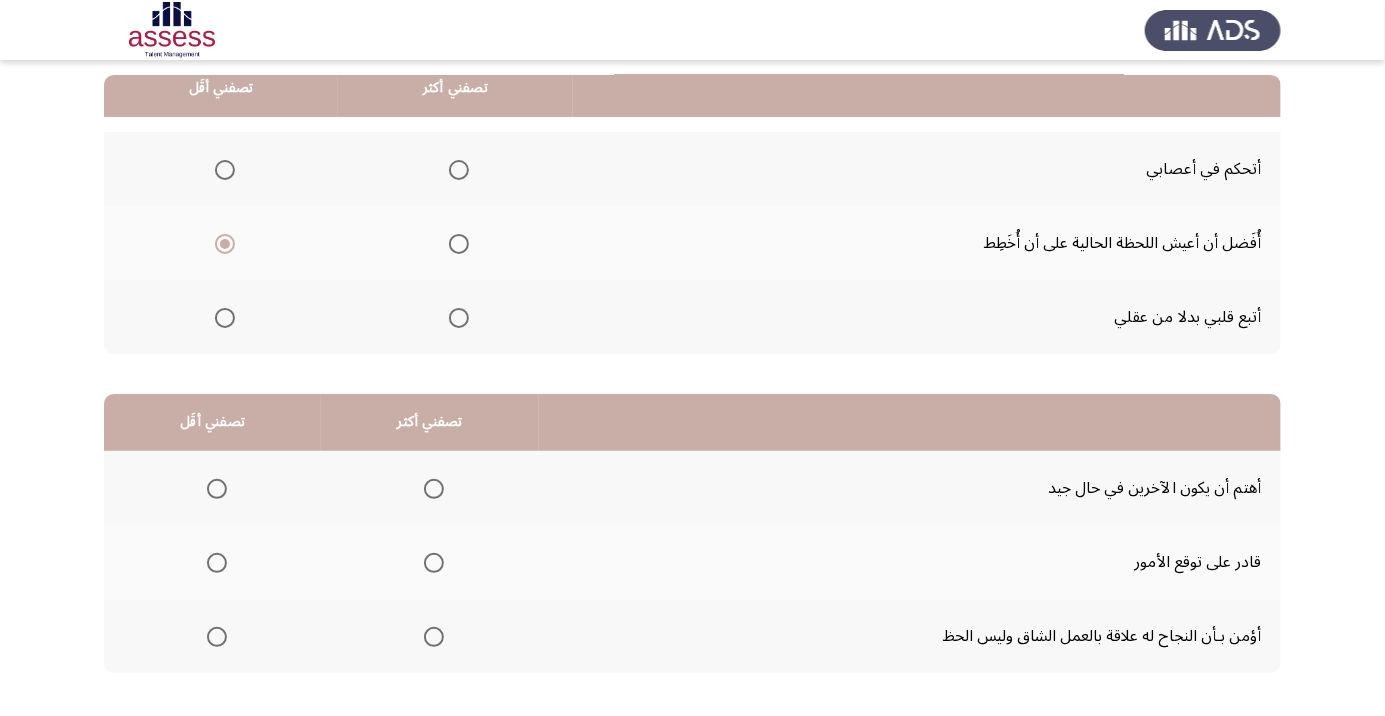click 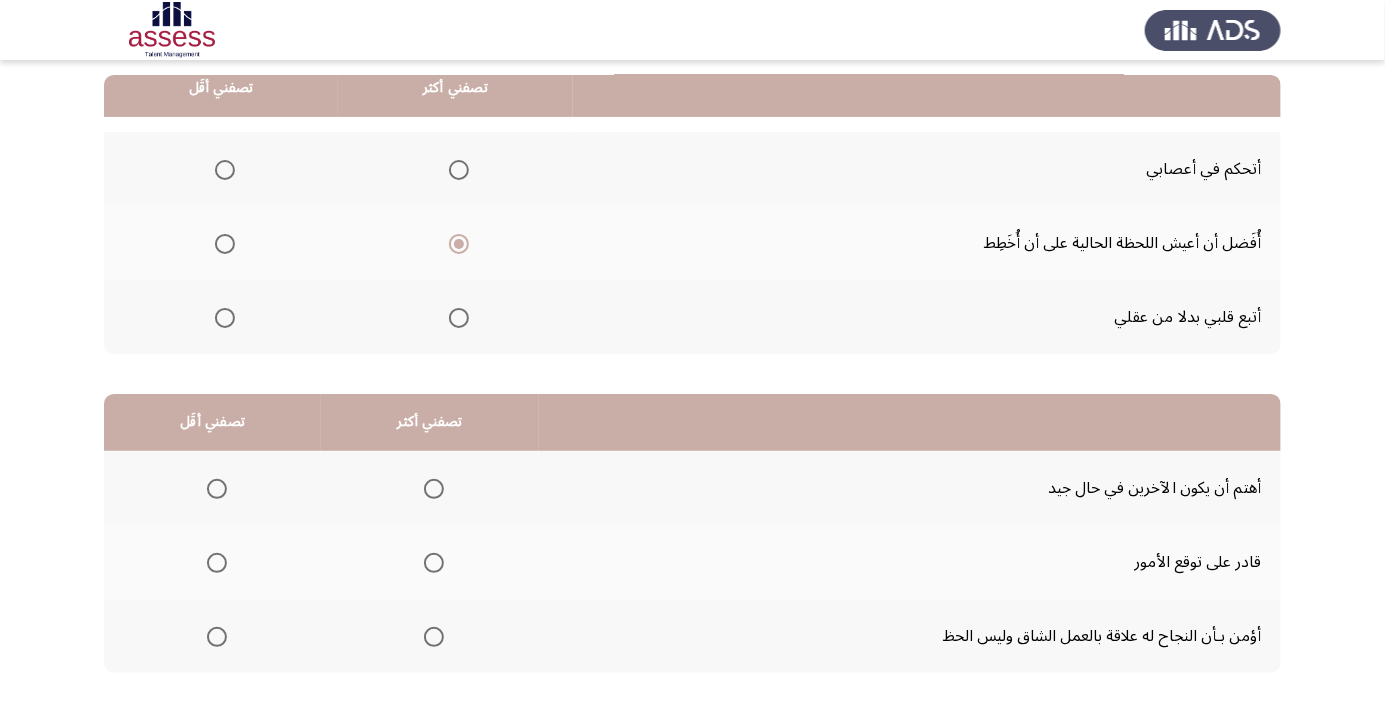 click at bounding box center [459, 170] 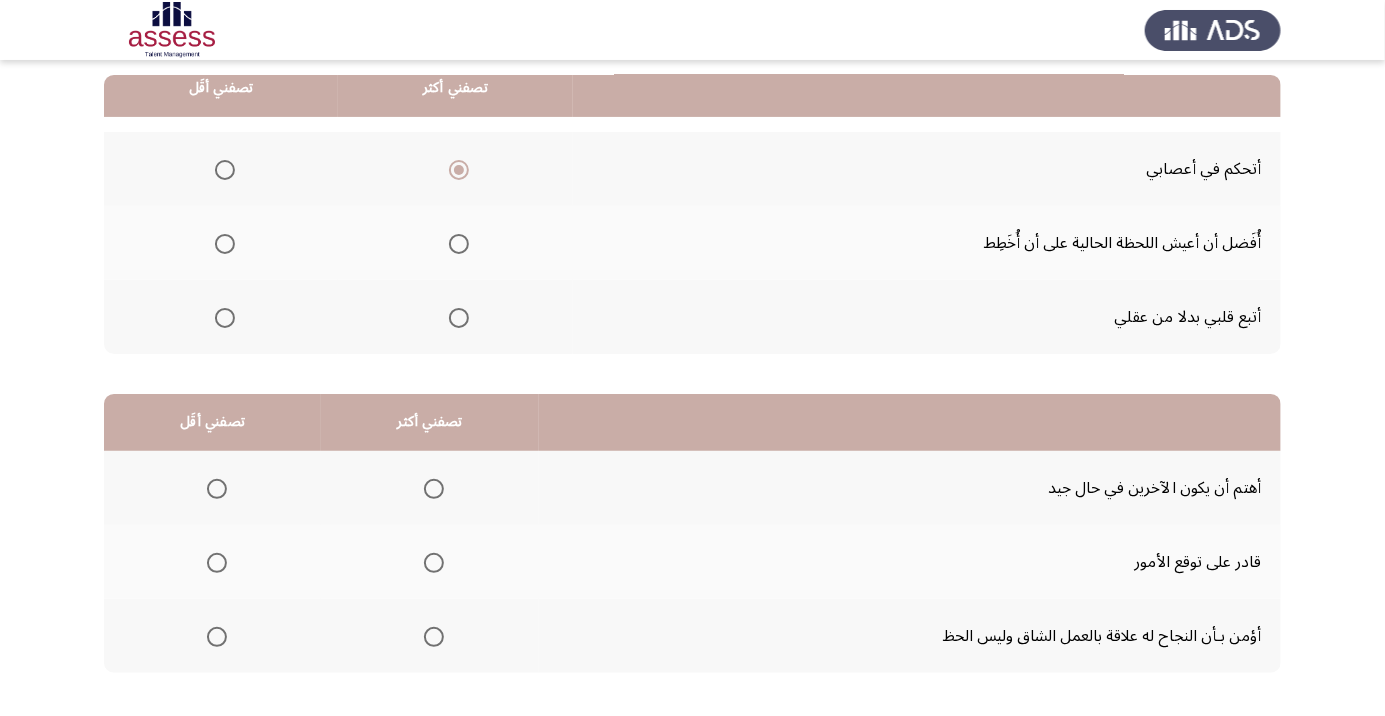 click 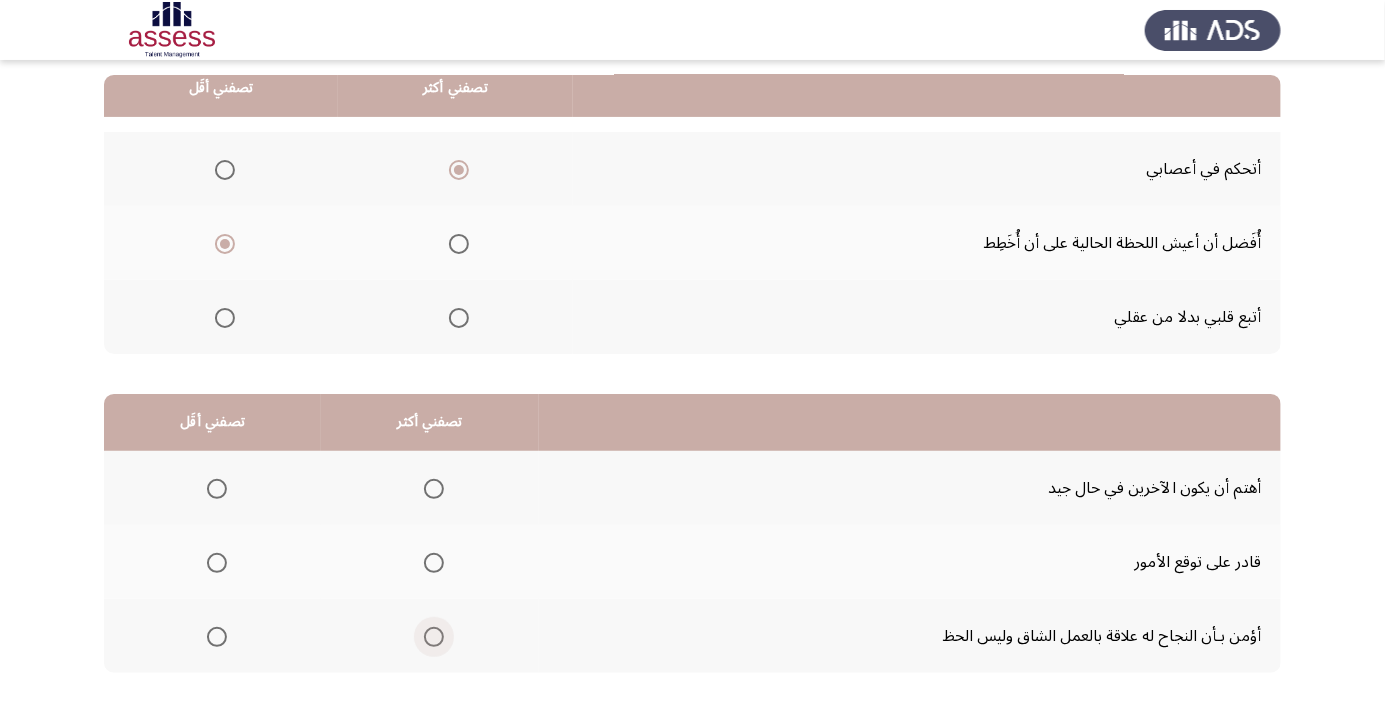 click at bounding box center [434, 637] 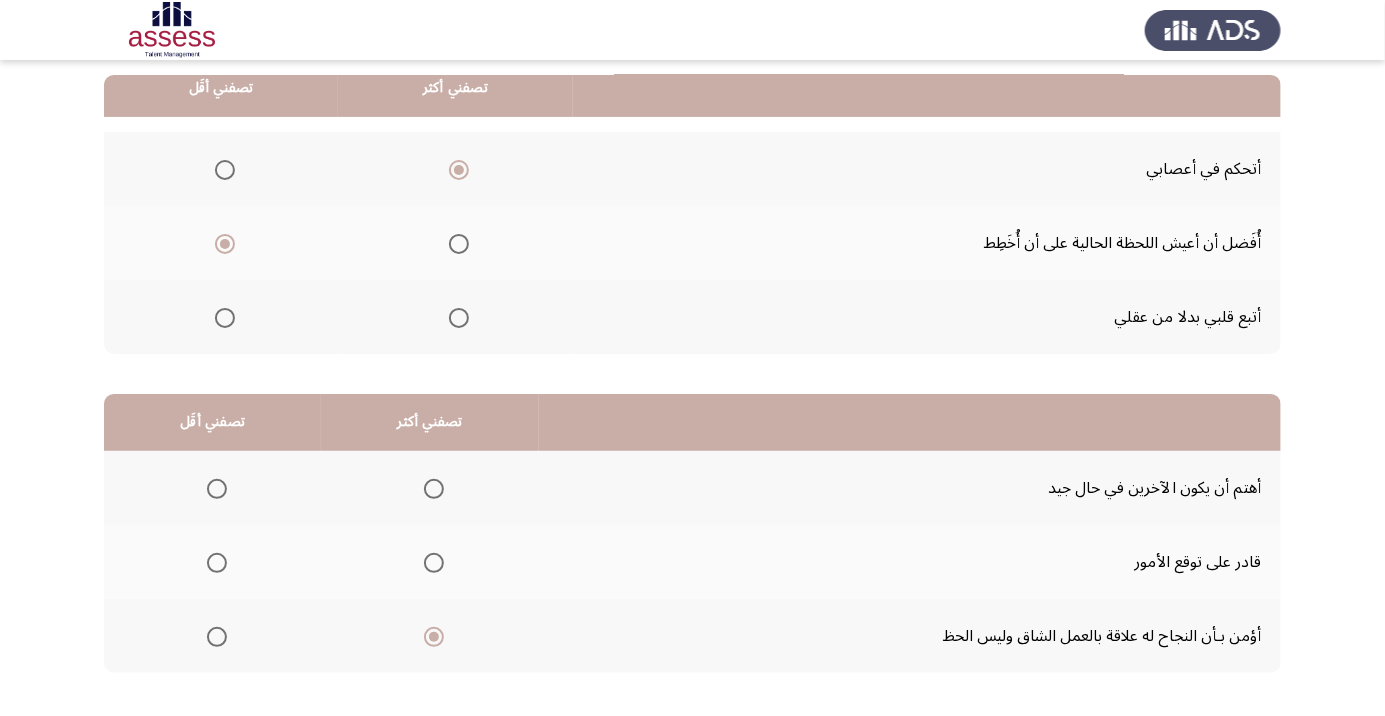 click at bounding box center [217, 563] 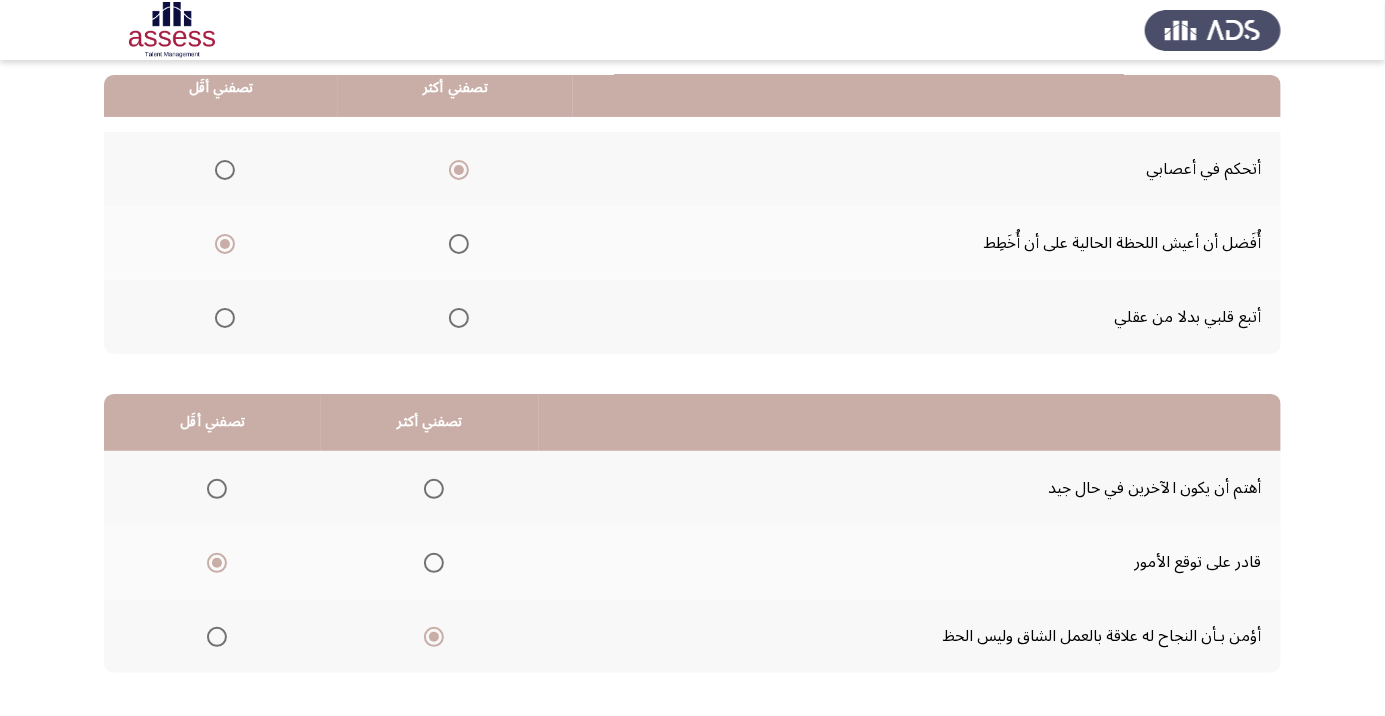 click on "السابق
Development Assessment   التالي  من المجموعة التالية اختر إجابة واحدة ( تصفني أكثر) وإجابة واحدة ( تصفني أقل ) من كل مجموعة فى الجدول  تصفني أكثر   تصفني أقَل  أتحكم في أعصابي     أُفَضل أن أعيش اللحظة الحالية على أن أُخَطِط     أتبع قلبي بدلا من عقلي      تصفني أكثر   تصفني أقَل  أهتم أن يكون الآخرين في حال جيد     قادر على توقع الأمور     أؤمن بـأن النجاح له علاقة بالعمل الشاق وليس الحظ      ١٥ / ٤٨ الصفحات   السابق
التالي
WAITING" at bounding box center [692, 308] 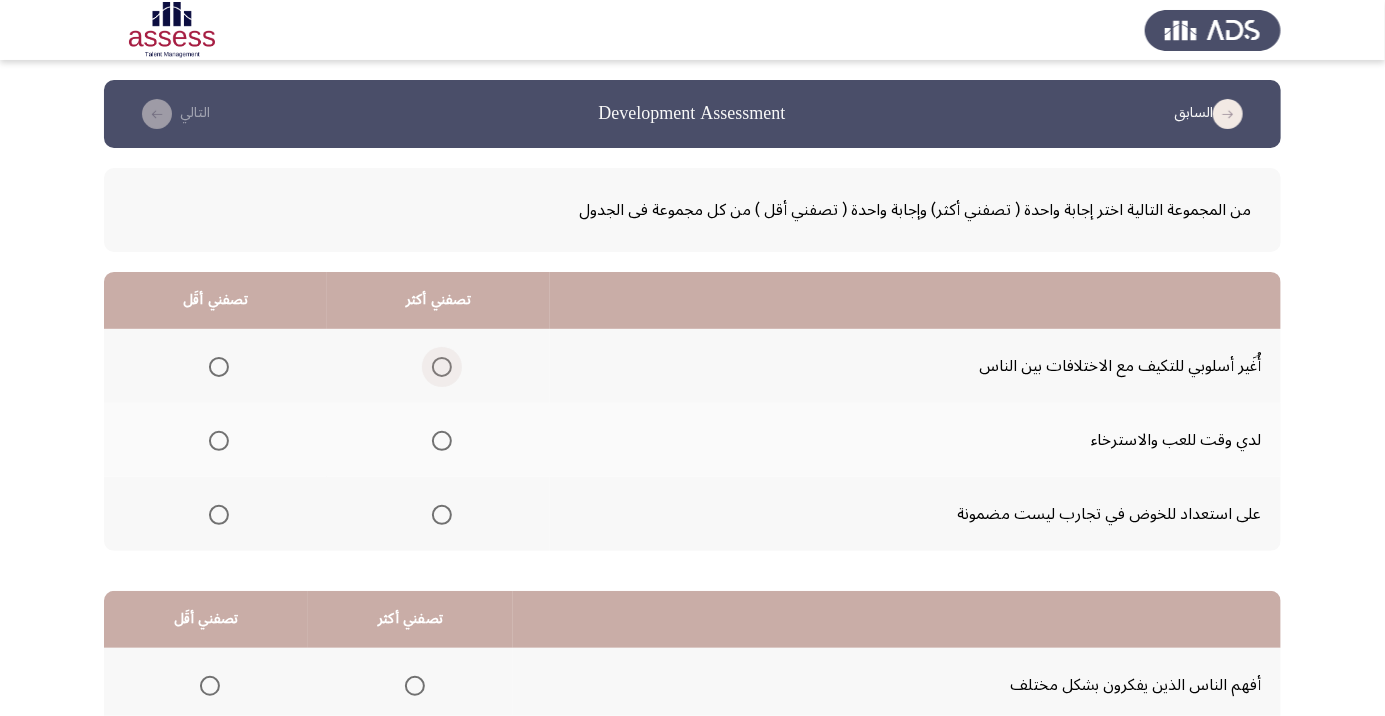 click at bounding box center [442, 367] 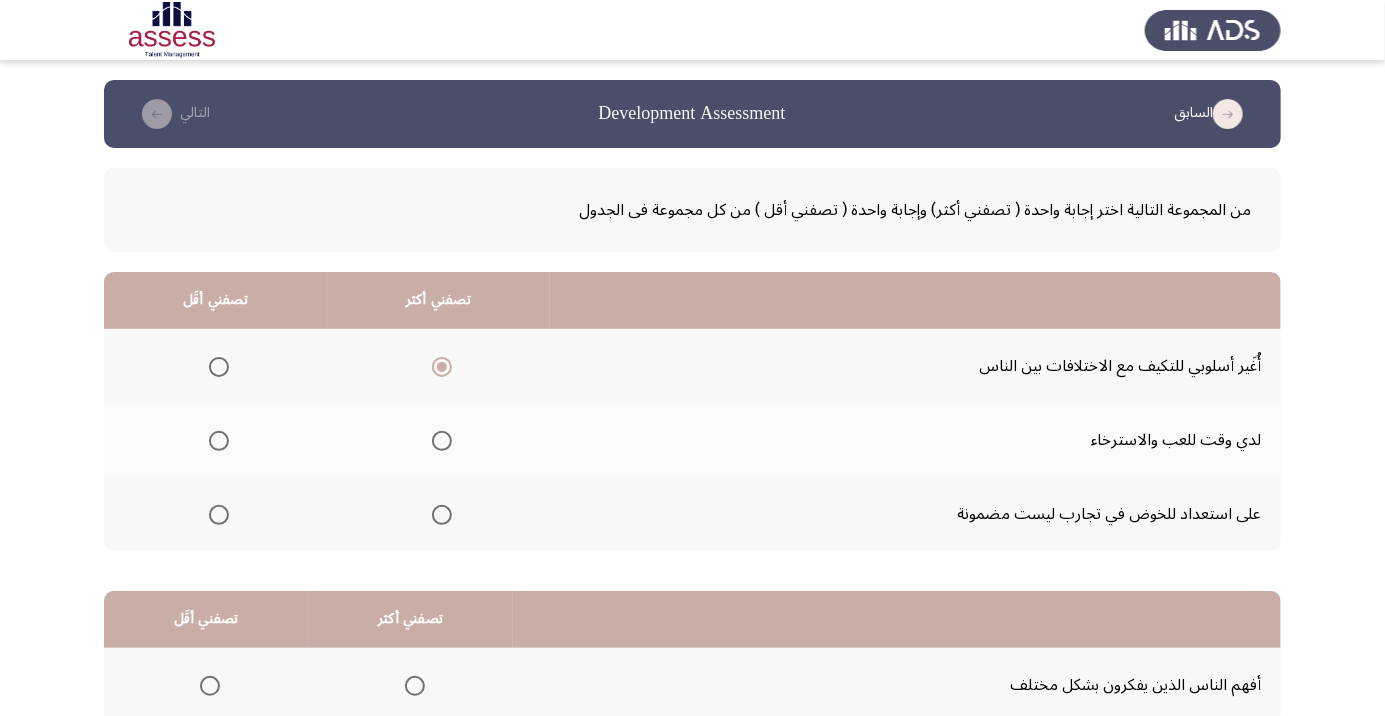 click at bounding box center (219, 441) 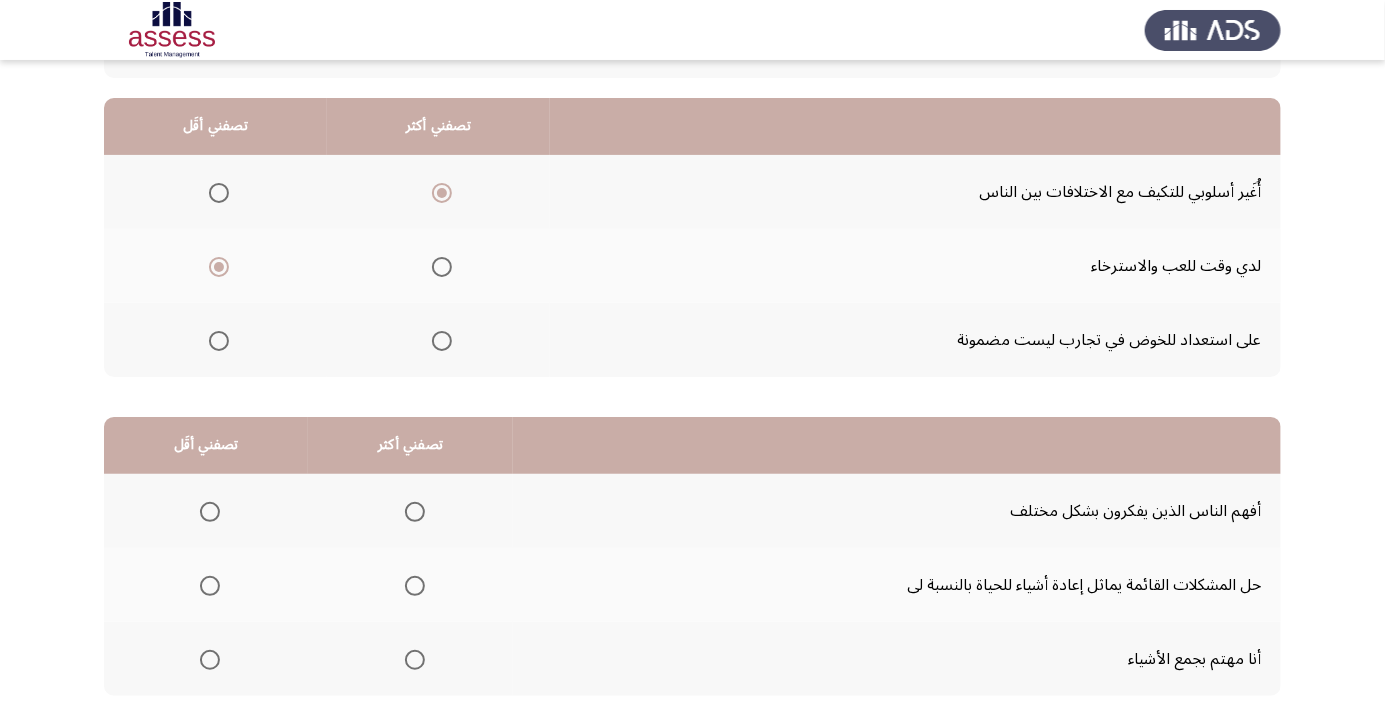 scroll, scrollTop: 197, scrollLeft: 0, axis: vertical 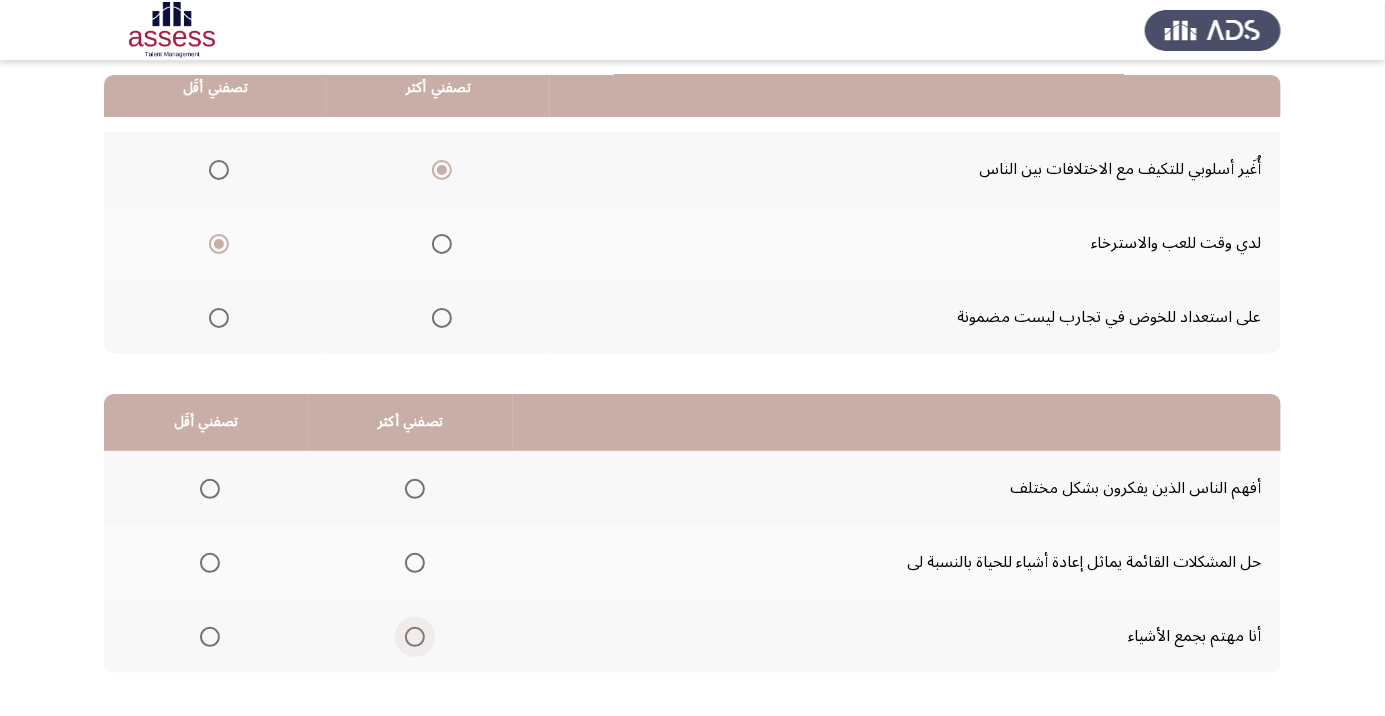 click at bounding box center [415, 637] 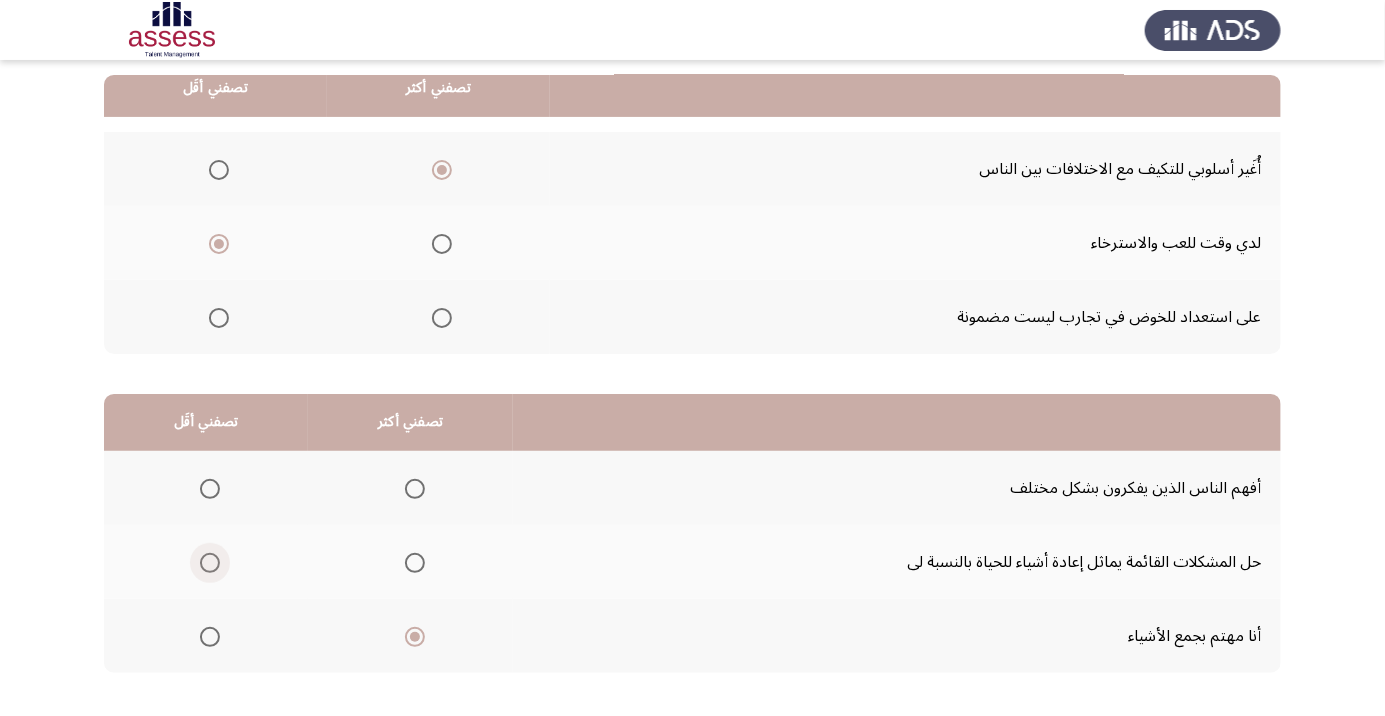 click at bounding box center (210, 563) 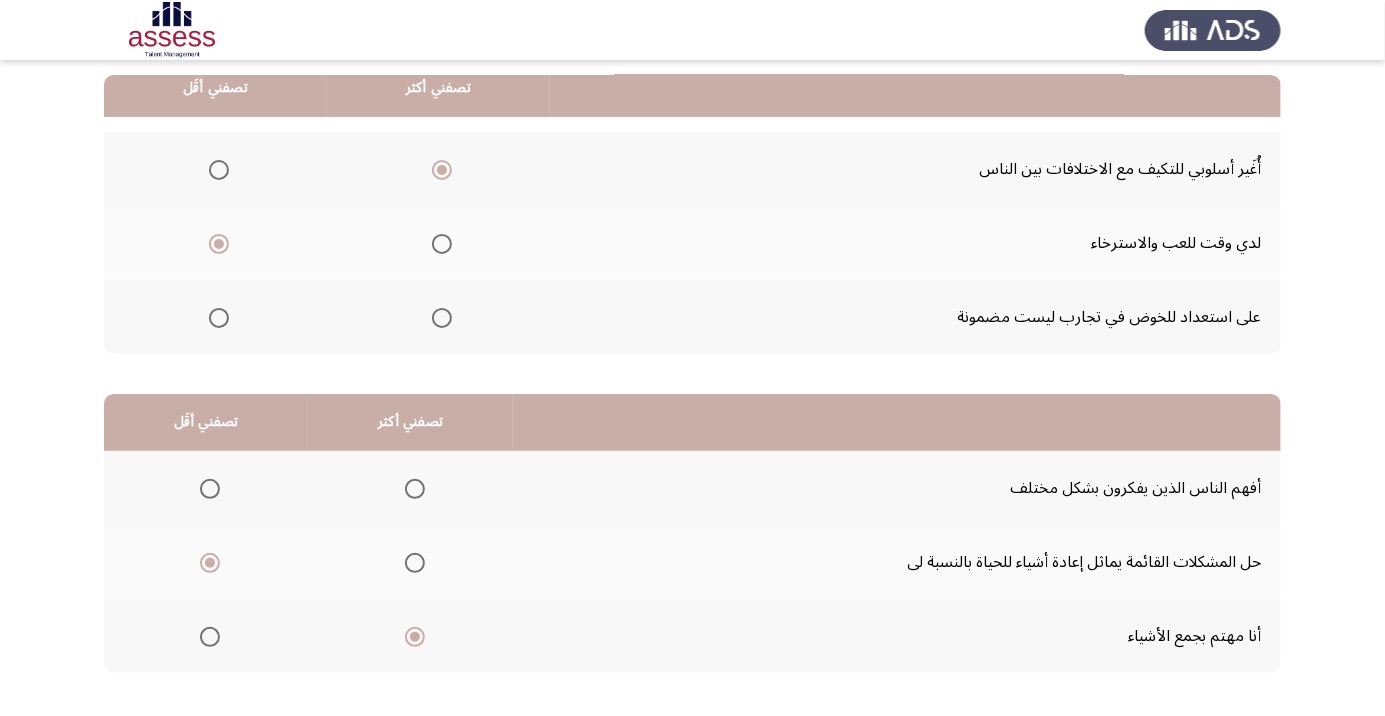 click on "التالي" 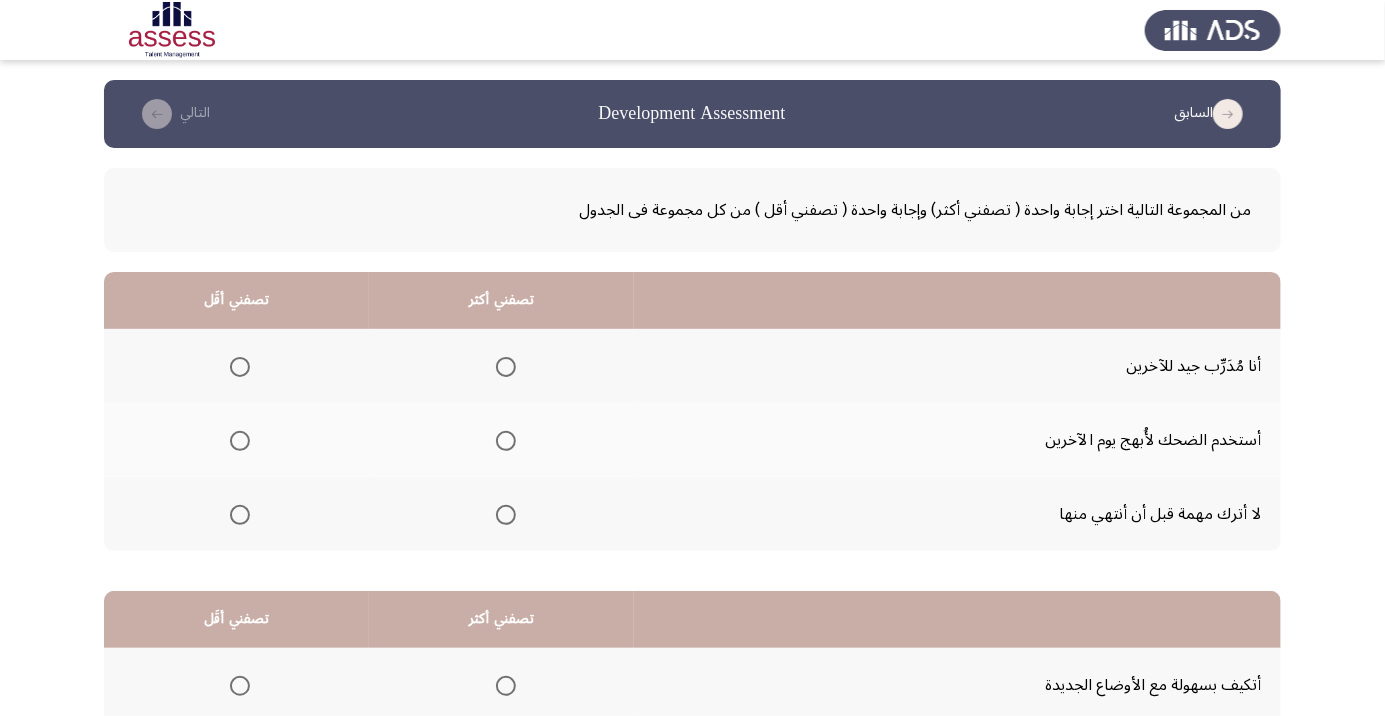 click at bounding box center (506, 515) 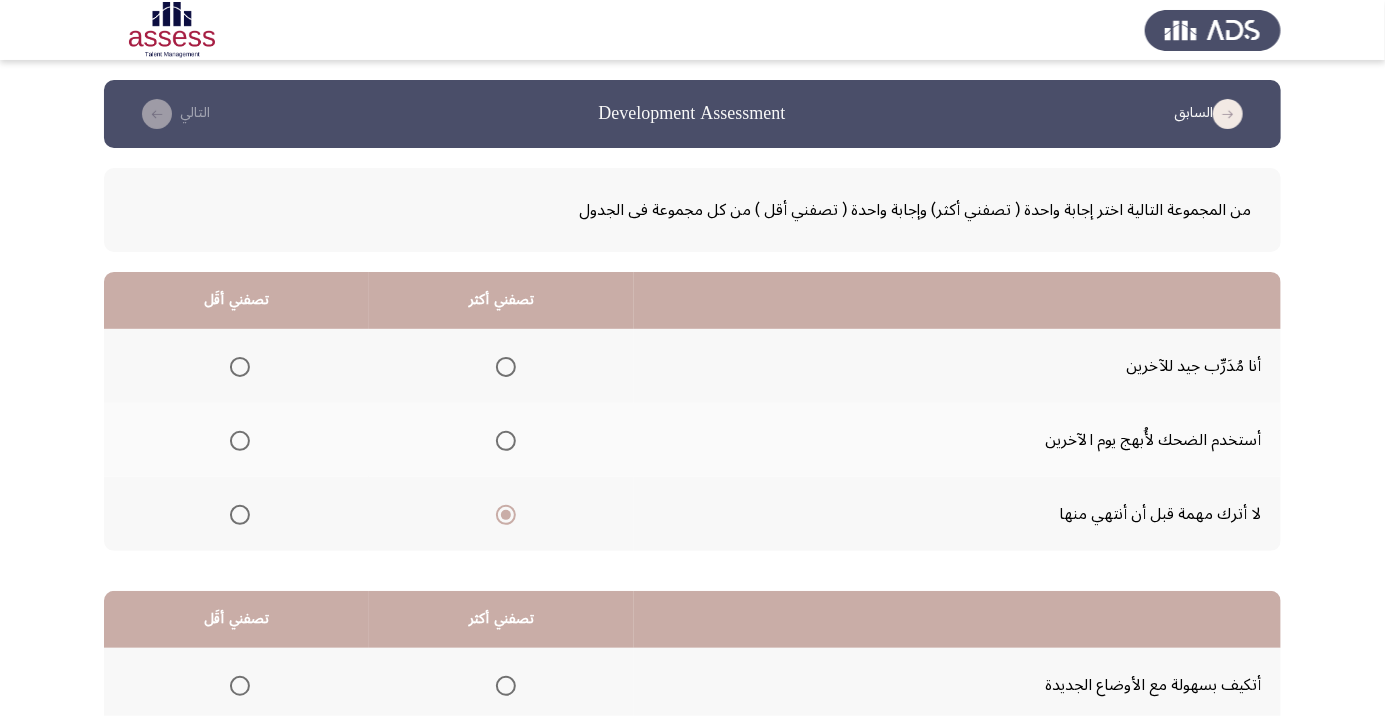 click 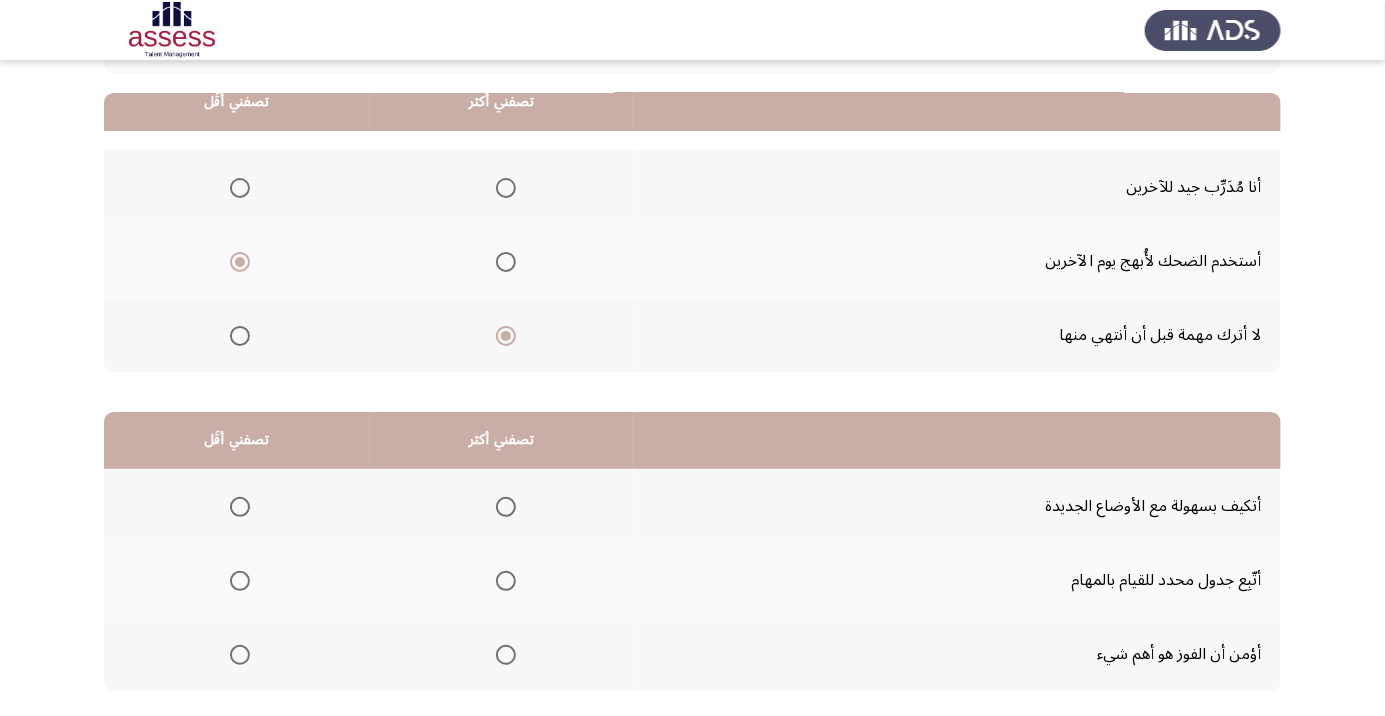 scroll, scrollTop: 197, scrollLeft: 0, axis: vertical 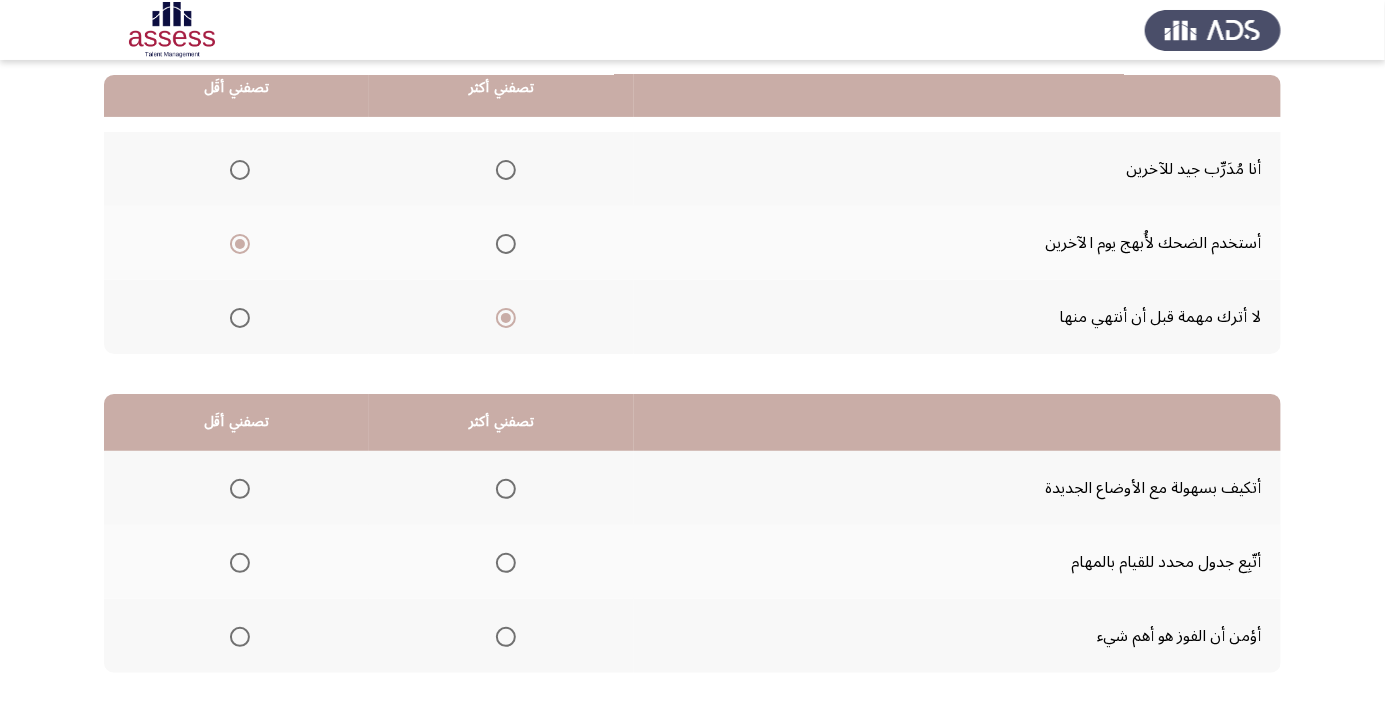 click at bounding box center (505, 489) 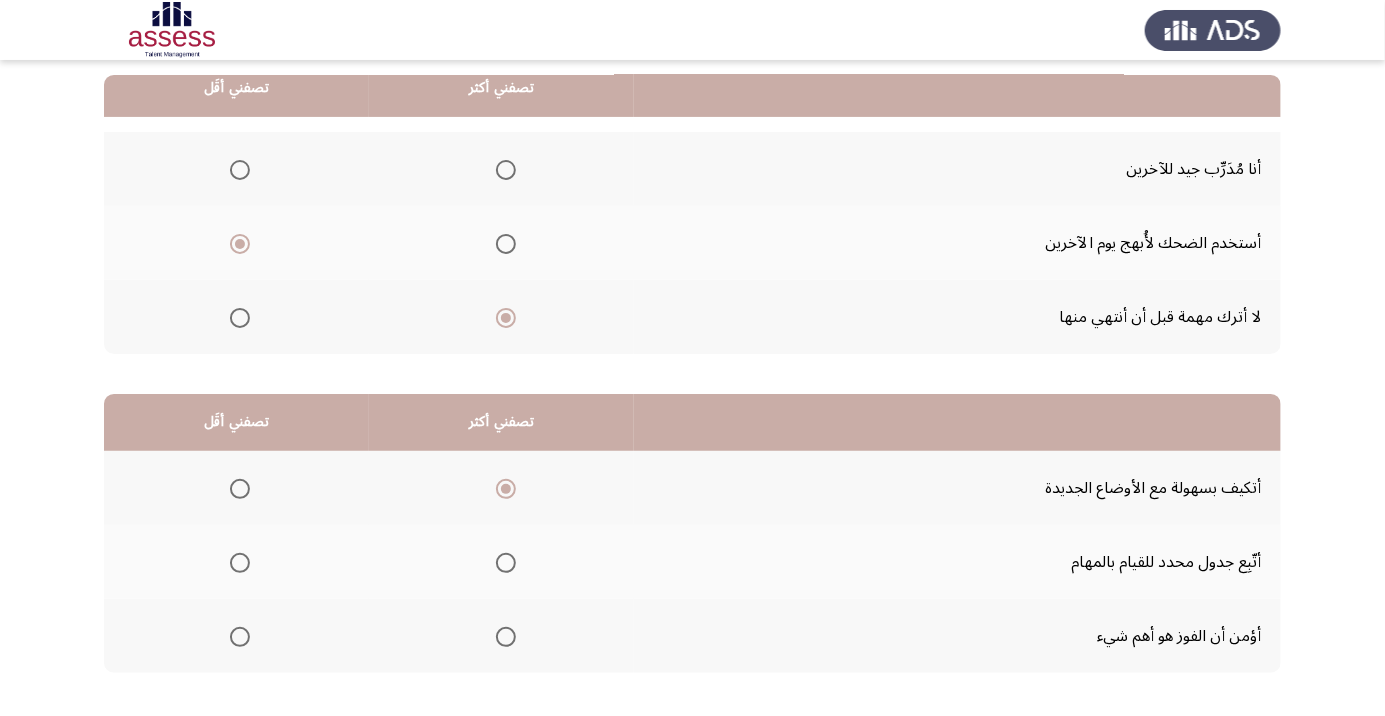 click at bounding box center (240, 637) 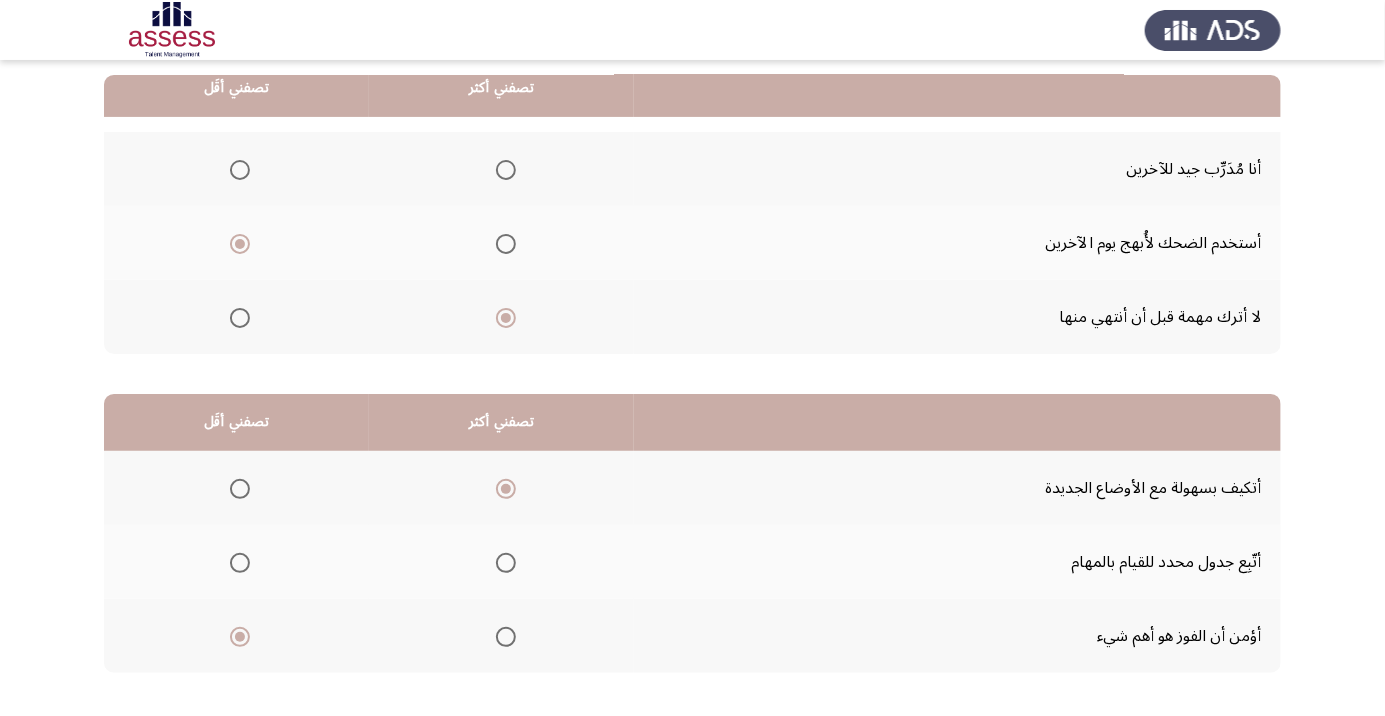 click 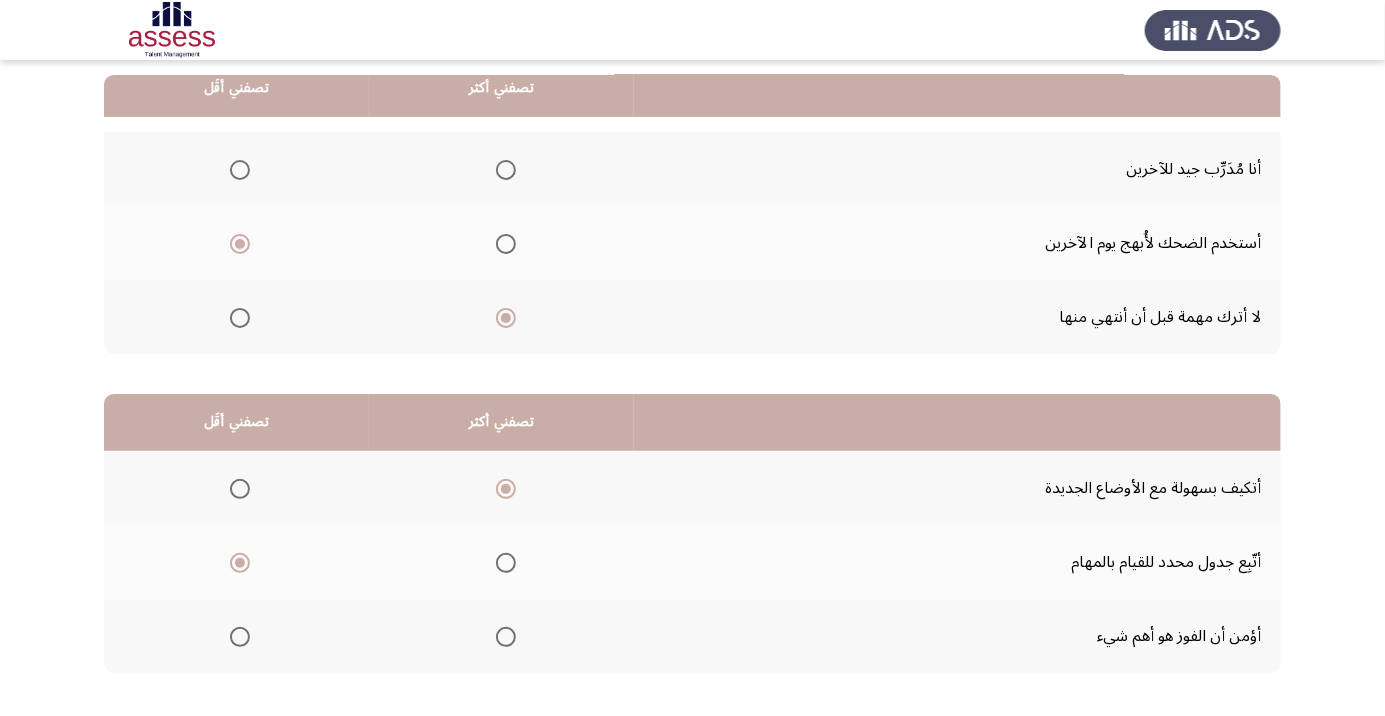 click at bounding box center [505, 563] 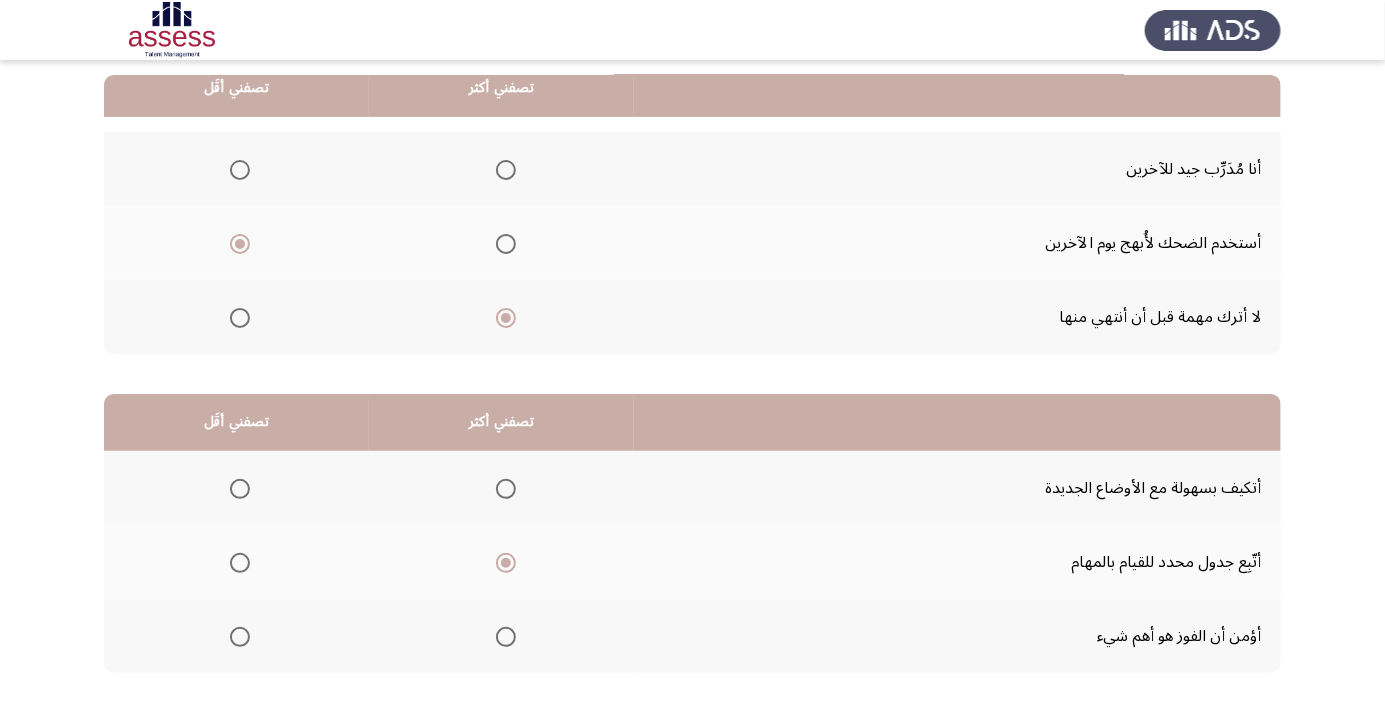 click at bounding box center (240, 489) 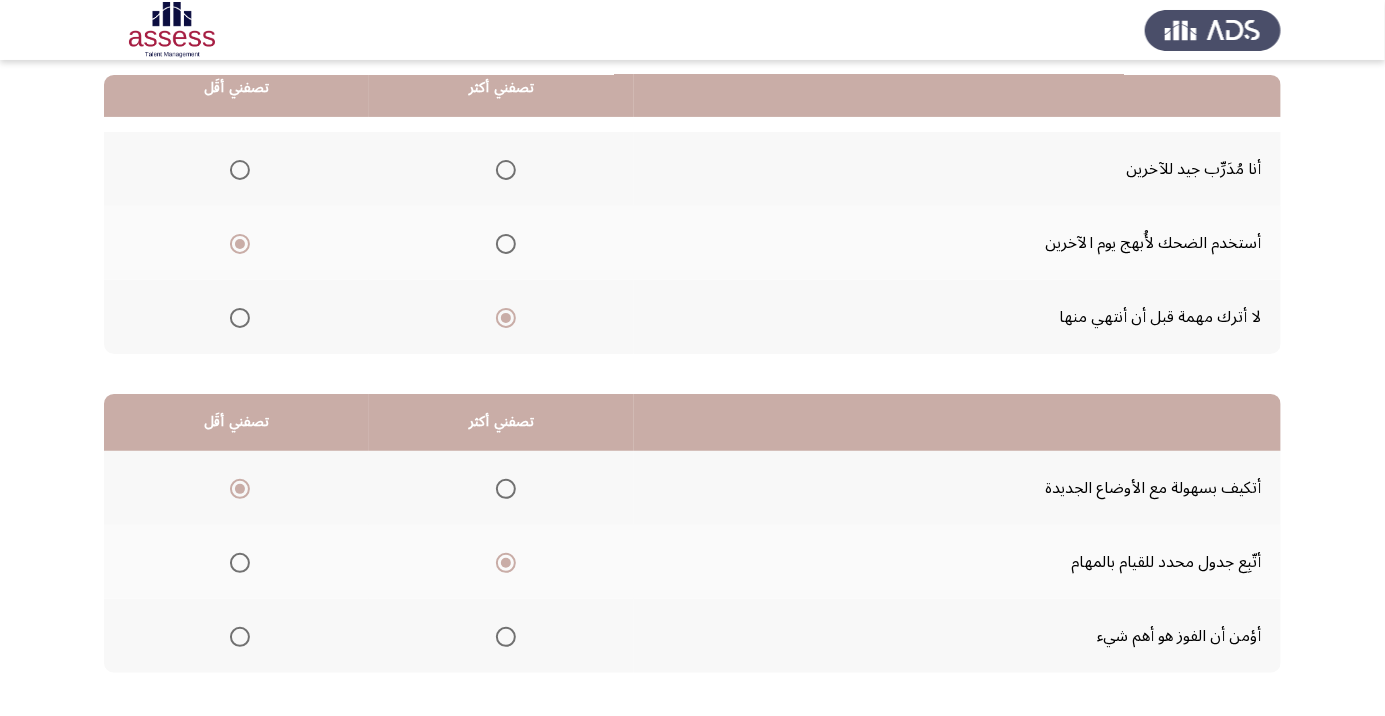 click on "التالي" 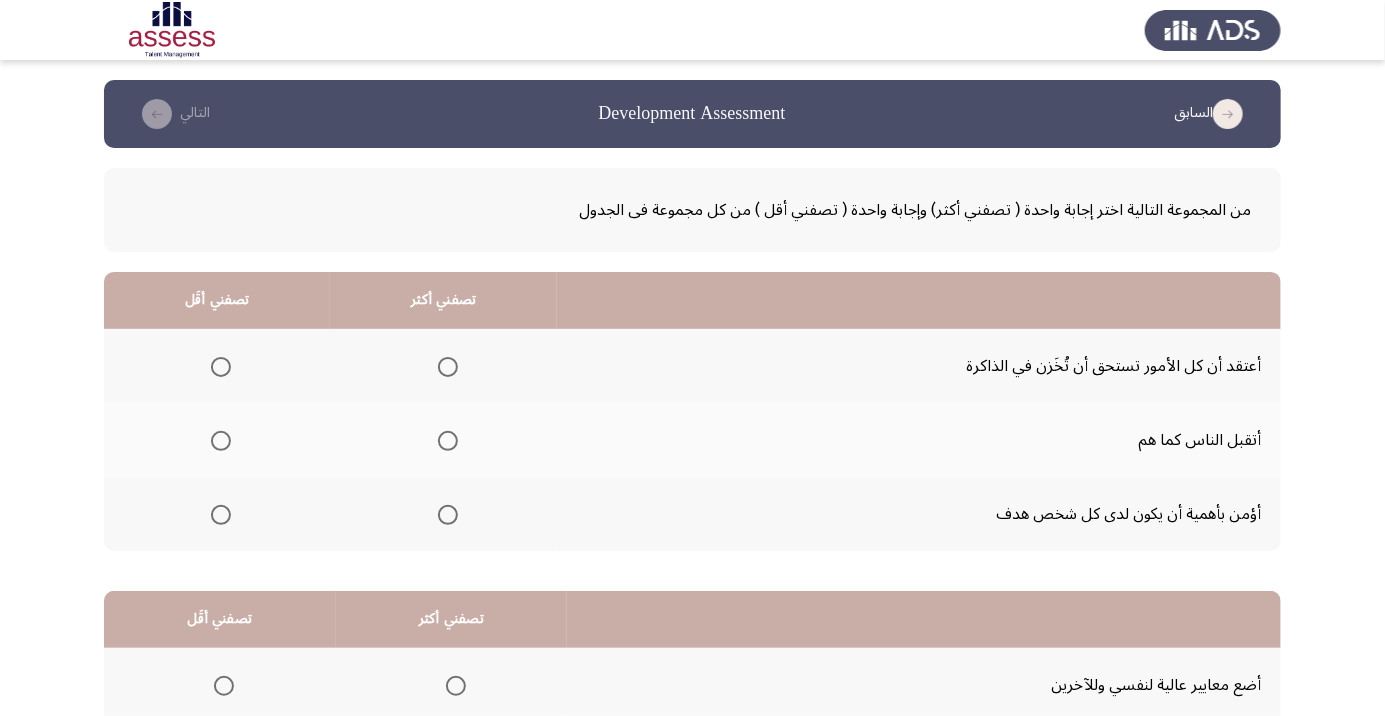 click at bounding box center (448, 515) 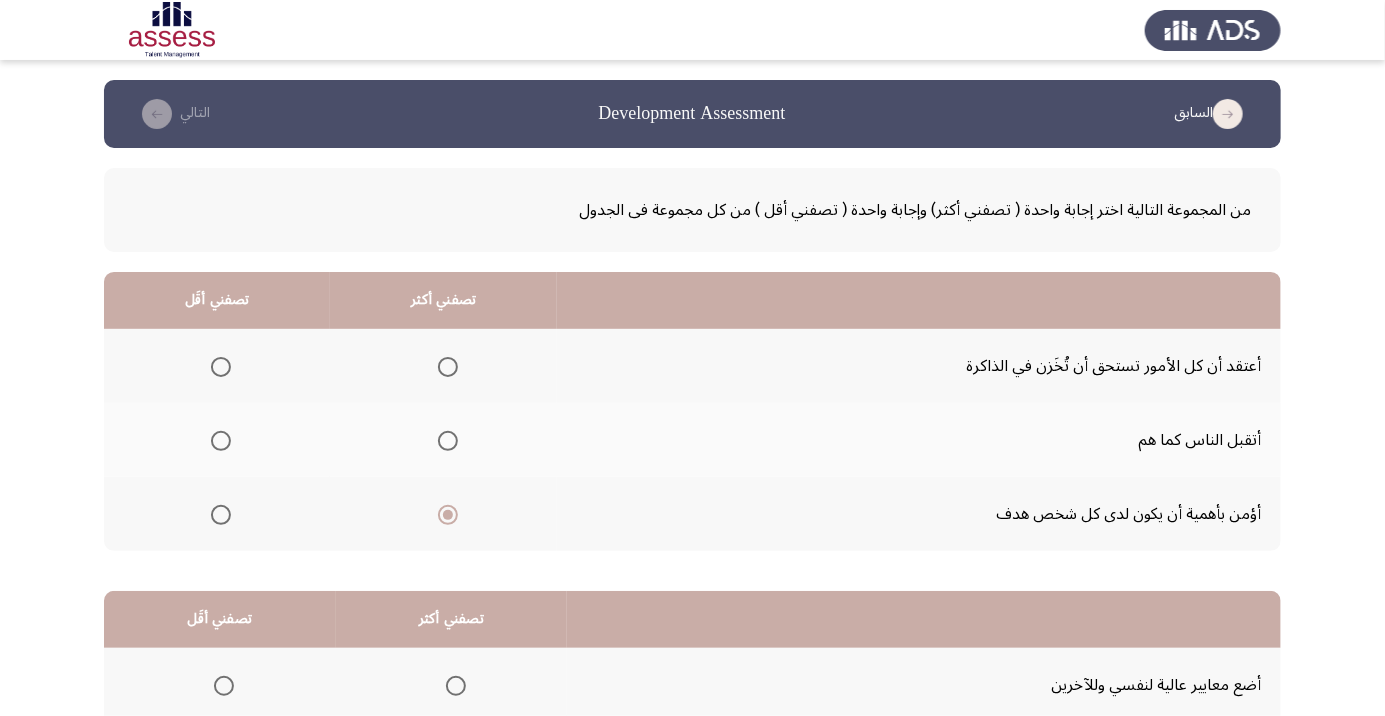 click at bounding box center [448, 441] 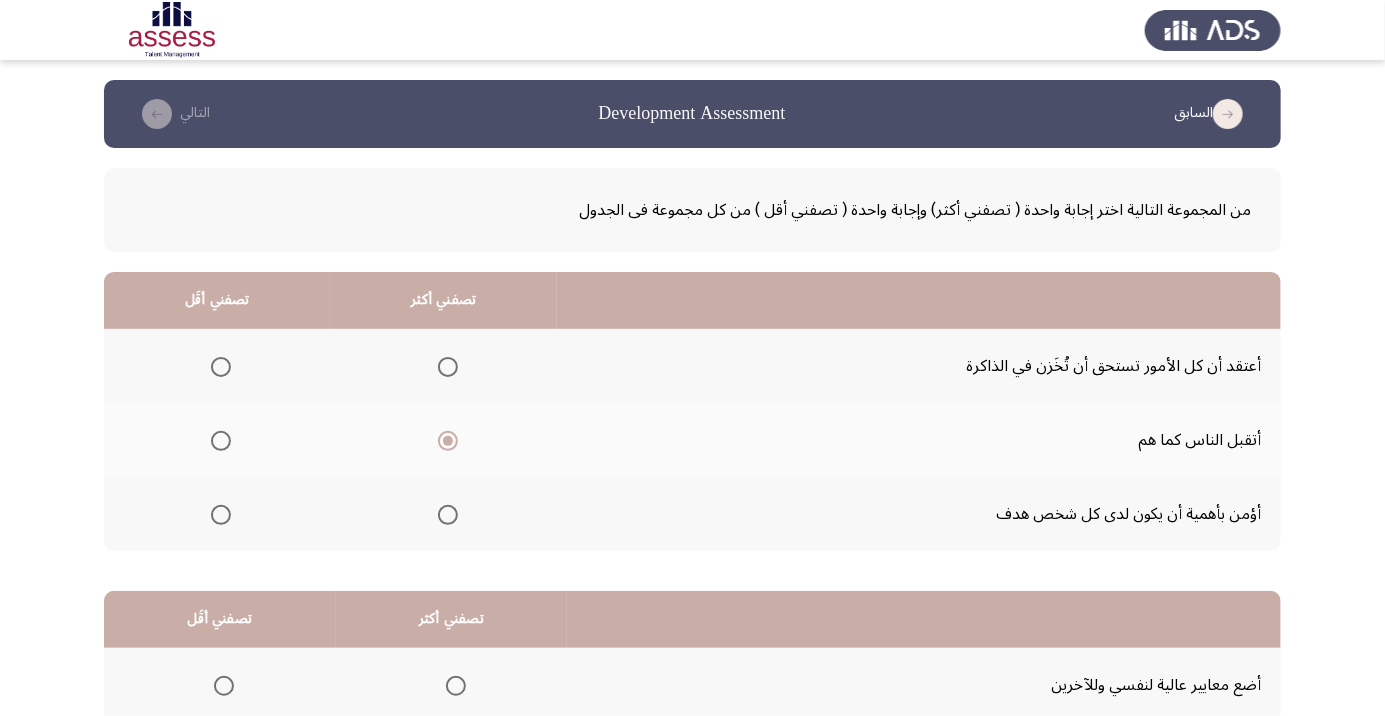 click at bounding box center [221, 367] 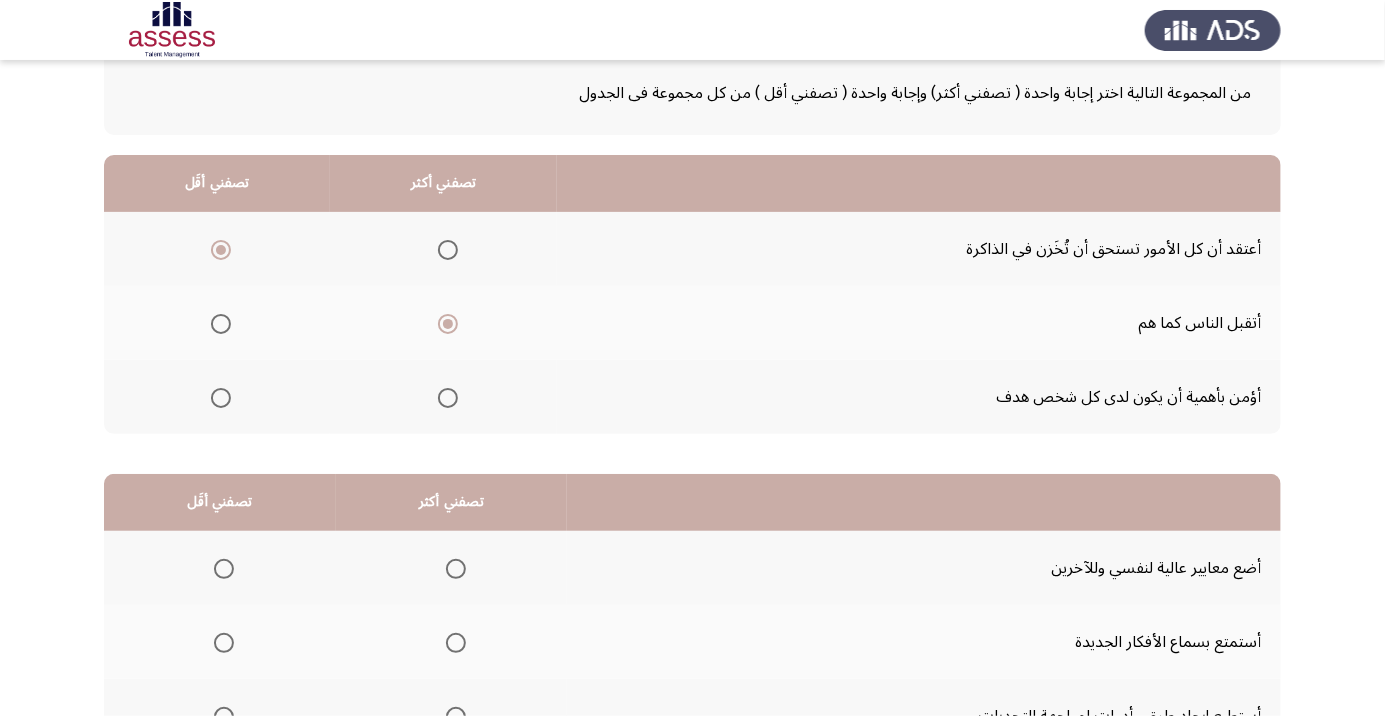scroll, scrollTop: 197, scrollLeft: 0, axis: vertical 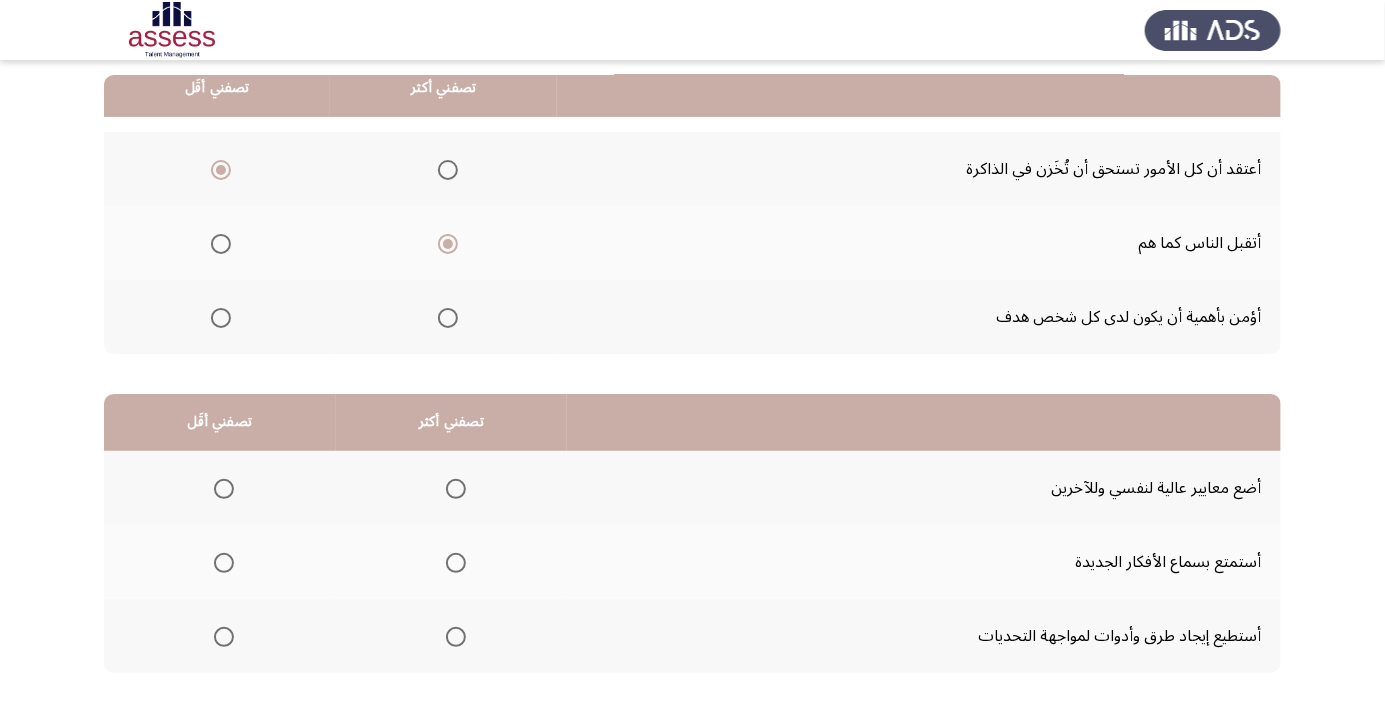 click at bounding box center [456, 489] 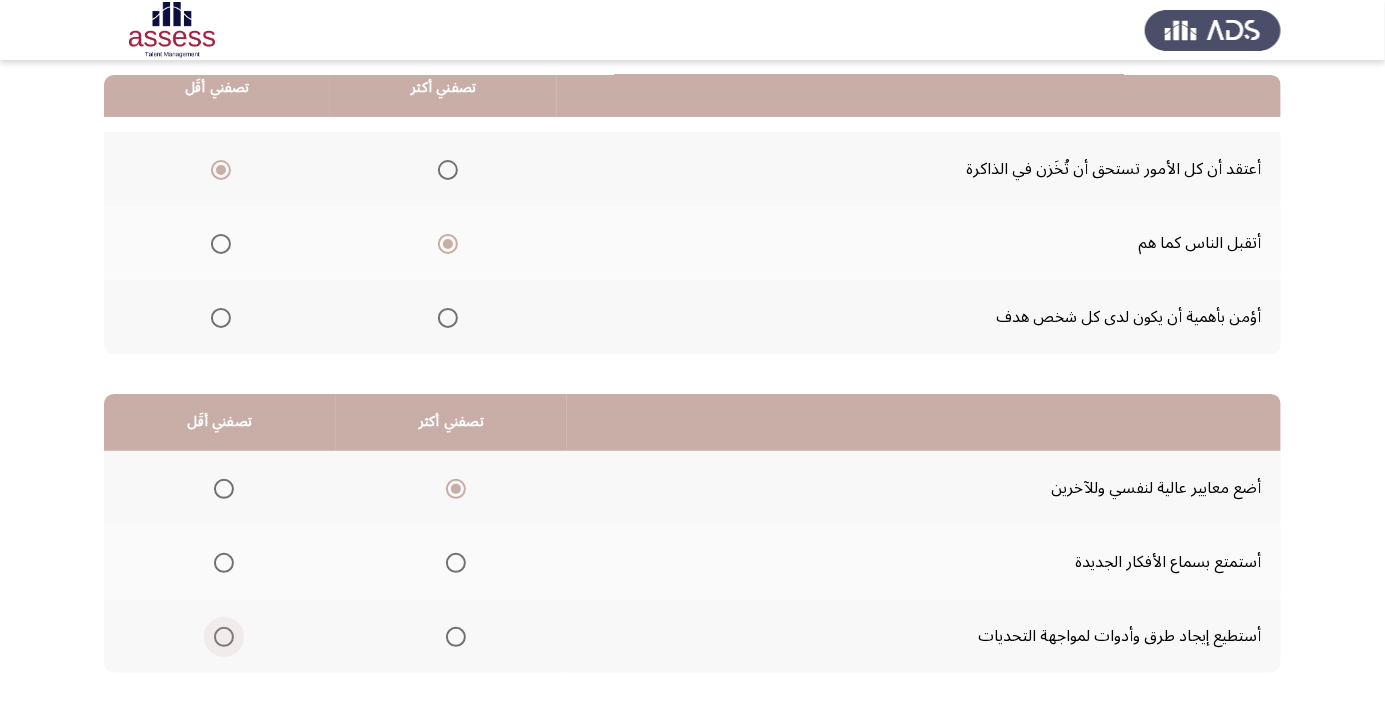 click at bounding box center (224, 637) 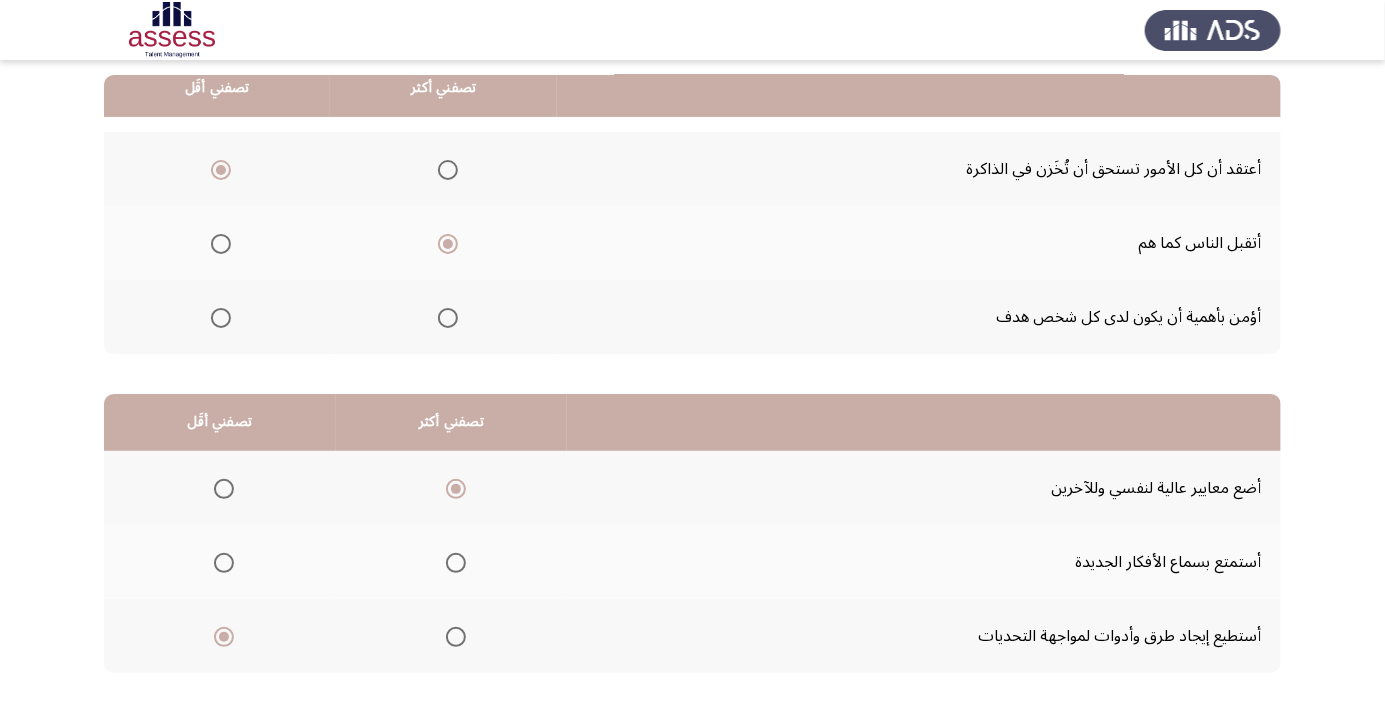 click on "التالي" 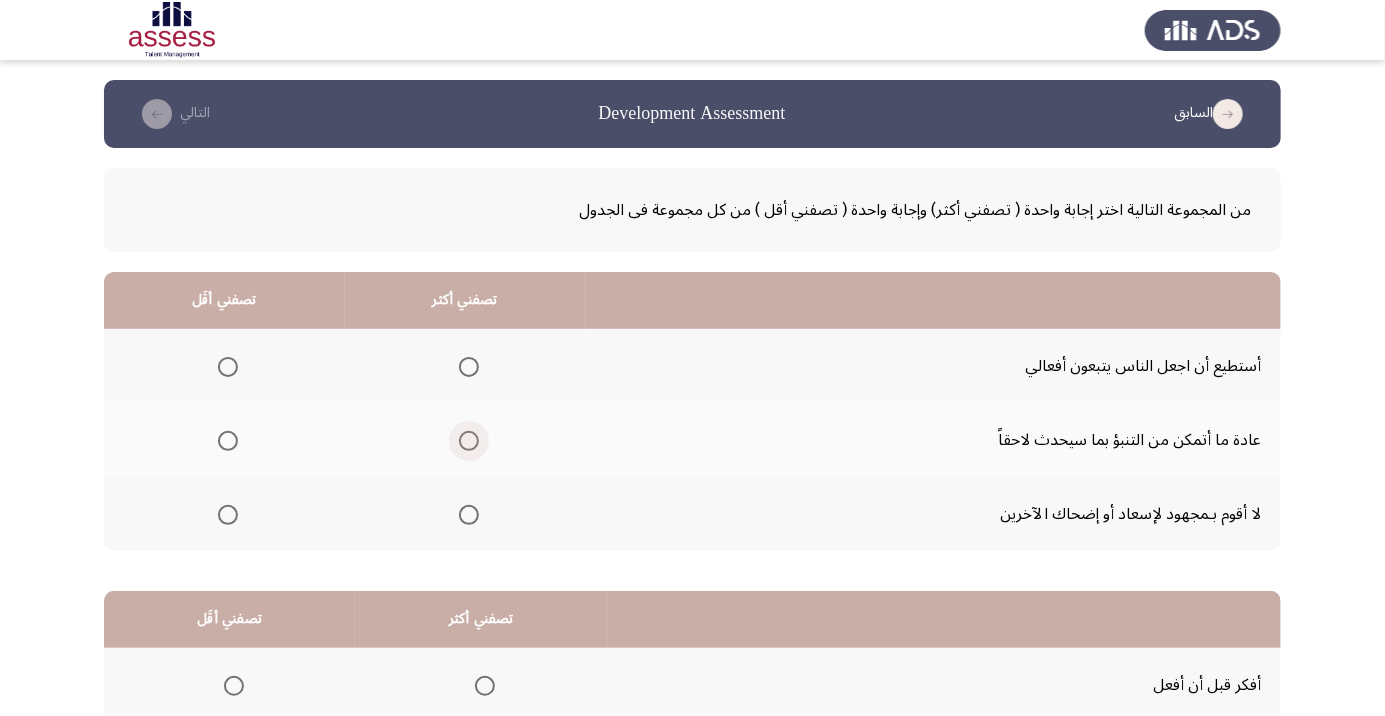 click at bounding box center [465, 441] 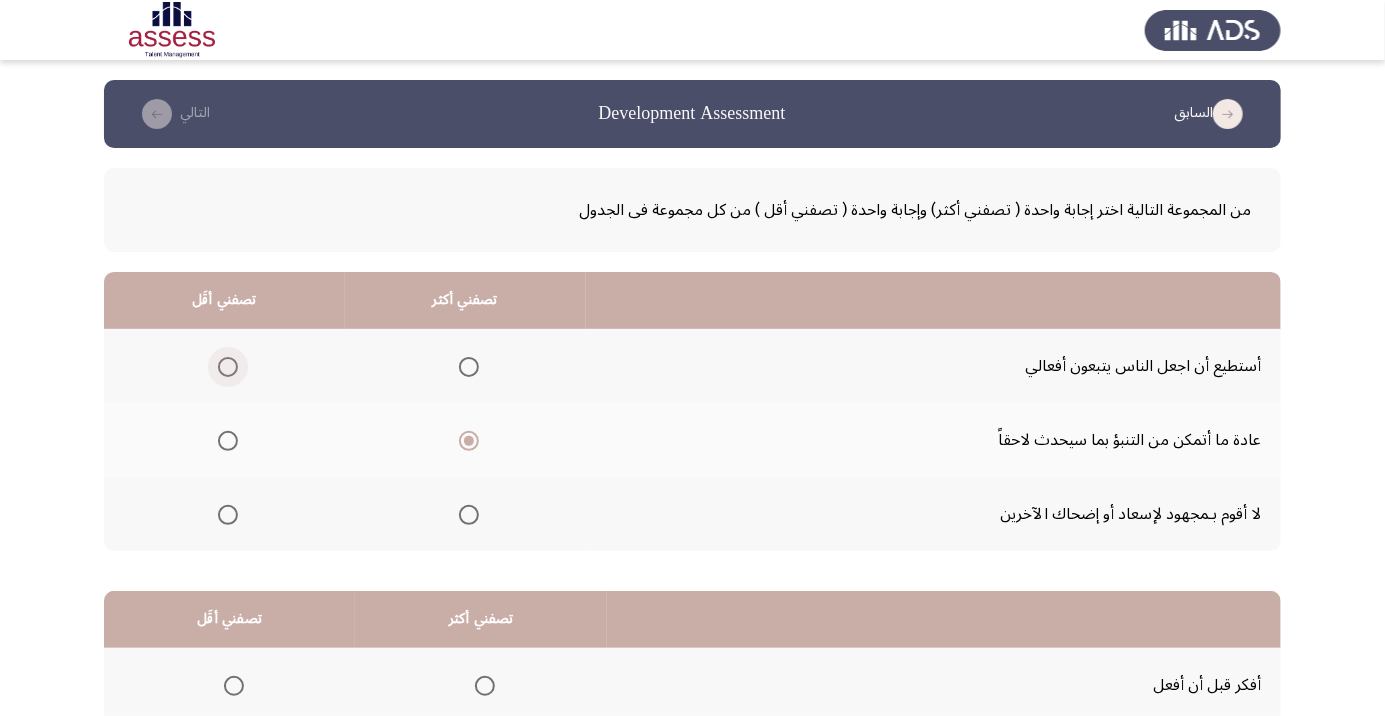 click at bounding box center (228, 367) 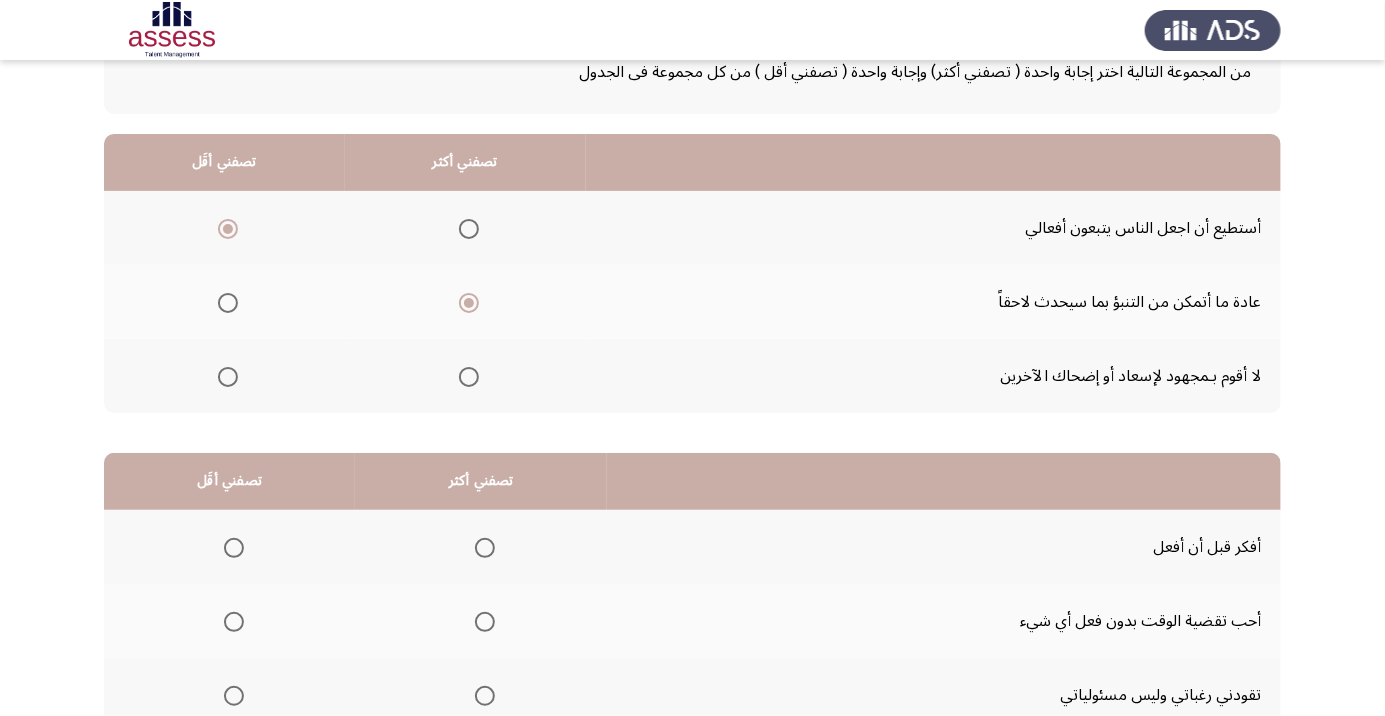 scroll, scrollTop: 143, scrollLeft: 0, axis: vertical 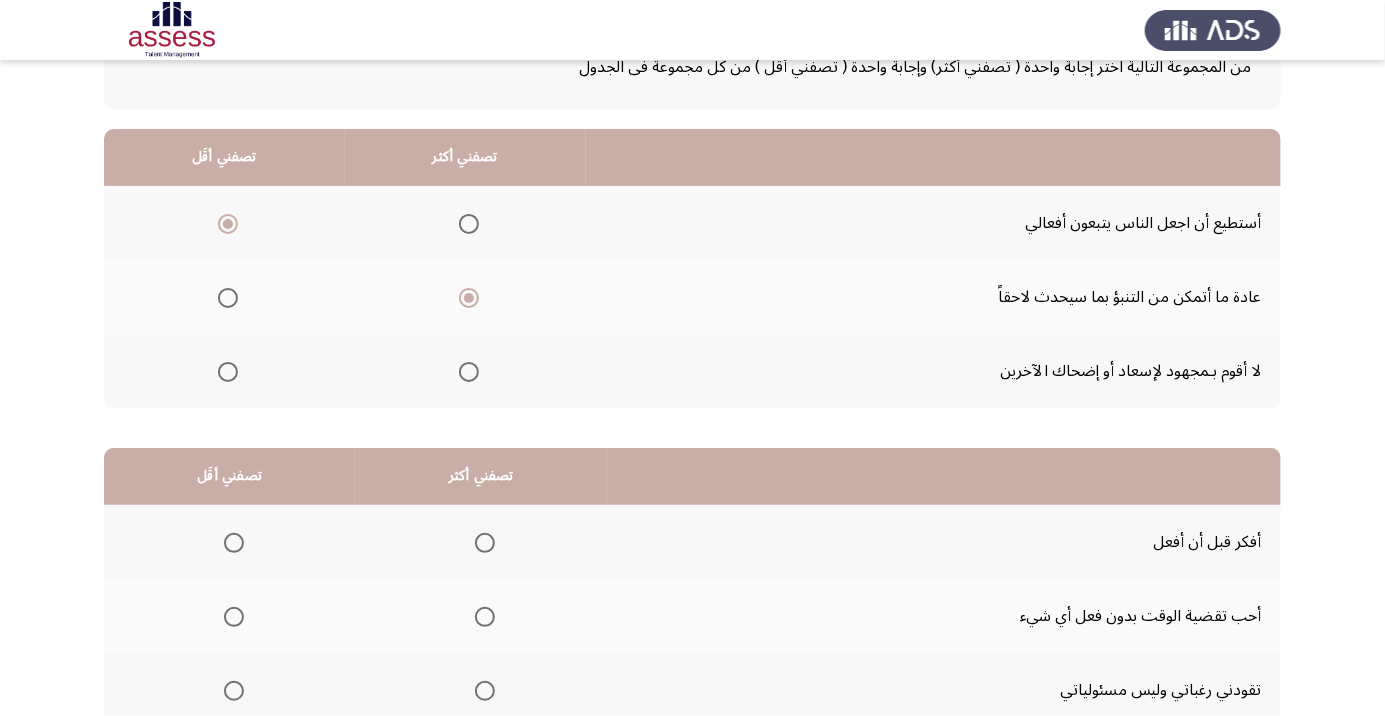 click at bounding box center (485, 543) 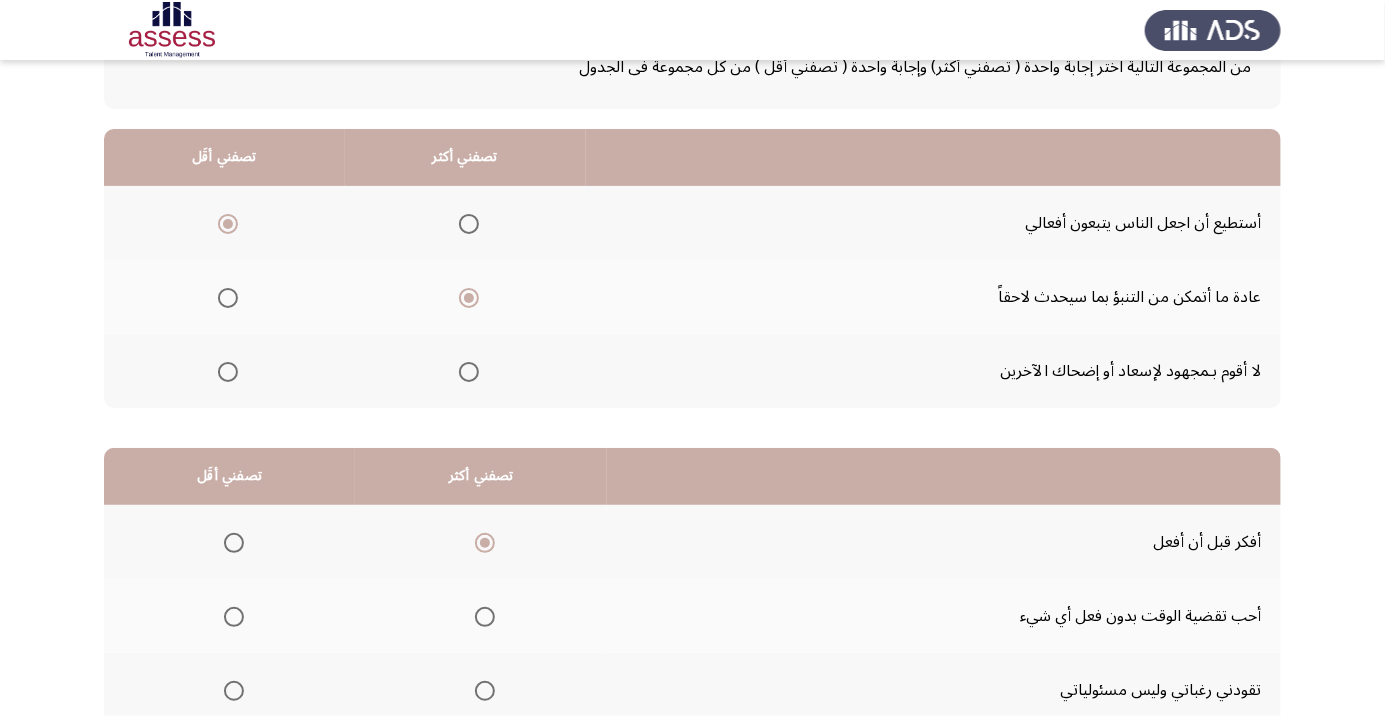 click at bounding box center (234, 691) 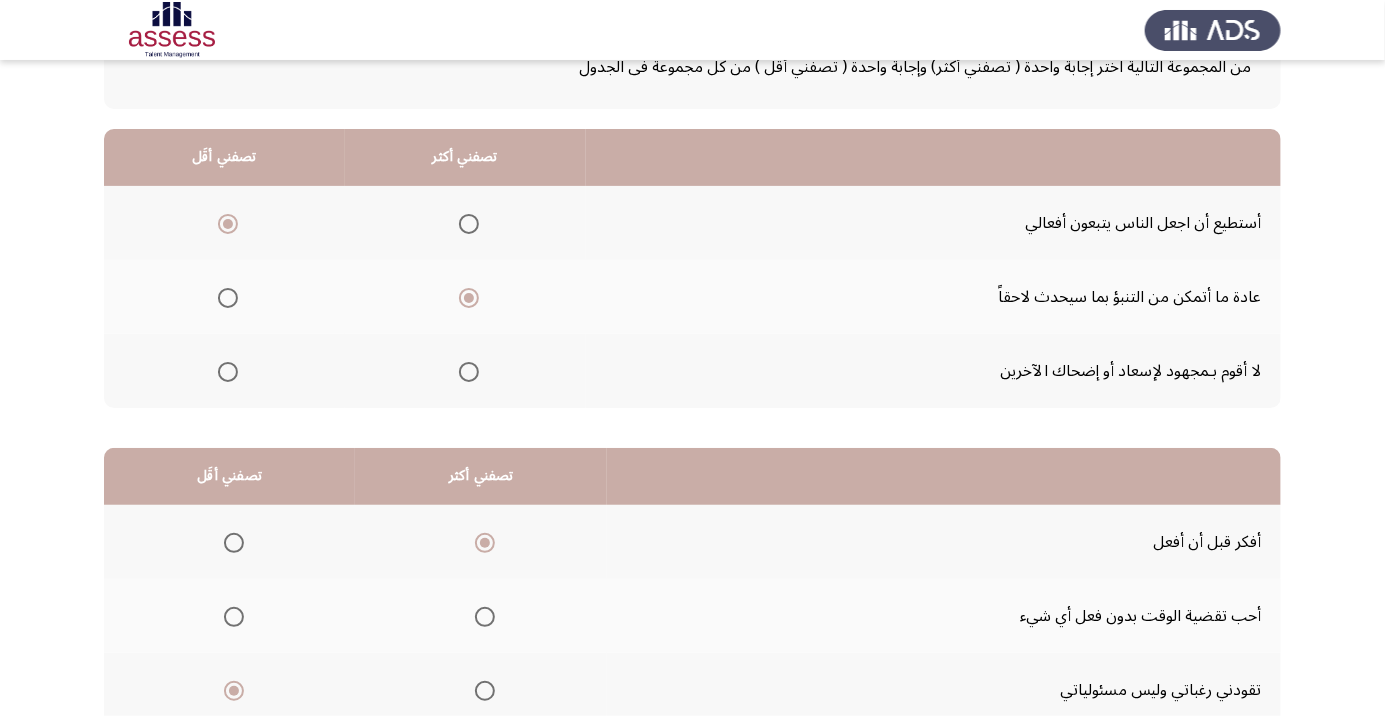 click at bounding box center [234, 617] 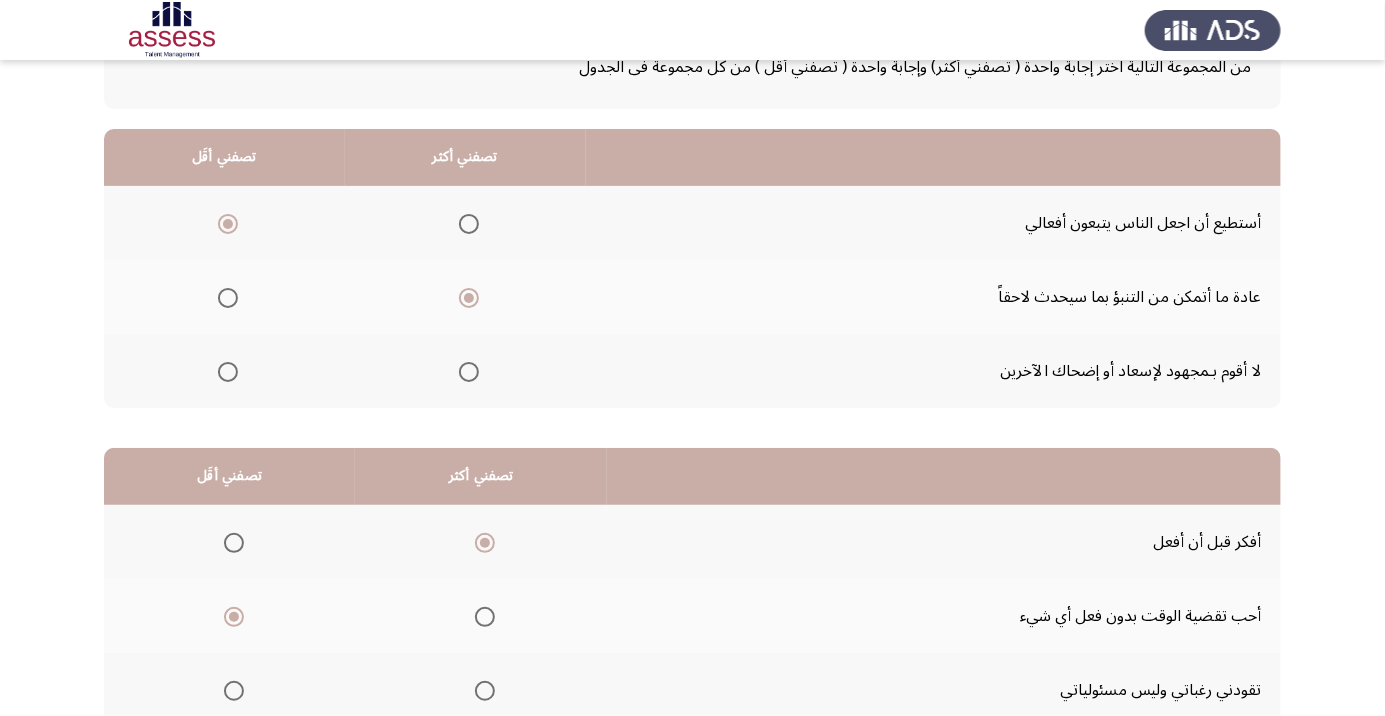 scroll, scrollTop: 197, scrollLeft: 0, axis: vertical 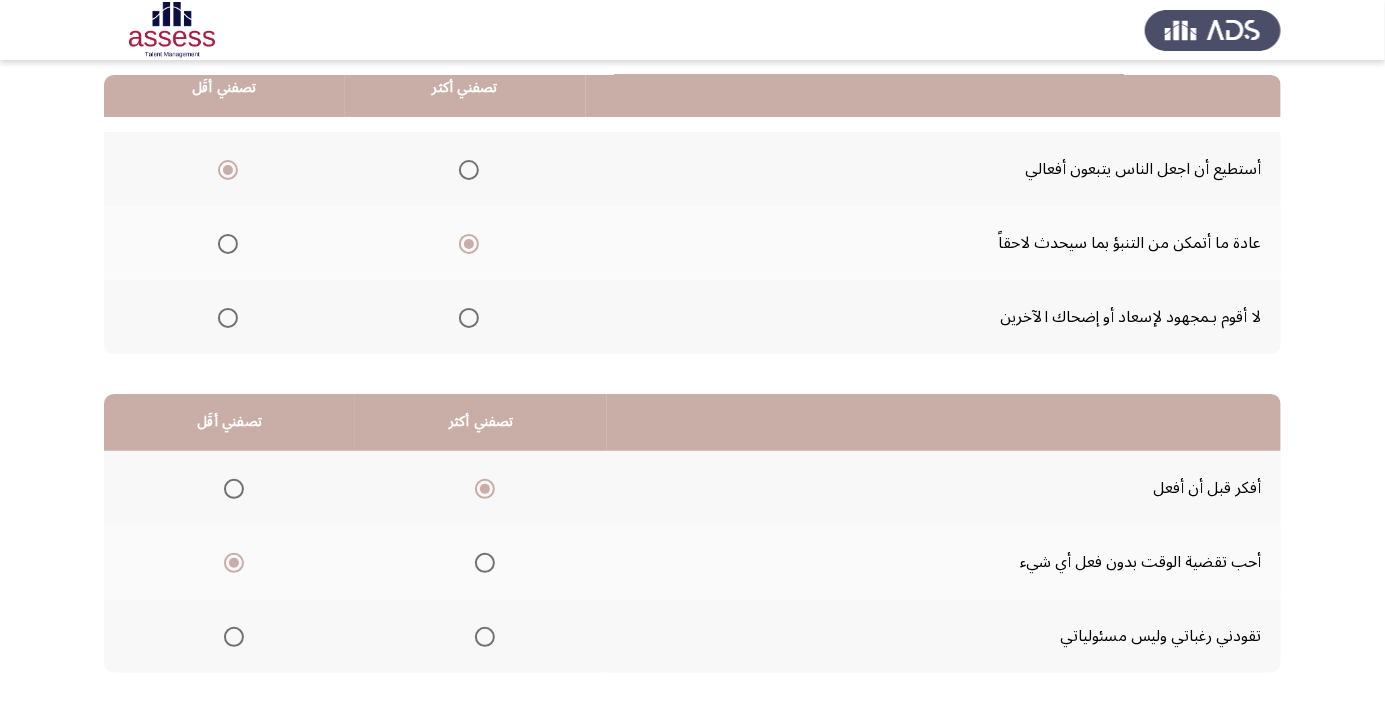 click on "التالي" 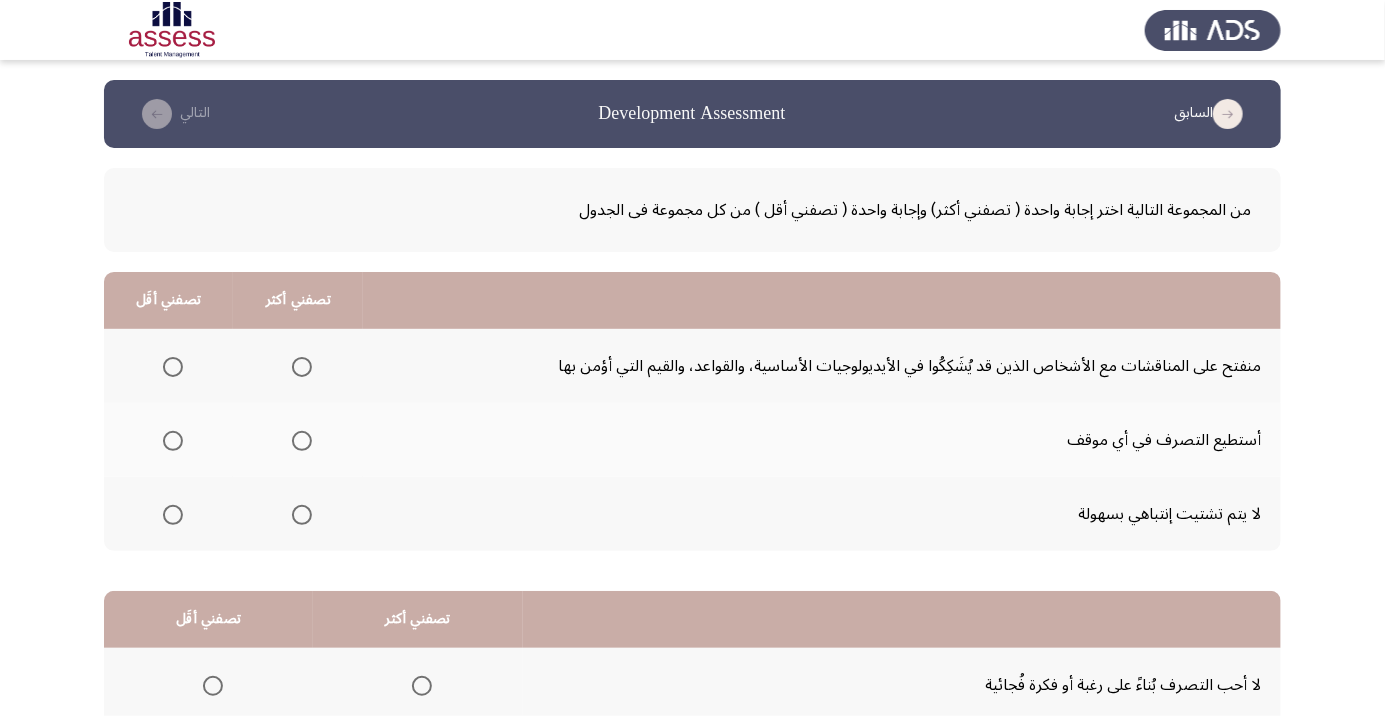click at bounding box center (302, 441) 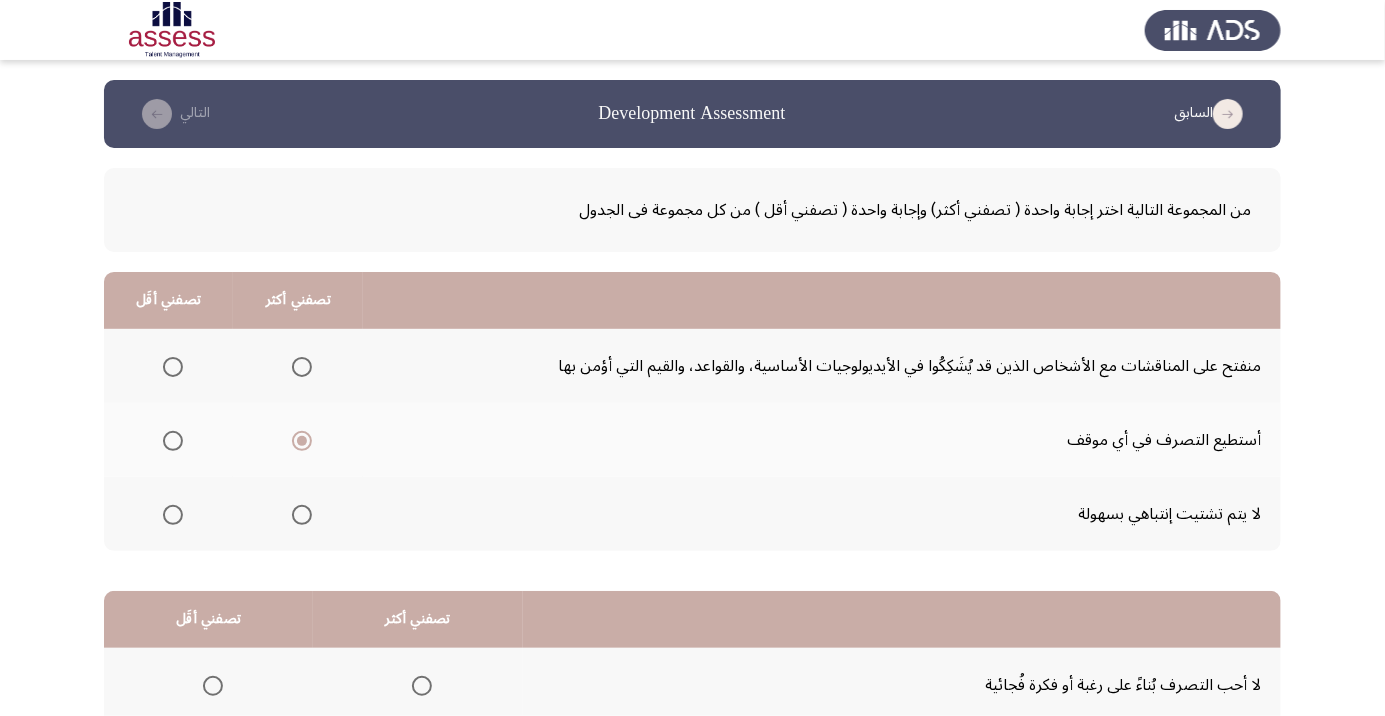 click at bounding box center (173, 515) 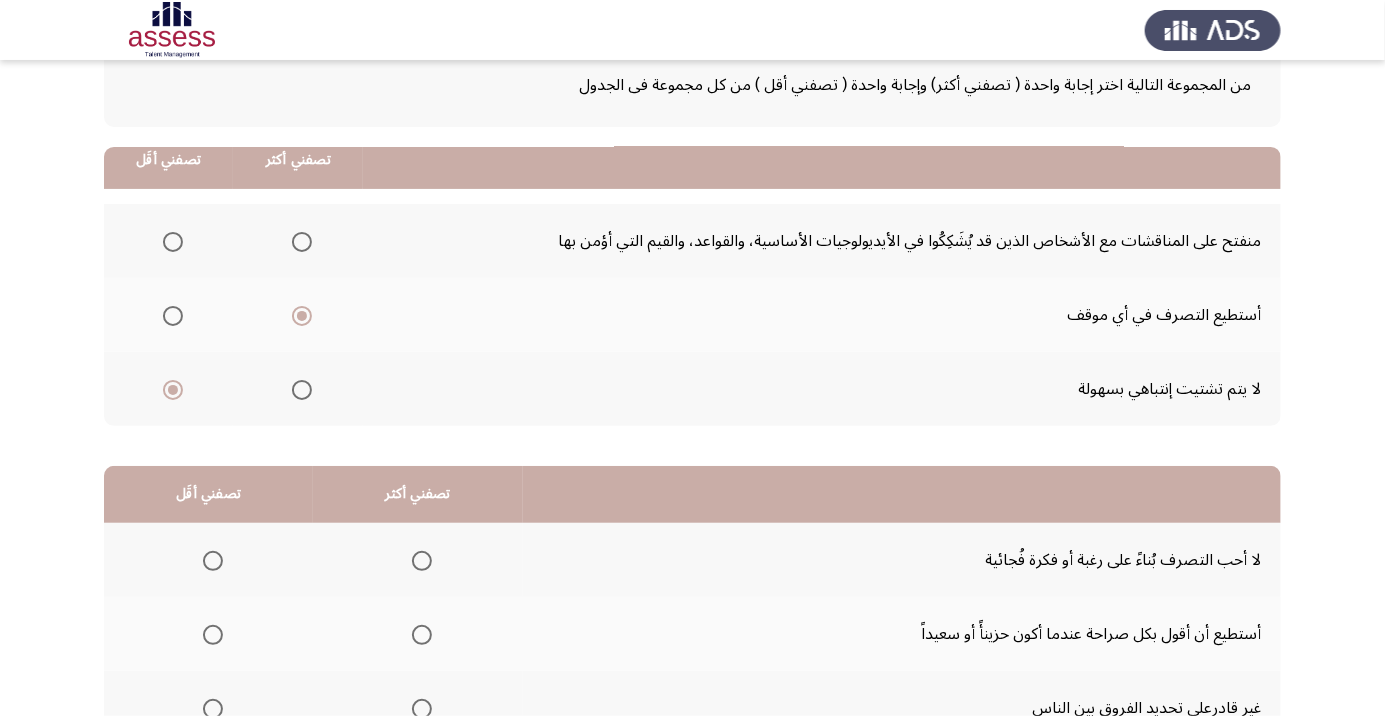 scroll, scrollTop: 197, scrollLeft: 0, axis: vertical 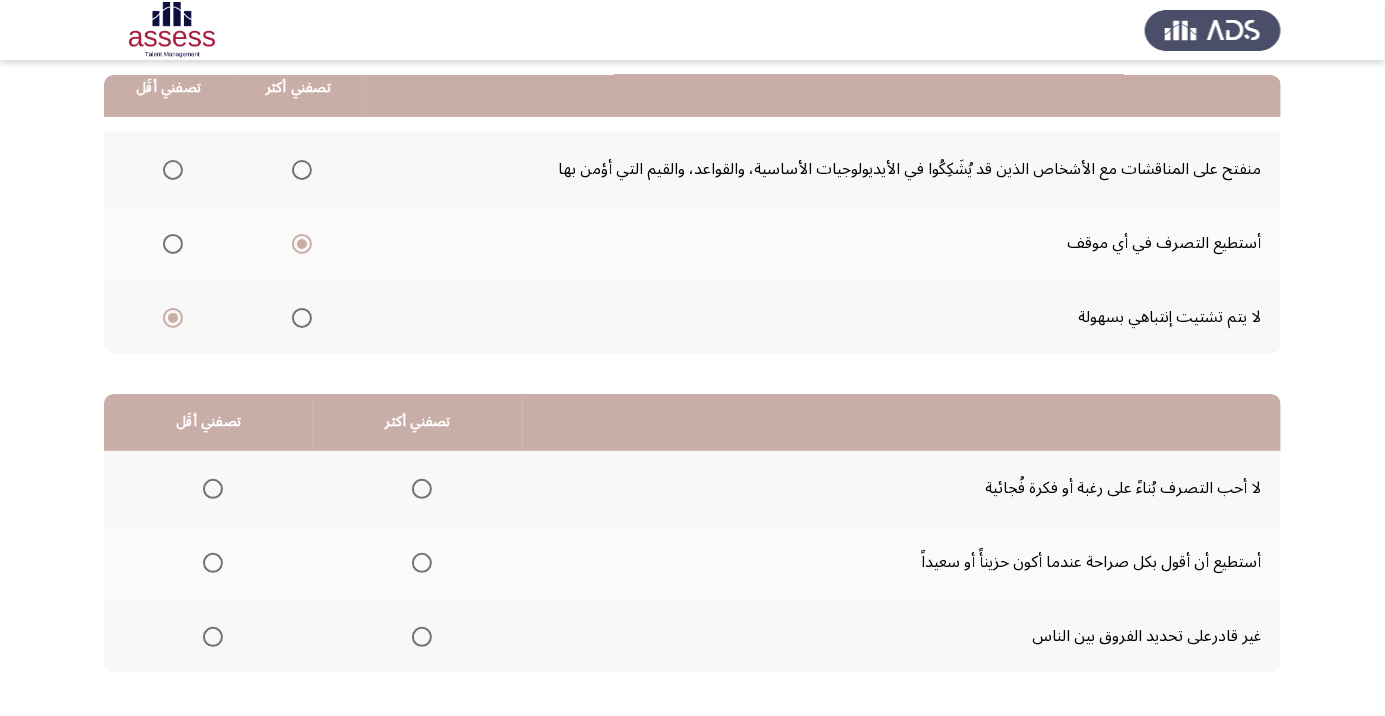 click at bounding box center (422, 489) 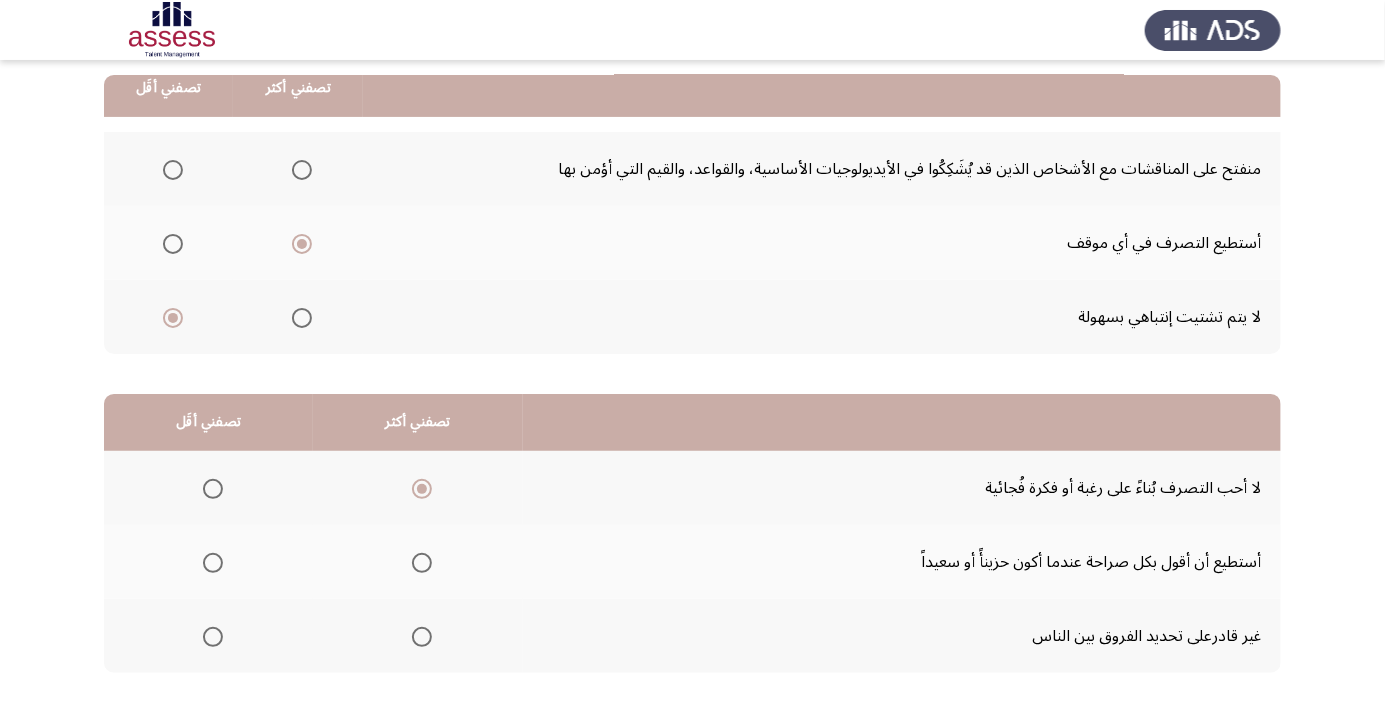 click at bounding box center (422, 563) 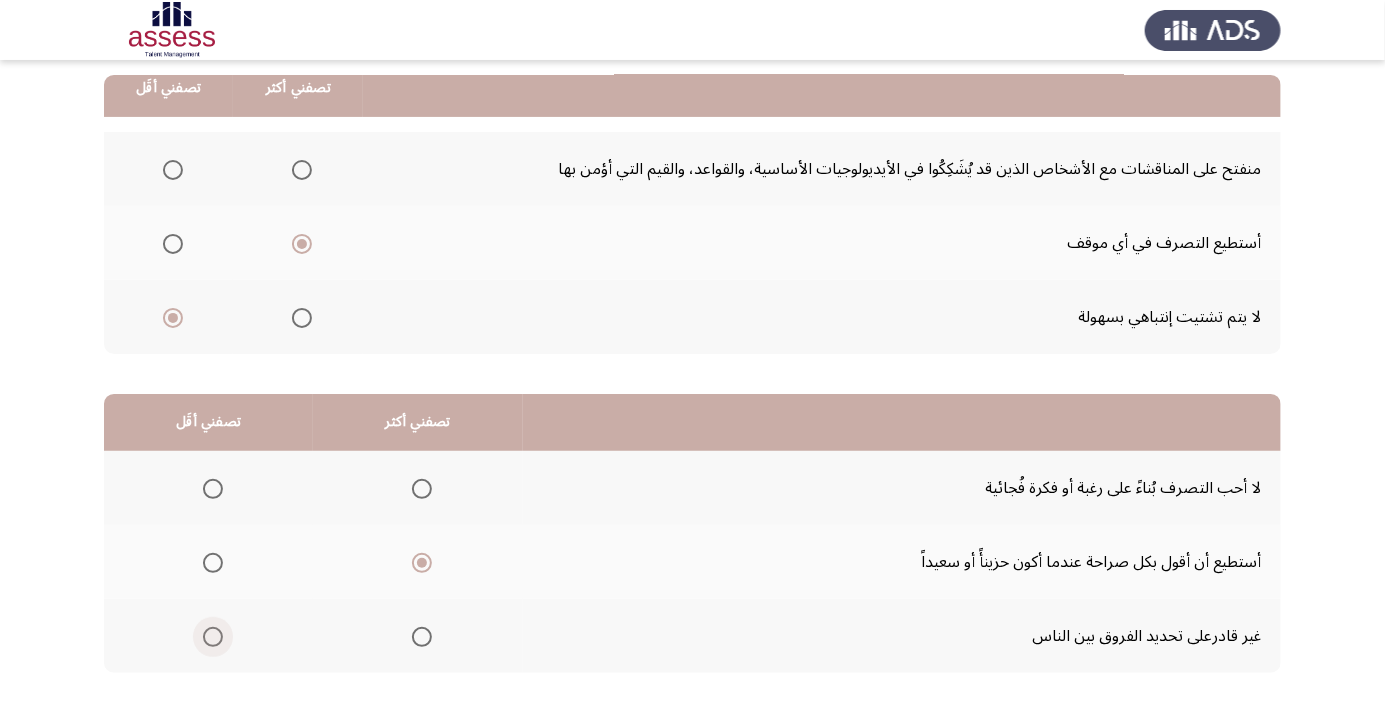 click at bounding box center [213, 637] 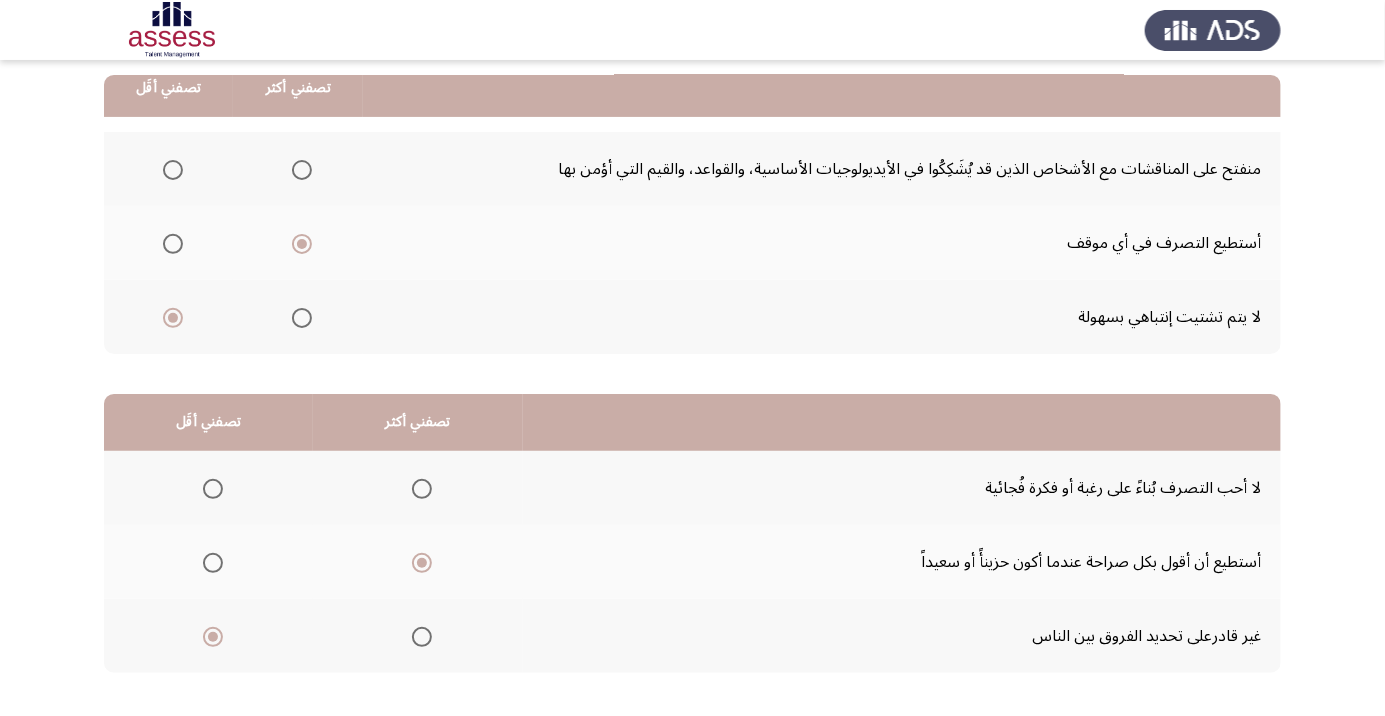 click on "التالي" 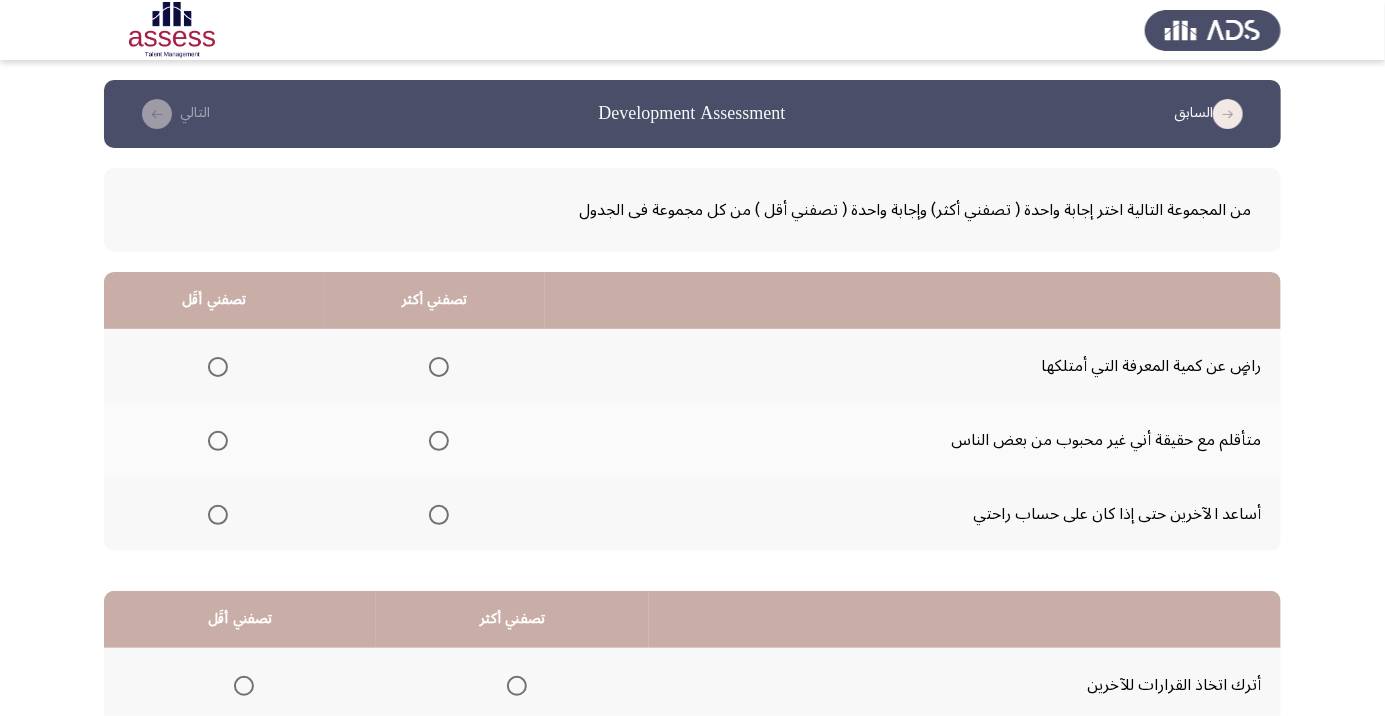 click at bounding box center (439, 515) 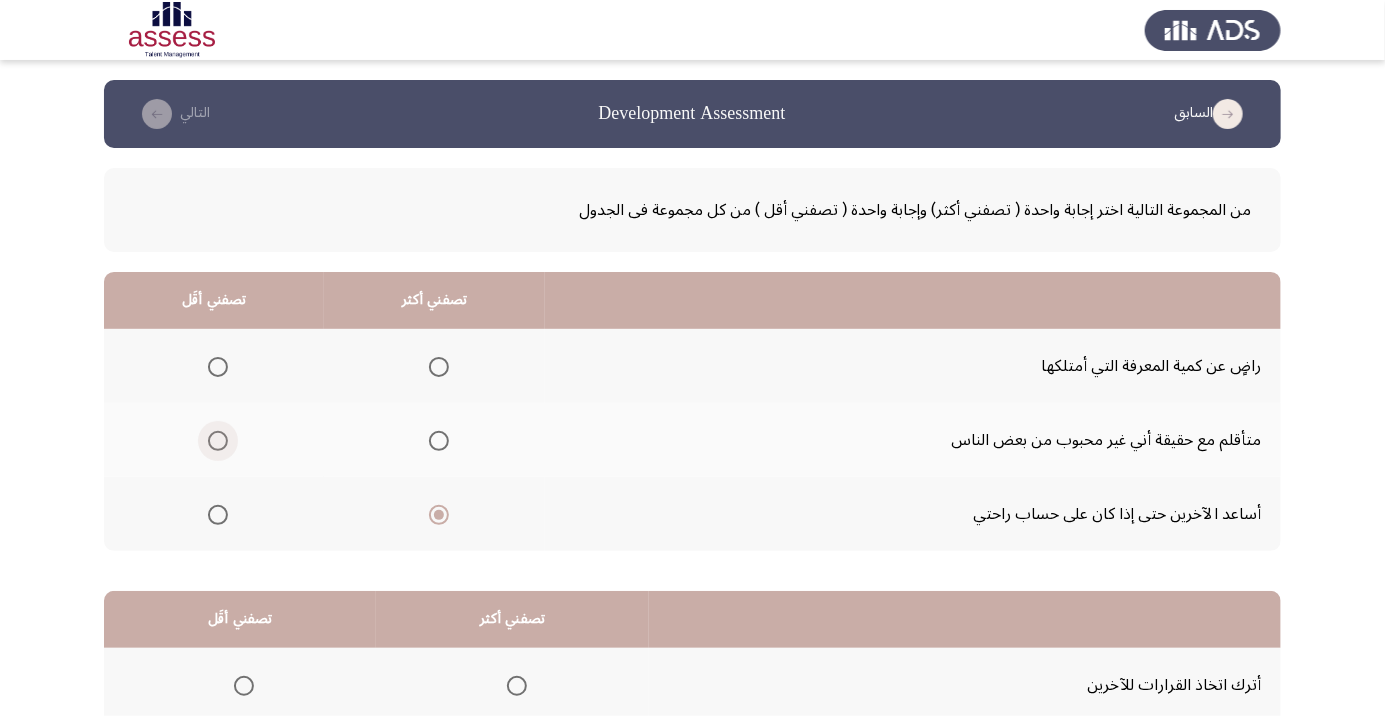 click at bounding box center [218, 441] 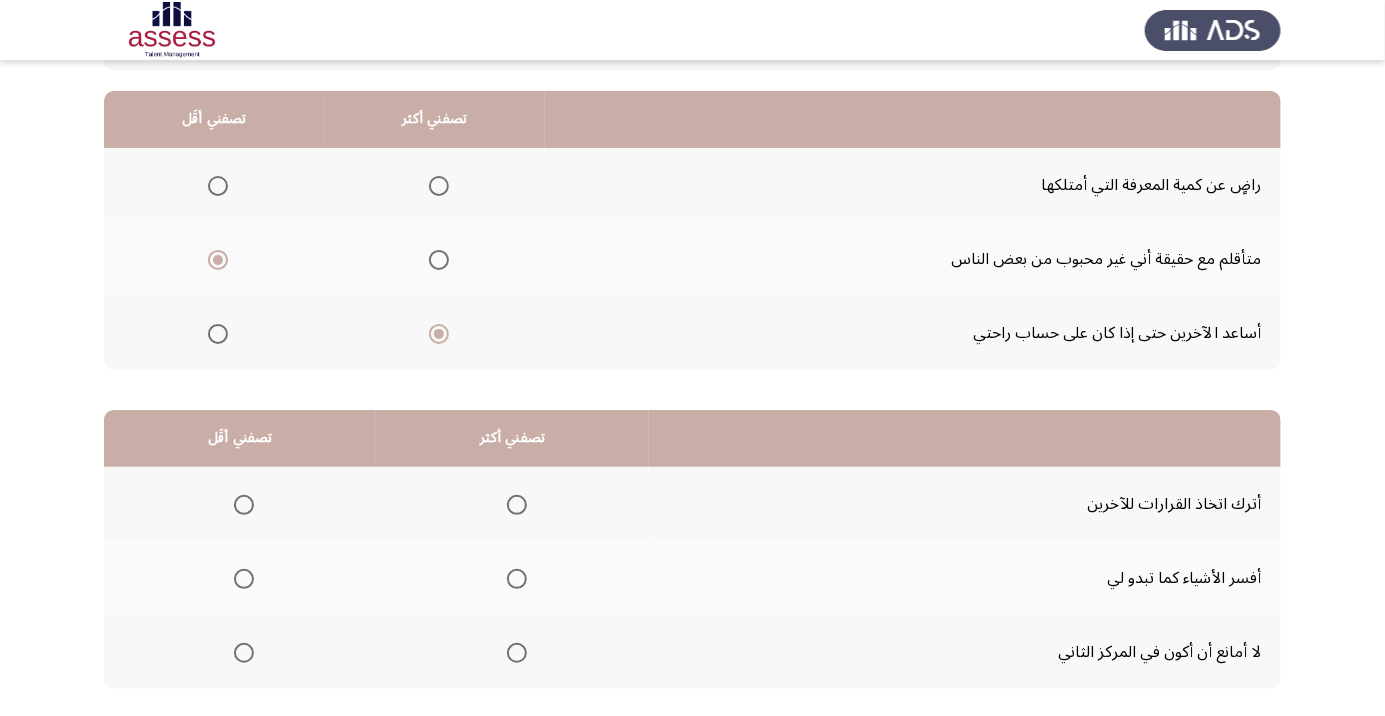 scroll, scrollTop: 197, scrollLeft: 0, axis: vertical 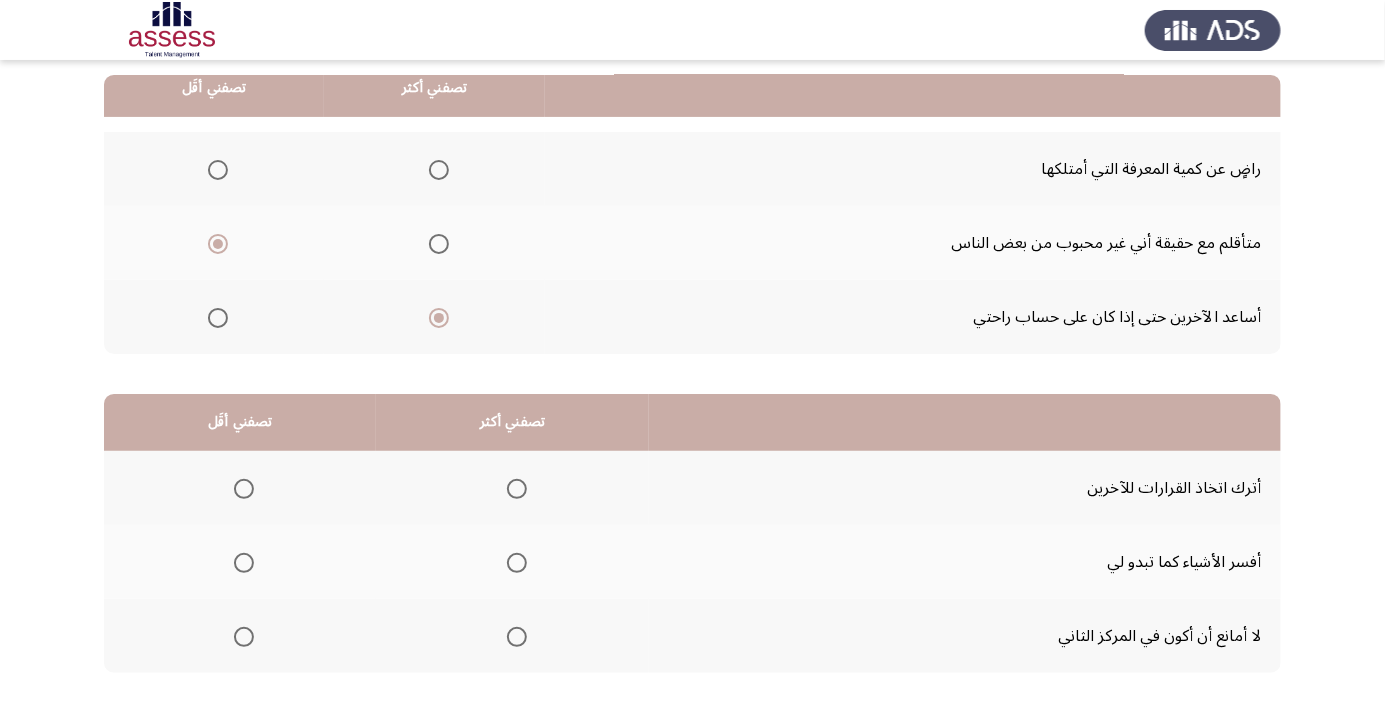 click at bounding box center (517, 563) 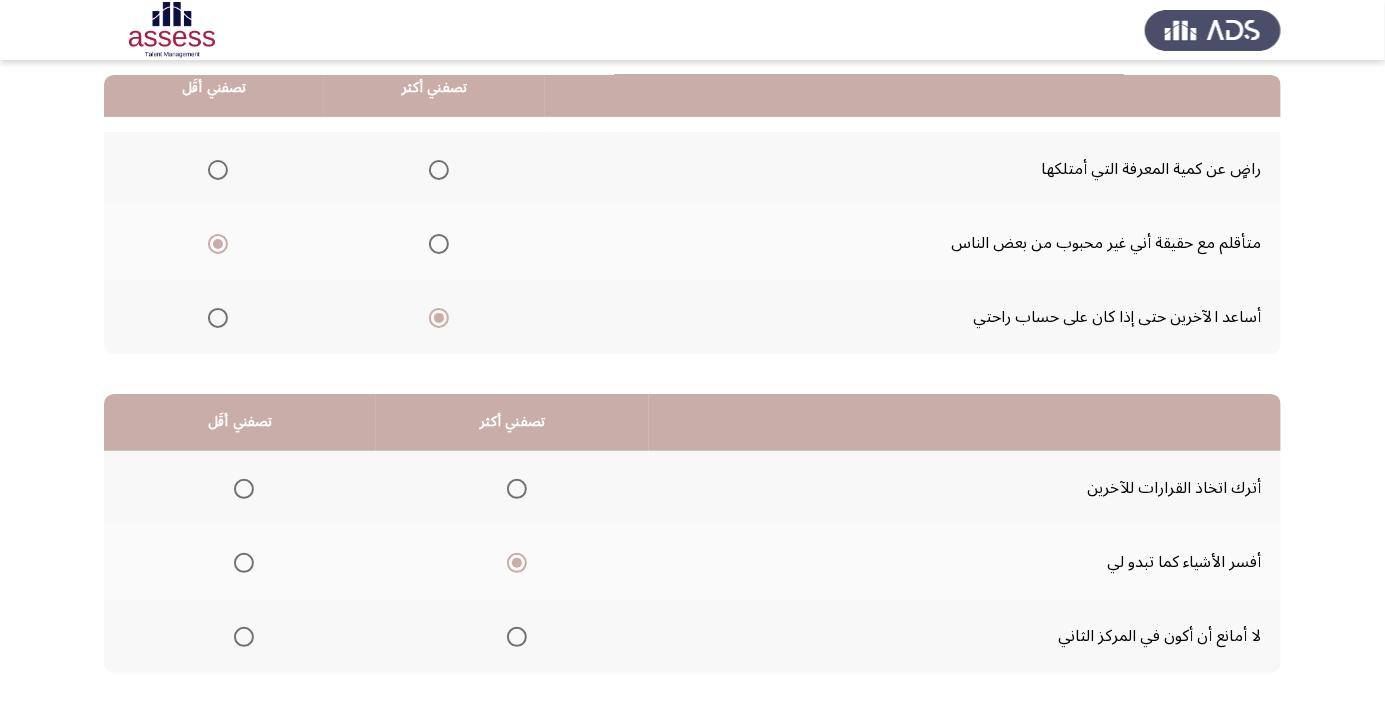 click at bounding box center (244, 489) 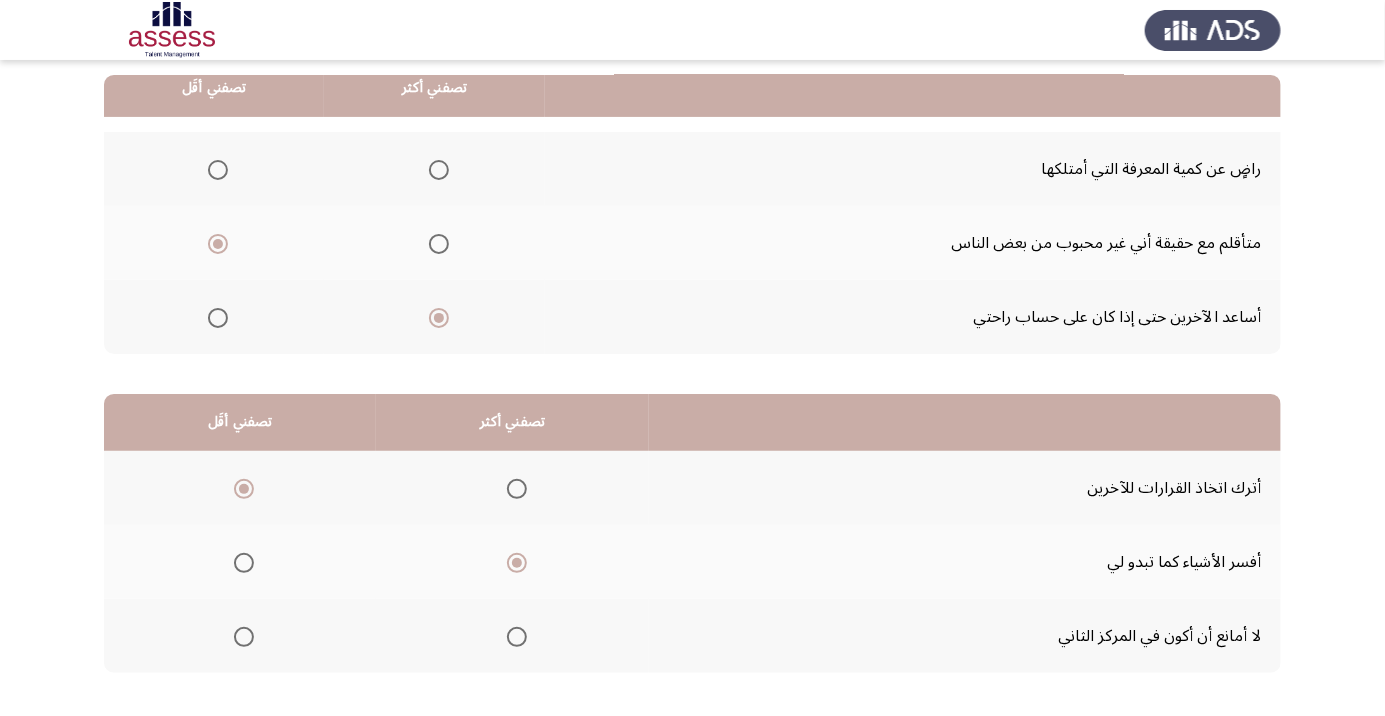 click on "التالي" 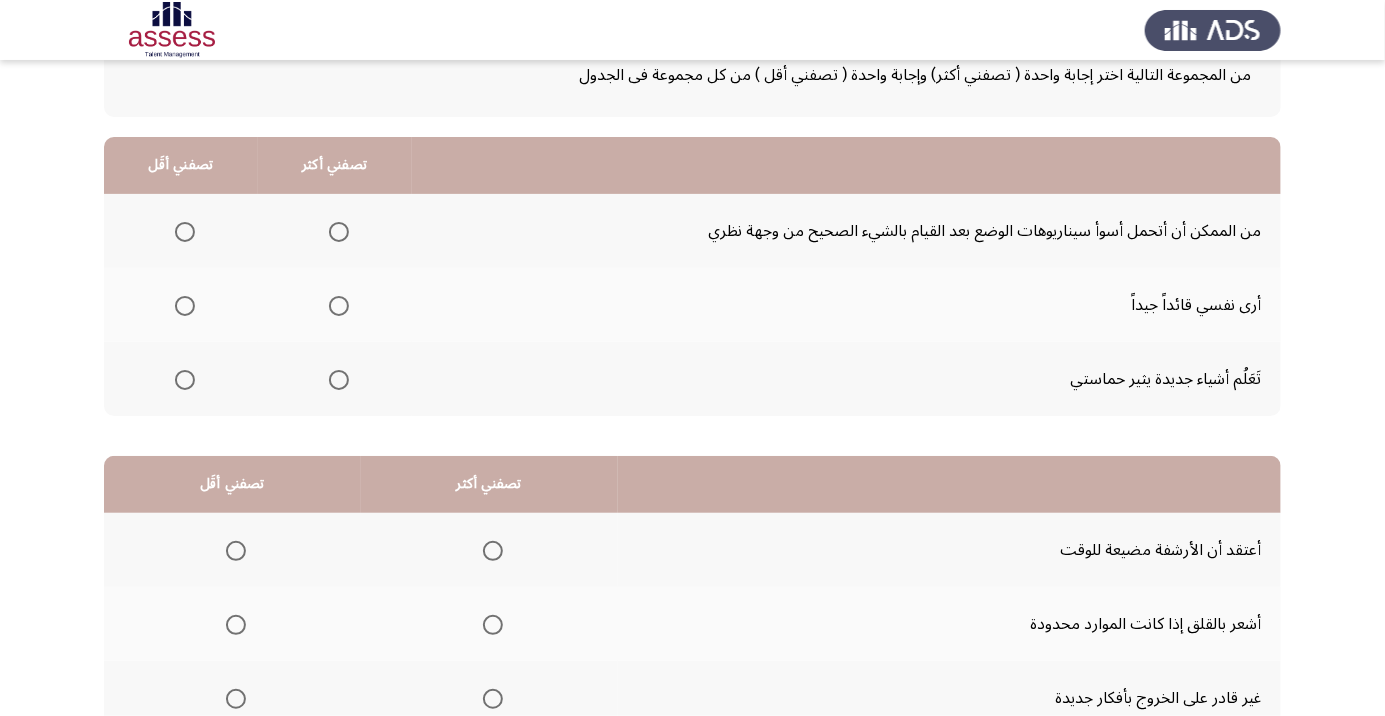 scroll, scrollTop: 197, scrollLeft: 0, axis: vertical 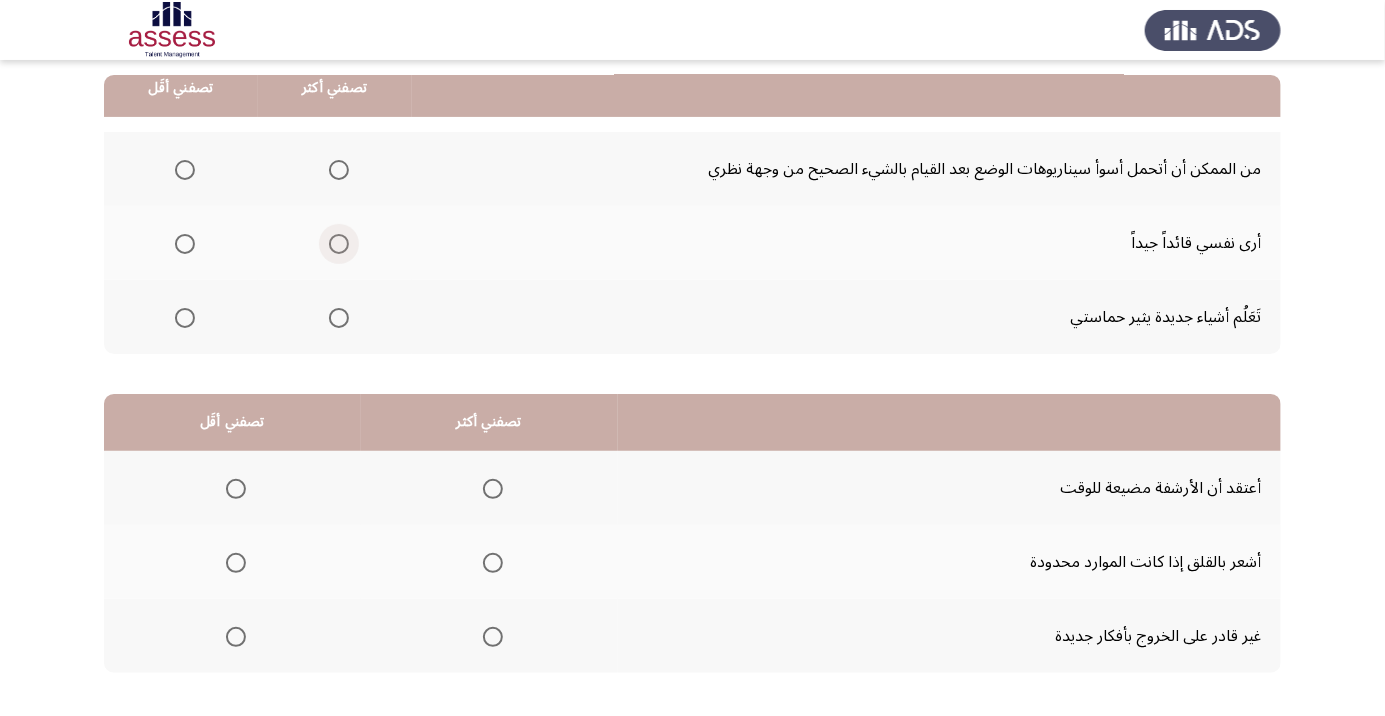 click at bounding box center [339, 244] 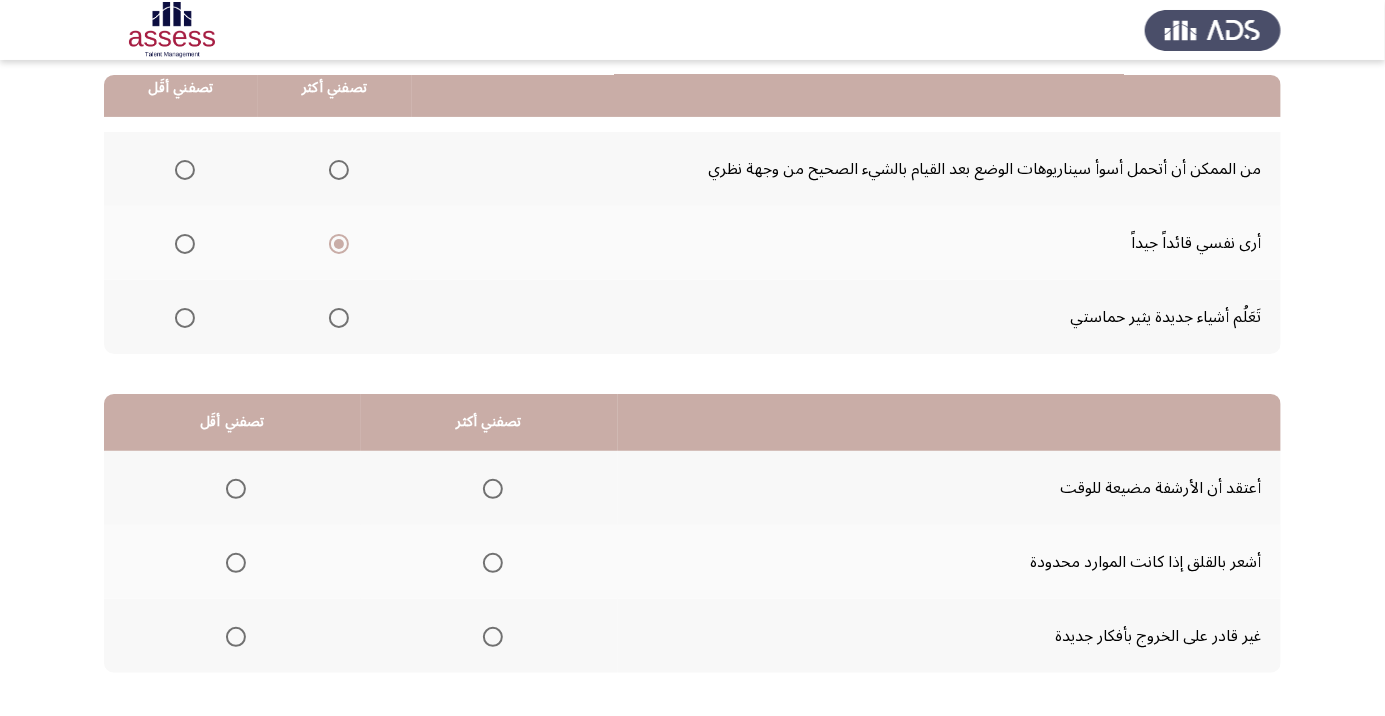 click at bounding box center [185, 170] 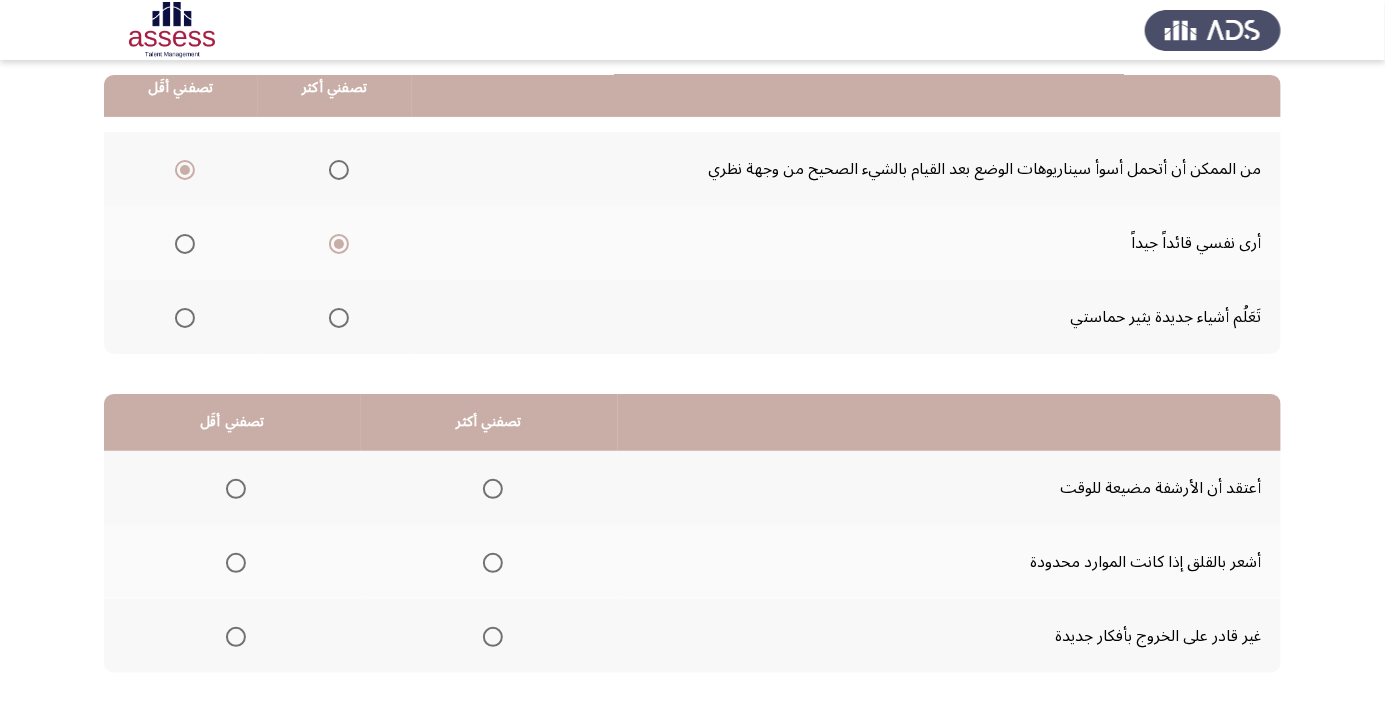 click at bounding box center [236, 489] 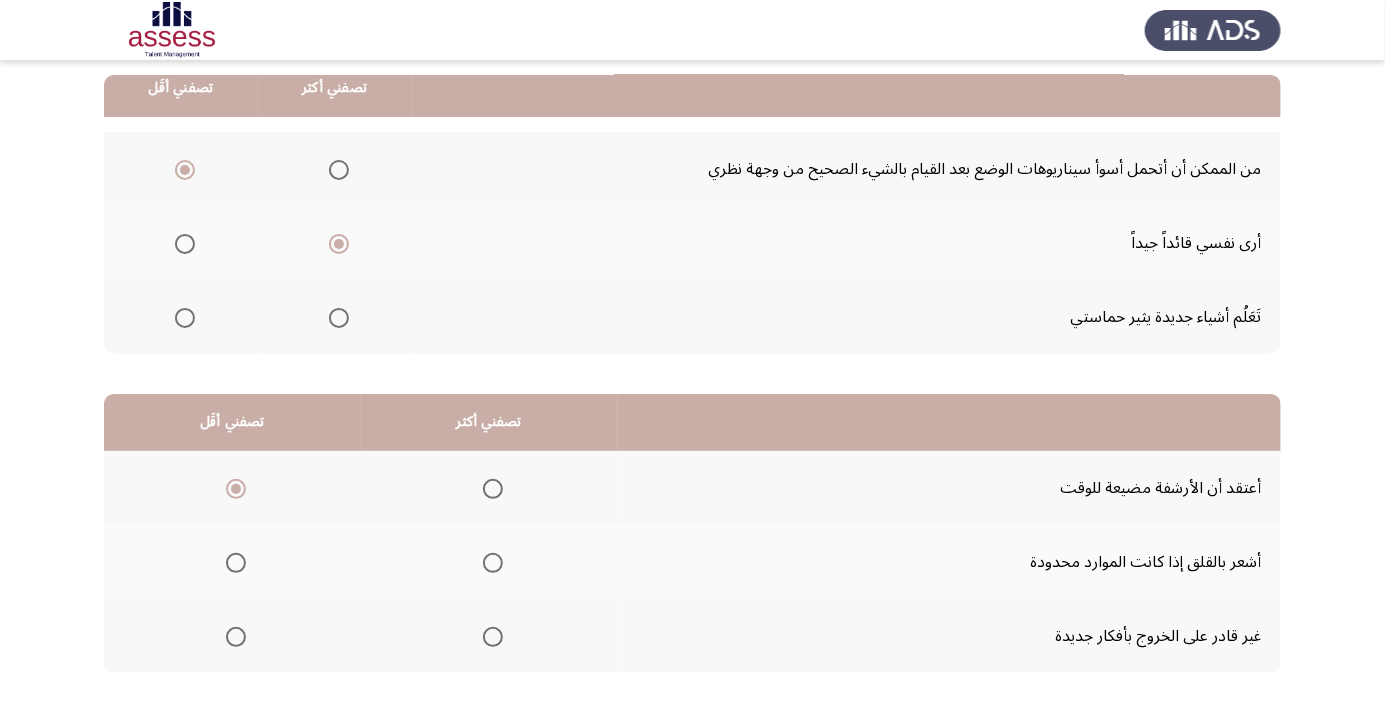 click 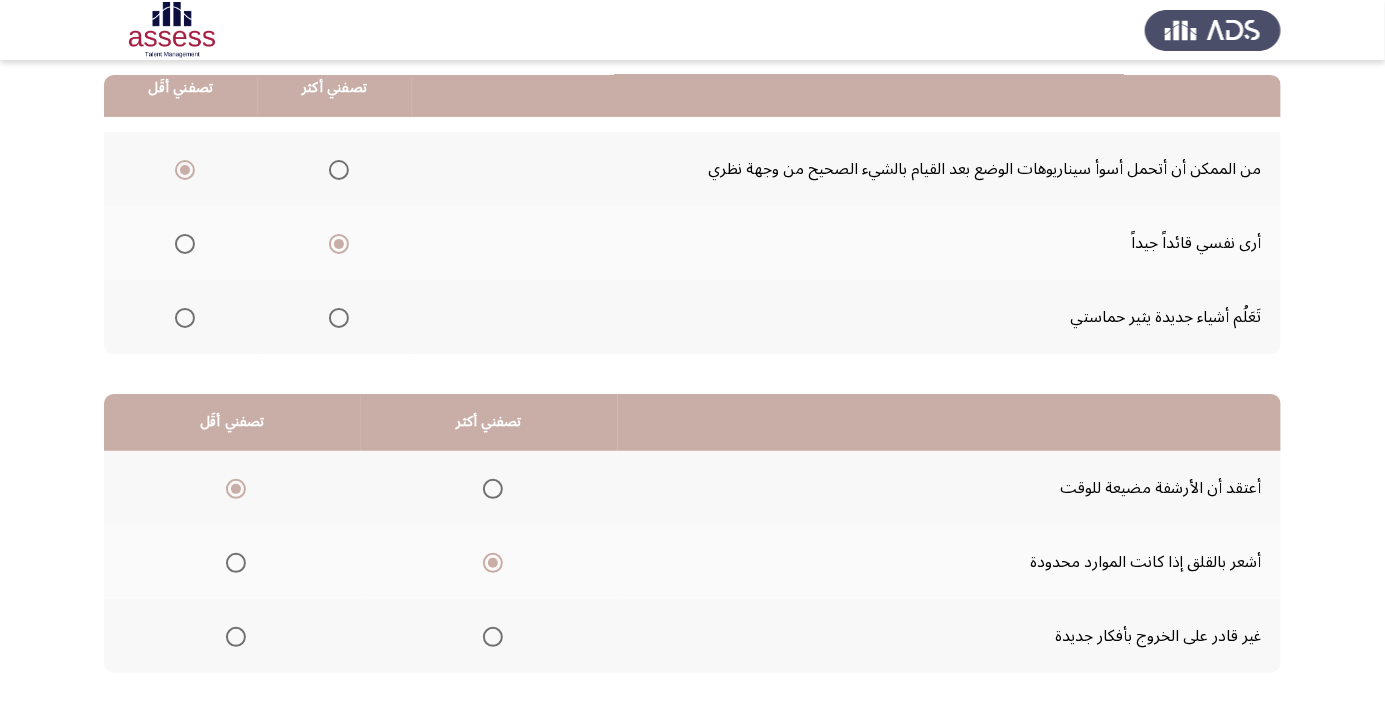 click on "التالي" 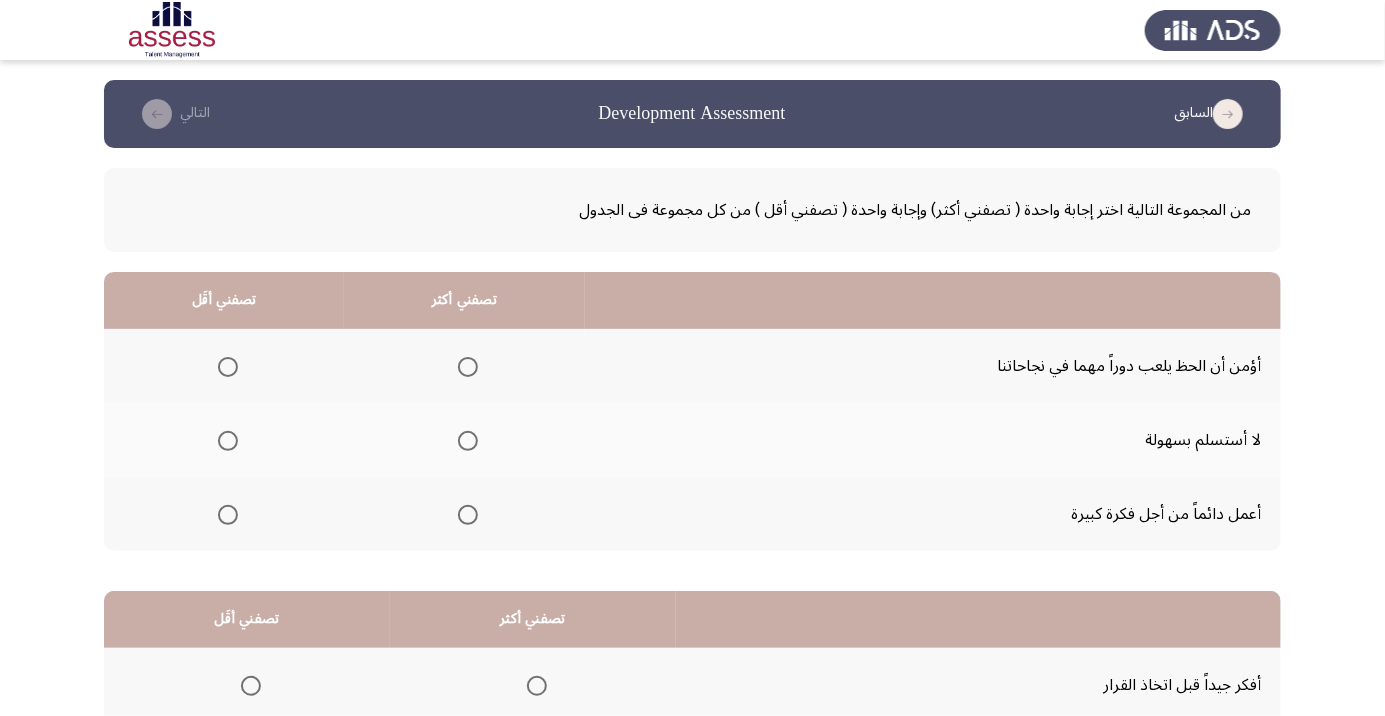 click 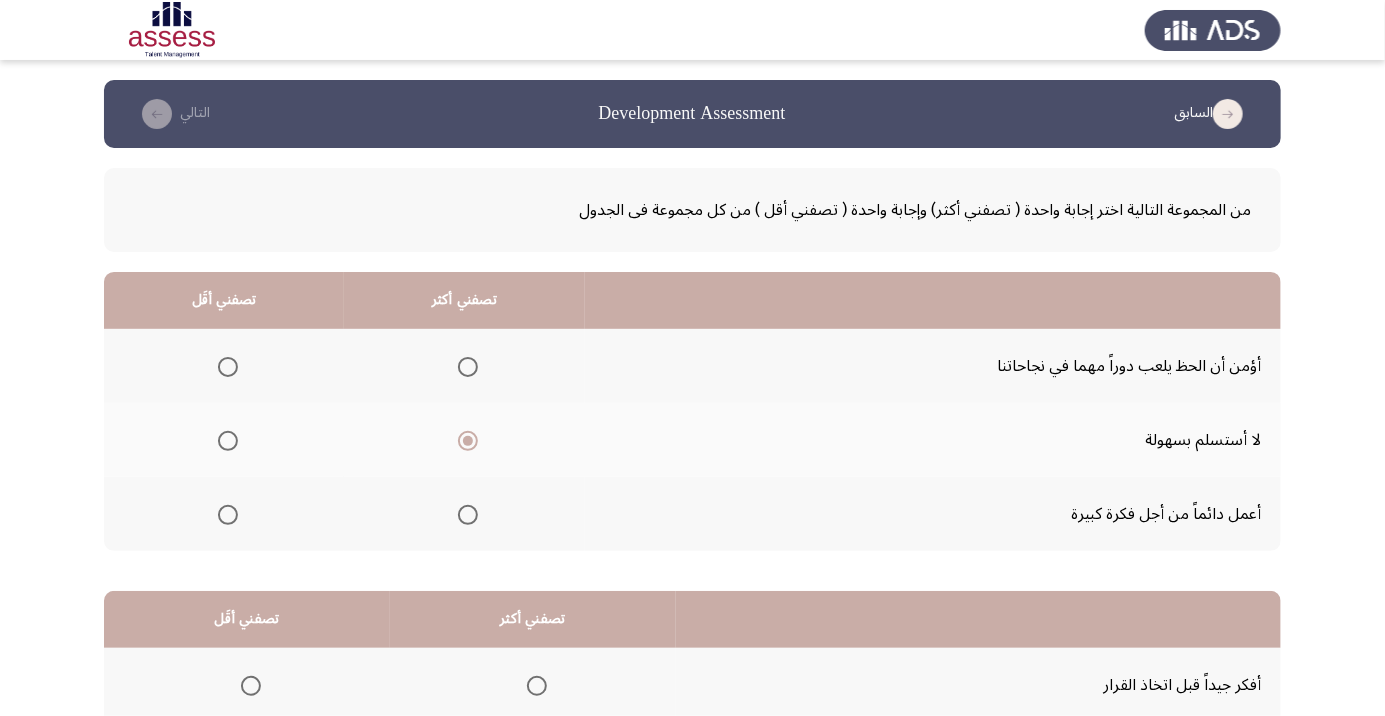click at bounding box center (228, 367) 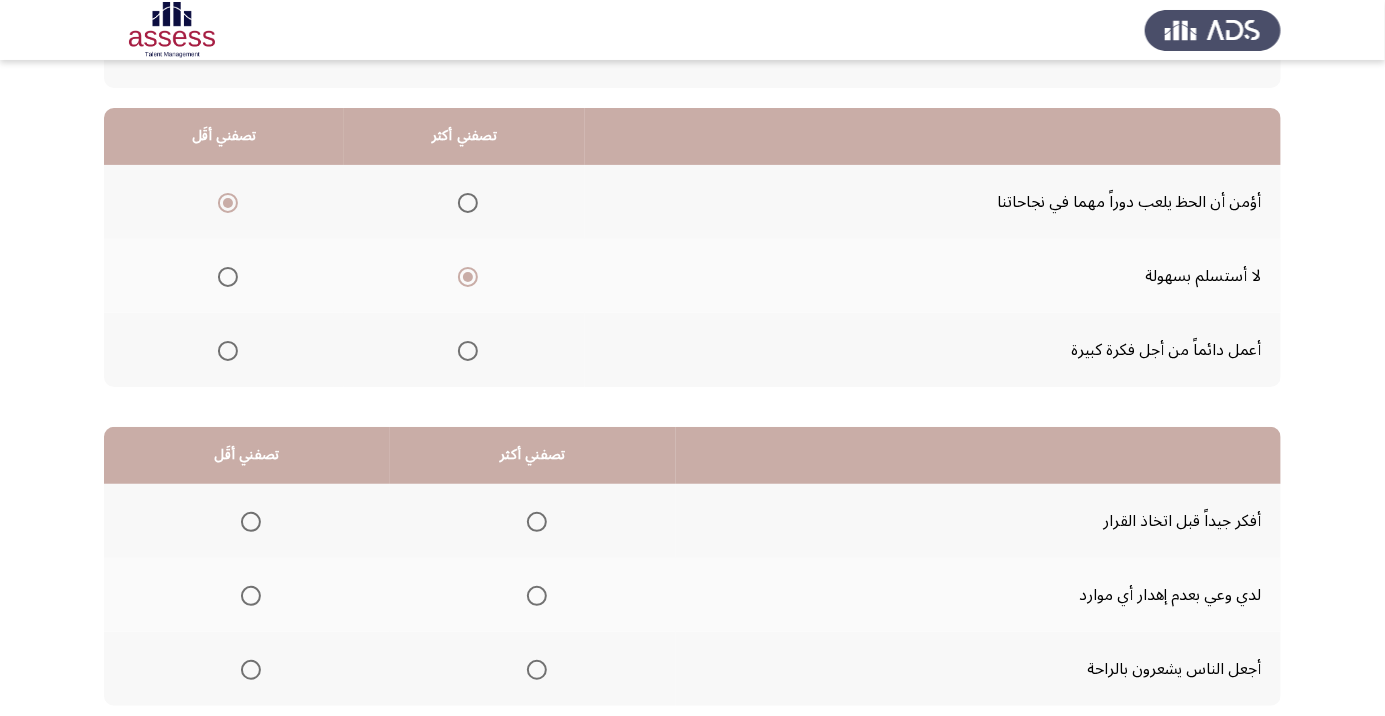 scroll, scrollTop: 197, scrollLeft: 0, axis: vertical 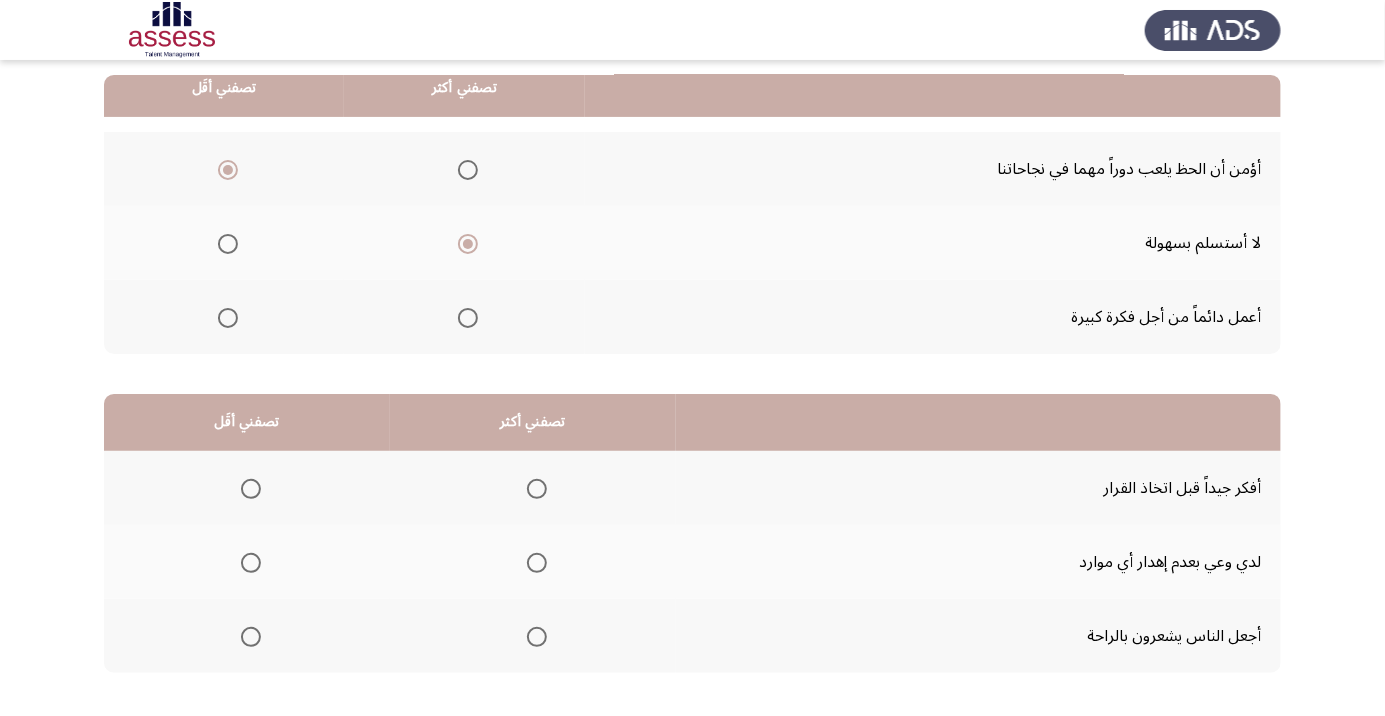 click at bounding box center (537, 489) 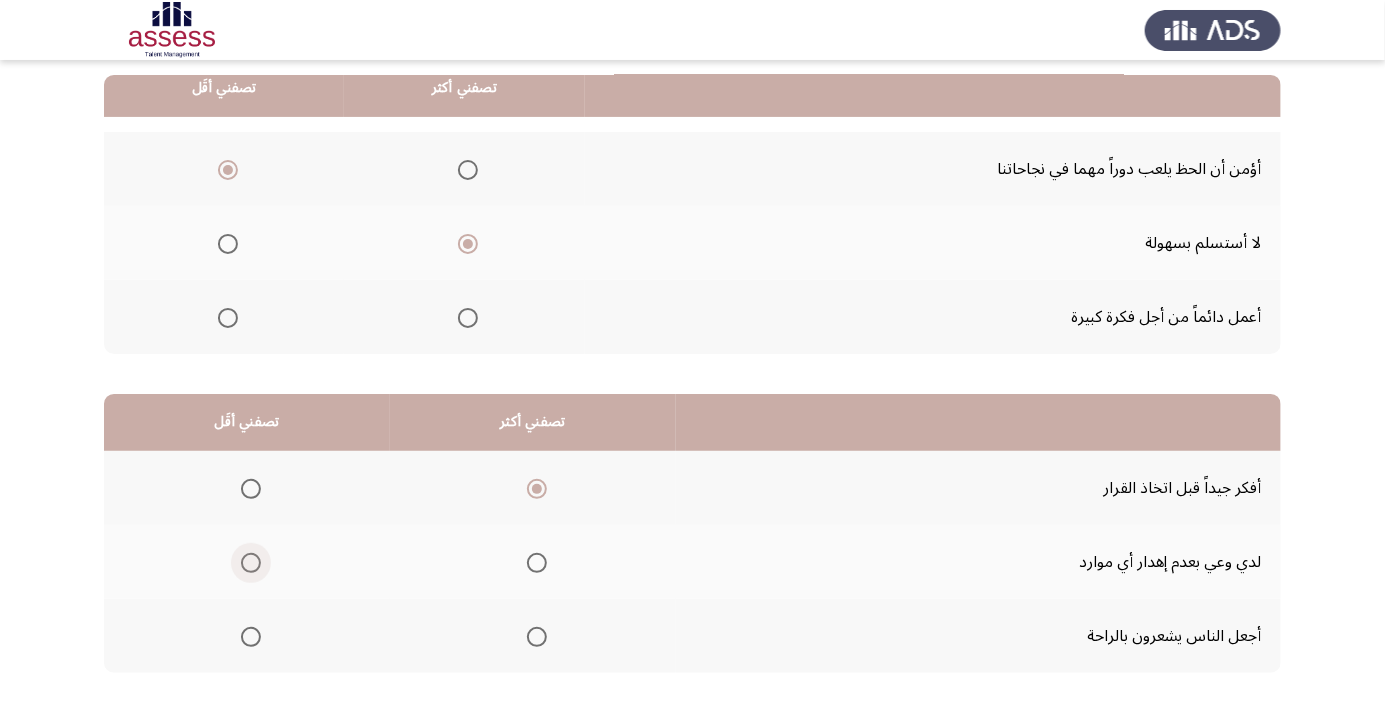 click at bounding box center (251, 563) 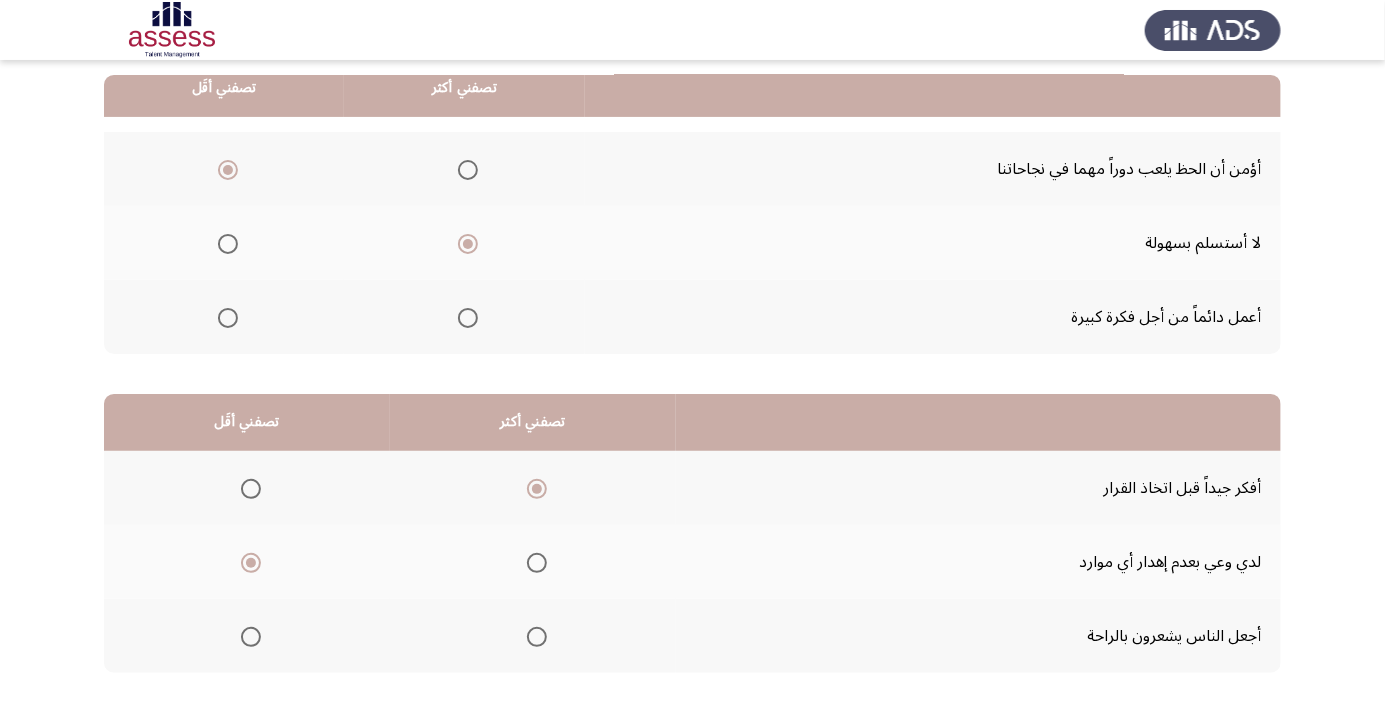 click on "التالي" 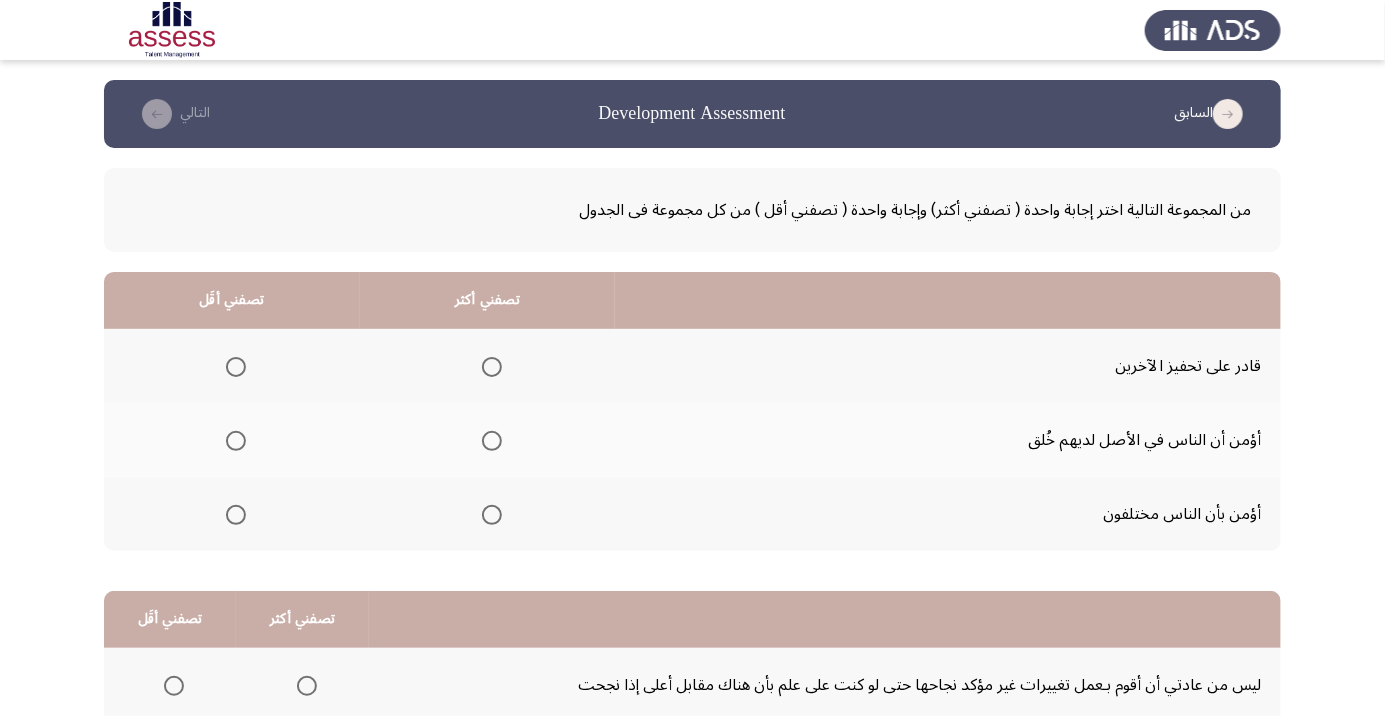 click at bounding box center (492, 367) 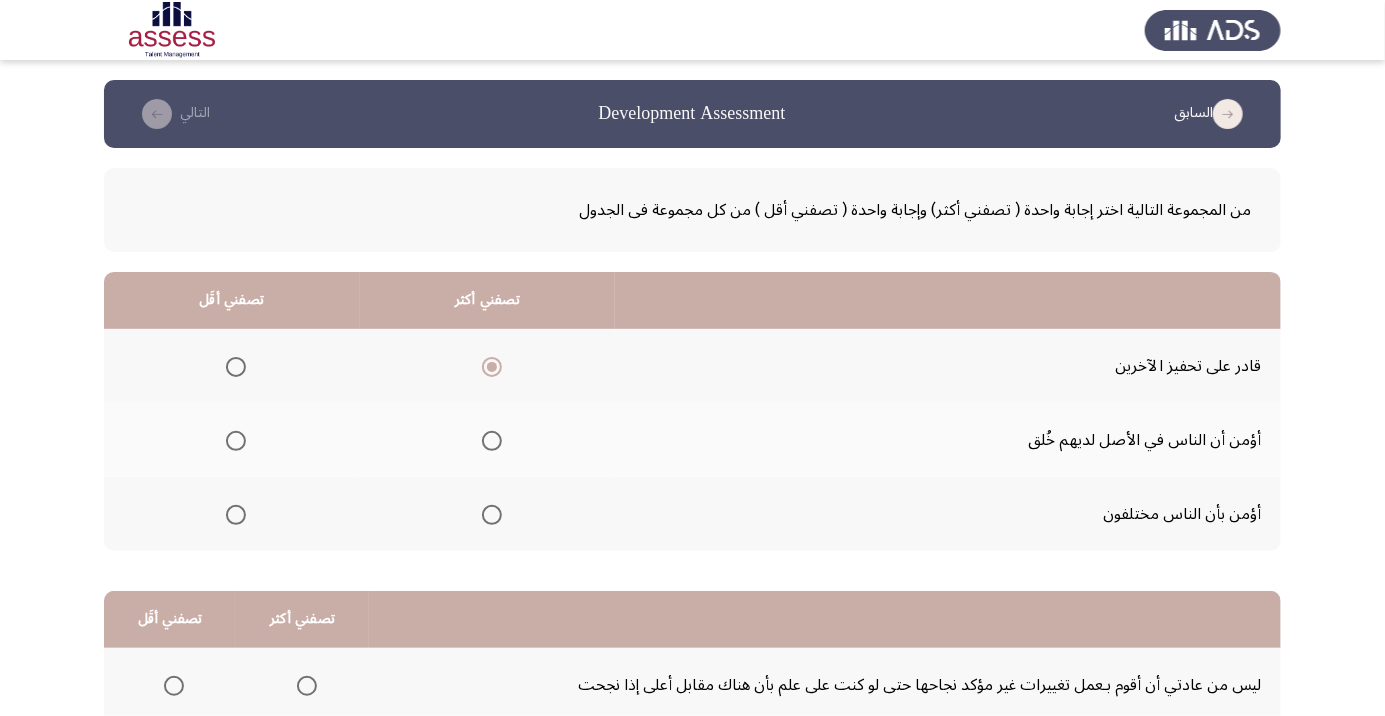 click at bounding box center [236, 515] 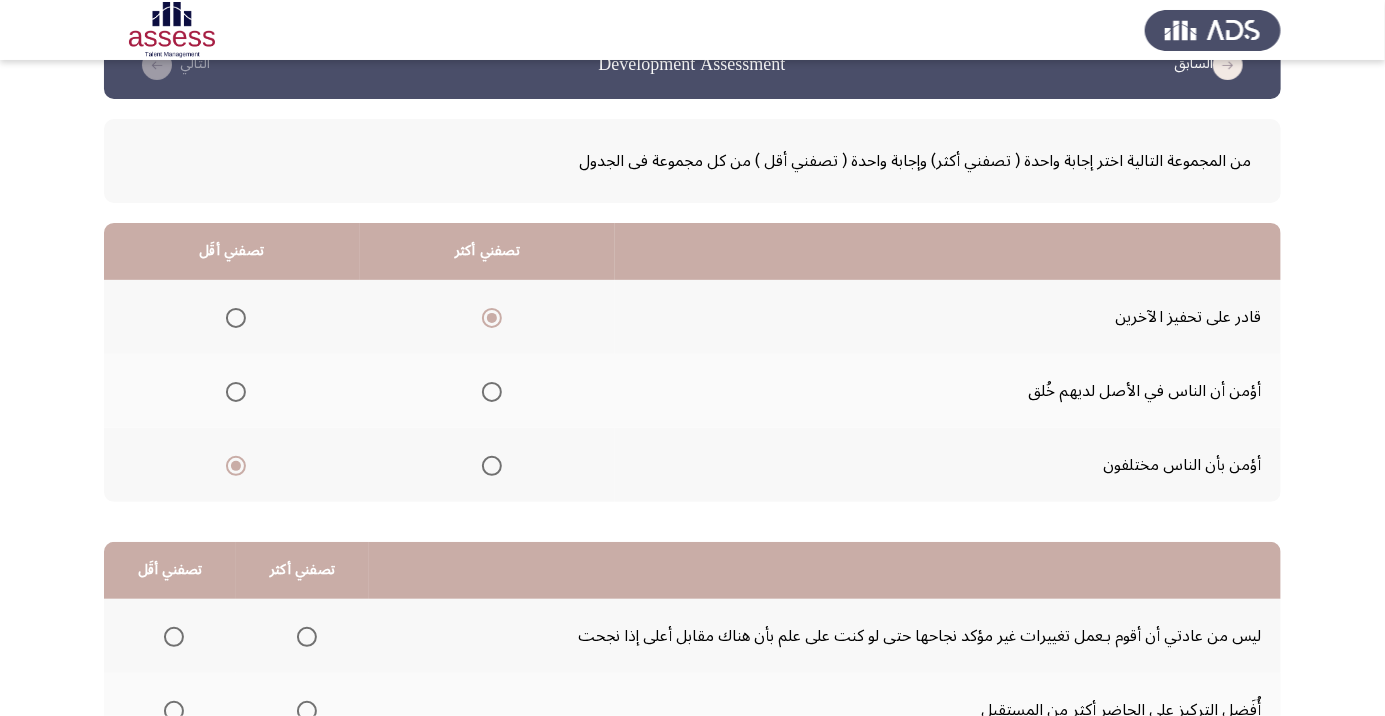 scroll, scrollTop: 293, scrollLeft: 0, axis: vertical 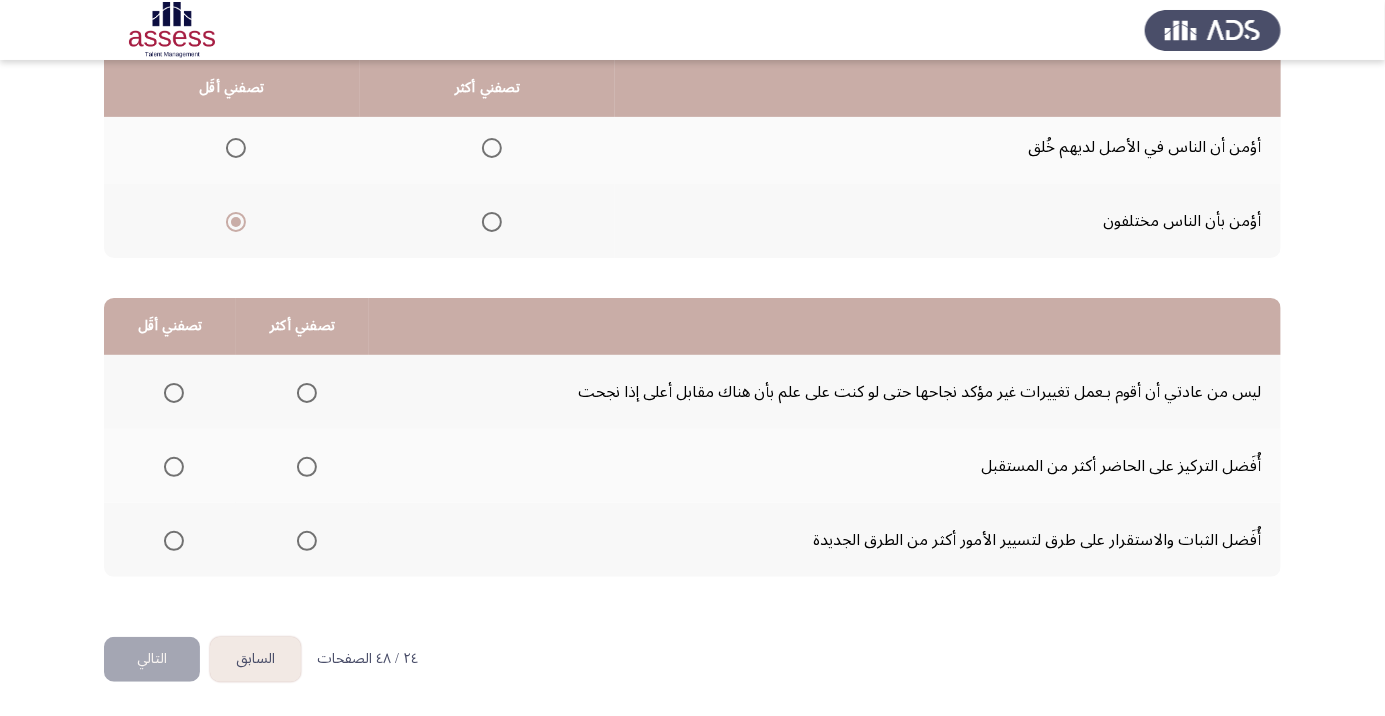 click at bounding box center [306, 393] 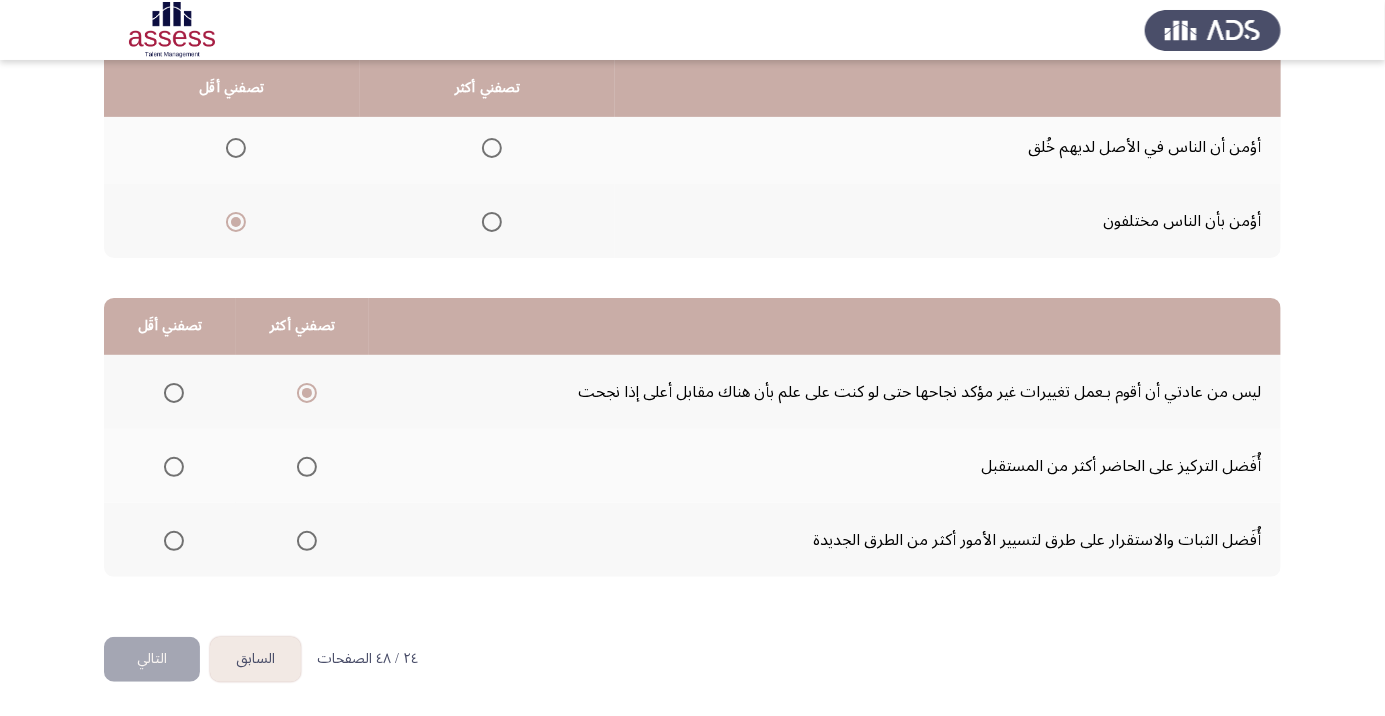 click at bounding box center (174, 541) 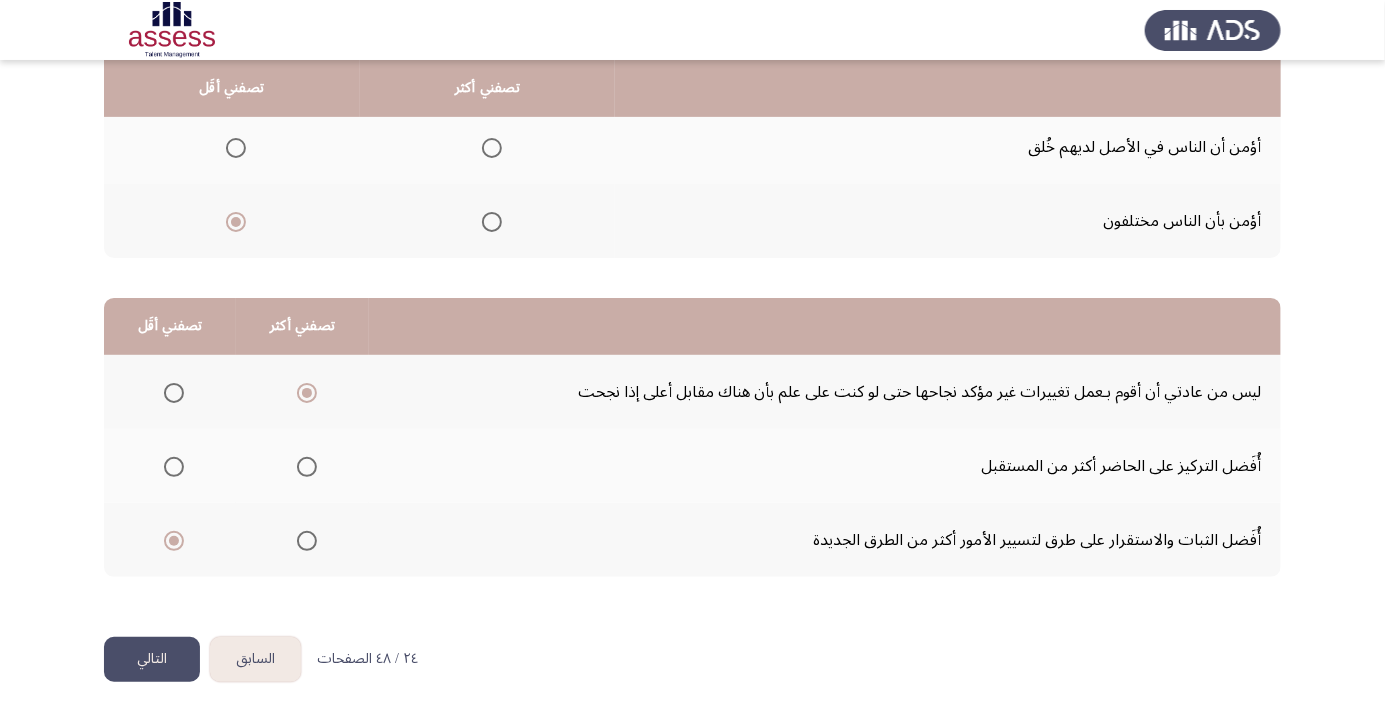 click on "التالي" 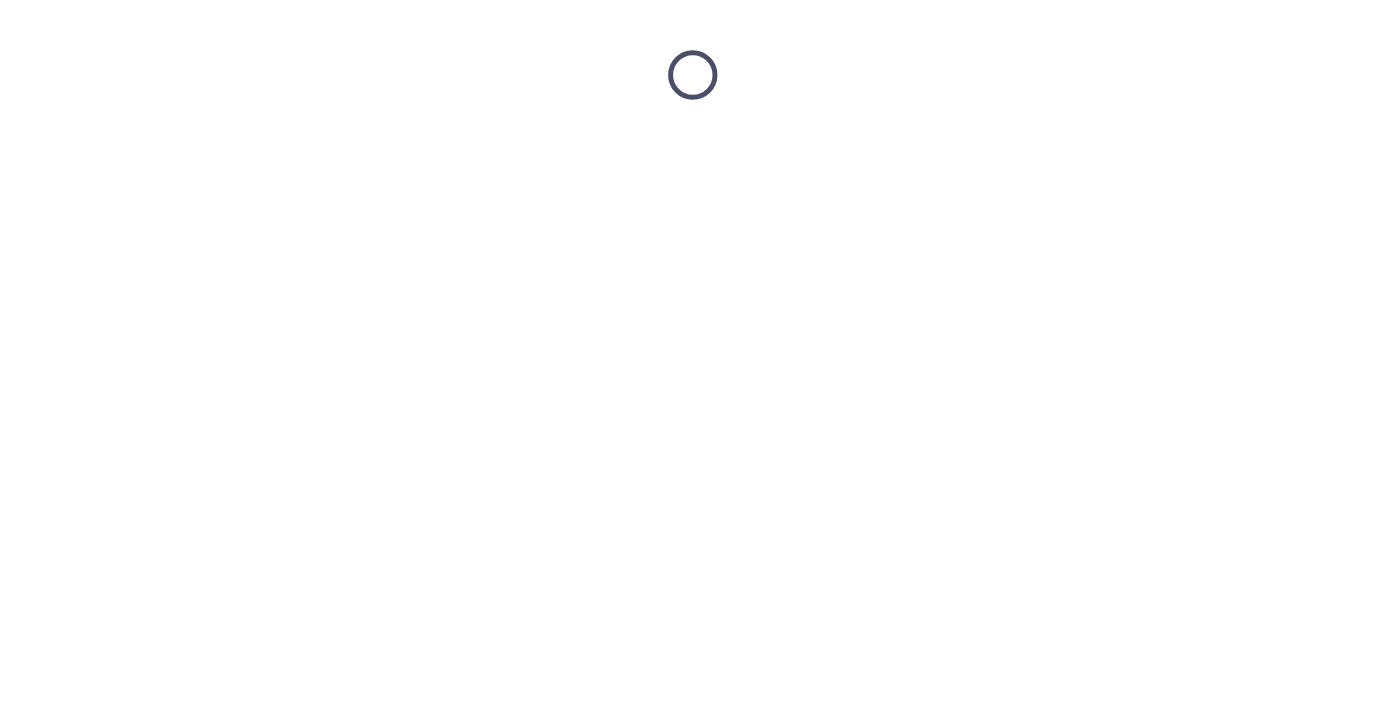 scroll, scrollTop: 0, scrollLeft: 0, axis: both 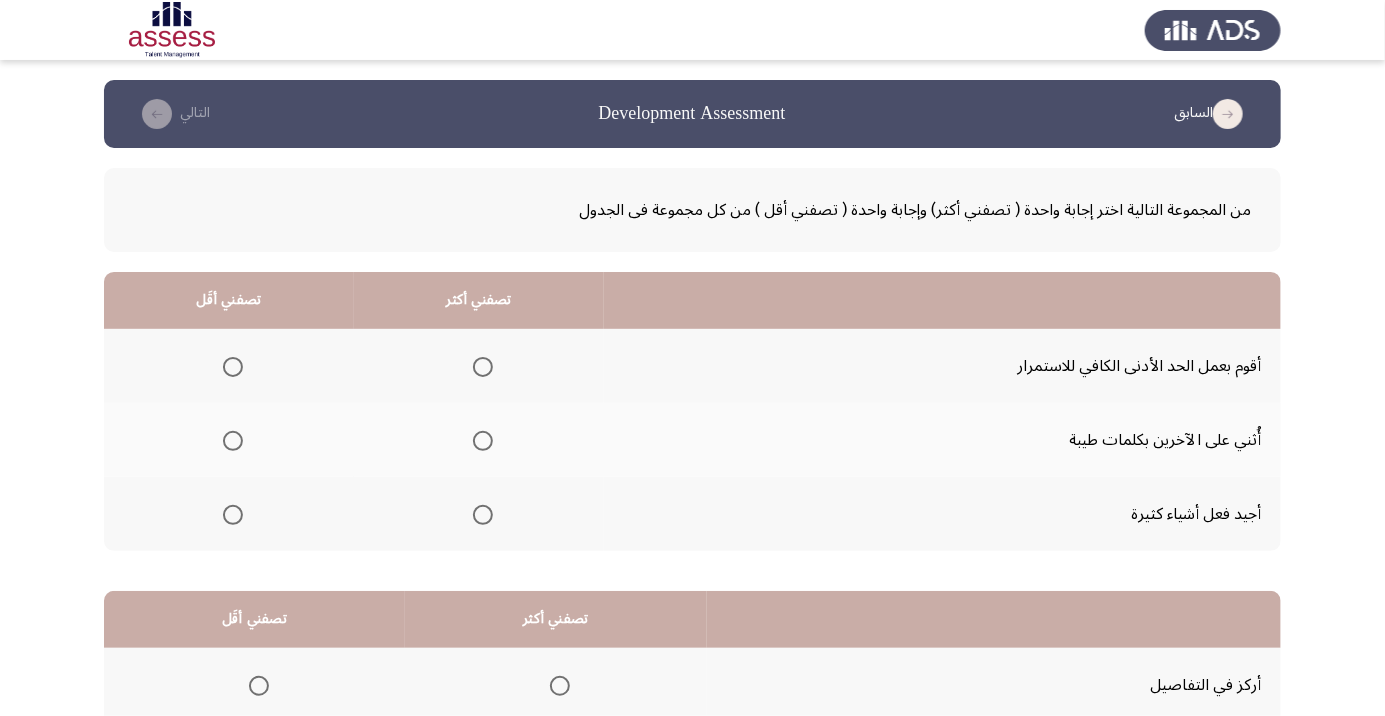 click at bounding box center (483, 441) 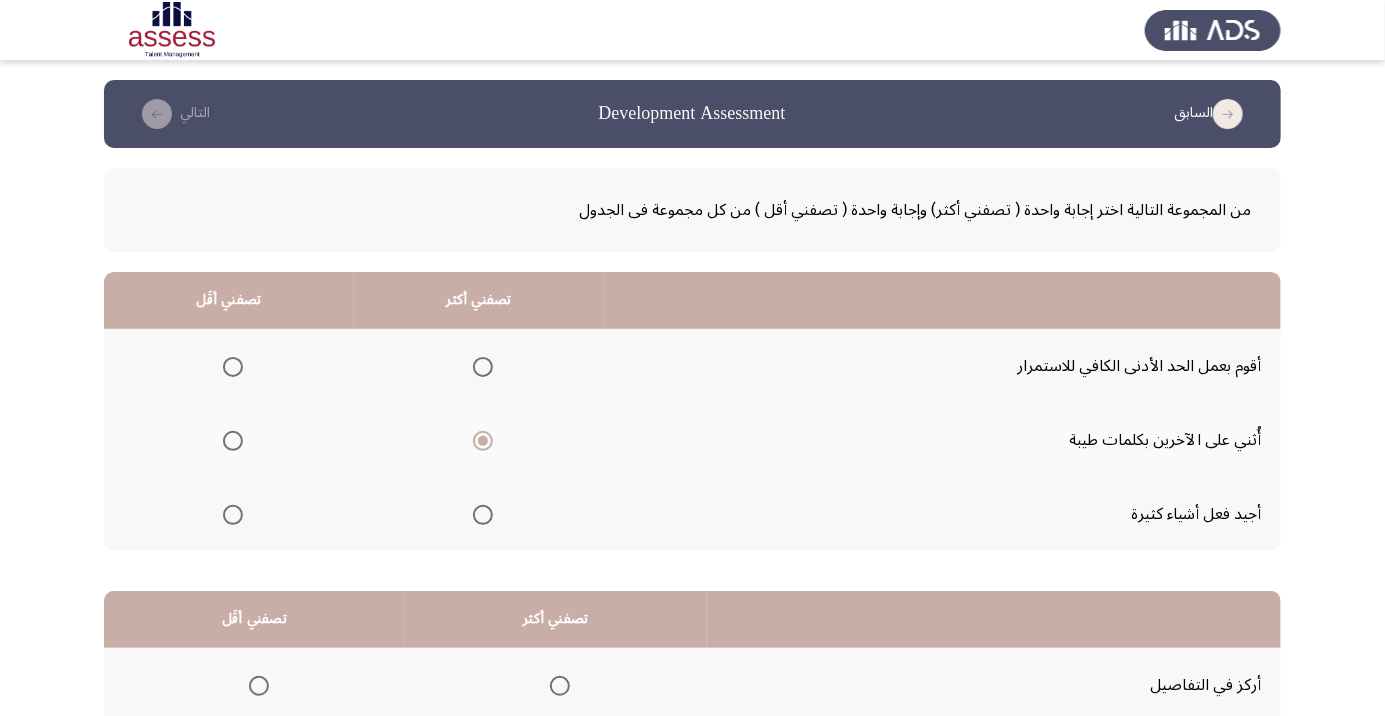 click at bounding box center (233, 367) 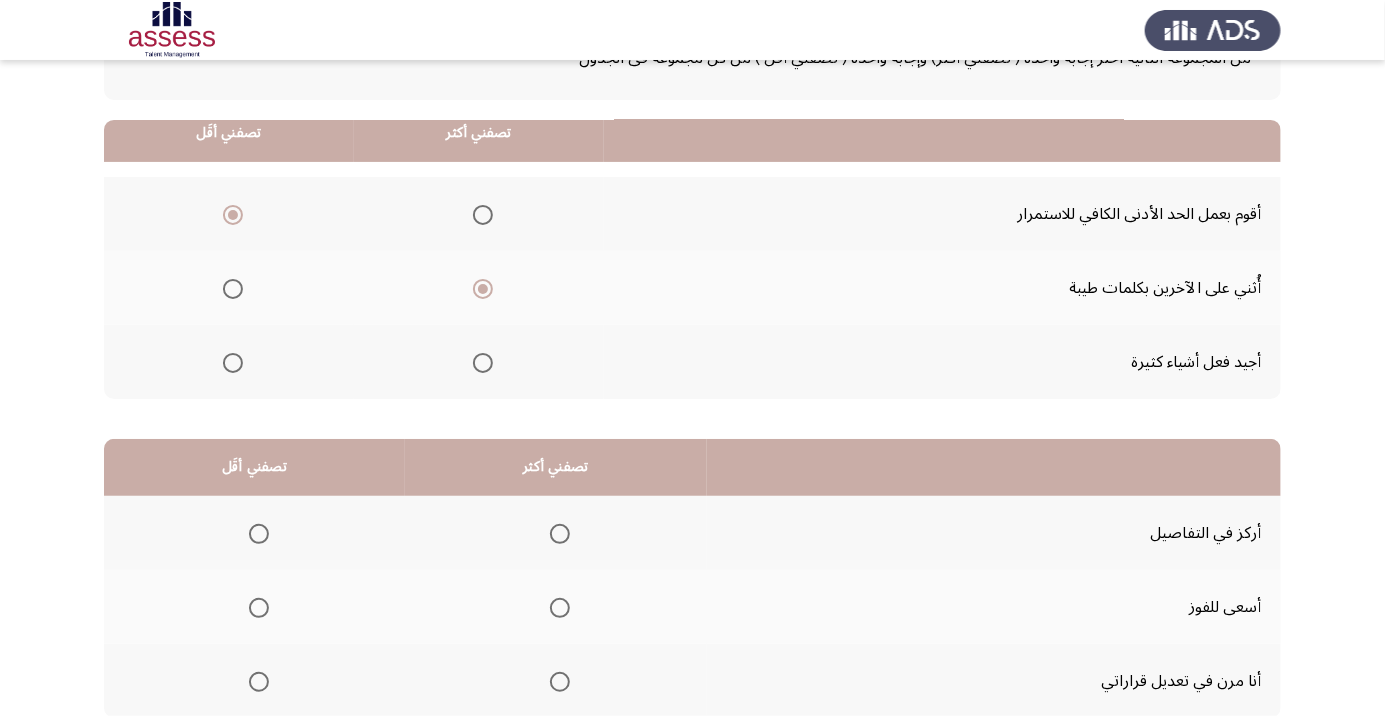 scroll, scrollTop: 197, scrollLeft: 0, axis: vertical 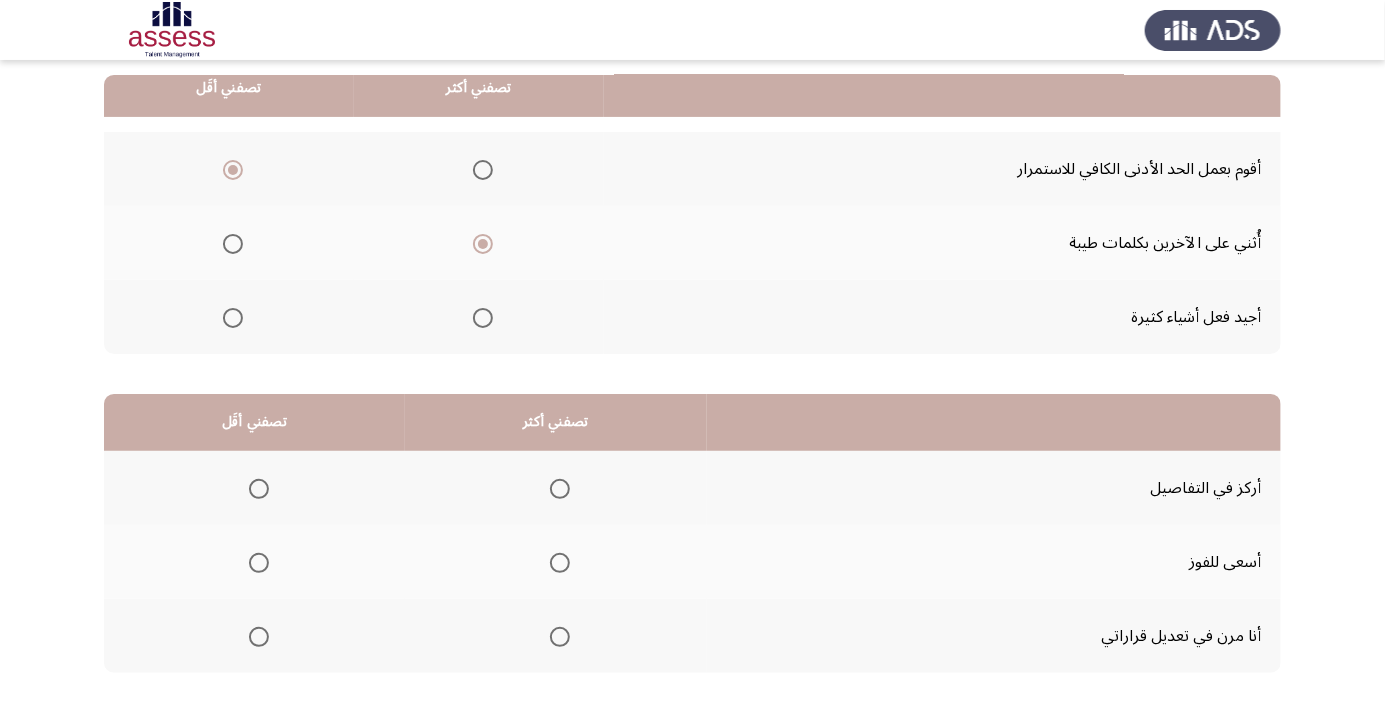 click at bounding box center (560, 563) 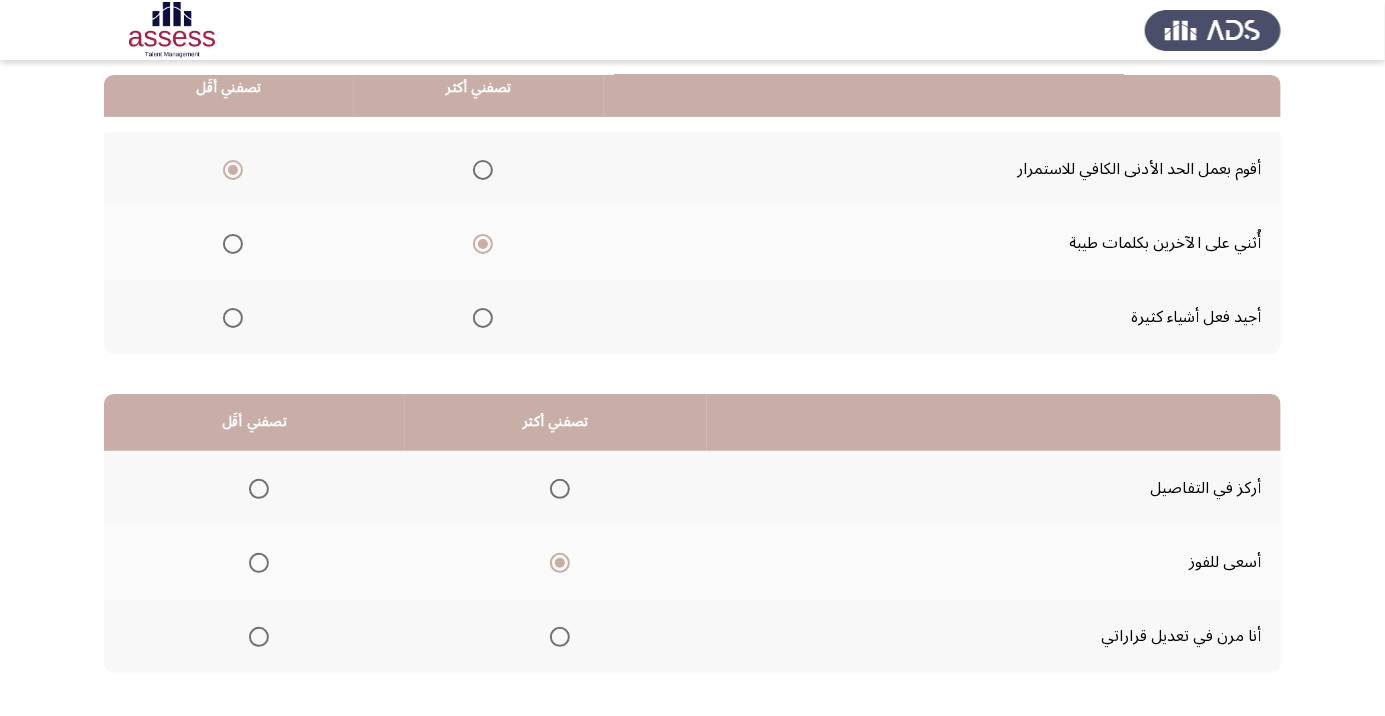 click at bounding box center (259, 637) 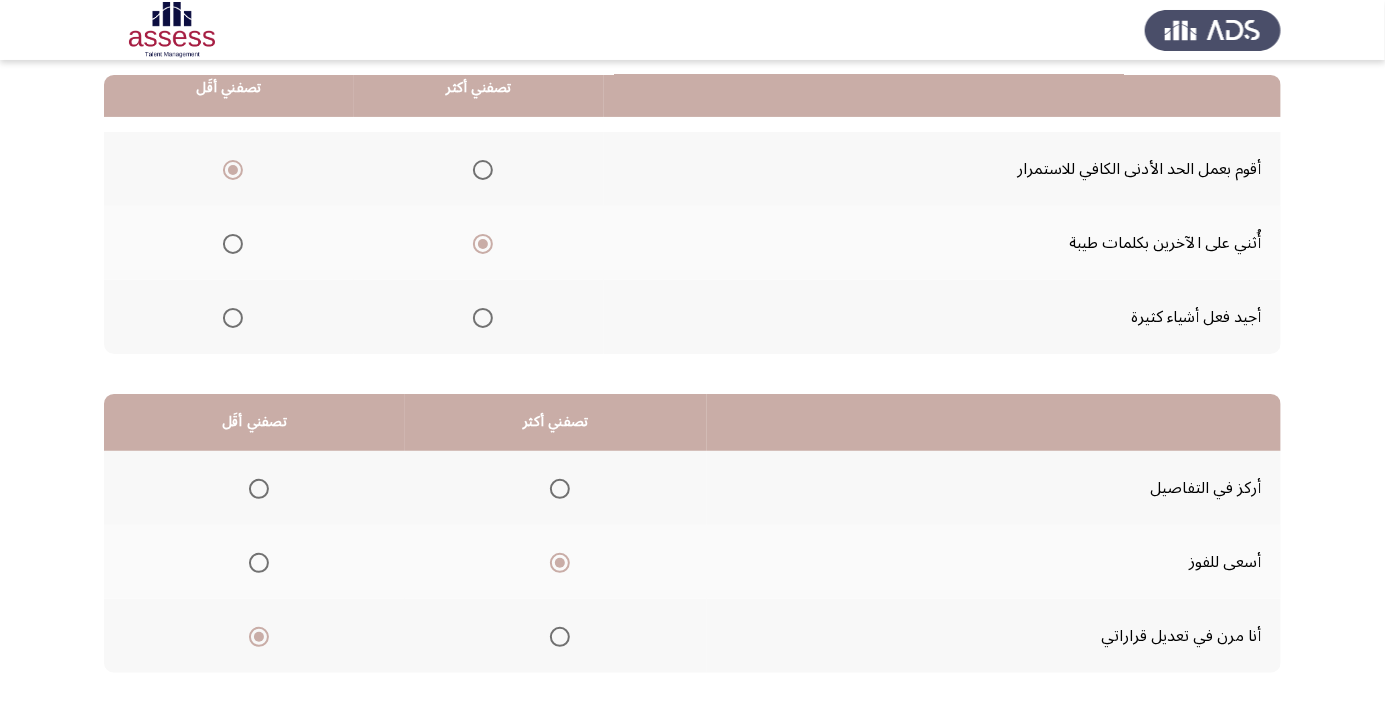click on "التالي" 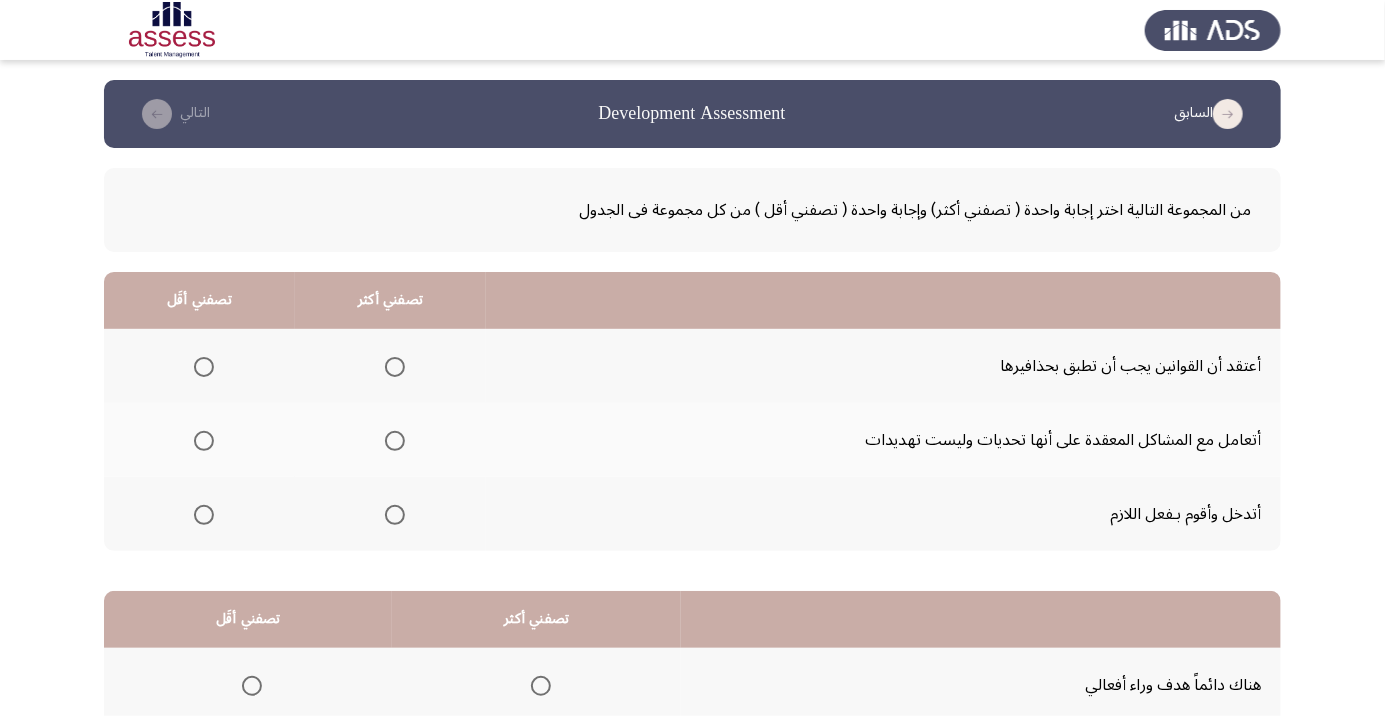 click at bounding box center (395, 367) 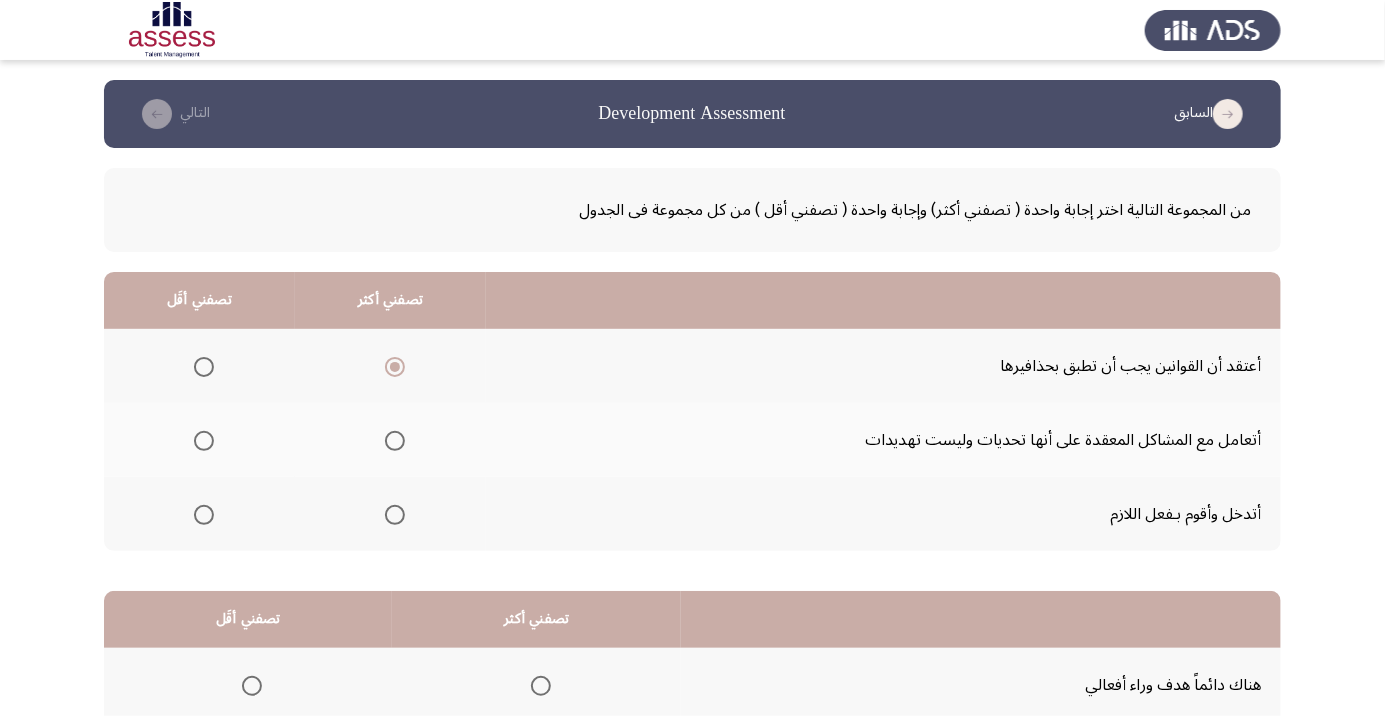 click at bounding box center [204, 441] 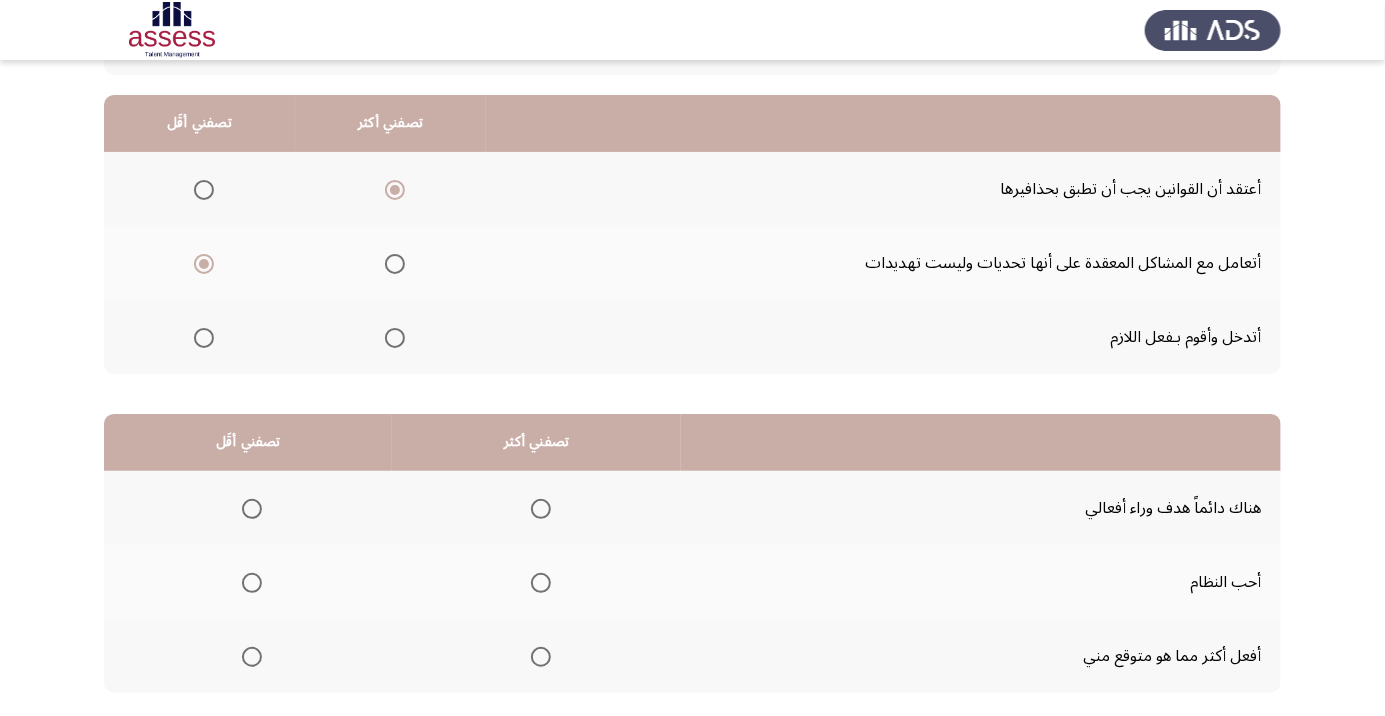 scroll, scrollTop: 179, scrollLeft: 0, axis: vertical 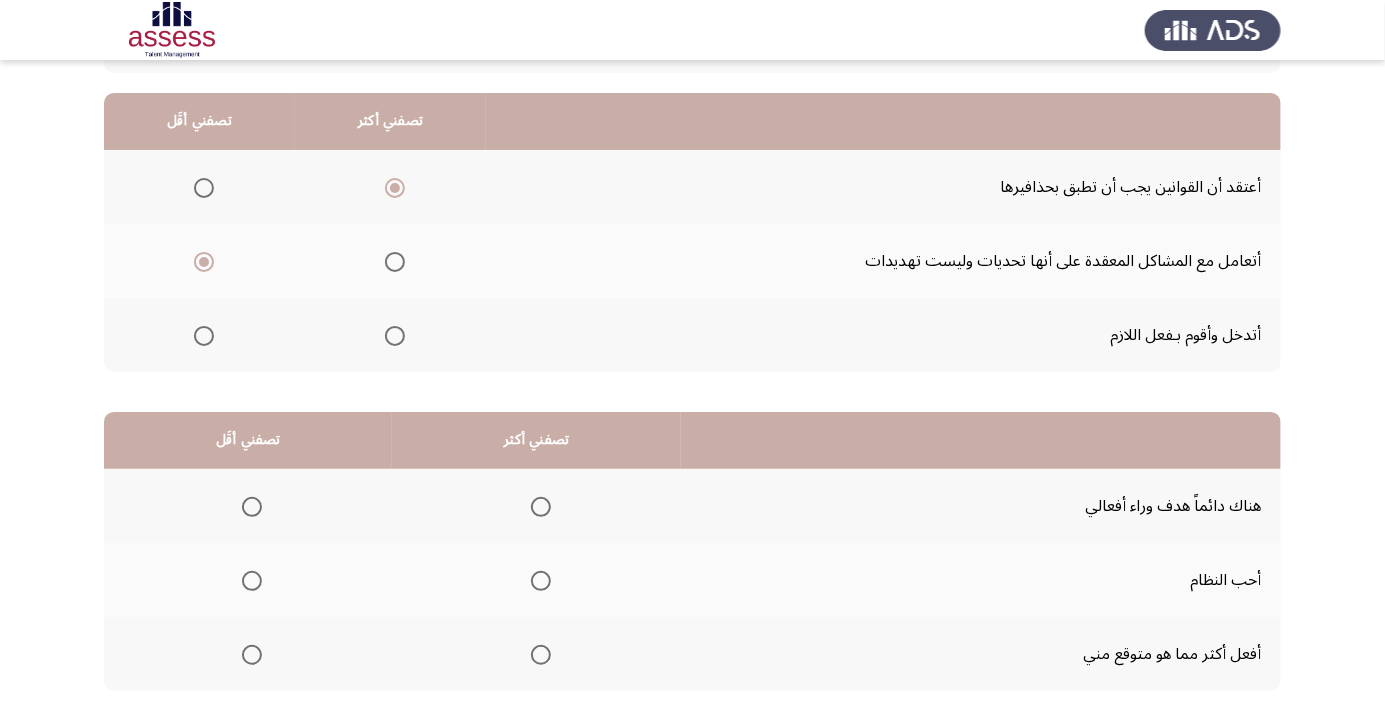 click at bounding box center (541, 507) 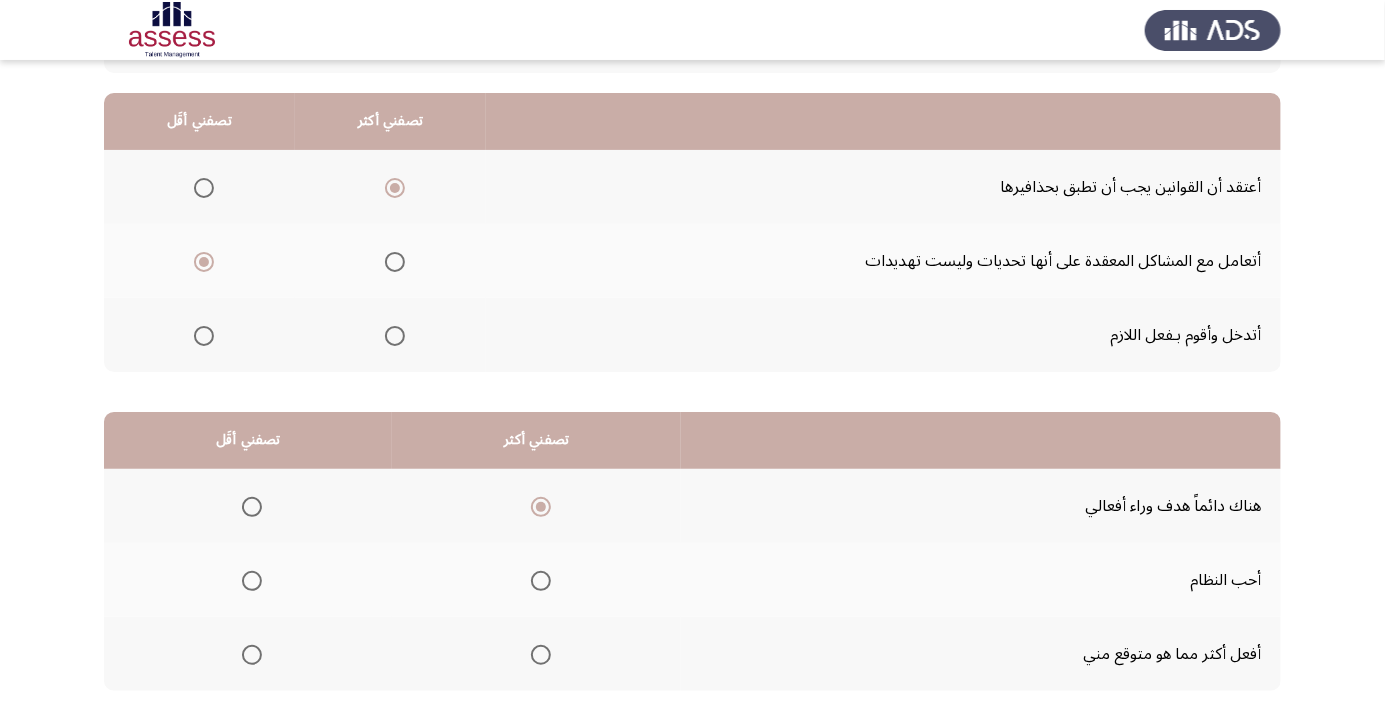 click at bounding box center [252, 655] 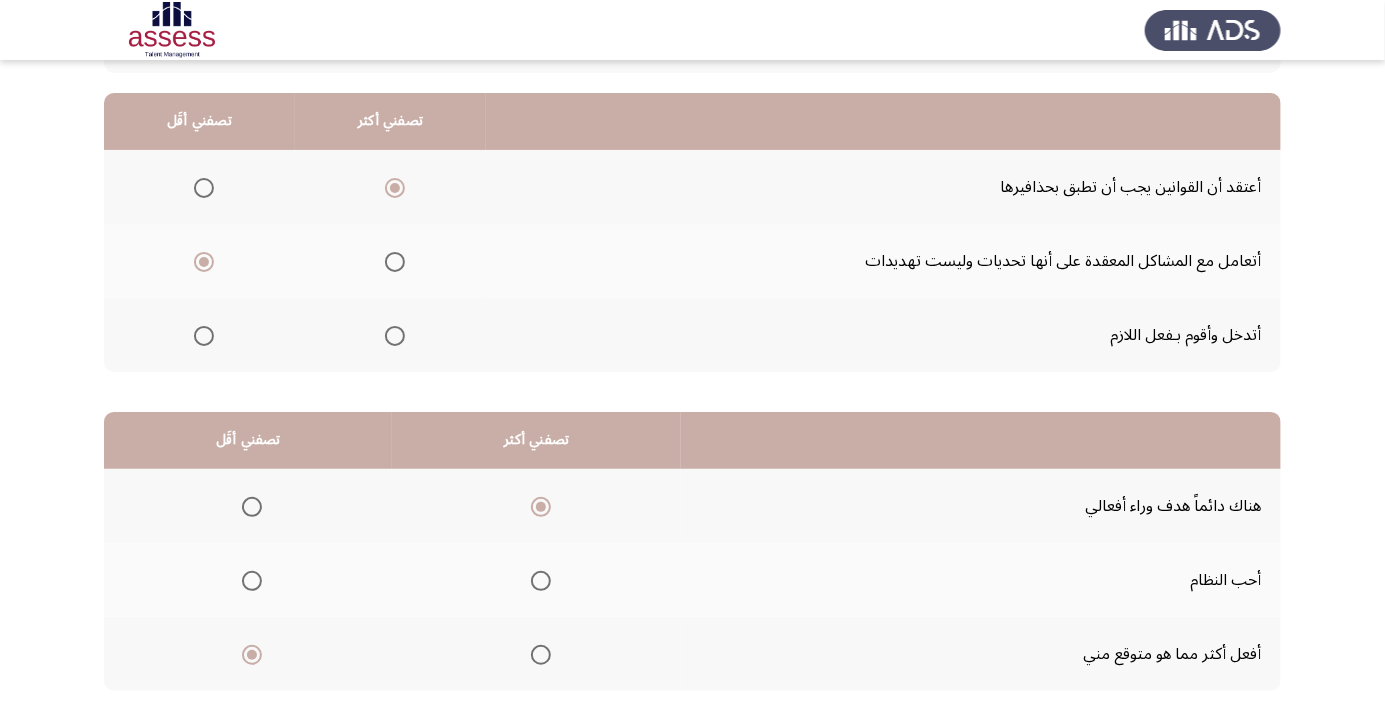 click on "التالي" 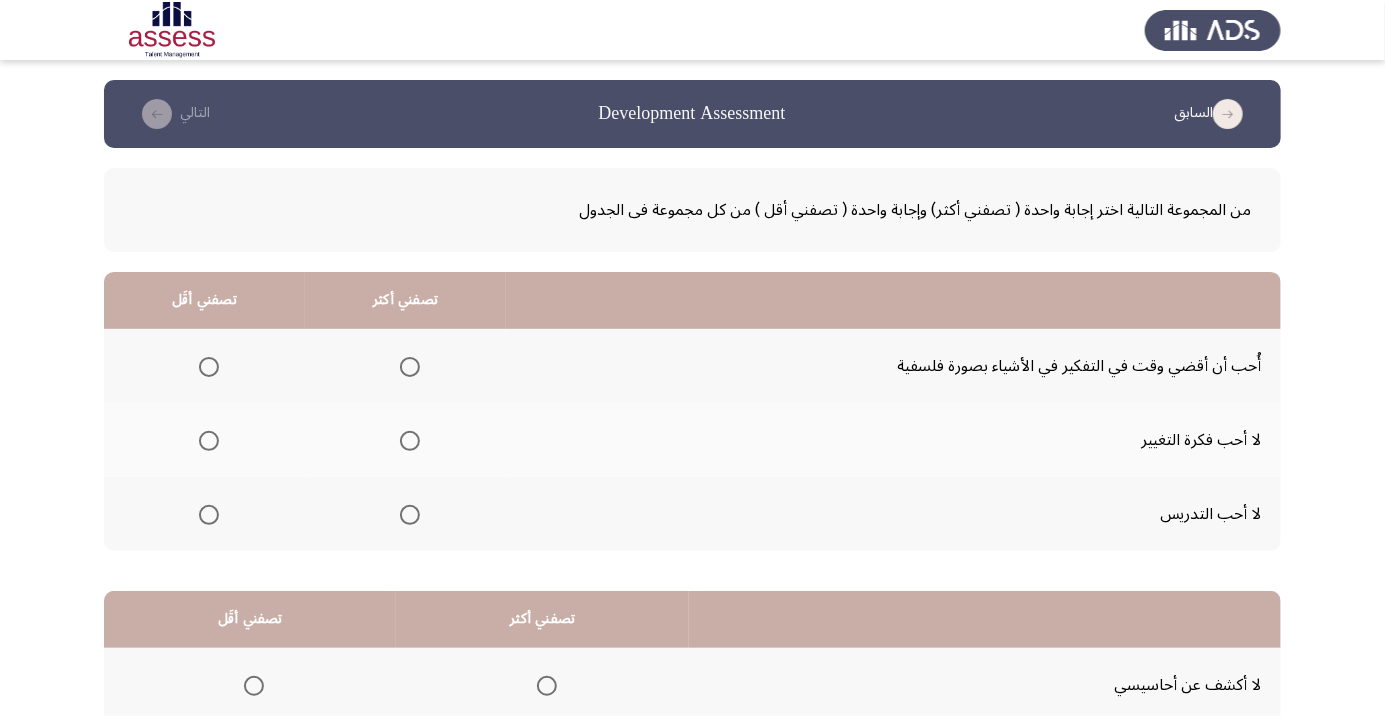 click at bounding box center [410, 441] 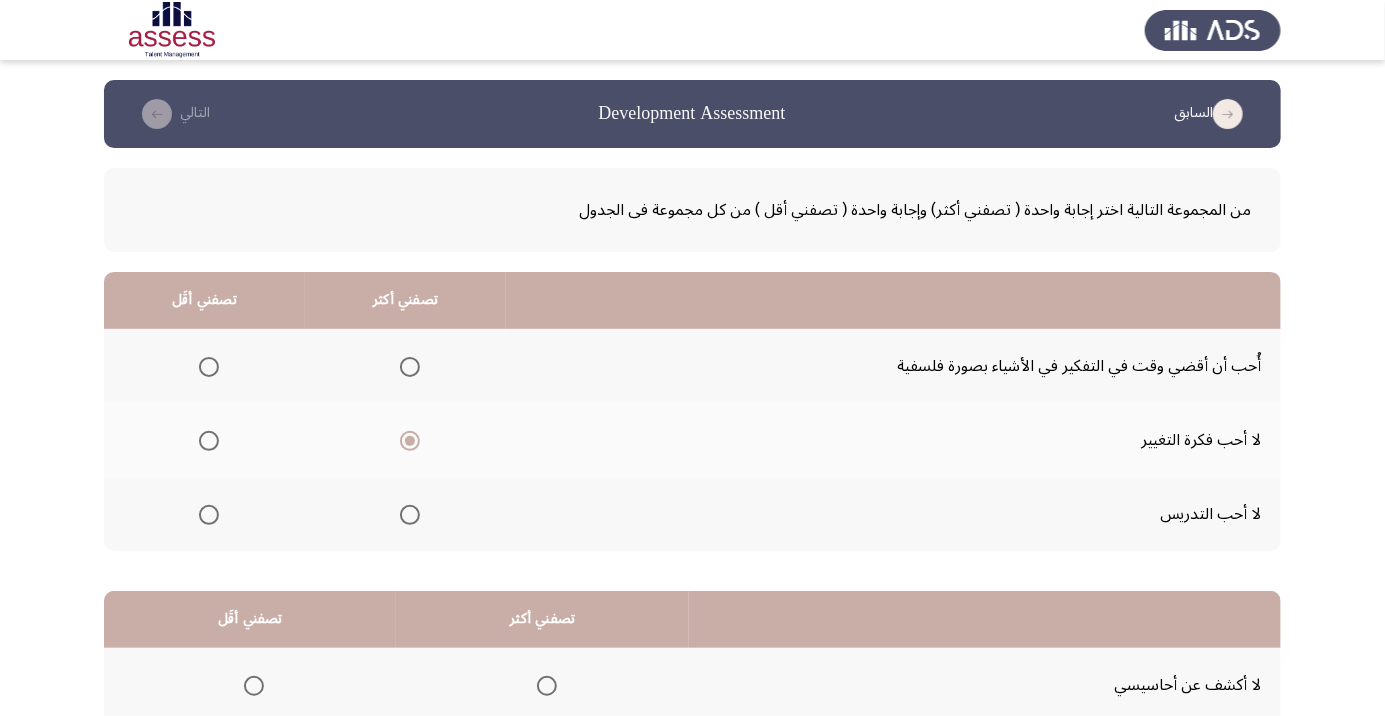click at bounding box center (410, 367) 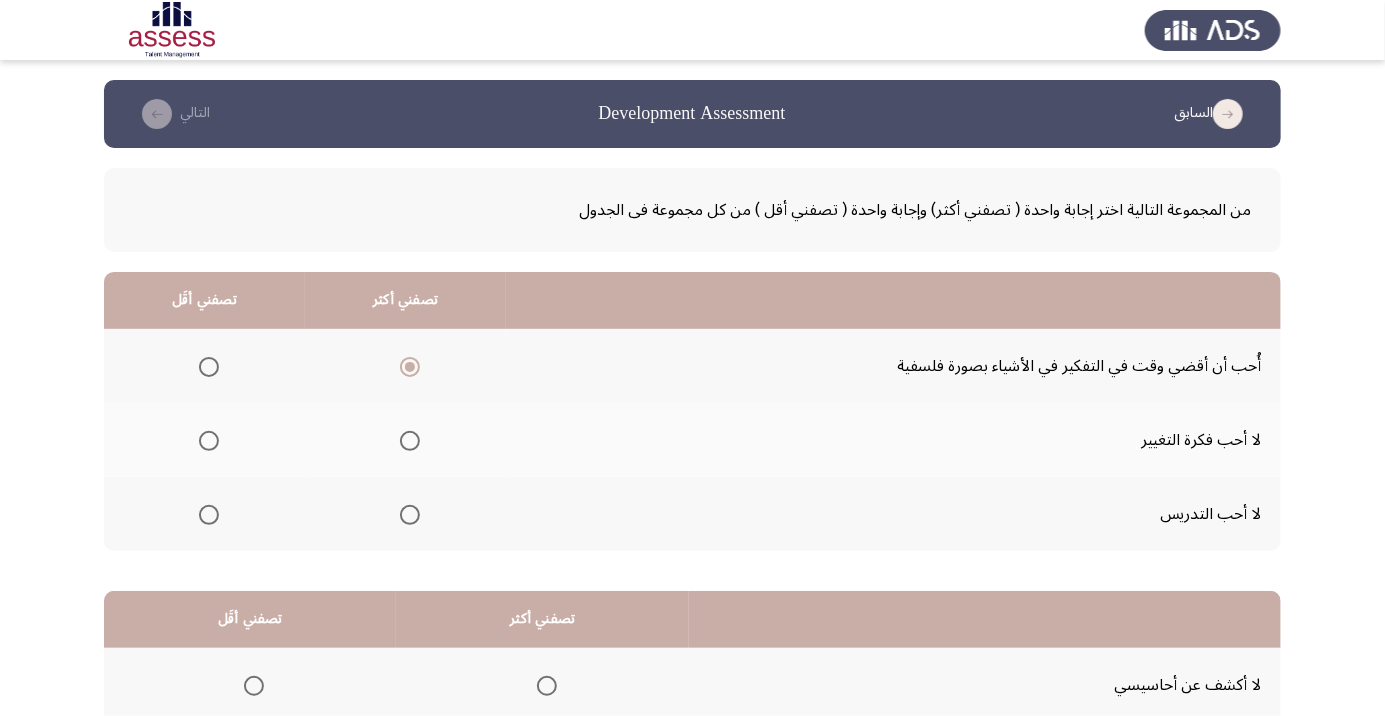 click 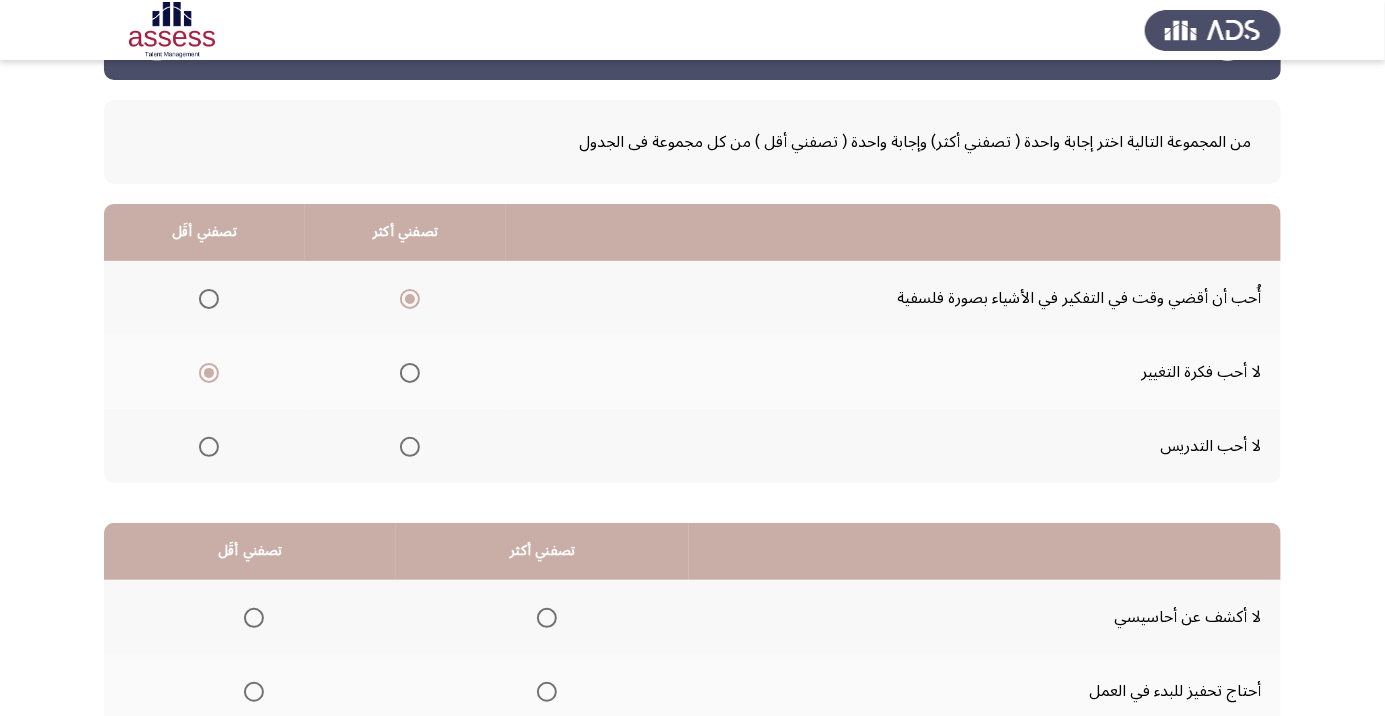 scroll, scrollTop: 197, scrollLeft: 0, axis: vertical 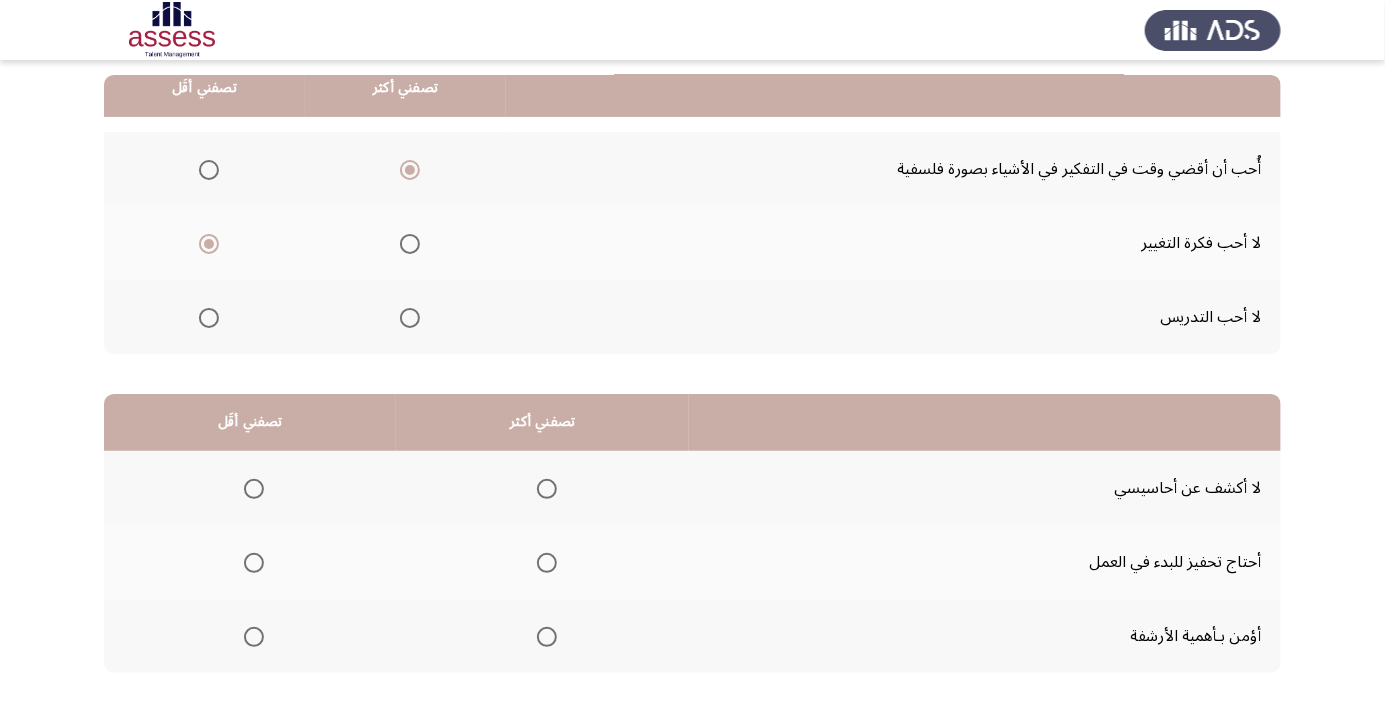 click at bounding box center [547, 637] 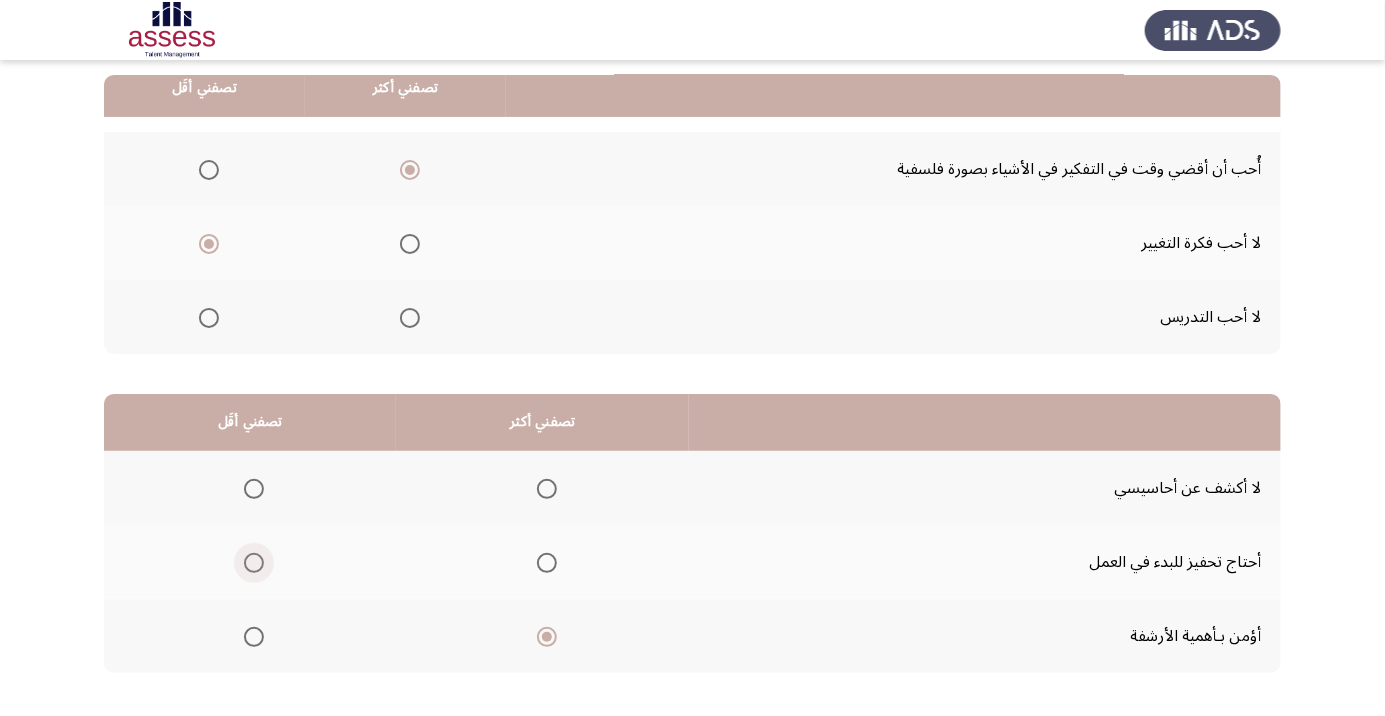 click at bounding box center (254, 563) 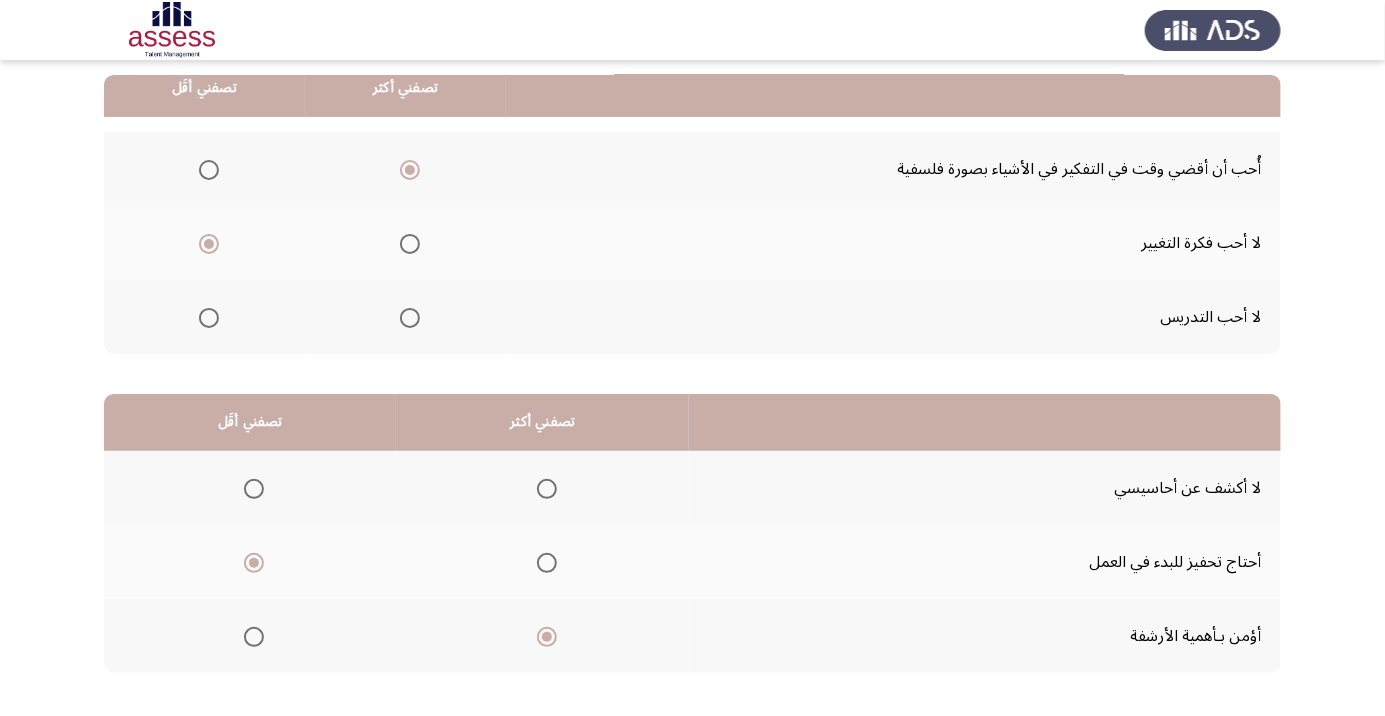 click on "التالي" 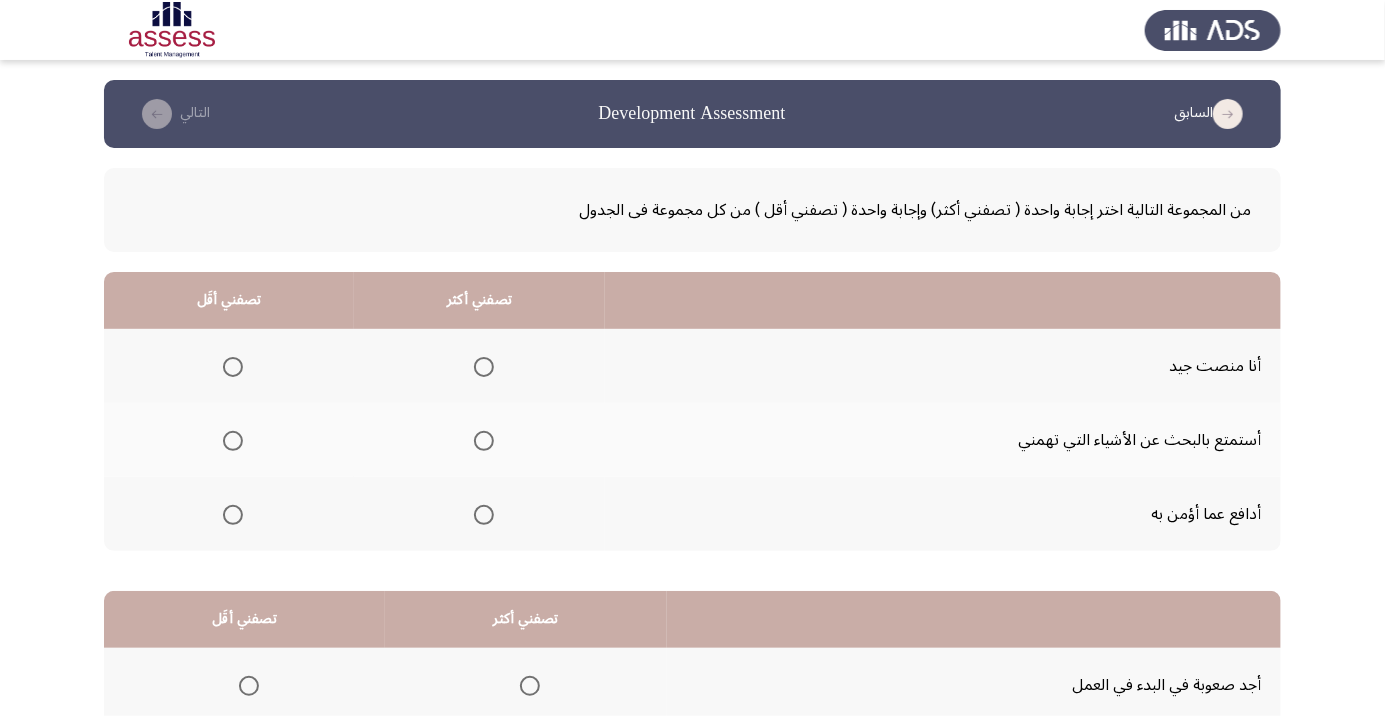 click at bounding box center (484, 367) 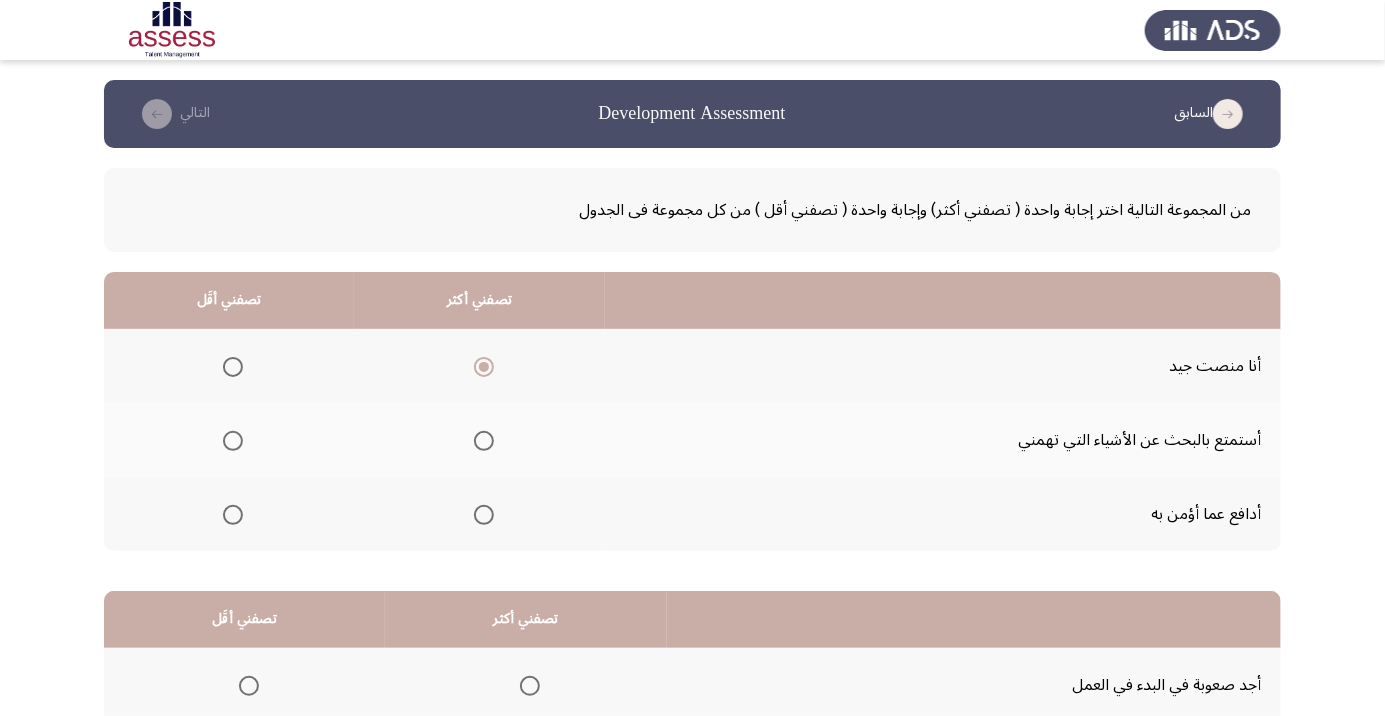 click at bounding box center [233, 441] 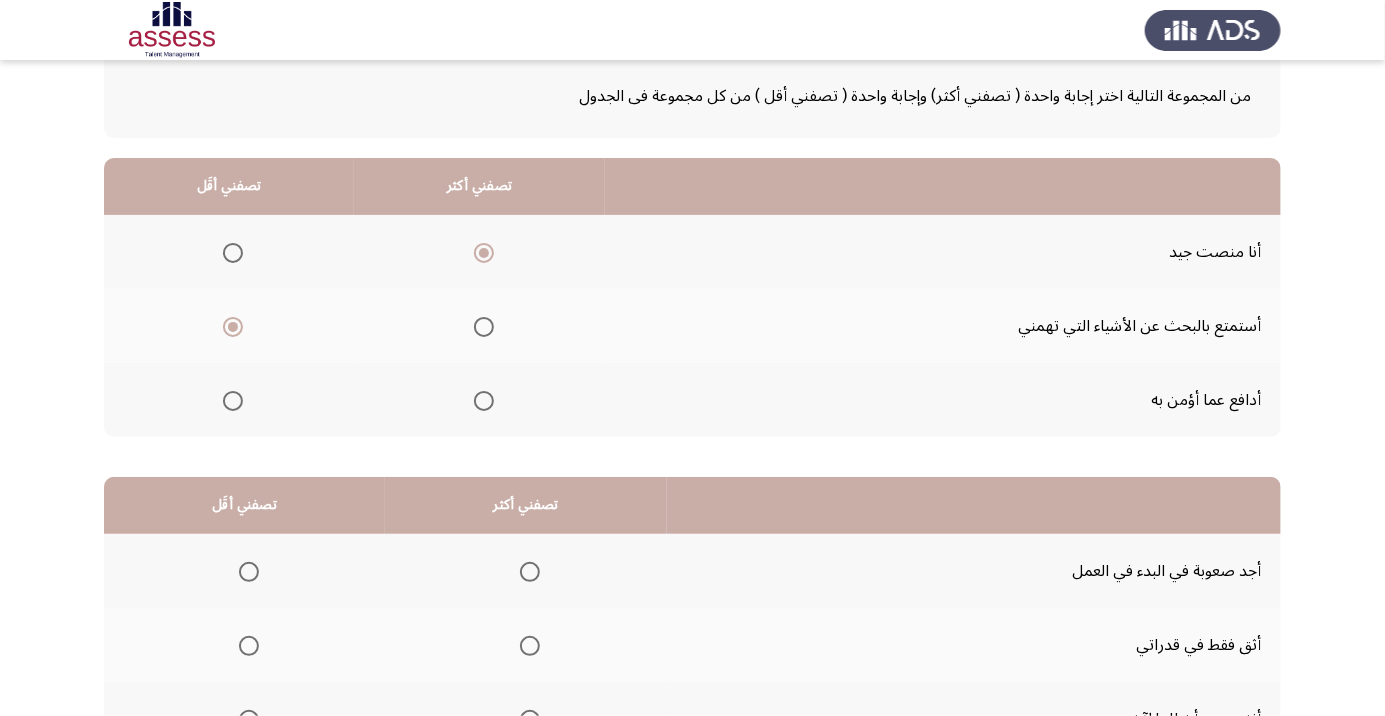 scroll, scrollTop: 197, scrollLeft: 0, axis: vertical 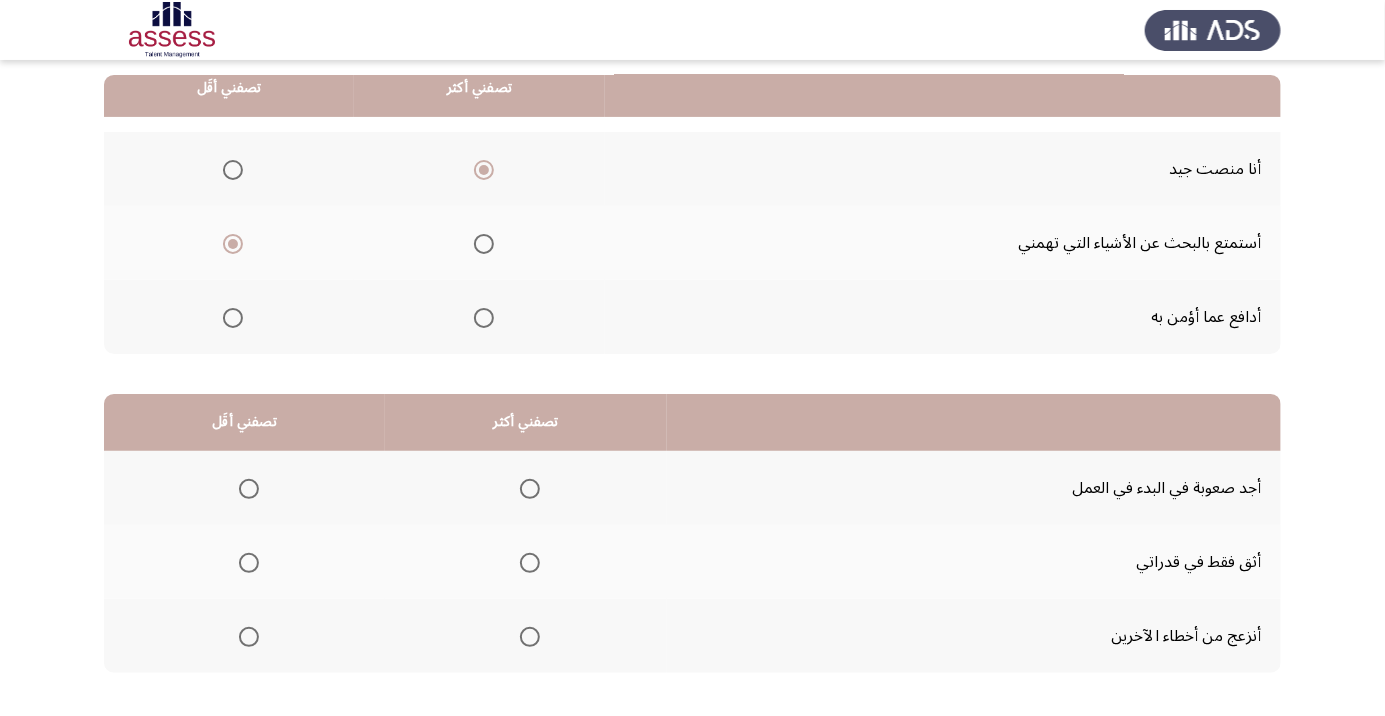 click at bounding box center [530, 637] 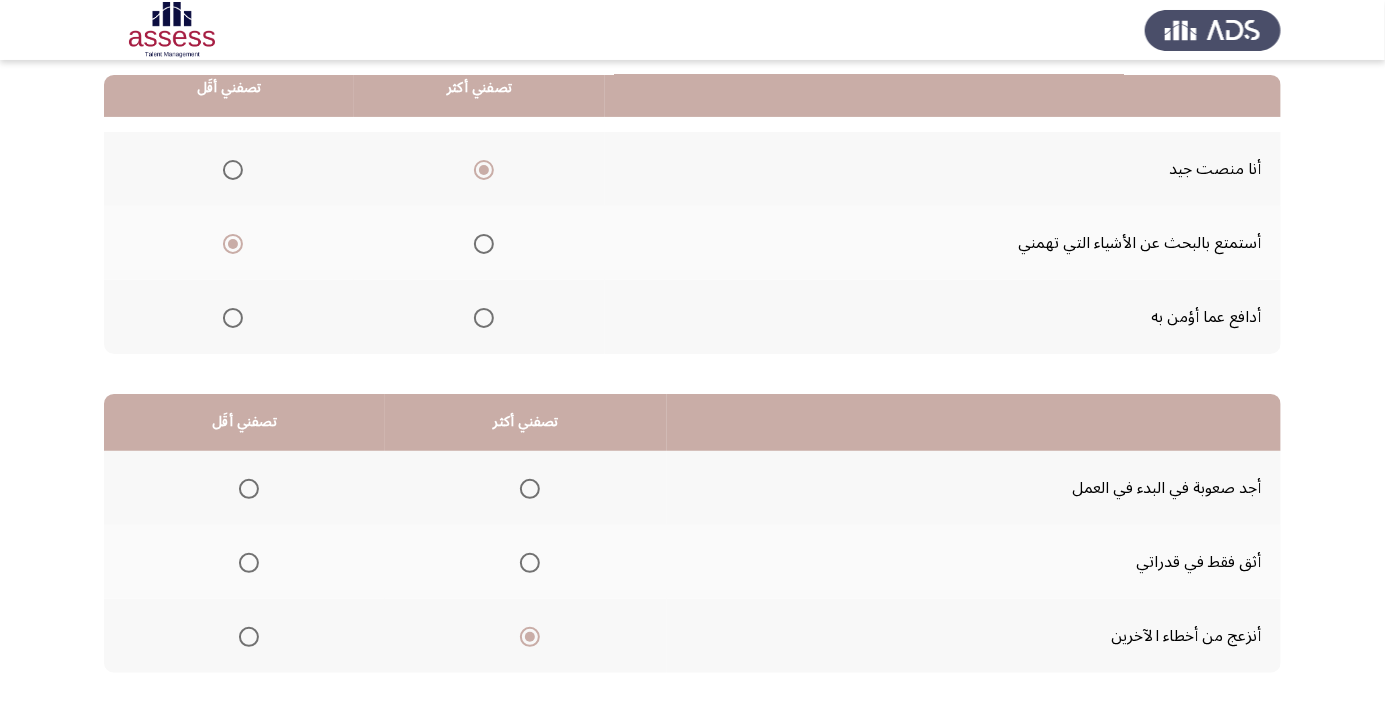 click at bounding box center (249, 563) 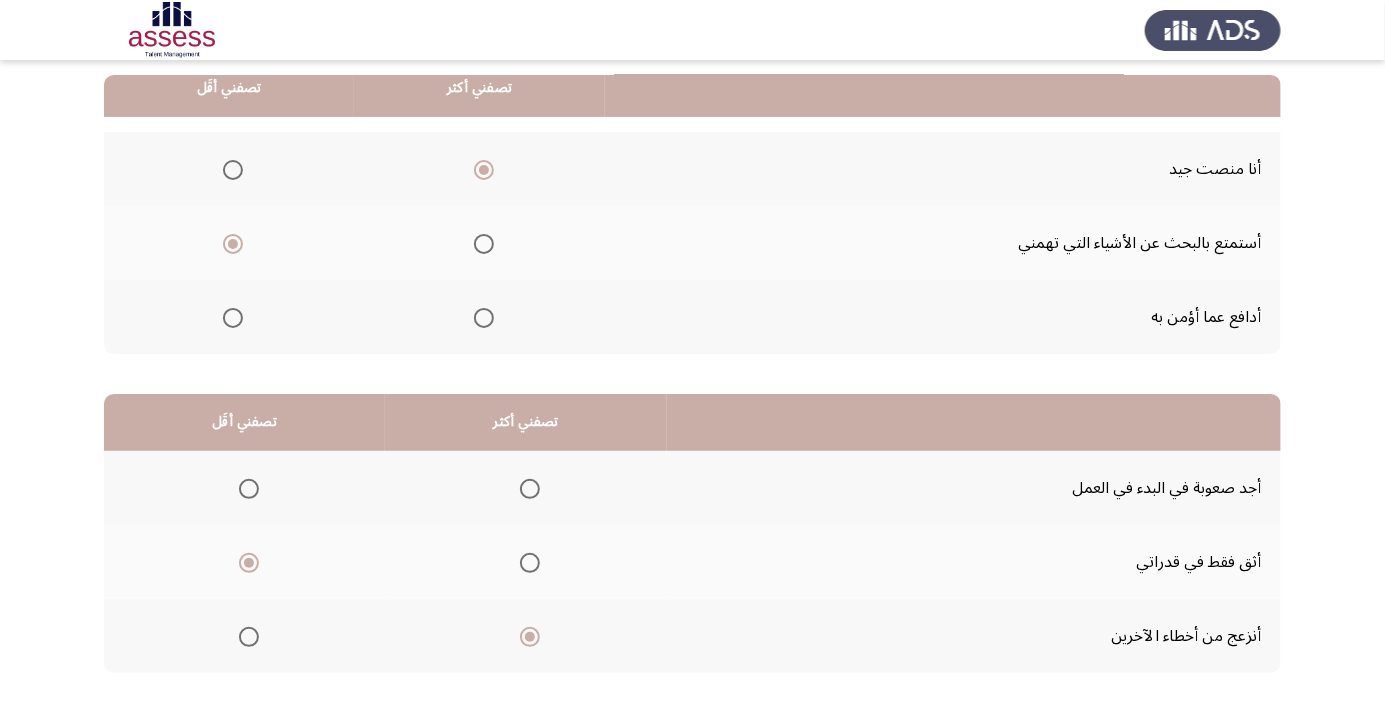 click on "التالي" 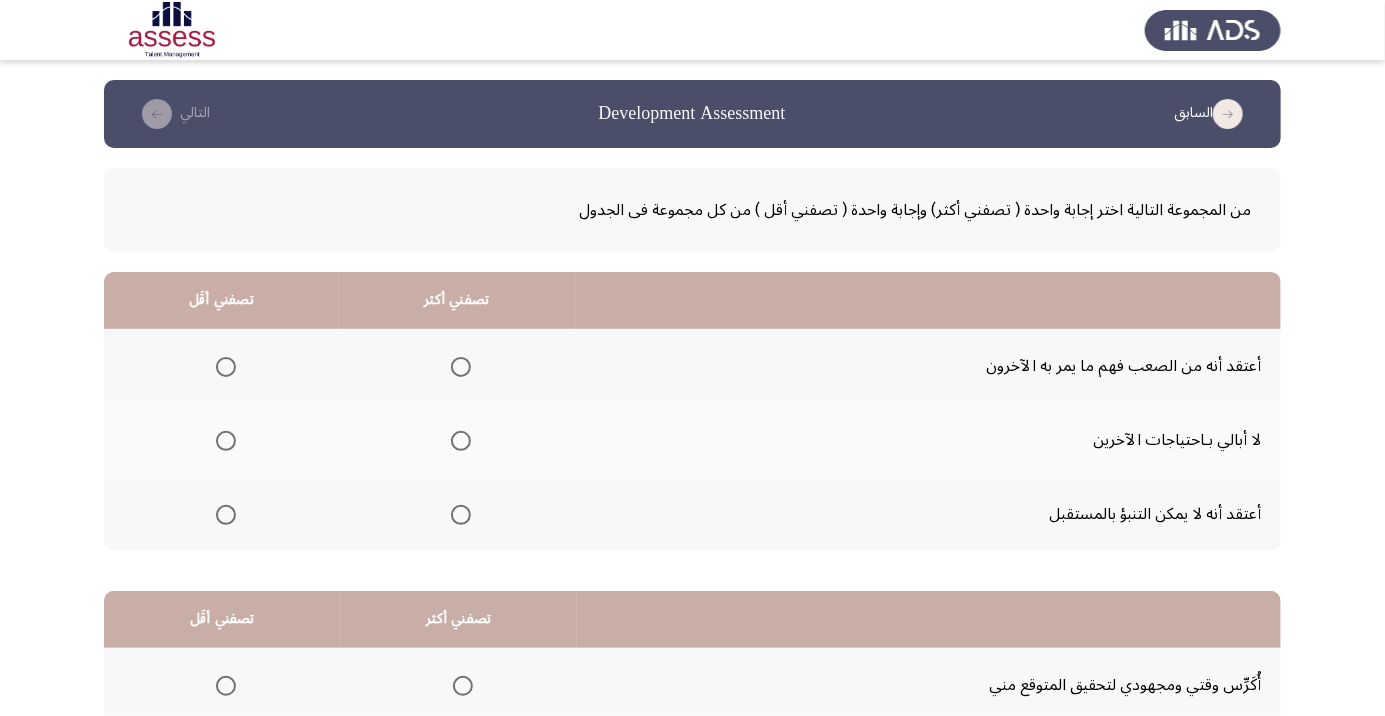 click at bounding box center [461, 515] 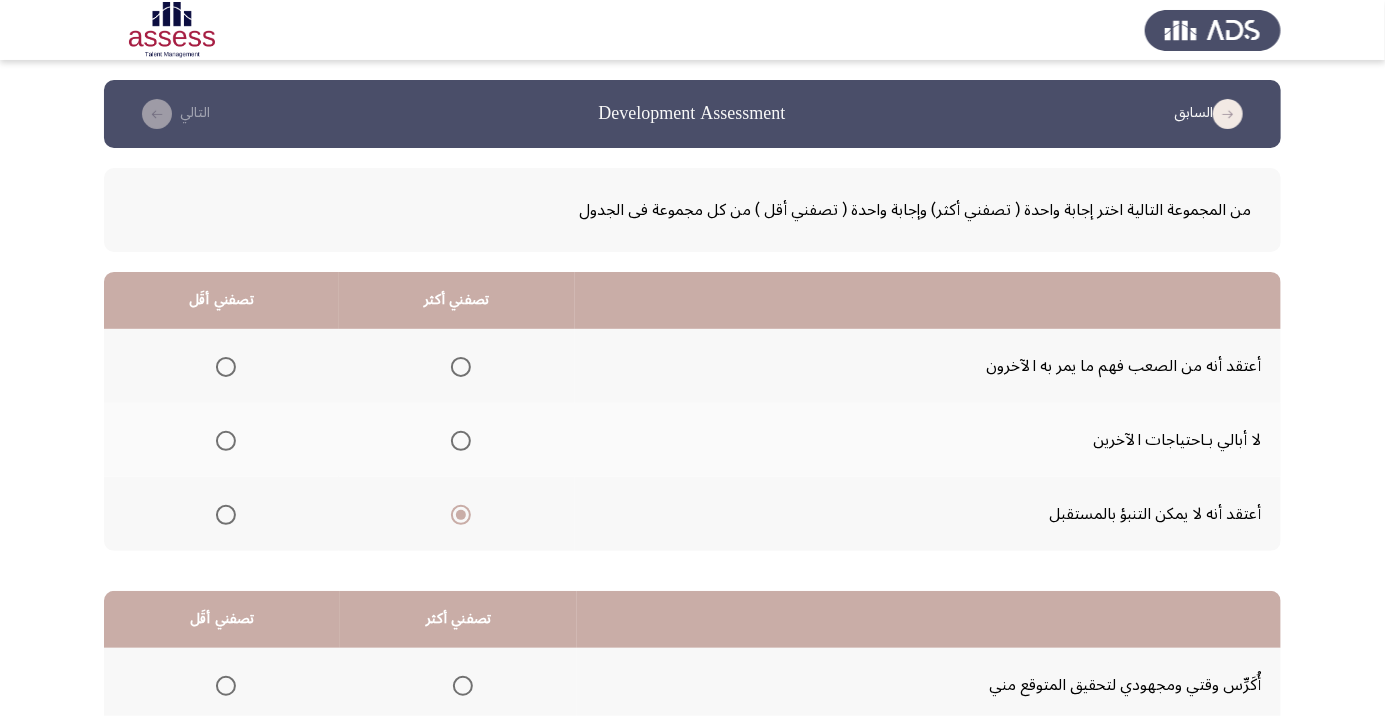 click at bounding box center (226, 367) 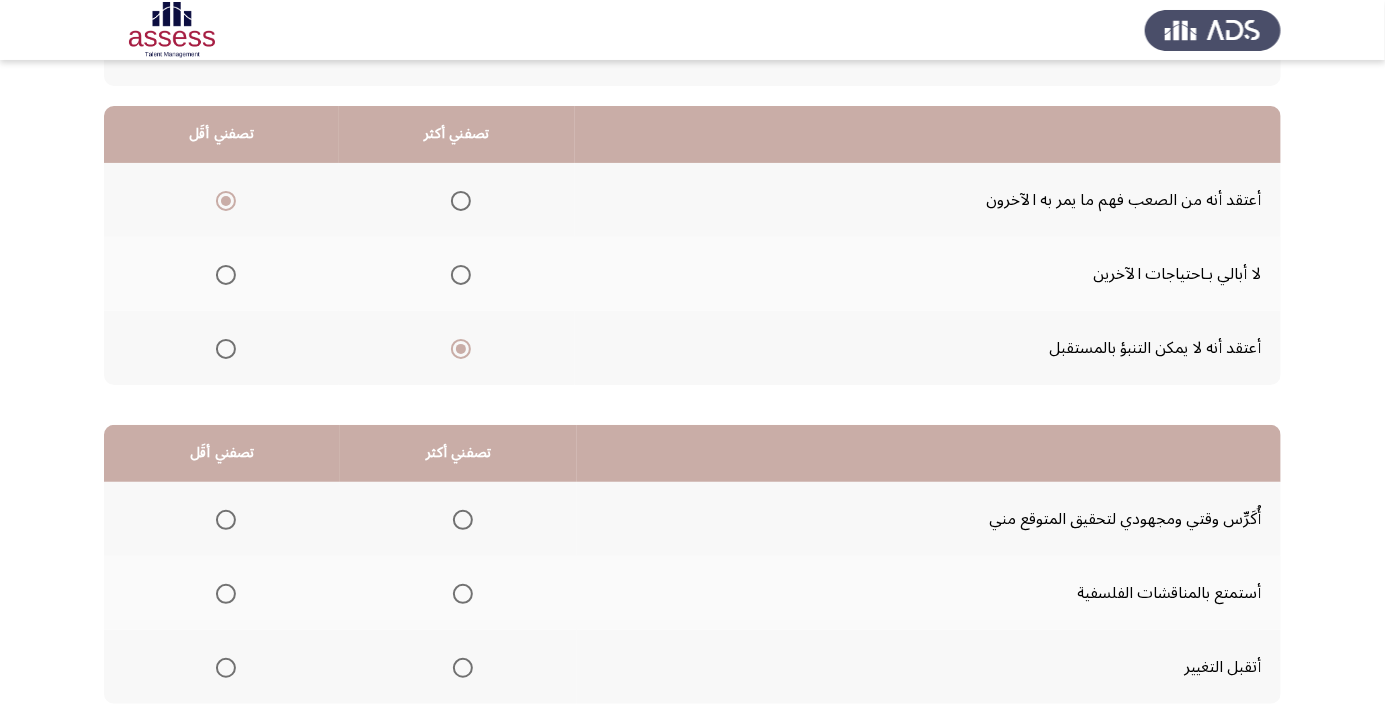 scroll, scrollTop: 197, scrollLeft: 0, axis: vertical 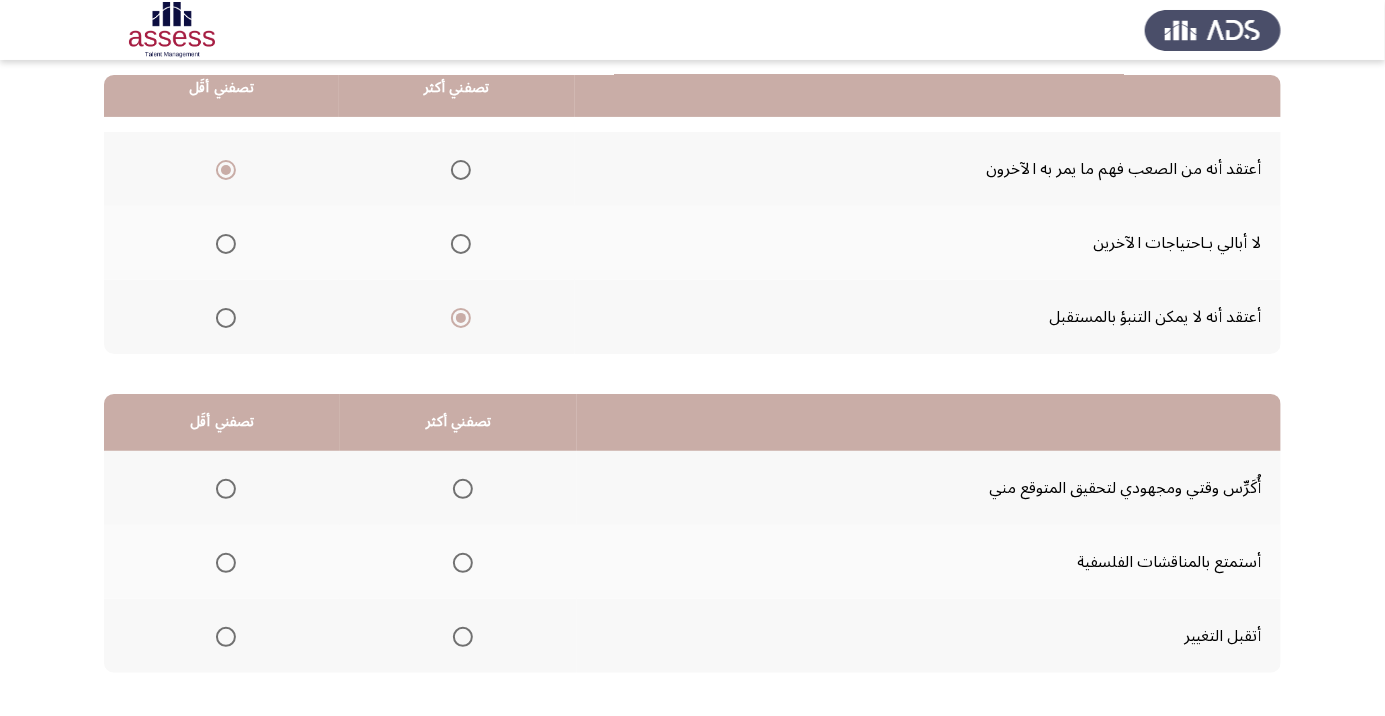 click at bounding box center (463, 489) 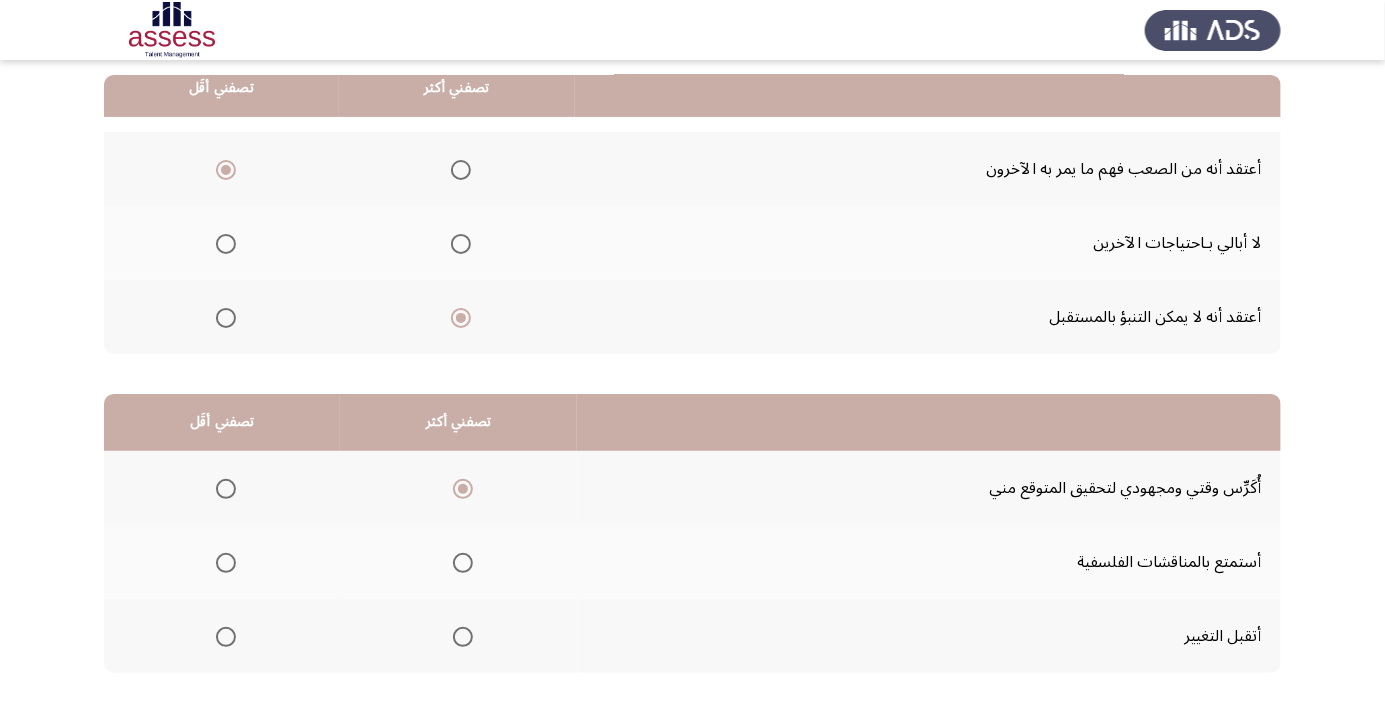 click at bounding box center (226, 637) 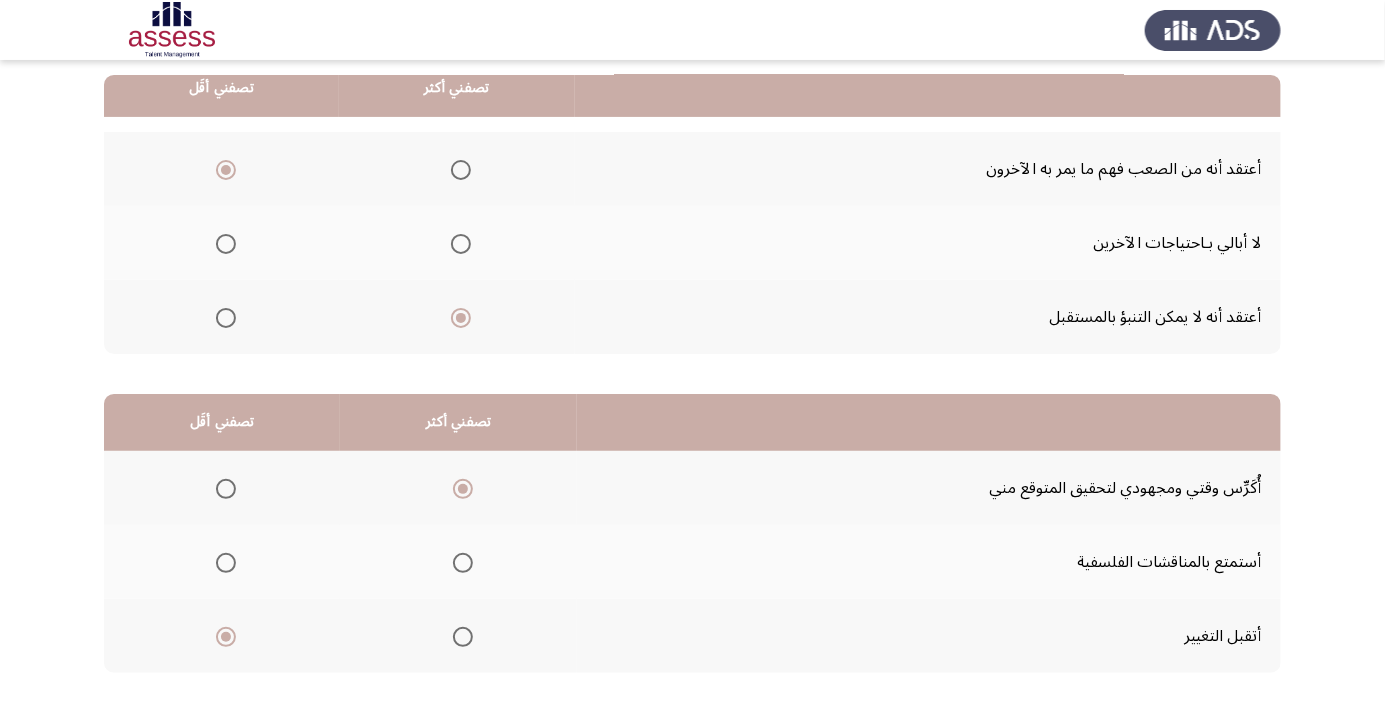 click on "التالي" 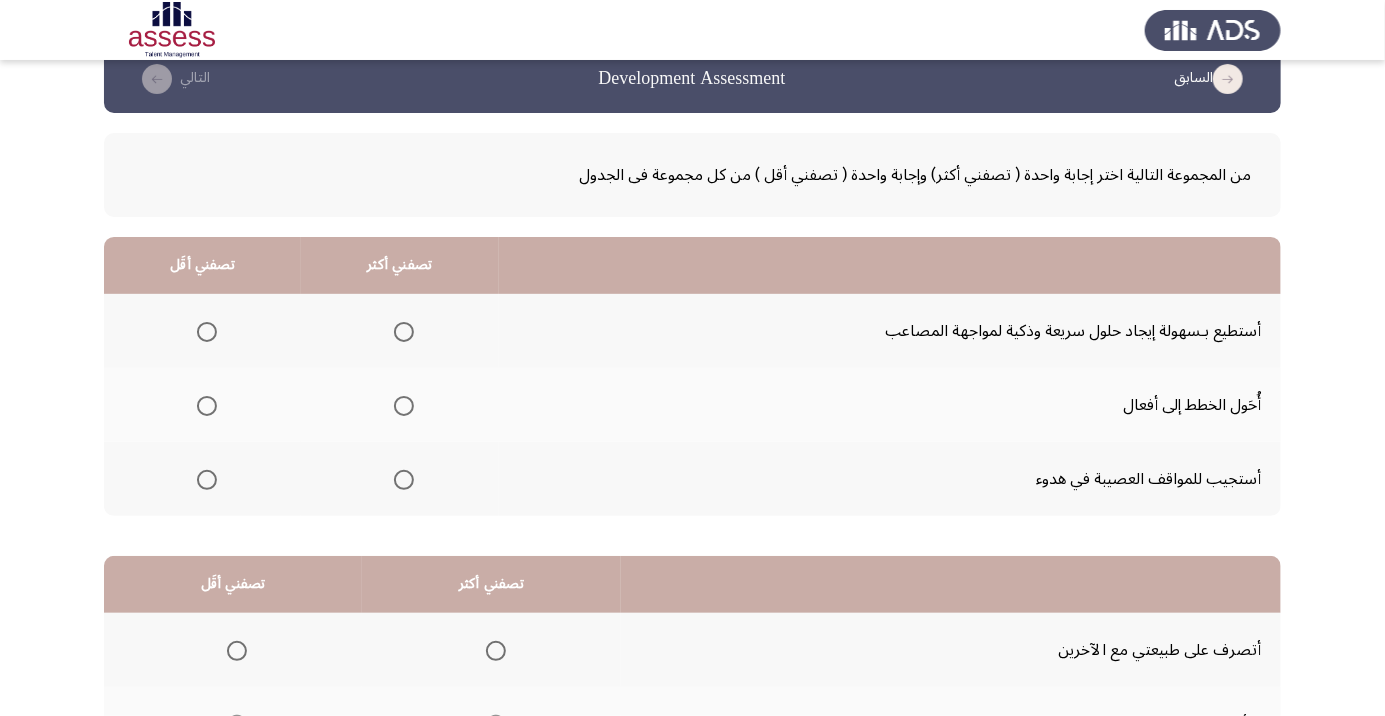 scroll, scrollTop: 0, scrollLeft: 0, axis: both 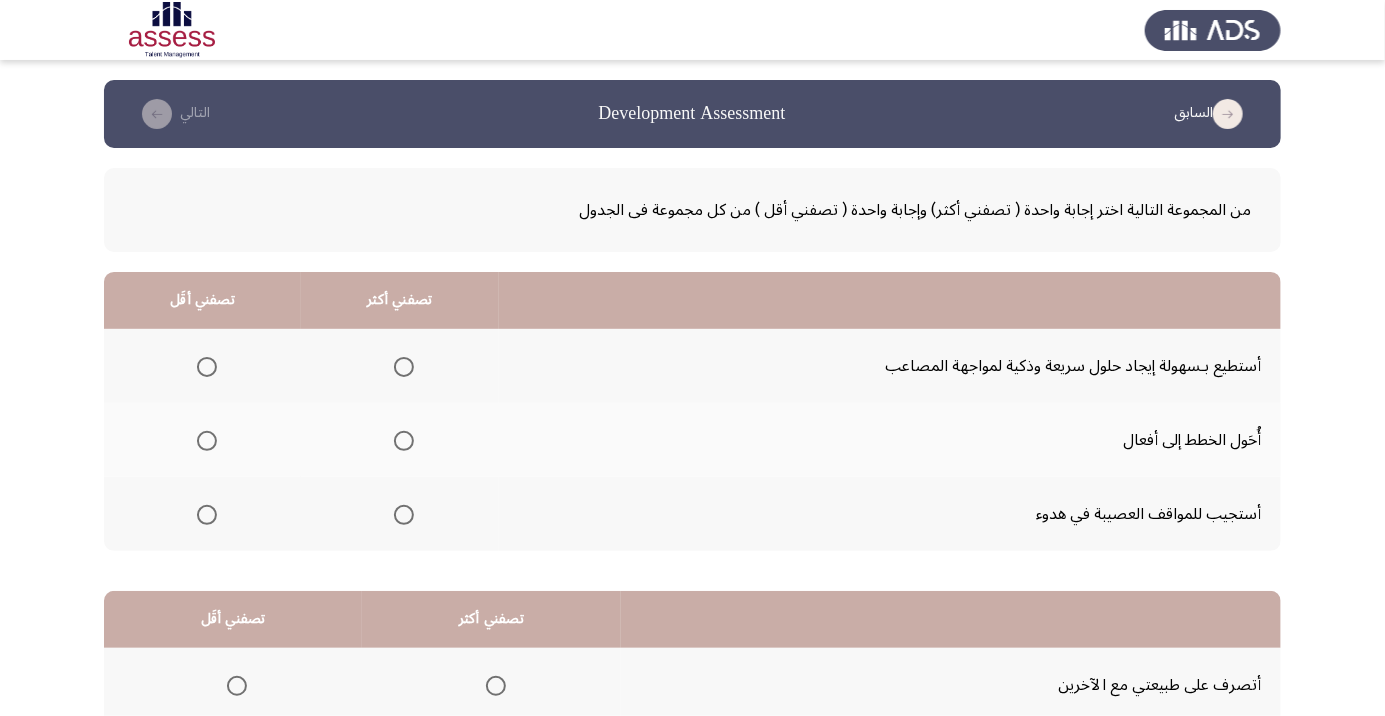 click at bounding box center [404, 367] 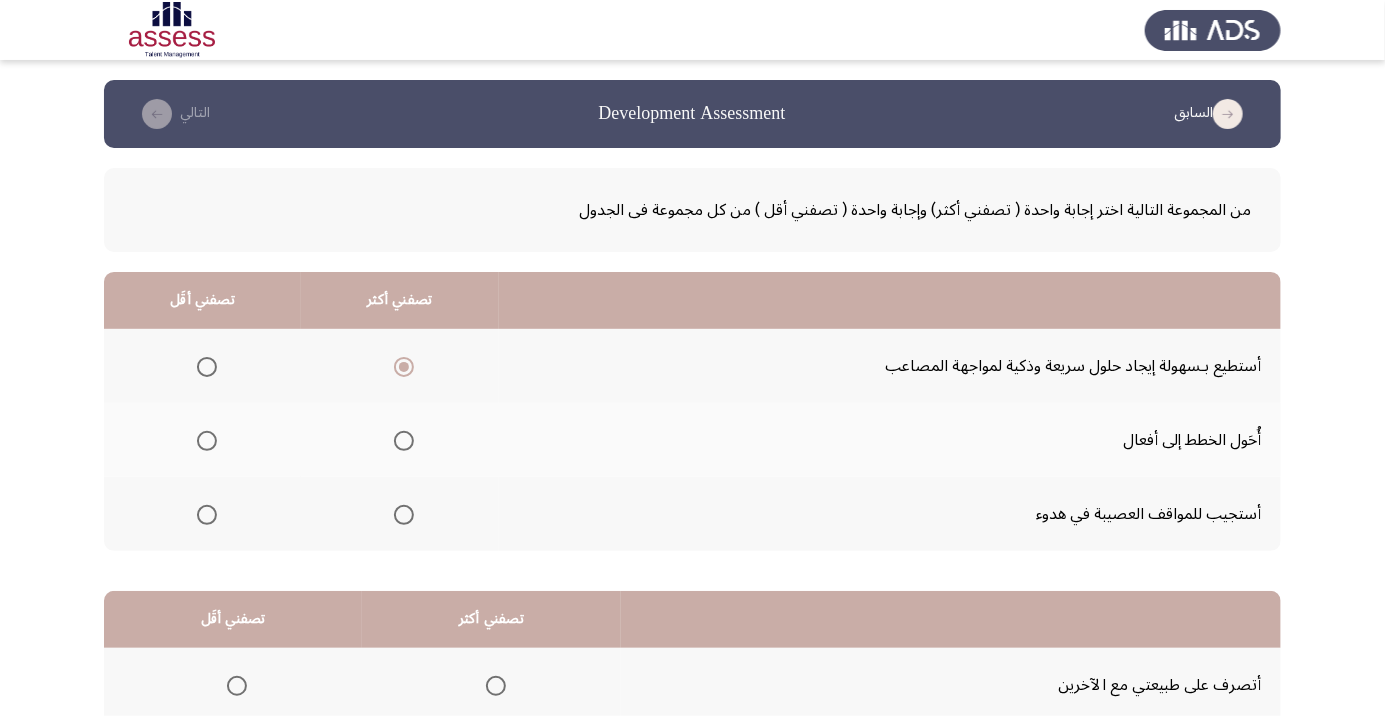 scroll, scrollTop: 197, scrollLeft: 0, axis: vertical 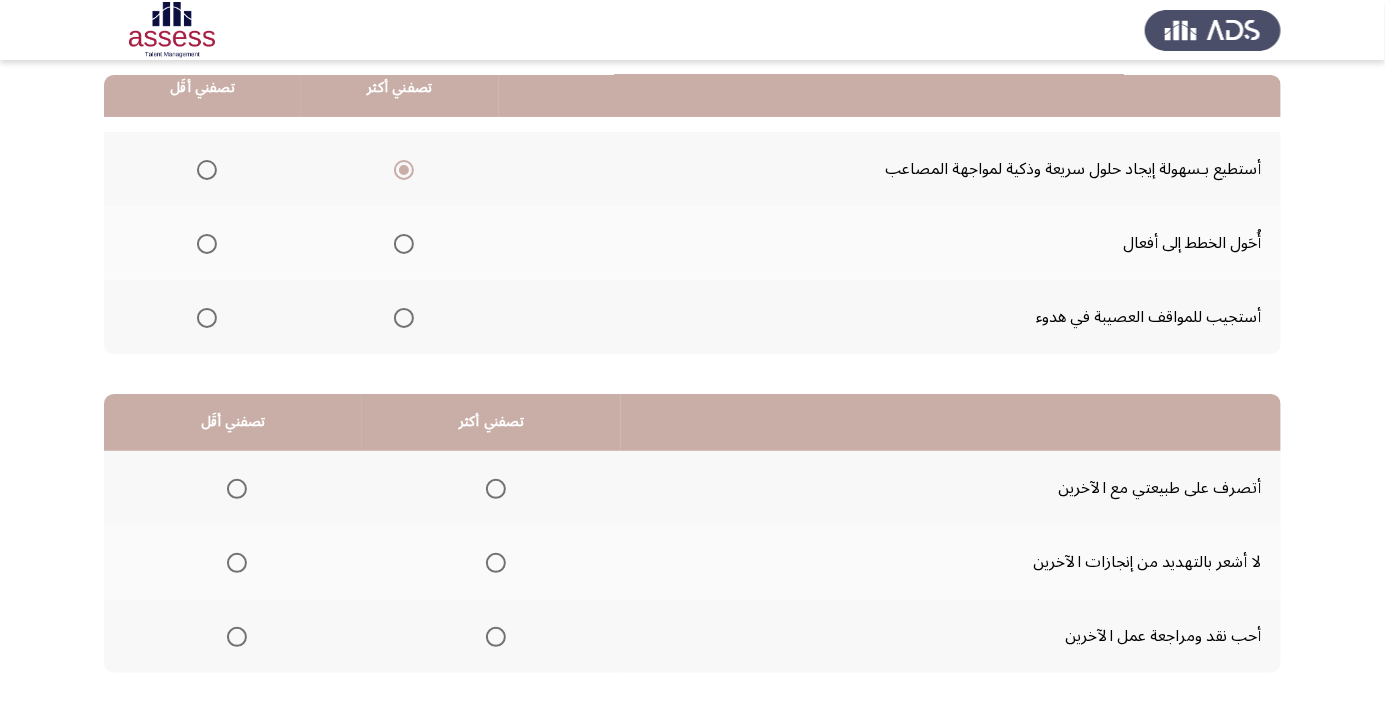 click 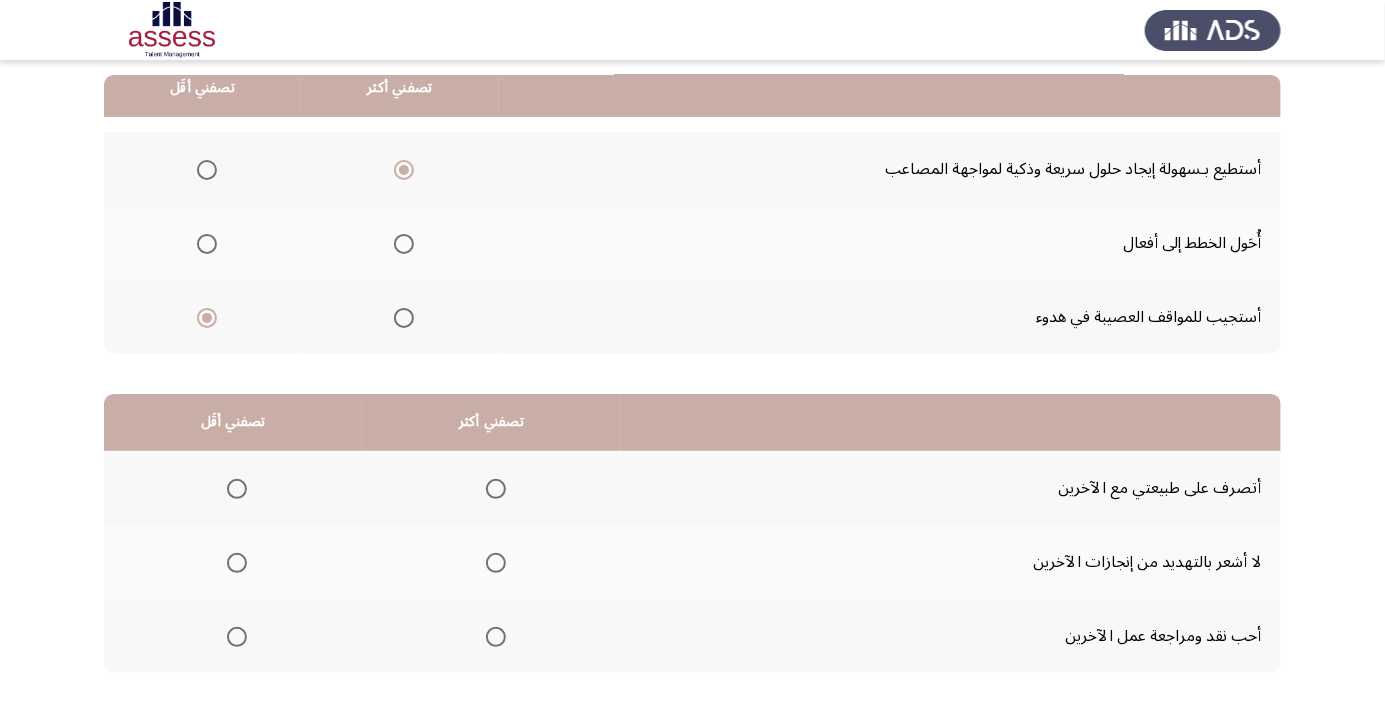 click at bounding box center (496, 489) 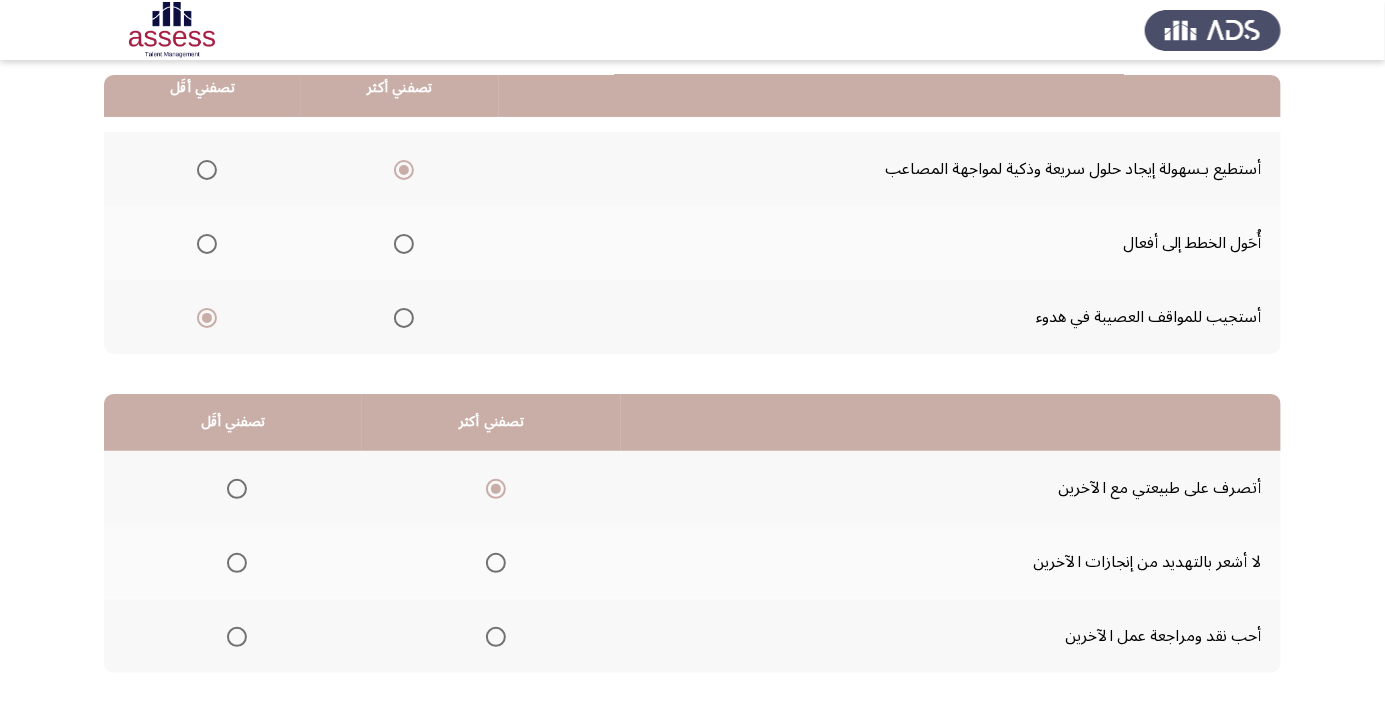 click at bounding box center (237, 637) 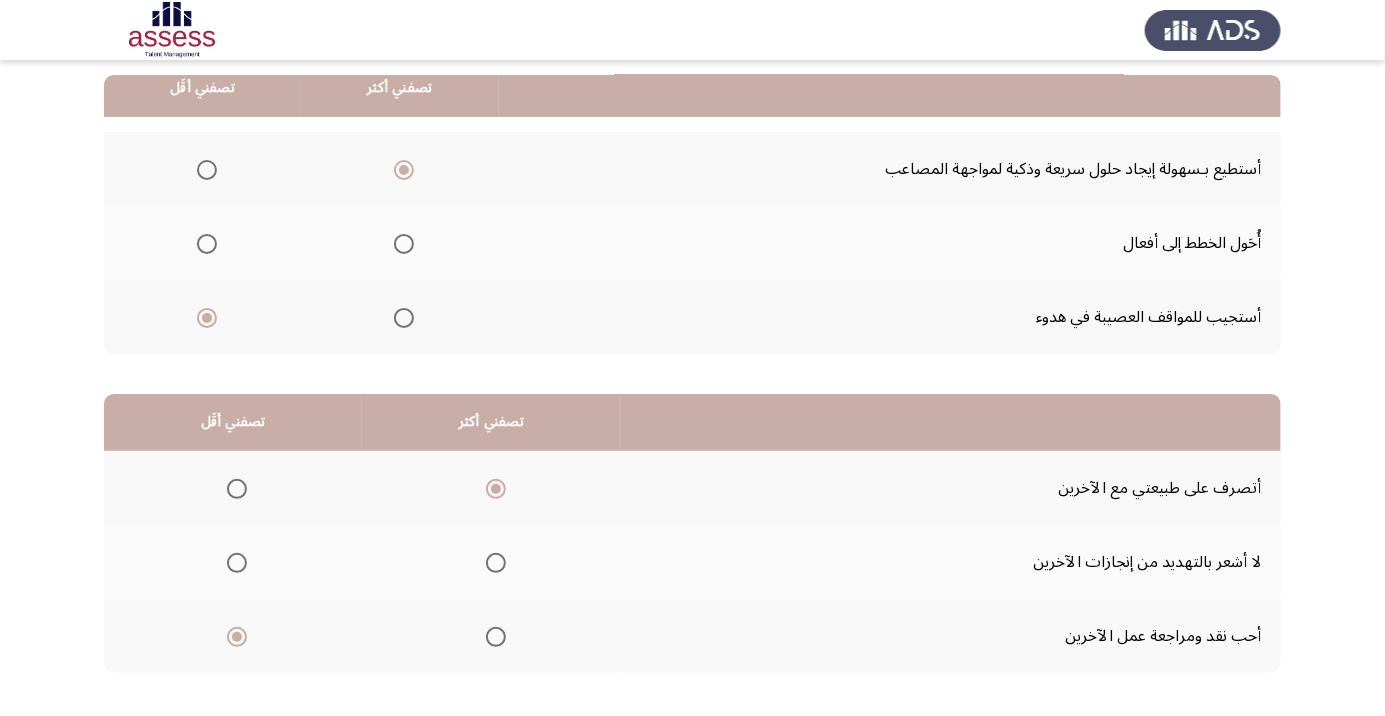 click on "التالي" 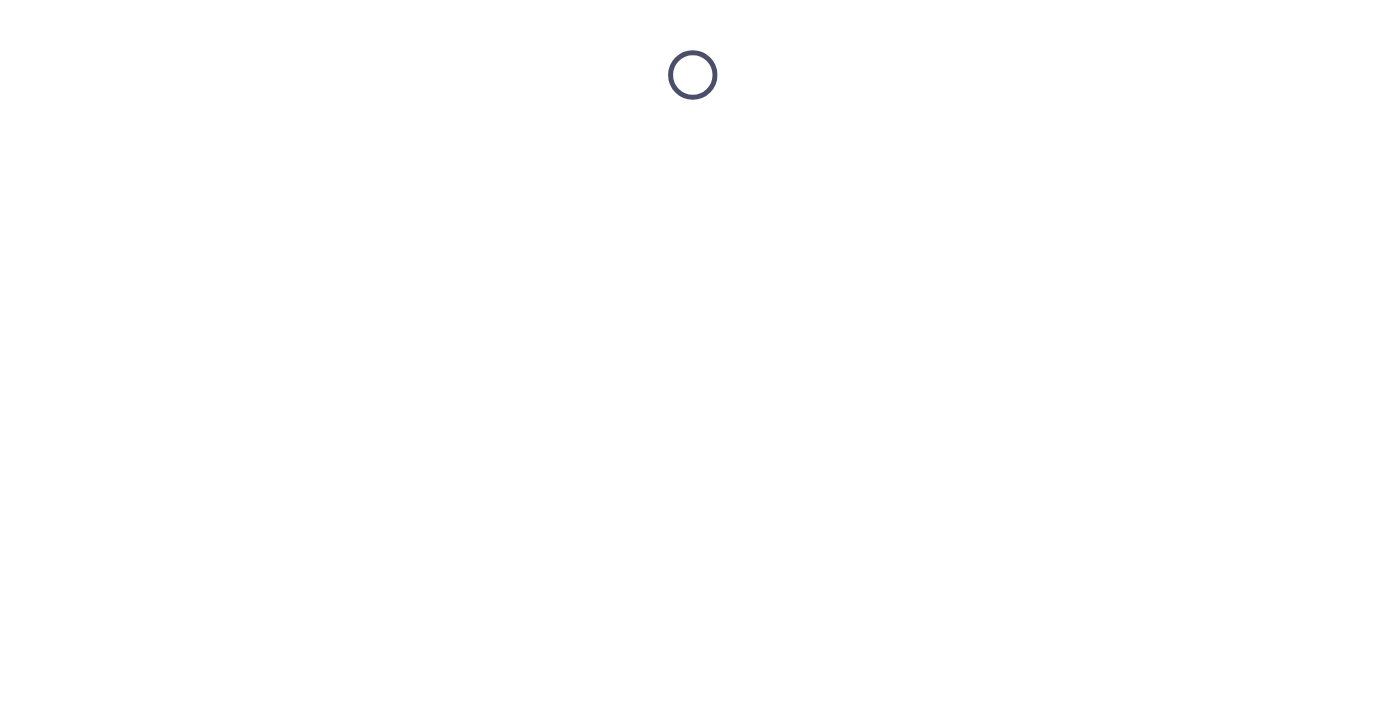 scroll, scrollTop: 0, scrollLeft: 0, axis: both 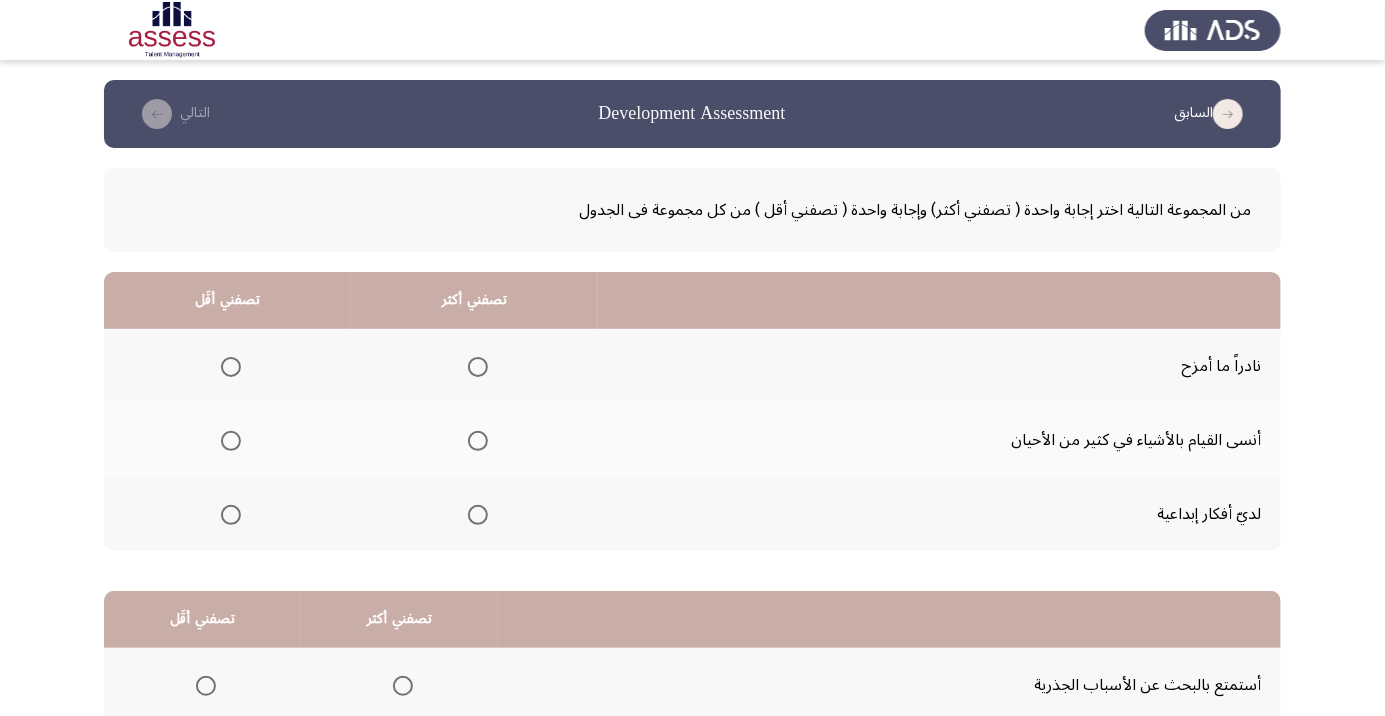 click at bounding box center (478, 515) 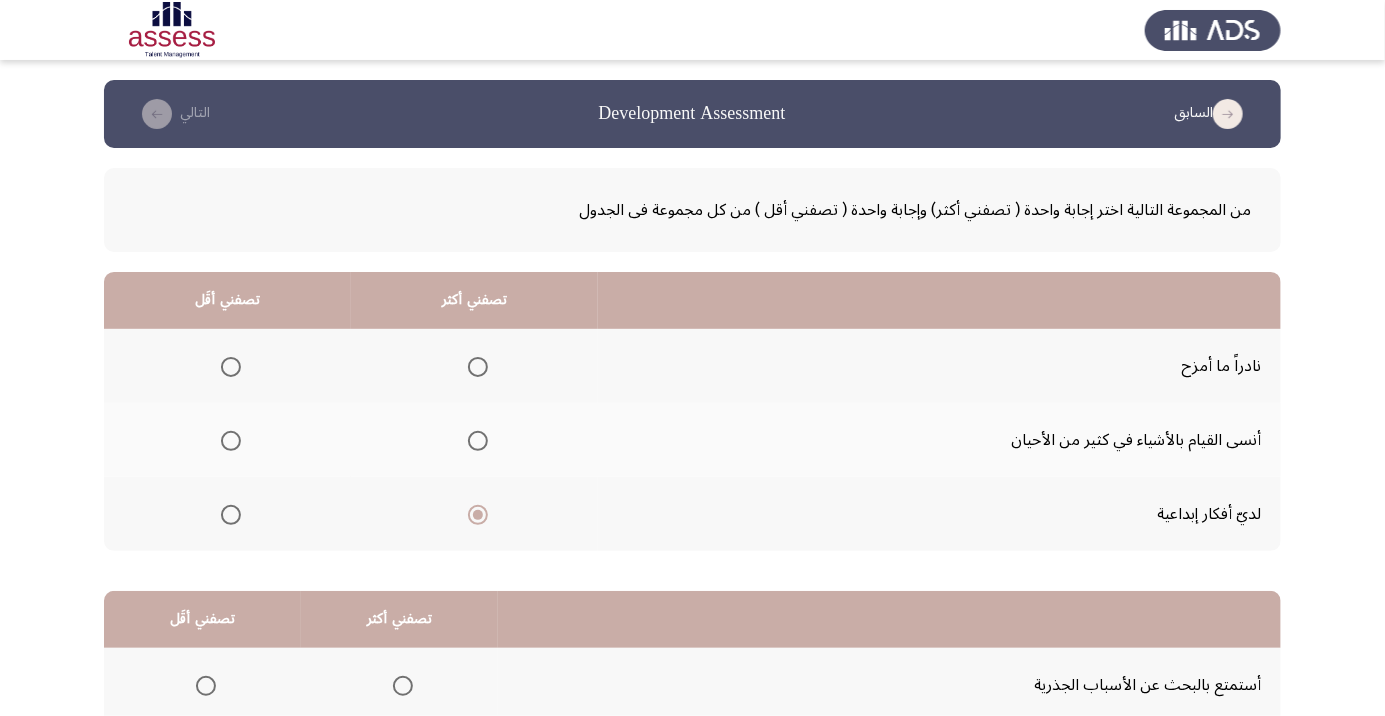 click at bounding box center [231, 441] 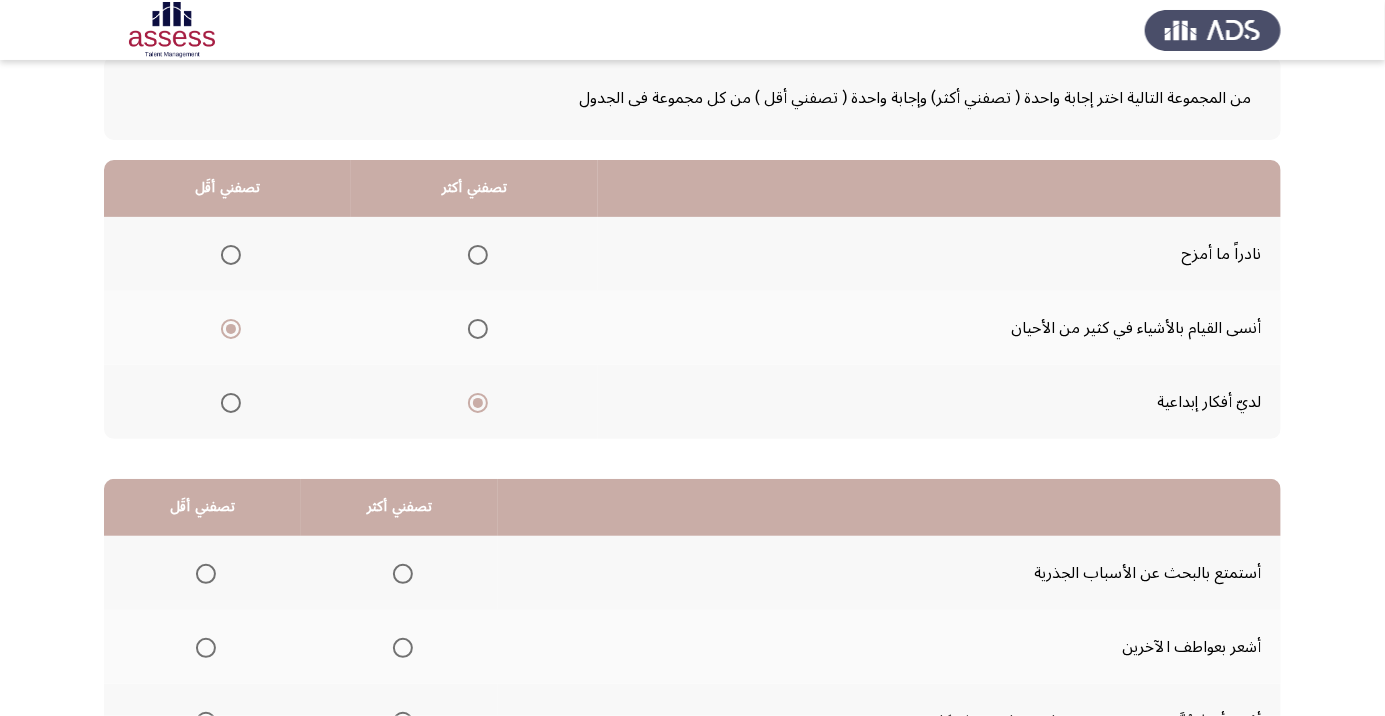 scroll, scrollTop: 113, scrollLeft: 0, axis: vertical 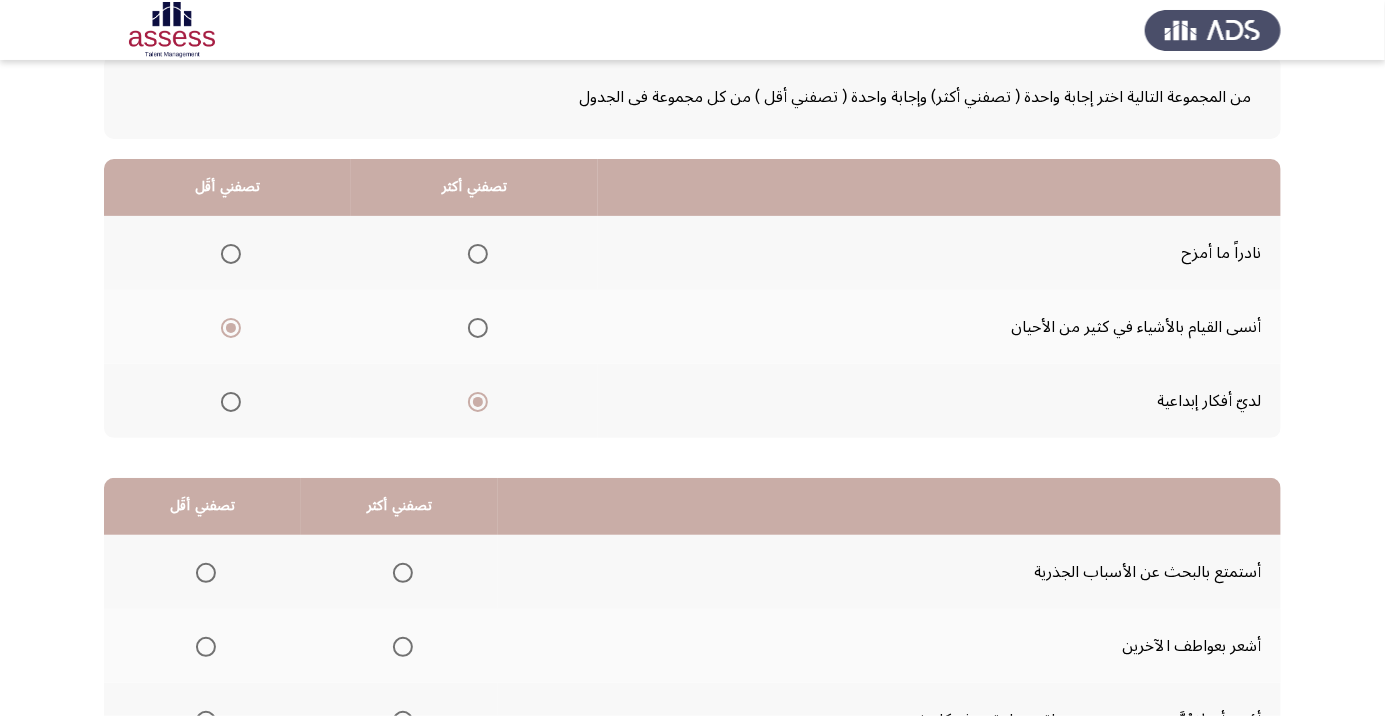 click at bounding box center (474, 254) 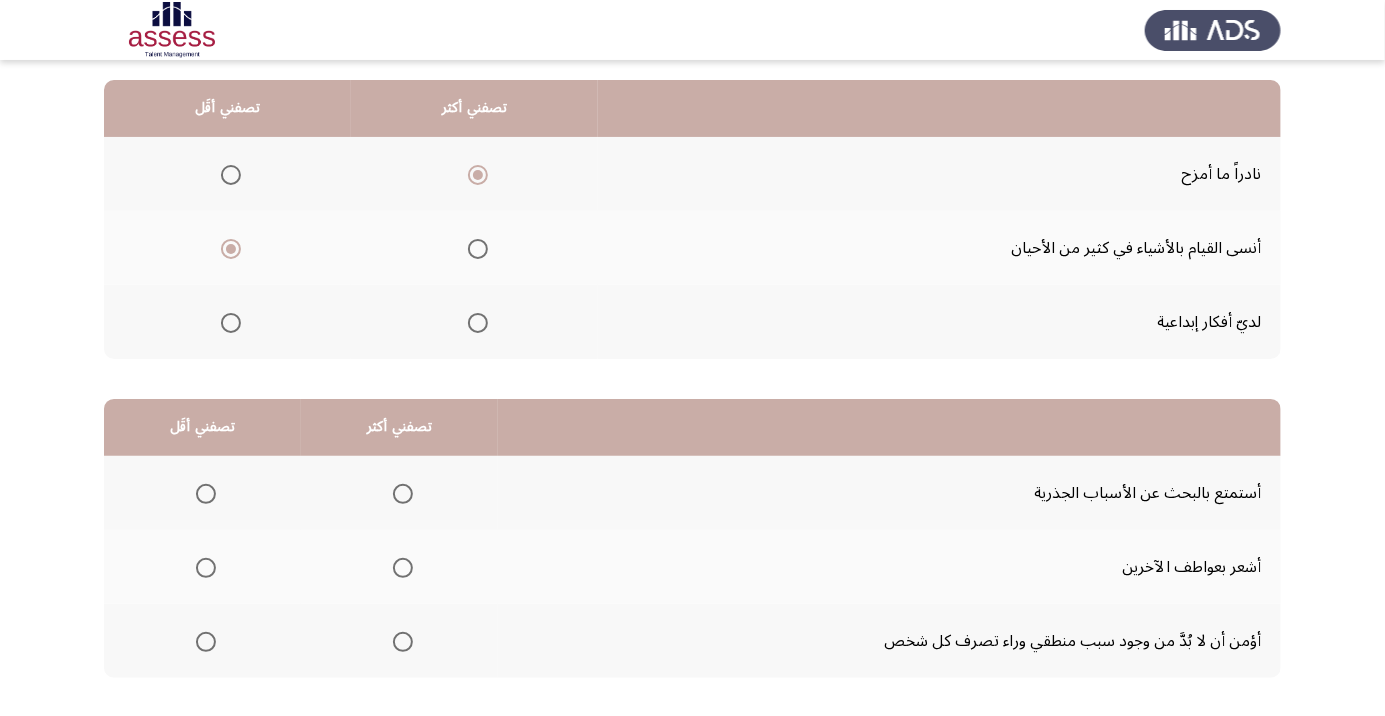 scroll, scrollTop: 197, scrollLeft: 0, axis: vertical 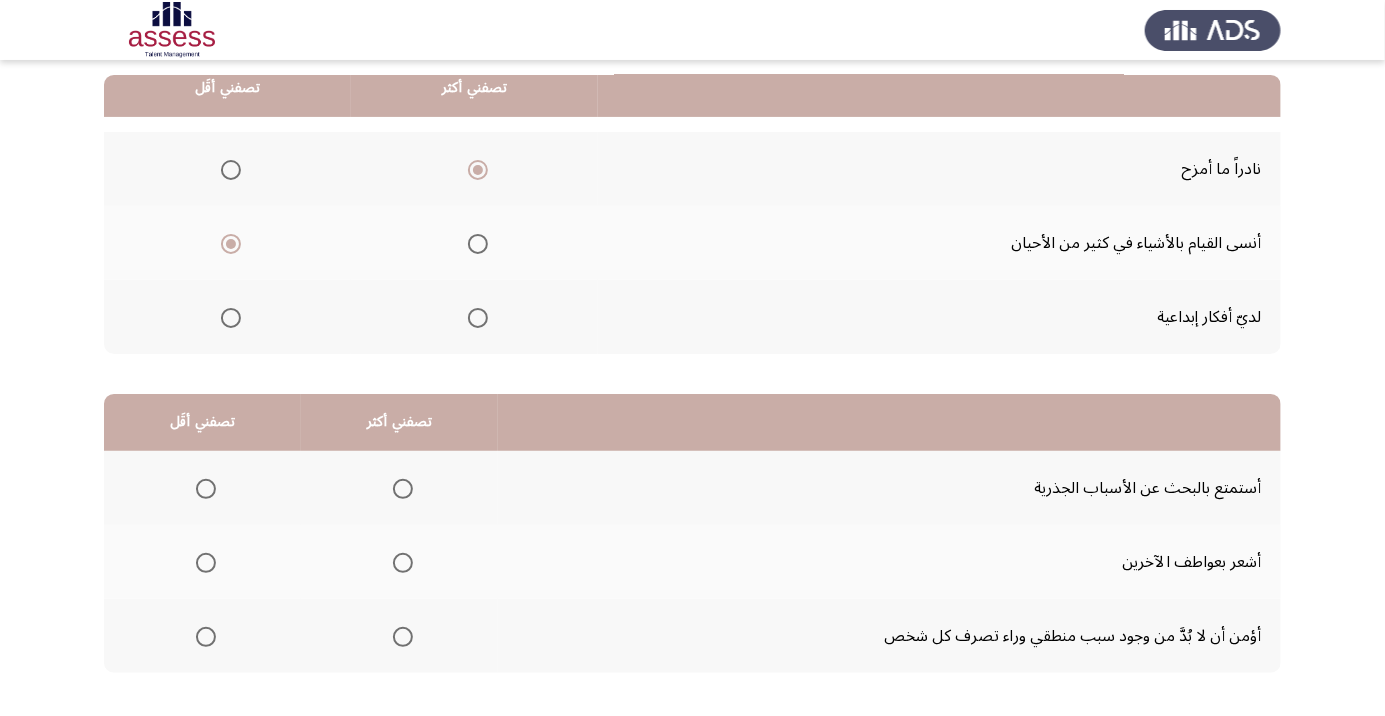 click at bounding box center (403, 563) 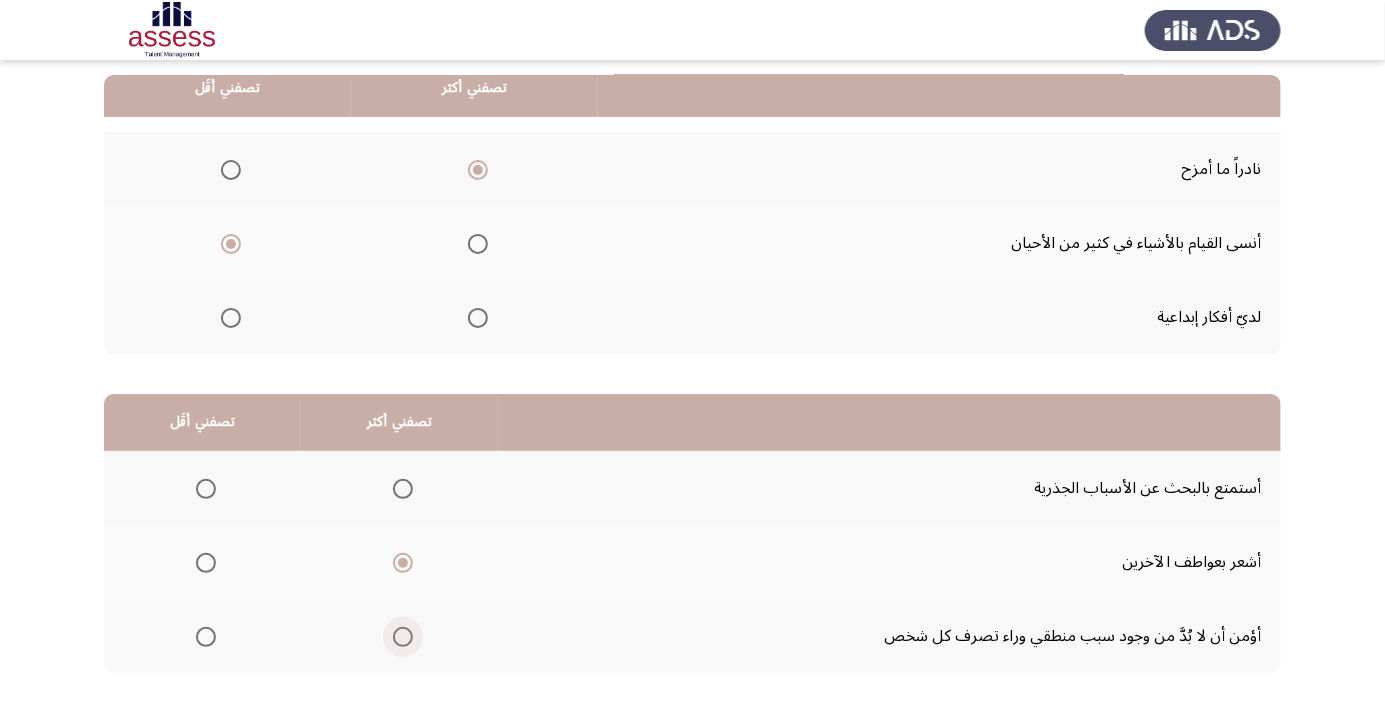 click at bounding box center (403, 637) 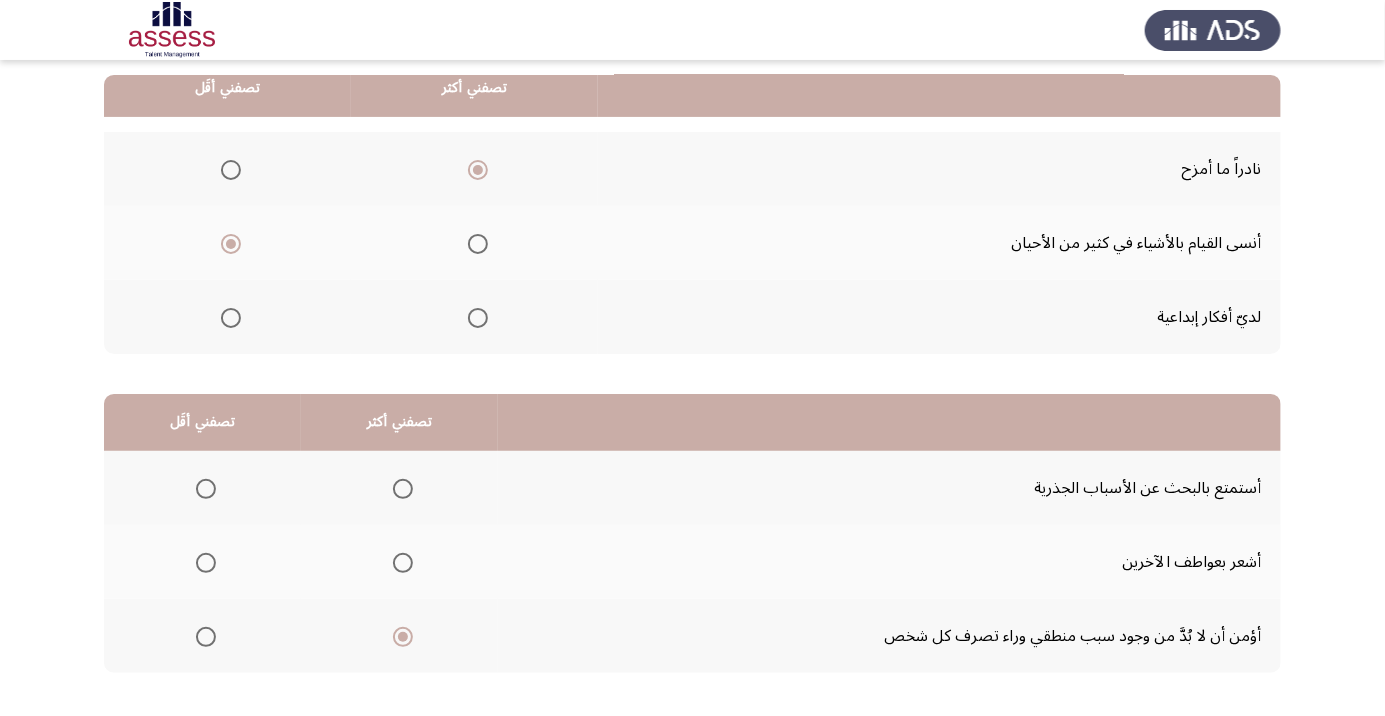 click at bounding box center (206, 563) 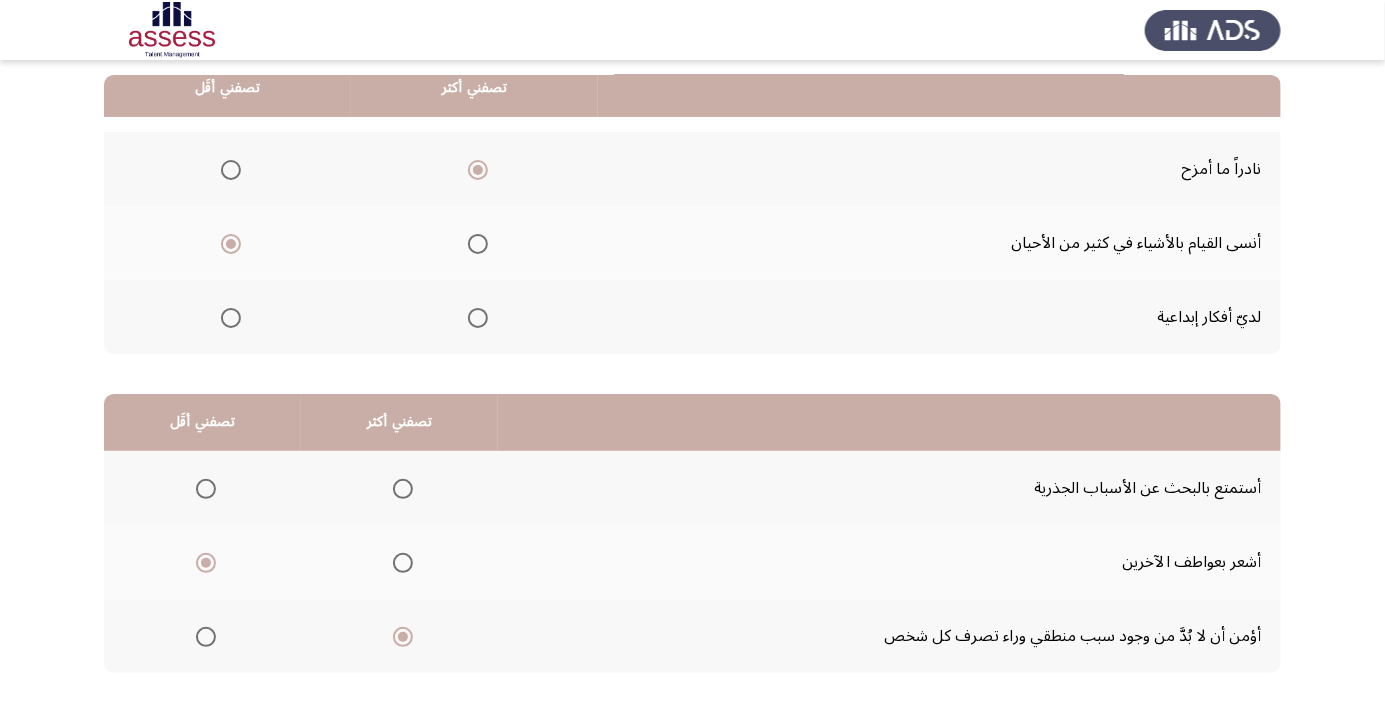 click on "التالي" 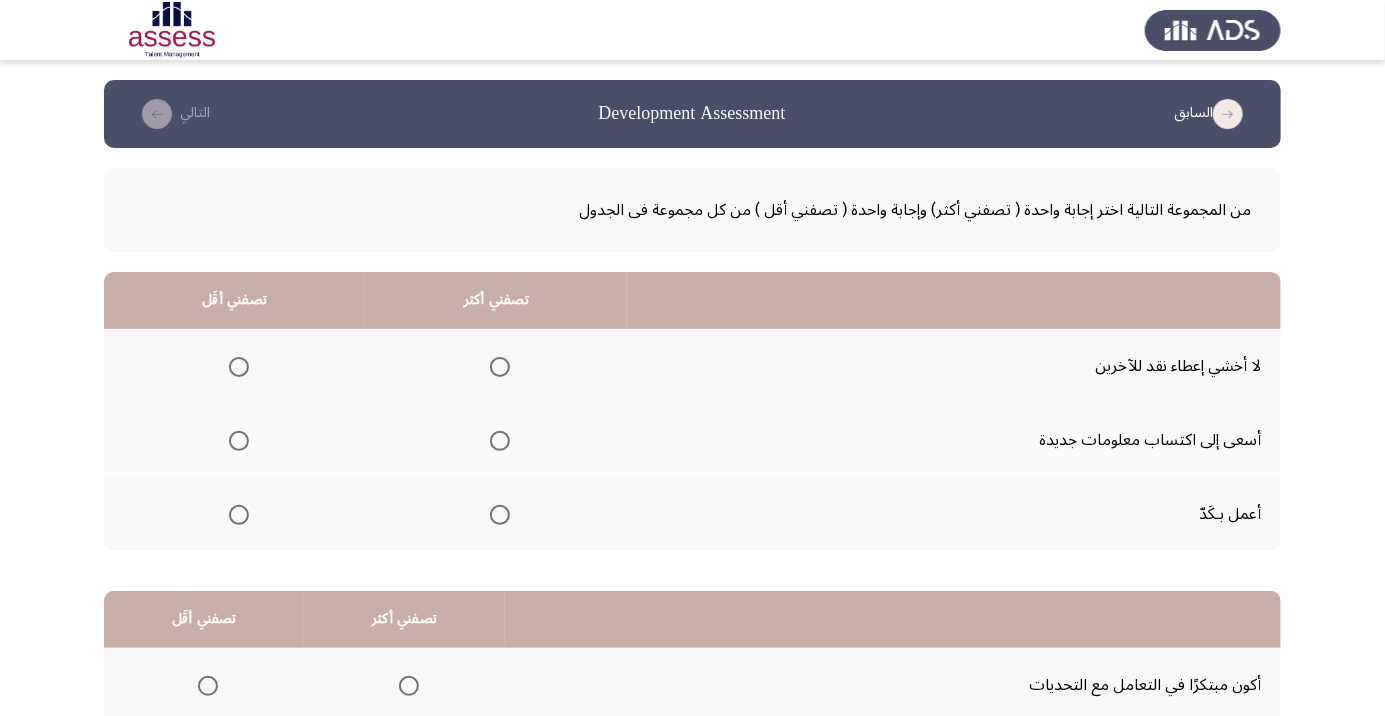 click 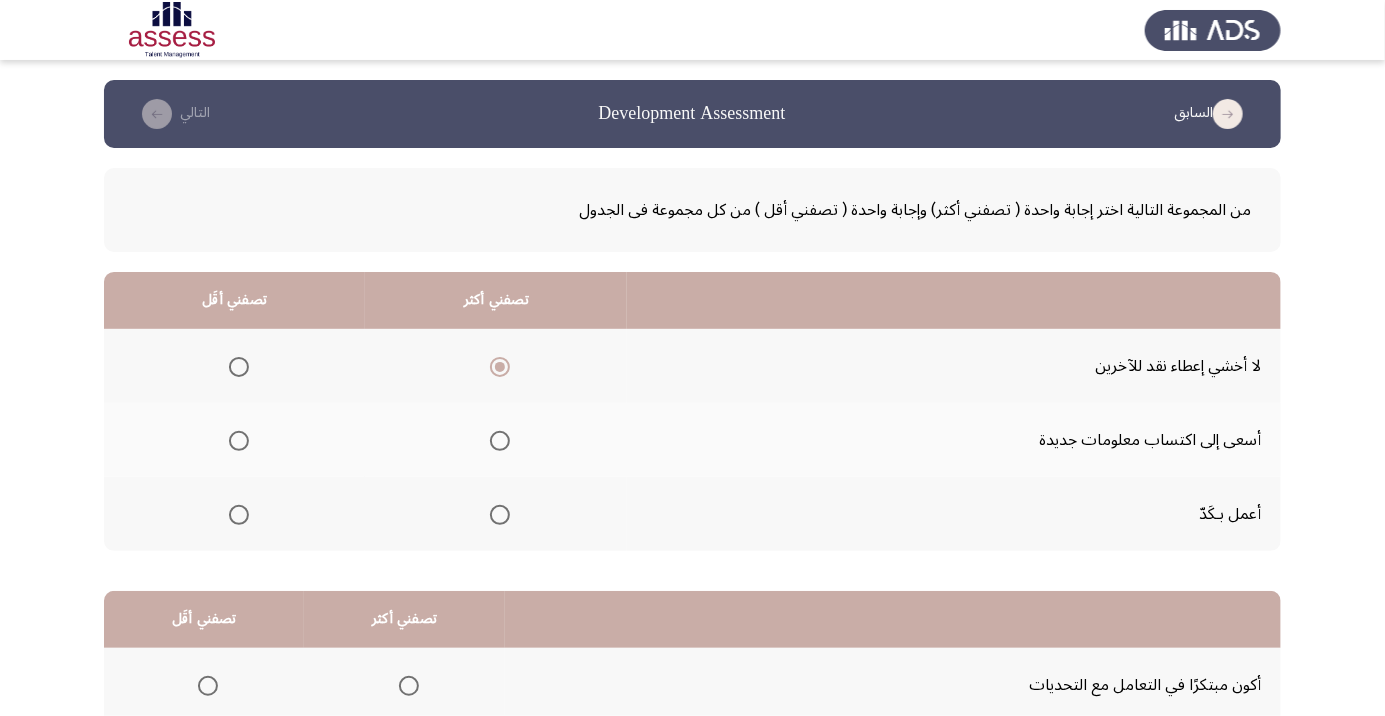click at bounding box center (500, 441) 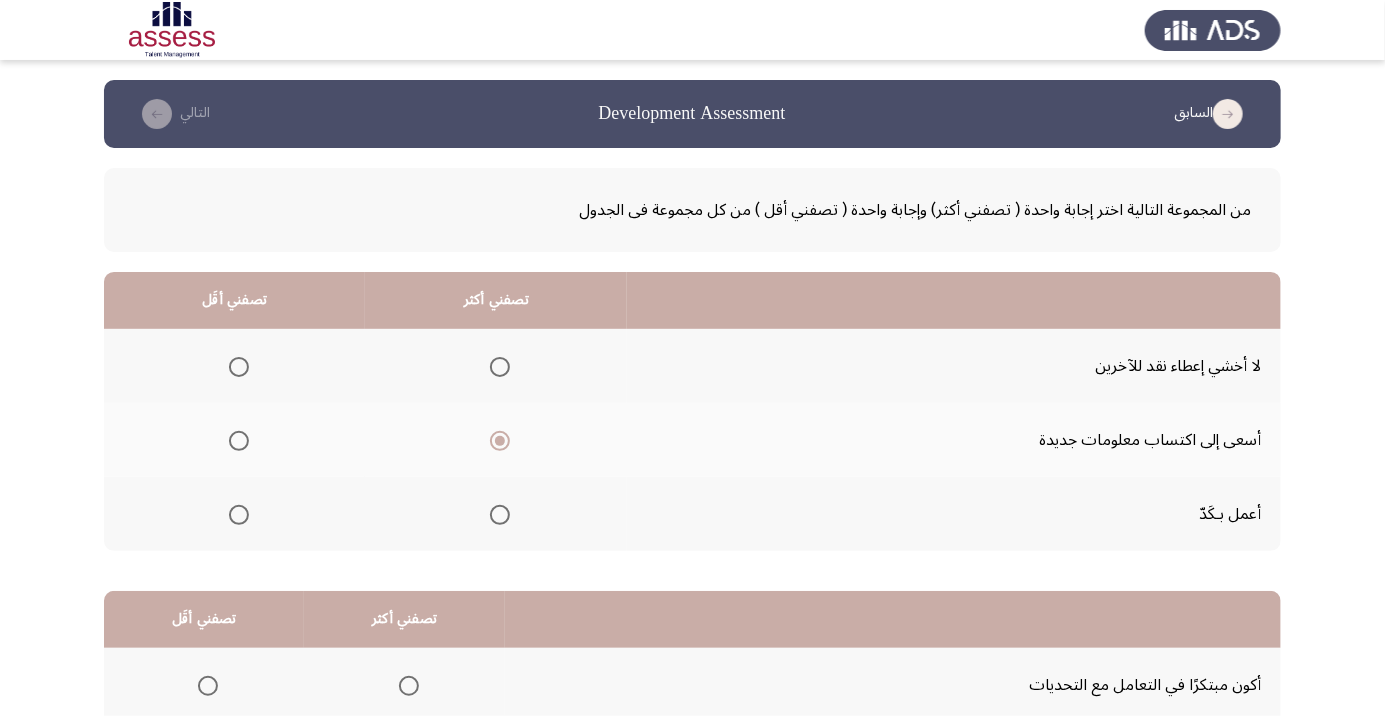 click at bounding box center (239, 367) 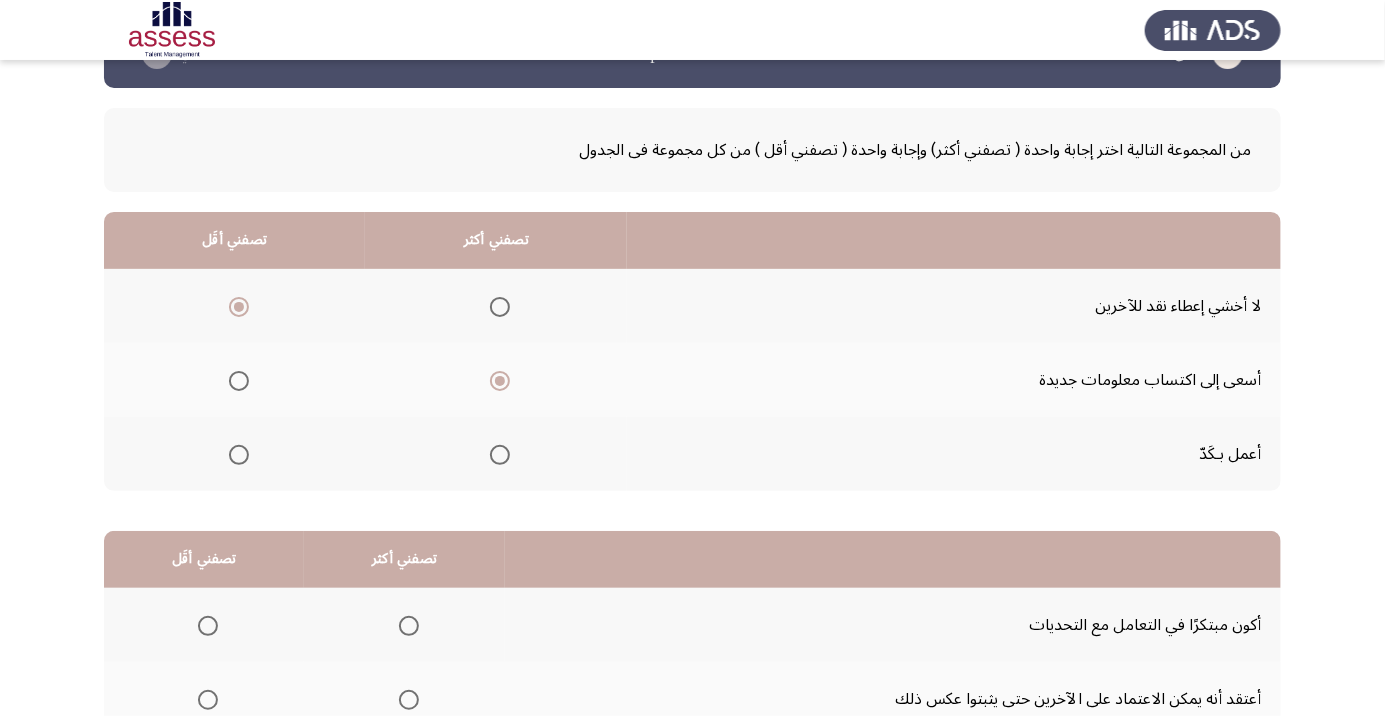 scroll, scrollTop: 197, scrollLeft: 0, axis: vertical 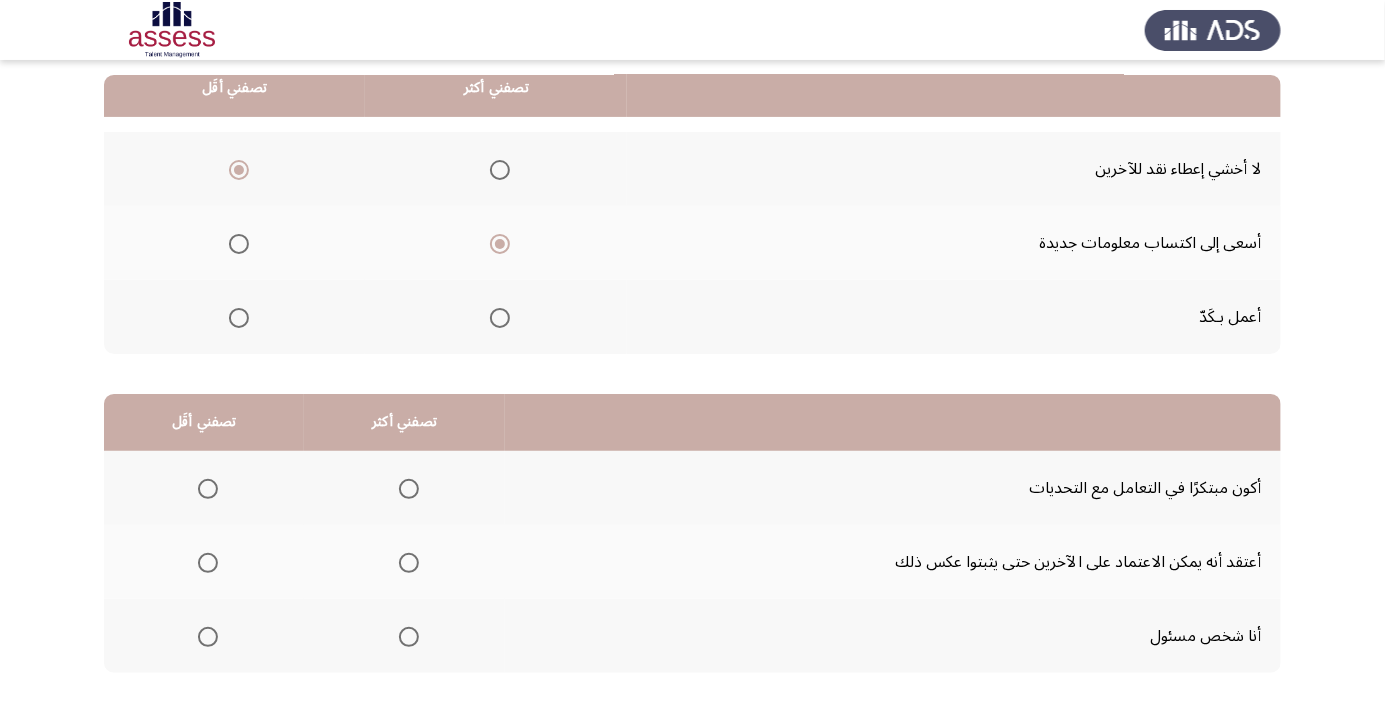 click 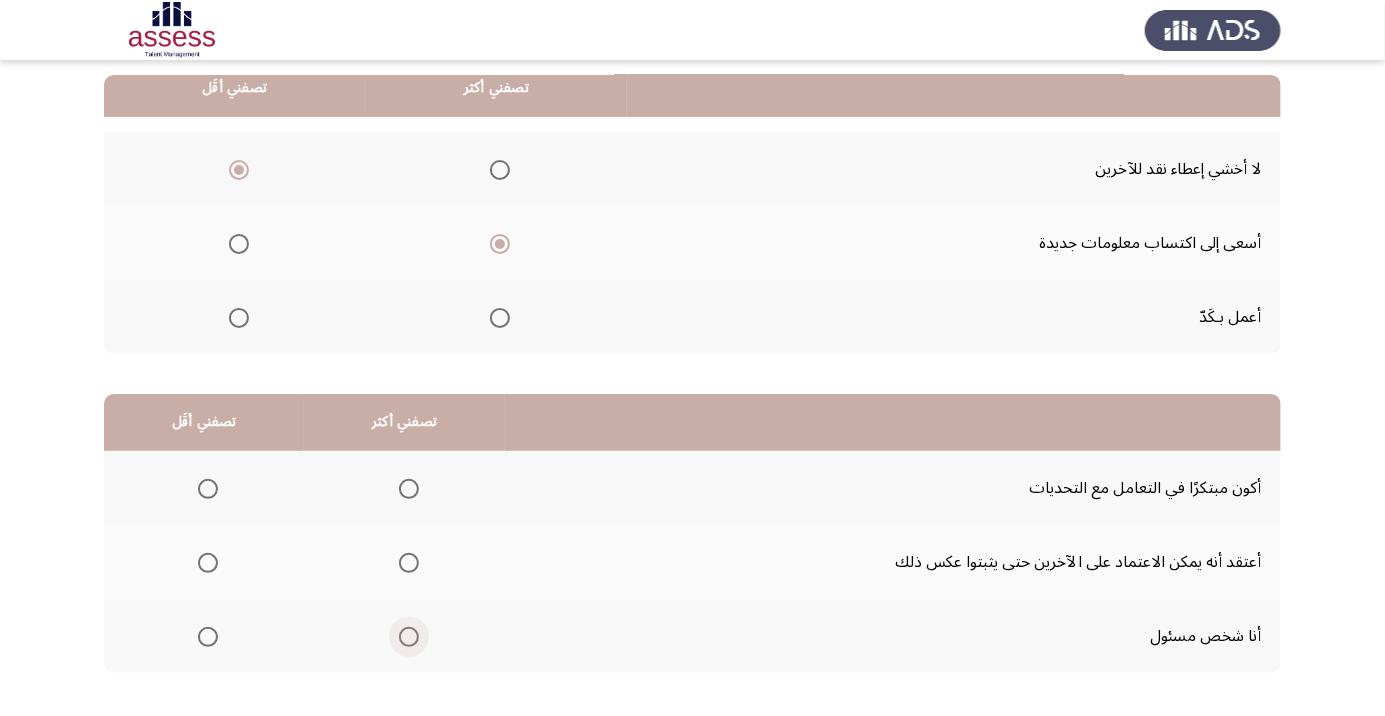 click at bounding box center [409, 637] 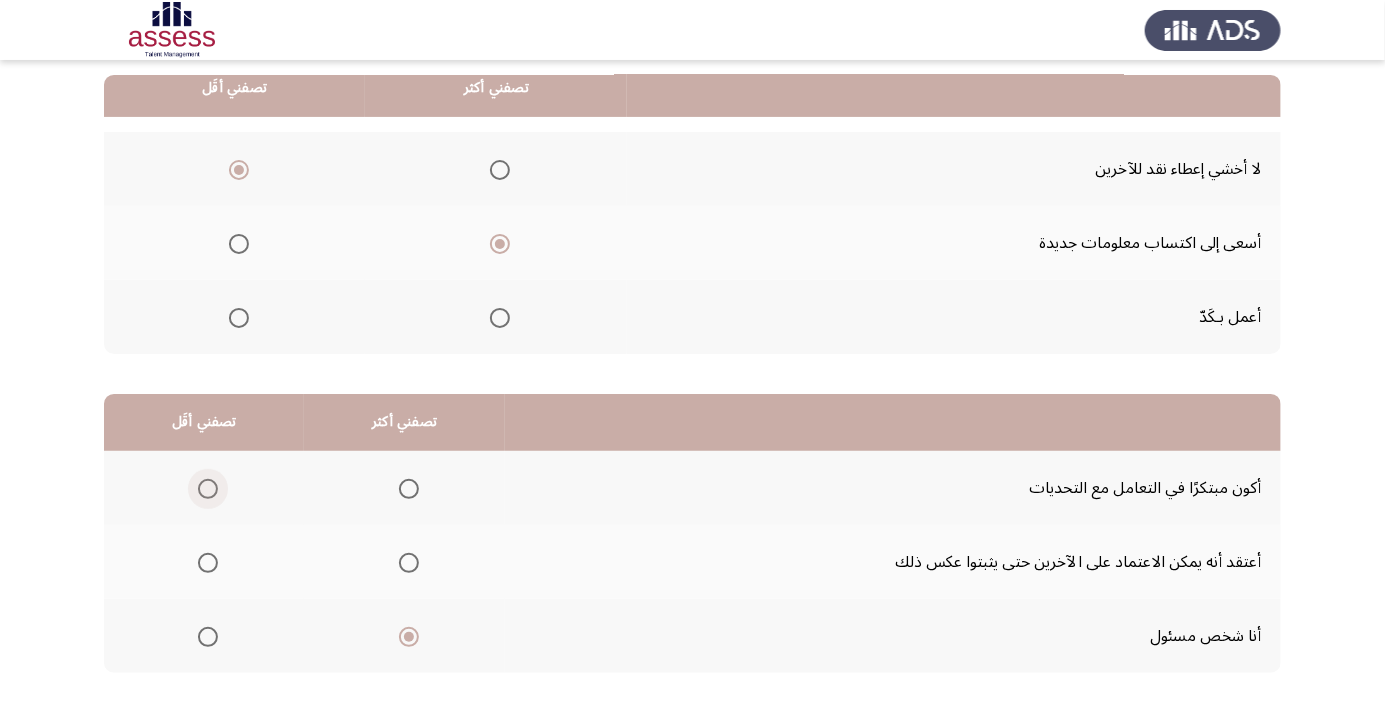 click at bounding box center [208, 489] 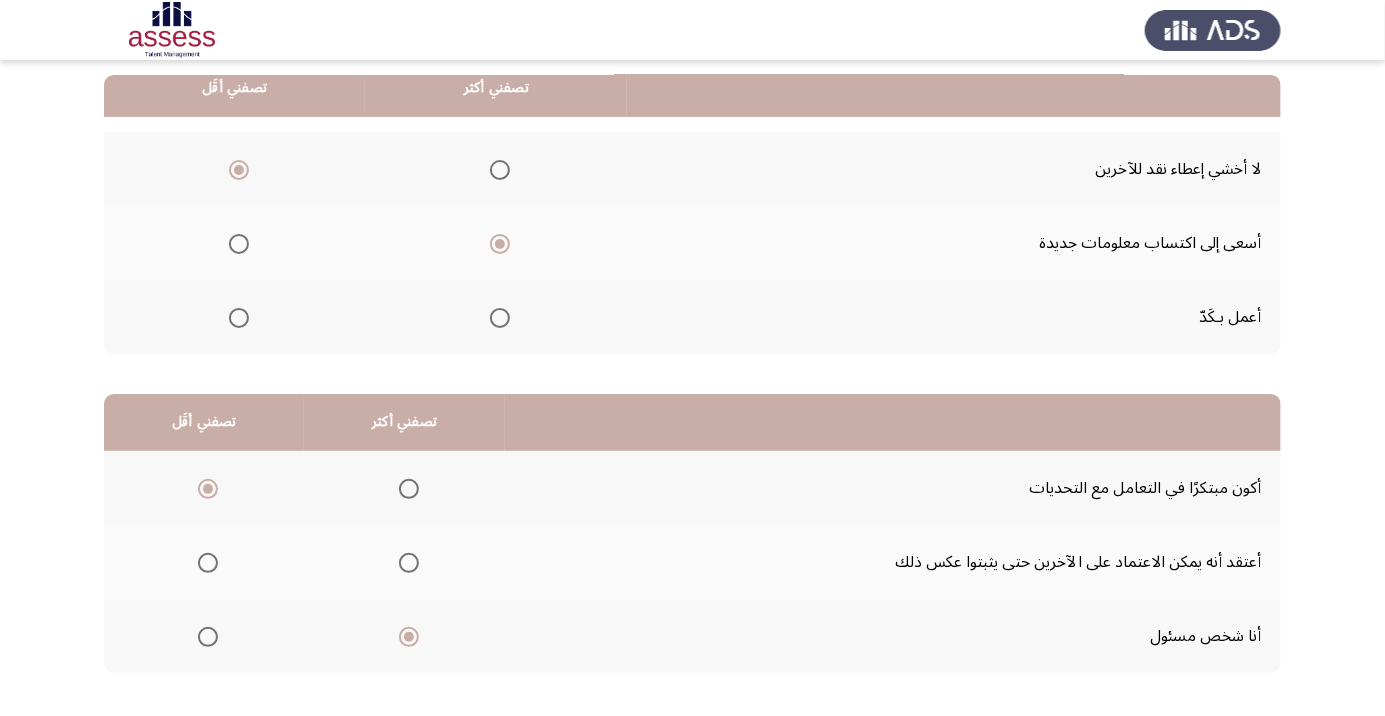 click on "التالي" 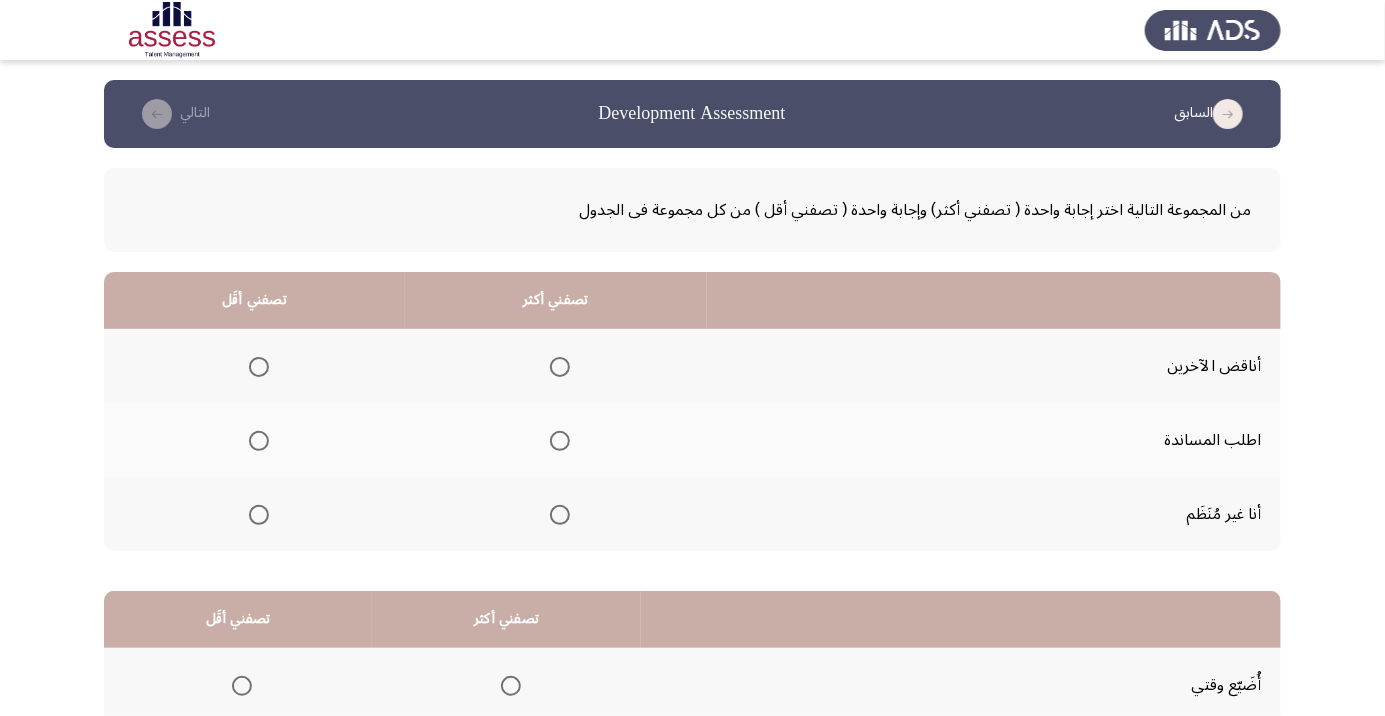 click 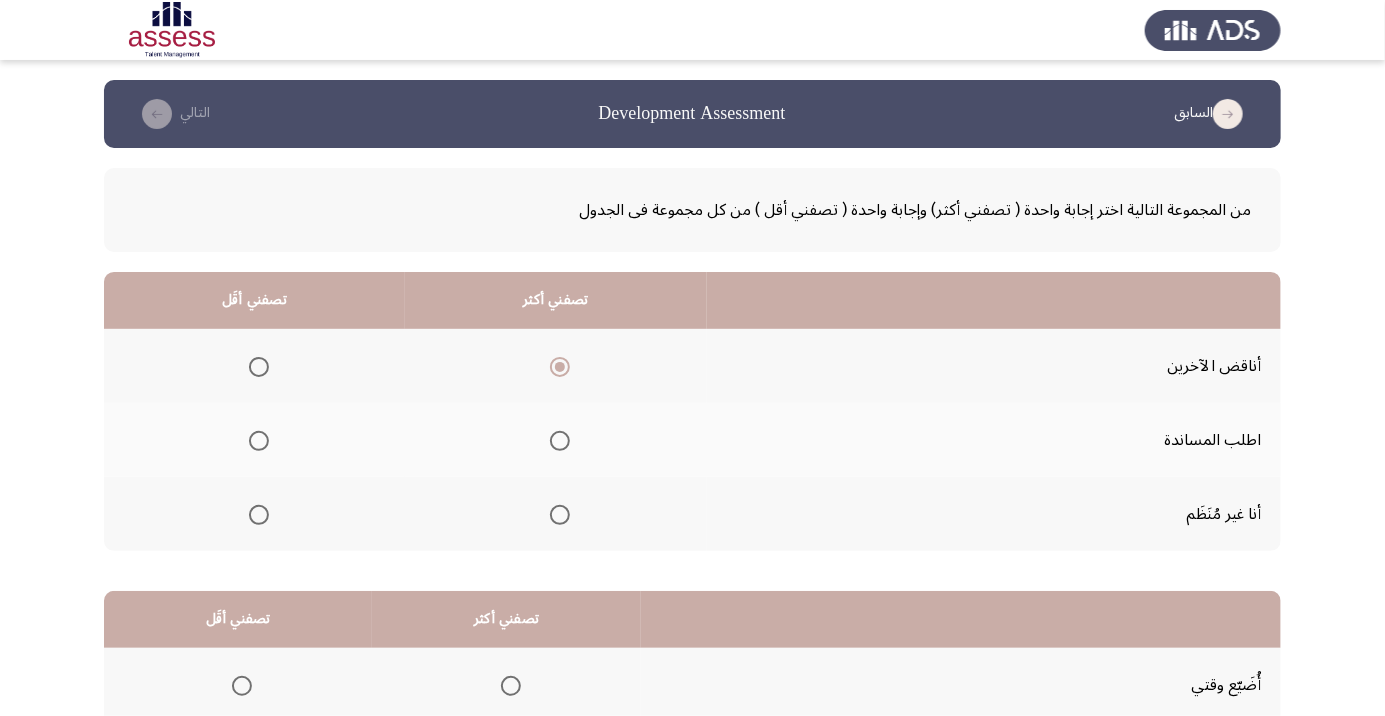 click 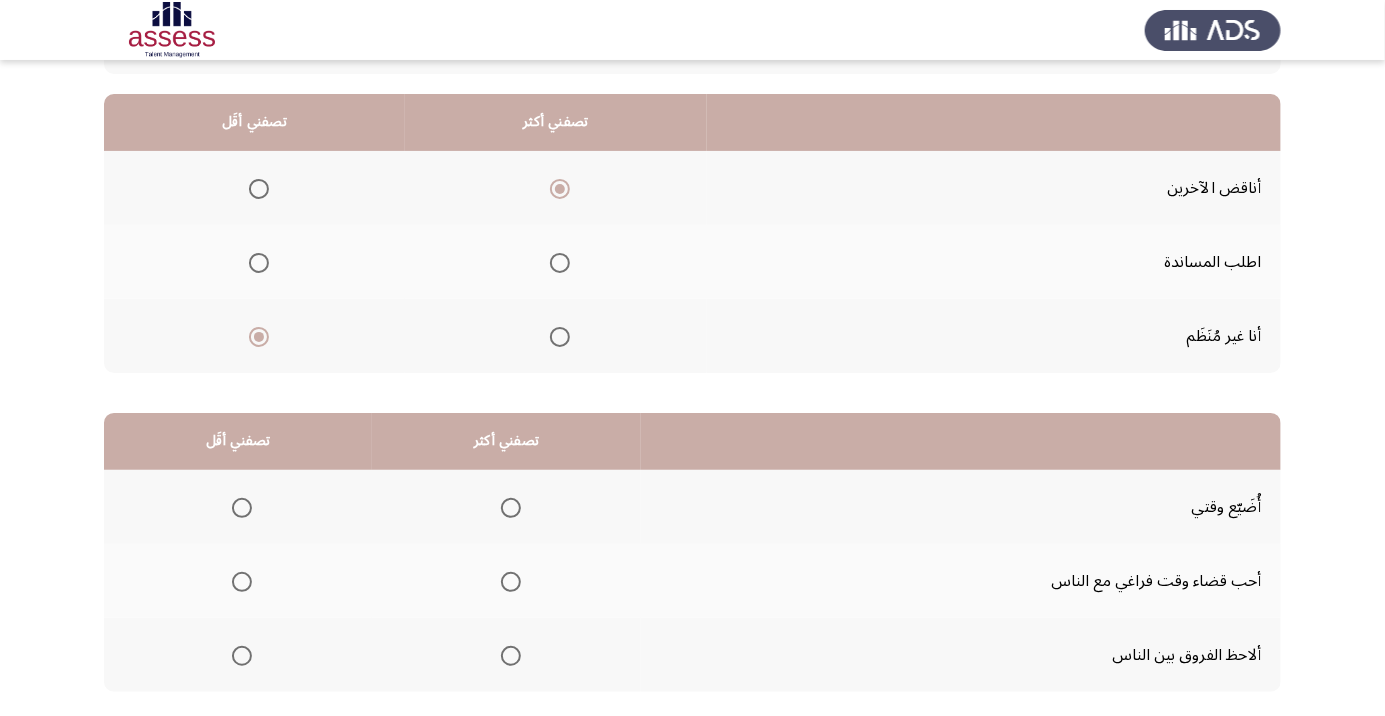 scroll, scrollTop: 197, scrollLeft: 0, axis: vertical 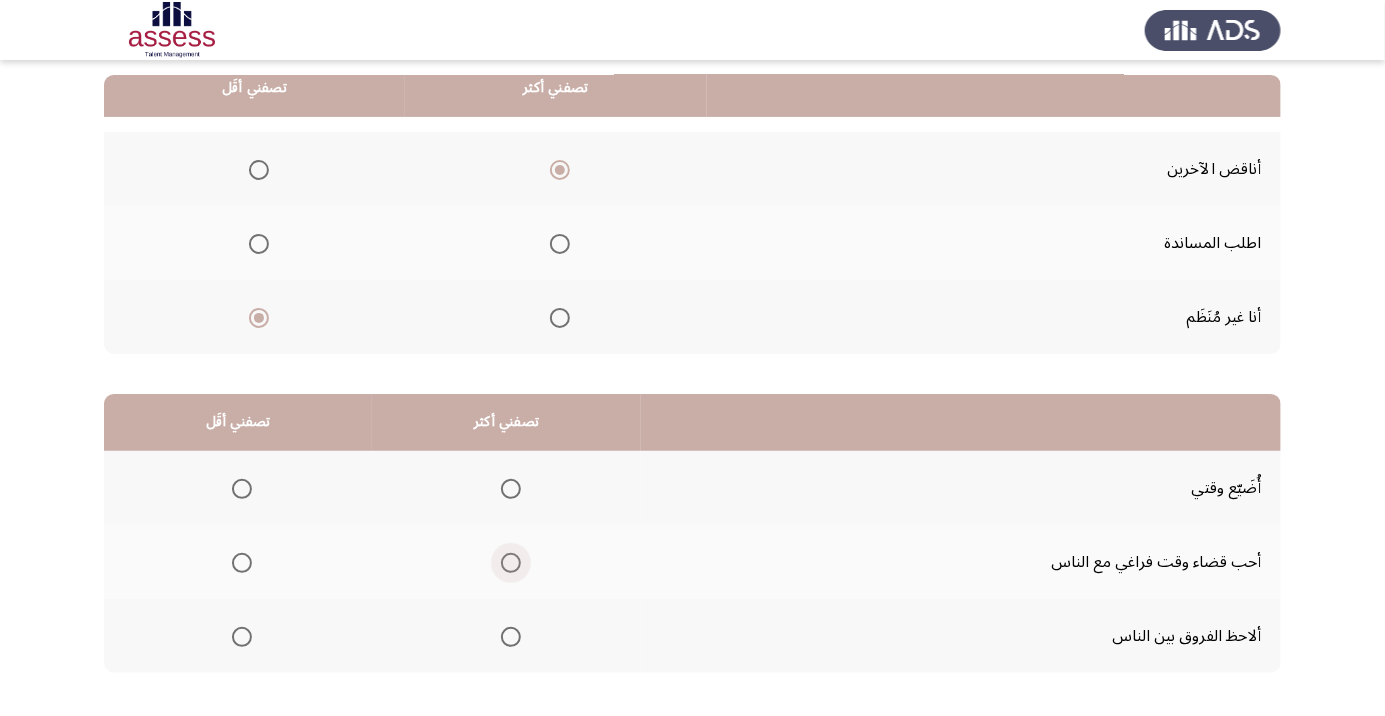 click at bounding box center [511, 563] 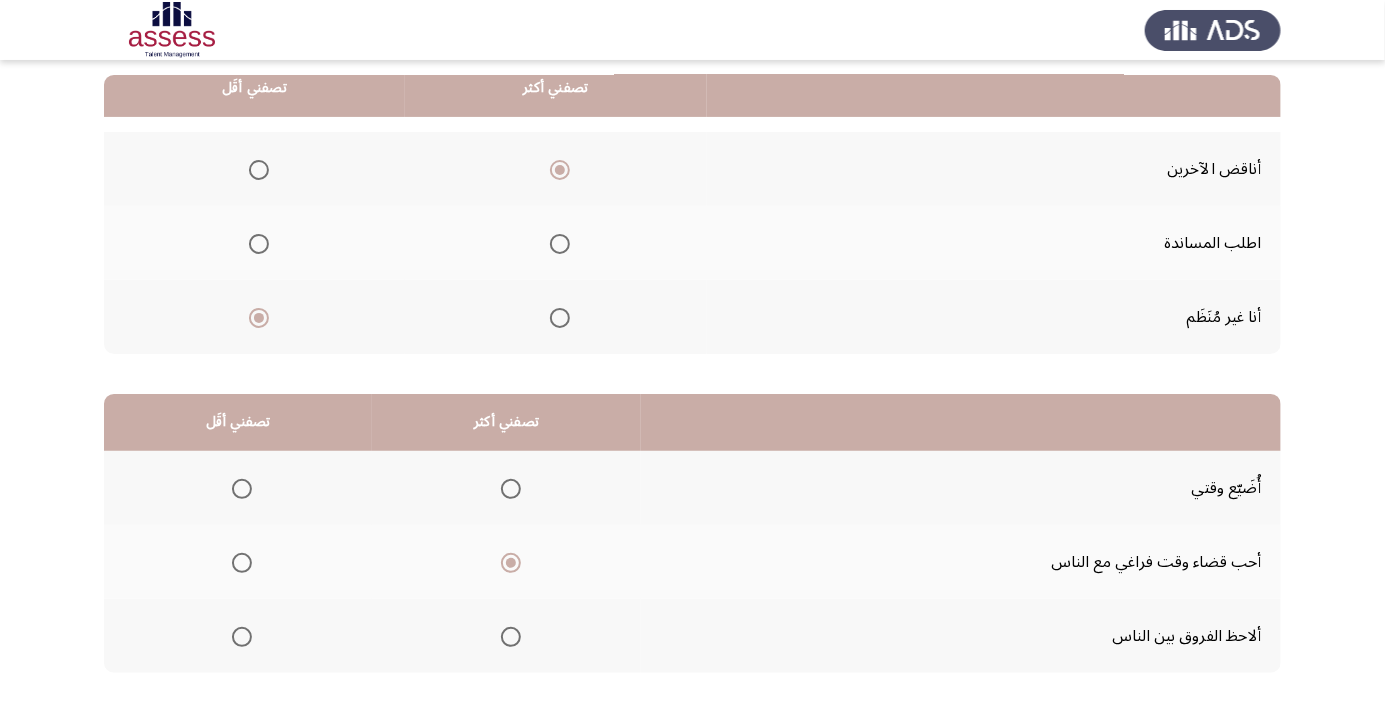 click at bounding box center (242, 637) 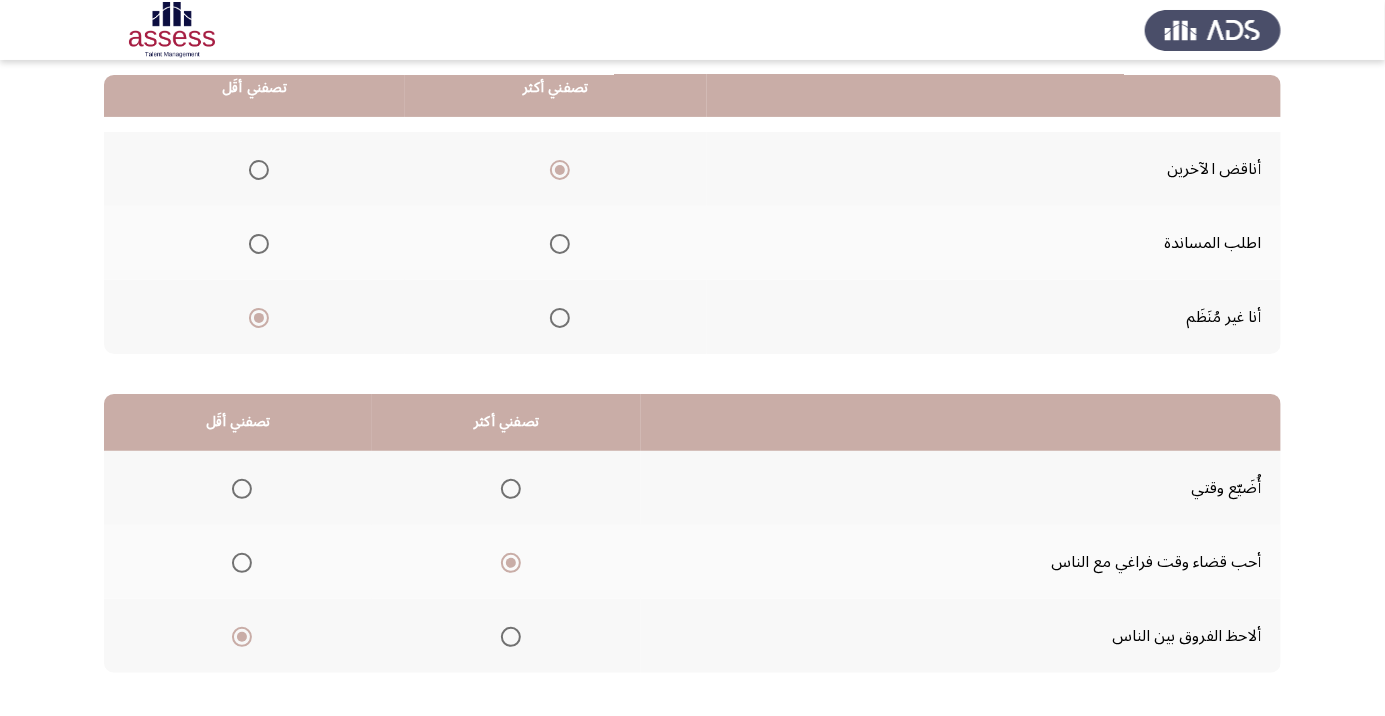 click on "التالي" 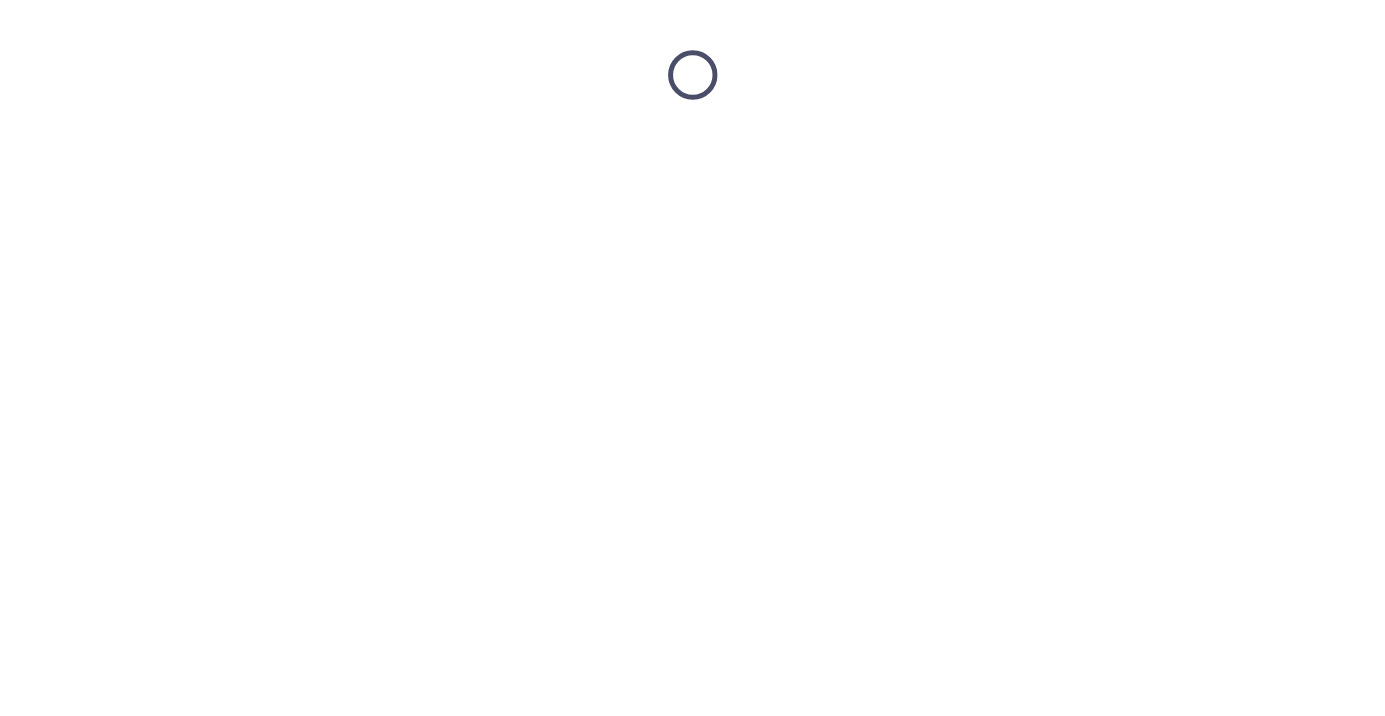 scroll, scrollTop: 0, scrollLeft: 0, axis: both 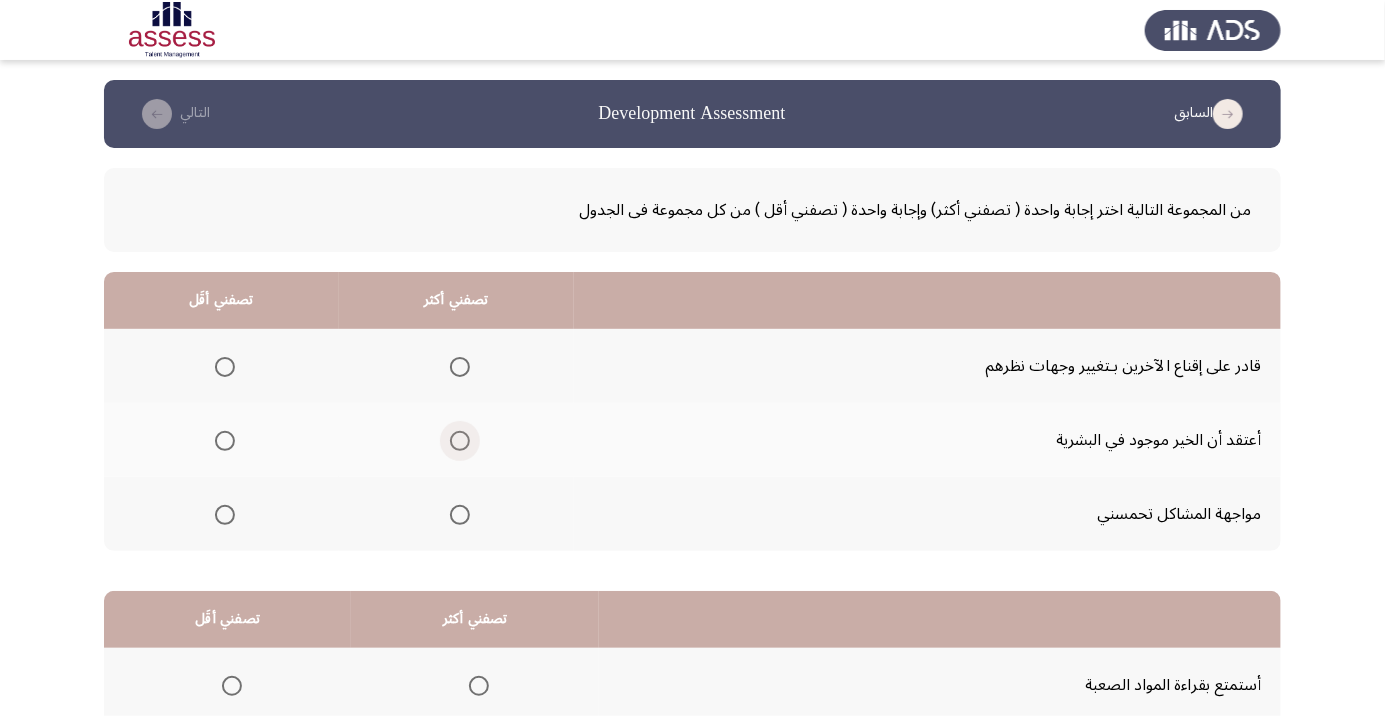 click at bounding box center (460, 441) 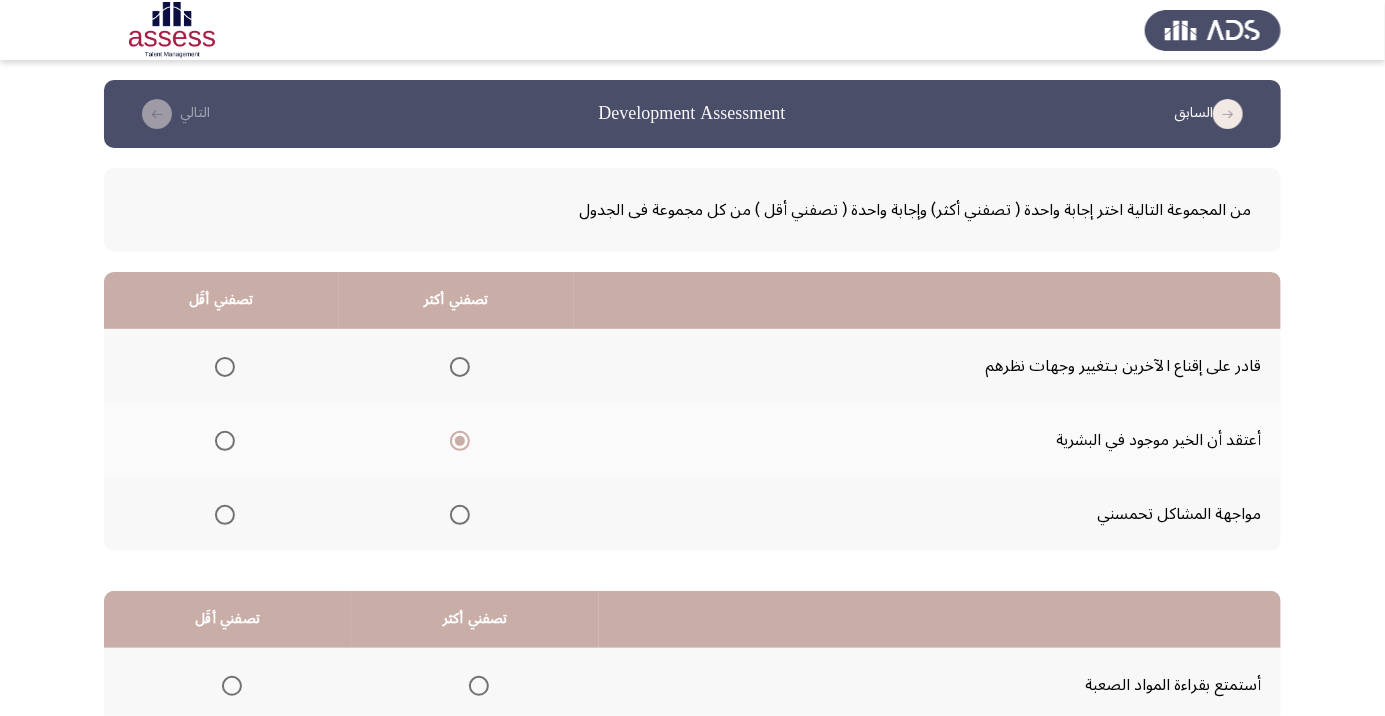 click 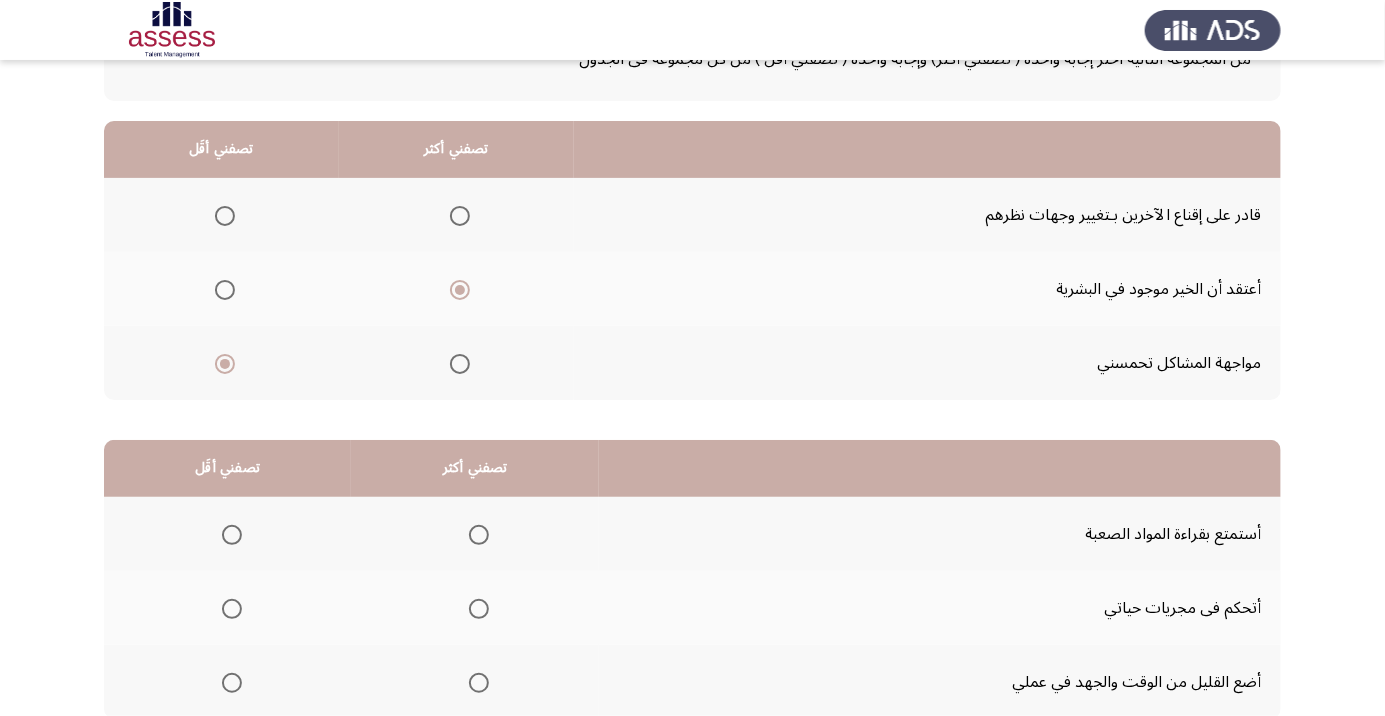 scroll, scrollTop: 197, scrollLeft: 0, axis: vertical 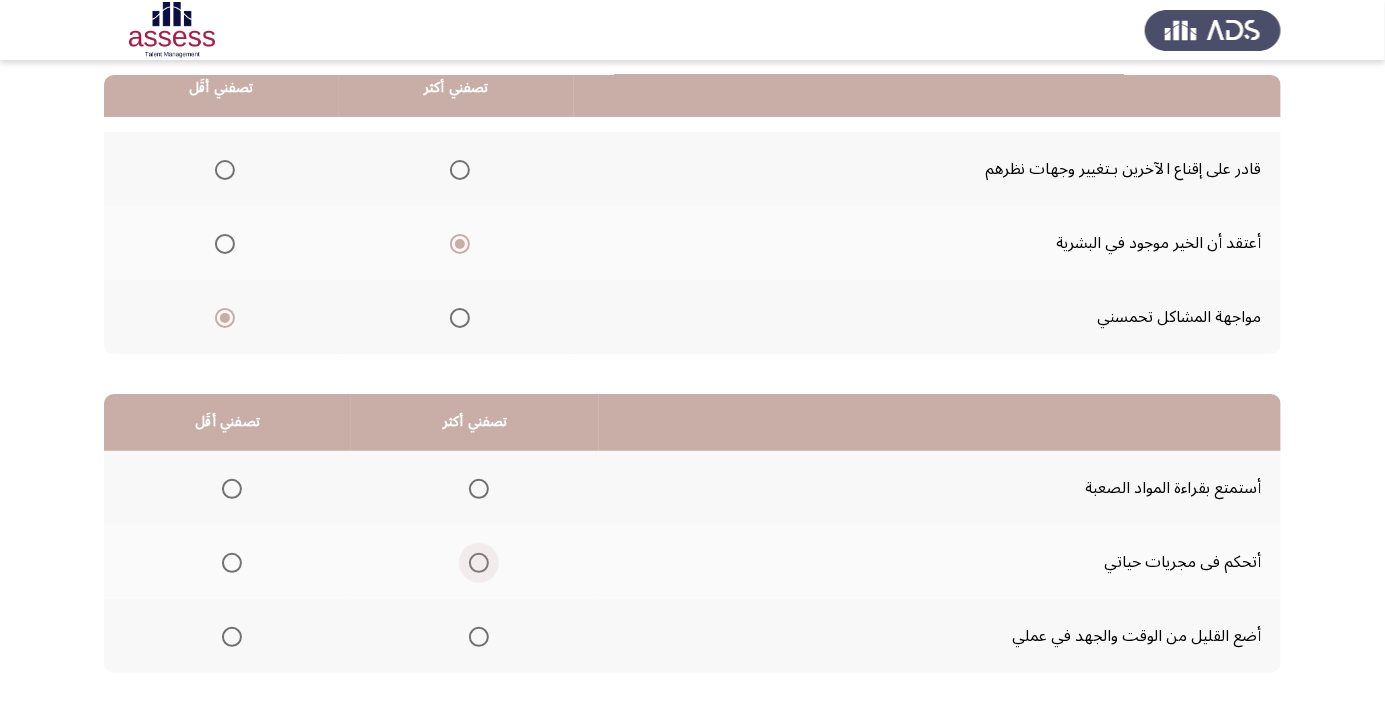 click at bounding box center (479, 563) 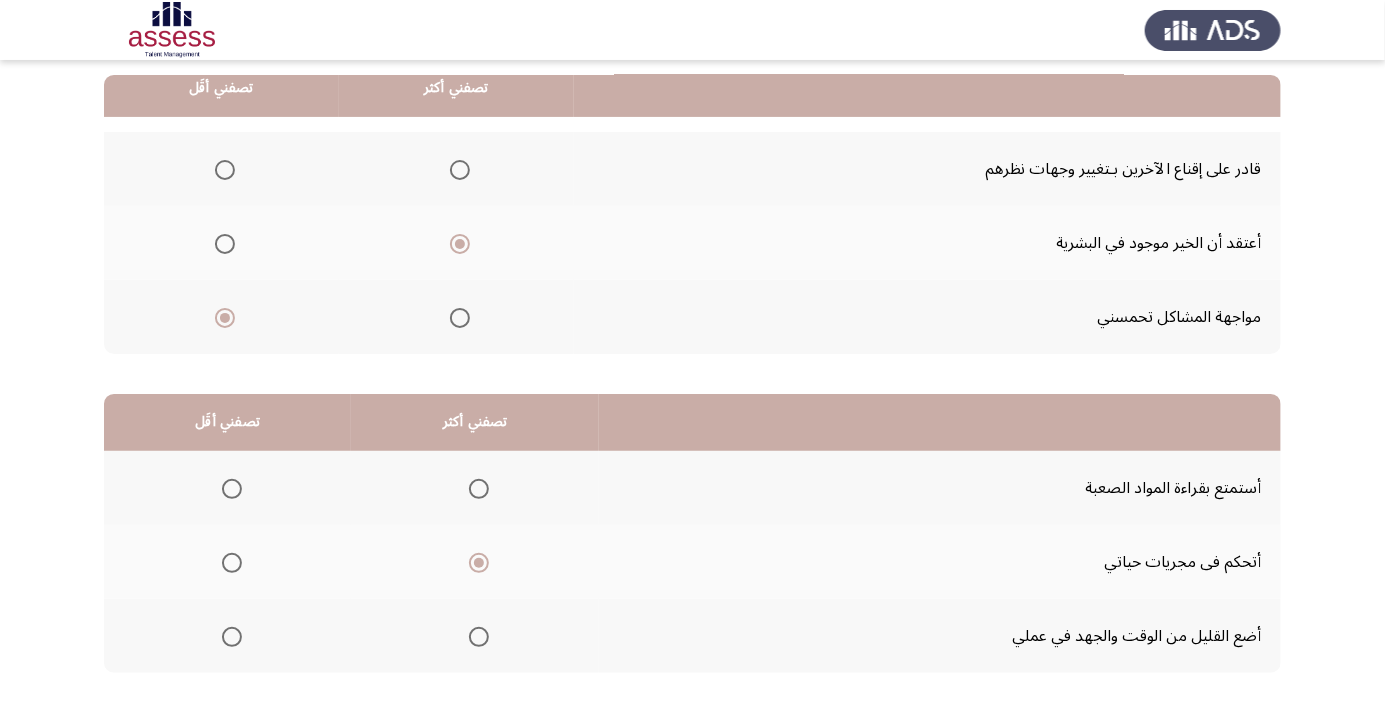 click at bounding box center (479, 637) 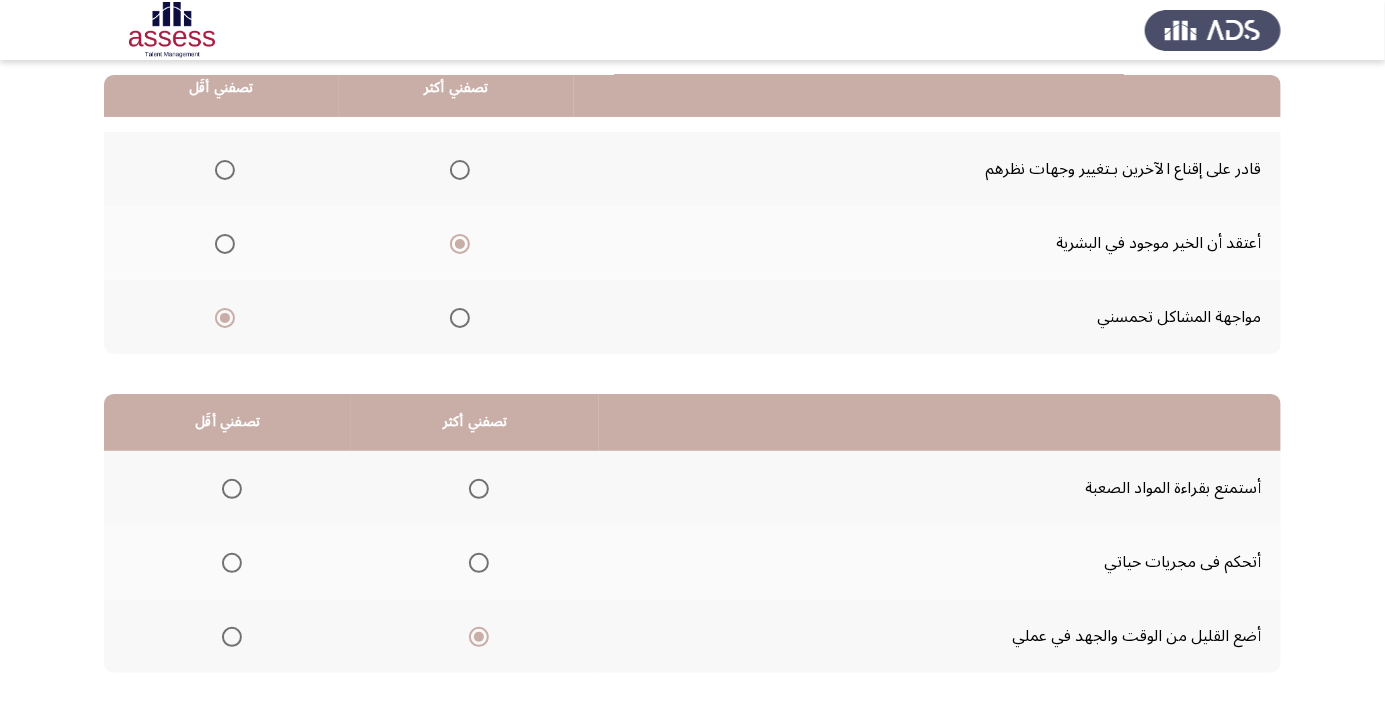 click 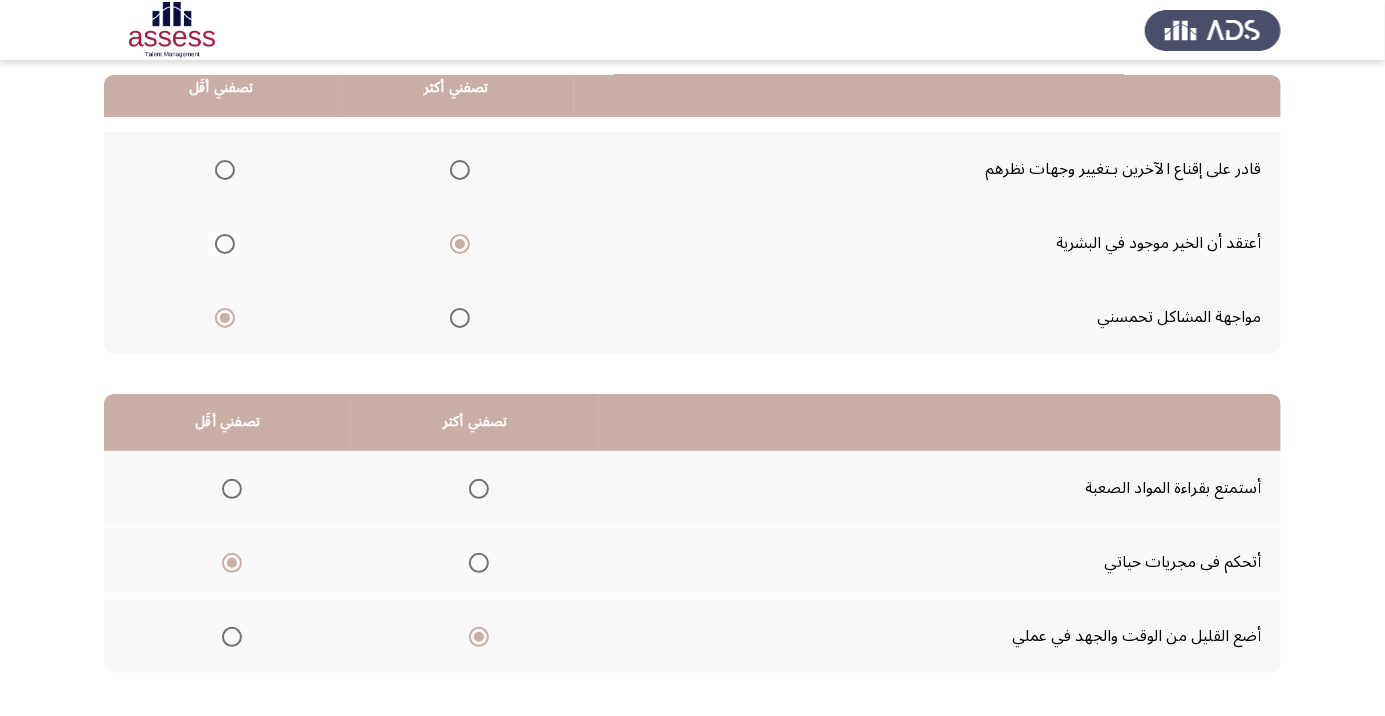 click on "التالي" 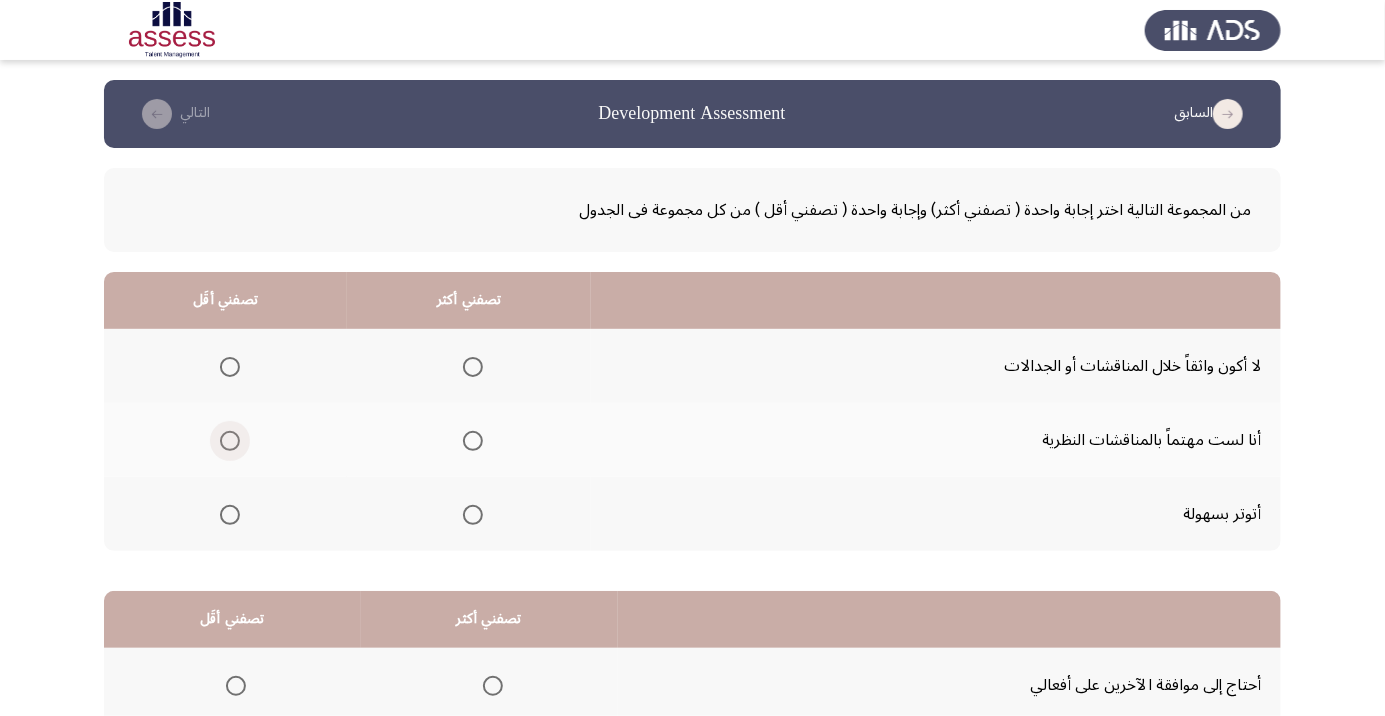 click at bounding box center [230, 441] 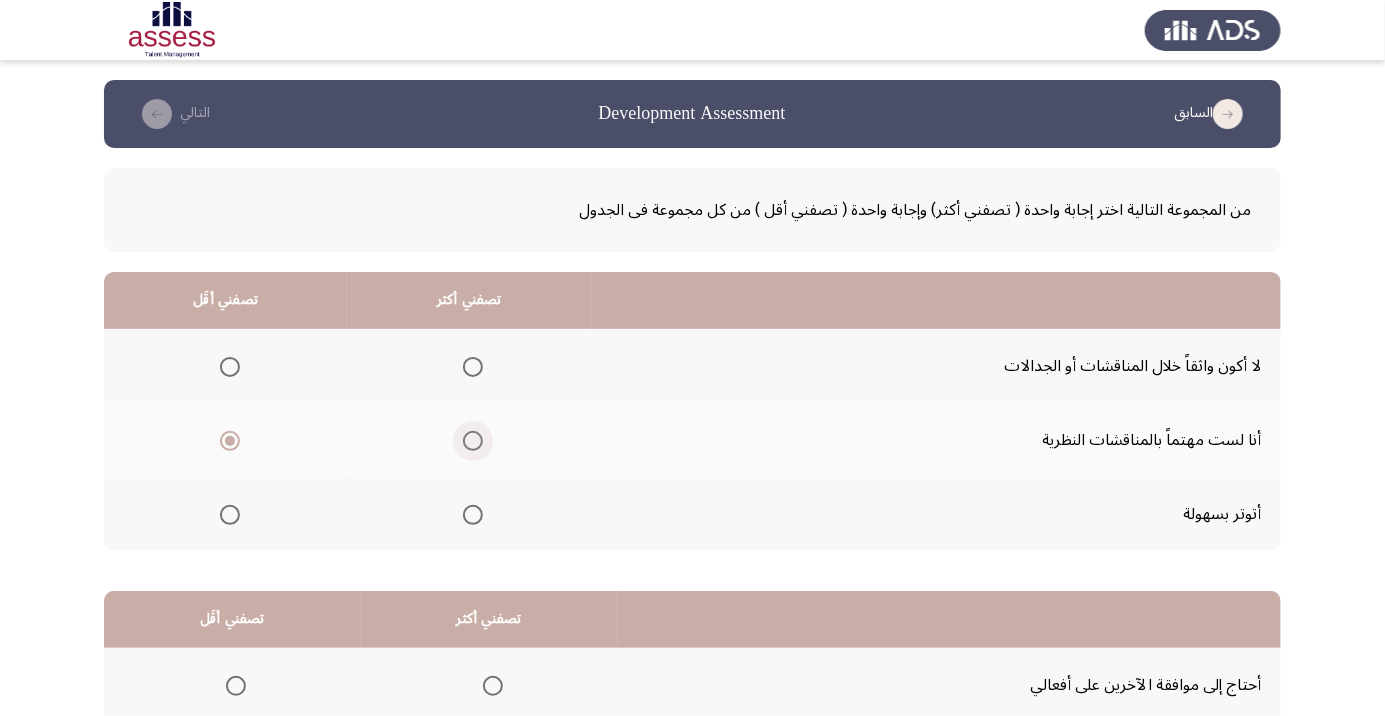 click at bounding box center (473, 441) 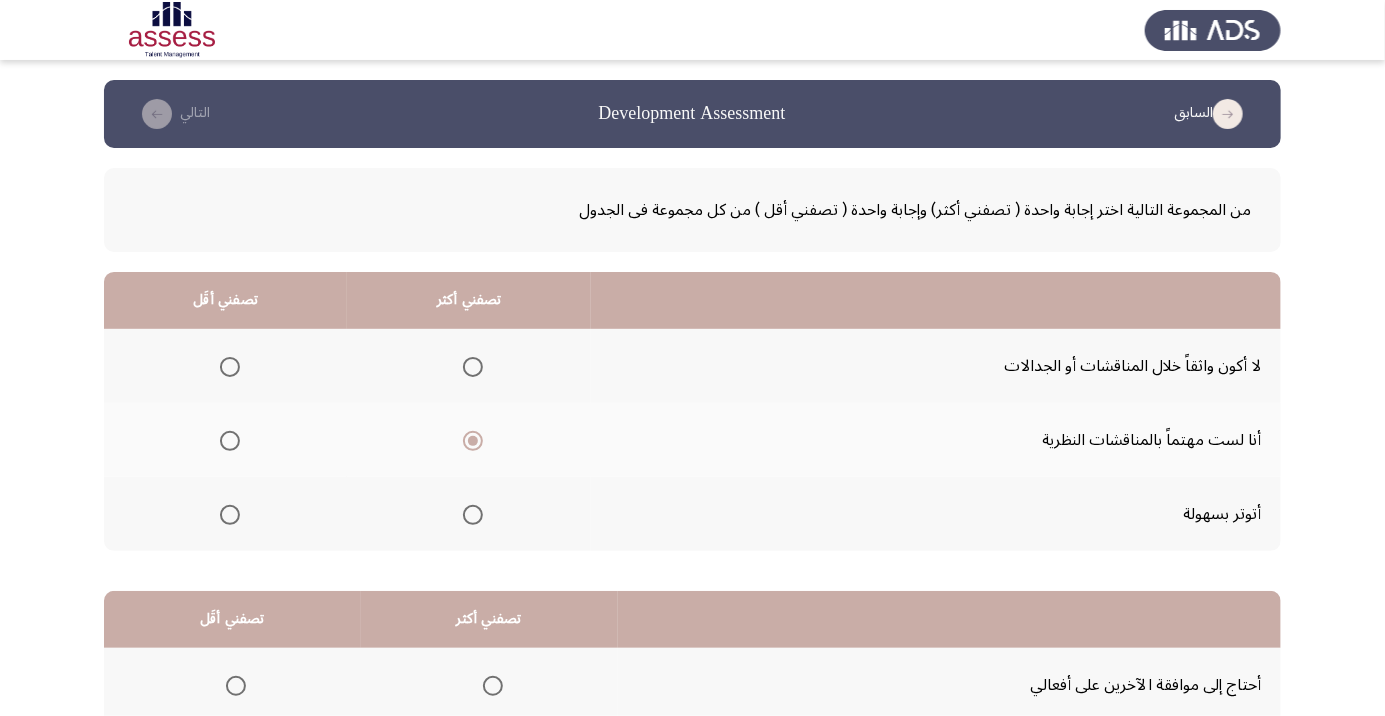 click at bounding box center (230, 367) 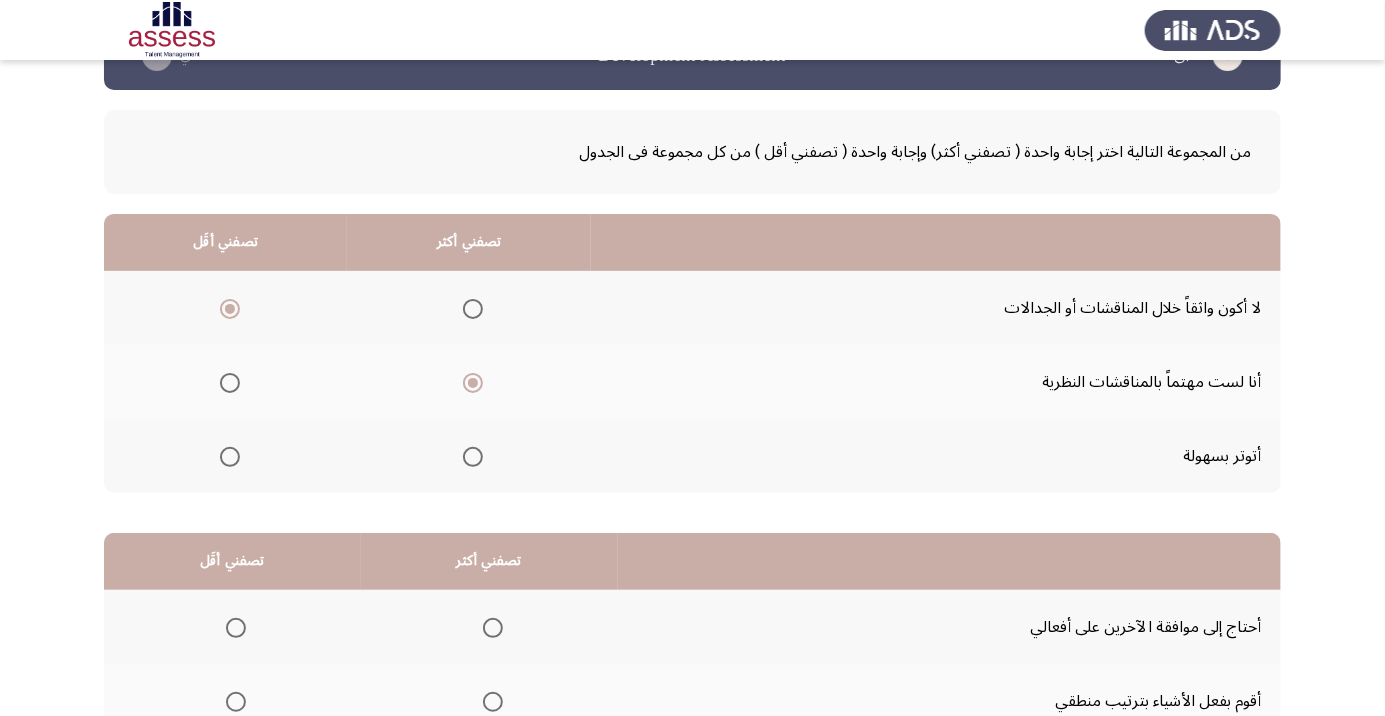 scroll, scrollTop: 197, scrollLeft: 0, axis: vertical 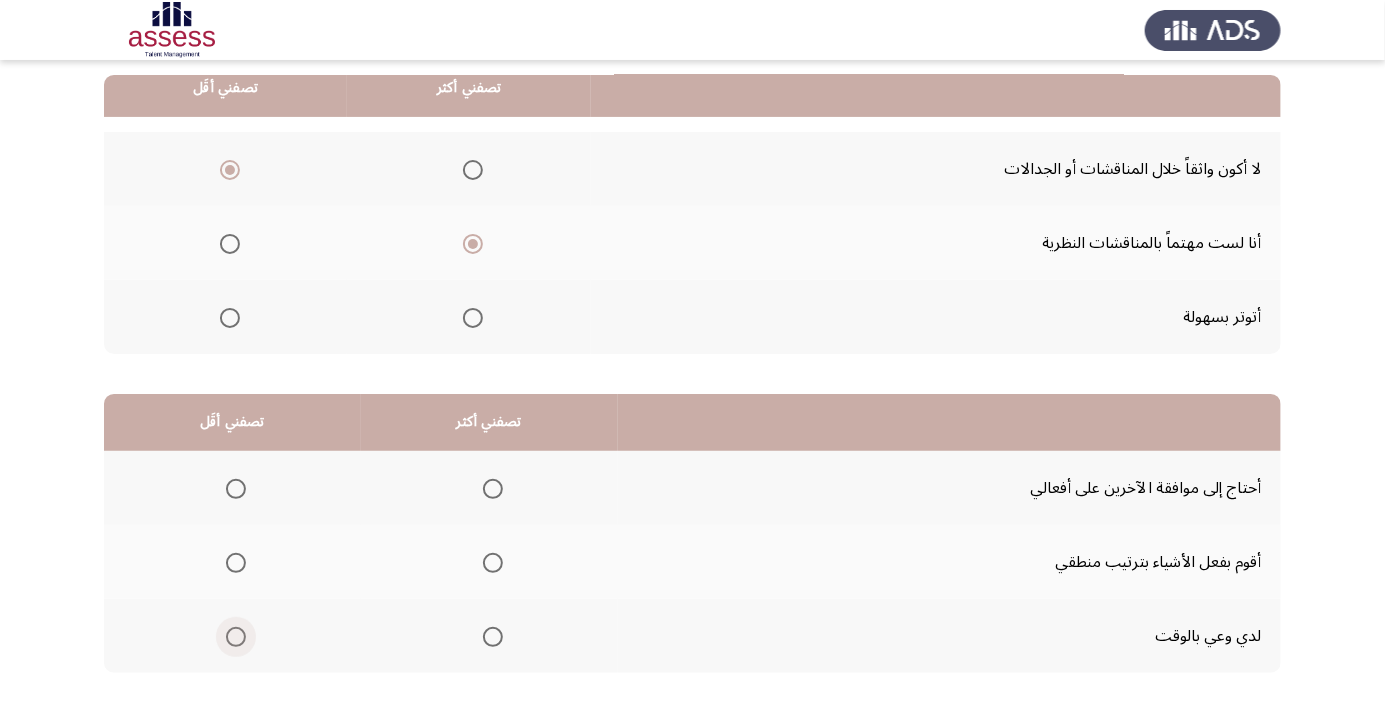 click at bounding box center [236, 637] 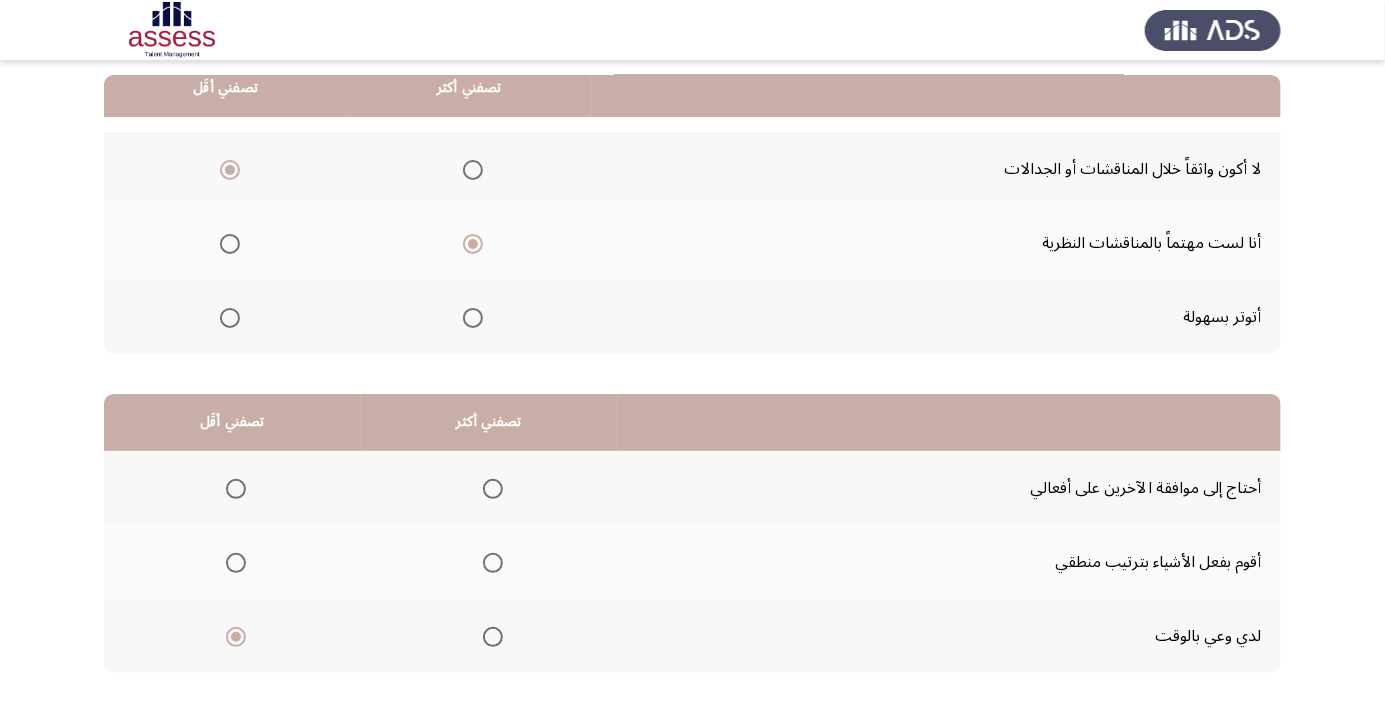 click 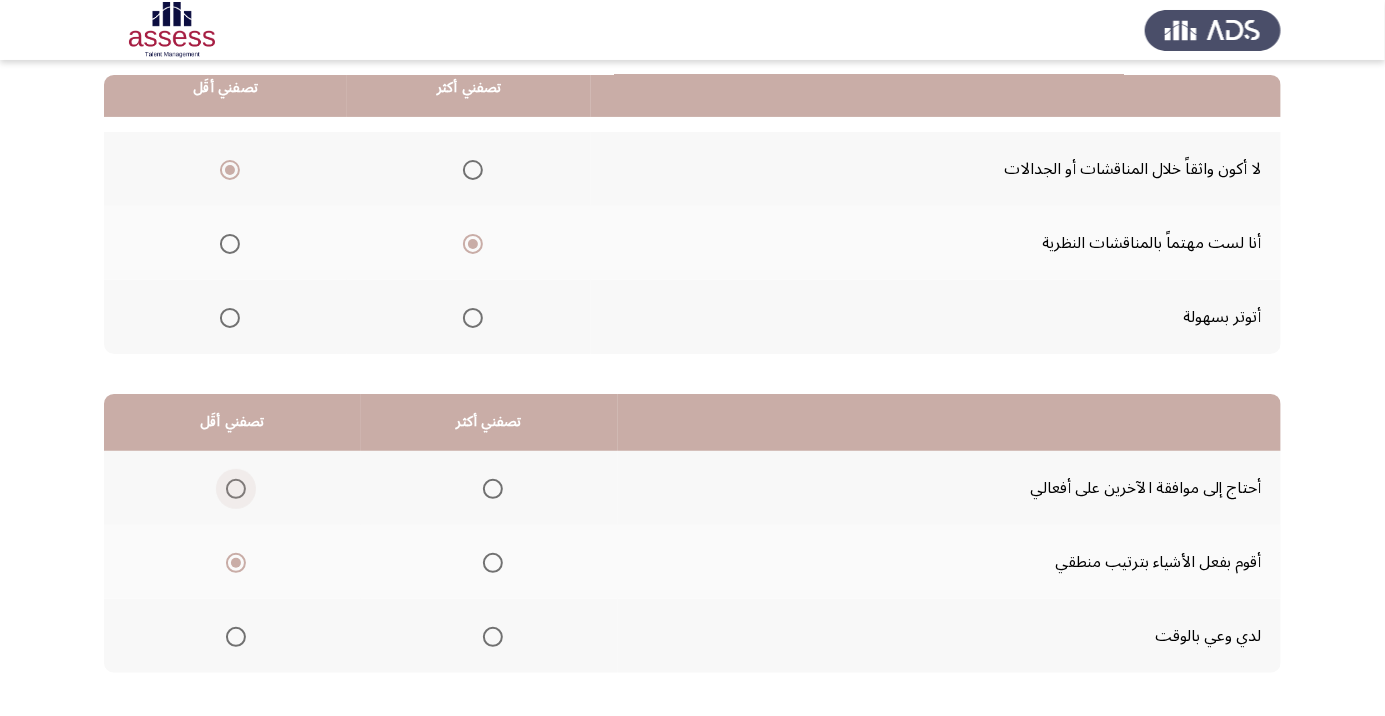 click at bounding box center (236, 489) 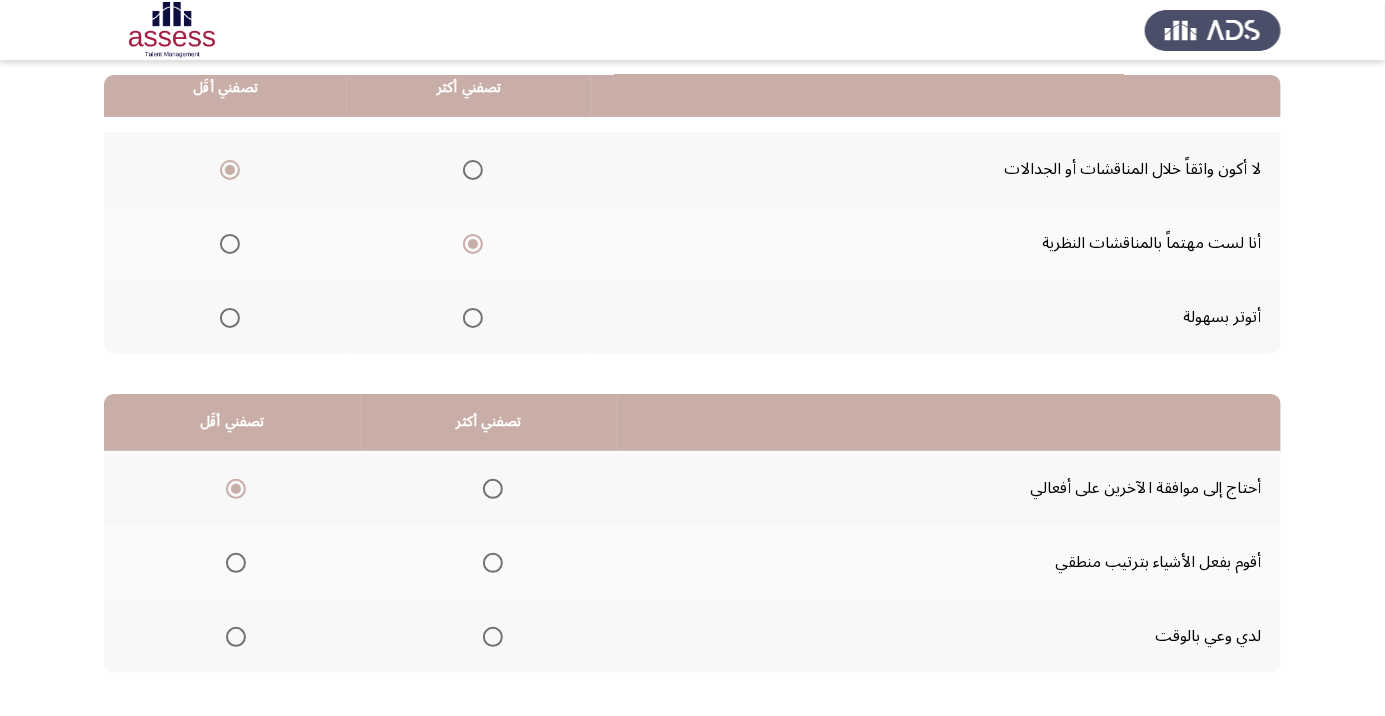 click 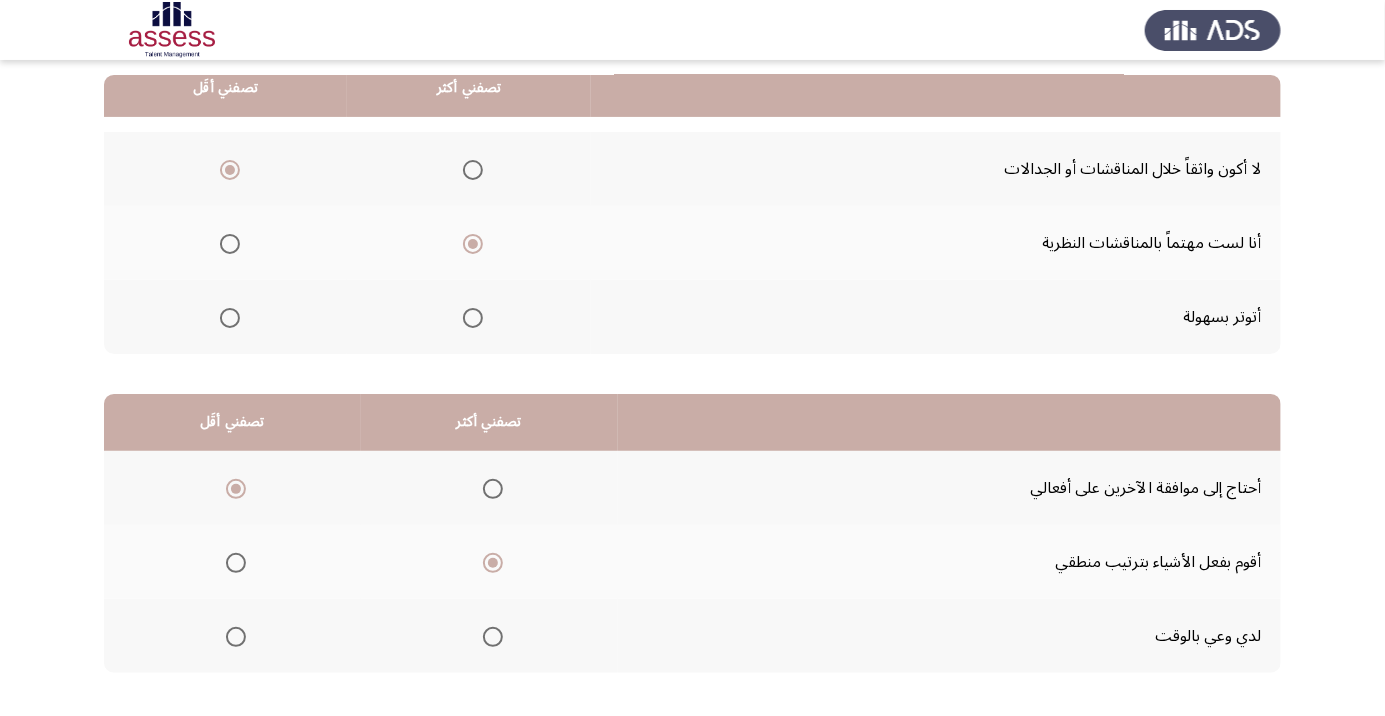 click on "التالي" 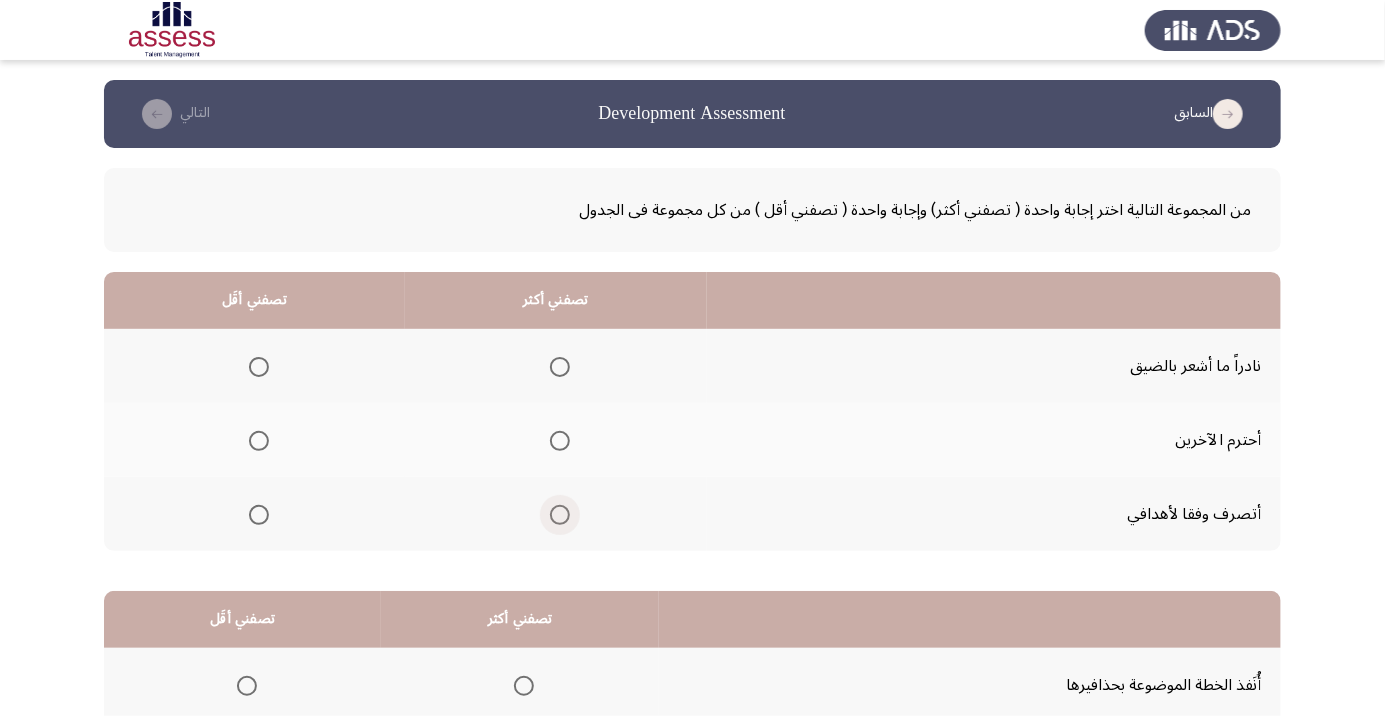 click at bounding box center (560, 515) 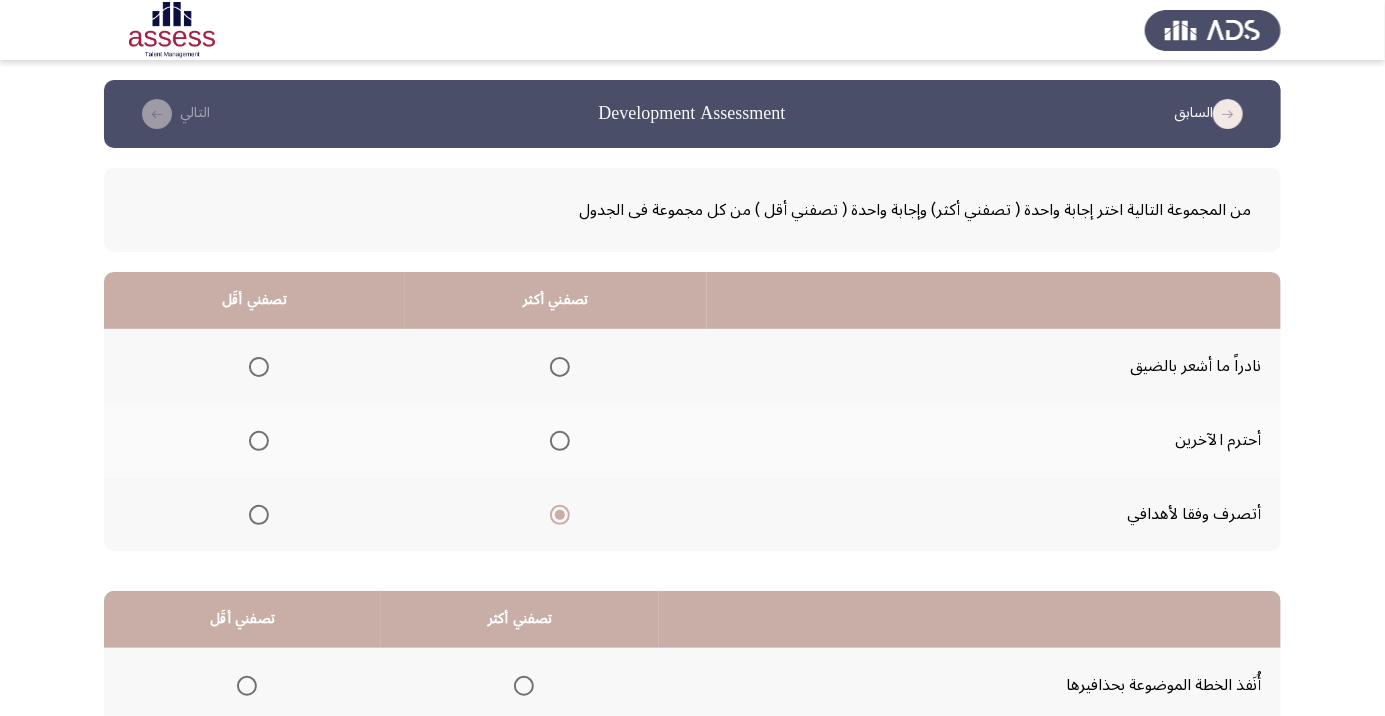 click at bounding box center [259, 367] 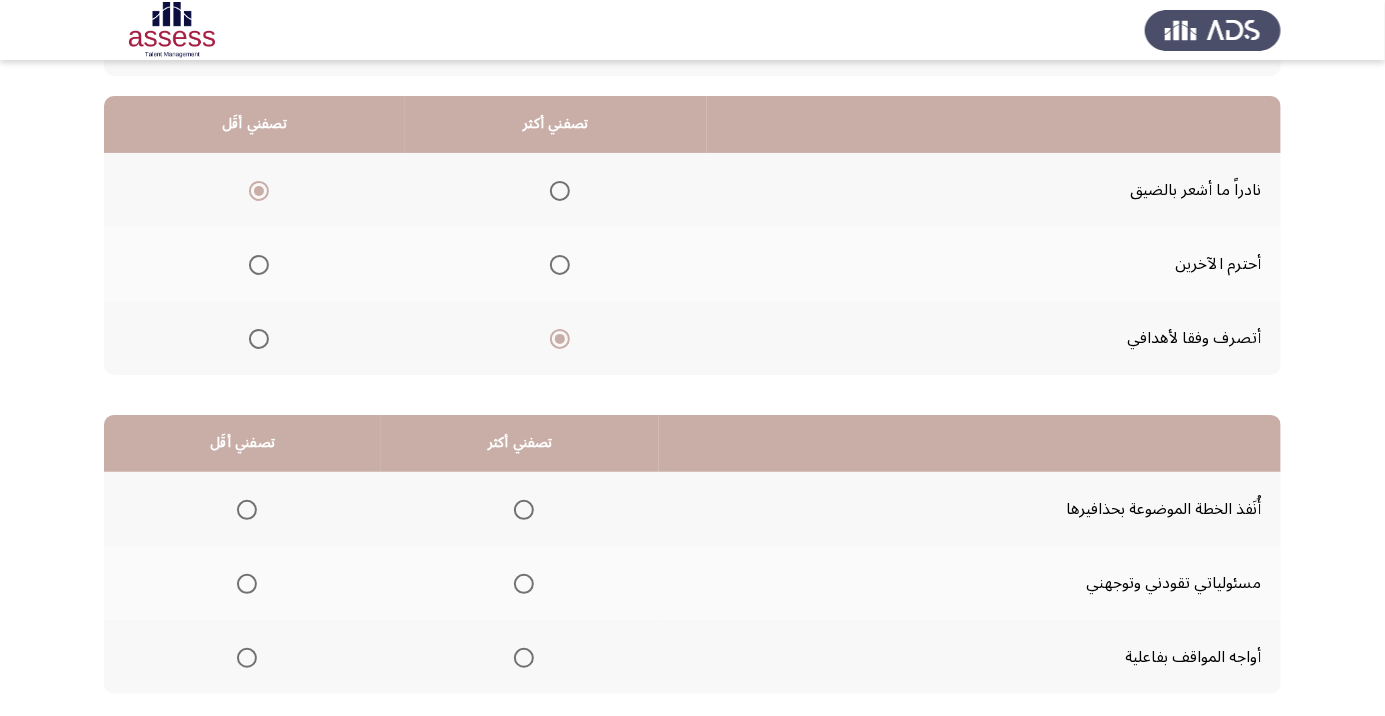 scroll, scrollTop: 197, scrollLeft: 0, axis: vertical 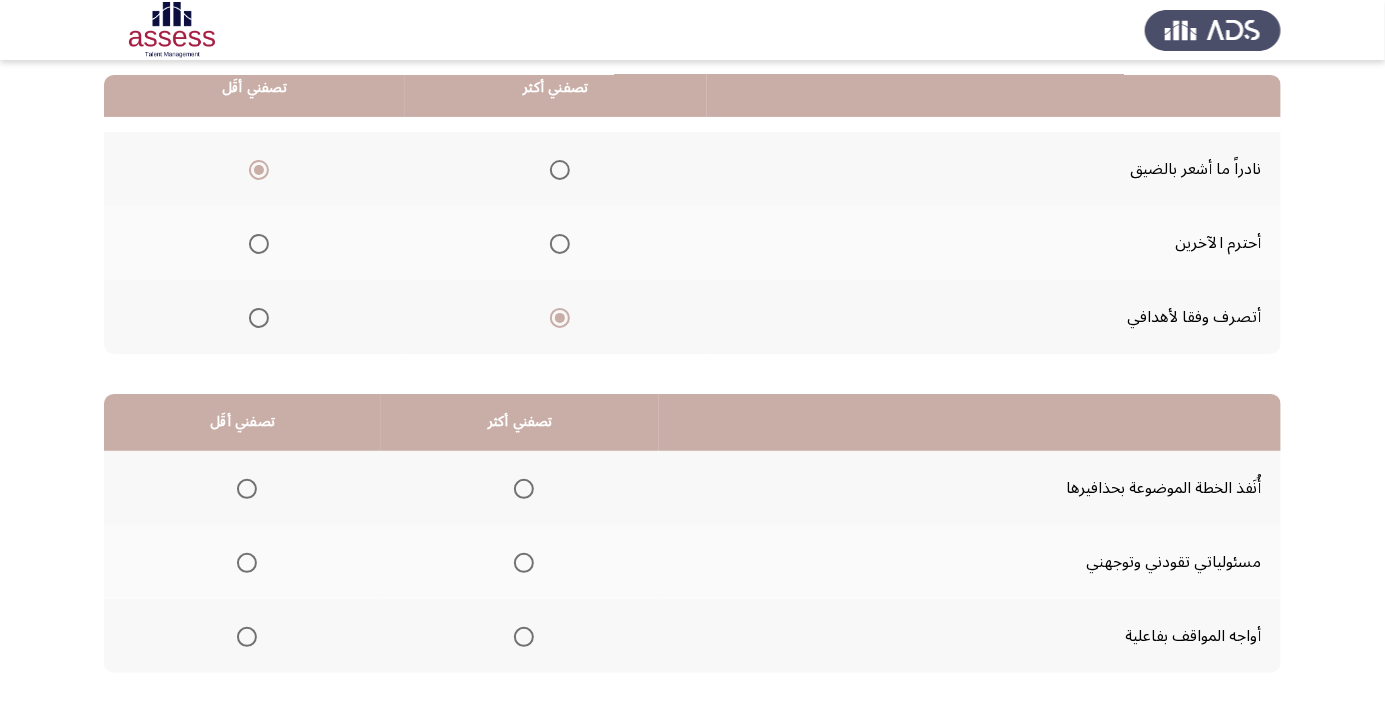 click at bounding box center (524, 637) 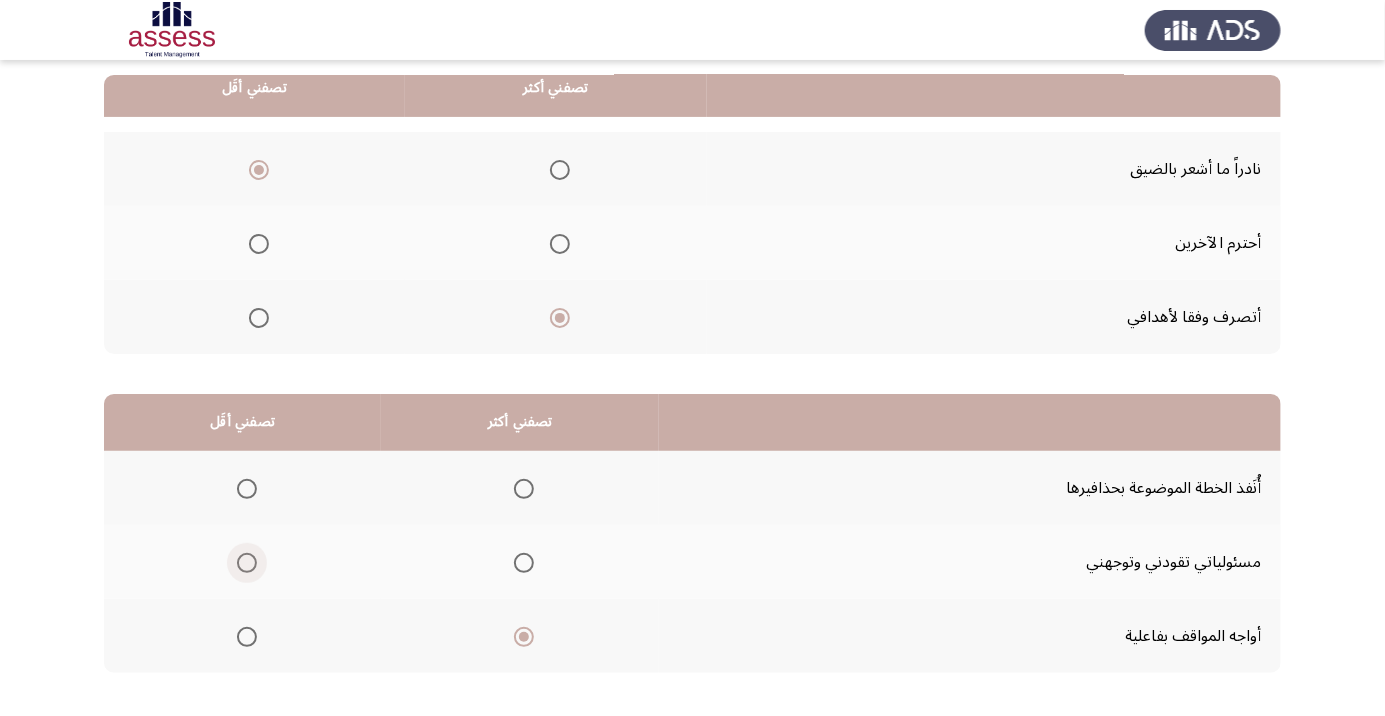 click at bounding box center [247, 563] 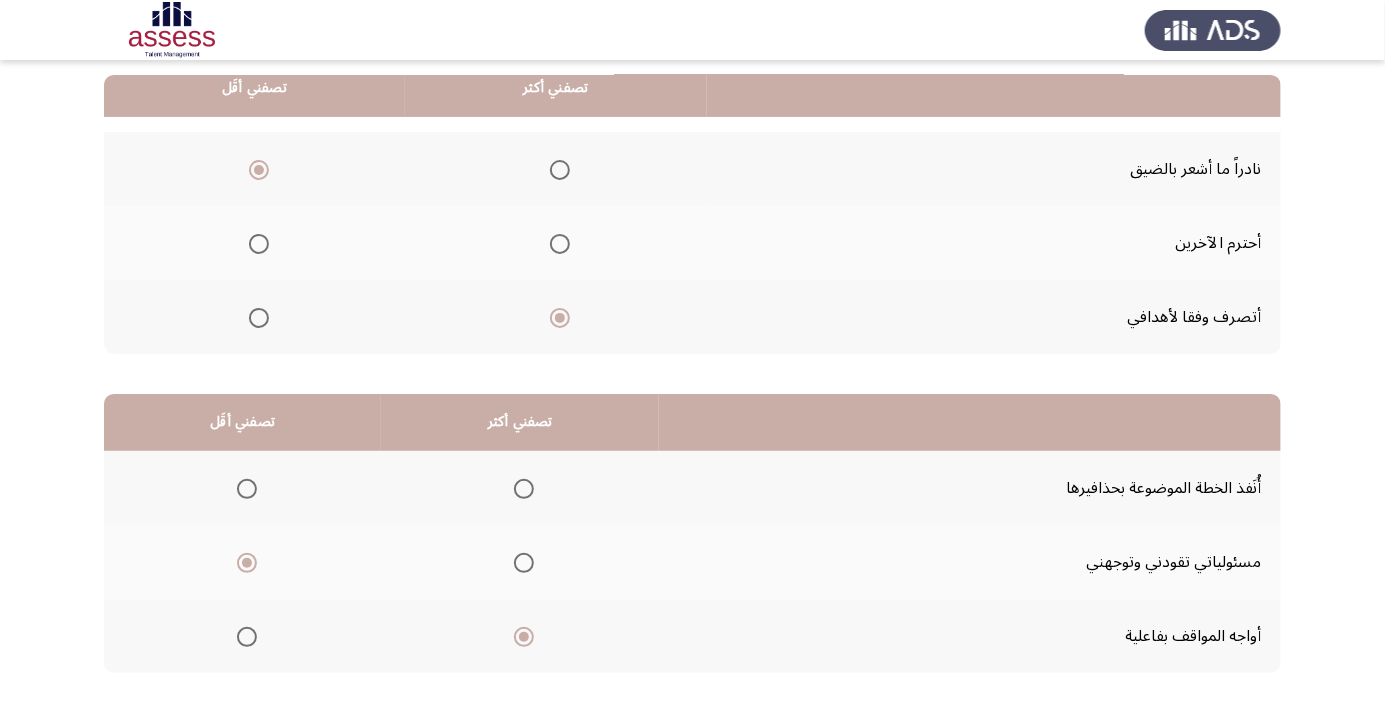 click at bounding box center [247, 489] 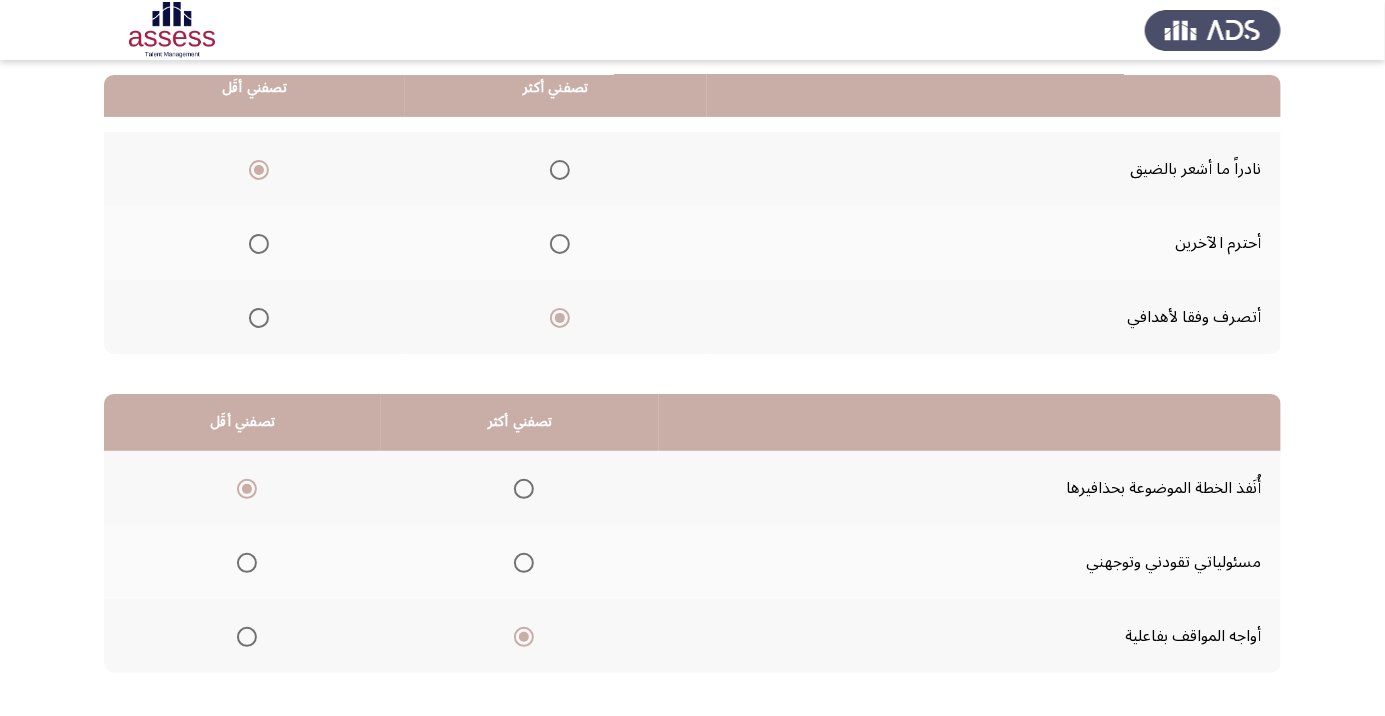 click on "السابق
Development Assessment   التالي  من المجموعة التالية اختر إجابة واحدة ( تصفني أكثر) وإجابة واحدة ( تصفني أقل ) من كل مجموعة فى الجدول  تصفني أكثر   تصفني أقَل  نادراً ما أشعر بالضيق     أحترم الآخرين     أتصرف وفقا لأهدافي      تصفني أكثر   تصفني أقَل  أُنَفذ الخطة الموضوعة بحذافيرها     مسئولياتي تقودني وتوجهني     أواجه المواقف بفاعلية      ٣٦ / ٤٨ الصفحات   السابق
التالي
WAITING" at bounding box center (692, 308) 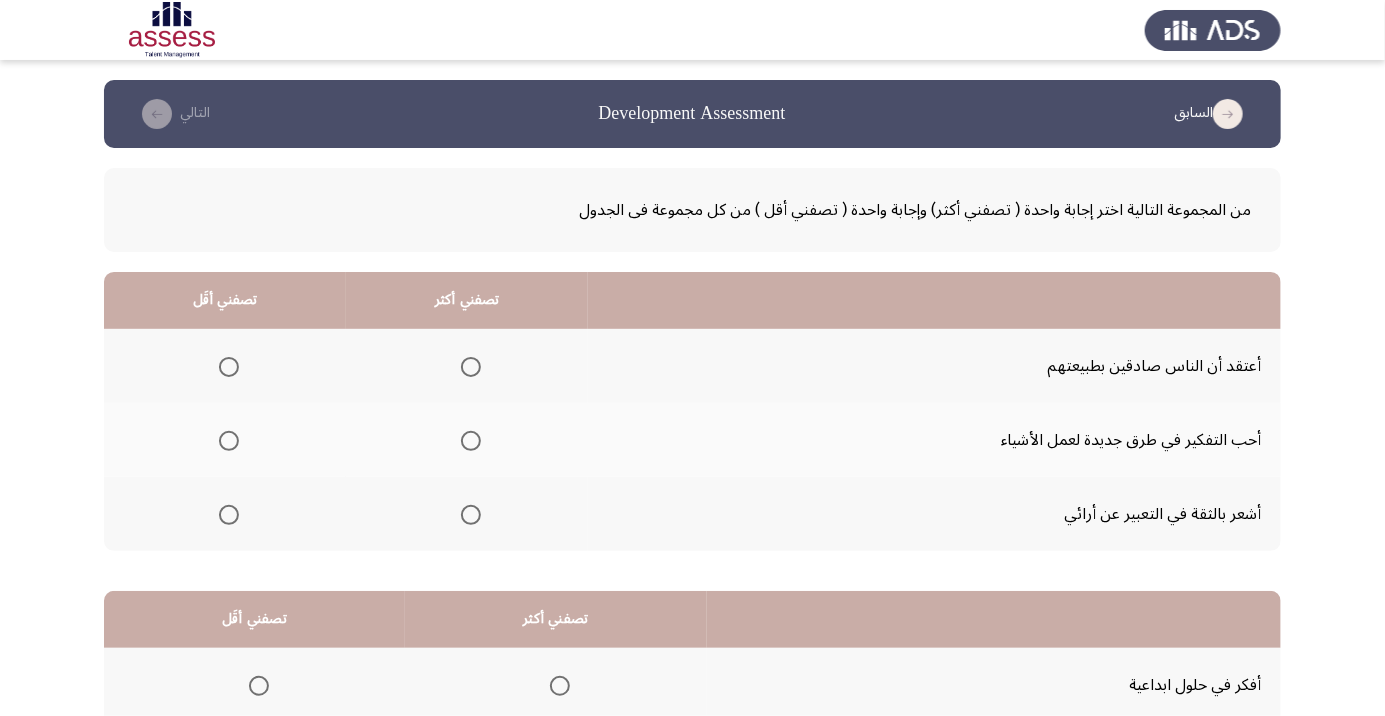 click at bounding box center [471, 441] 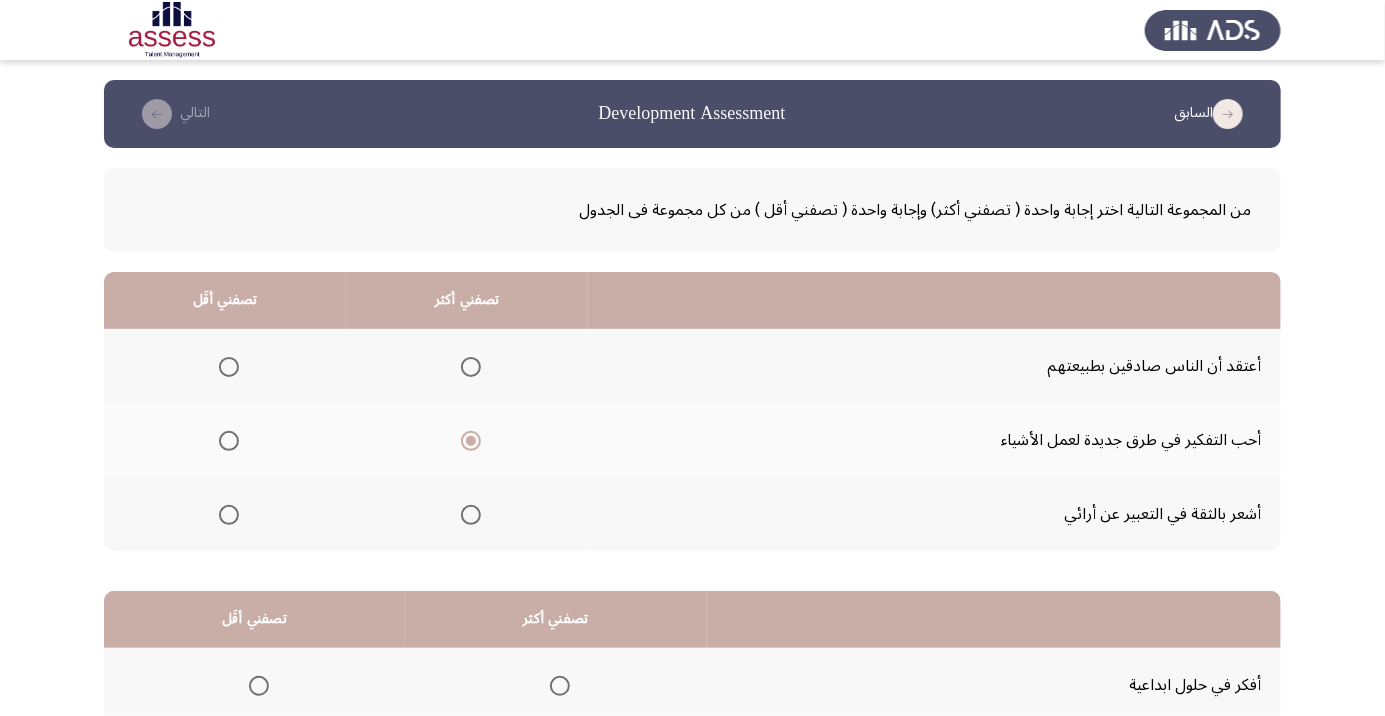 click at bounding box center (229, 367) 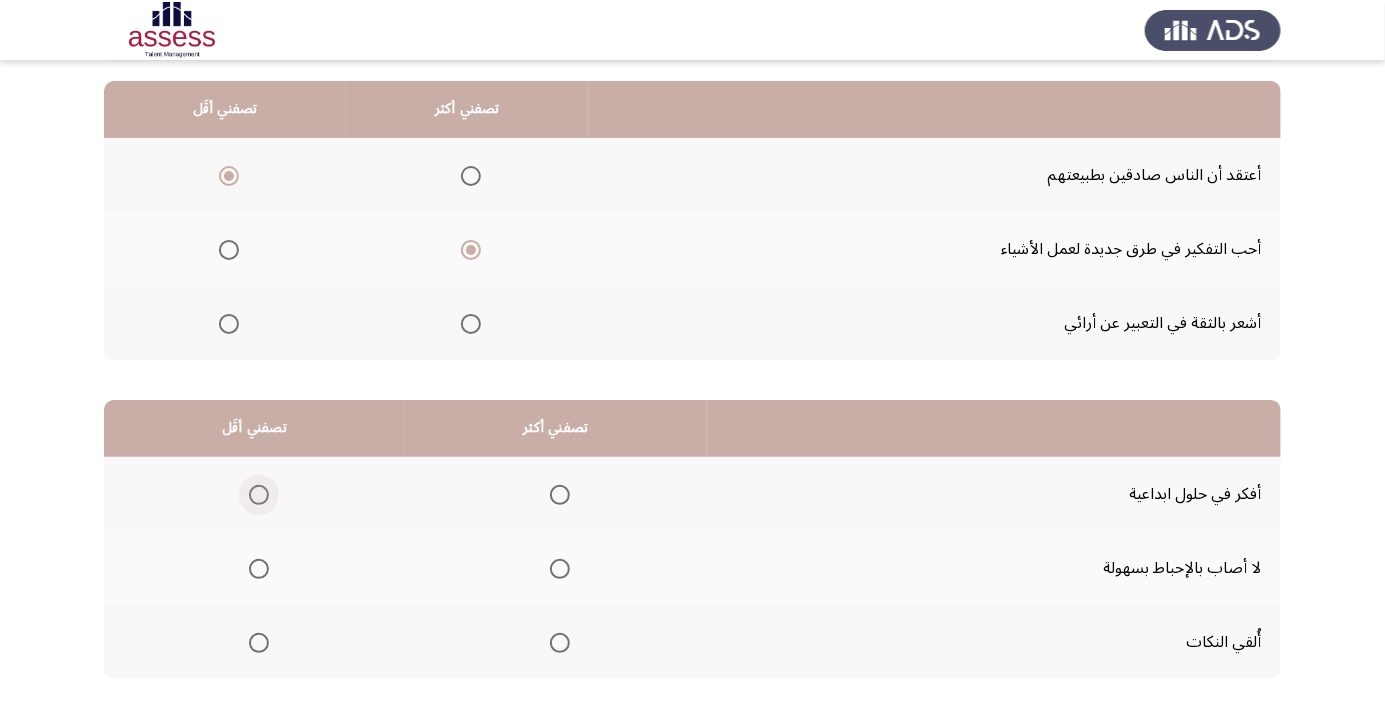 scroll, scrollTop: 197, scrollLeft: 0, axis: vertical 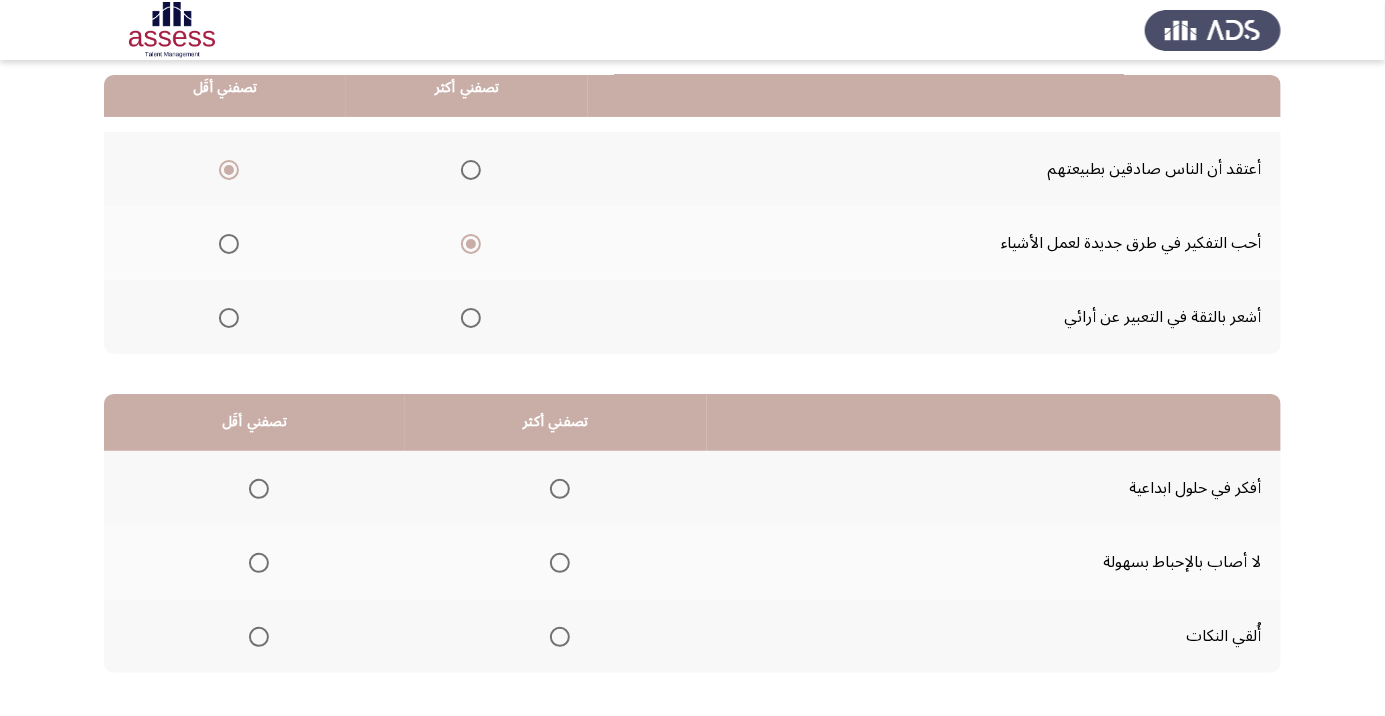 click 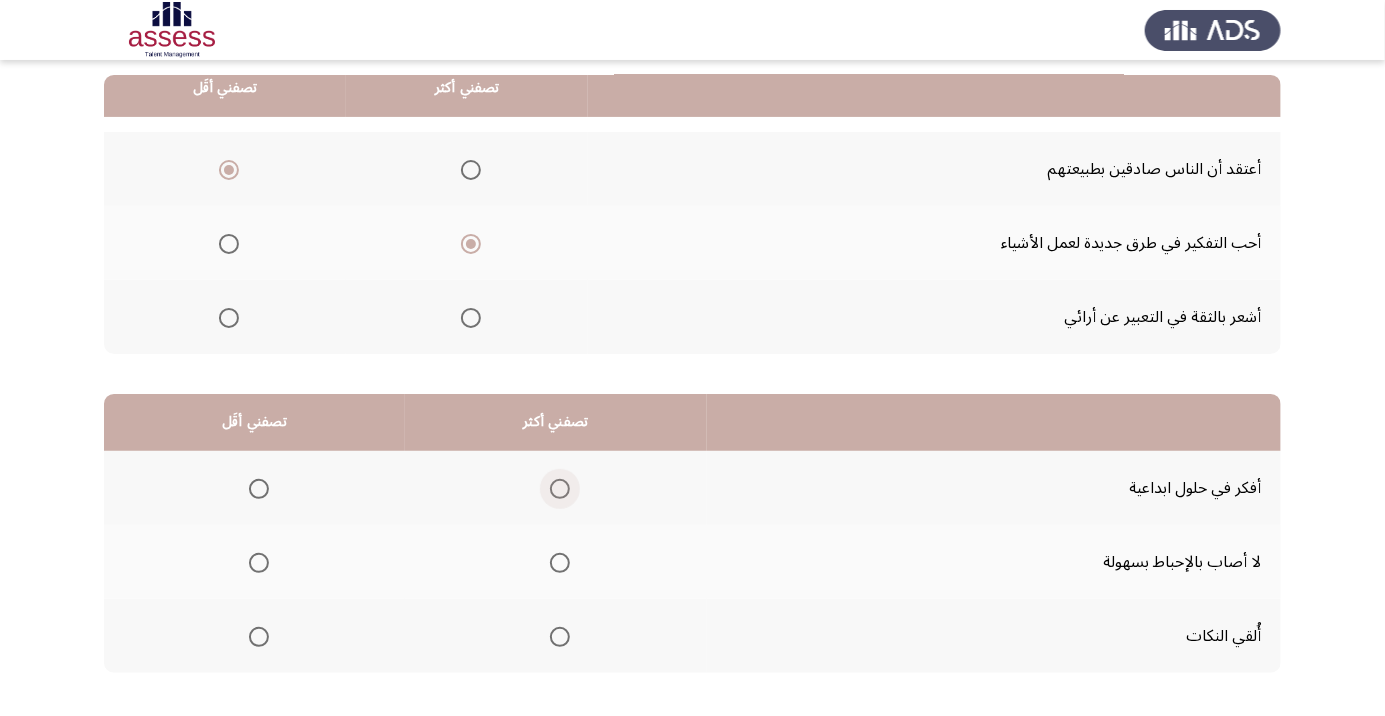 click at bounding box center [556, 489] 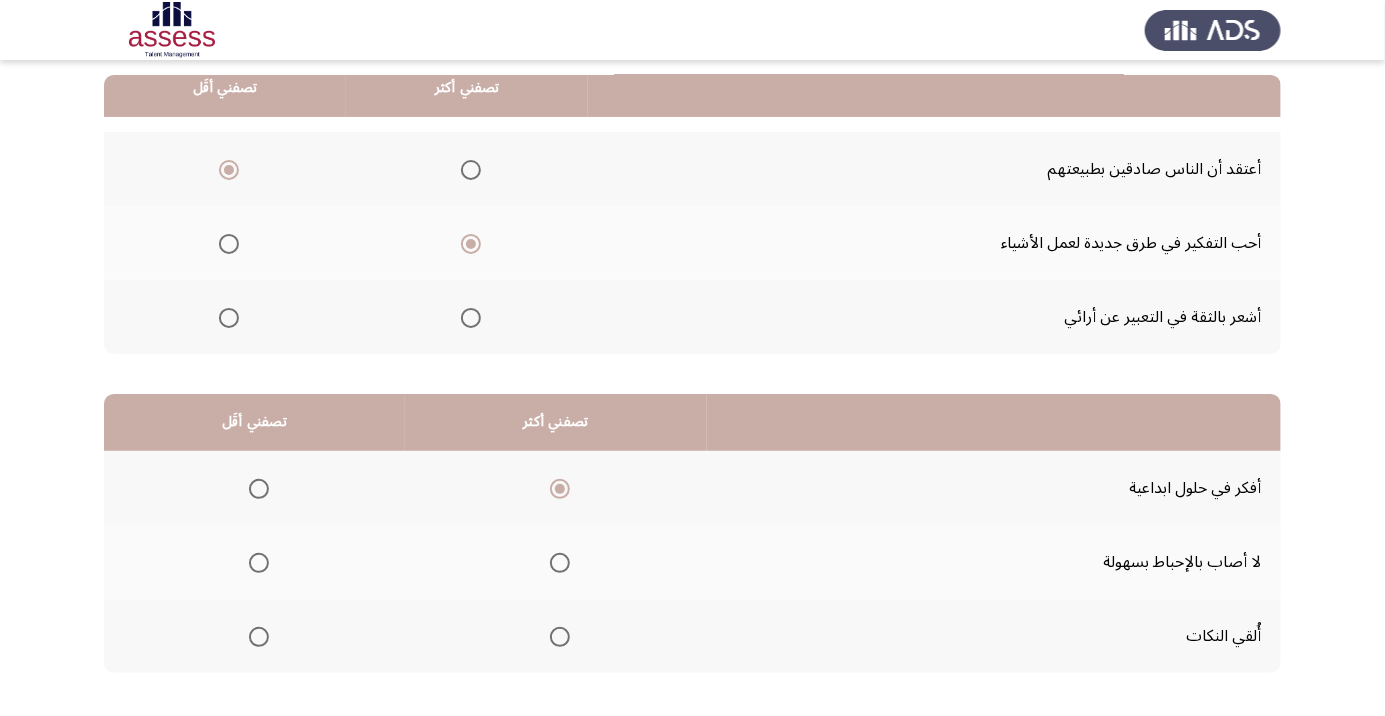 click 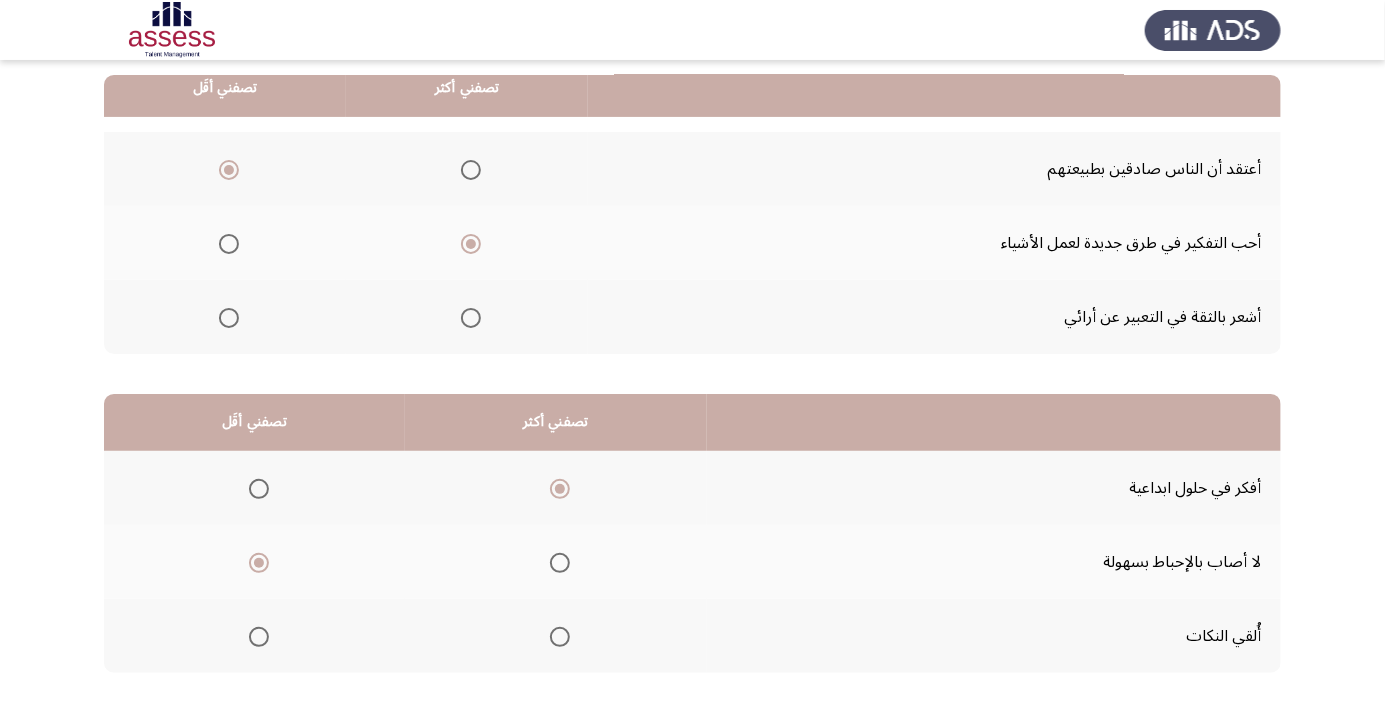 click on "التالي" 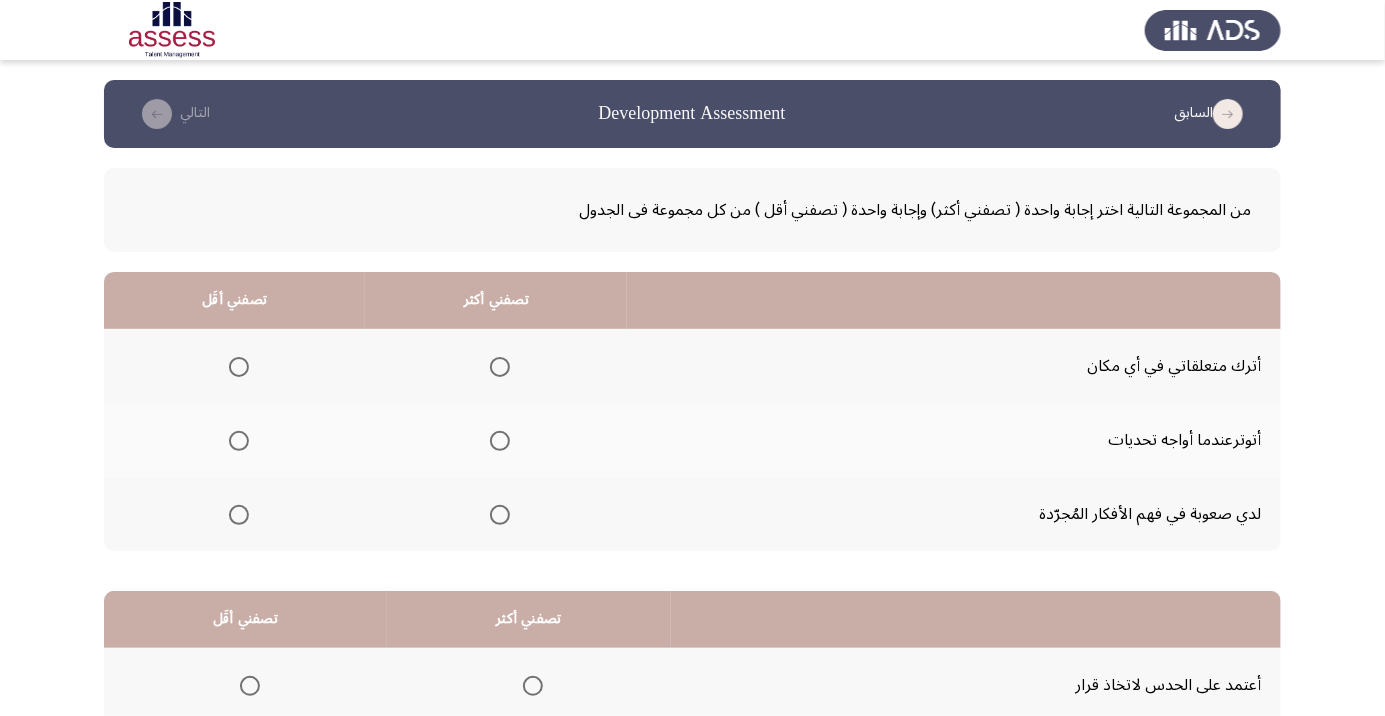 click at bounding box center (500, 515) 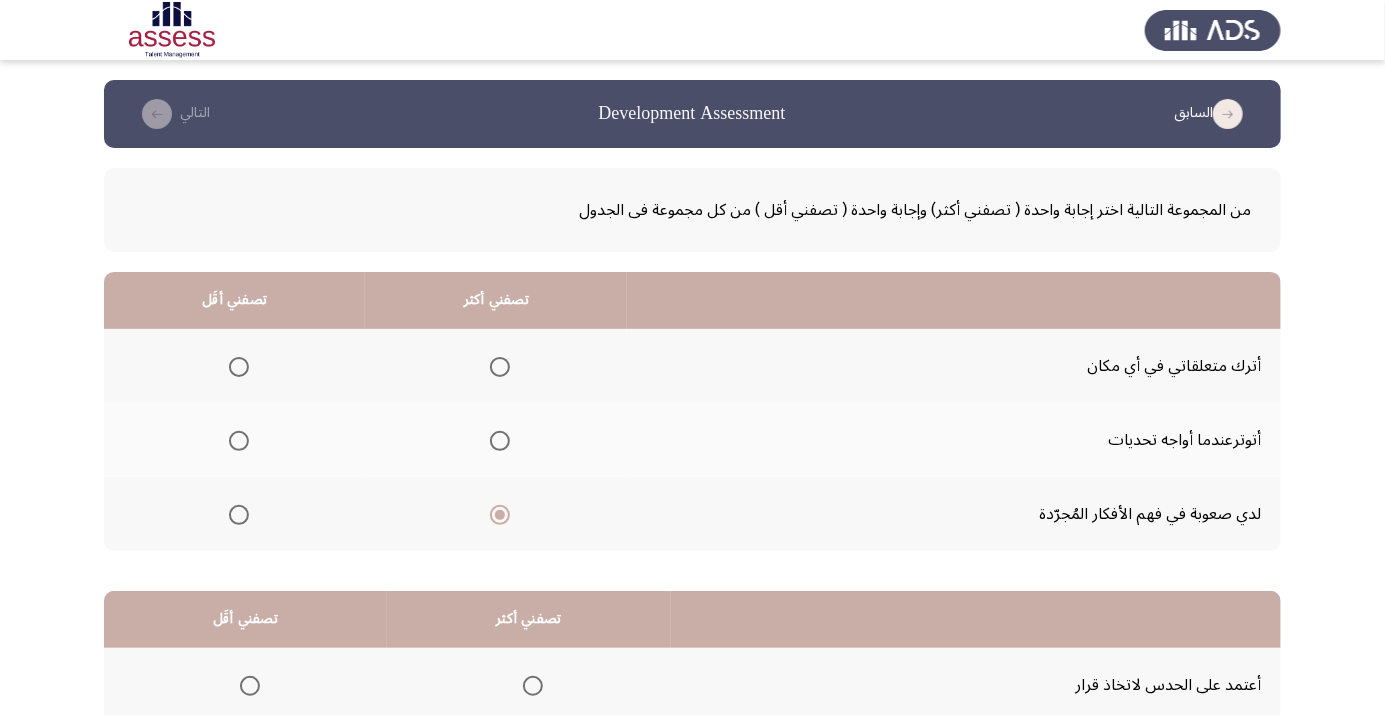 click 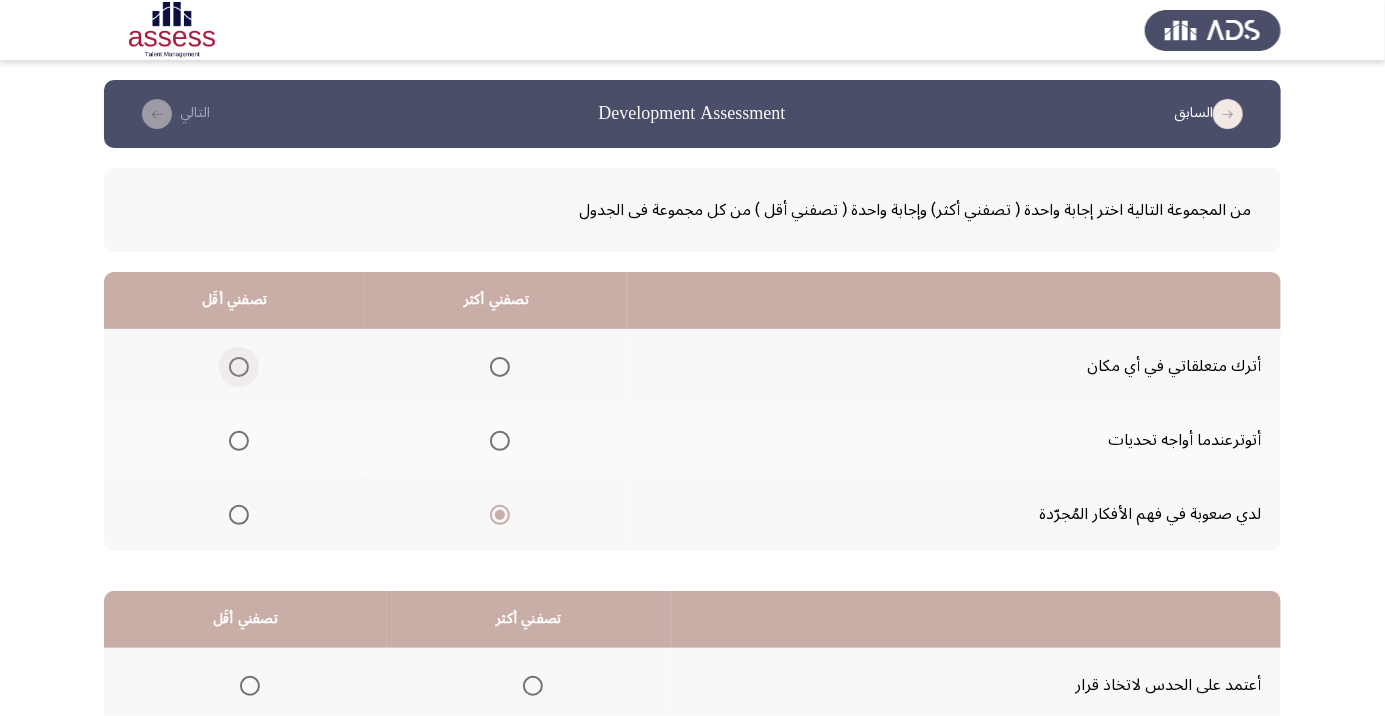 click at bounding box center (239, 367) 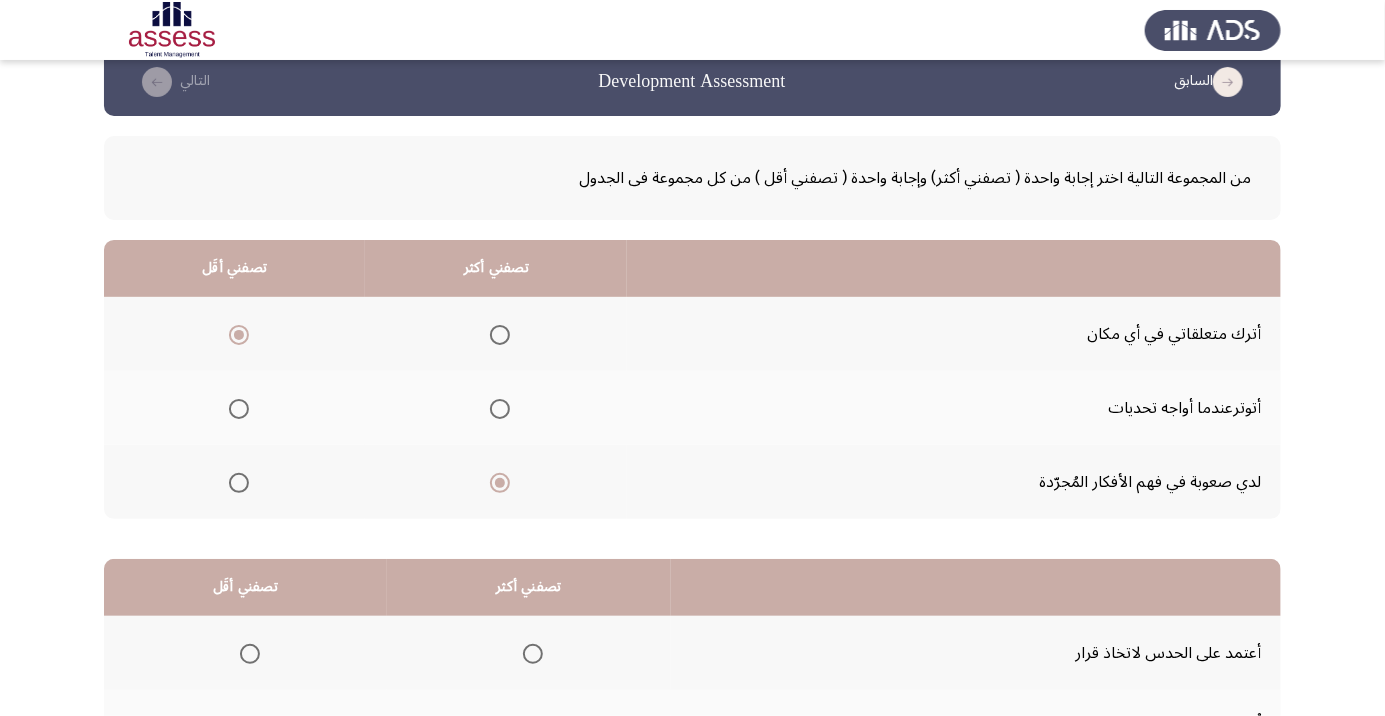 scroll, scrollTop: 197, scrollLeft: 0, axis: vertical 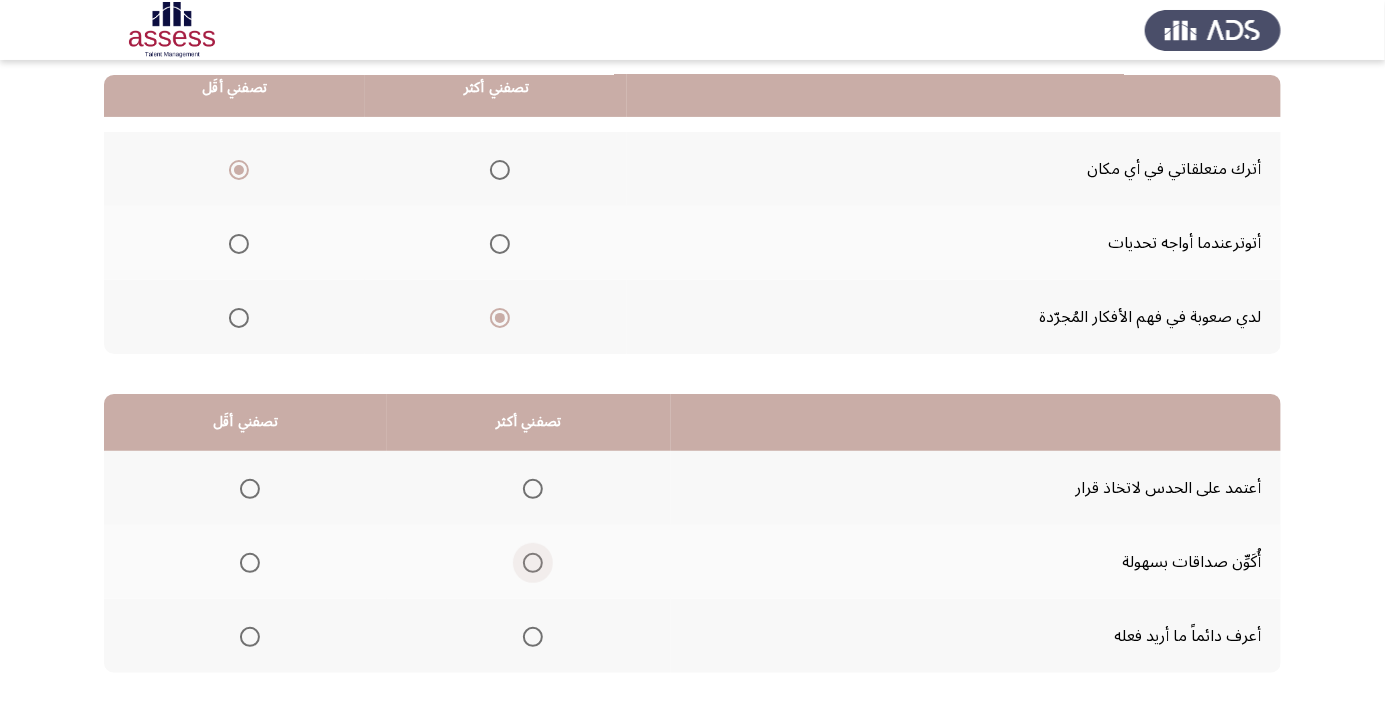click at bounding box center [533, 563] 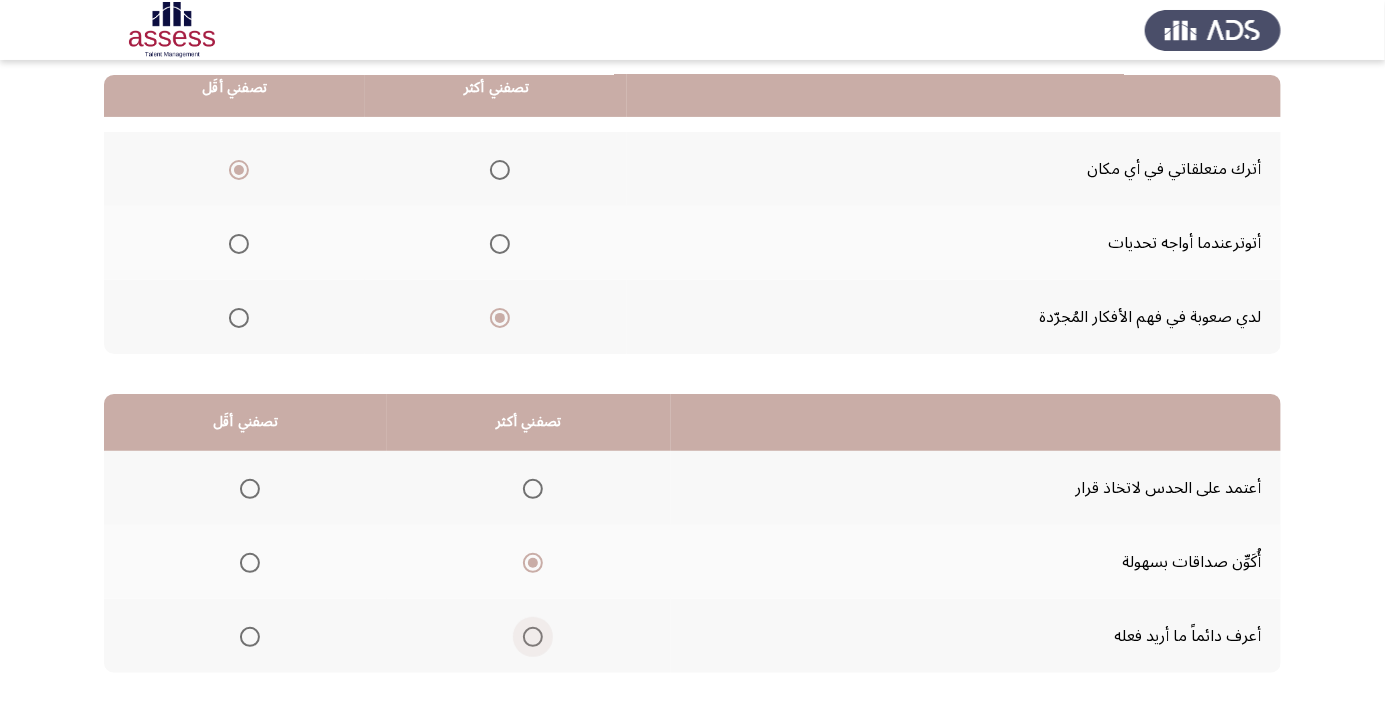 click at bounding box center (533, 637) 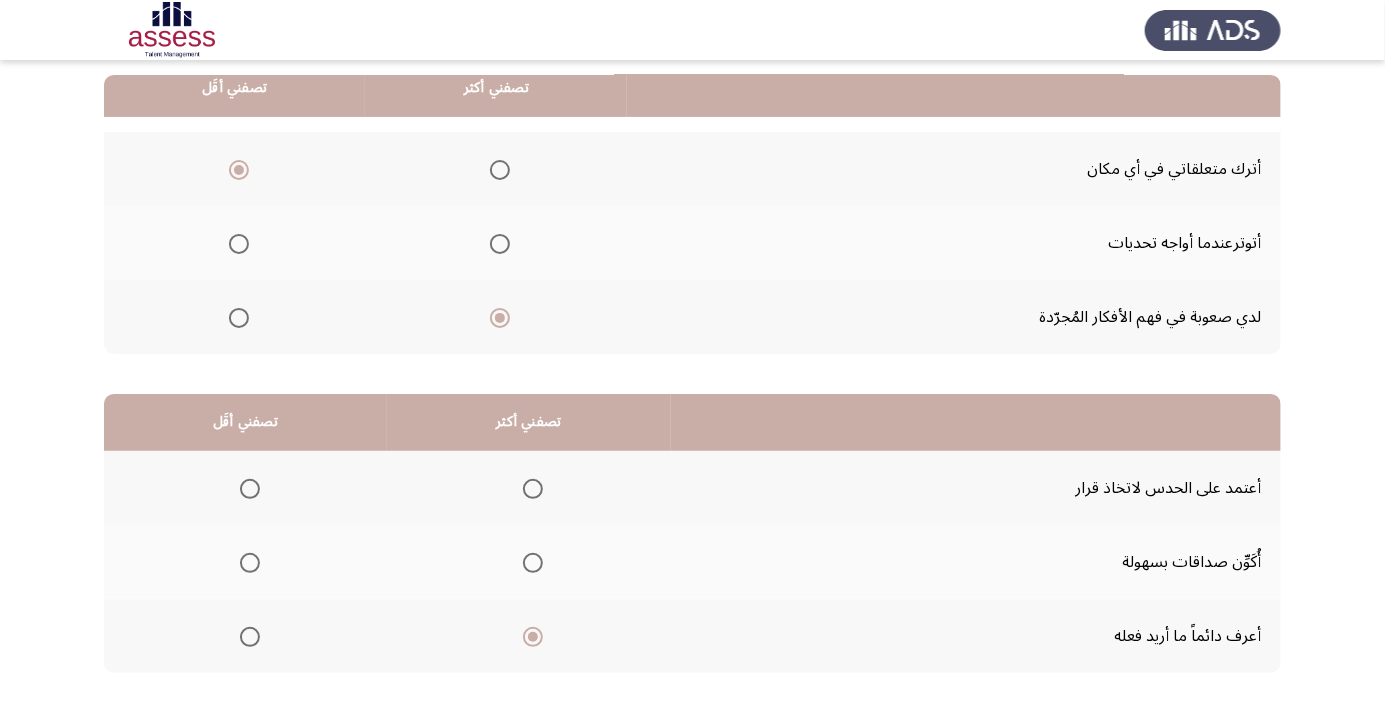 click at bounding box center [246, 563] 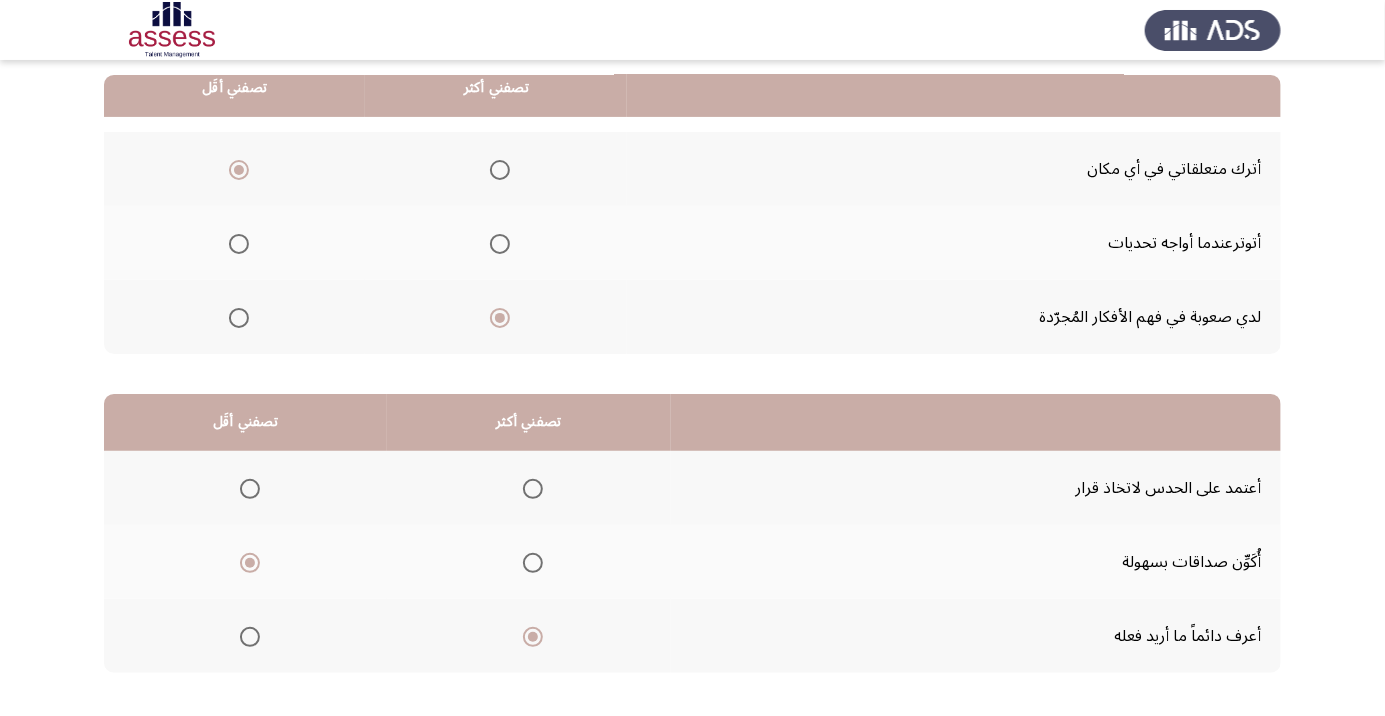 click on "التالي" 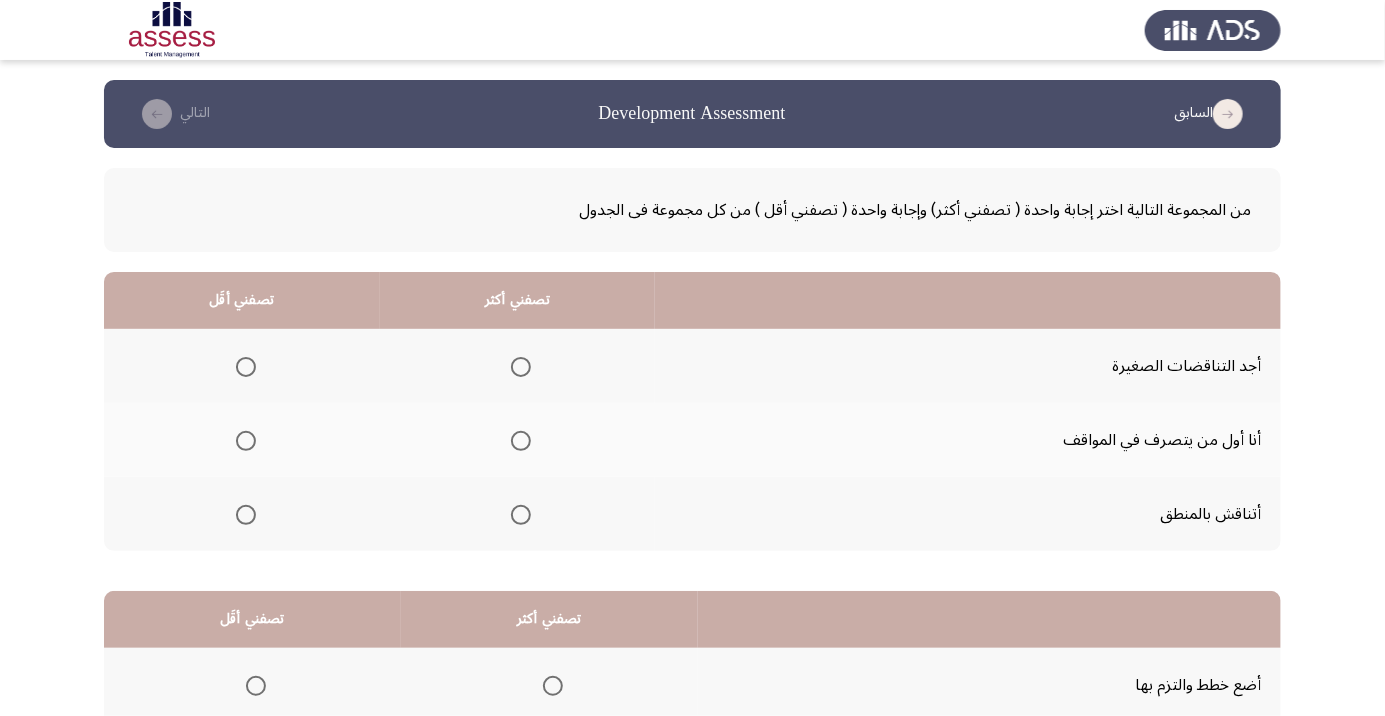 click at bounding box center [521, 515] 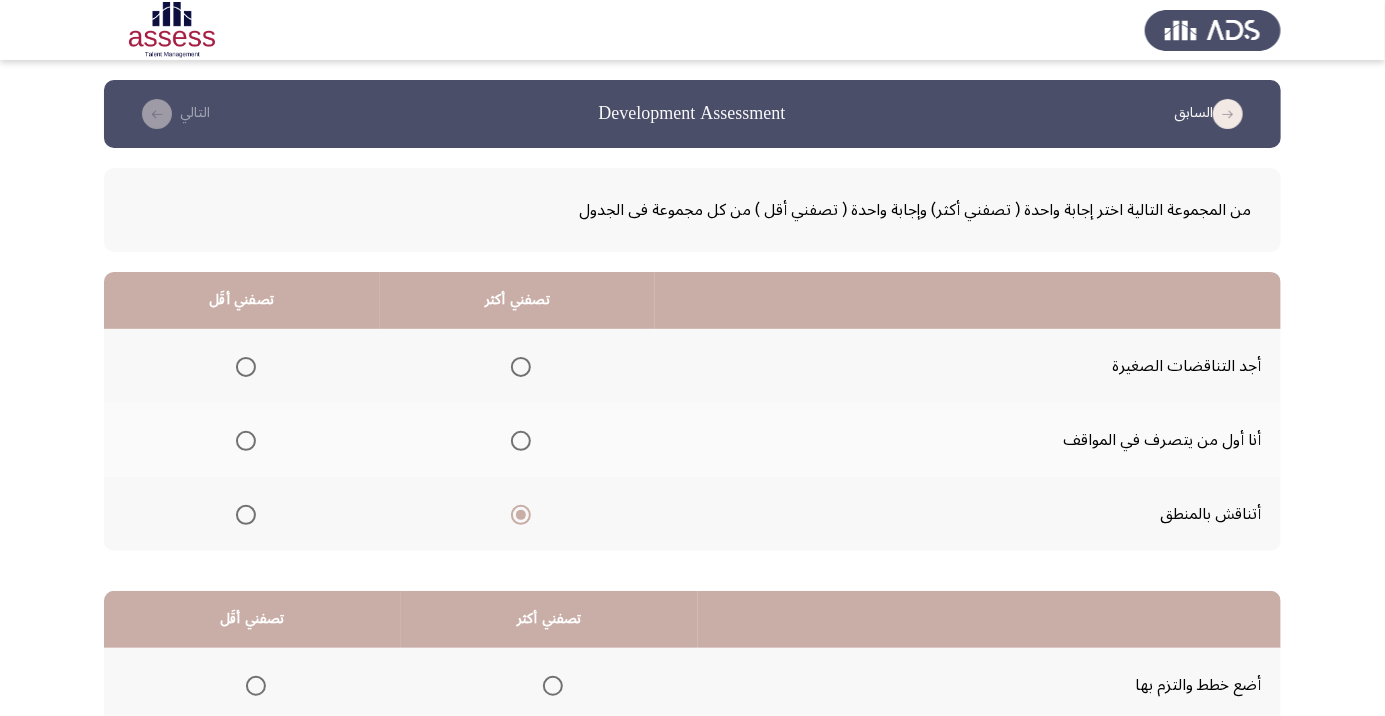 click at bounding box center [246, 367] 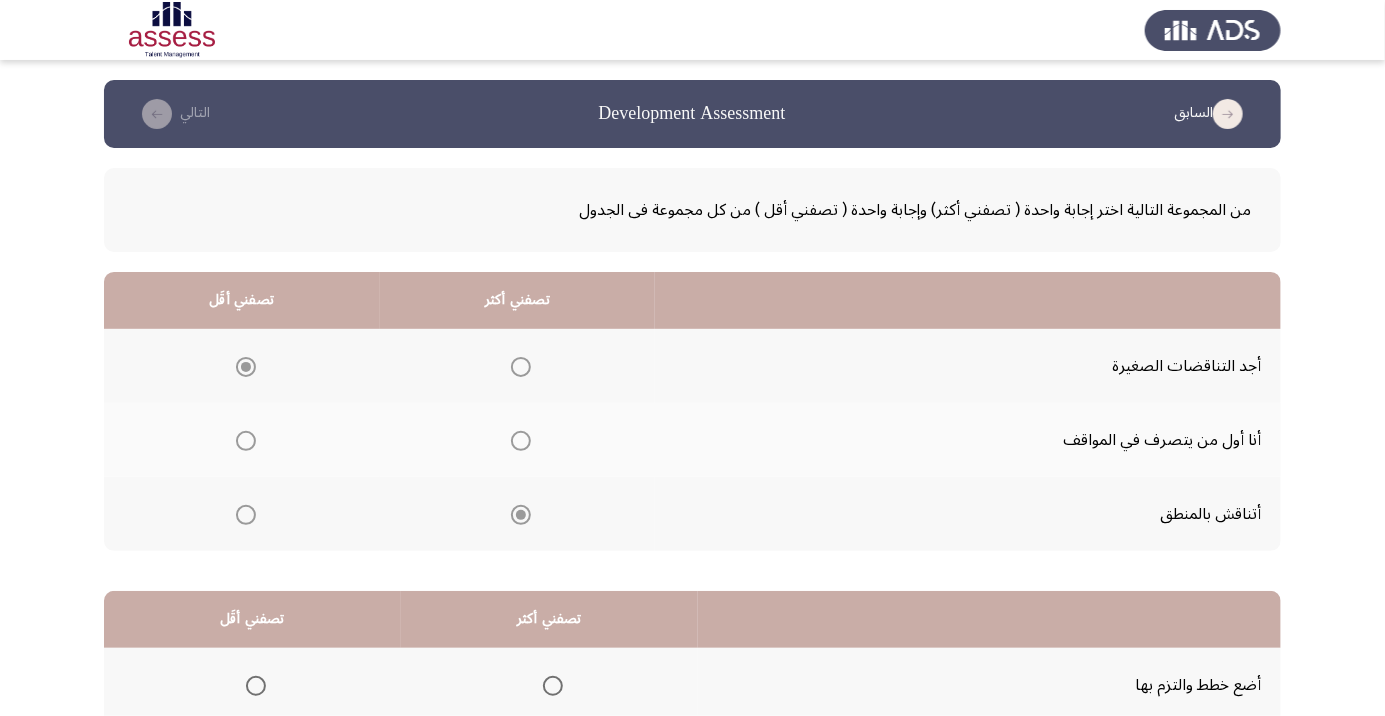 click at bounding box center [246, 367] 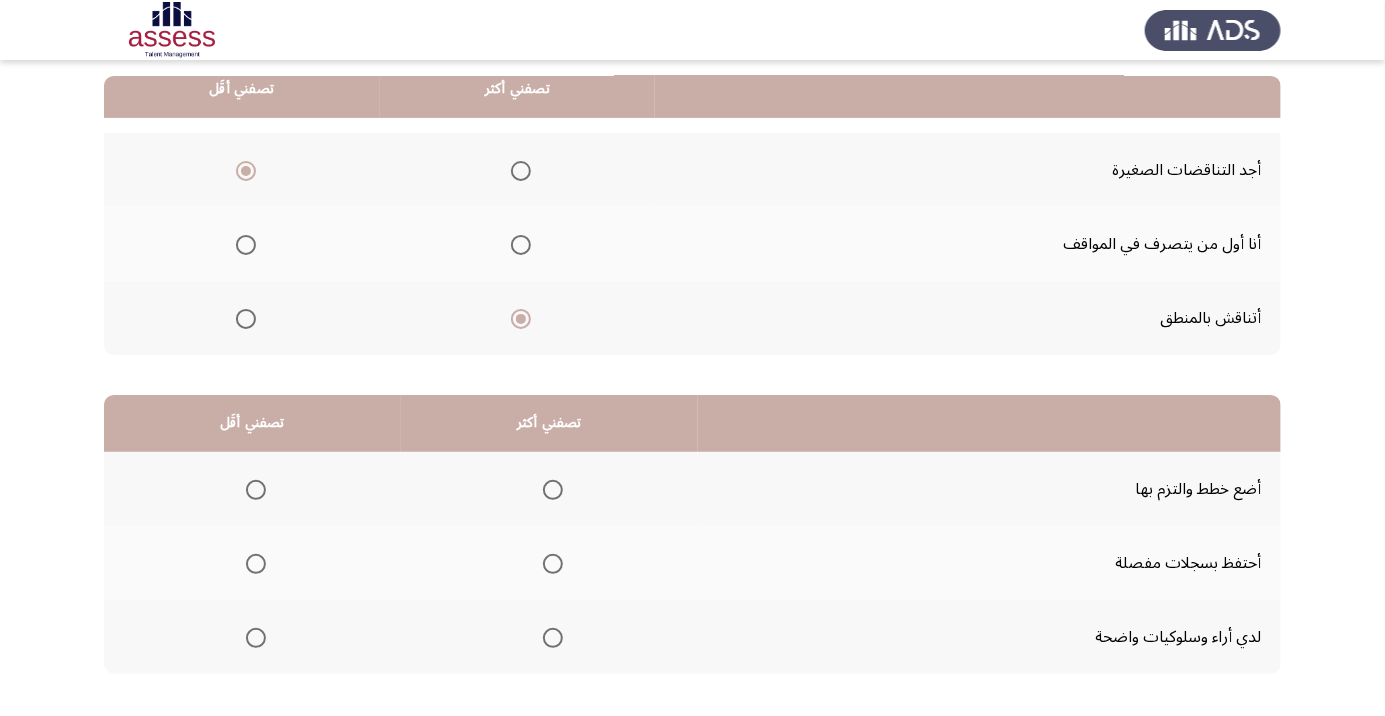 scroll, scrollTop: 197, scrollLeft: 0, axis: vertical 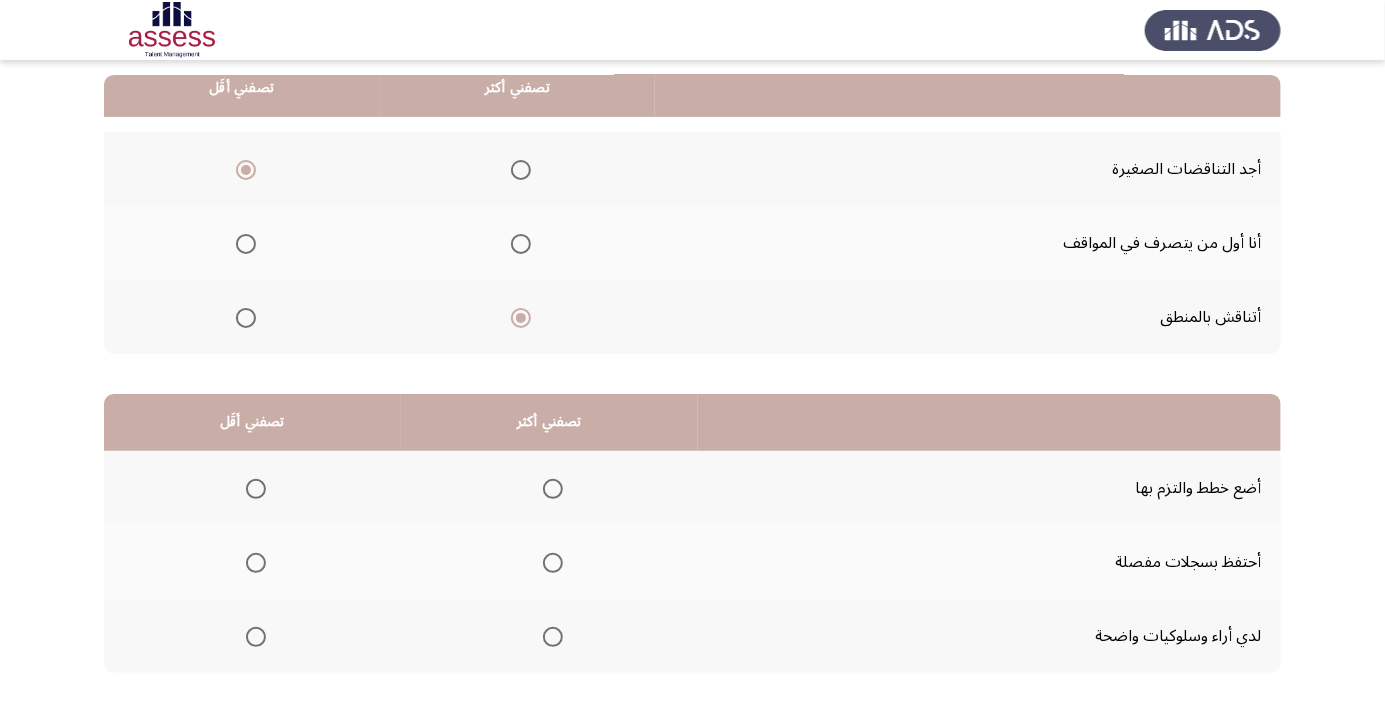 click at bounding box center (553, 489) 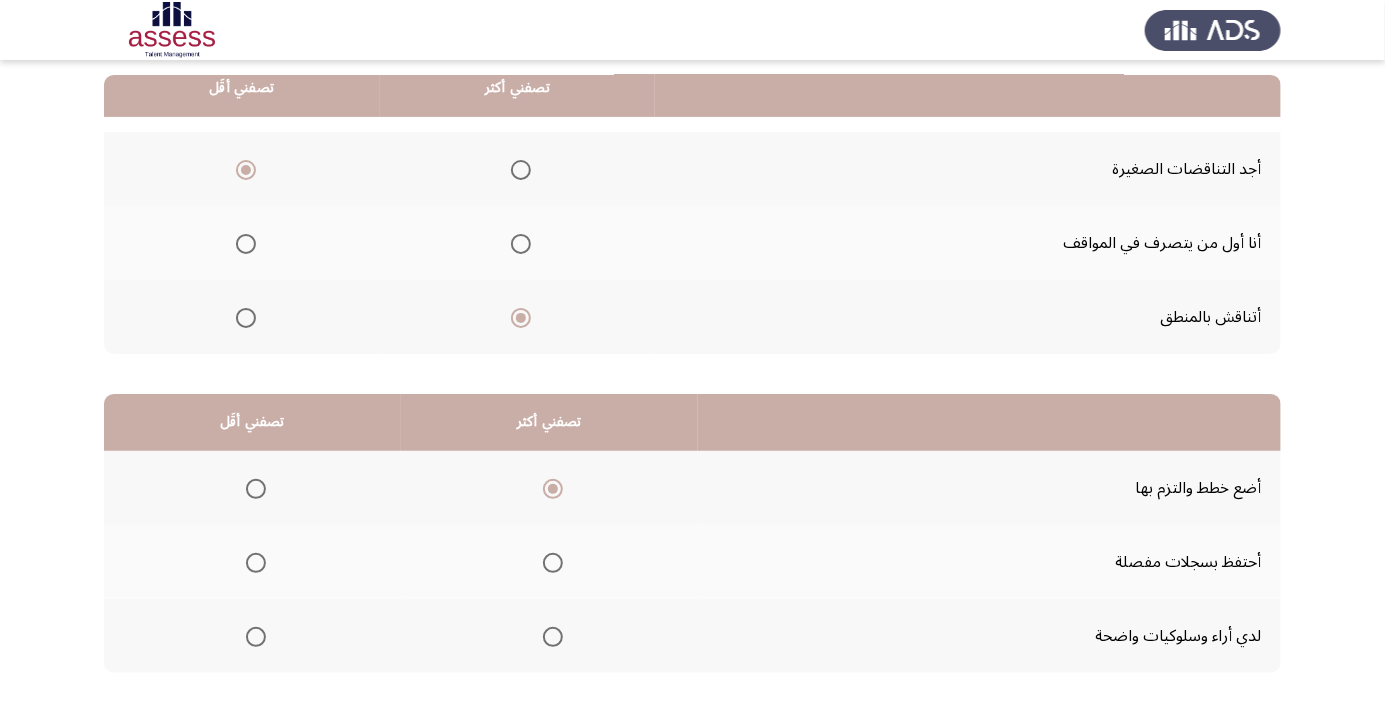 click at bounding box center (256, 563) 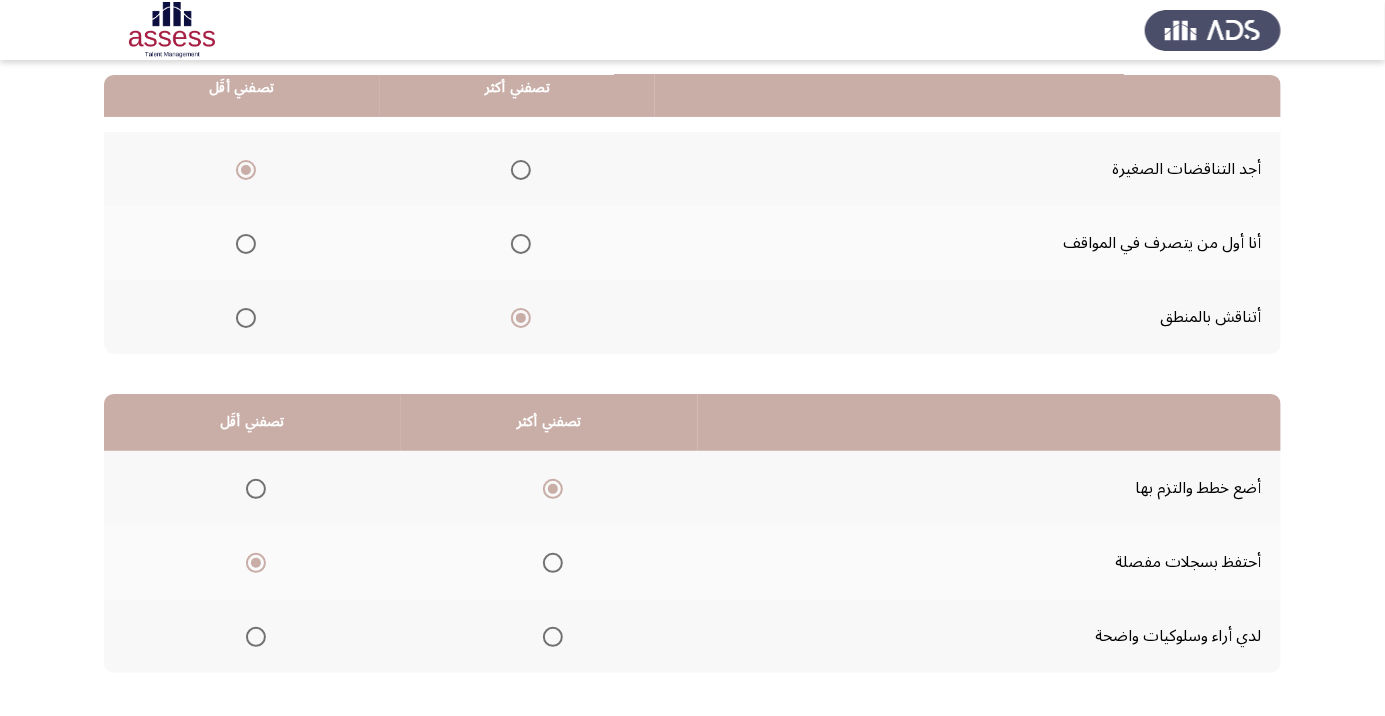 click on "التالي" 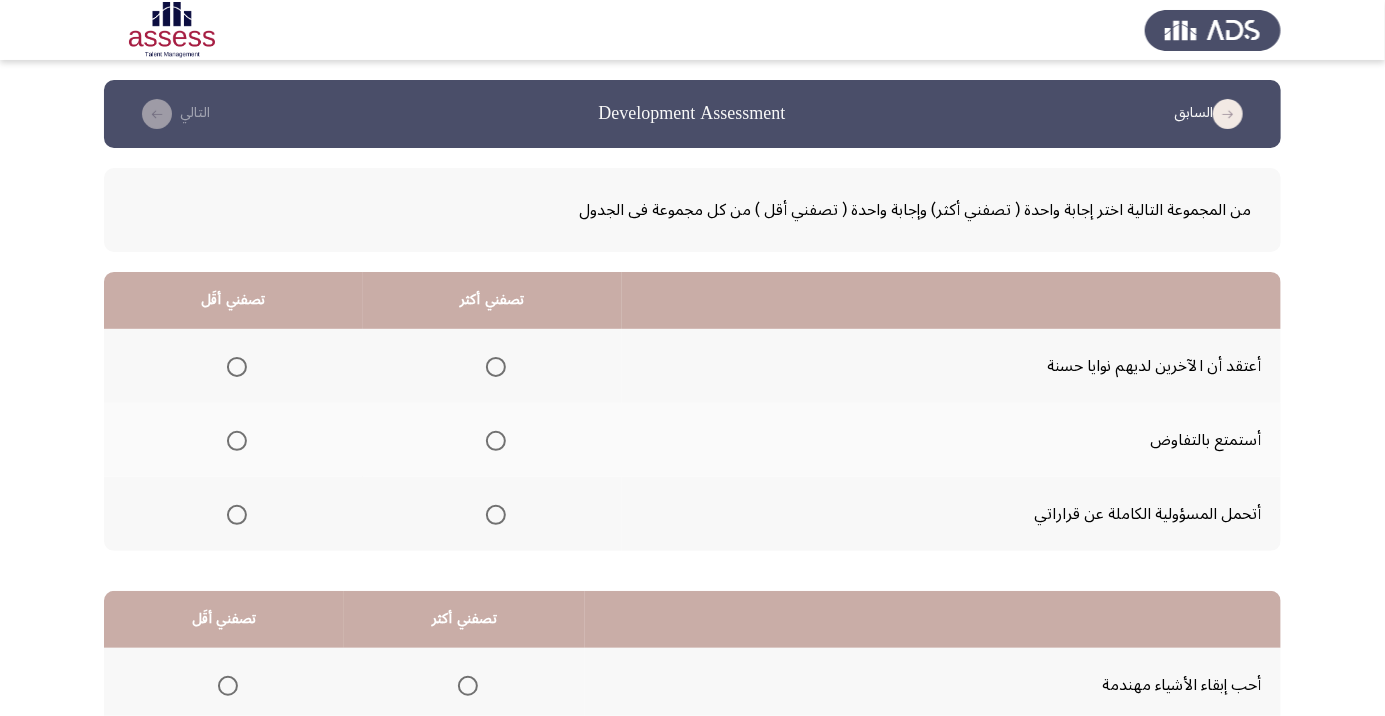 click at bounding box center (496, 515) 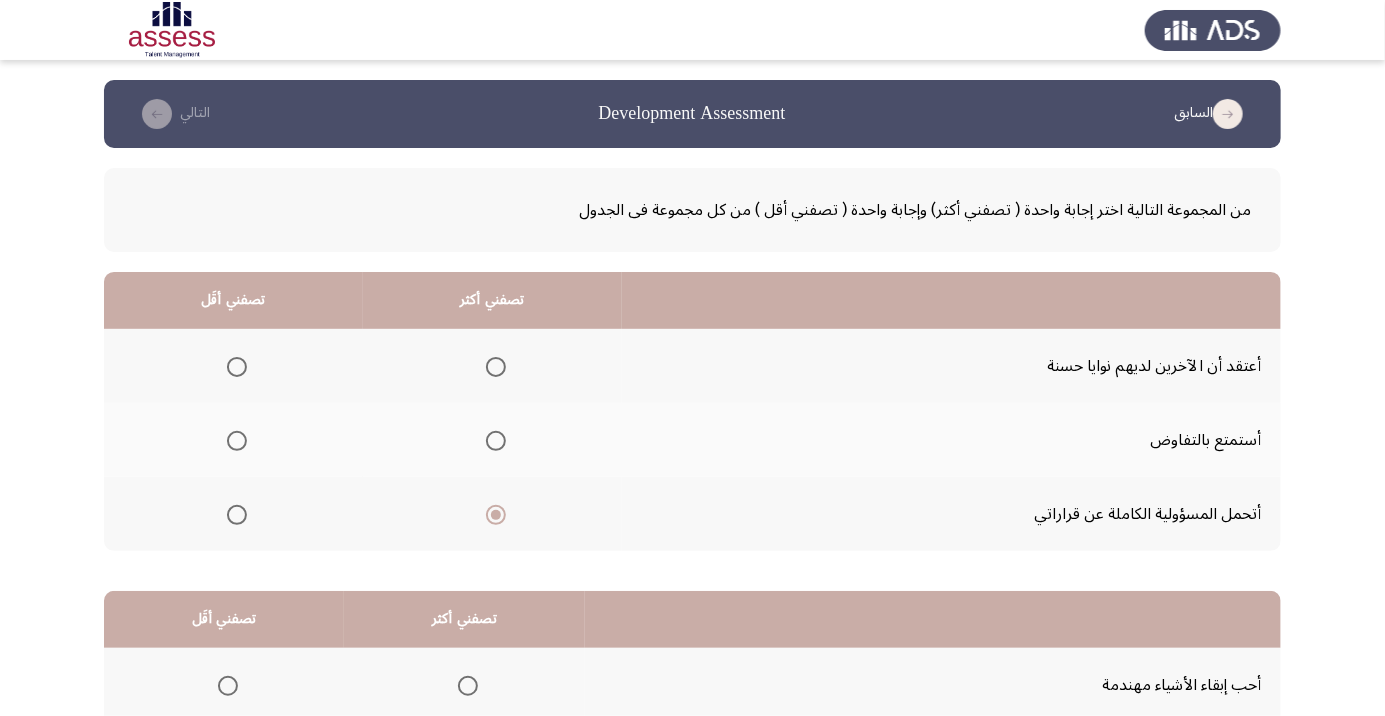 click 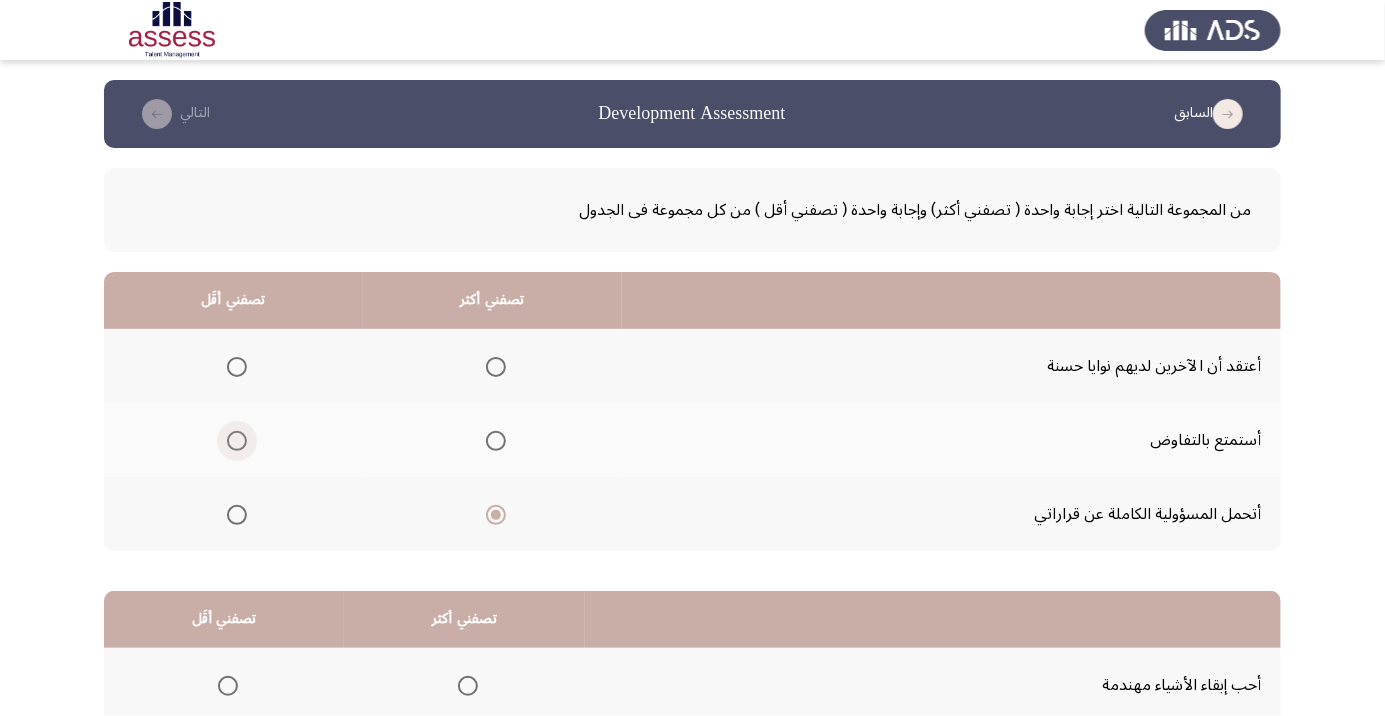 click at bounding box center [237, 441] 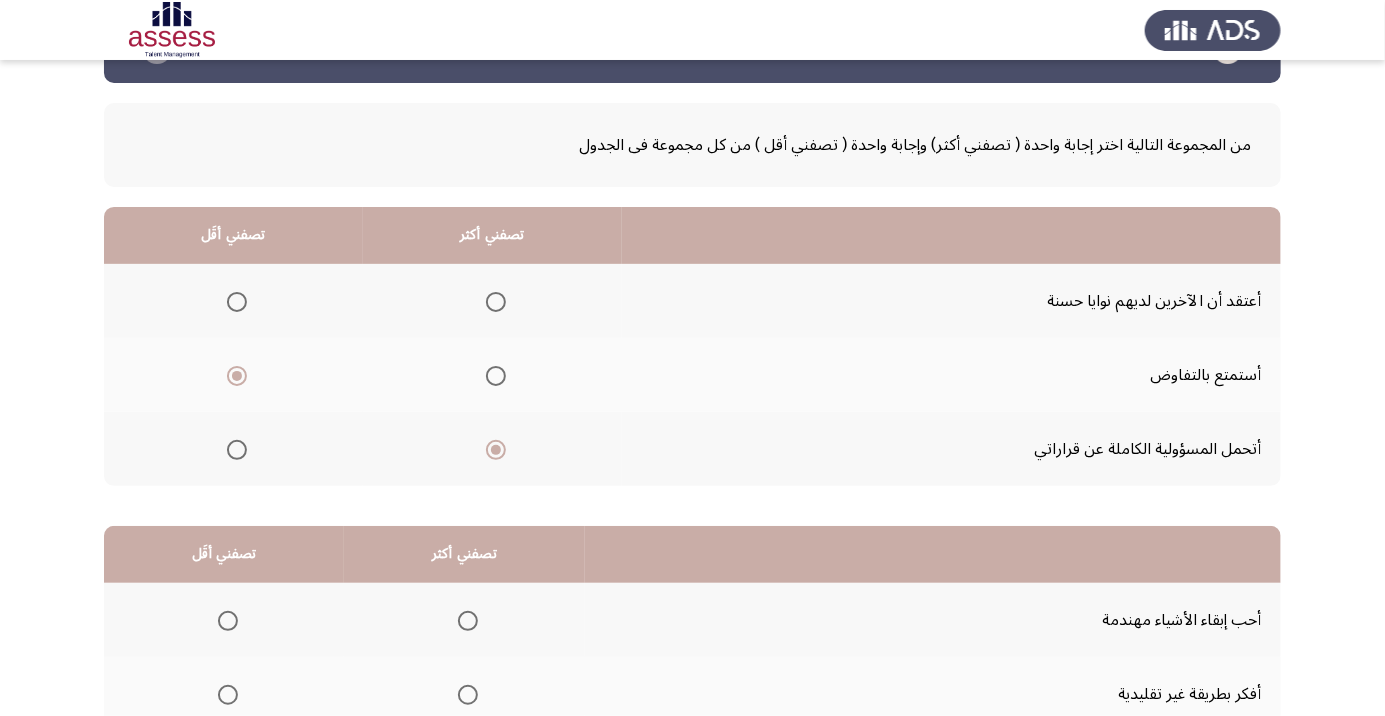scroll, scrollTop: 69, scrollLeft: 0, axis: vertical 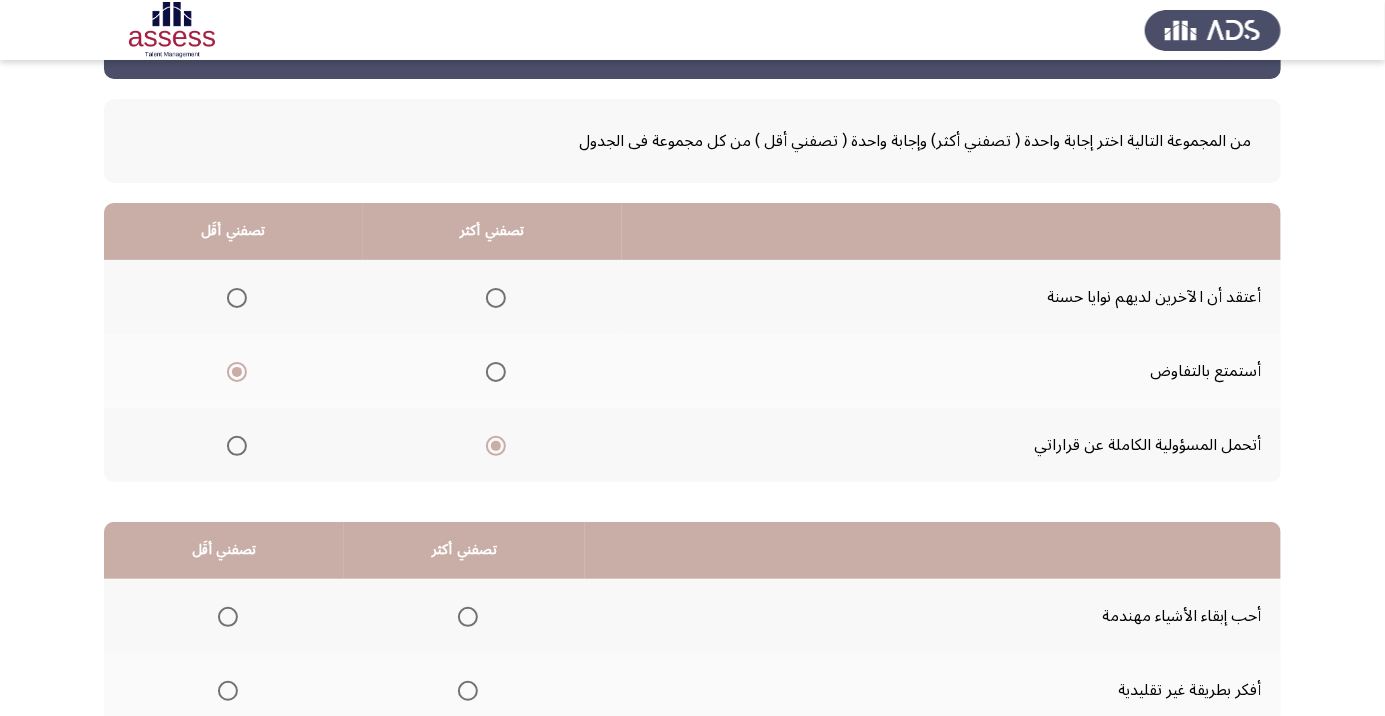 click 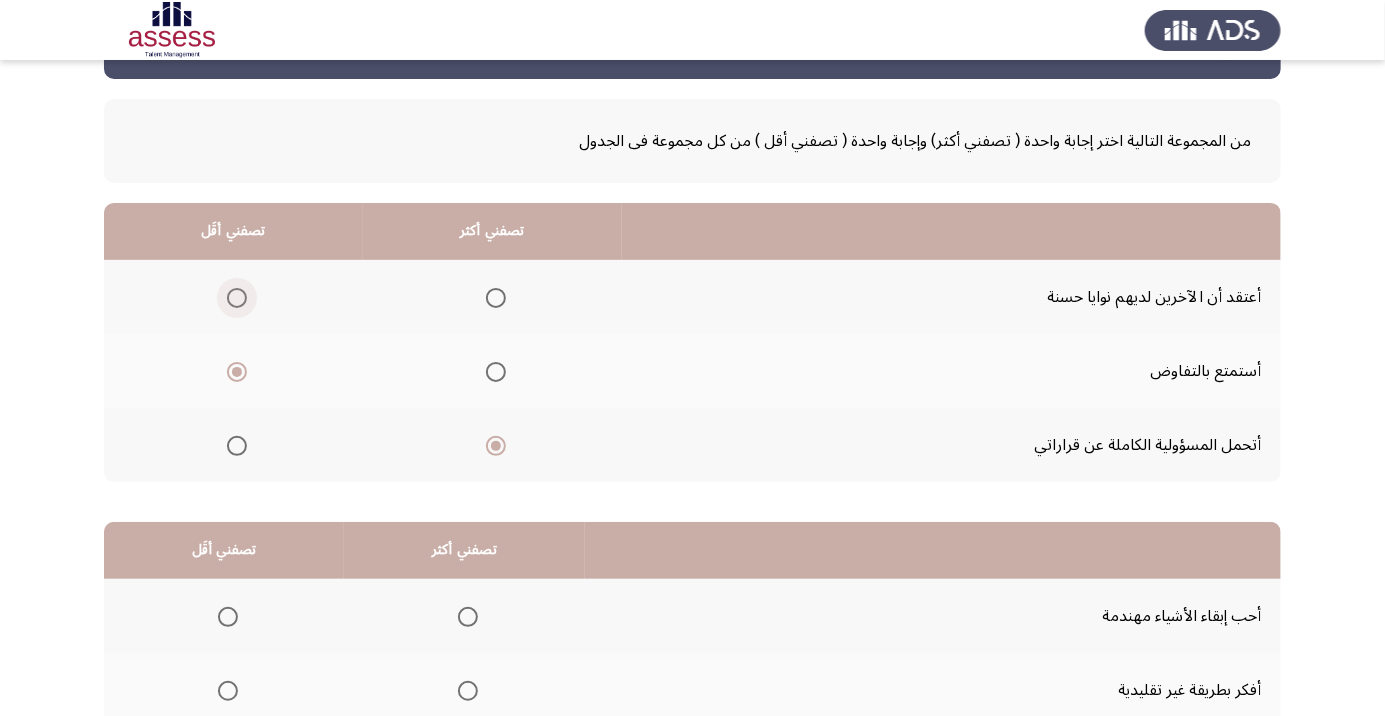 click at bounding box center (237, 298) 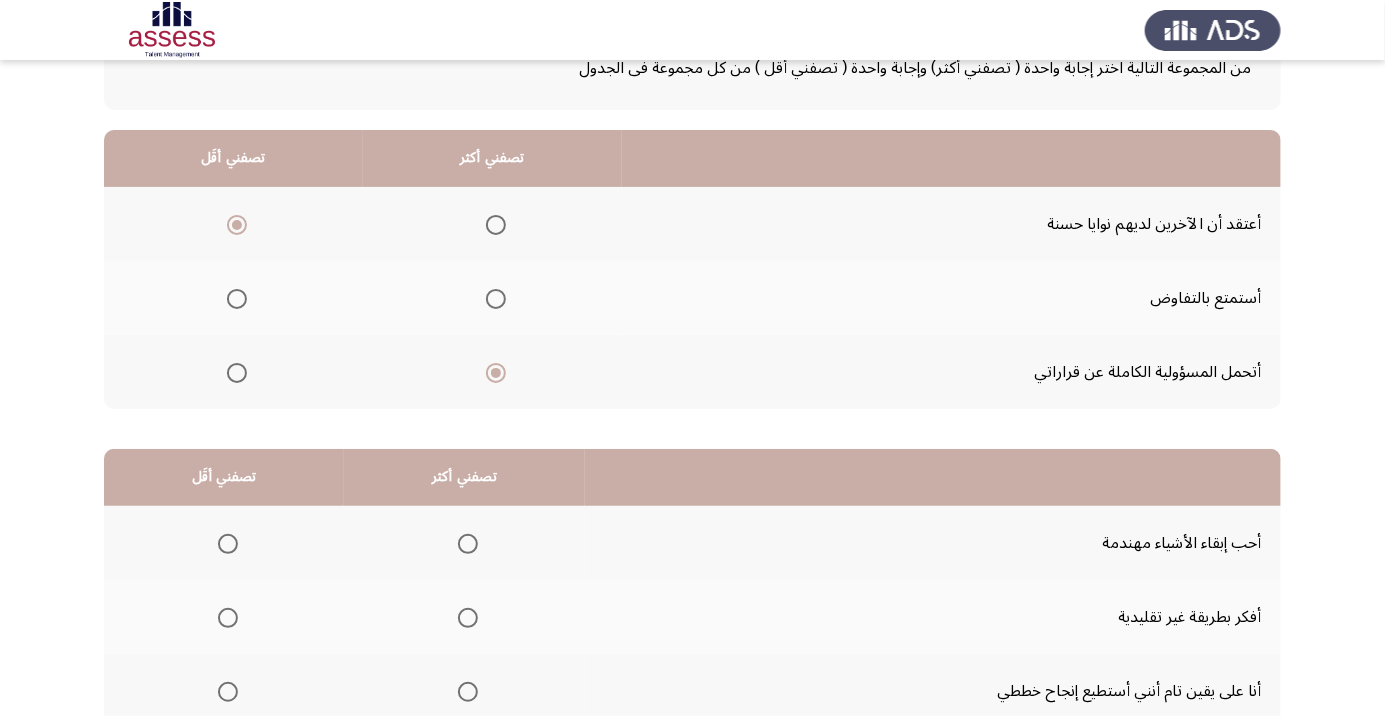 scroll, scrollTop: 150, scrollLeft: 0, axis: vertical 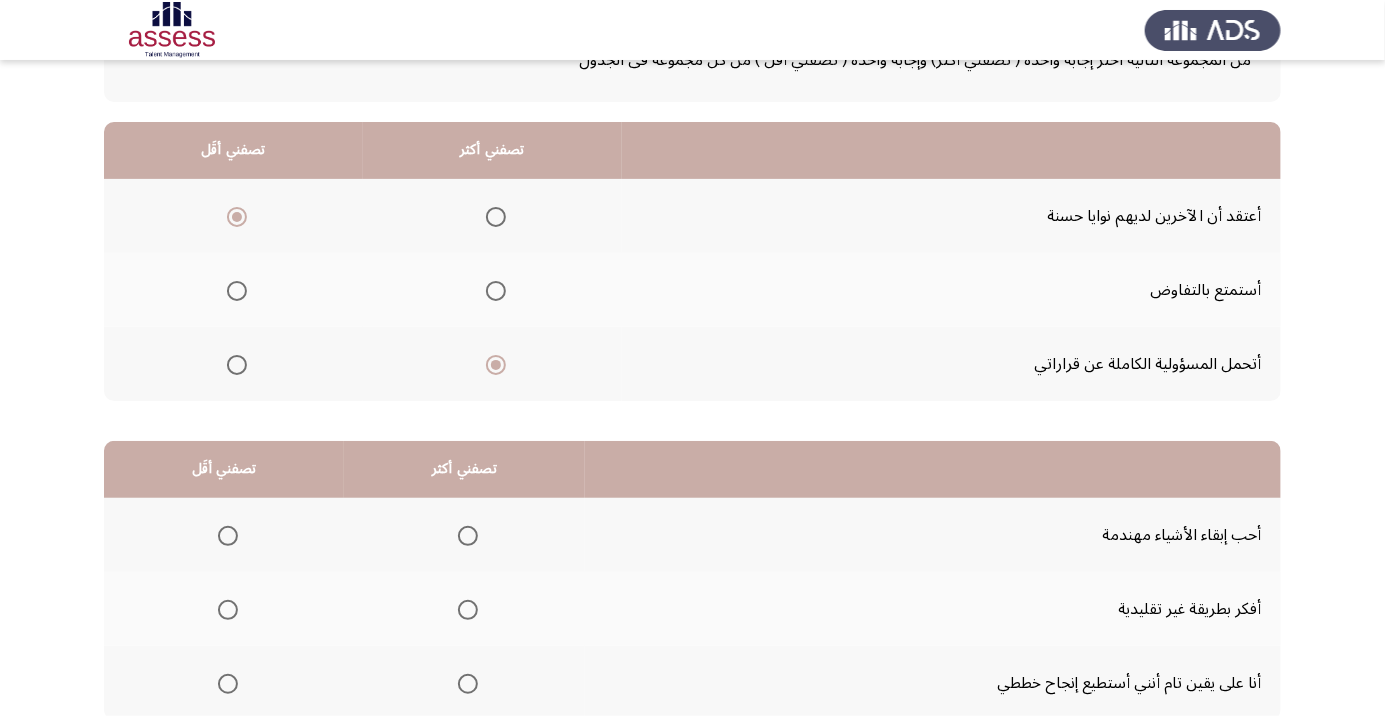 click at bounding box center (468, 684) 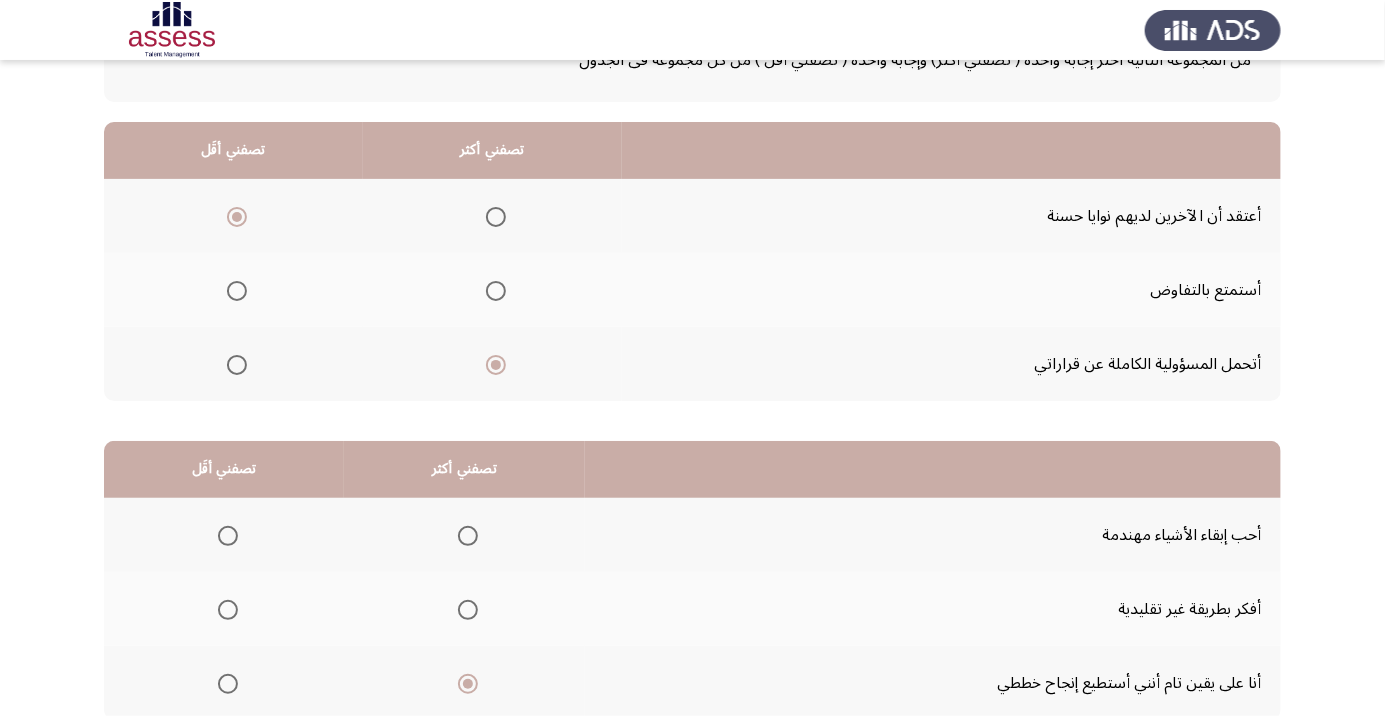 click at bounding box center (228, 610) 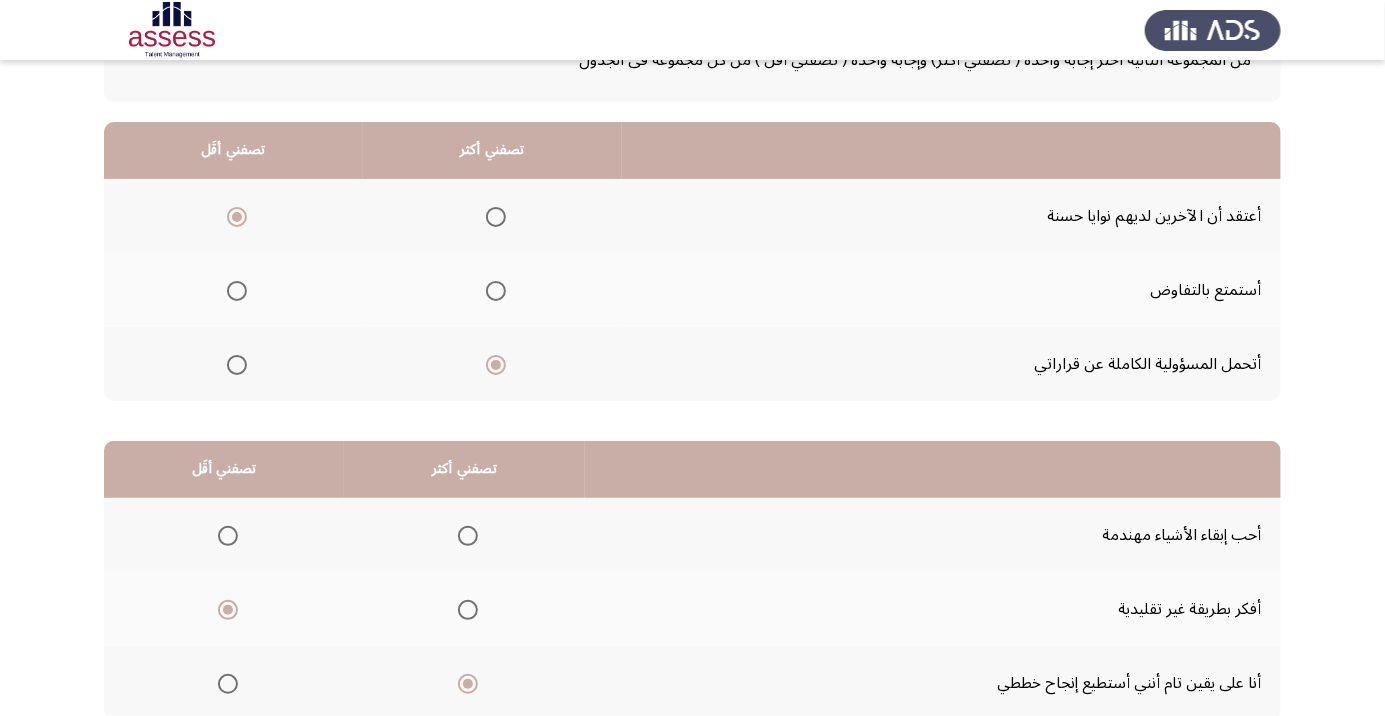 click on "التالي" 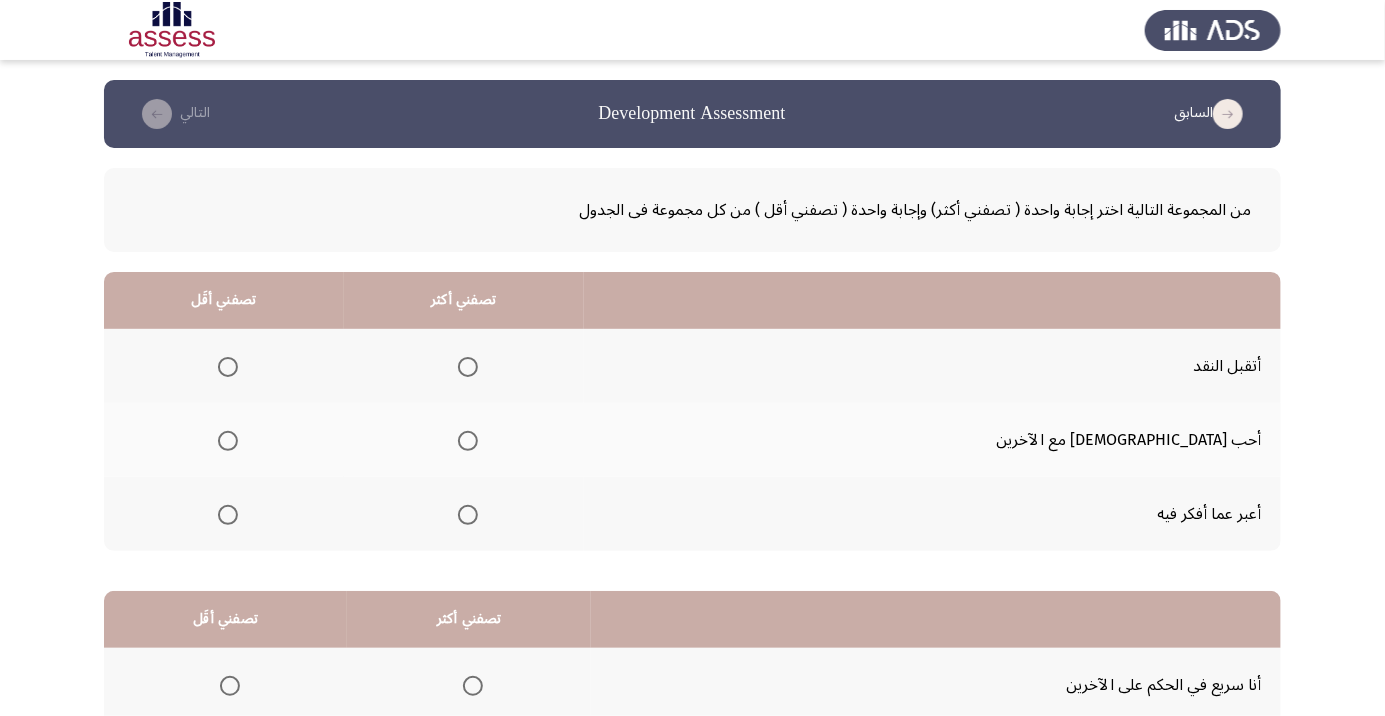click at bounding box center [468, 367] 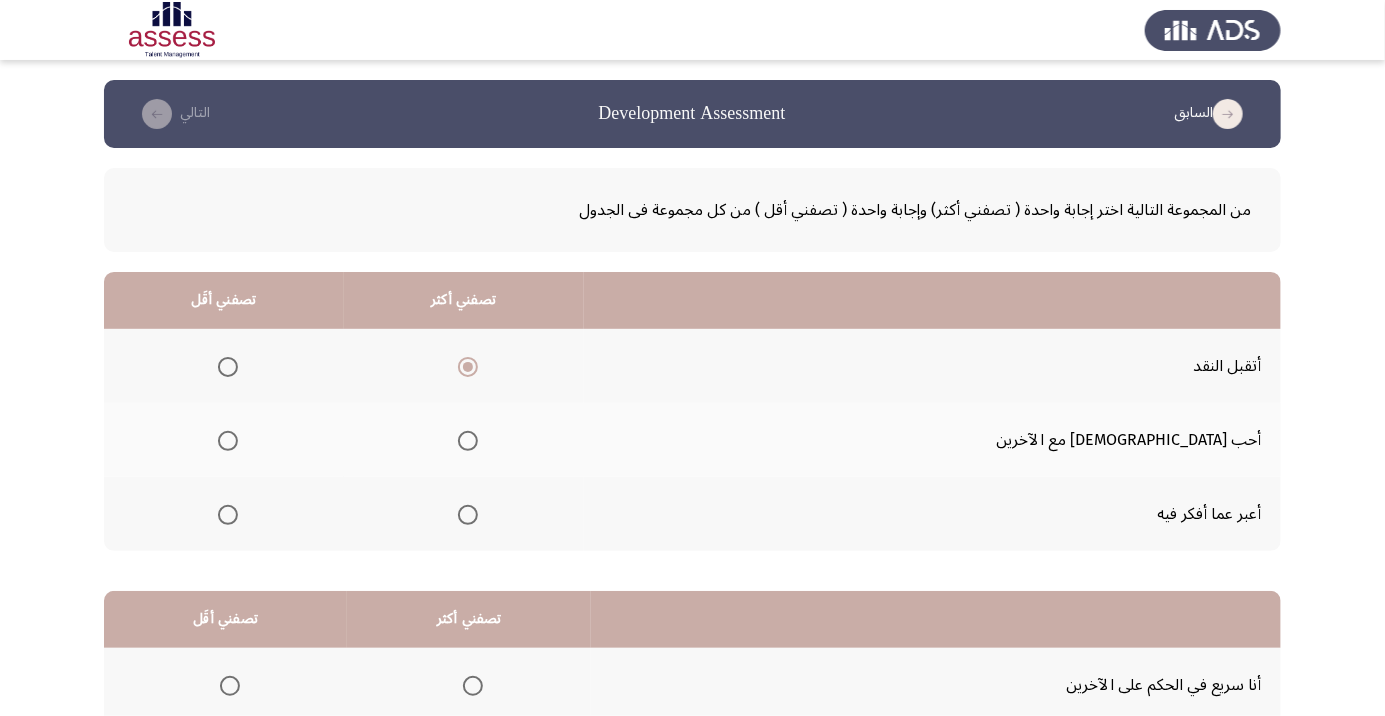 click at bounding box center [228, 515] 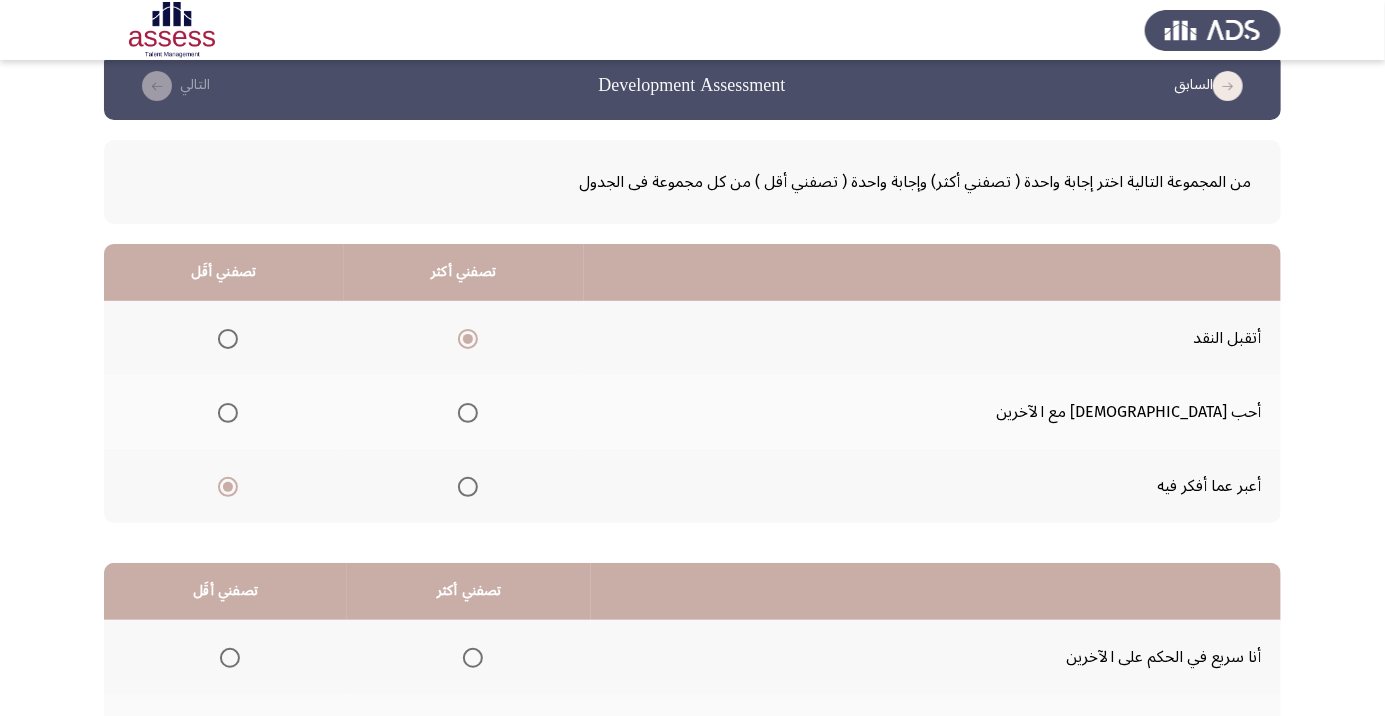 scroll, scrollTop: 197, scrollLeft: 0, axis: vertical 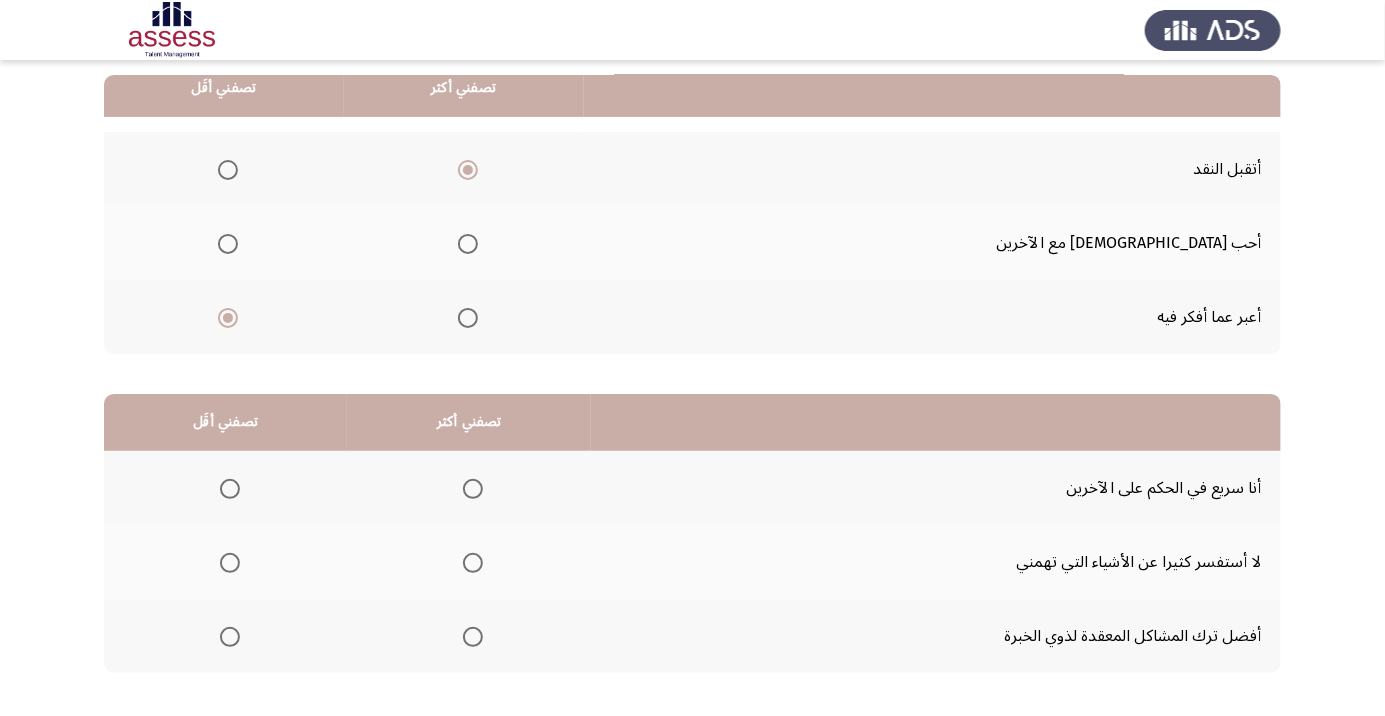 click at bounding box center (473, 637) 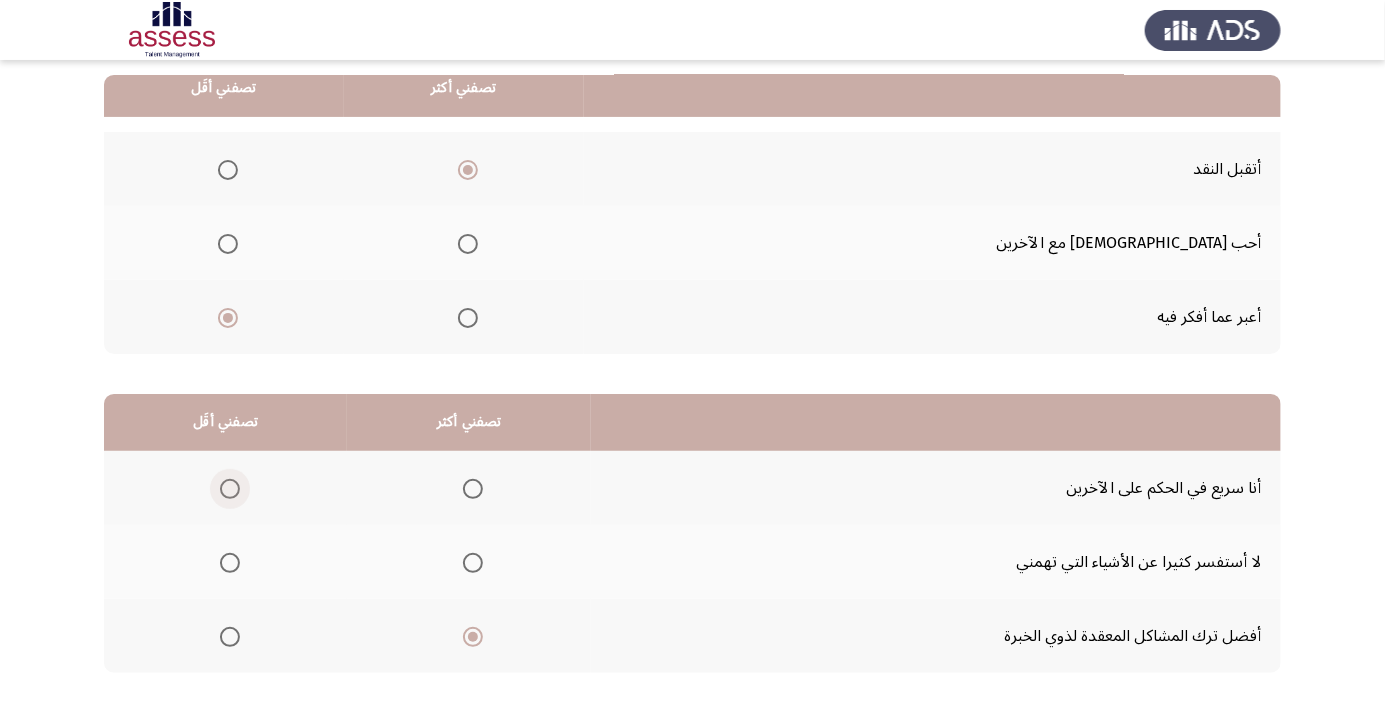 click at bounding box center [230, 489] 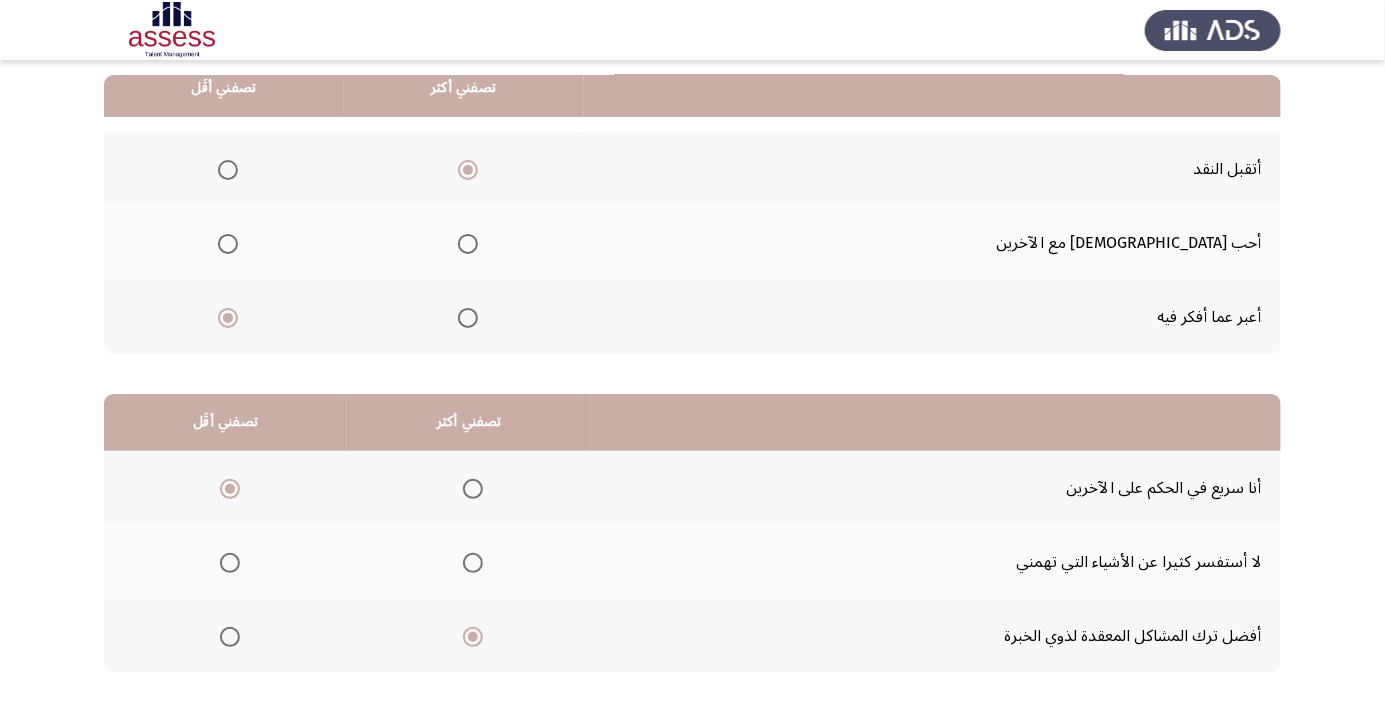 click 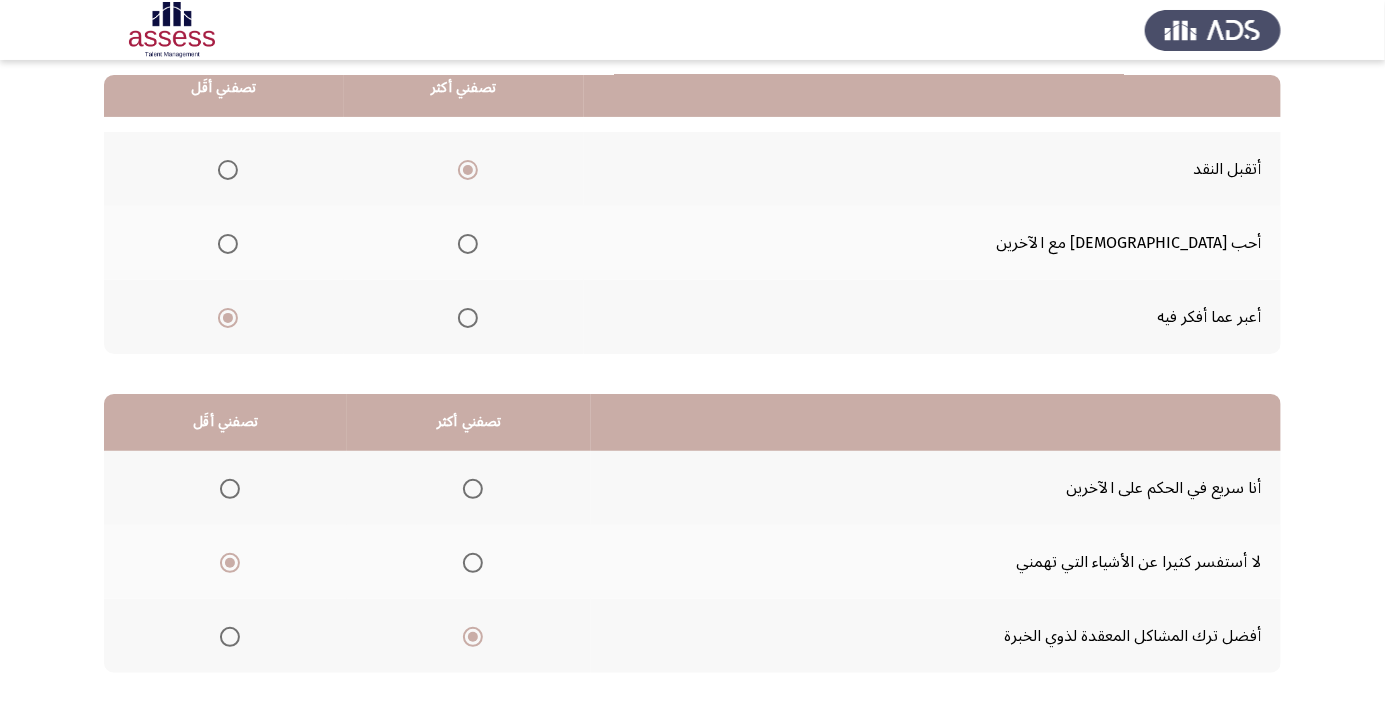 click on "التالي" 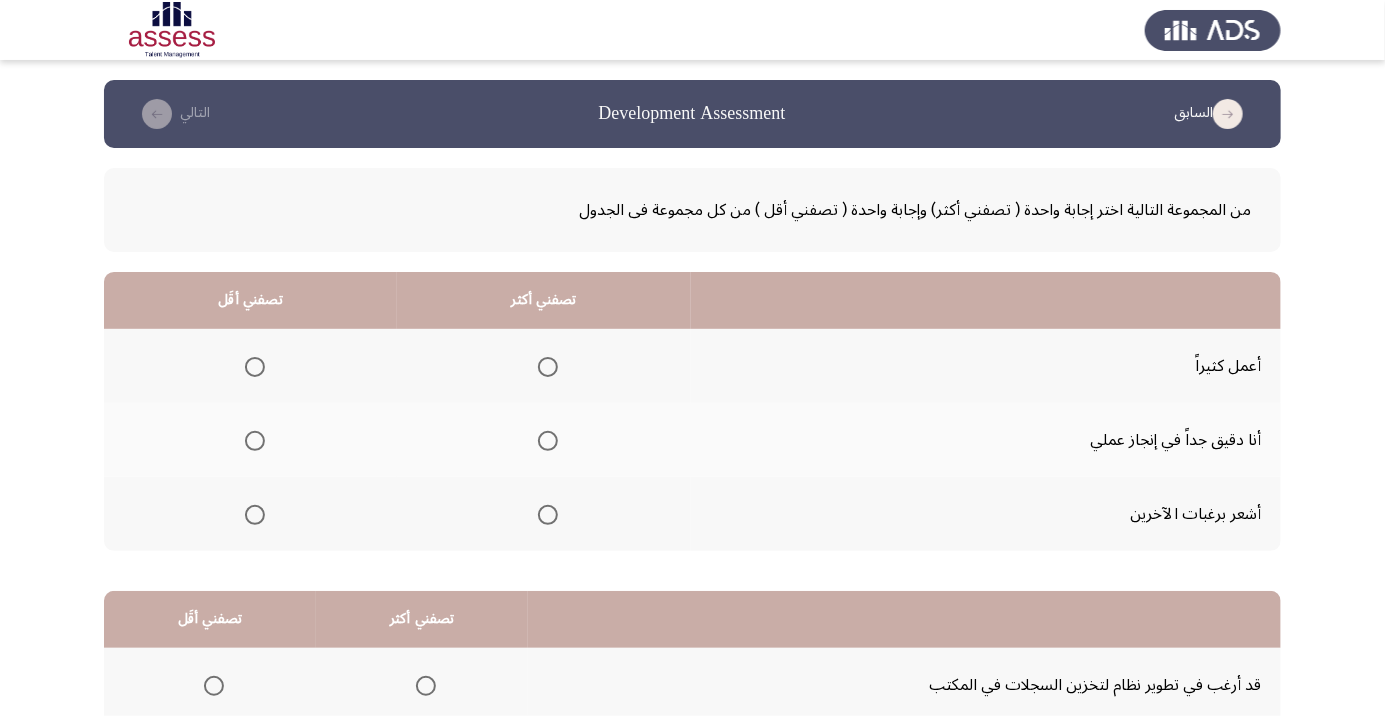 click at bounding box center (548, 441) 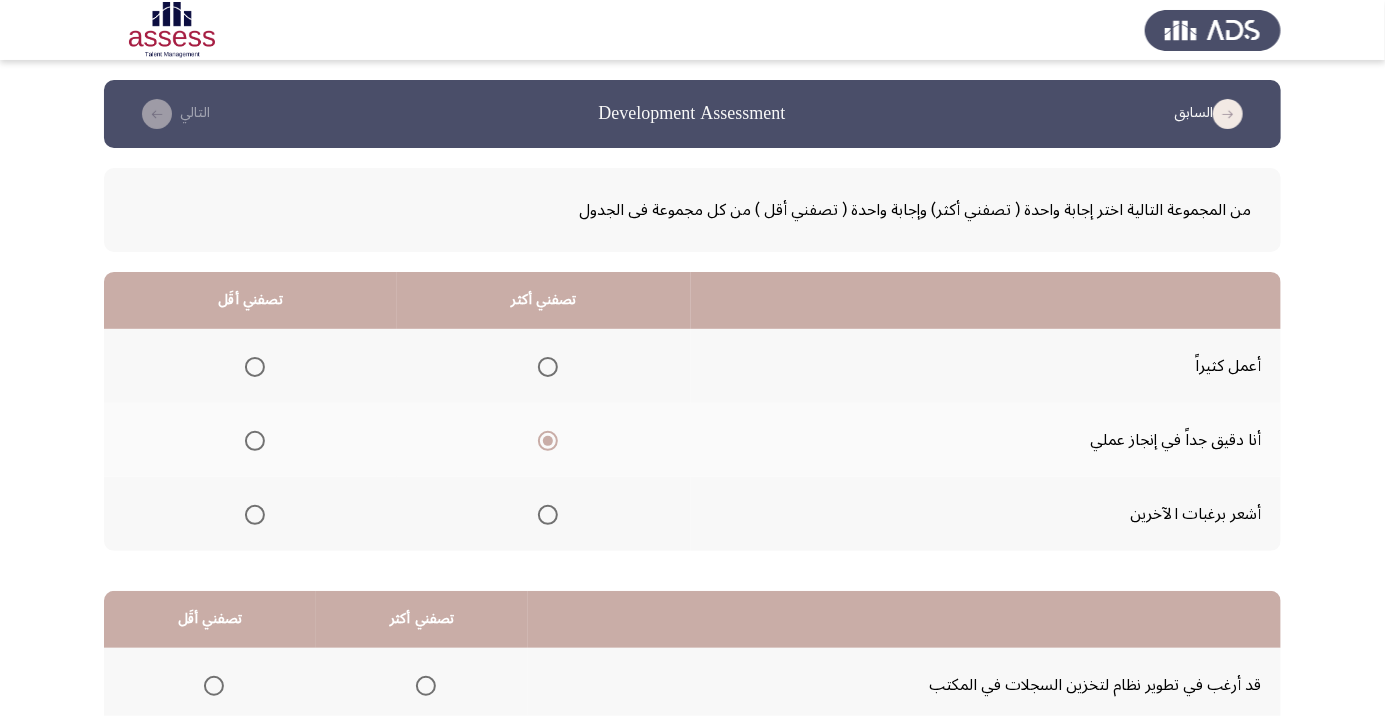 click 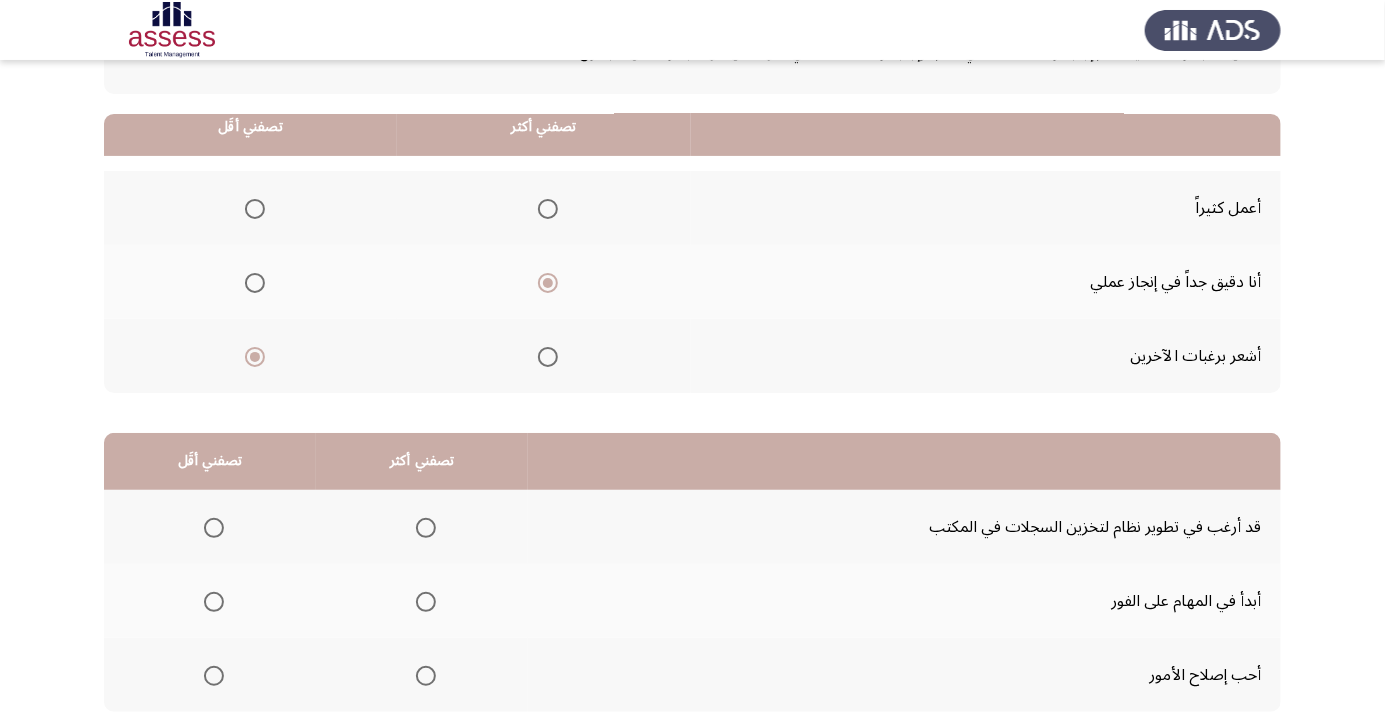 scroll, scrollTop: 197, scrollLeft: 0, axis: vertical 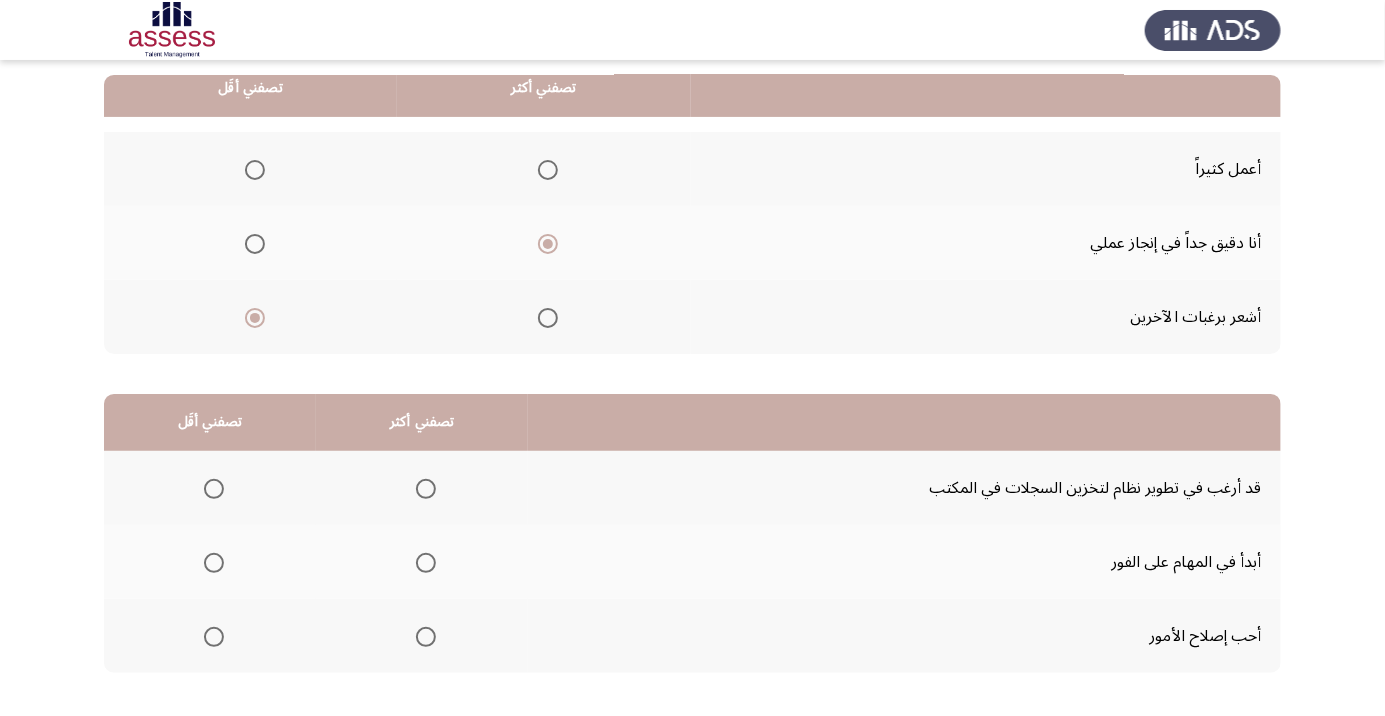click at bounding box center (426, 489) 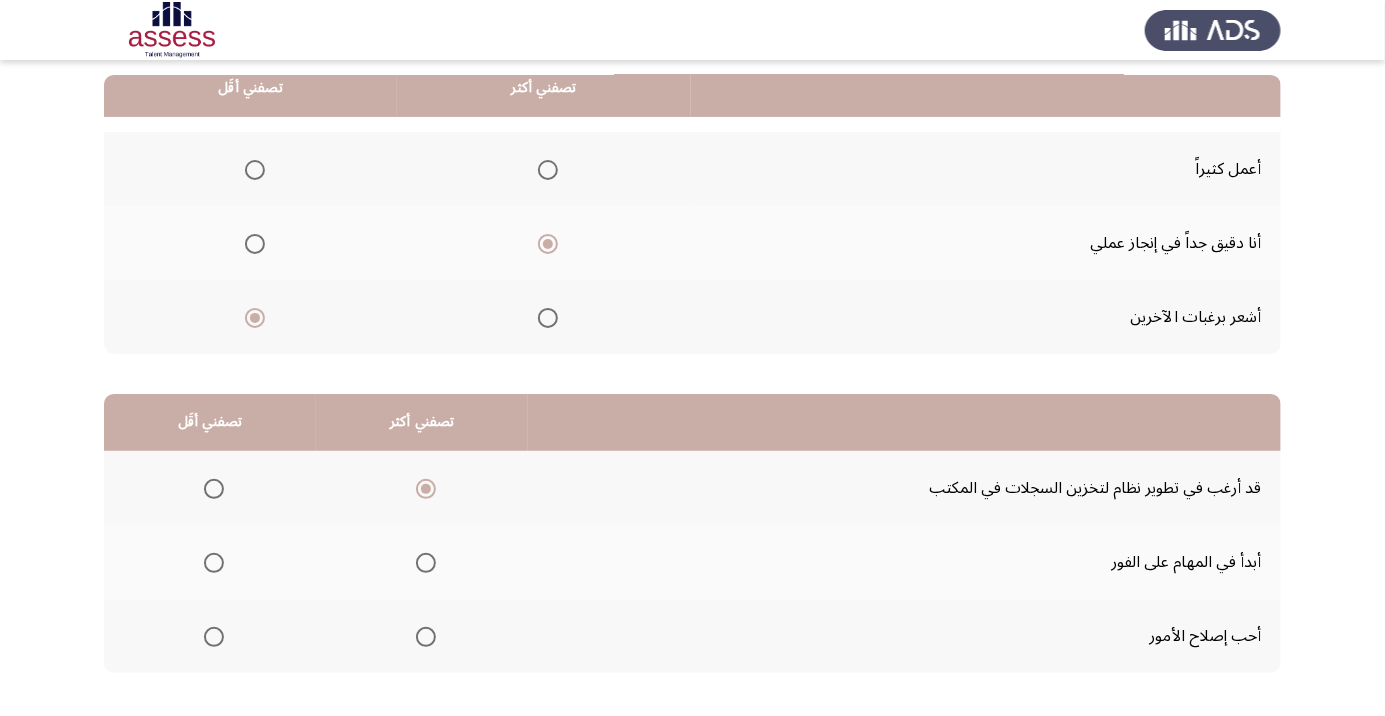 click at bounding box center [214, 563] 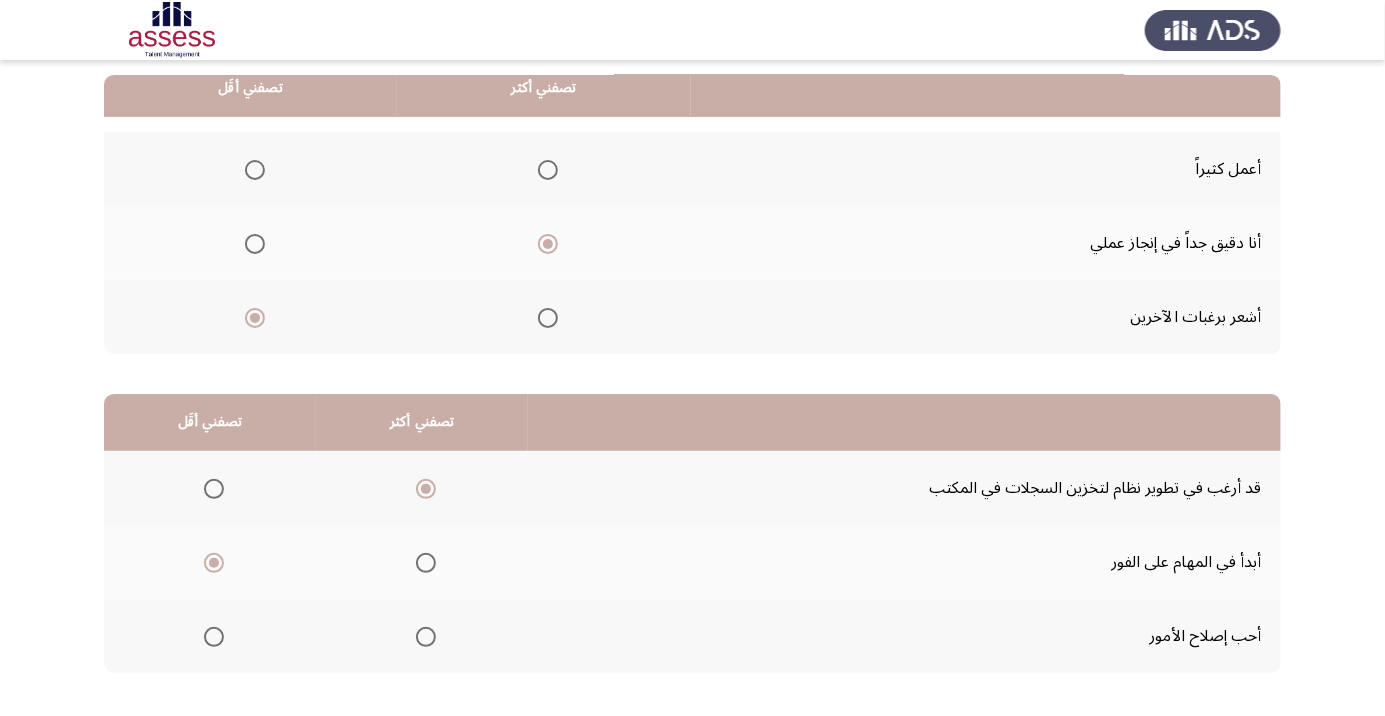 click on "التالي" 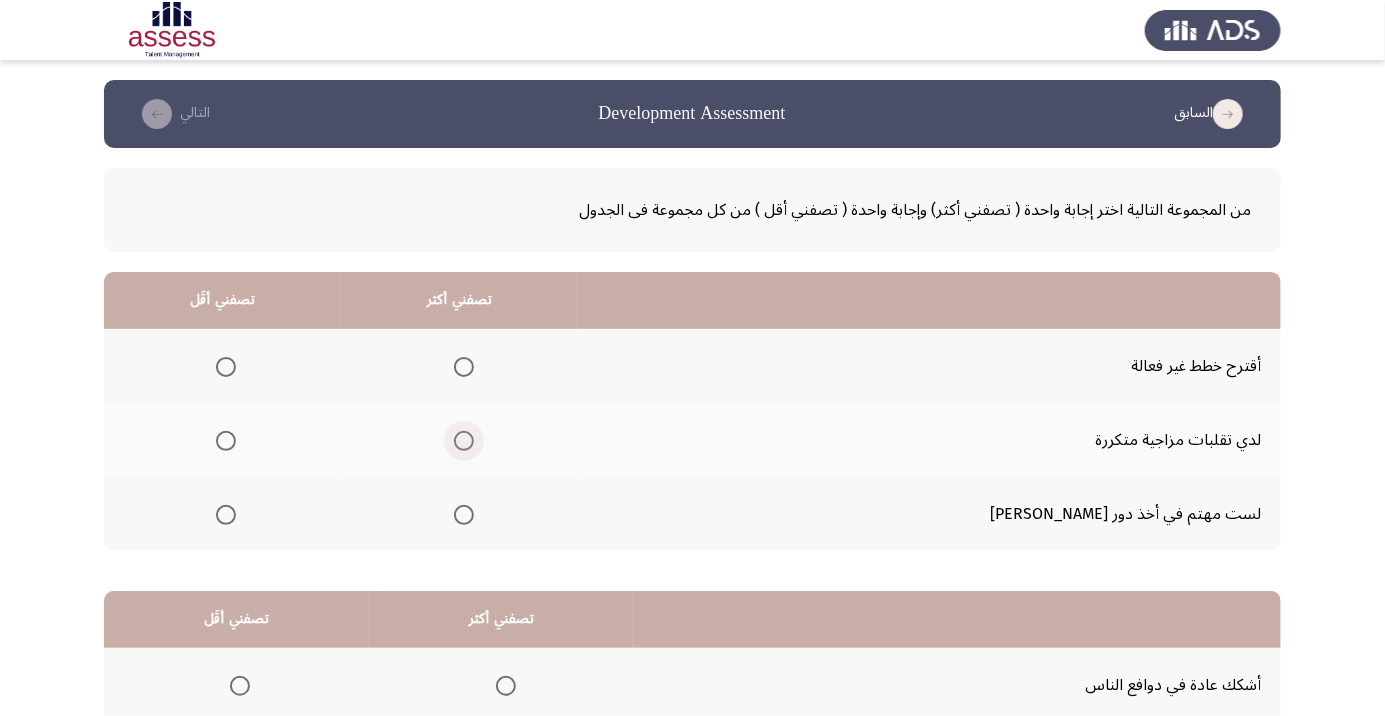 click at bounding box center [464, 441] 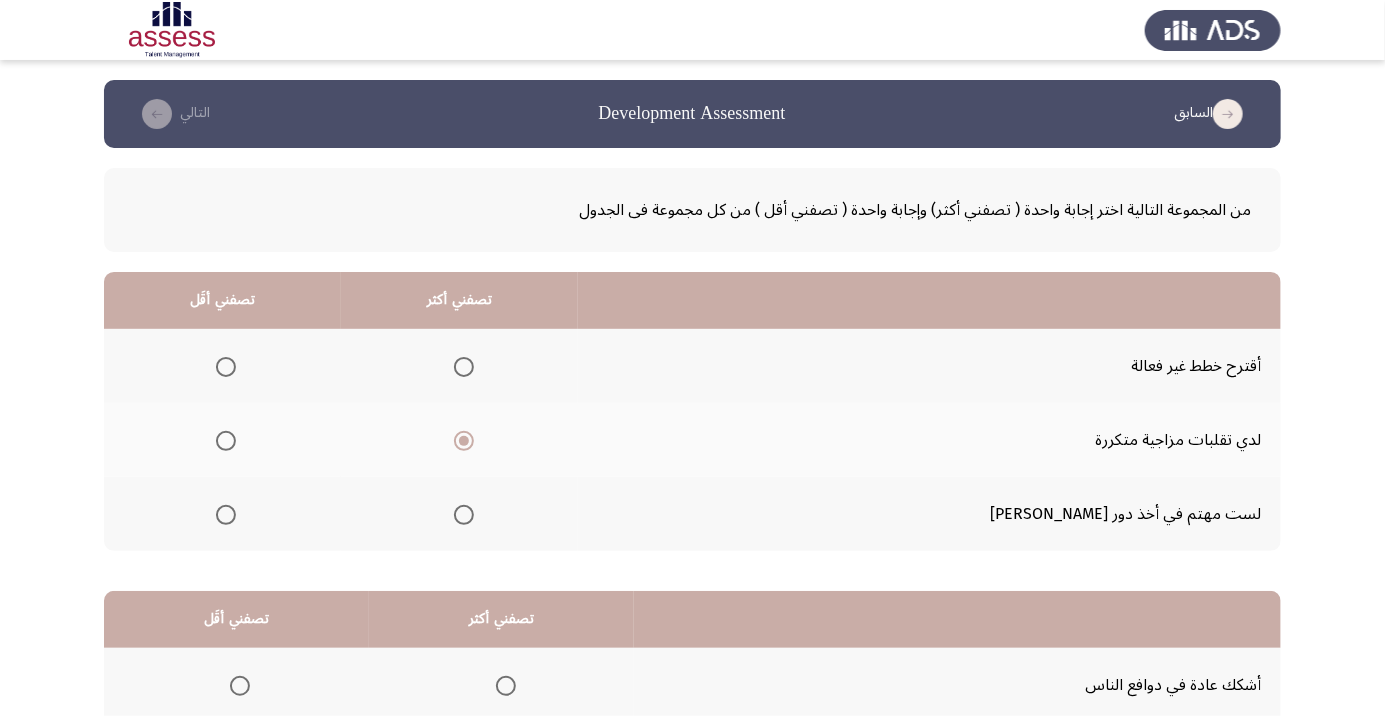 click at bounding box center [226, 515] 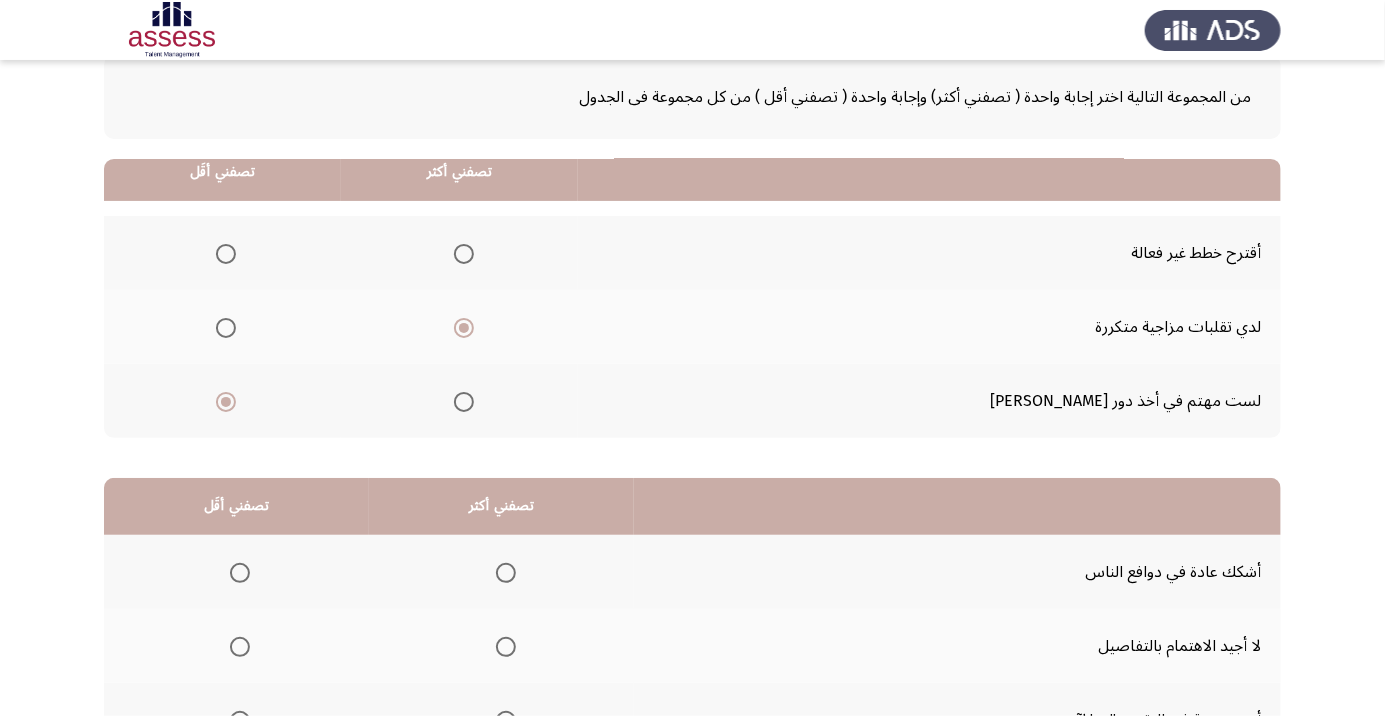 scroll, scrollTop: 197, scrollLeft: 0, axis: vertical 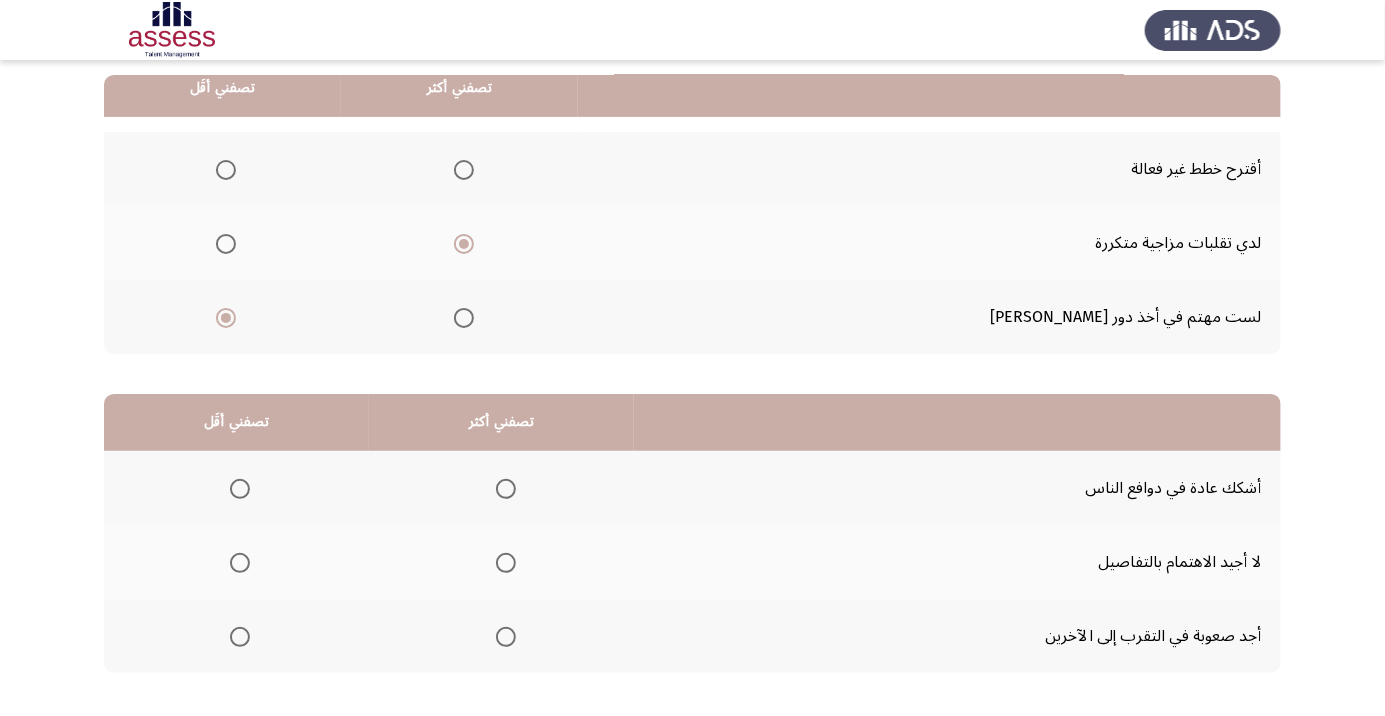 click 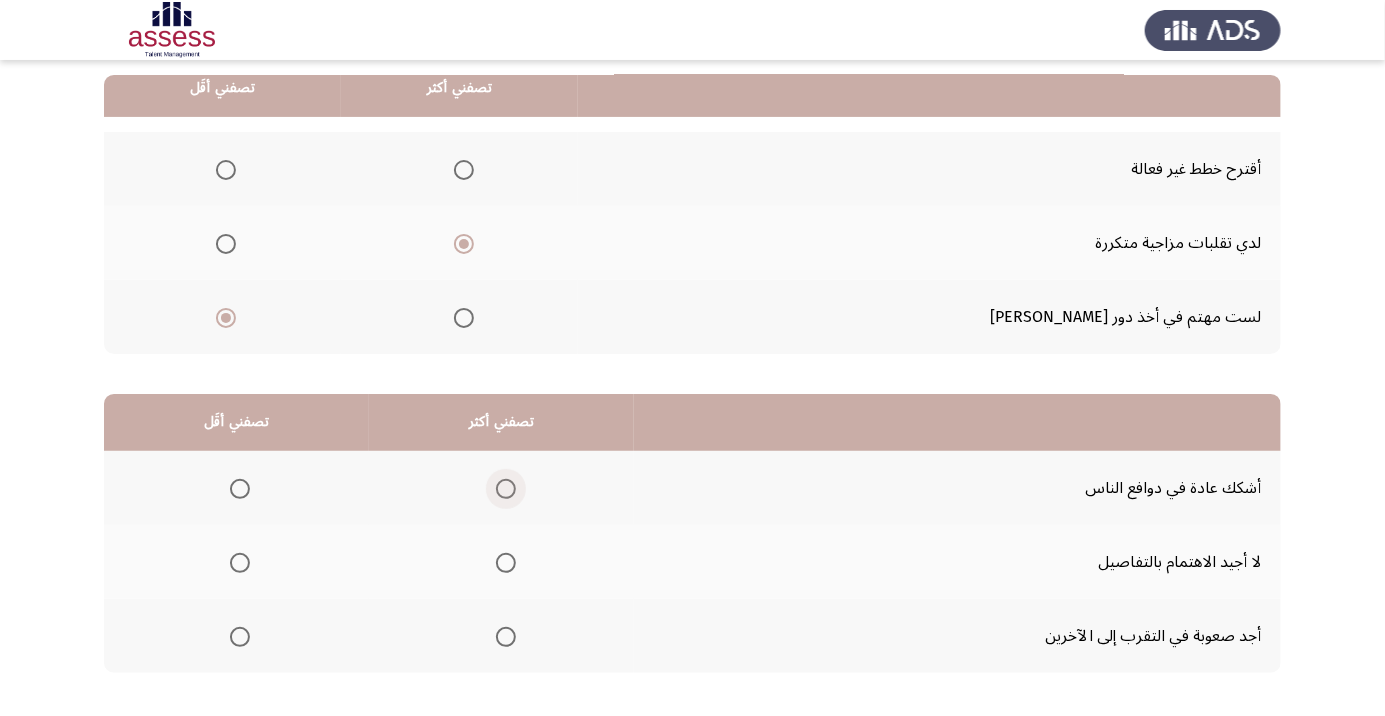 click at bounding box center [506, 489] 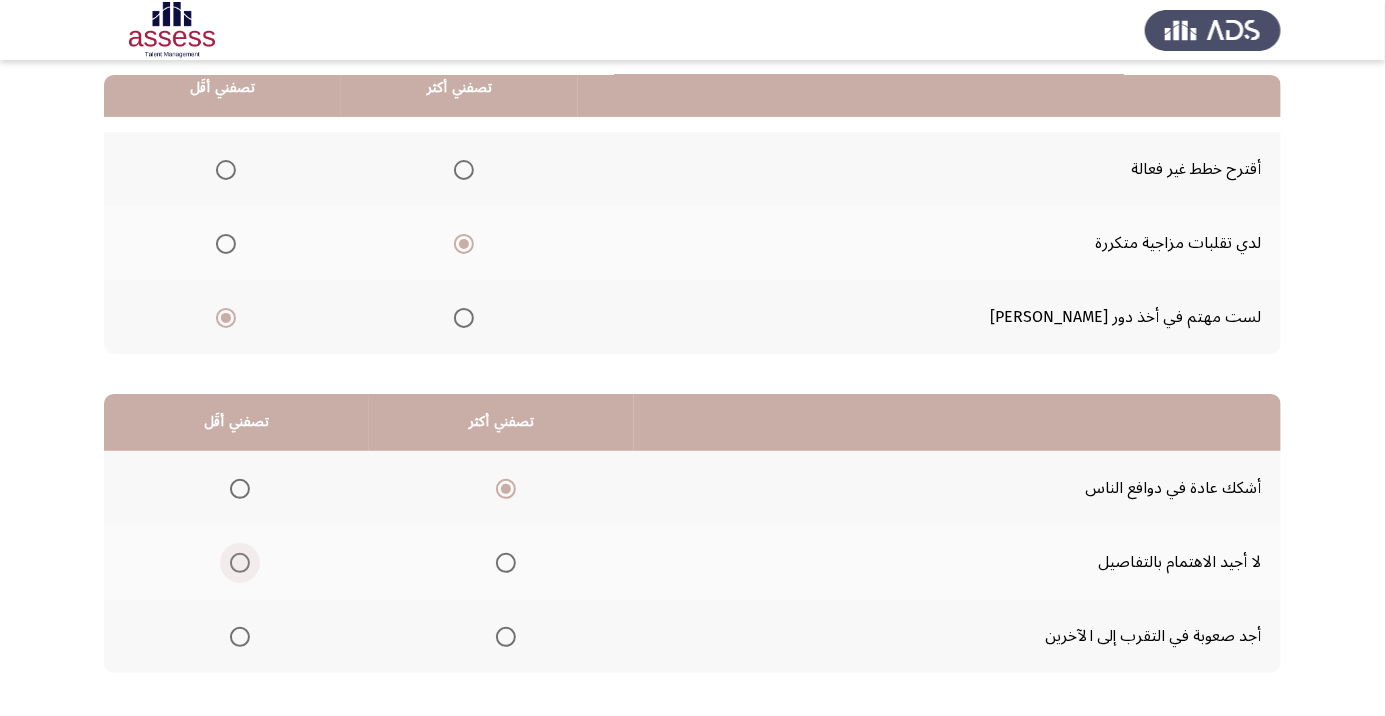 click at bounding box center [240, 563] 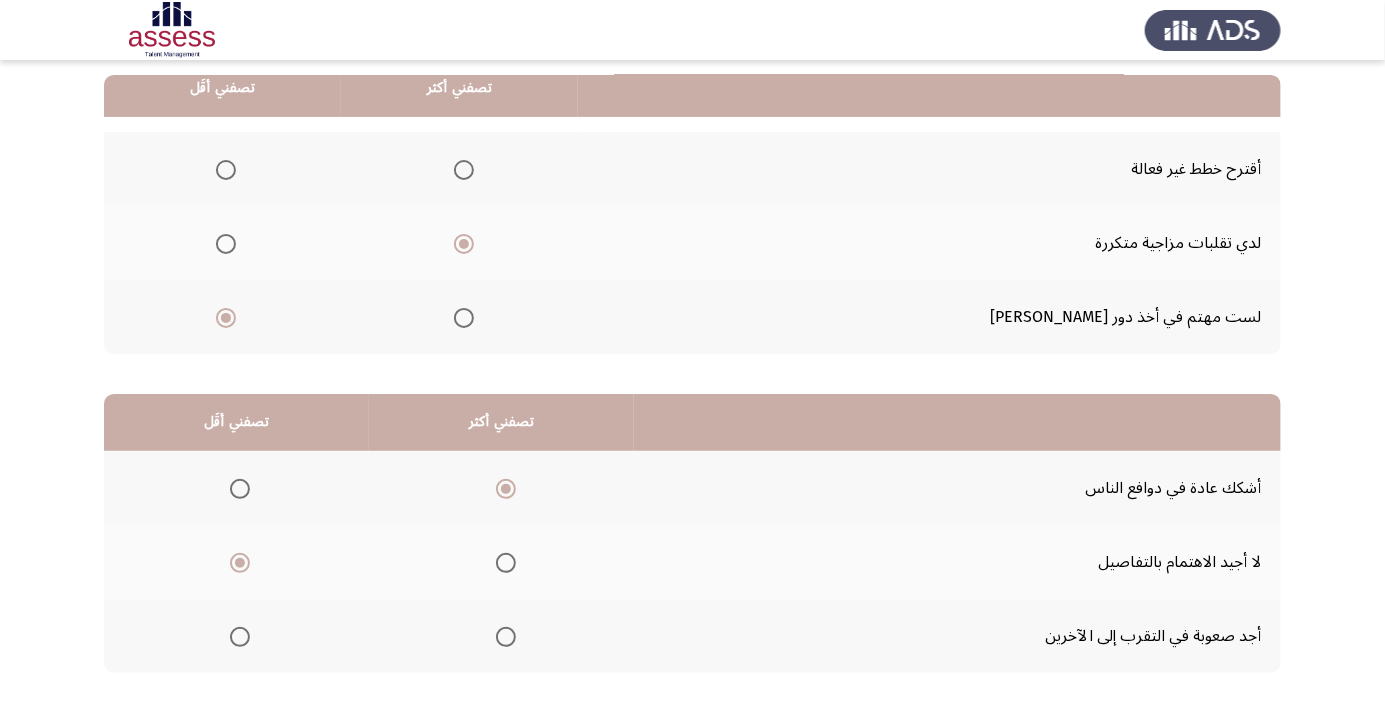 click on "التالي" 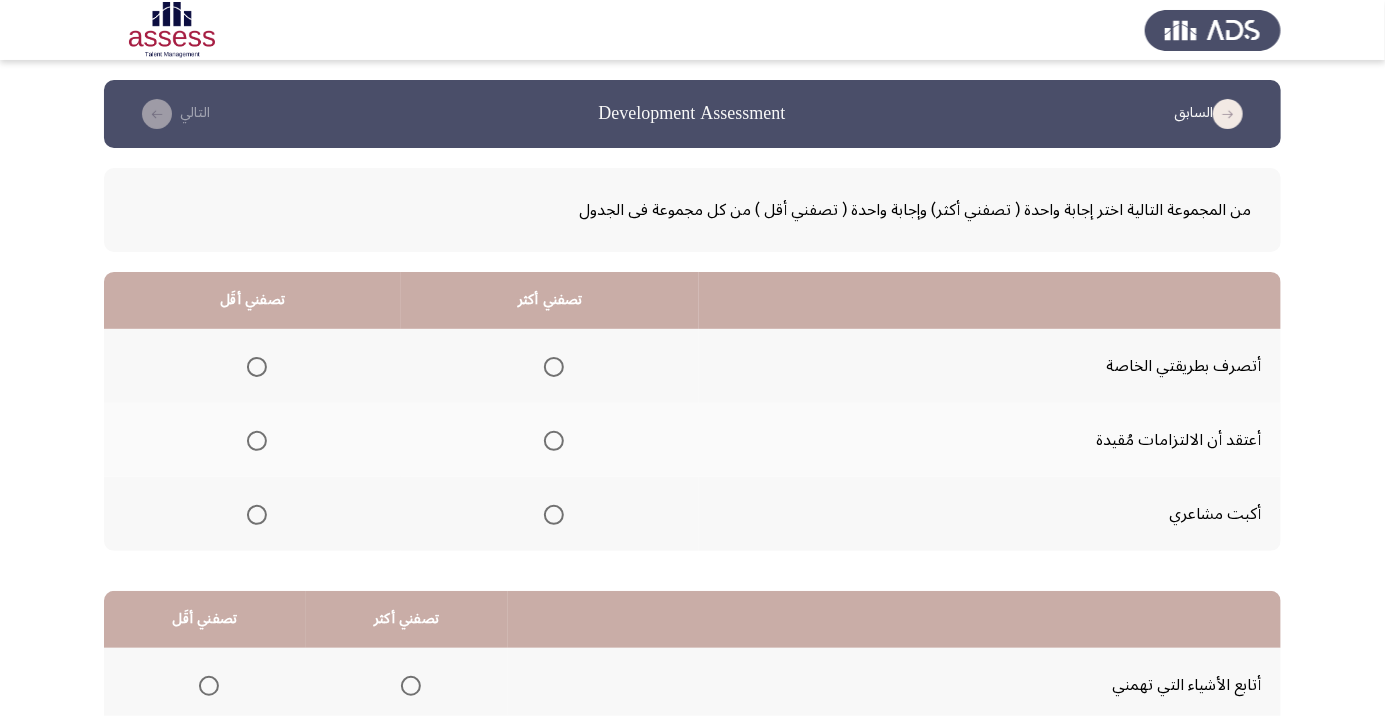 click at bounding box center [554, 367] 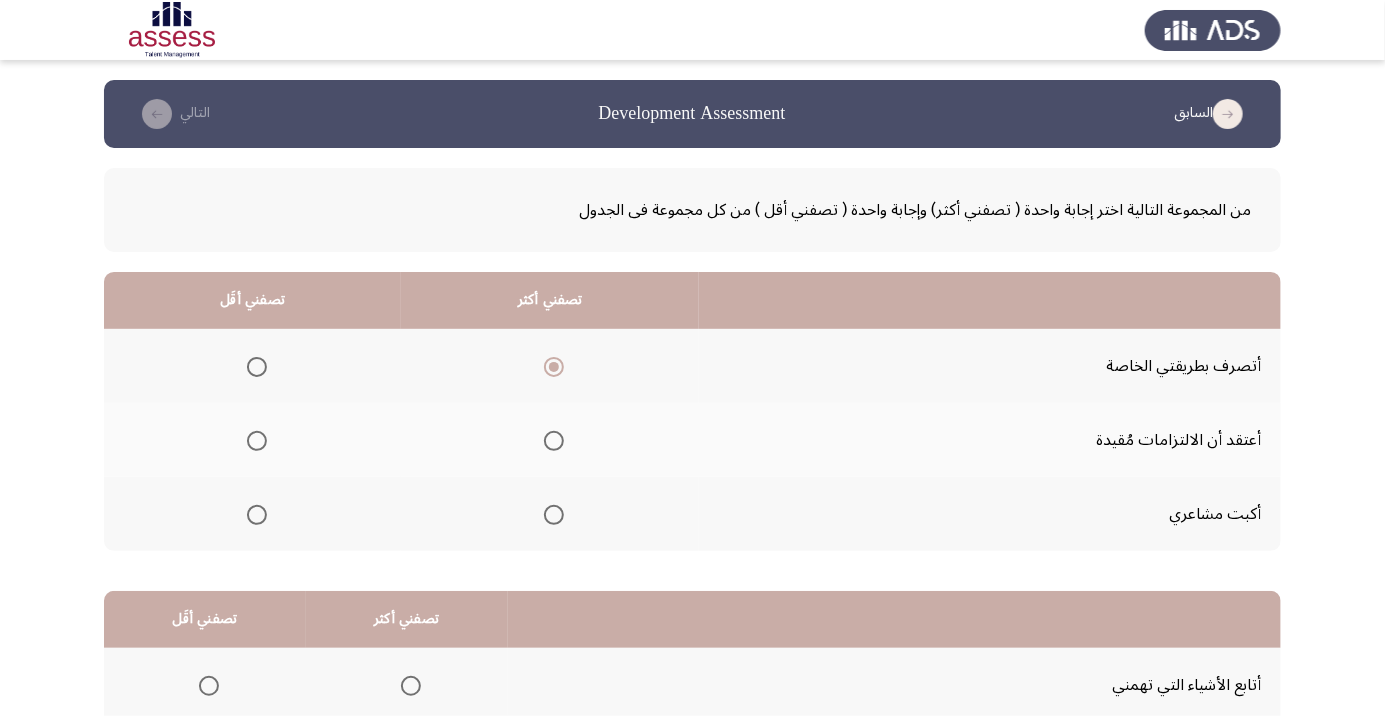 click at bounding box center (257, 441) 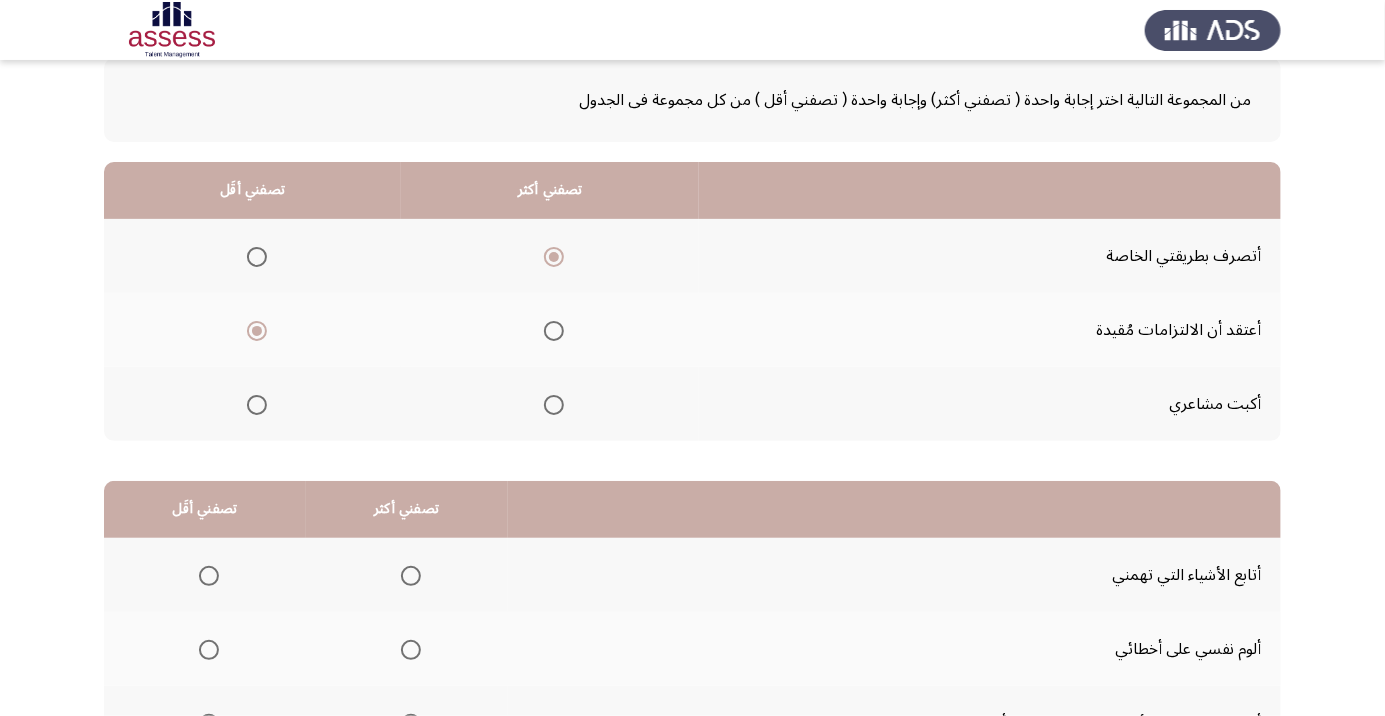 scroll, scrollTop: 114, scrollLeft: 0, axis: vertical 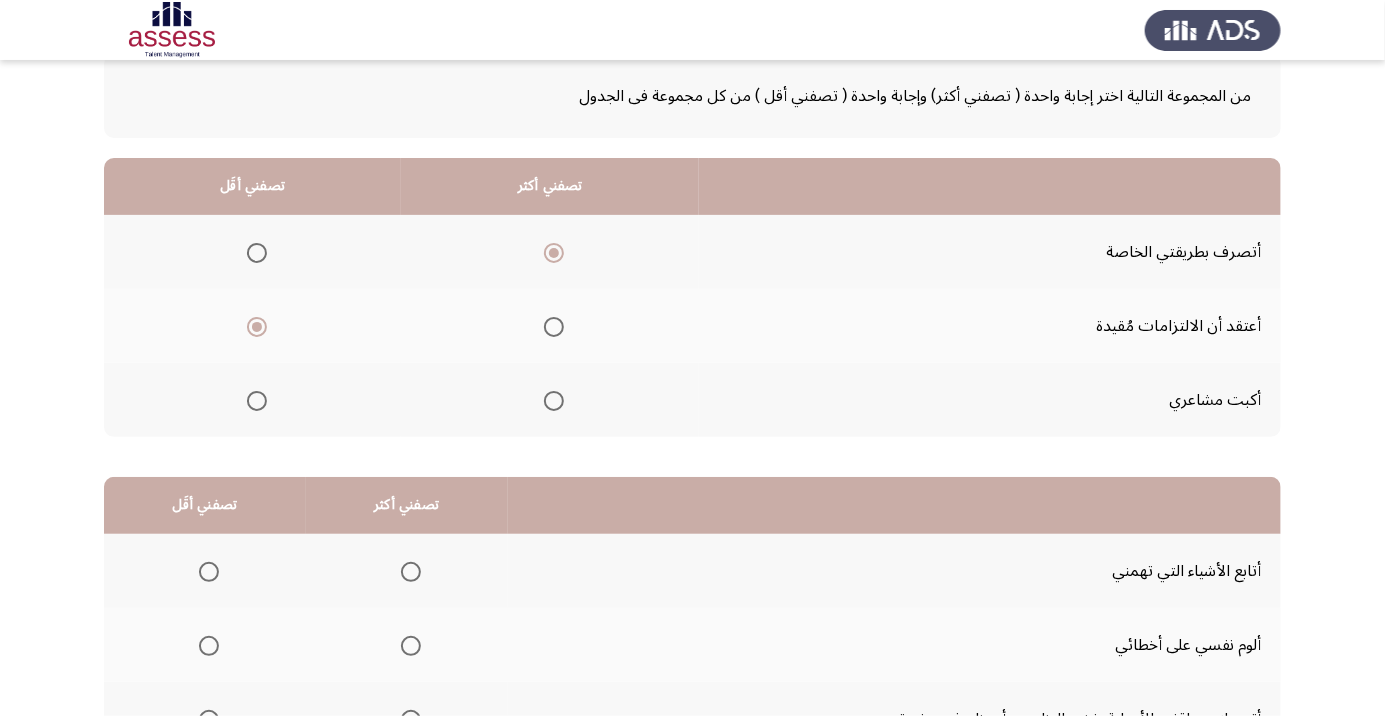 click at bounding box center (209, 646) 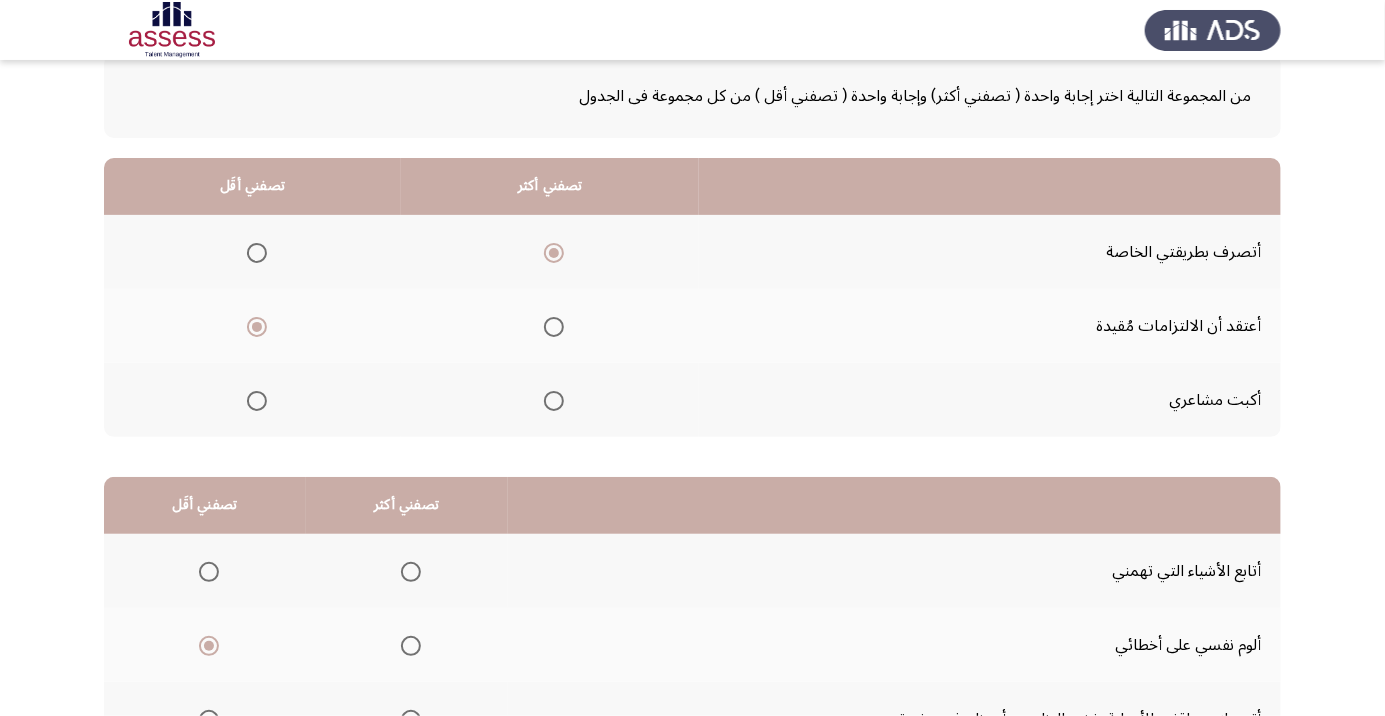 click at bounding box center [411, 572] 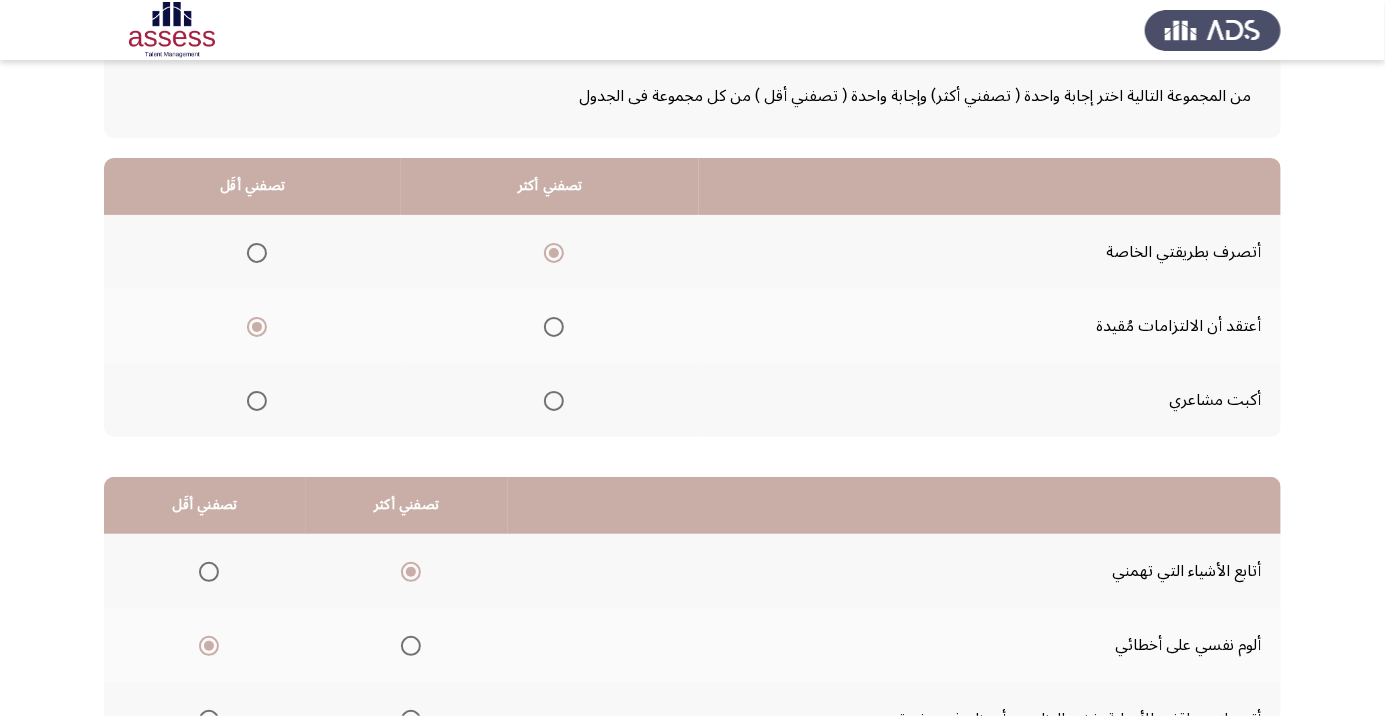 scroll, scrollTop: 197, scrollLeft: 0, axis: vertical 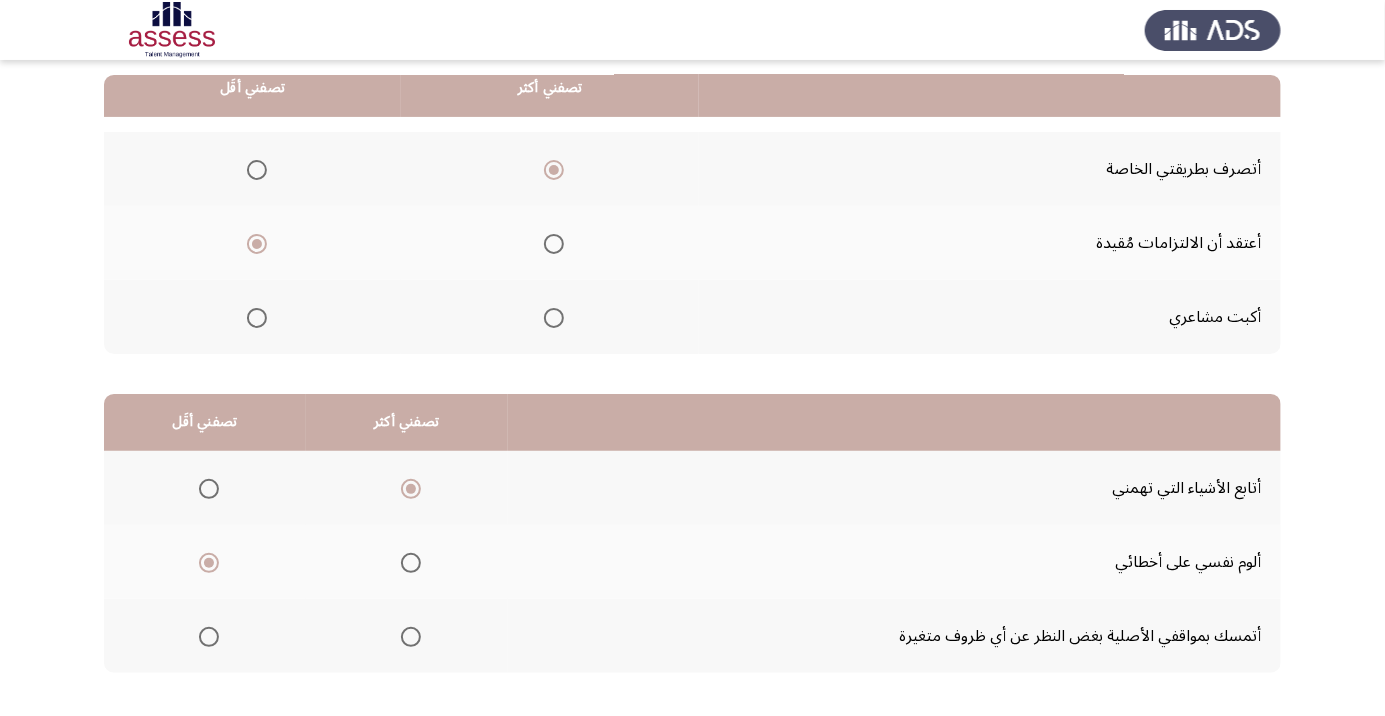 click on "التالي" 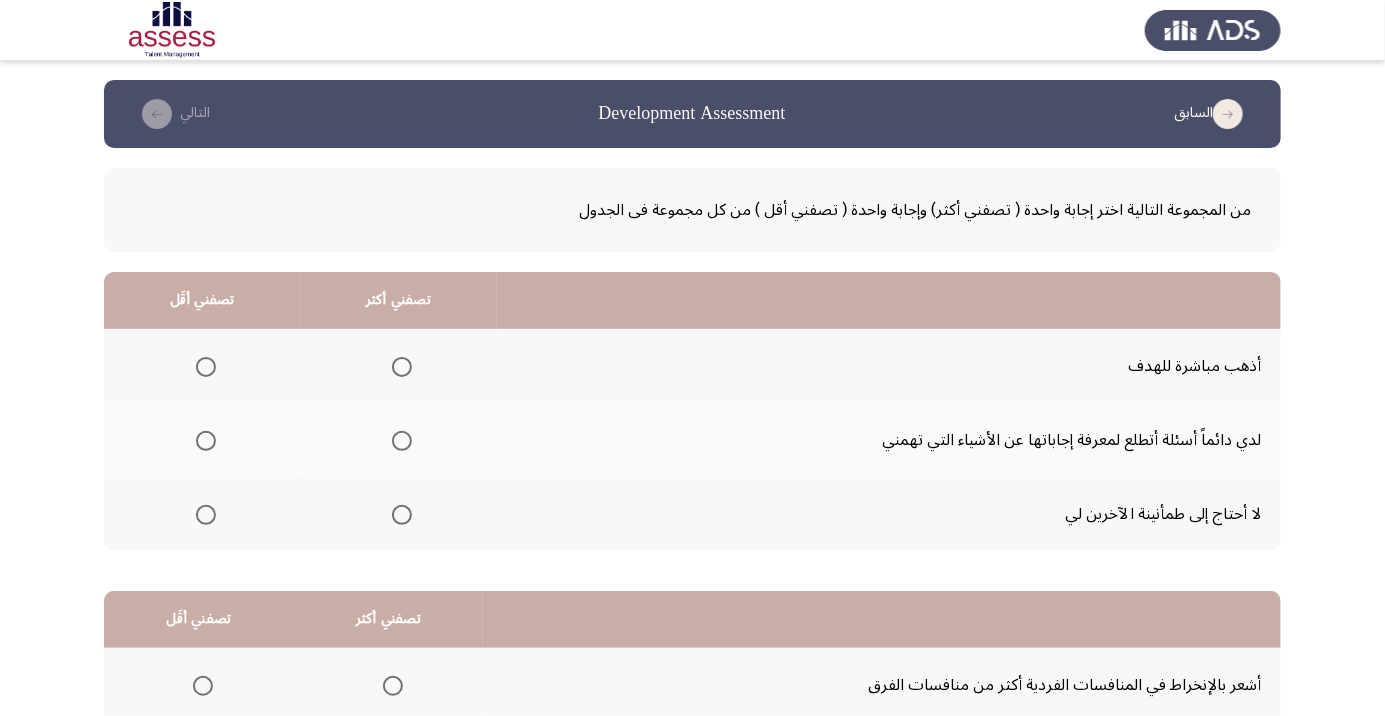 click at bounding box center [402, 367] 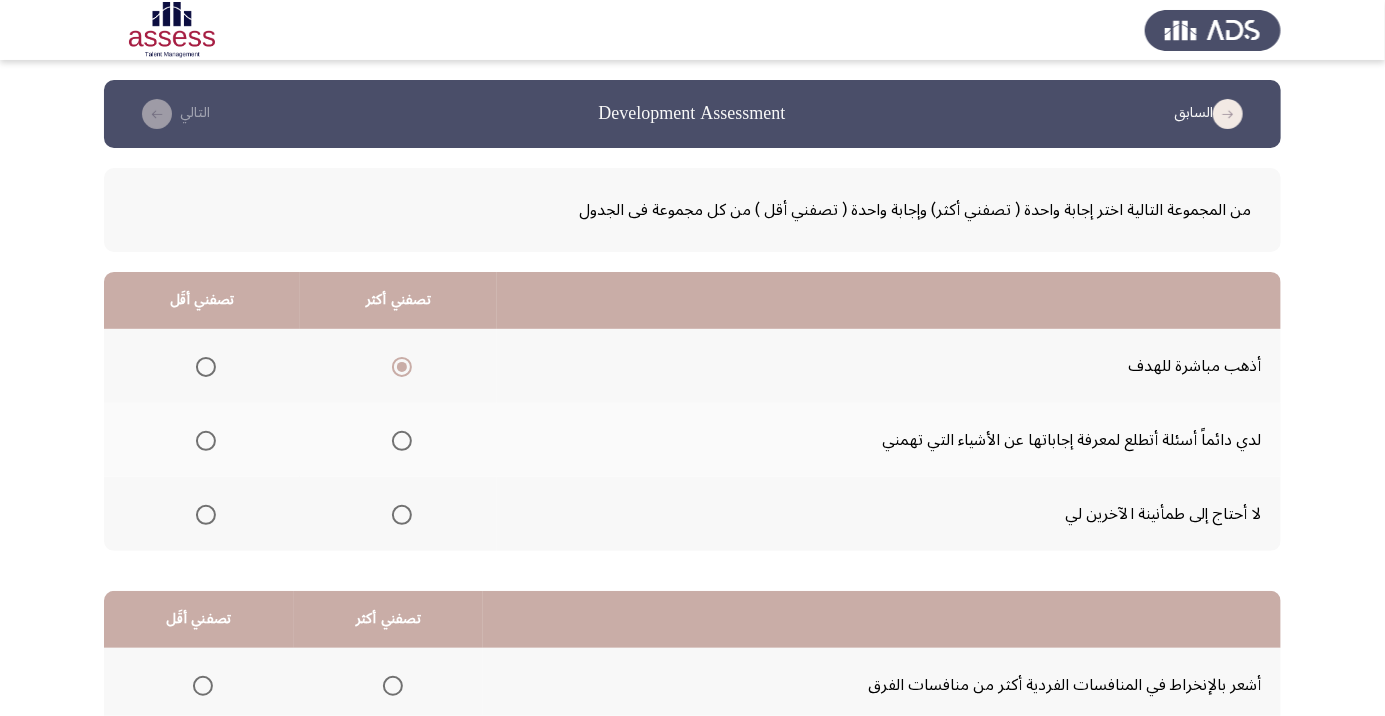 click at bounding box center (206, 515) 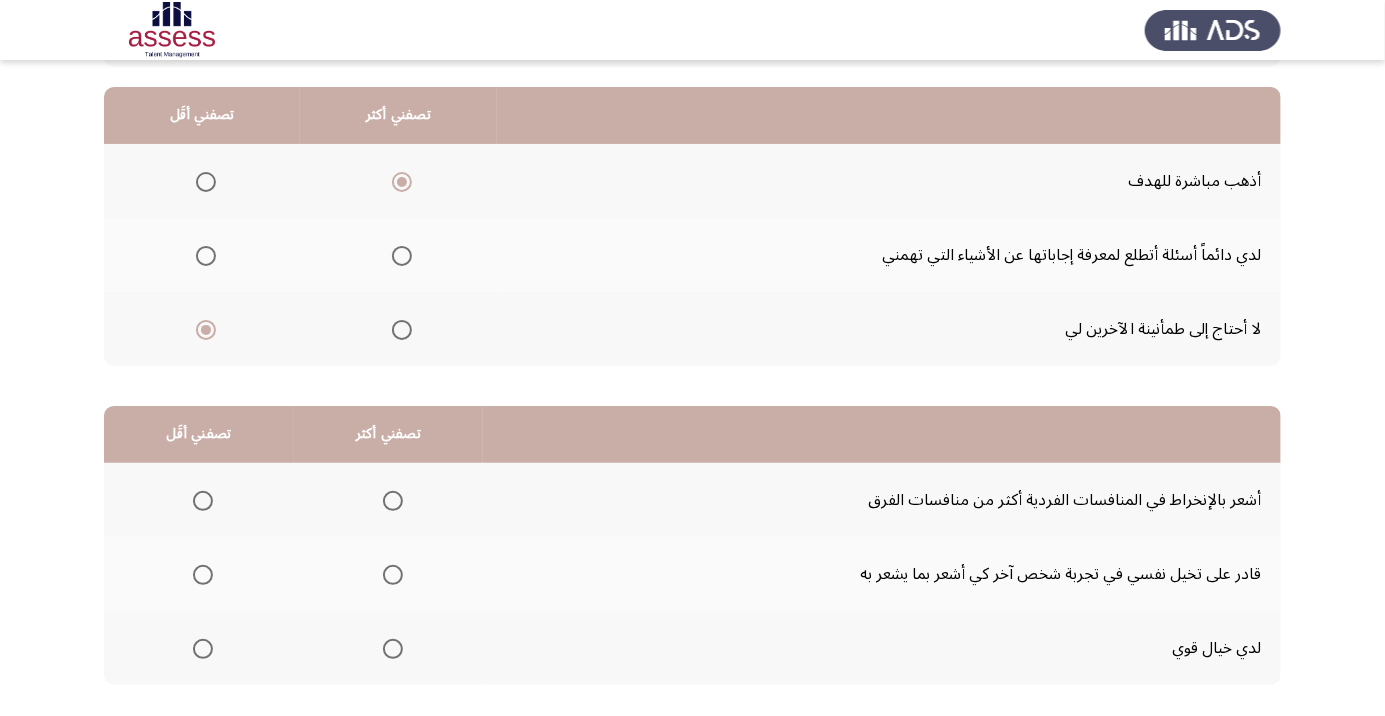 scroll, scrollTop: 197, scrollLeft: 0, axis: vertical 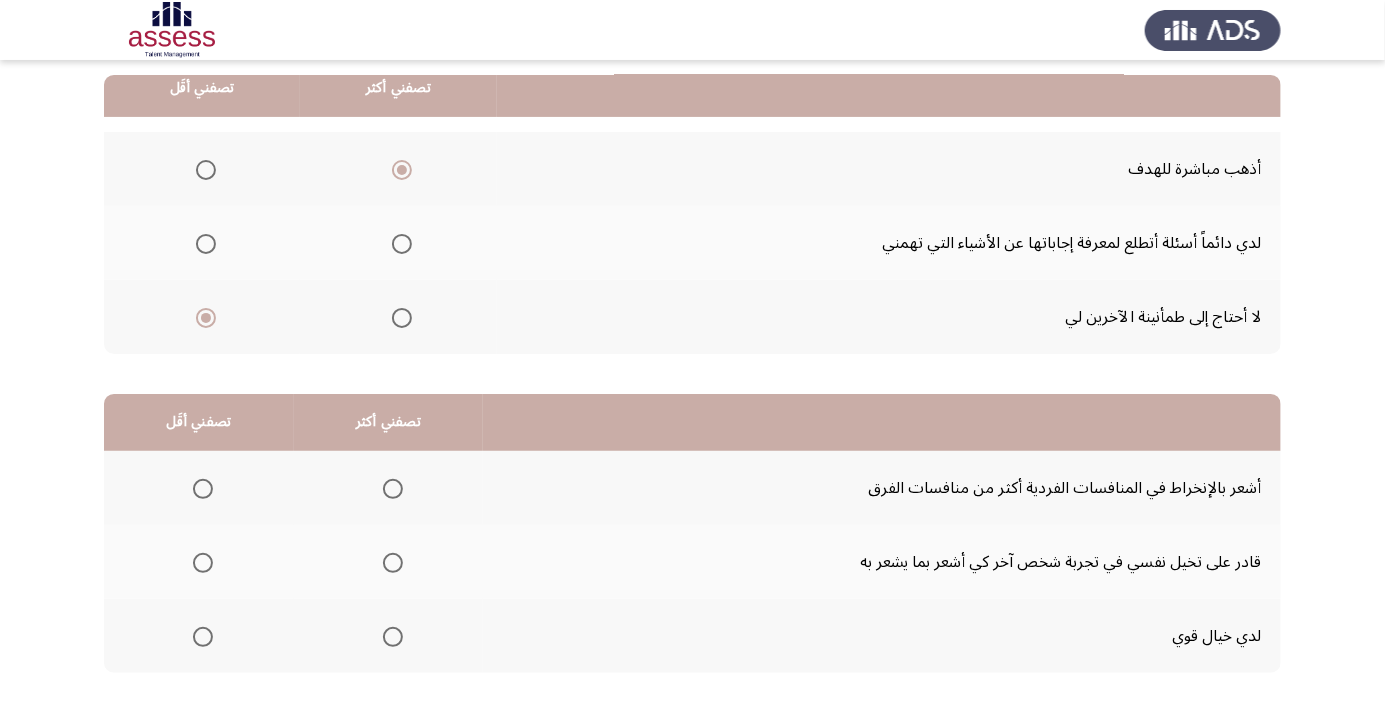 click at bounding box center [393, 563] 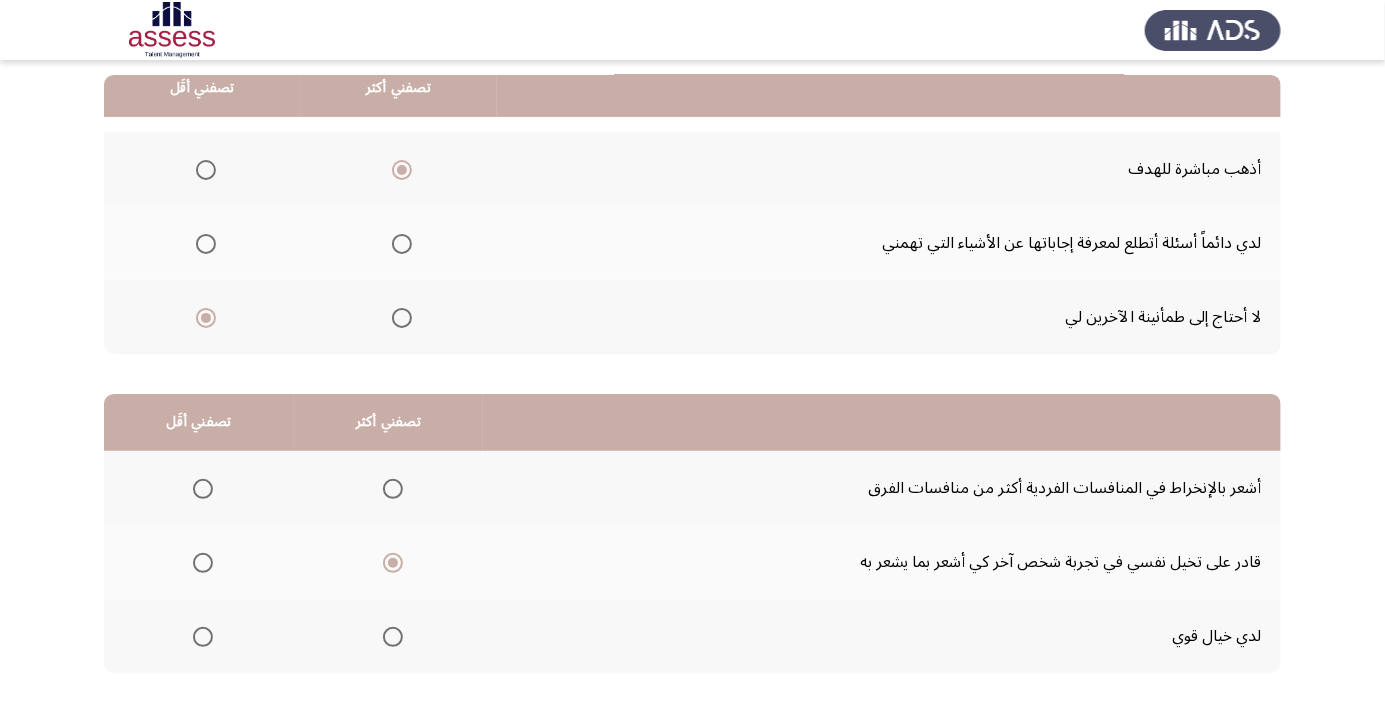 click 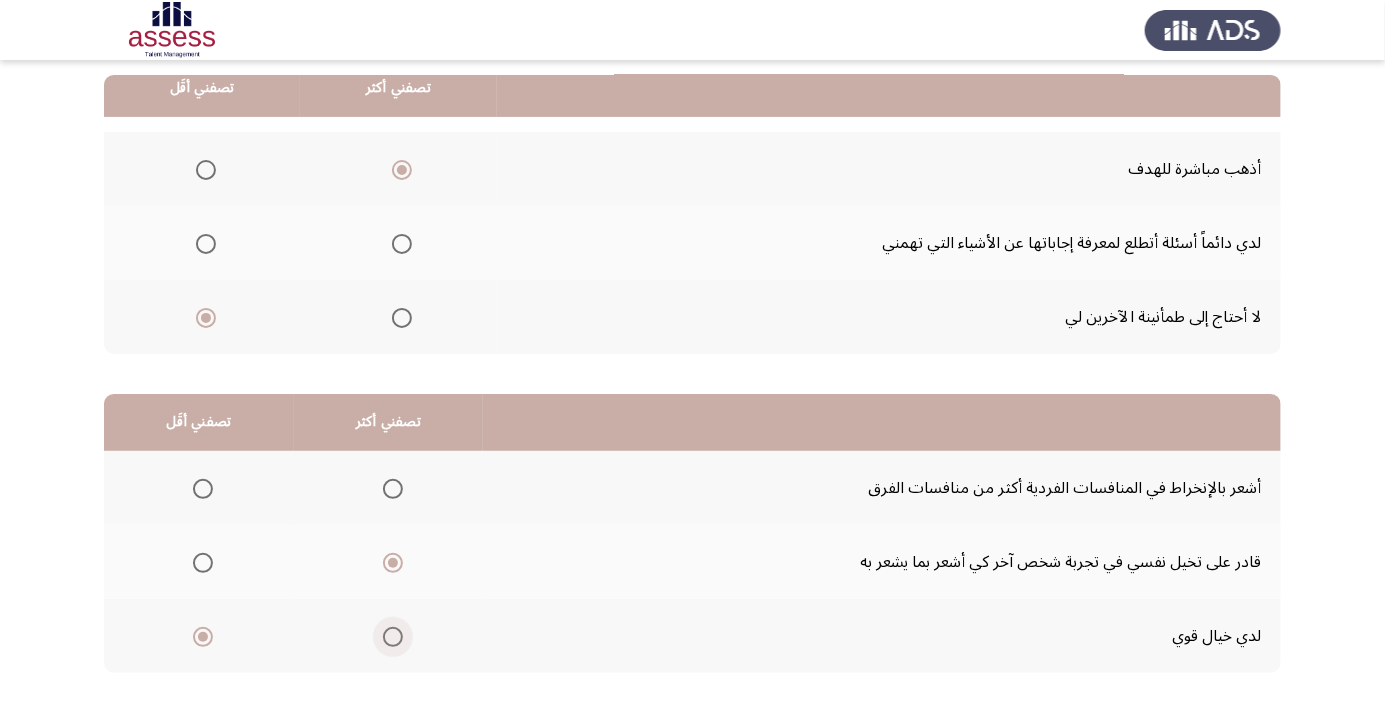 click at bounding box center (393, 637) 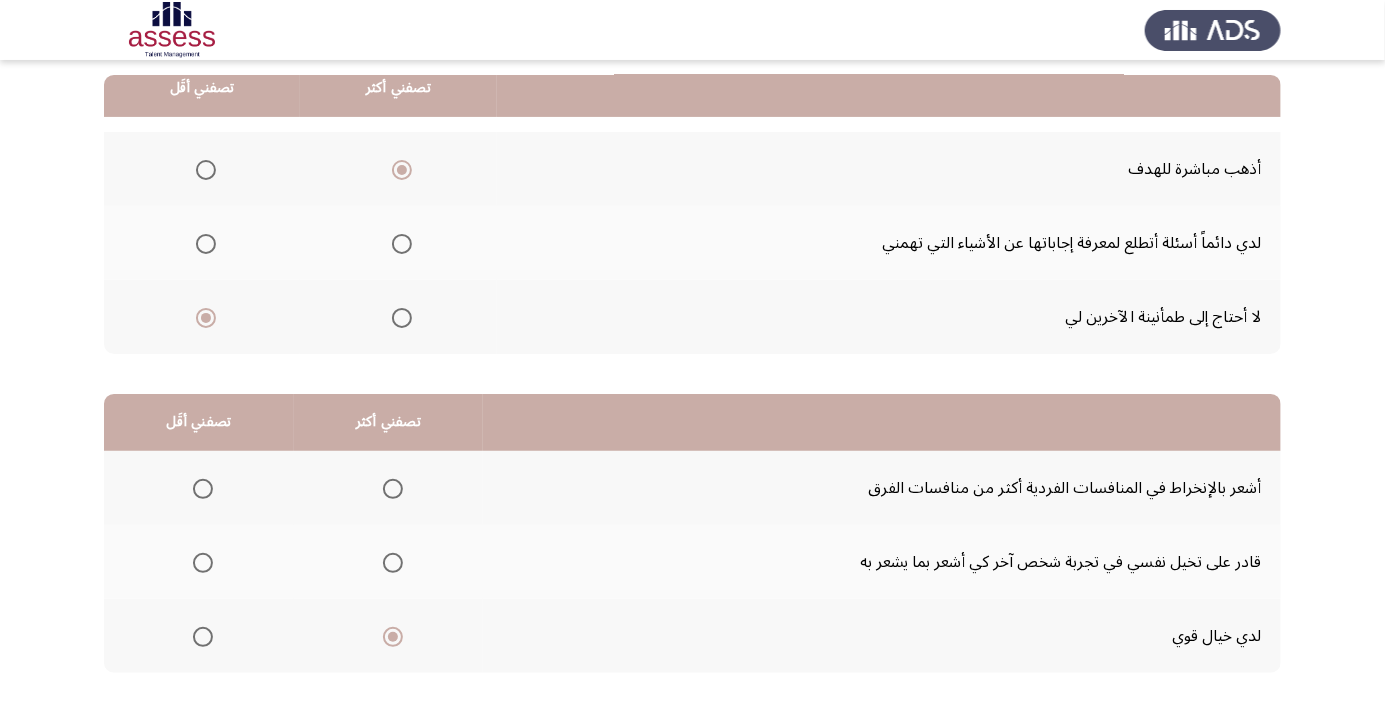 click at bounding box center [203, 563] 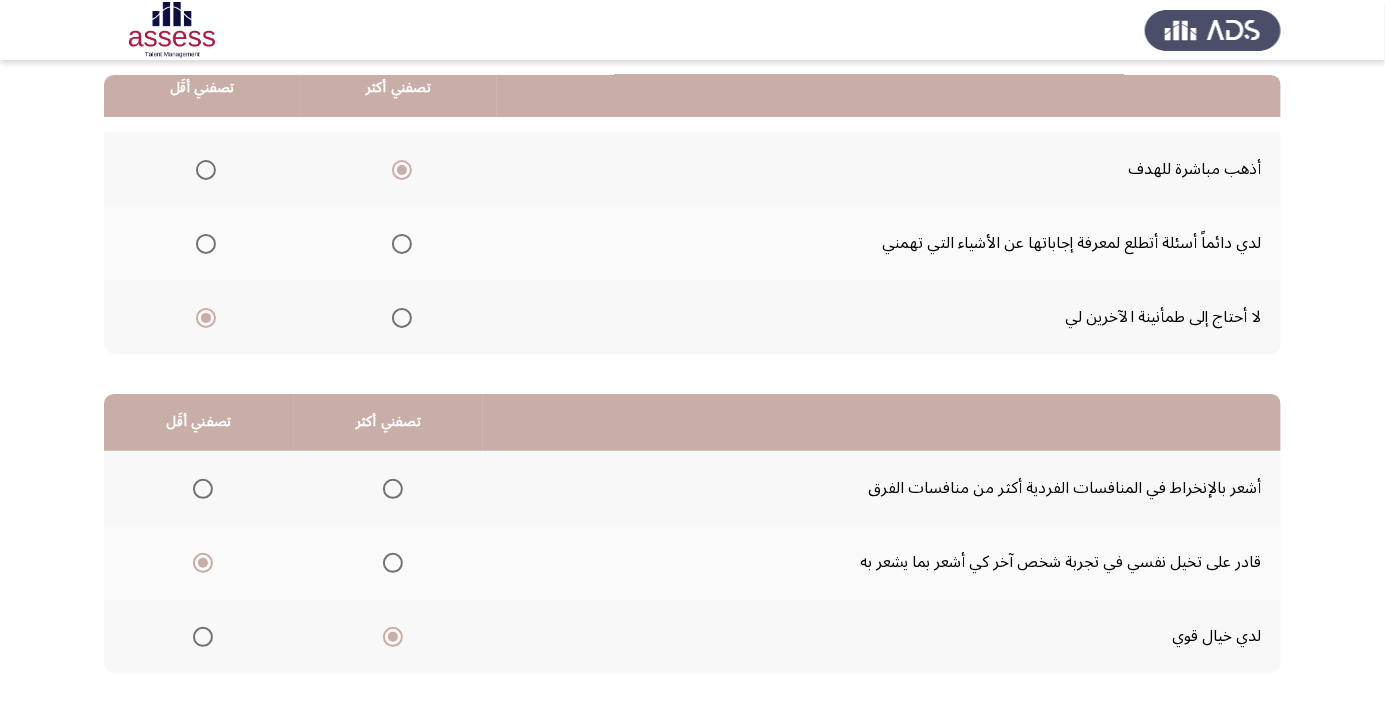 click on "التالي" 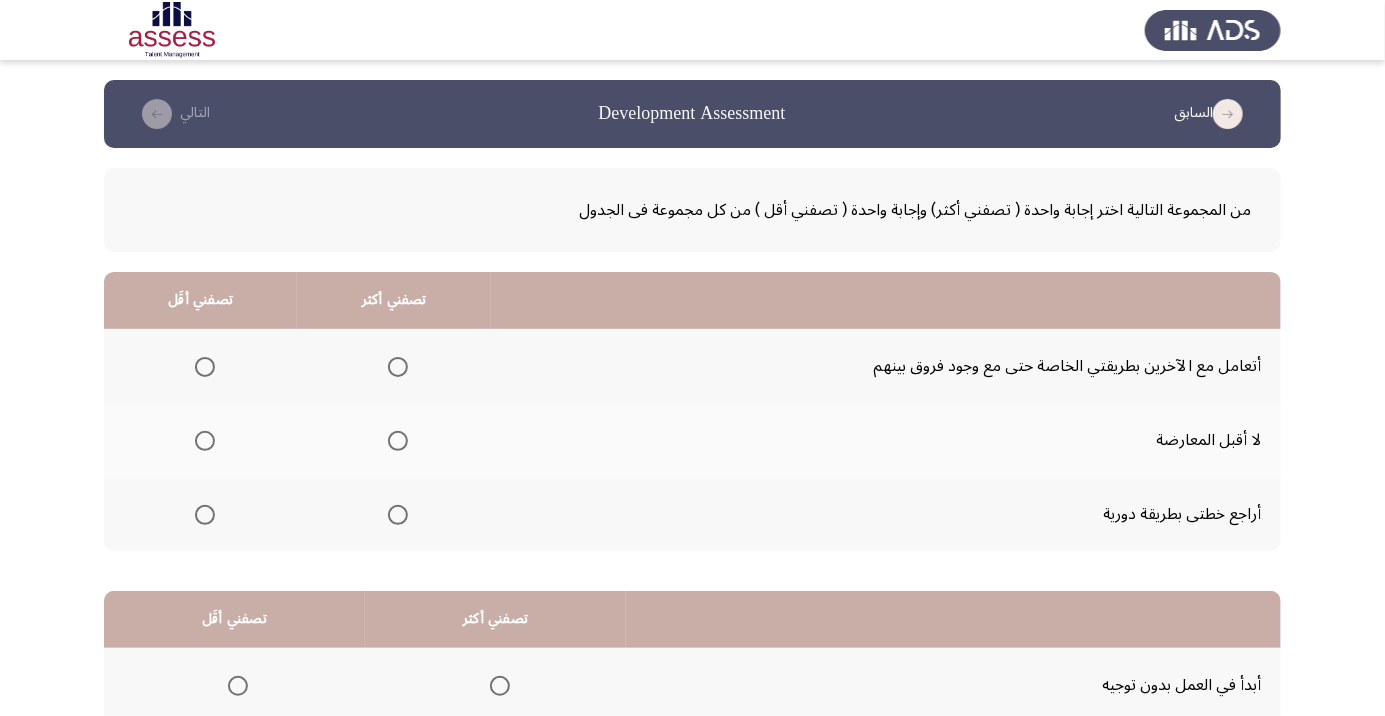 click at bounding box center [394, 367] 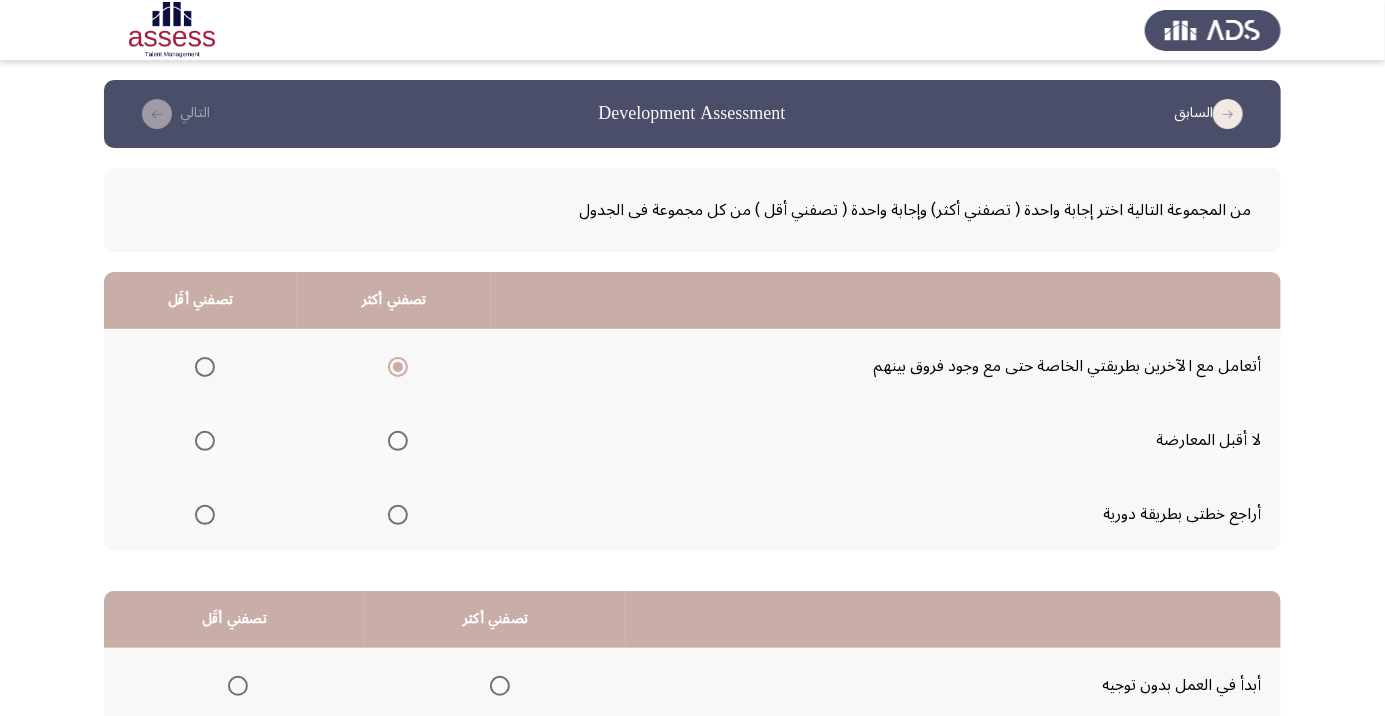 click at bounding box center [205, 515] 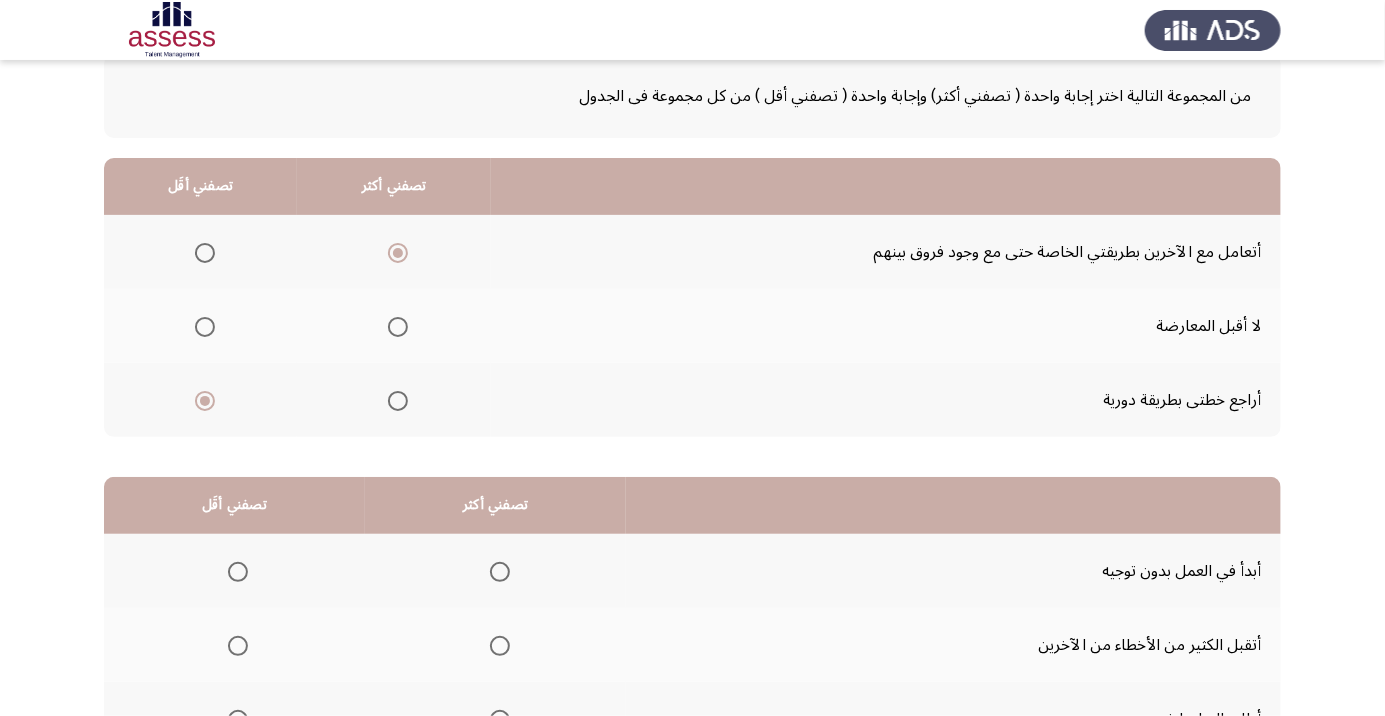 scroll, scrollTop: 120, scrollLeft: 0, axis: vertical 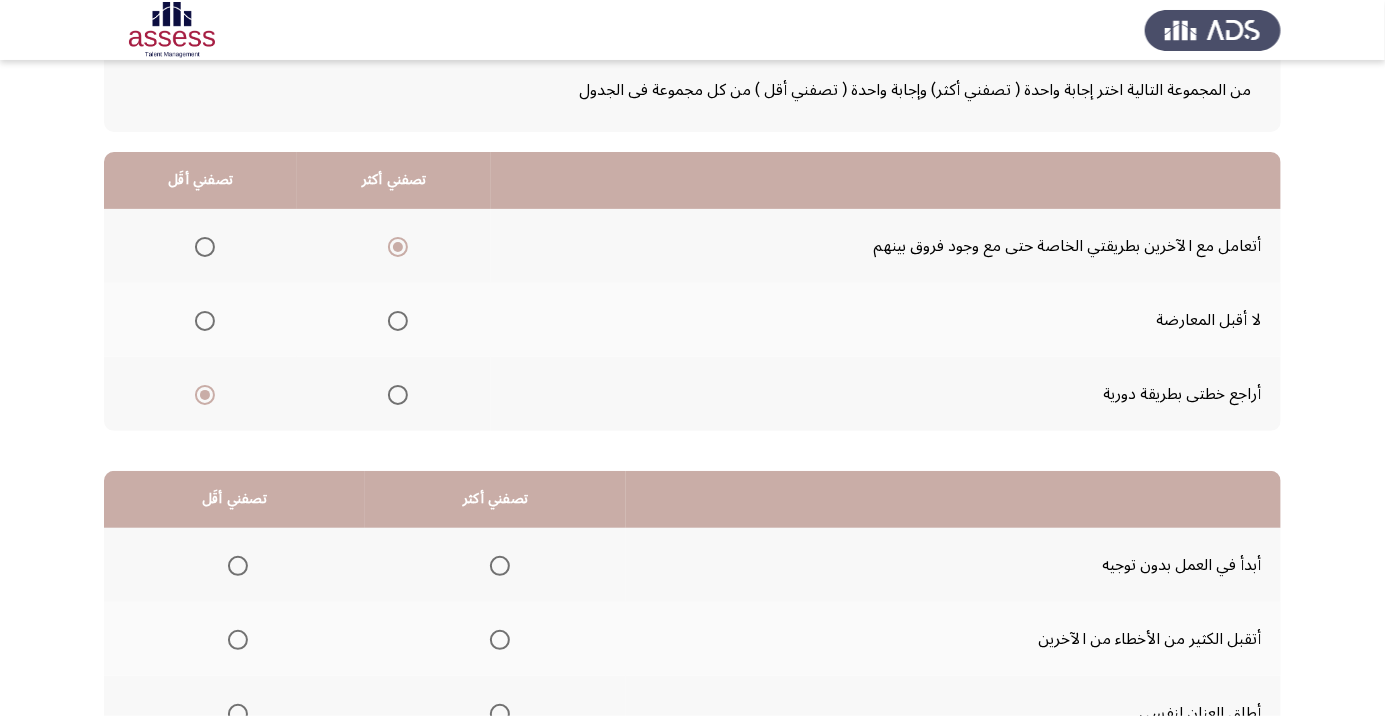 click at bounding box center (500, 566) 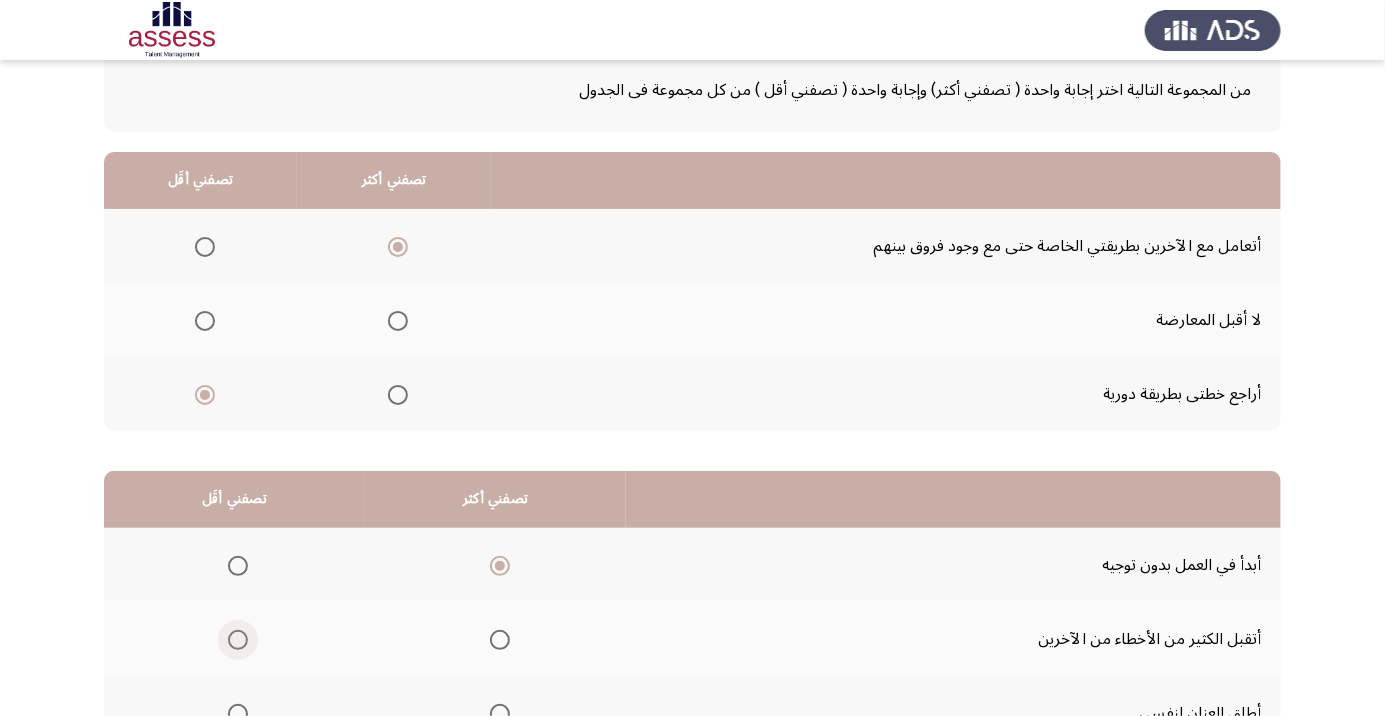 click at bounding box center (238, 640) 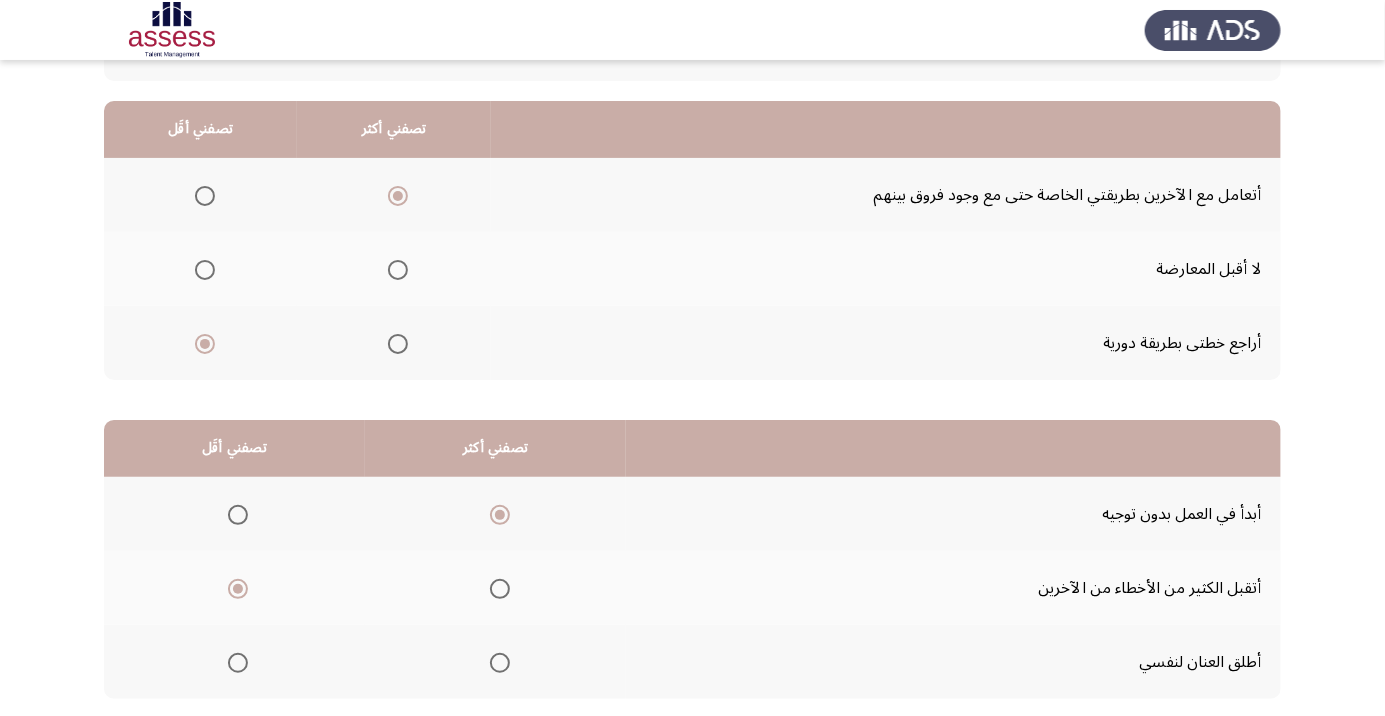 scroll, scrollTop: 197, scrollLeft: 0, axis: vertical 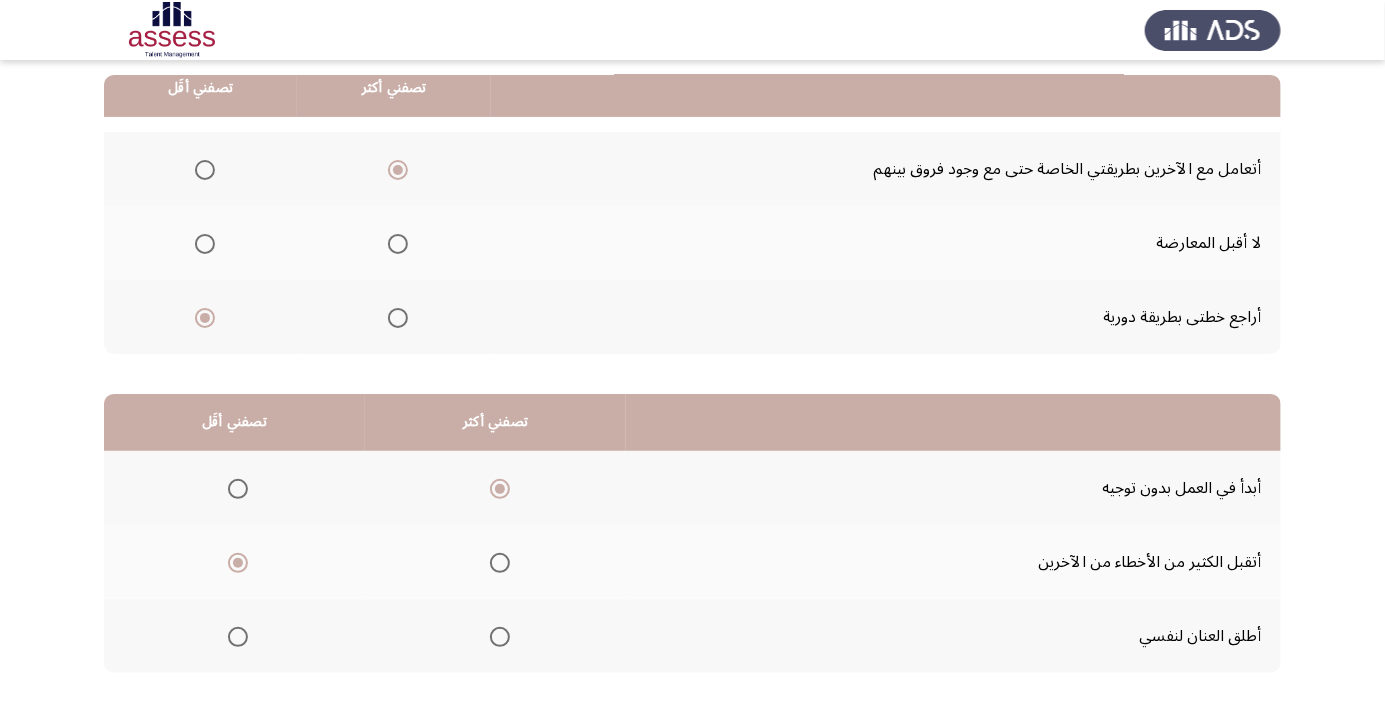 click on "التالي" 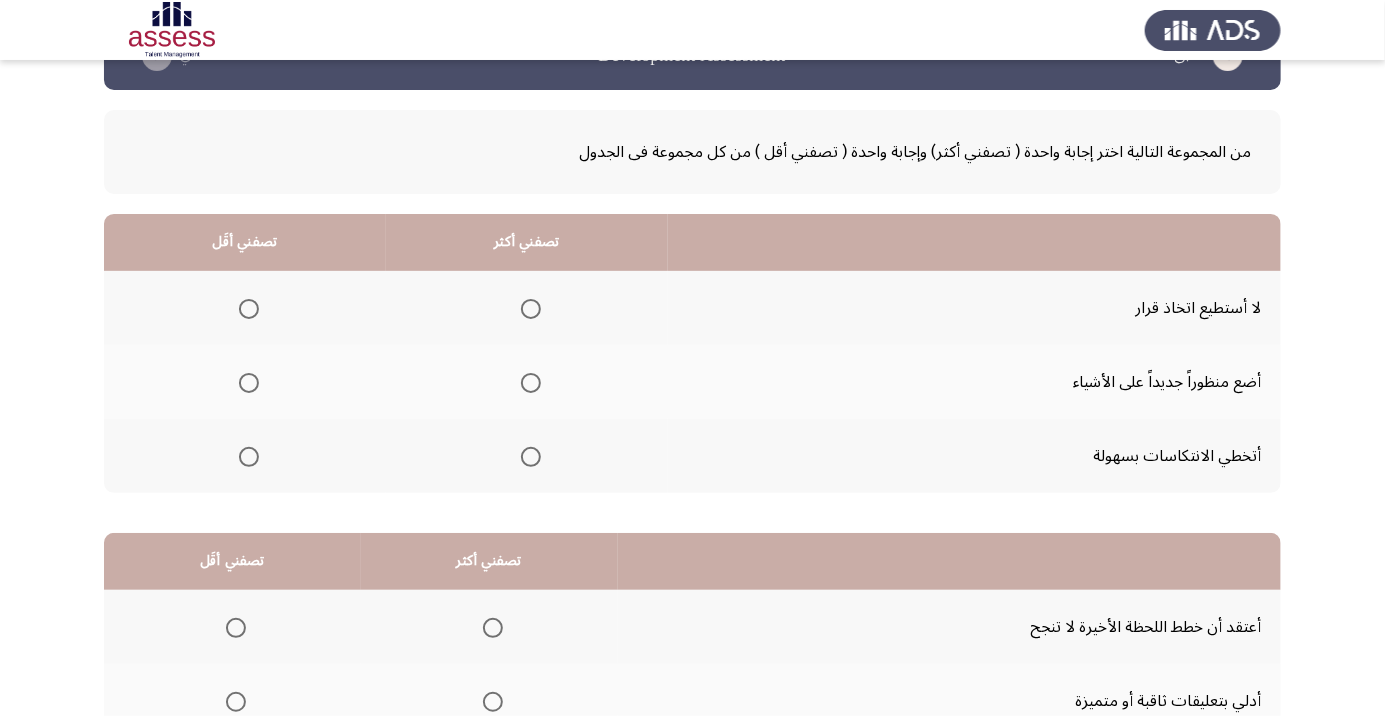scroll, scrollTop: 69, scrollLeft: 0, axis: vertical 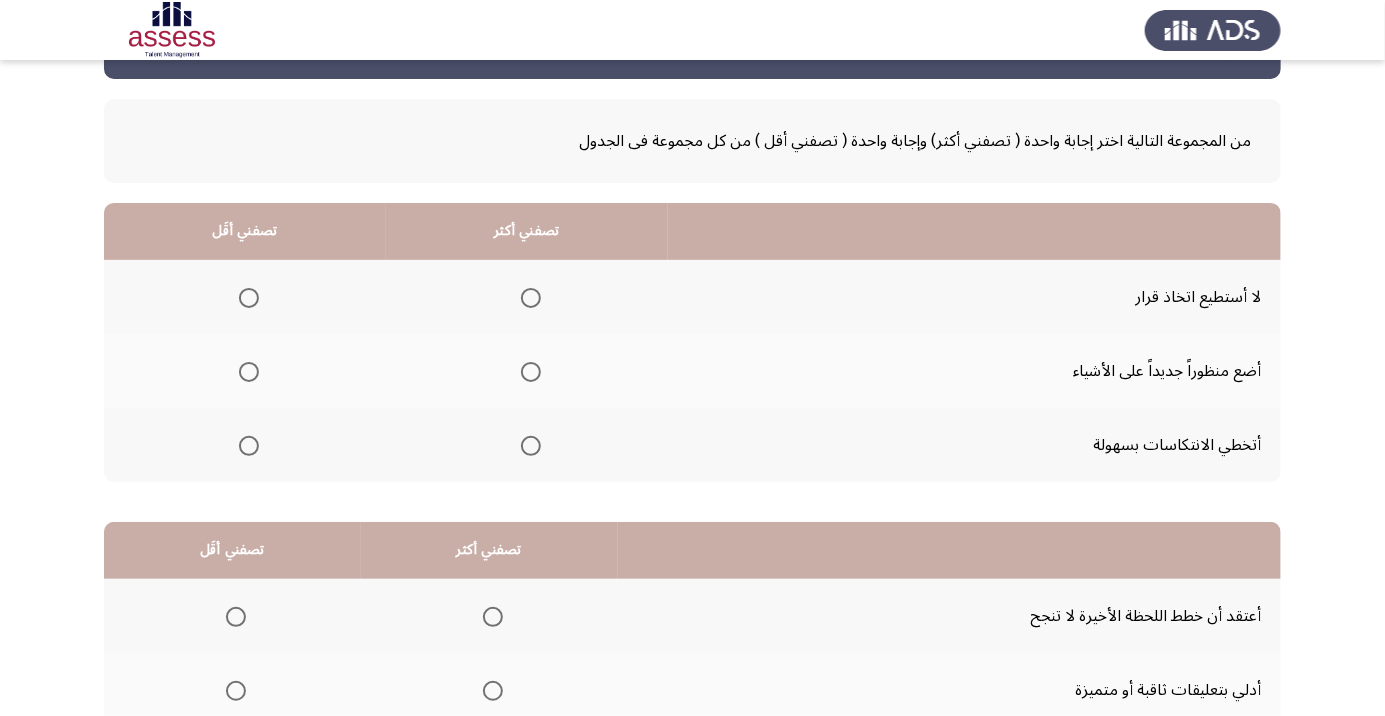 click 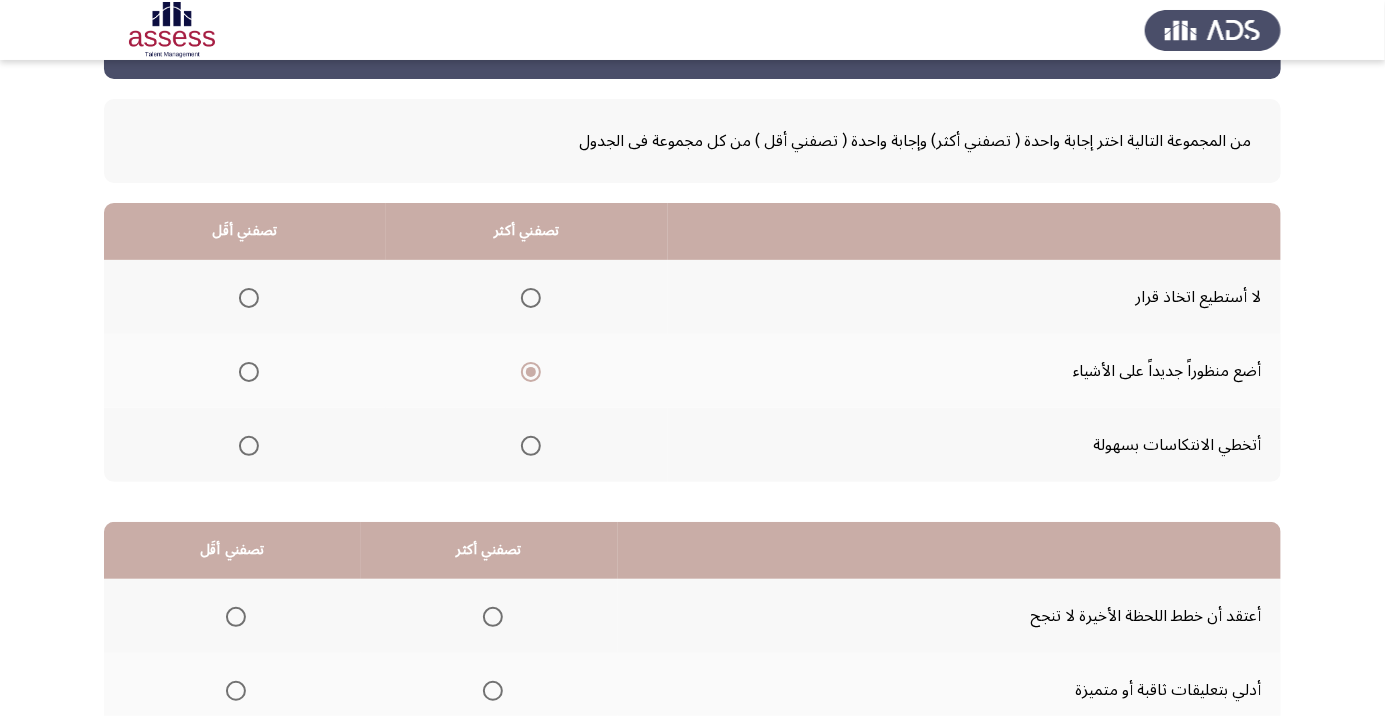 click at bounding box center [249, 446] 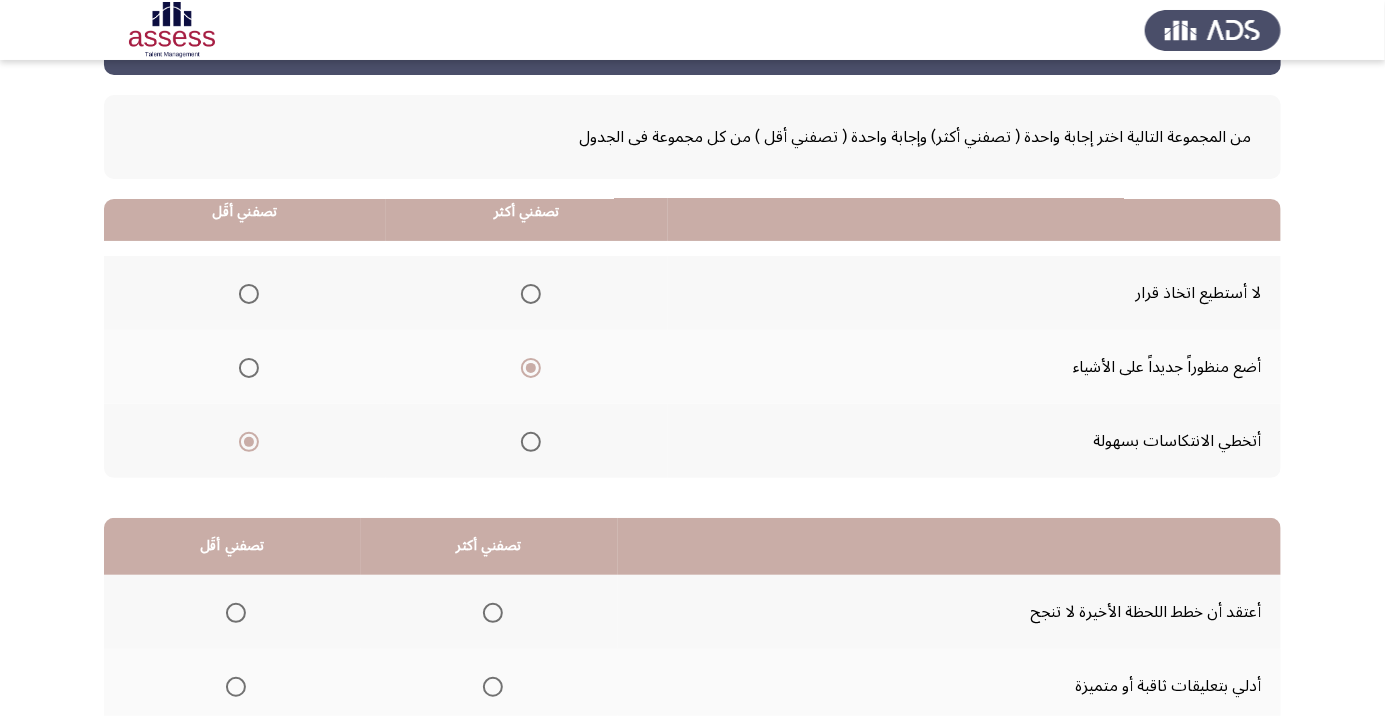 scroll, scrollTop: 197, scrollLeft: 0, axis: vertical 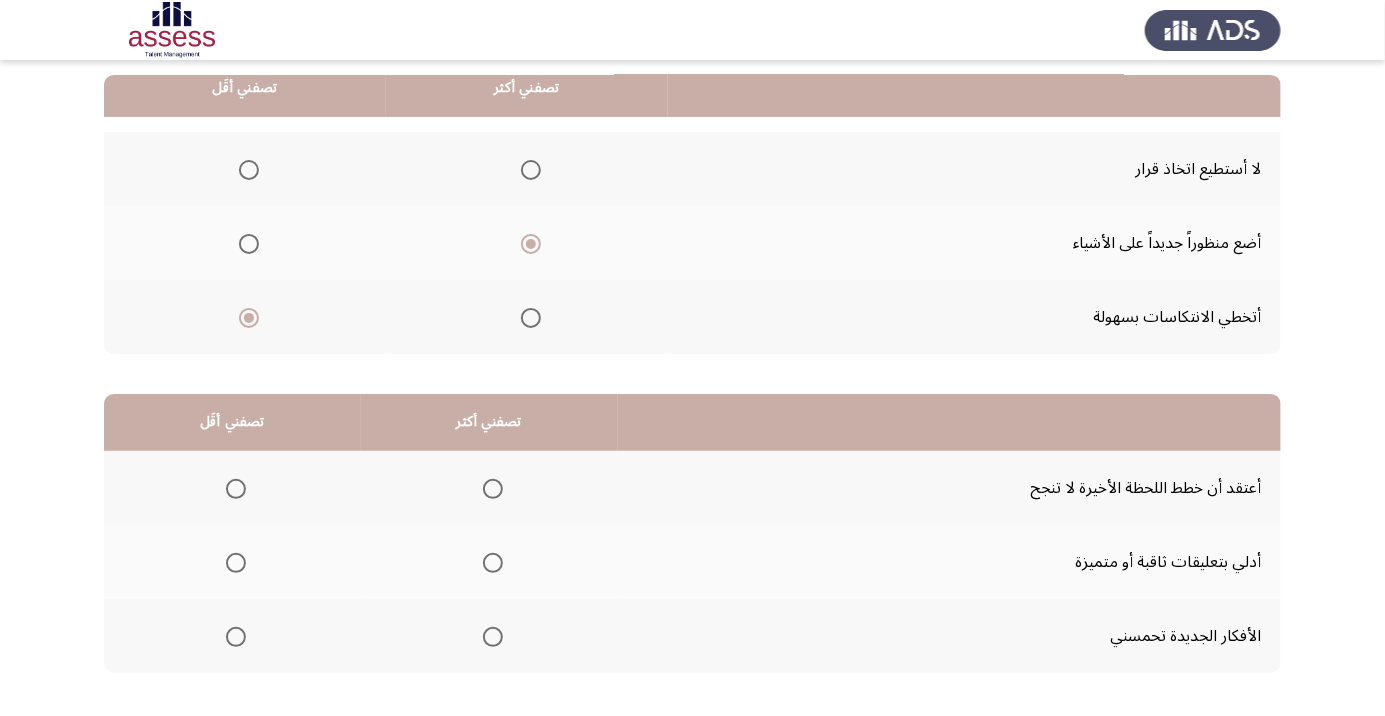 click at bounding box center (493, 637) 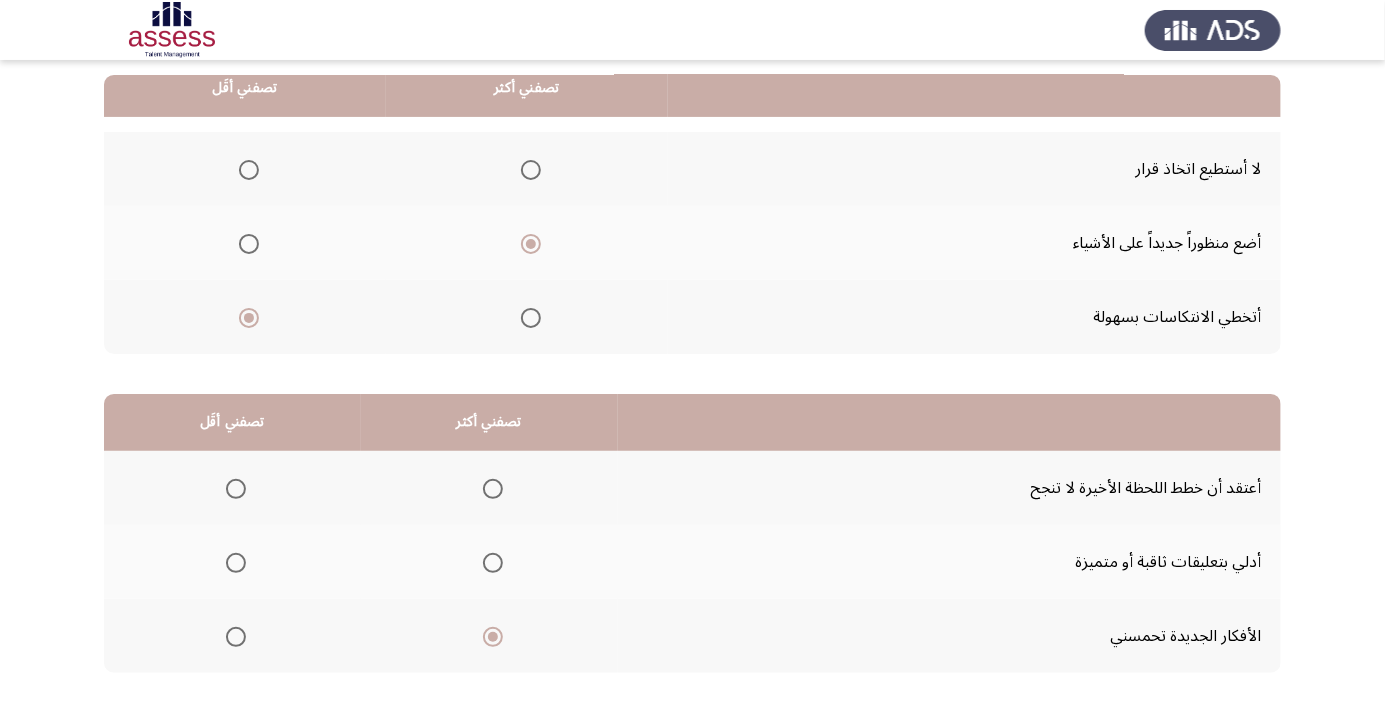 click 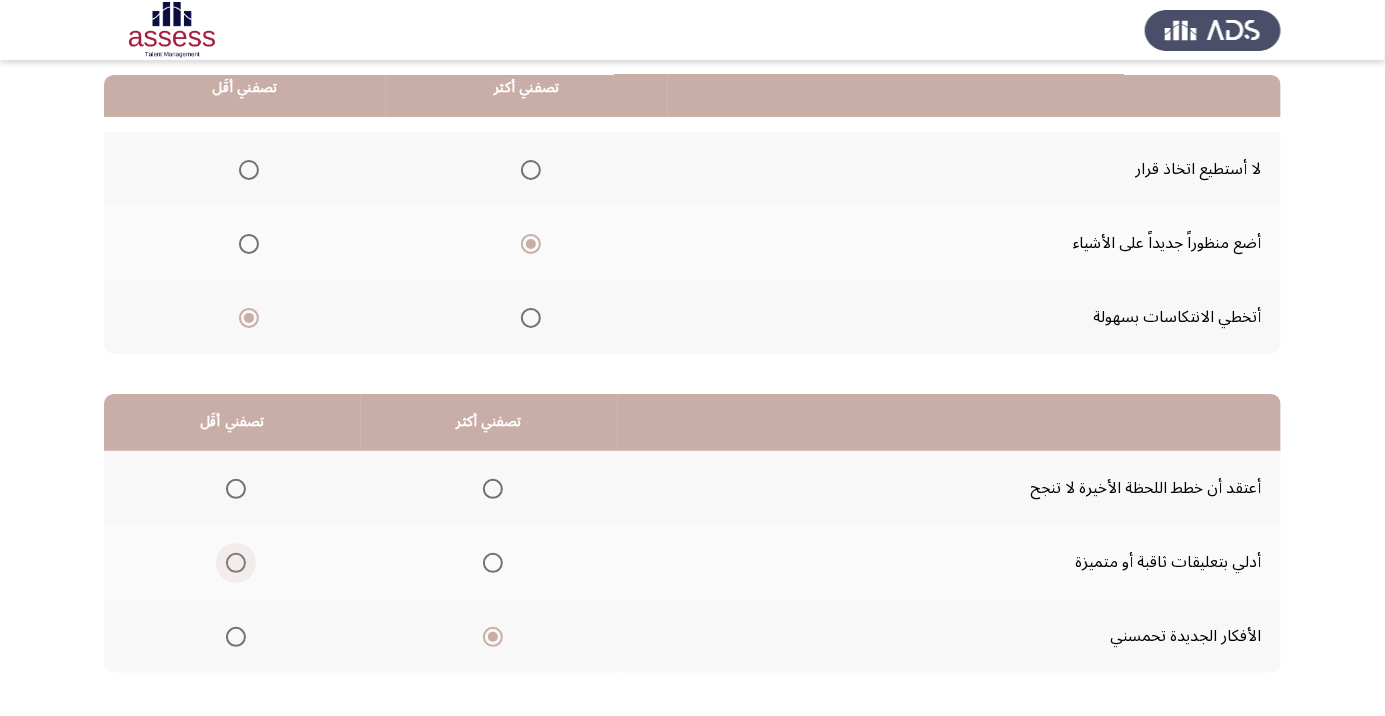 click at bounding box center (236, 563) 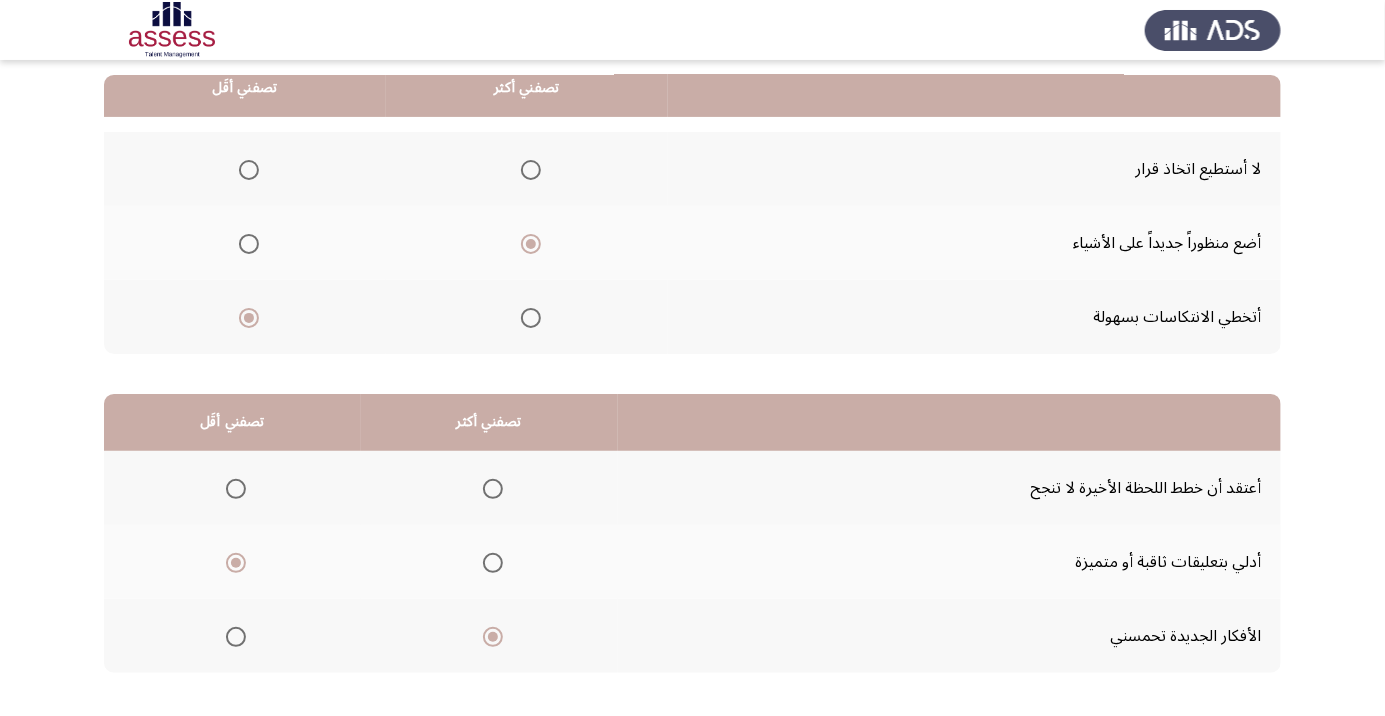 click on "التالي" 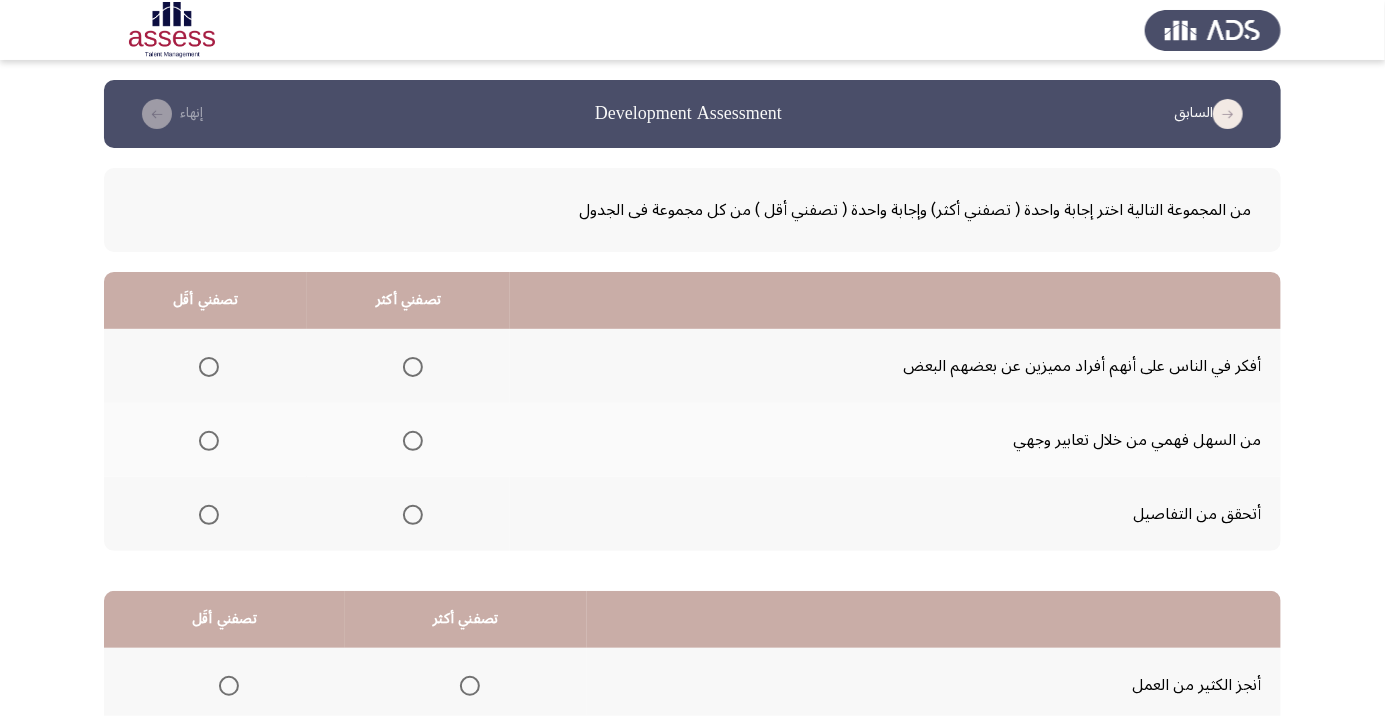 click at bounding box center [413, 441] 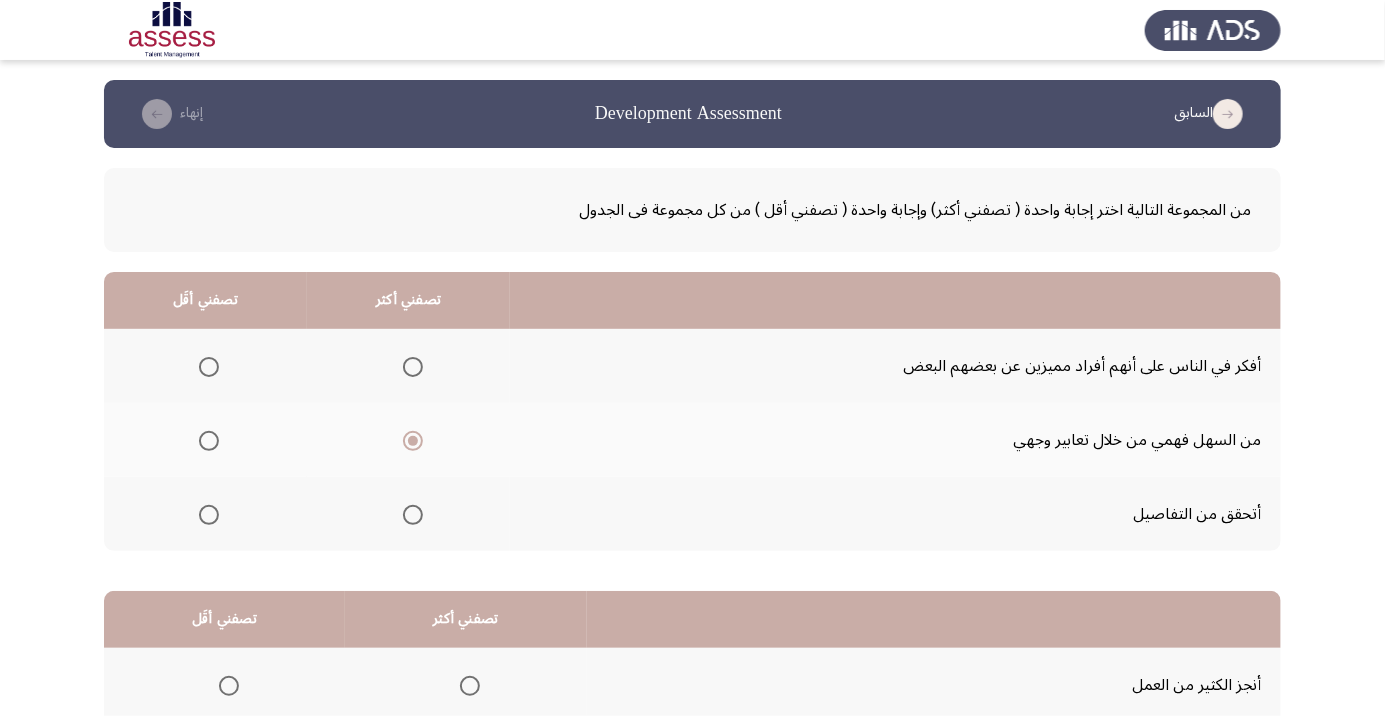 click 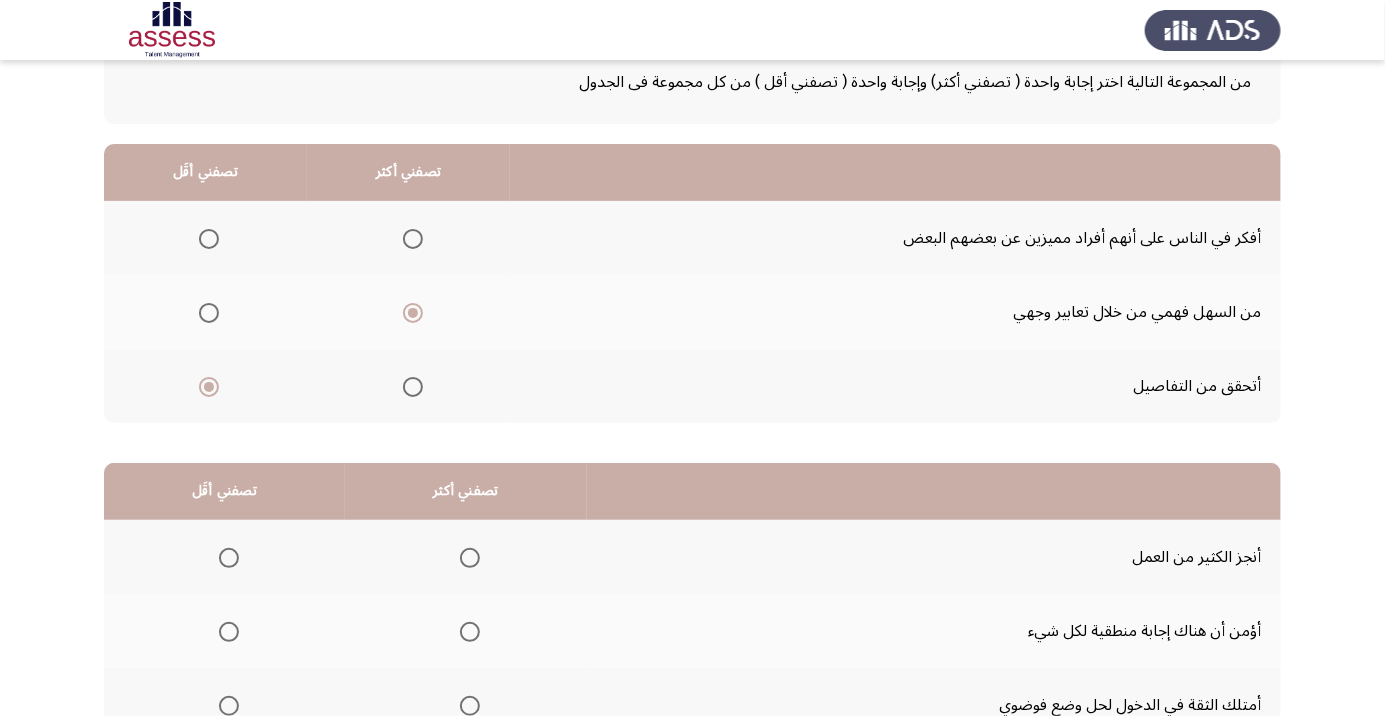 scroll, scrollTop: 197, scrollLeft: 0, axis: vertical 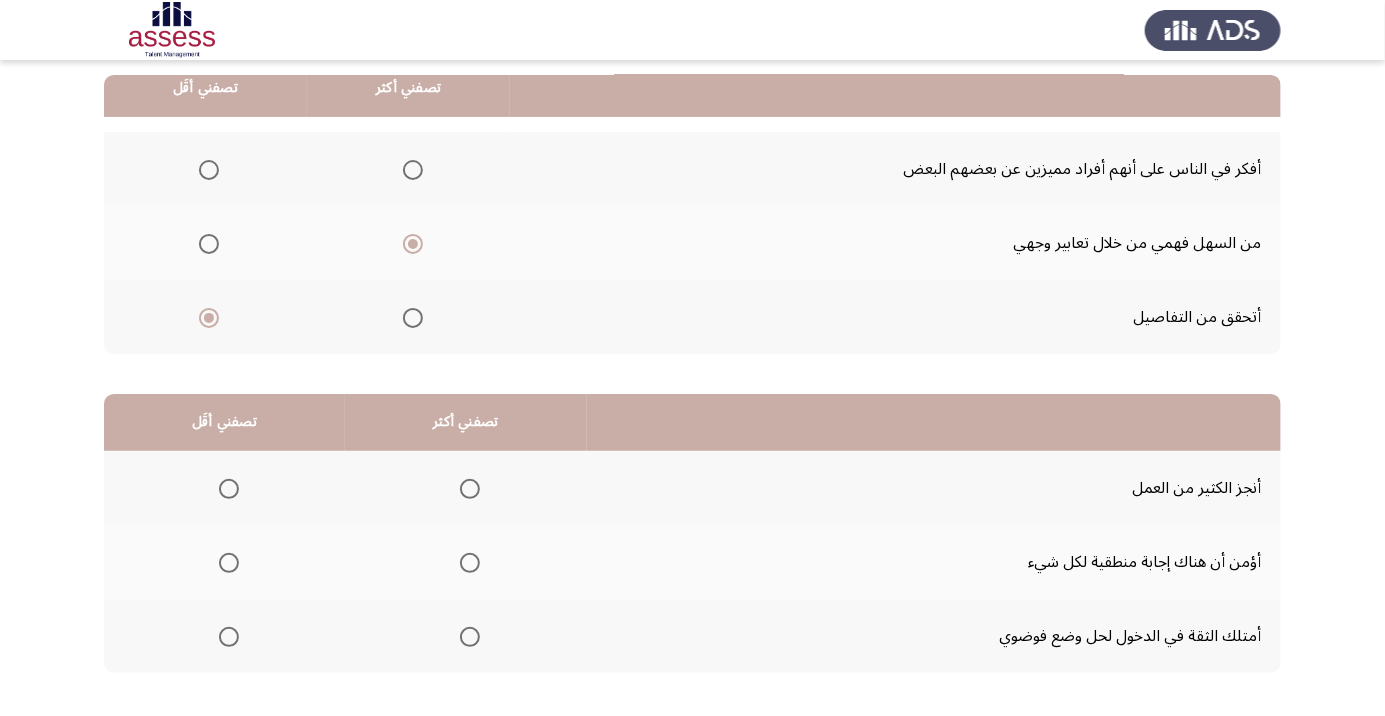 click at bounding box center [470, 489] 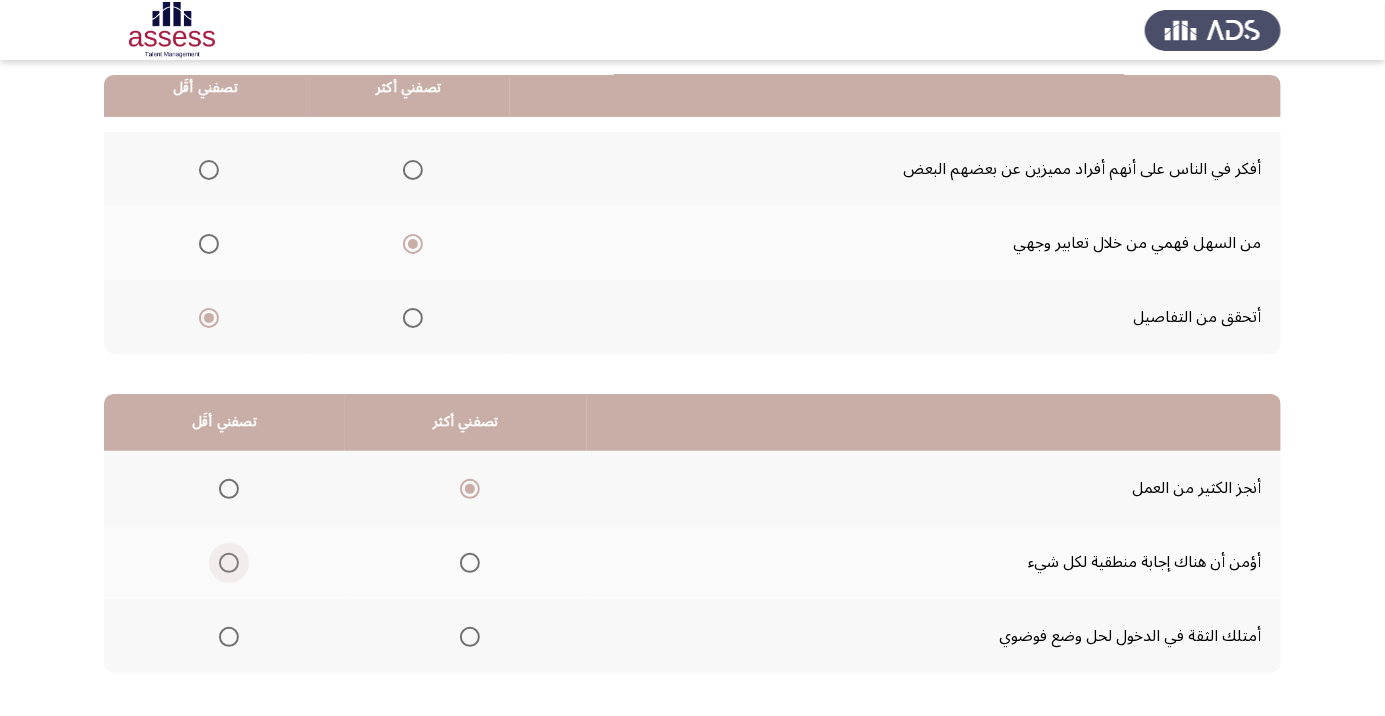 click at bounding box center [229, 563] 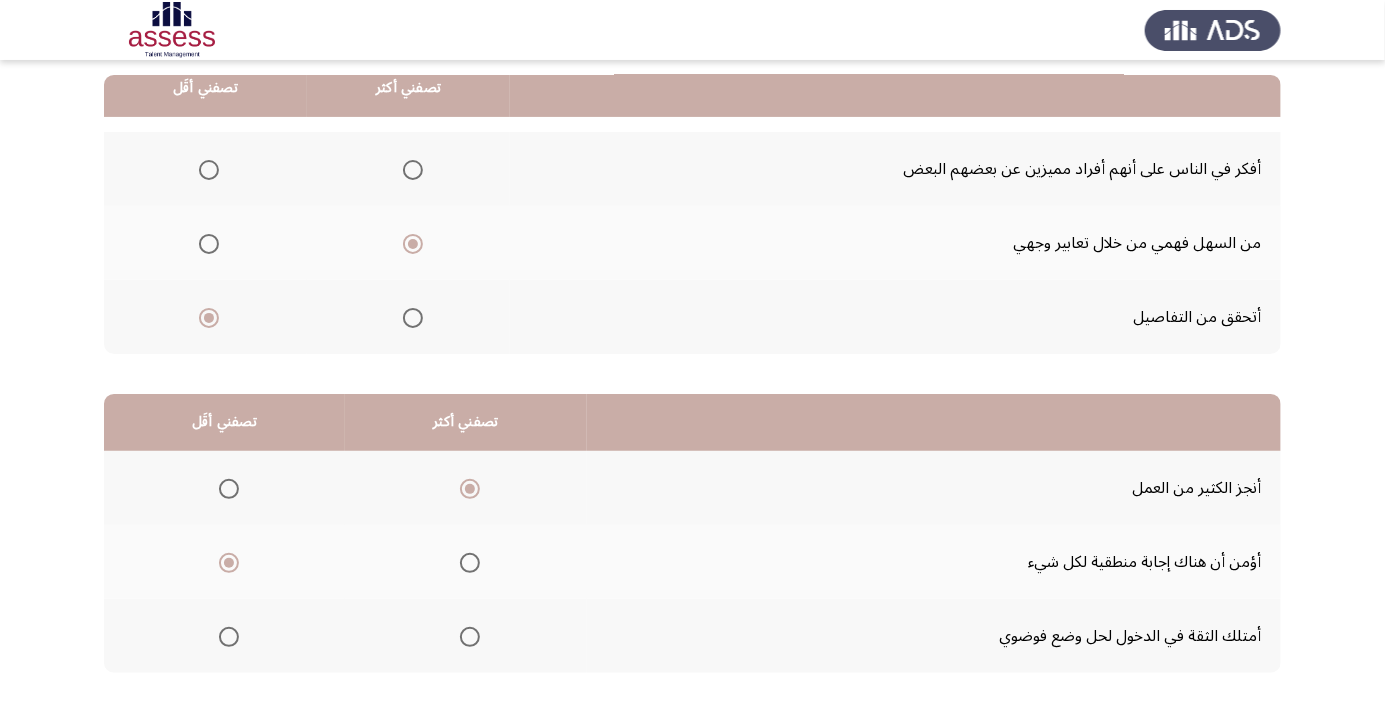 click on "إنهاء" 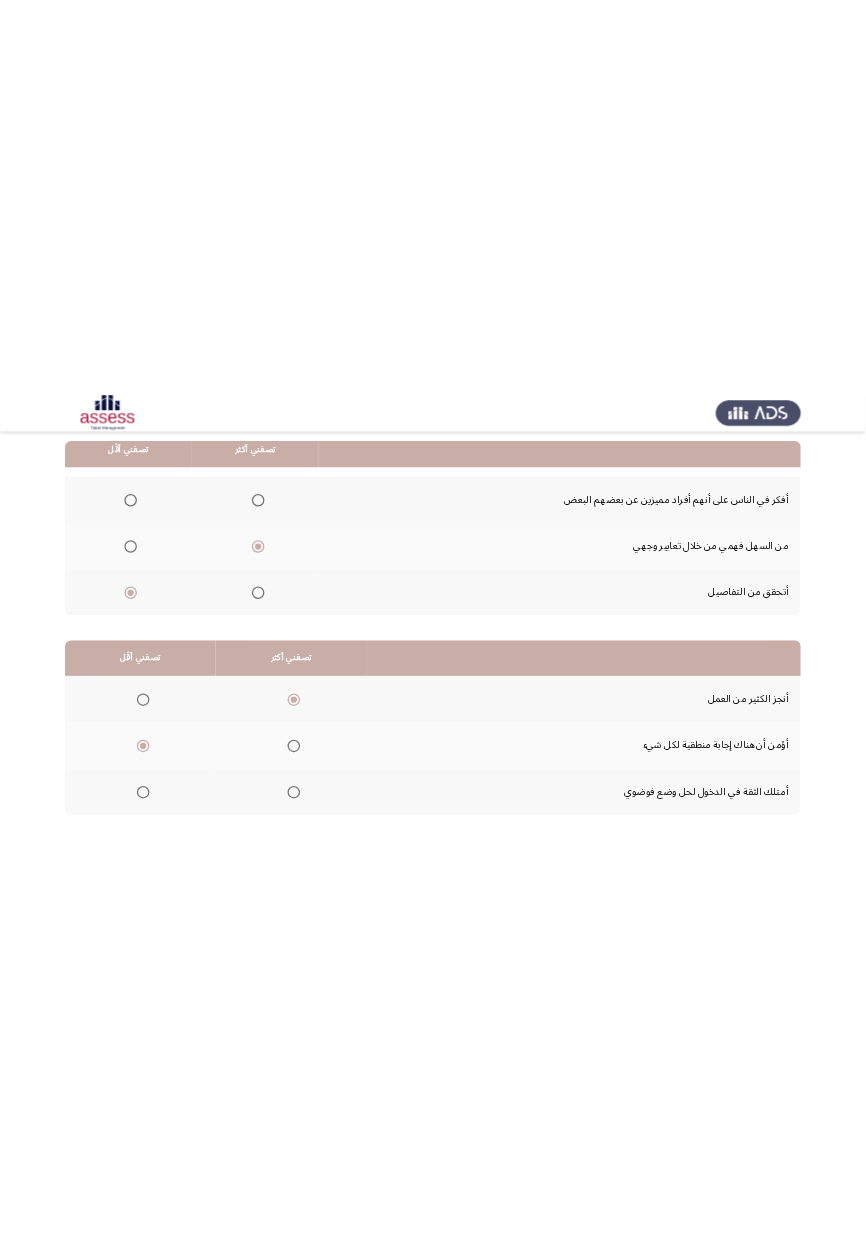 scroll, scrollTop: 0, scrollLeft: 0, axis: both 